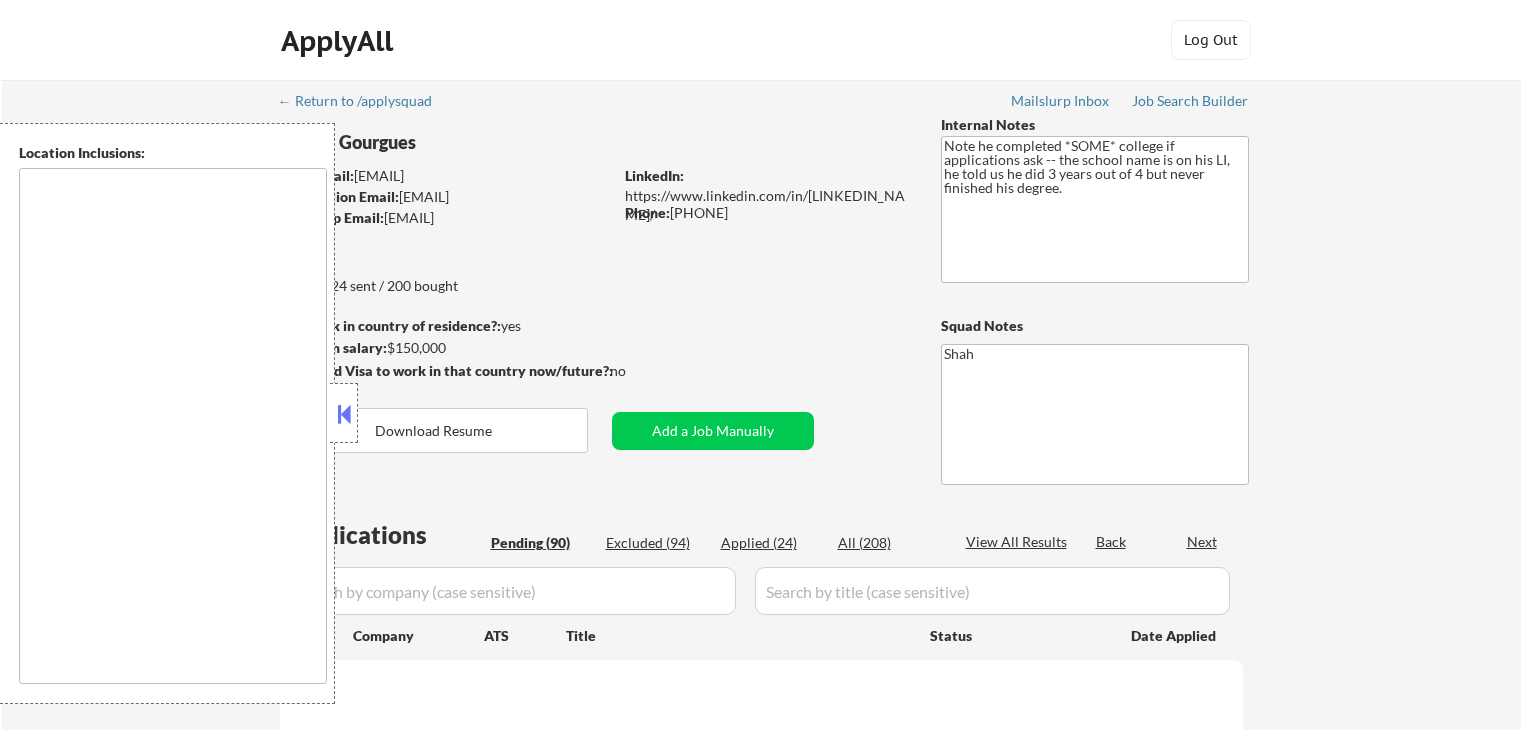 scroll, scrollTop: 0, scrollLeft: 0, axis: both 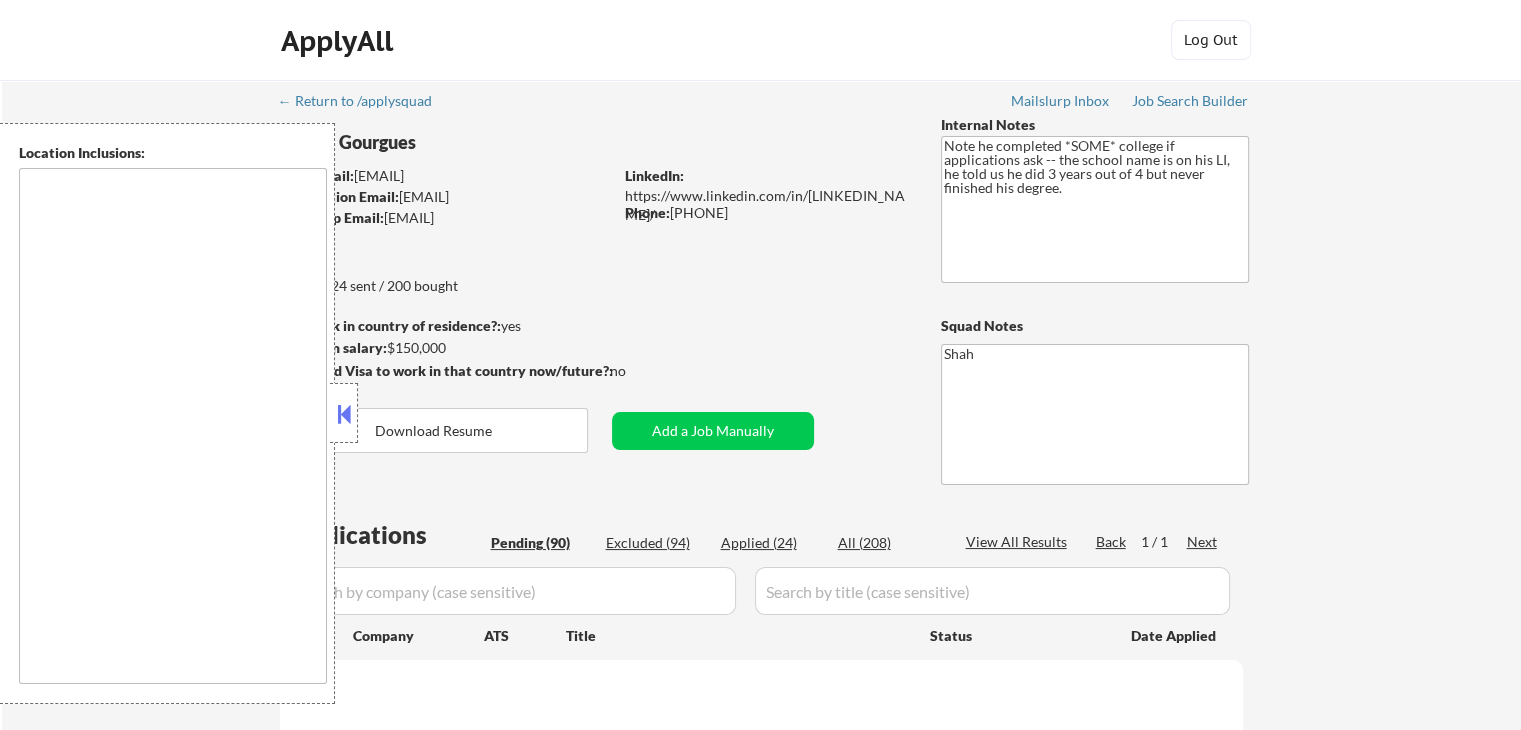 type on "remote" 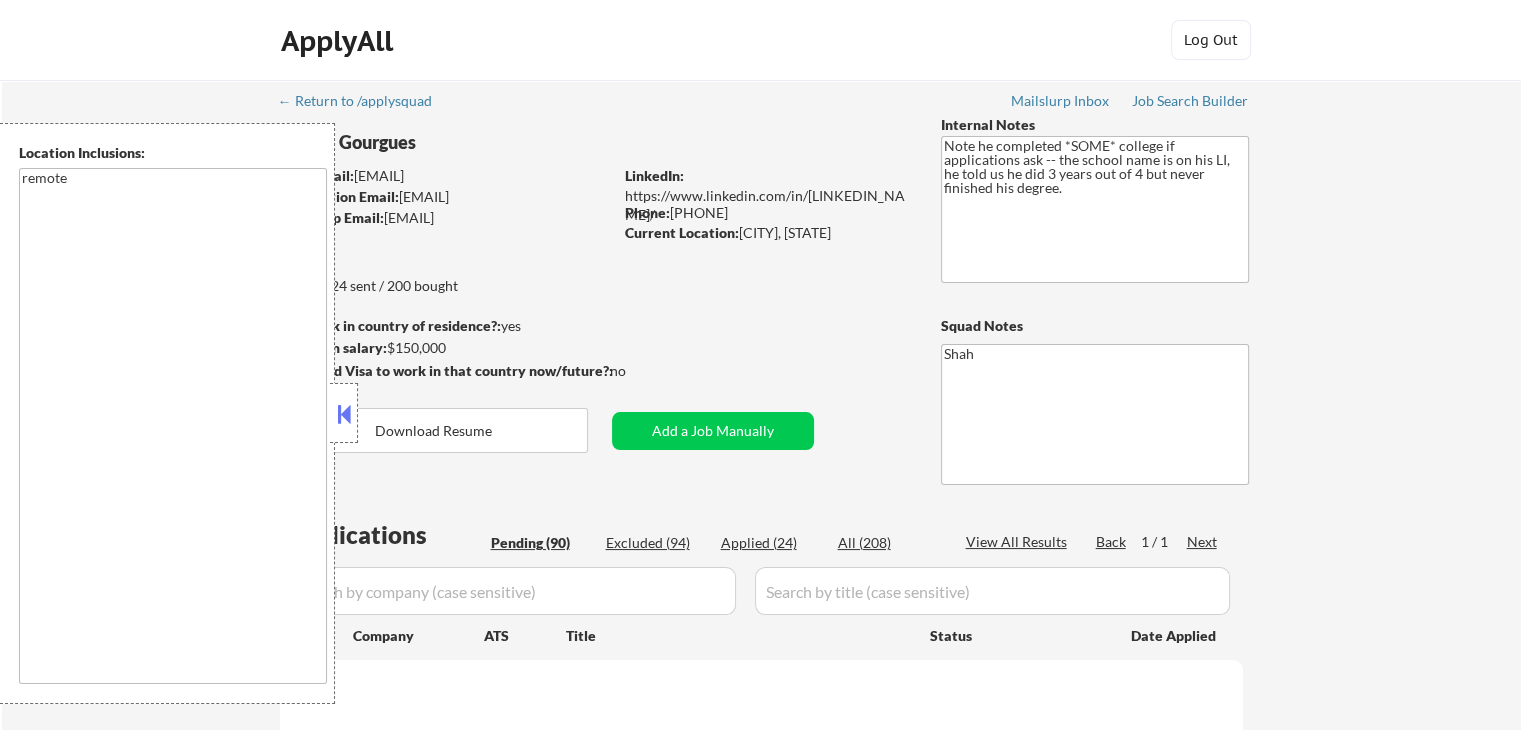 select on ""pending"" 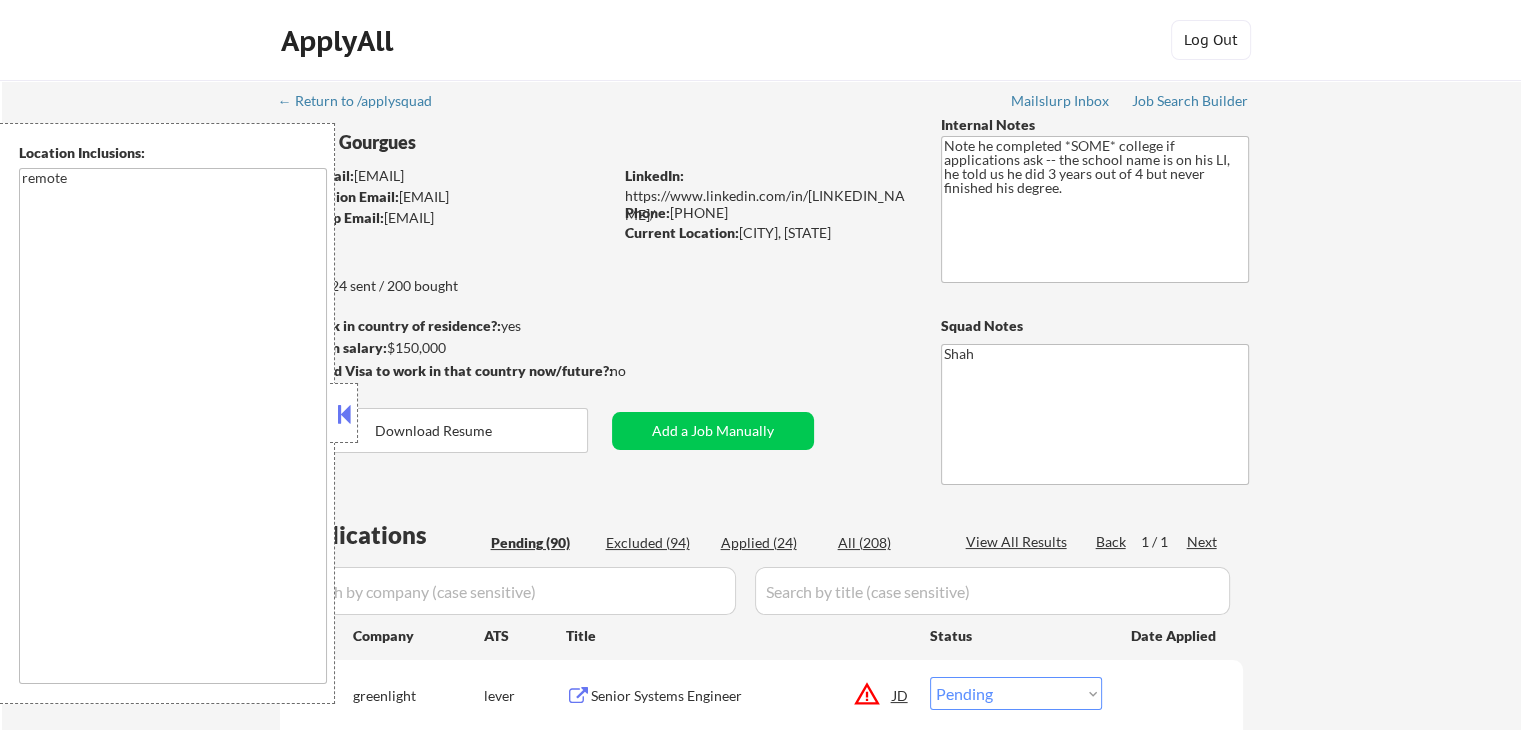 click at bounding box center (344, 414) 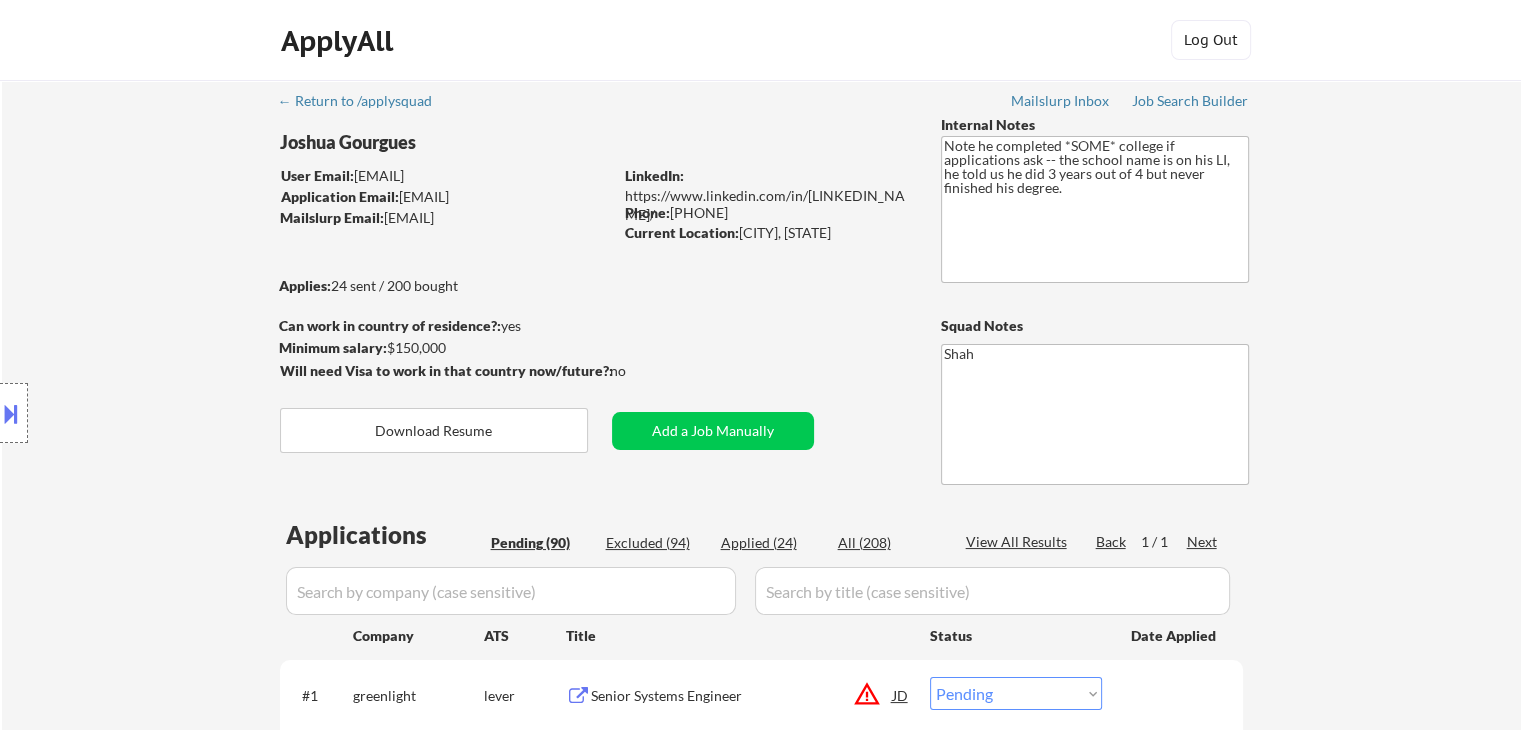 click on "← Return to /applysquad Mailslurp Inbox Job Search Builder [FIRST] [LAST] User Email:  [EMAIL] Application Email:  [EMAIL] Mailslurp Email:  [EMAIL] LinkedIn:   https://www.linkedin.com/in/[LINKEDIN_NAME]/
Phone:  [PHONE] Current Location:  [CITY], [STATE] Applies:  24 sent / 200 bought Internal Notes Note he completed *SOME* college if applications ask -- the school name is on his LI, he told us he did 3 years out of 4 but never finished his degree. Can work in country of residence?:  yes Squad Notes Minimum salary:  $150,000 Will need Visa to work in that country now/future?:   no Download Resume Add a Job Manually Shah Applications Pending (90) Excluded (94) Applied (24) All (208) View All Results Back 1 / 1
Next Company ATS Title Status Date Applied #1 greenlight lever Senior Systems Engineer JD warning_amber Choose an option... Pending Applied Excluded (Questions) Excluded (Expired) Excluded (Location) Excluded (Bad Match) #2 JD" at bounding box center (761, 4058) 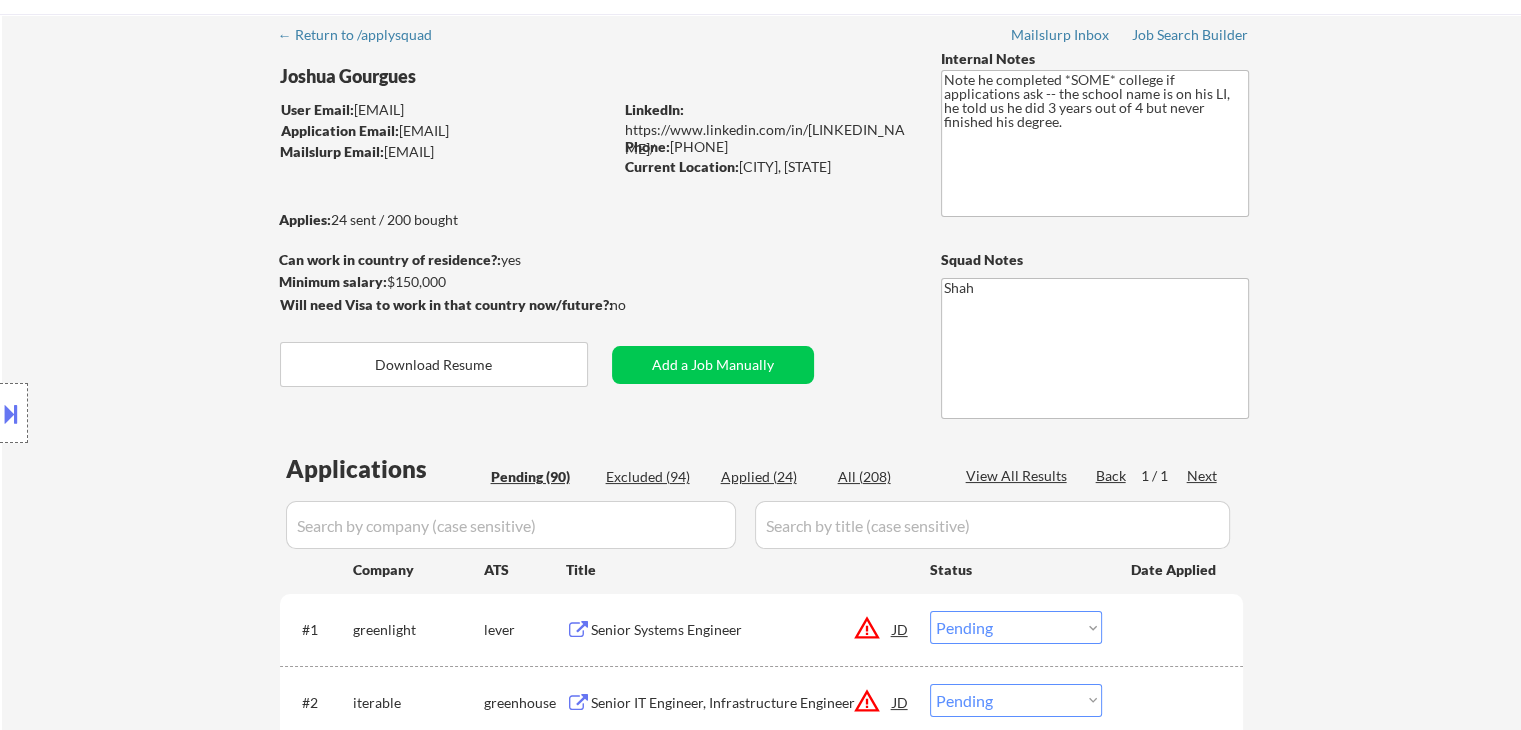 scroll, scrollTop: 100, scrollLeft: 0, axis: vertical 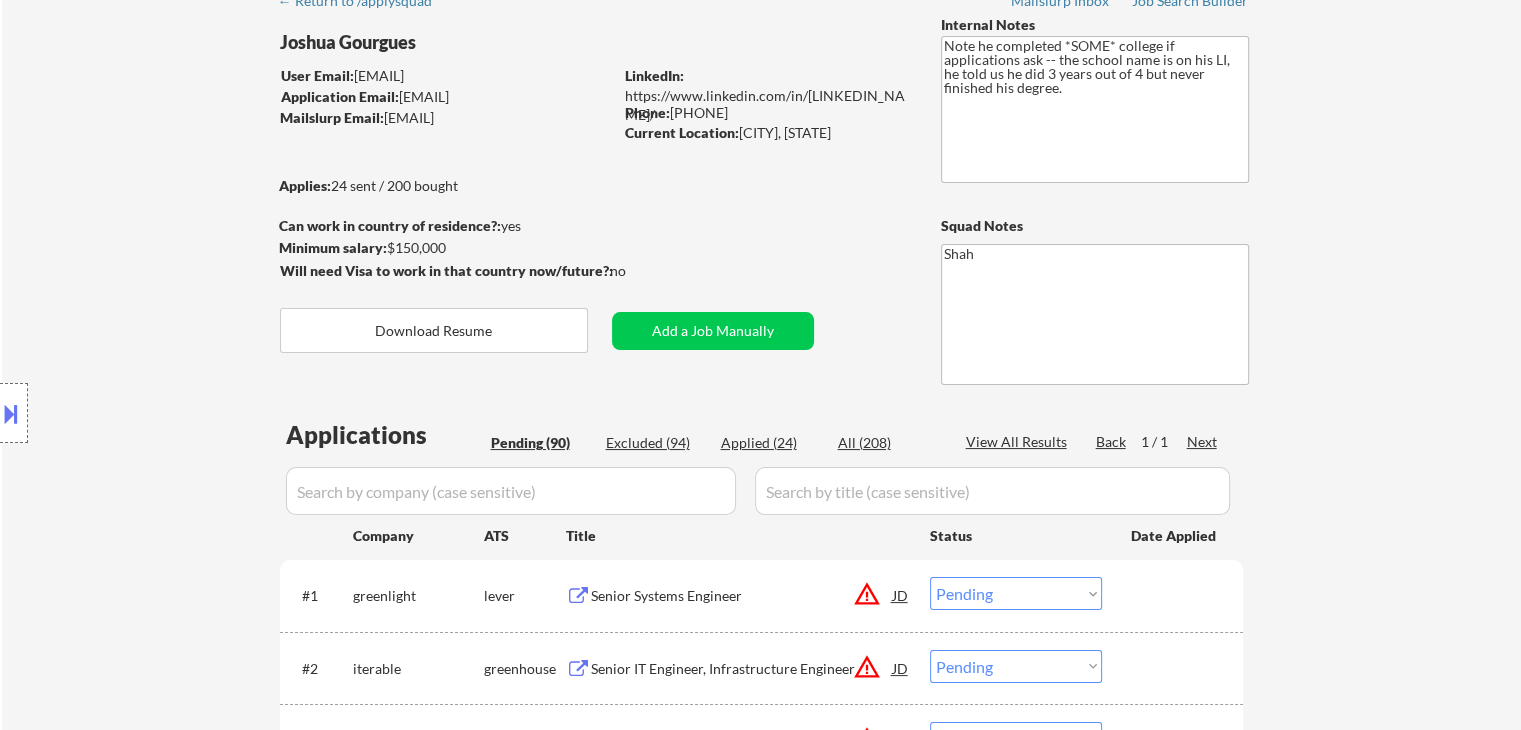 click on "Location Inclusions: remote" at bounding box center [179, 413] 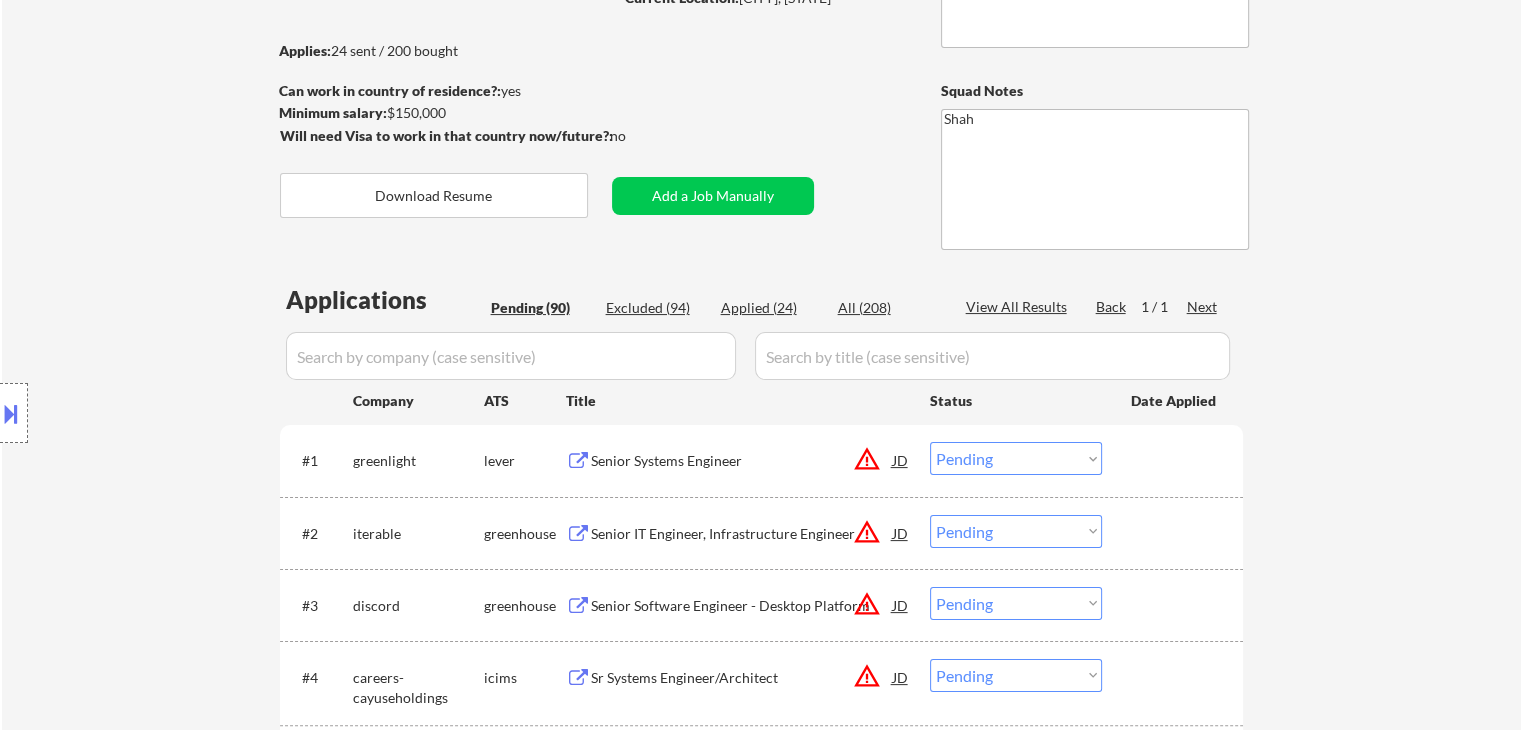 scroll, scrollTop: 200, scrollLeft: 0, axis: vertical 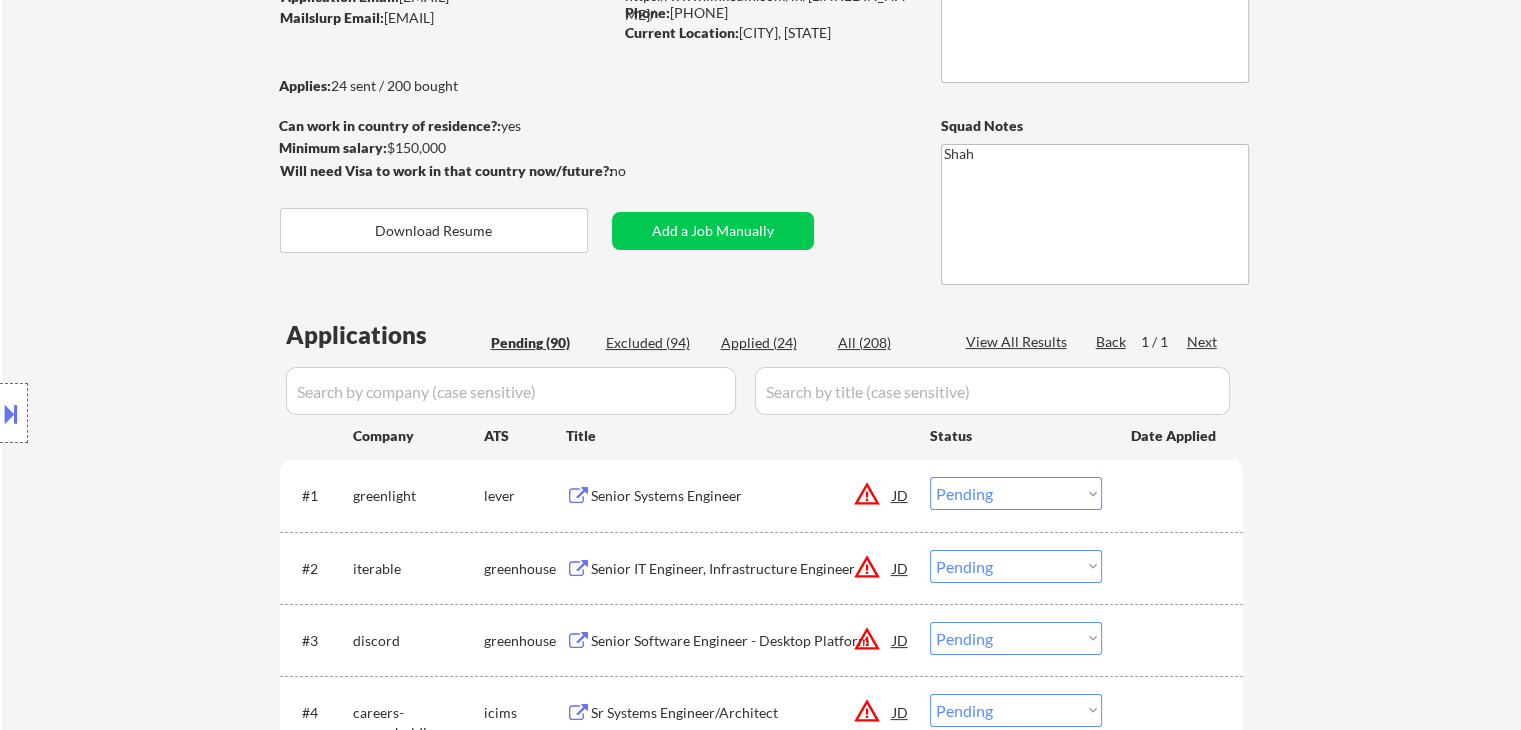click on "Location Inclusions: remote" at bounding box center (179, 413) 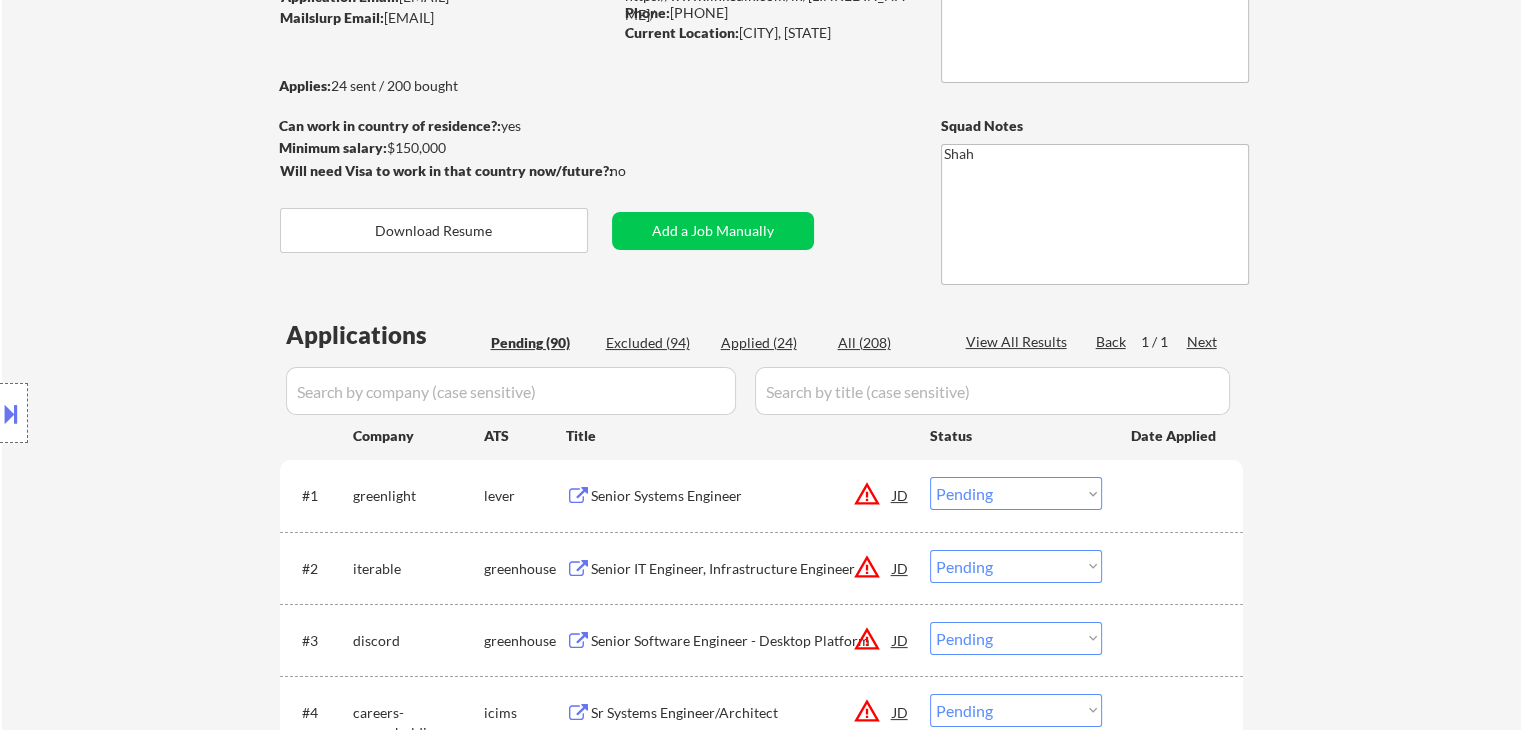click on "Location Inclusions: remote" at bounding box center [179, 413] 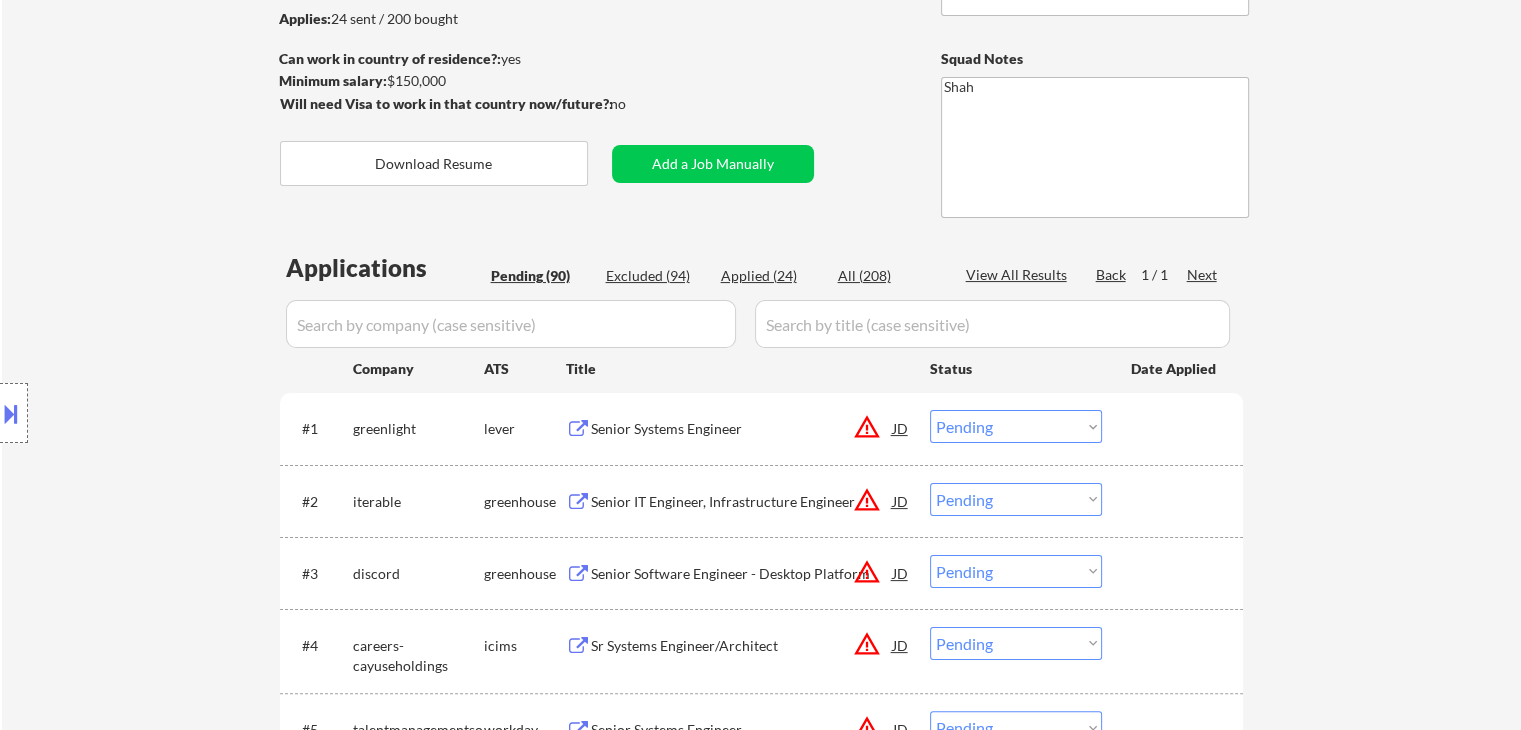 scroll, scrollTop: 300, scrollLeft: 0, axis: vertical 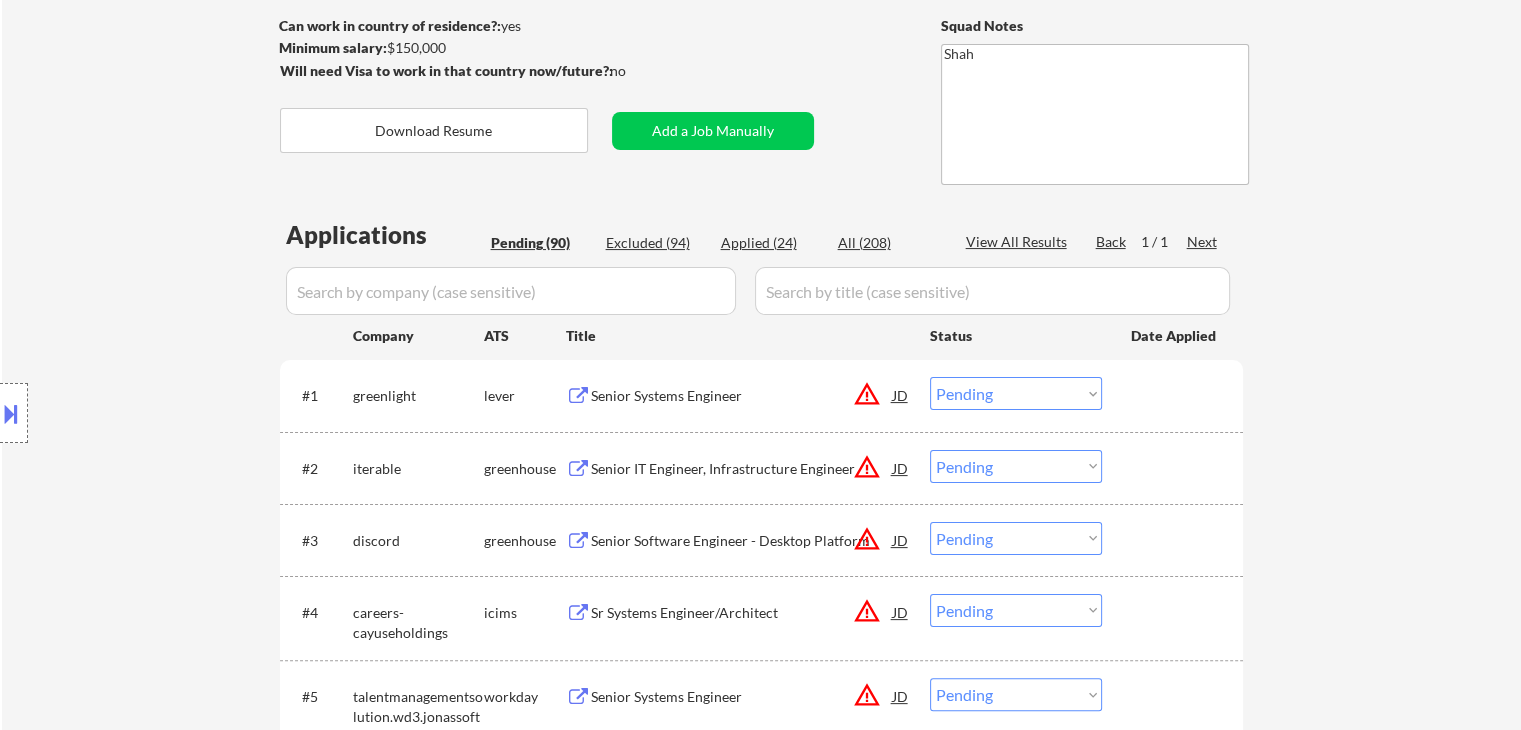 click on "Location Inclusions: remote" at bounding box center (179, 413) 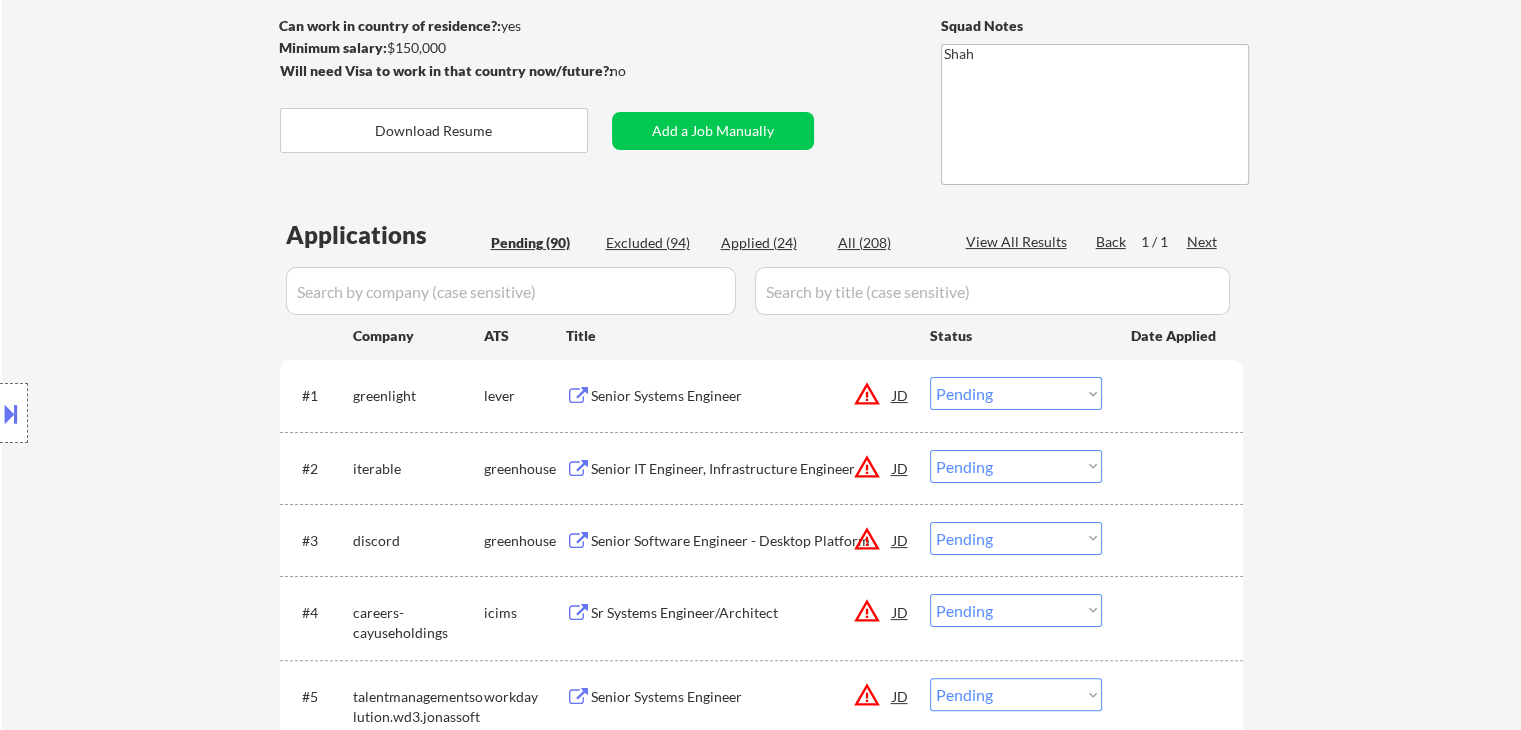 click on "Location Inclusions: remote" at bounding box center (179, 413) 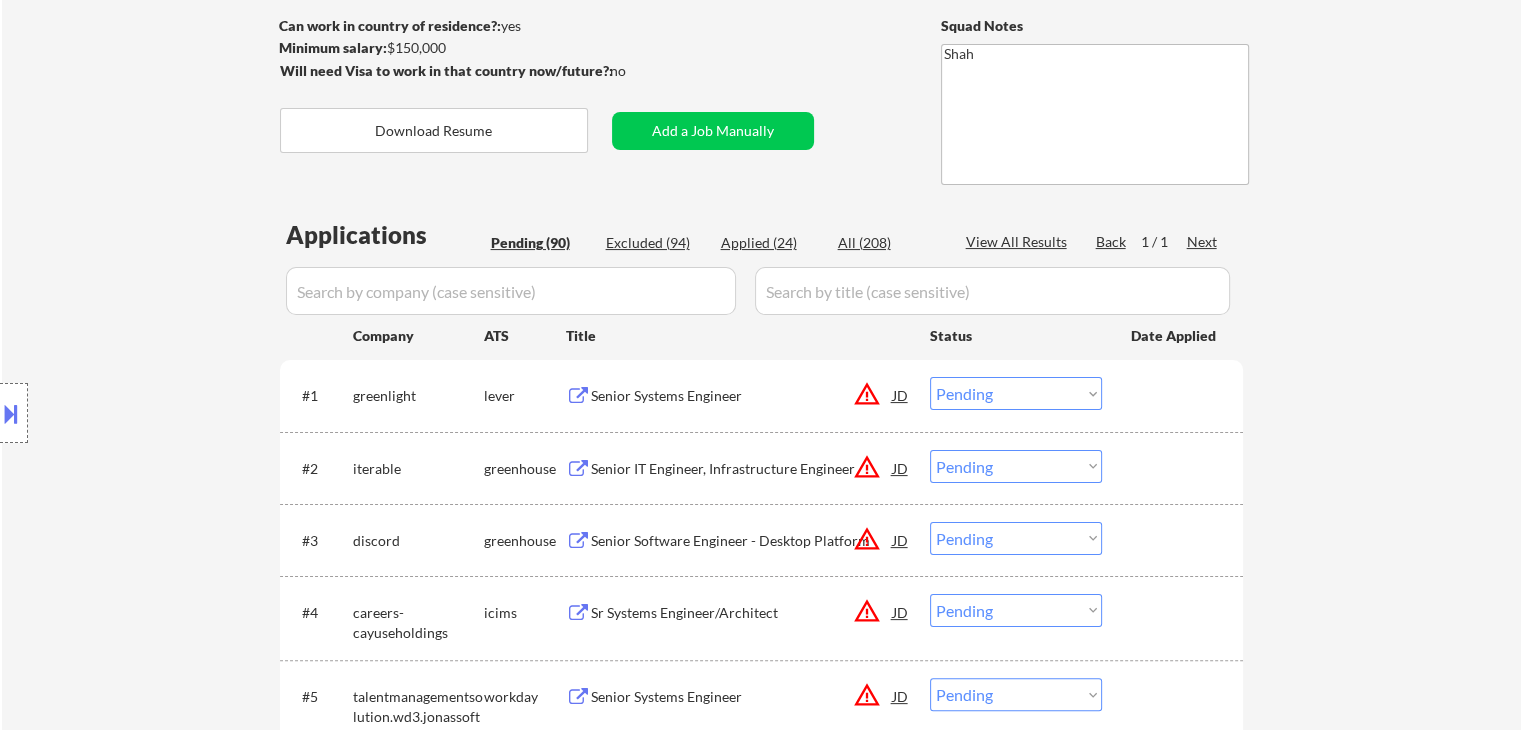 click on "Location Inclusions: remote" at bounding box center [179, 413] 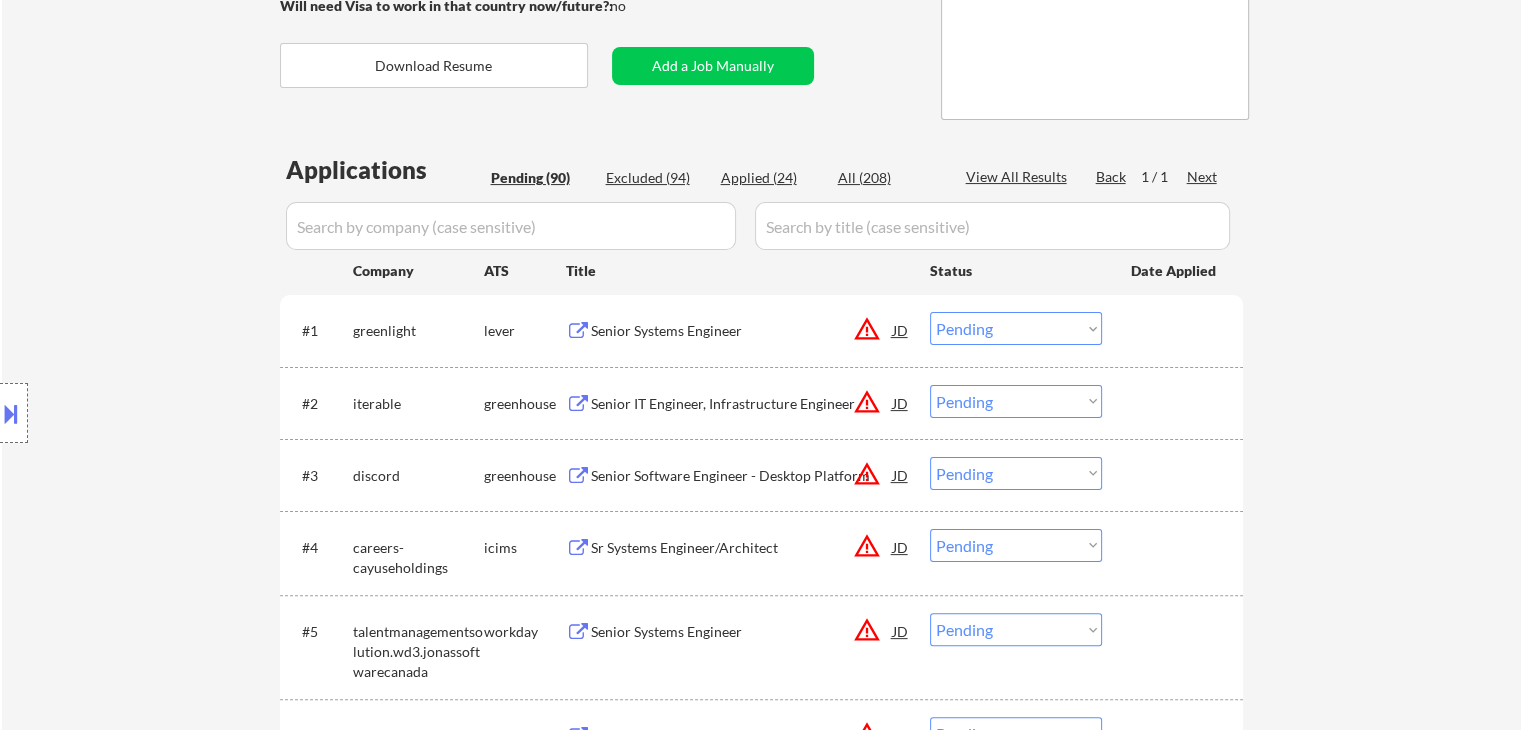 scroll, scrollTop: 400, scrollLeft: 0, axis: vertical 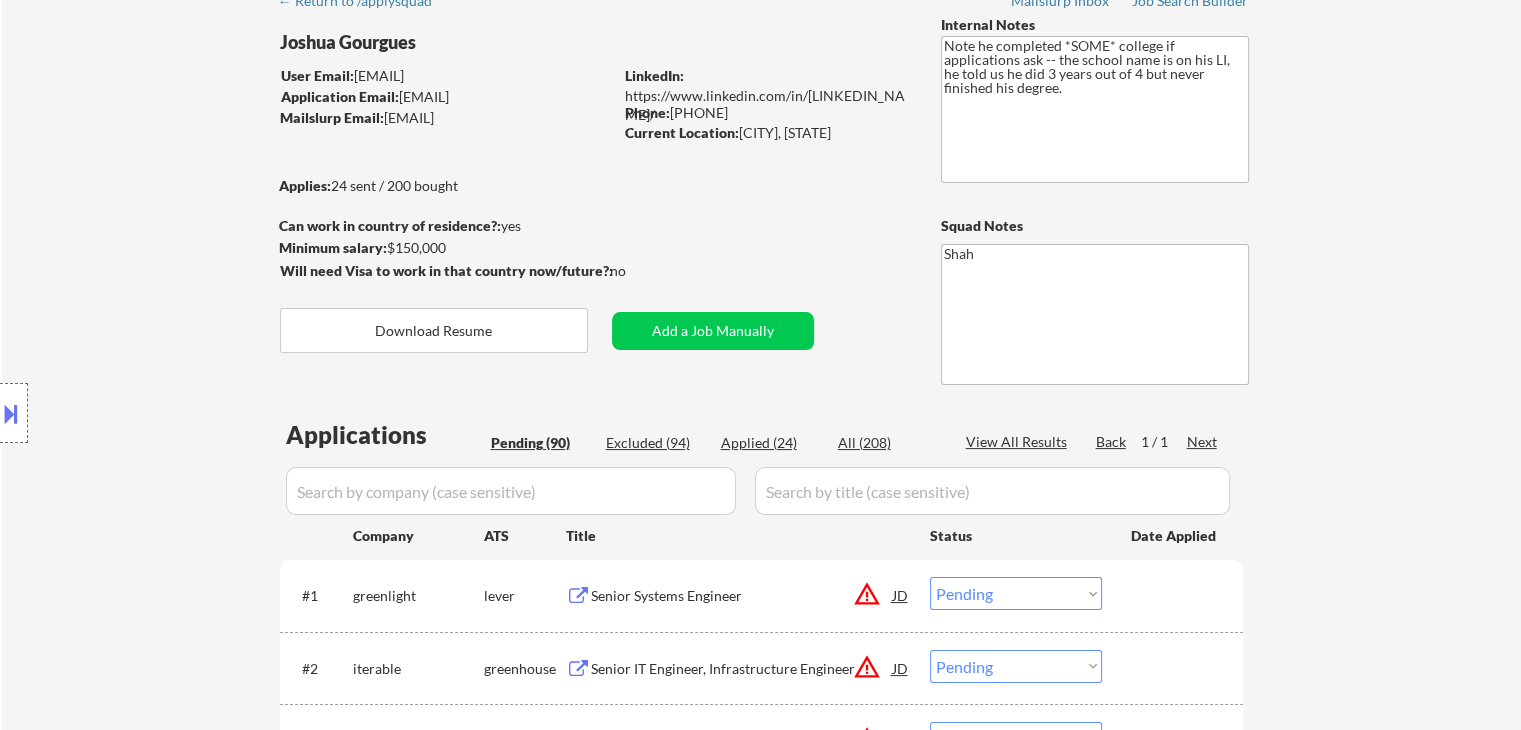 click on "Location Inclusions: remote" at bounding box center (179, 413) 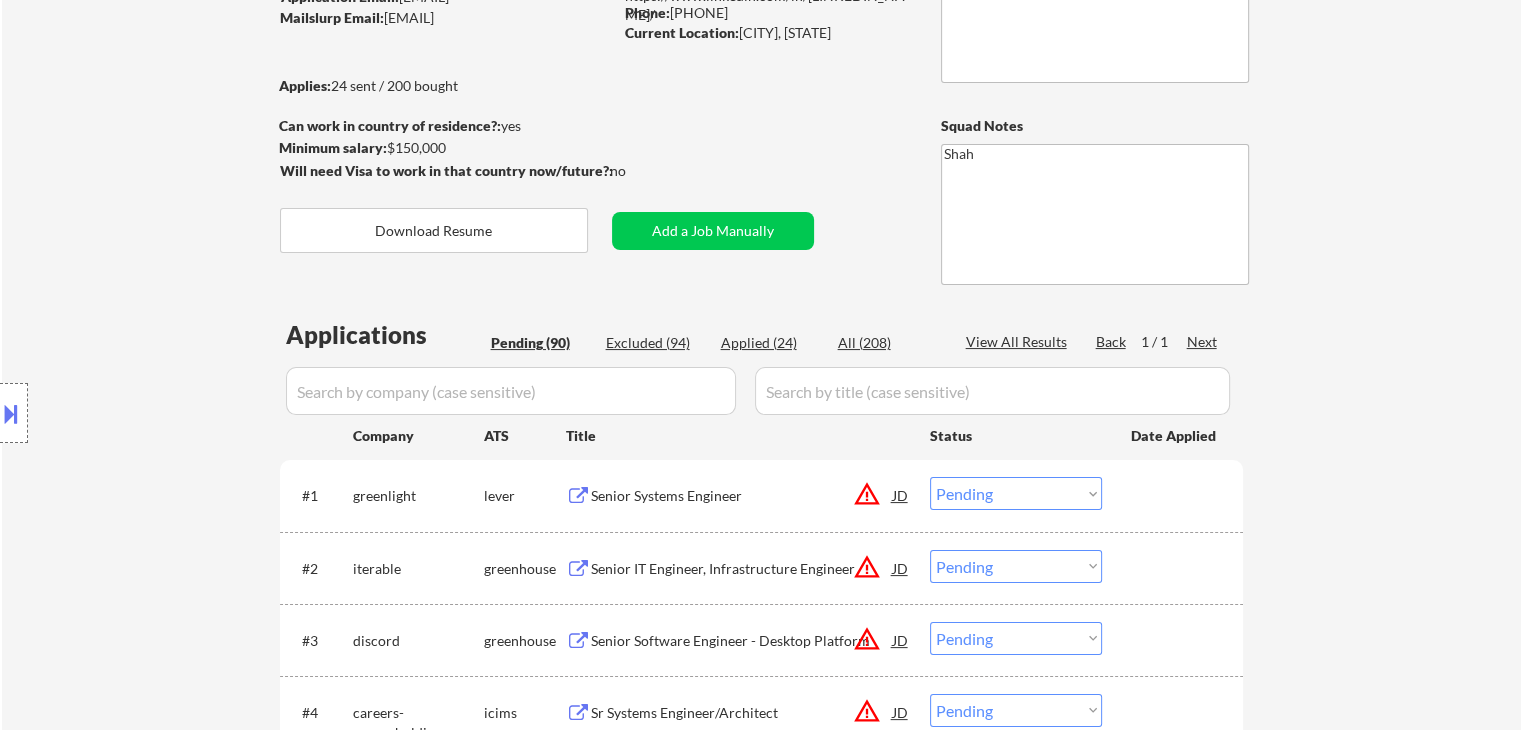 click on "Location Inclusions: remote" at bounding box center [179, 413] 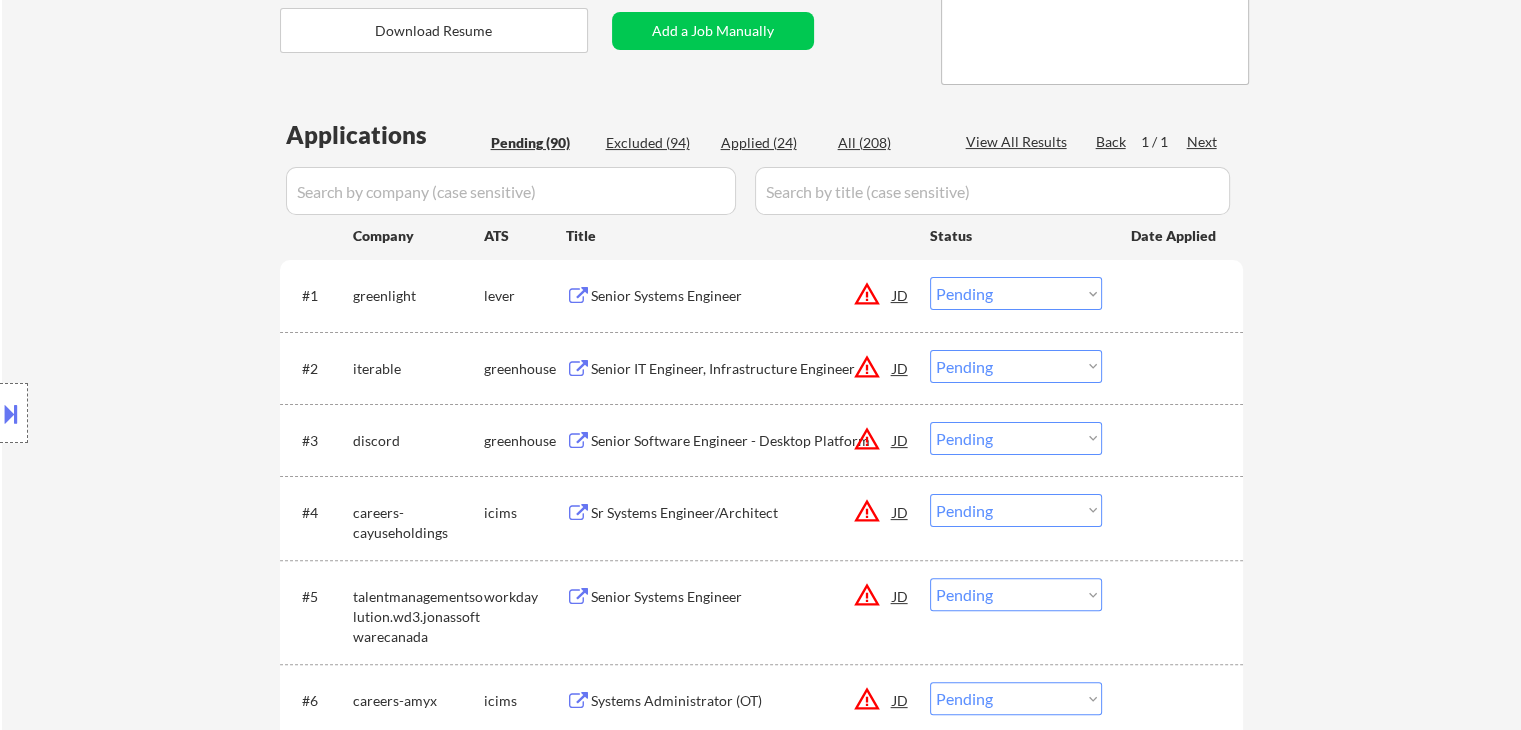 click on "Location Inclusions: remote" at bounding box center (179, 413) 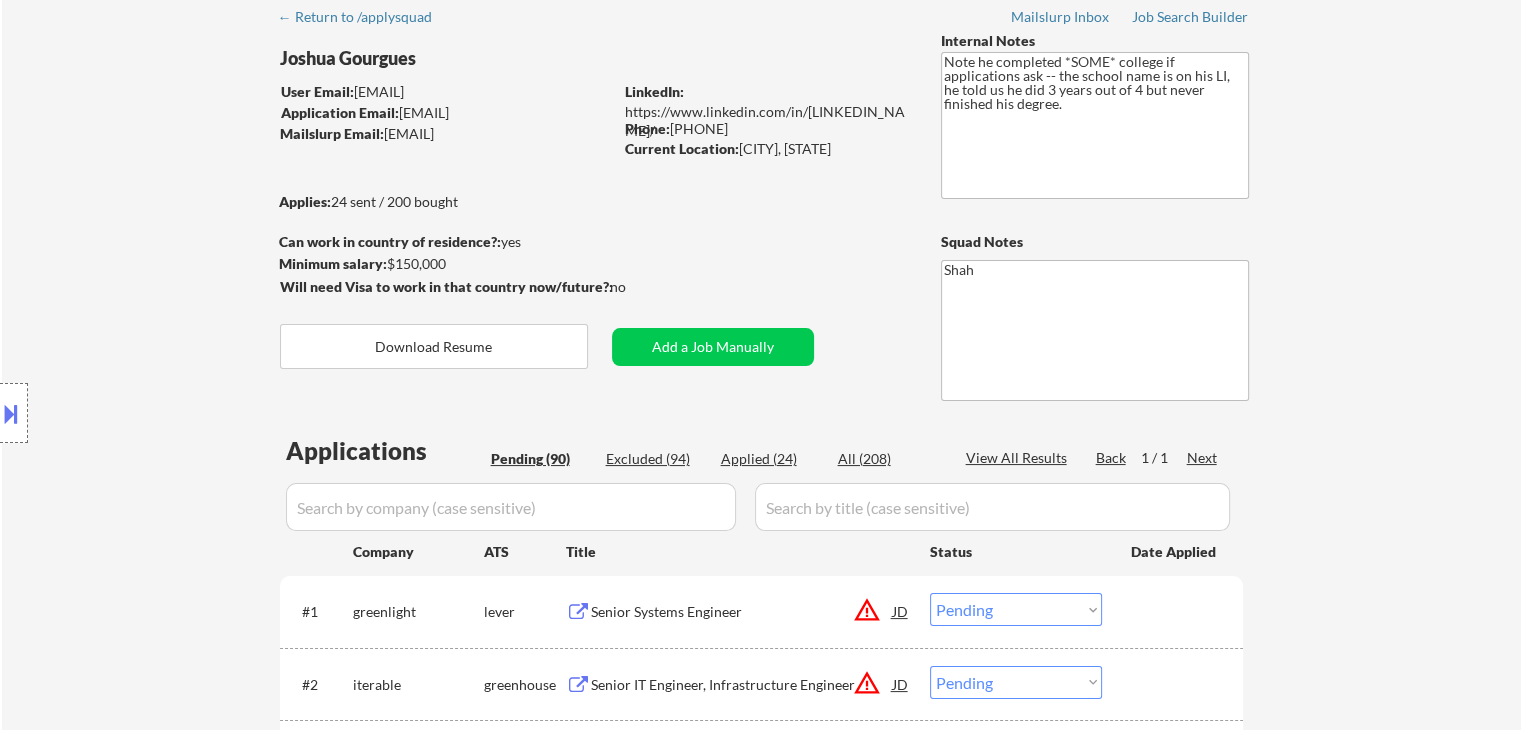 scroll, scrollTop: 0, scrollLeft: 0, axis: both 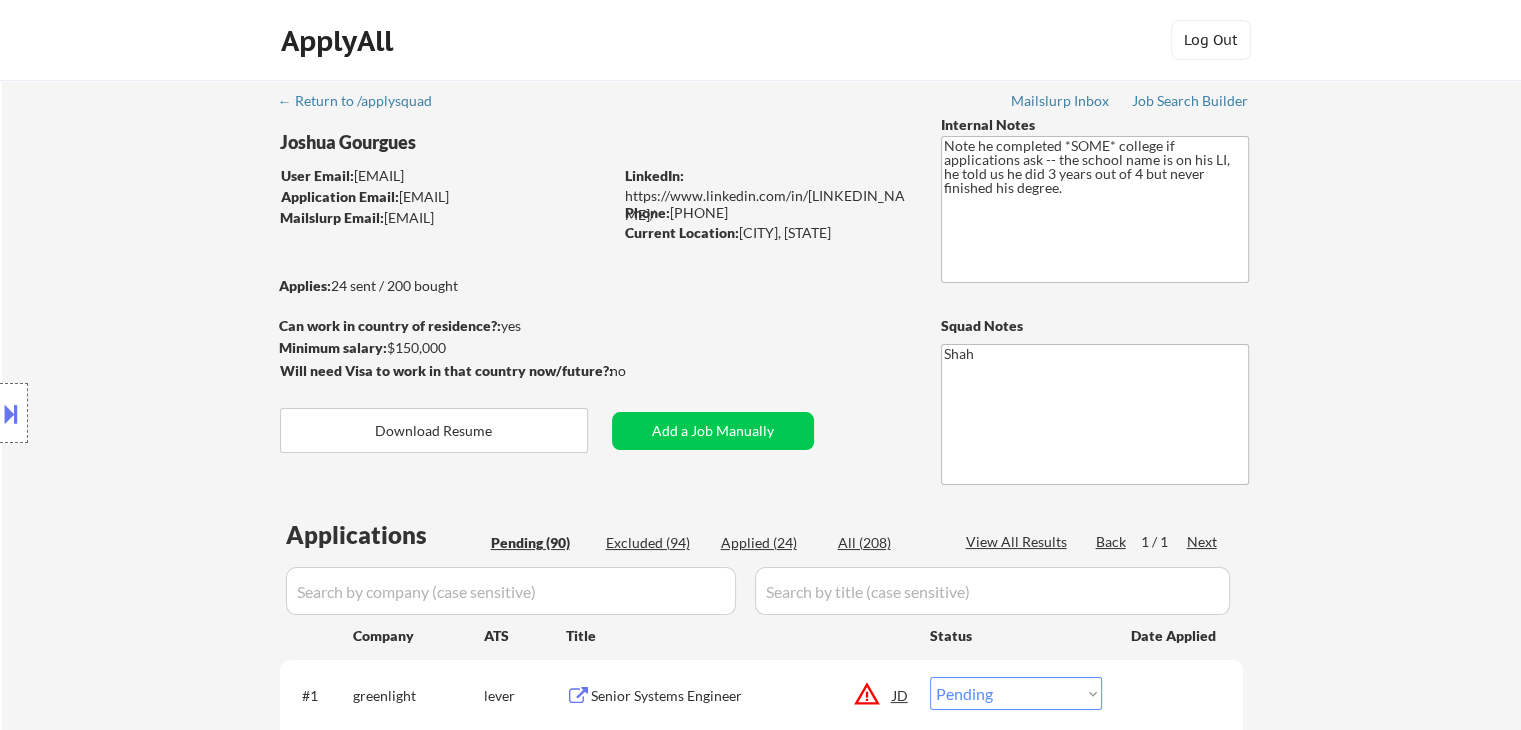 click on "← Return to /applysquad Mailslurp Inbox Job Search Builder [FIRST] [LAST] User Email:  [EMAIL] Application Email:  [EMAIL] Mailslurp Email:  [EMAIL] LinkedIn:   https://www.linkedin.com/in/[LINKEDIN_NAME]/
Phone:  [PHONE] Current Location:  [CITY], [STATE] Applies:  24 sent / 200 bought Internal Notes Note he completed *SOME* college if applications ask -- the school name is on his LI, he told us he did 3 years out of 4 but never finished his degree. Can work in country of residence?:  yes Squad Notes Minimum salary:  $150,000 Will need Visa to work in that country now/future?:   no Download Resume Add a Job Manually Shah Applications Pending (90) Excluded (94) Applied (24) All (208) View All Results Back 1 / 1
Next Company ATS Title Status Date Applied #1 greenlight lever Senior Systems Engineer JD warning_amber Choose an option... Pending Applied Excluded (Questions) Excluded (Expired) Excluded (Location) Excluded (Bad Match) #2 JD" at bounding box center (761, 4058) 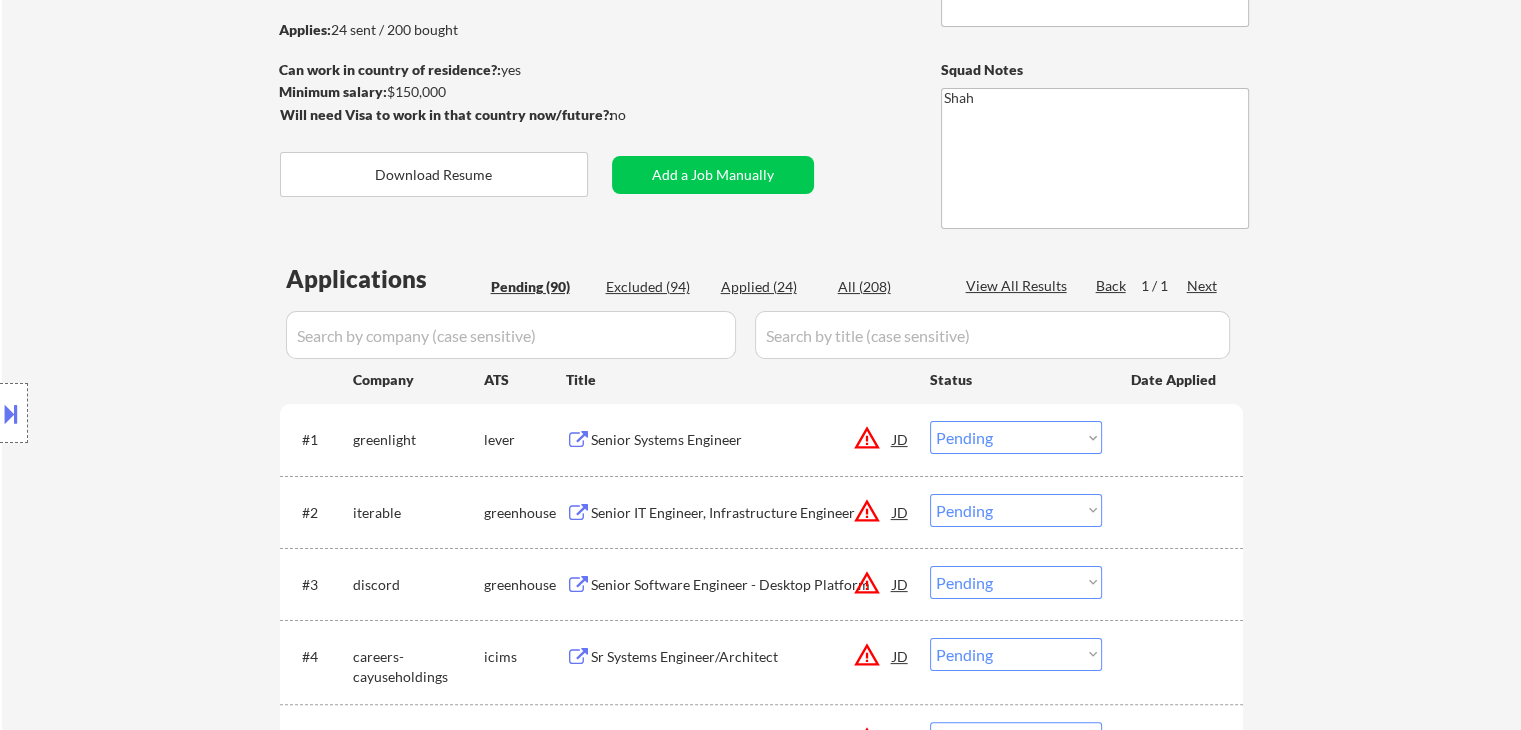 scroll, scrollTop: 300, scrollLeft: 0, axis: vertical 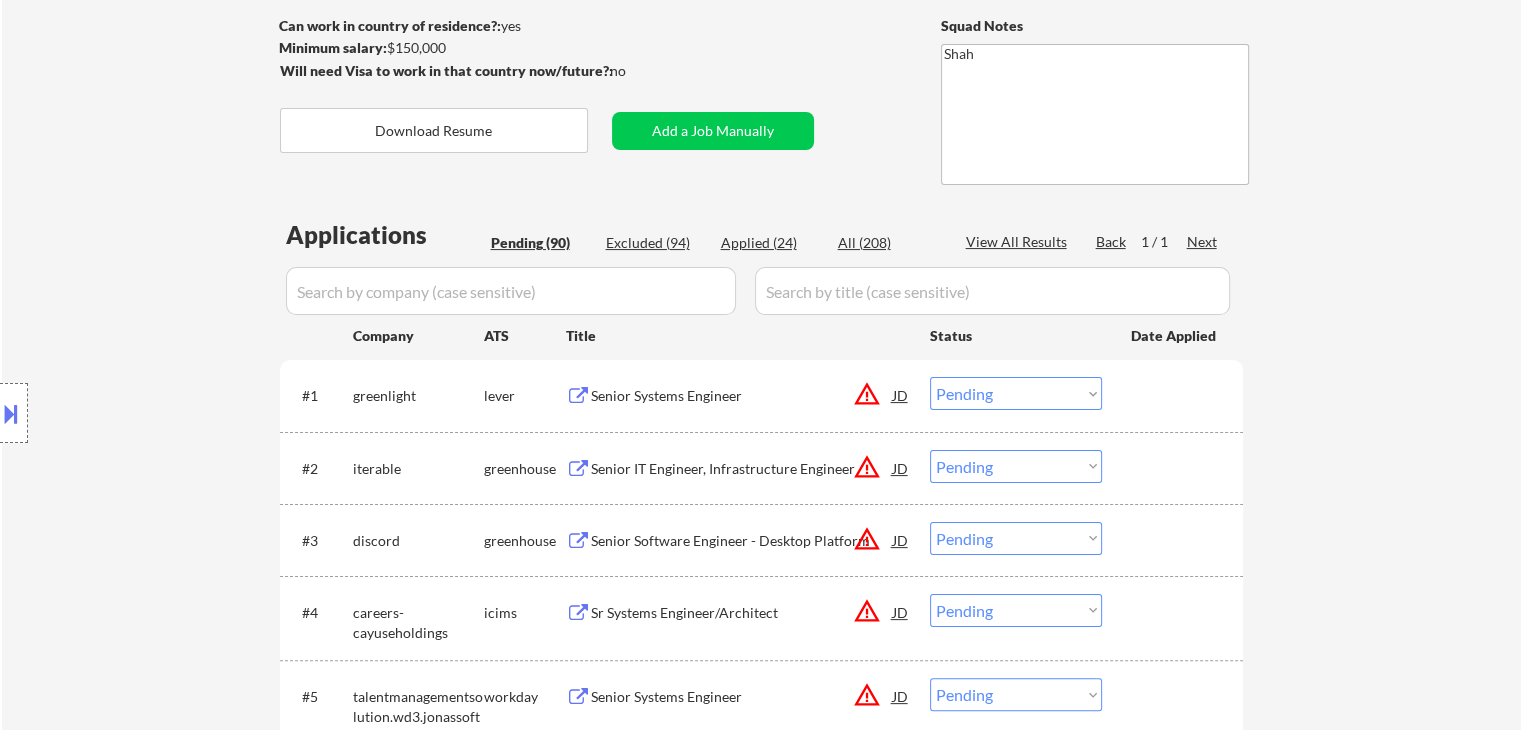 click on "← Return to /applysquad Mailslurp Inbox Job Search Builder [FIRST] [LAST] User Email:  [EMAIL] Application Email:  [EMAIL] Mailslurp Email:  [EMAIL] LinkedIn:   https://www.linkedin.com/in/[LINKEDIN_NAME]/
Phone:  [PHONE] Current Location:  [CITY], [STATE] Applies:  24 sent / 200 bought Internal Notes Note he completed *SOME* college if applications ask -- the school name is on his LI, he told us he did 3 years out of 4 but never finished his degree. Can work in country of residence?:  yes Squad Notes Minimum salary:  $150,000 Will need Visa to work in that country now/future?:   no Download Resume Add a Job Manually Shah Applications Pending (90) Excluded (94) Applied (24) All (208) View All Results Back 1 / 1
Next Company ATS Title Status Date Applied #1 greenlight lever Senior Systems Engineer JD warning_amber Choose an option... Pending Applied Excluded (Questions) Excluded (Expired) Excluded (Location) Excluded (Bad Match) #2 JD" at bounding box center [761, 3758] 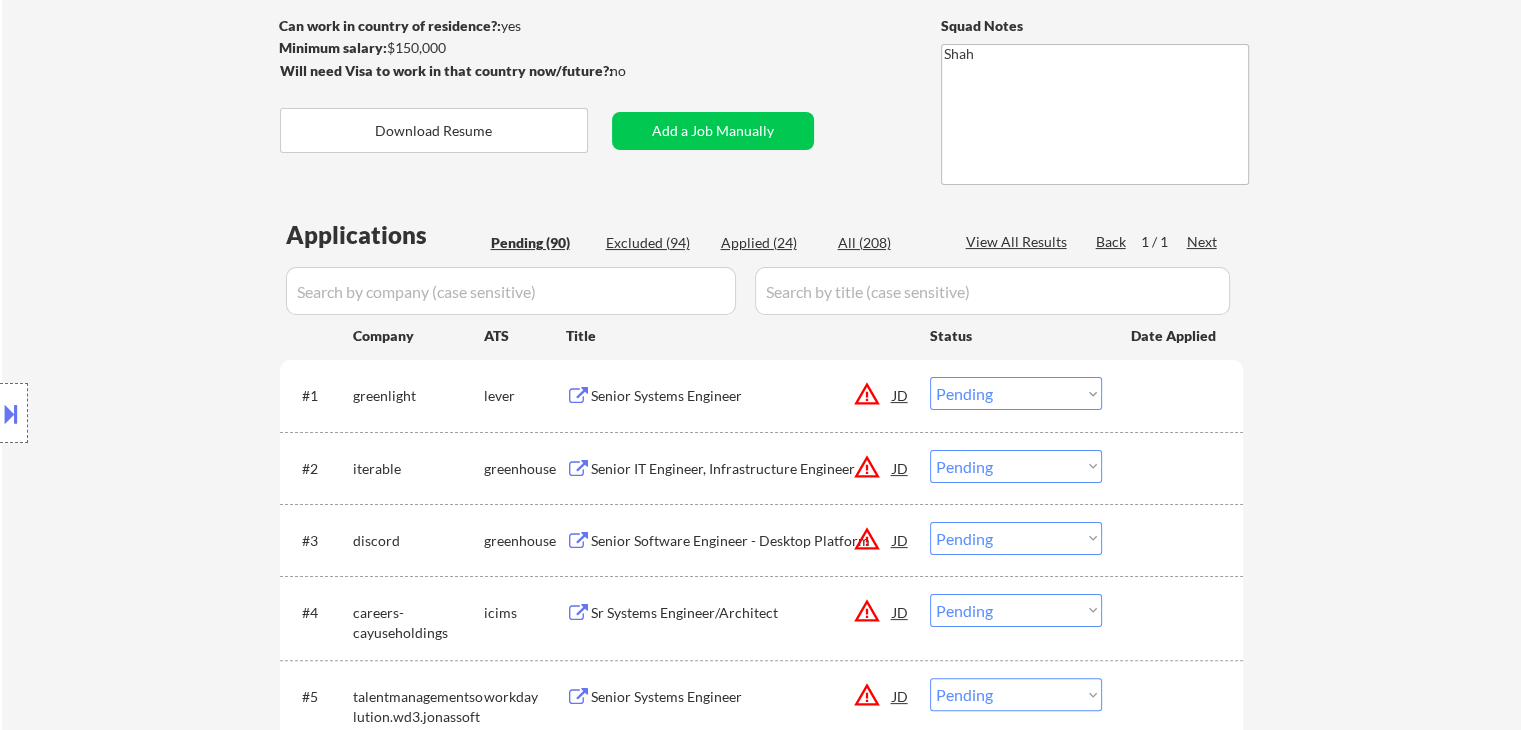 click on "← Return to /applysquad Mailslurp Inbox Job Search Builder [FIRST] [LAST] User Email:  [EMAIL] Application Email:  [EMAIL] Mailslurp Email:  [EMAIL] LinkedIn:   https://www.linkedin.com/in/[LINKEDIN_NAME]/
Phone:  [PHONE] Current Location:  [CITY], [STATE] Applies:  24 sent / 200 bought Internal Notes Note he completed *SOME* college if applications ask -- the school name is on his LI, he told us he did 3 years out of 4 but never finished his degree. Can work in country of residence?:  yes Squad Notes Minimum salary:  $150,000 Will need Visa to work in that country now/future?:   no Download Resume Add a Job Manually Shah Applications Pending (90) Excluded (94) Applied (24) All (208) View All Results Back 1 / 1
Next Company ATS Title Status Date Applied #1 greenlight lever Senior Systems Engineer JD warning_amber Choose an option... Pending Applied Excluded (Questions) Excluded (Expired) Excluded (Location) Excluded (Bad Match) #2 JD" at bounding box center [761, 3758] 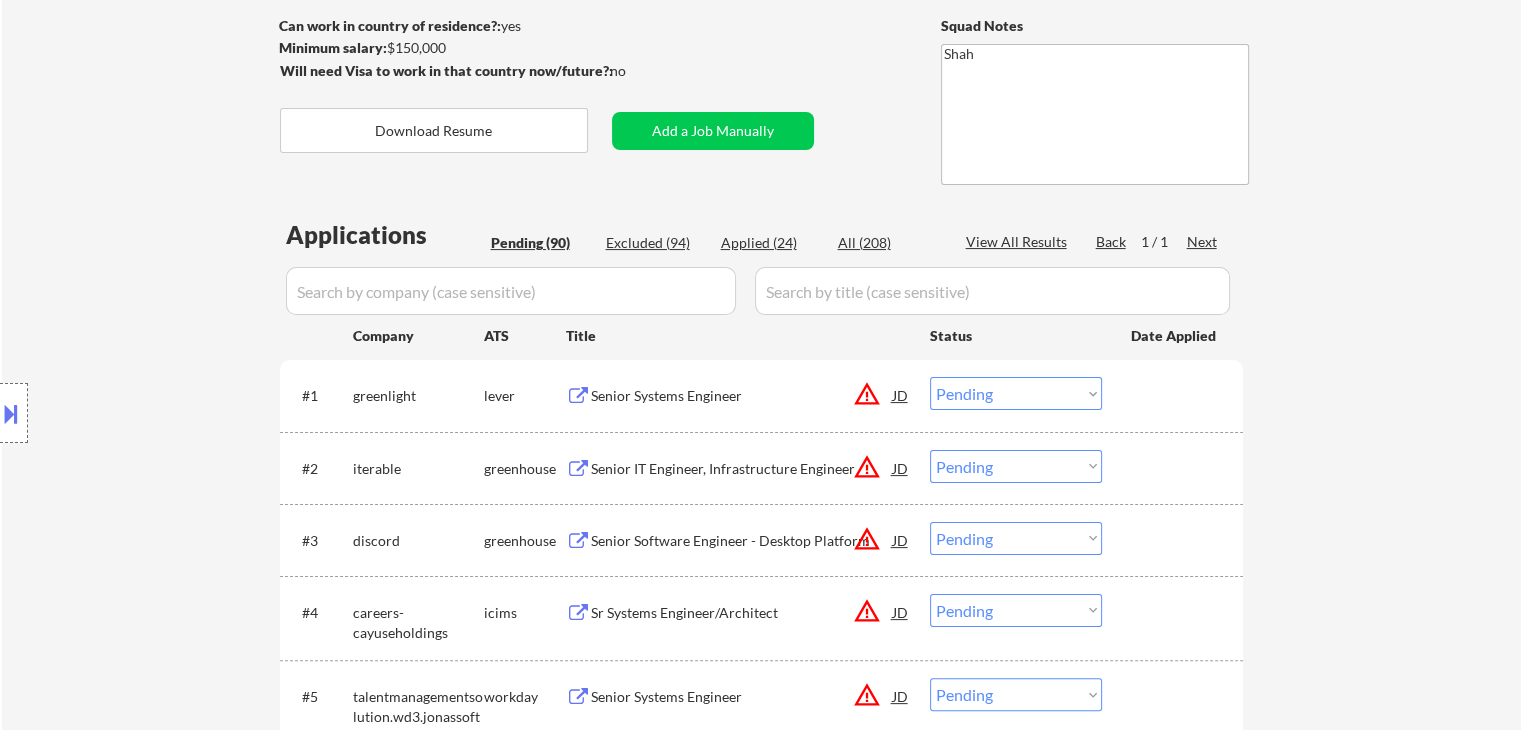 click on "← Return to /applysquad Mailslurp Inbox Job Search Builder [FIRST] [LAST] User Email:  [EMAIL] Application Email:  [EMAIL] Mailslurp Email:  [EMAIL] LinkedIn:   https://www.linkedin.com/in/[LINKEDIN_NAME]/
Phone:  [PHONE] Current Location:  [CITY], [STATE] Applies:  24 sent / 200 bought Internal Notes Note he completed *SOME* college if applications ask -- the school name is on his LI, he told us he did 3 years out of 4 but never finished his degree. Can work in country of residence?:  yes Squad Notes Minimum salary:  $150,000 Will need Visa to work in that country now/future?:   no Download Resume Add a Job Manually Shah Applications Pending (90) Excluded (94) Applied (24) All (208) View All Results Back 1 / 1
Next Company ATS Title Status Date Applied #1 greenlight lever Senior Systems Engineer JD warning_amber Choose an option... Pending Applied Excluded (Questions) Excluded (Expired) Excluded (Location) Excluded (Bad Match) #2 JD" at bounding box center (761, 3758) 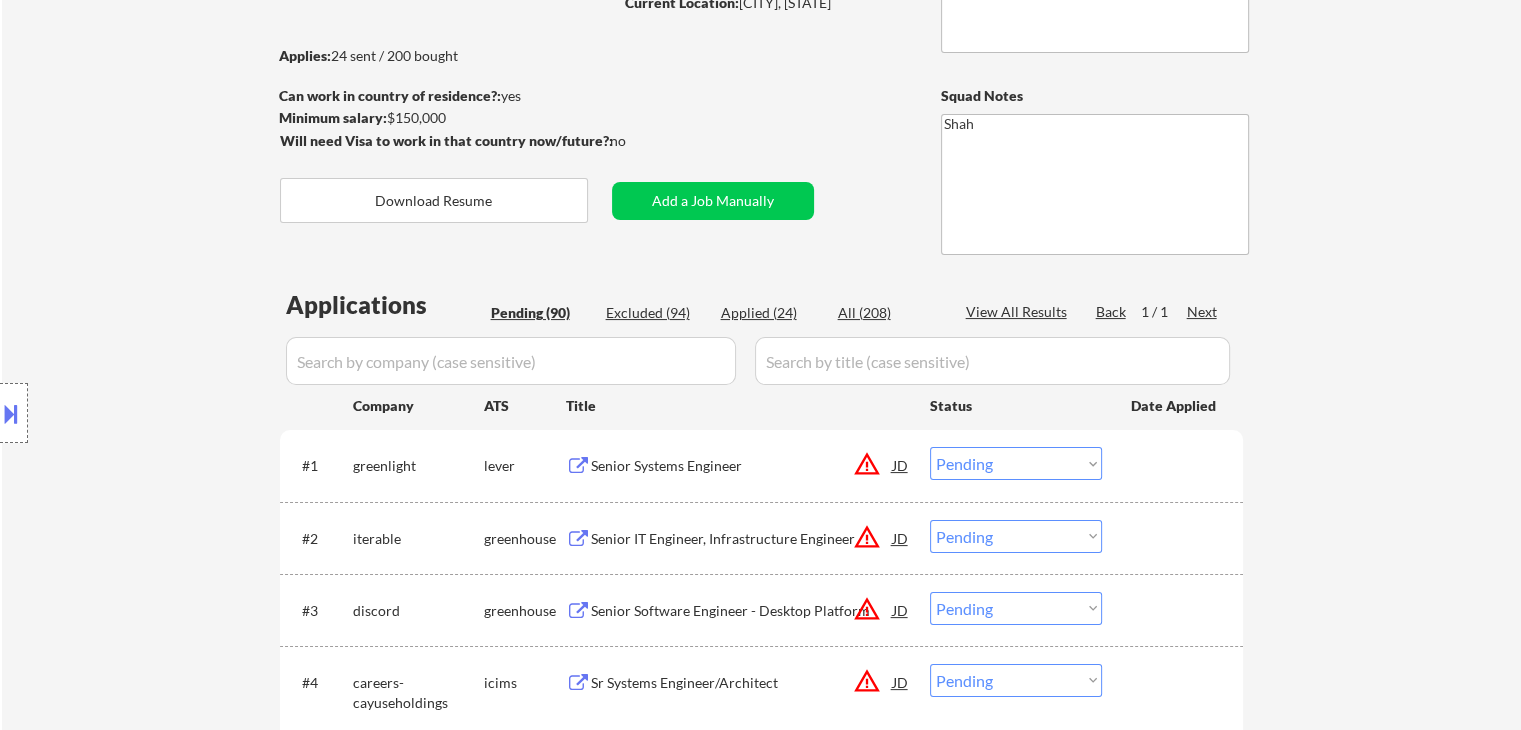 scroll, scrollTop: 200, scrollLeft: 0, axis: vertical 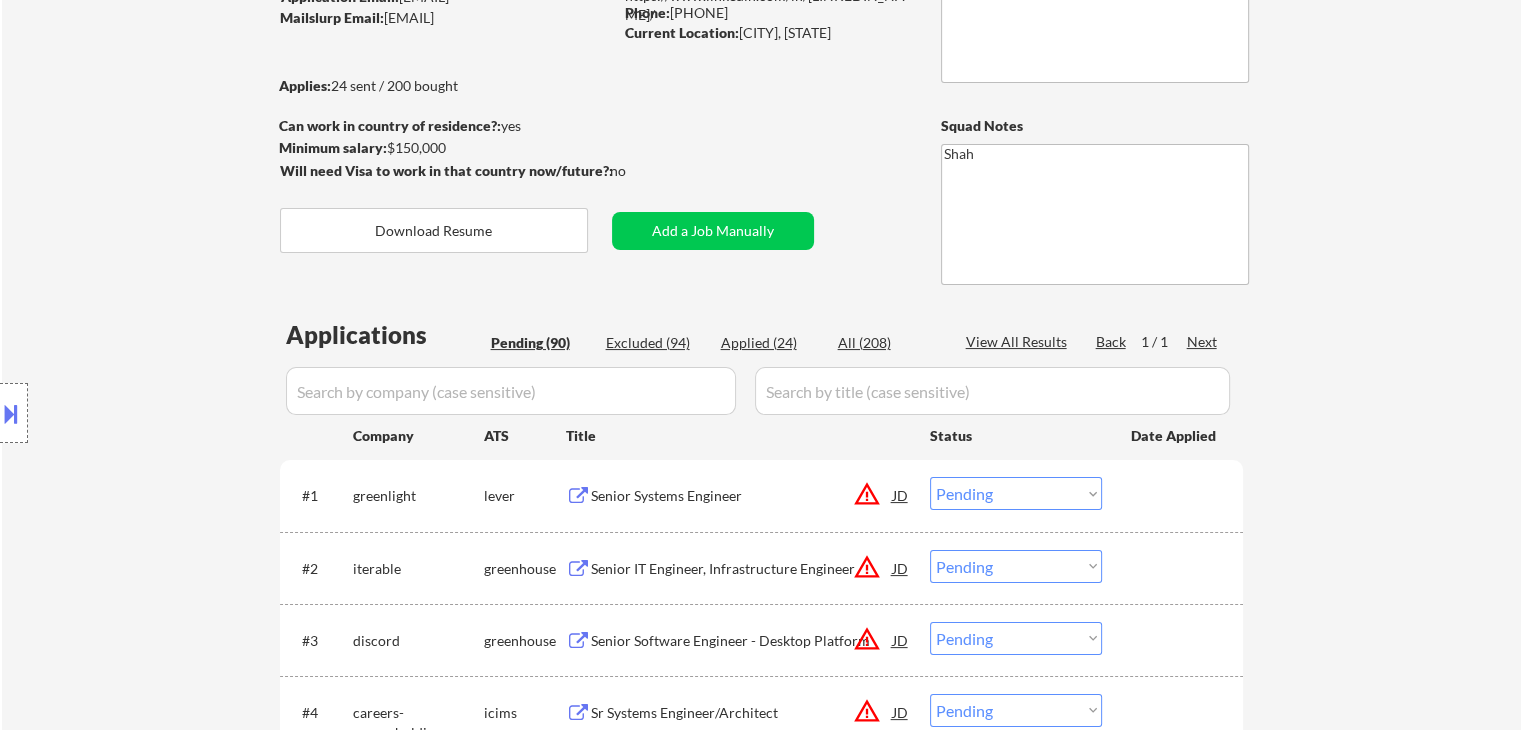 click on "← Return to /applysquad Mailslurp Inbox Job Search Builder [FIRST] [LAST] User Email:  [EMAIL] Application Email:  [EMAIL] Mailslurp Email:  [EMAIL] LinkedIn:   https://www.linkedin.com/in/[LINKEDIN_NAME]/
Phone:  [PHONE] Current Location:  [CITY], [STATE] Applies:  24 sent / 200 bought Internal Notes Note he completed *SOME* college if applications ask -- the school name is on his LI, he told us he did 3 years out of 4 but never finished his degree. Can work in country of residence?:  yes Squad Notes Minimum salary:  $150,000 Will need Visa to work in that country now/future?:   no Download Resume Add a Job Manually Shah Applications Pending (90) Excluded (94) Applied (24) All (208) View All Results Back 1 / 1
Next Company ATS Title Status Date Applied #1 greenlight lever Senior Systems Engineer JD warning_amber Choose an option... Pending Applied Excluded (Questions) Excluded (Expired) Excluded (Location) Excluded (Bad Match) #2 JD" at bounding box center [761, 3858] 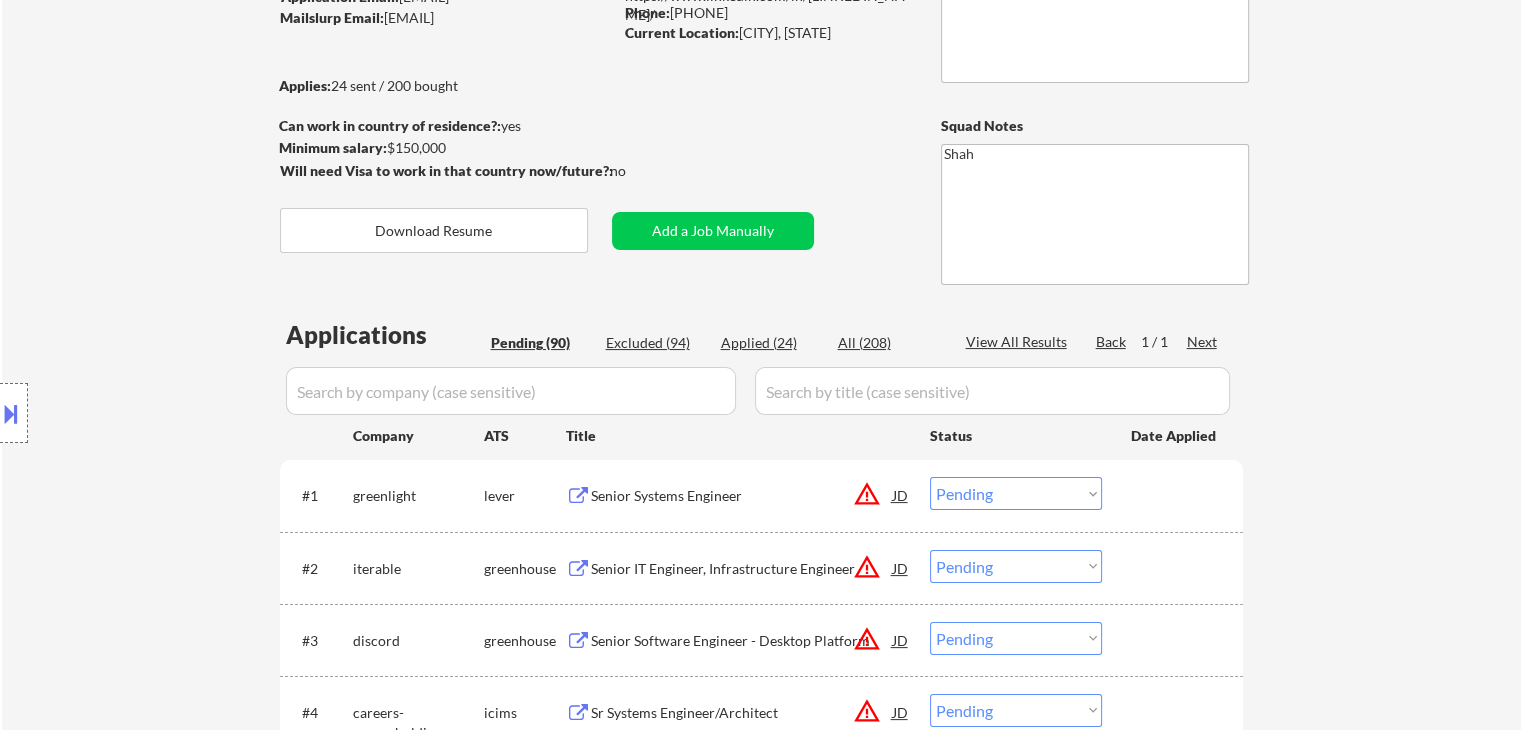 click on "← Return to /applysquad Mailslurp Inbox Job Search Builder [FIRST] [LAST] User Email:  [EMAIL] Application Email:  [EMAIL] Mailslurp Email:  [EMAIL] LinkedIn:   https://www.linkedin.com/in/[LINKEDIN_NAME]/
Phone:  [PHONE] Current Location:  [CITY], [STATE] Applies:  24 sent / 200 bought Internal Notes Note he completed *SOME* college if applications ask -- the school name is on his LI, he told us he did 3 years out of 4 but never finished his degree. Can work in country of residence?:  yes Squad Notes Minimum salary:  $150,000 Will need Visa to work in that country now/future?:   no Download Resume Add a Job Manually Shah Applications Pending (90) Excluded (94) Applied (24) All (208) View All Results Back 1 / 1
Next Company ATS Title Status Date Applied #1 greenlight lever Senior Systems Engineer JD warning_amber Choose an option... Pending Applied Excluded (Questions) Excluded (Expired) Excluded (Location) Excluded (Bad Match) #2 JD" at bounding box center (761, 3858) 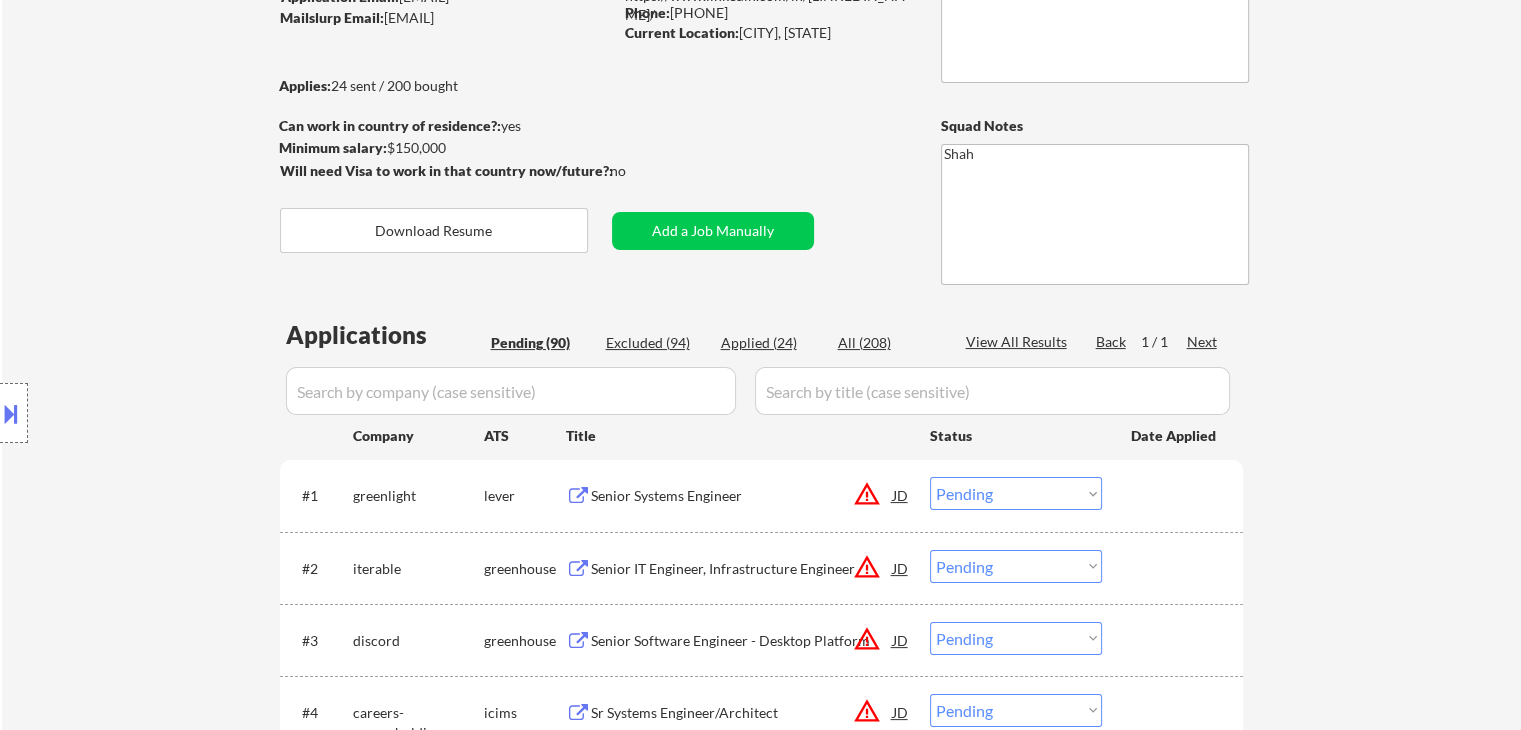 click on "← Return to /applysquad Mailslurp Inbox Job Search Builder [FIRST] [LAST] User Email:  [EMAIL] Application Email:  [EMAIL] Mailslurp Email:  [EMAIL] LinkedIn:   https://www.linkedin.com/in/[LINKEDIN_NAME]/
Phone:  [PHONE] Current Location:  [CITY], [STATE] Applies:  24 sent / 200 bought Internal Notes Note he completed *SOME* college if applications ask -- the school name is on his LI, he told us he did 3 years out of 4 but never finished his degree. Can work in country of residence?:  yes Squad Notes Minimum salary:  $150,000 Will need Visa to work in that country now/future?:   no Download Resume Add a Job Manually Shah Applications Pending (90) Excluded (94) Applied (24) All (208) View All Results Back 1 / 1
Next Company ATS Title Status Date Applied #1 greenlight lever Senior Systems Engineer JD warning_amber Choose an option... Pending Applied Excluded (Questions) Excluded (Expired) Excluded (Location) Excluded (Bad Match) #2 JD" at bounding box center (761, 3858) 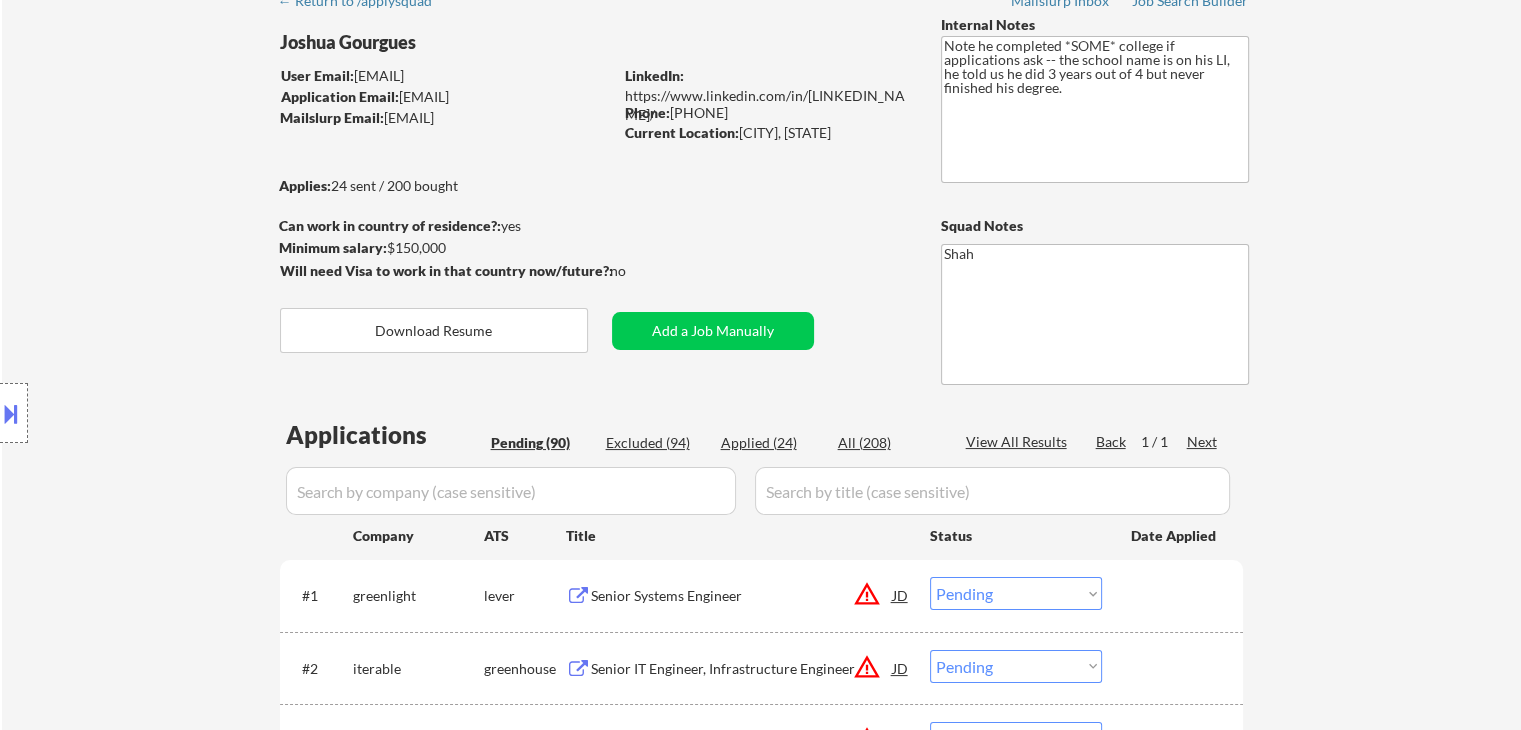 click on "← Return to /applysquad Mailslurp Inbox Job Search Builder [FIRST] [LAST] User Email:  [EMAIL] Application Email:  [EMAIL] Mailslurp Email:  [EMAIL] LinkedIn:   https://www.linkedin.com/in/[LINKEDIN_NAME]/
Phone:  [PHONE] Current Location:  [CITY], [STATE] Applies:  24 sent / 200 bought Internal Notes Note he completed *SOME* college if applications ask -- the school name is on his LI, he told us he did 3 years out of 4 but never finished his degree. Can work in country of residence?:  yes Squad Notes Minimum salary:  $150,000 Will need Visa to work in that country now/future?:   no Download Resume Add a Job Manually Shah Applications Pending (90) Excluded (94) Applied (24) All (208) View All Results Back 1 / 1
Next Company ATS Title Status Date Applied #1 greenlight lever Senior Systems Engineer JD warning_amber Choose an option... Pending Applied Excluded (Questions) Excluded (Expired) Excluded (Location) Excluded (Bad Match) #2 JD" at bounding box center (761, 3958) 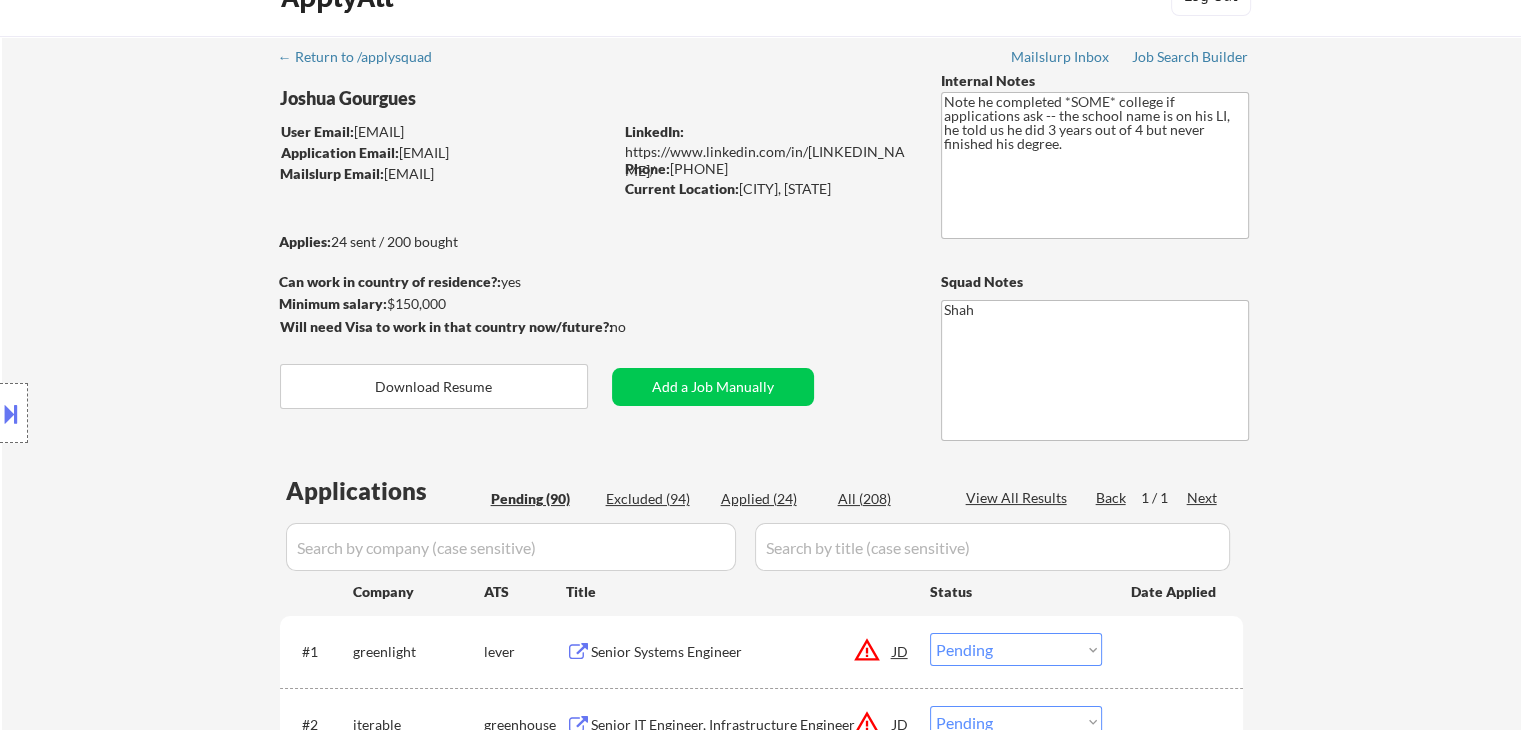 scroll, scrollTop: 0, scrollLeft: 0, axis: both 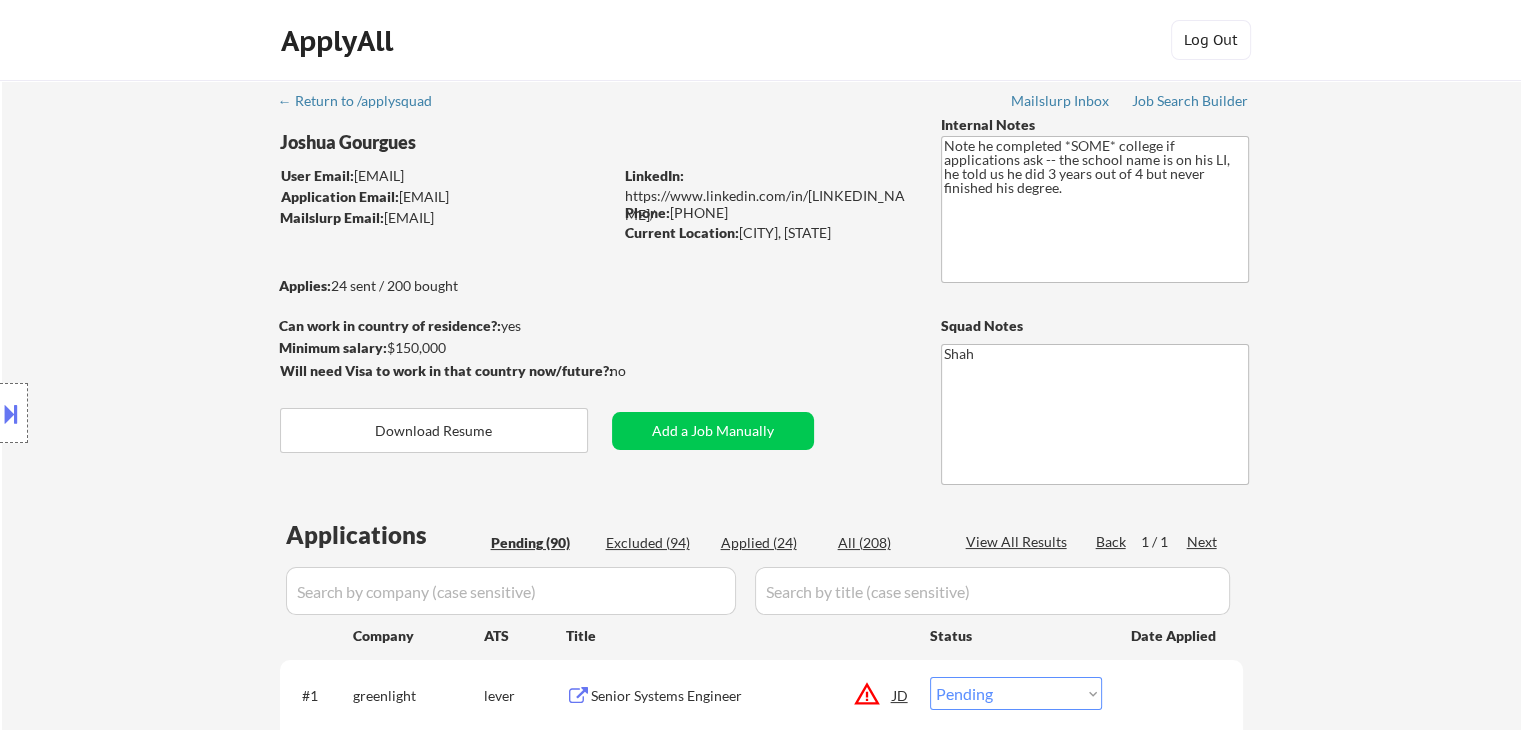 click on "← Return to /applysquad Mailslurp Inbox Job Search Builder [FIRST] [LAST] User Email:  [EMAIL] Application Email:  [EMAIL] Mailslurp Email:  [EMAIL] LinkedIn:   https://www.linkedin.com/in/[LINKEDIN_NAME]/
Phone:  [PHONE] Current Location:  [CITY], [STATE] Applies:  24 sent / 200 bought Internal Notes Note he completed *SOME* college if applications ask -- the school name is on his LI, he told us he did 3 years out of 4 but never finished his degree. Can work in country of residence?:  yes Squad Notes Minimum salary:  $150,000 Will need Visa to work in that country now/future?:   no Download Resume Add a Job Manually Shah Applications Pending (90) Excluded (94) Applied (24) All (208) View All Results Back 1 / 1
Next Company ATS Title Status Date Applied #1 greenlight lever Senior Systems Engineer JD warning_amber Choose an option... Pending Applied Excluded (Questions) Excluded (Expired) Excluded (Location) Excluded (Bad Match) #2 JD" at bounding box center (761, 4058) 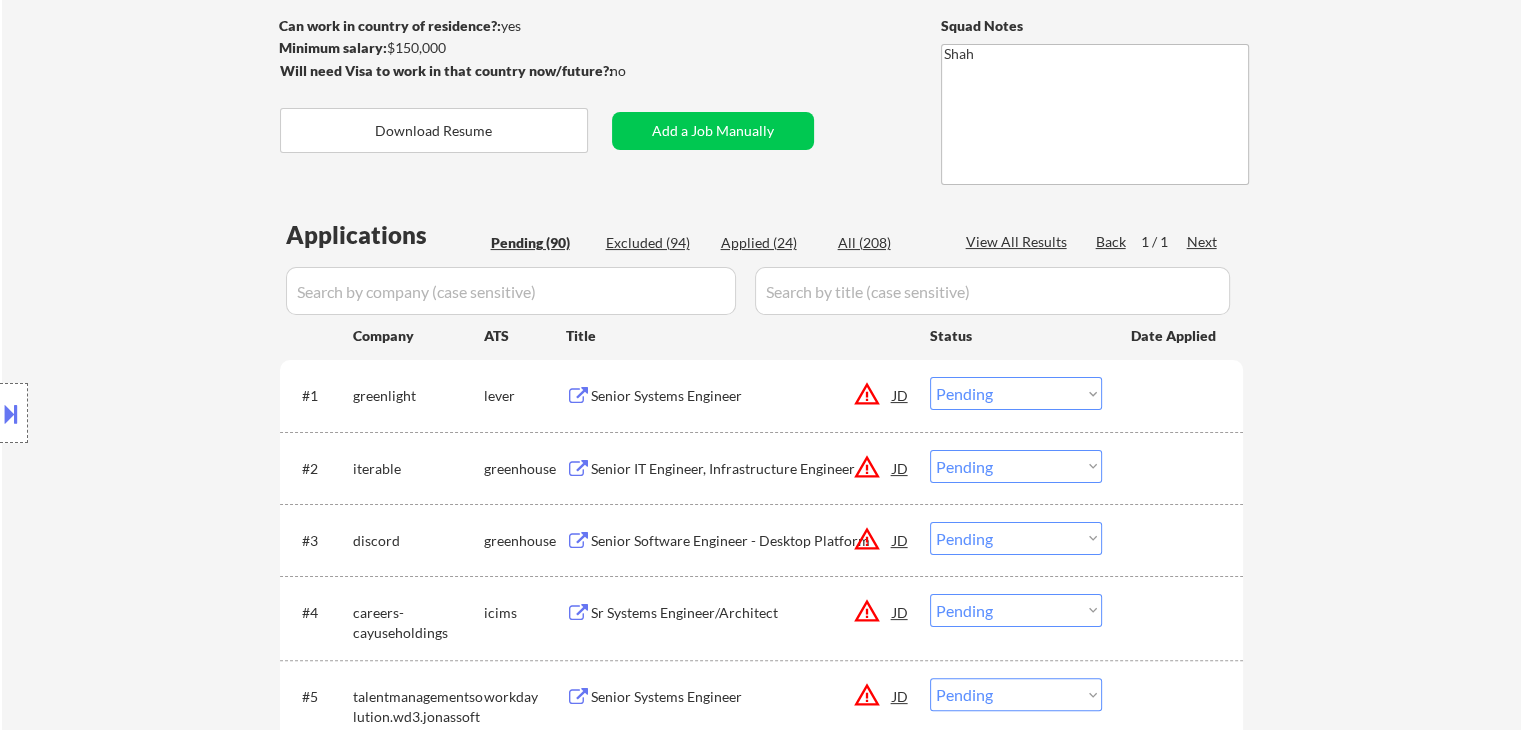click on "← Return to /applysquad Mailslurp Inbox Job Search Builder [FIRST] [LAST] User Email:  [EMAIL] Application Email:  [EMAIL] Mailslurp Email:  [EMAIL] LinkedIn:   https://www.linkedin.com/in/[LINKEDIN_NAME]/
Phone:  [PHONE] Current Location:  [CITY], [STATE] Applies:  24 sent / 200 bought Internal Notes Note he completed *SOME* college if applications ask -- the school name is on his LI, he told us he did 3 years out of 4 but never finished his degree. Can work in country of residence?:  yes Squad Notes Minimum salary:  $150,000 Will need Visa to work in that country now/future?:   no Download Resume Add a Job Manually Shah Applications Pending (90) Excluded (94) Applied (24) All (208) View All Results Back 1 / 1
Next Company ATS Title Status Date Applied #1 greenlight lever Senior Systems Engineer JD warning_amber Choose an option... Pending Applied Excluded (Questions) Excluded (Expired) Excluded (Location) Excluded (Bad Match) #2 JD" at bounding box center [761, 3758] 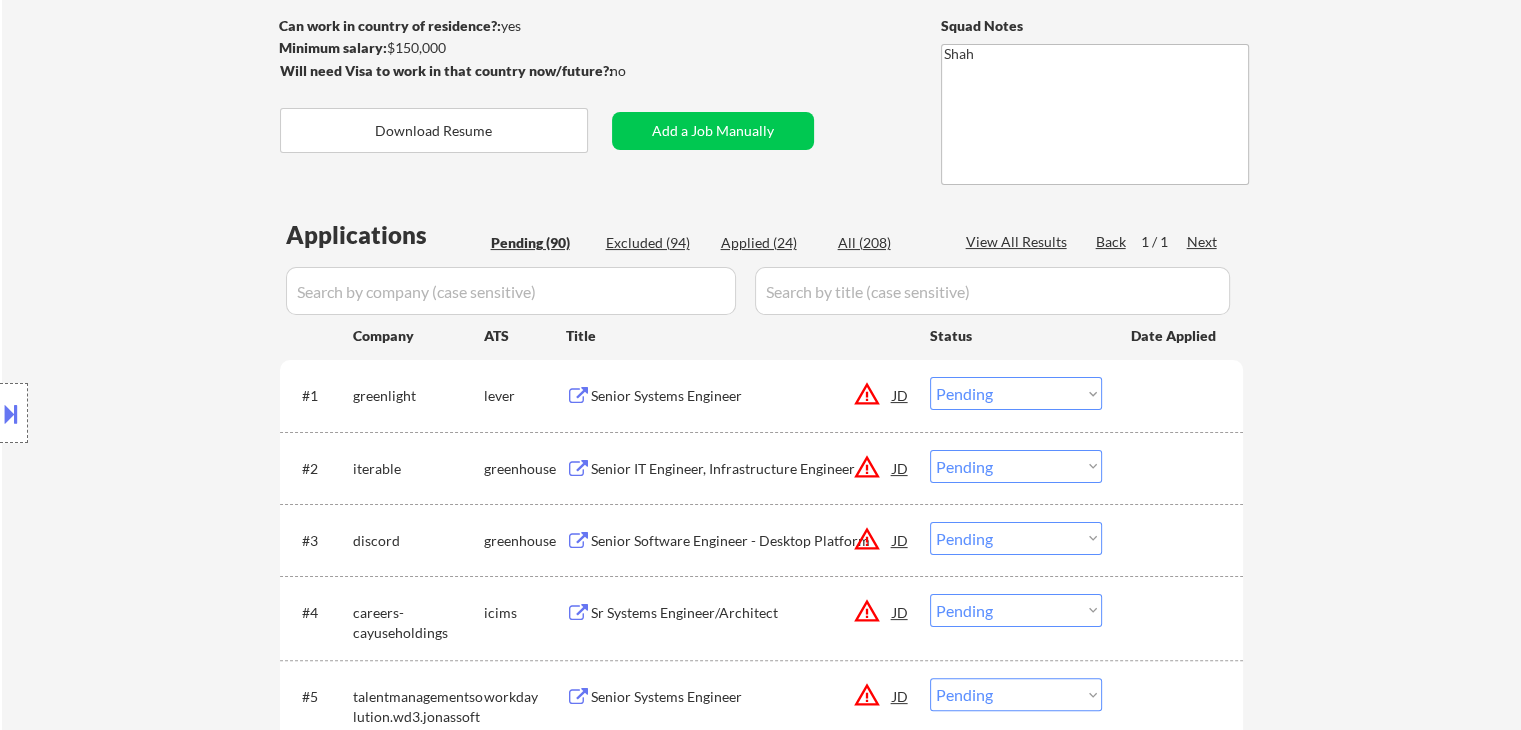 click on "← Return to /applysquad Mailslurp Inbox Job Search Builder [FIRST] [LAST] User Email:  [EMAIL] Application Email:  [EMAIL] Mailslurp Email:  [EMAIL] LinkedIn:   https://www.linkedin.com/in/[LINKEDIN_NAME]/
Phone:  [PHONE] Current Location:  [CITY], [STATE] Applies:  24 sent / 200 bought Internal Notes Note he completed *SOME* college if applications ask -- the school name is on his LI, he told us he did 3 years out of 4 but never finished his degree. Can work in country of residence?:  yes Squad Notes Minimum salary:  $150,000 Will need Visa to work in that country now/future?:   no Download Resume Add a Job Manually Shah Applications Pending (90) Excluded (94) Applied (24) All (208) View All Results Back 1 / 1
Next Company ATS Title Status Date Applied #1 greenlight lever Senior Systems Engineer JD warning_amber Choose an option... Pending Applied Excluded (Questions) Excluded (Expired) Excluded (Location) Excluded (Bad Match) #2 JD" at bounding box center (761, 3758) 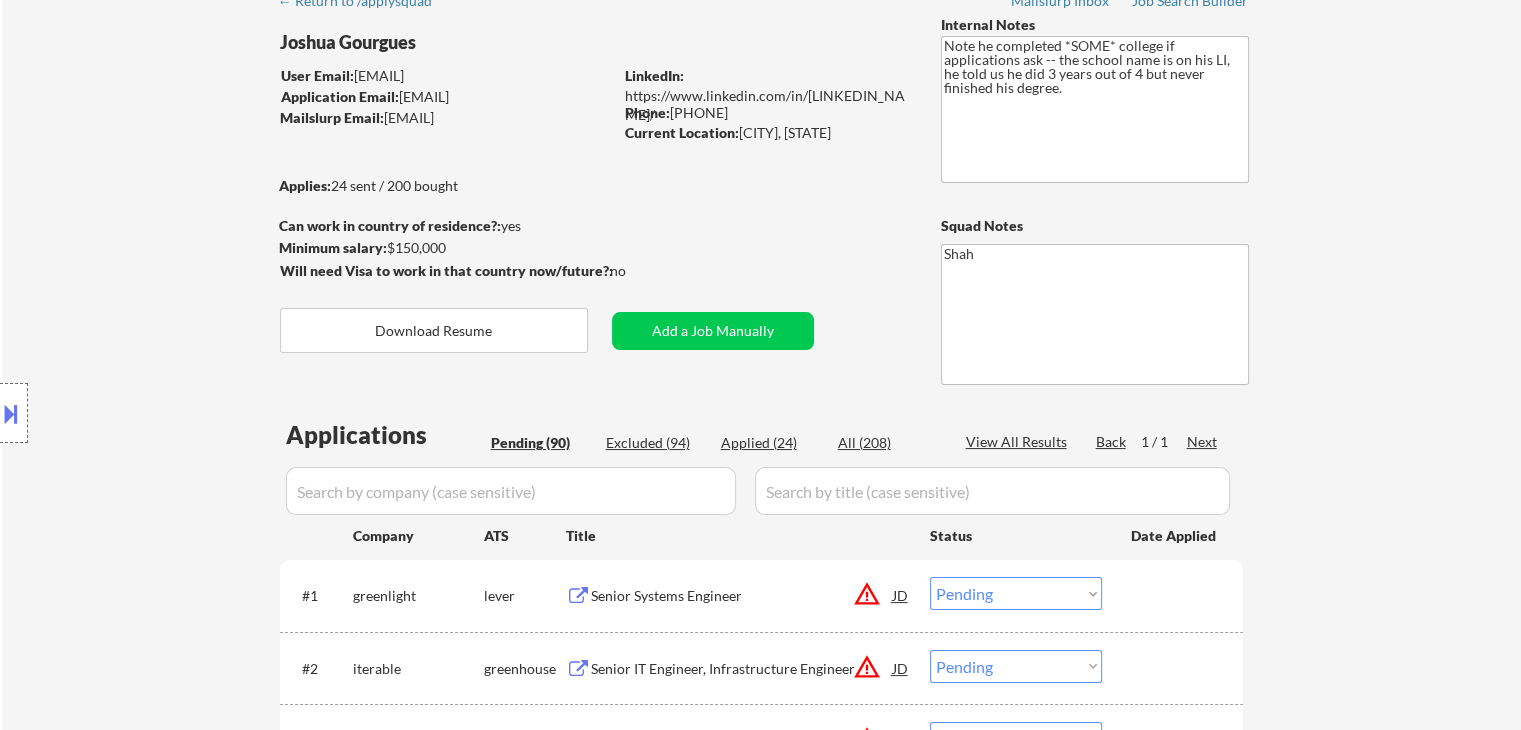 click on "← Return to /applysquad Mailslurp Inbox Job Search Builder [FIRST] [LAST] User Email:  [EMAIL] Application Email:  [EMAIL] Mailslurp Email:  [EMAIL] LinkedIn:   https://www.linkedin.com/in/[LINKEDIN_NAME]/
Phone:  [PHONE] Current Location:  [CITY], [STATE] Applies:  24 sent / 200 bought Internal Notes Note he completed *SOME* college if applications ask -- the school name is on his LI, he told us he did 3 years out of 4 but never finished his degree. Can work in country of residence?:  yes Squad Notes Minimum salary:  $150,000 Will need Visa to work in that country now/future?:   no Download Resume Add a Job Manually Shah Applications Pending (90) Excluded (94) Applied (24) All (208) View All Results Back 1 / 1
Next Company ATS Title Status Date Applied #1 greenlight lever Senior Systems Engineer JD warning_amber Choose an option... Pending Applied Excluded (Questions) Excluded (Expired) Excluded (Location) Excluded (Bad Match) #2 JD" at bounding box center (761, 3958) 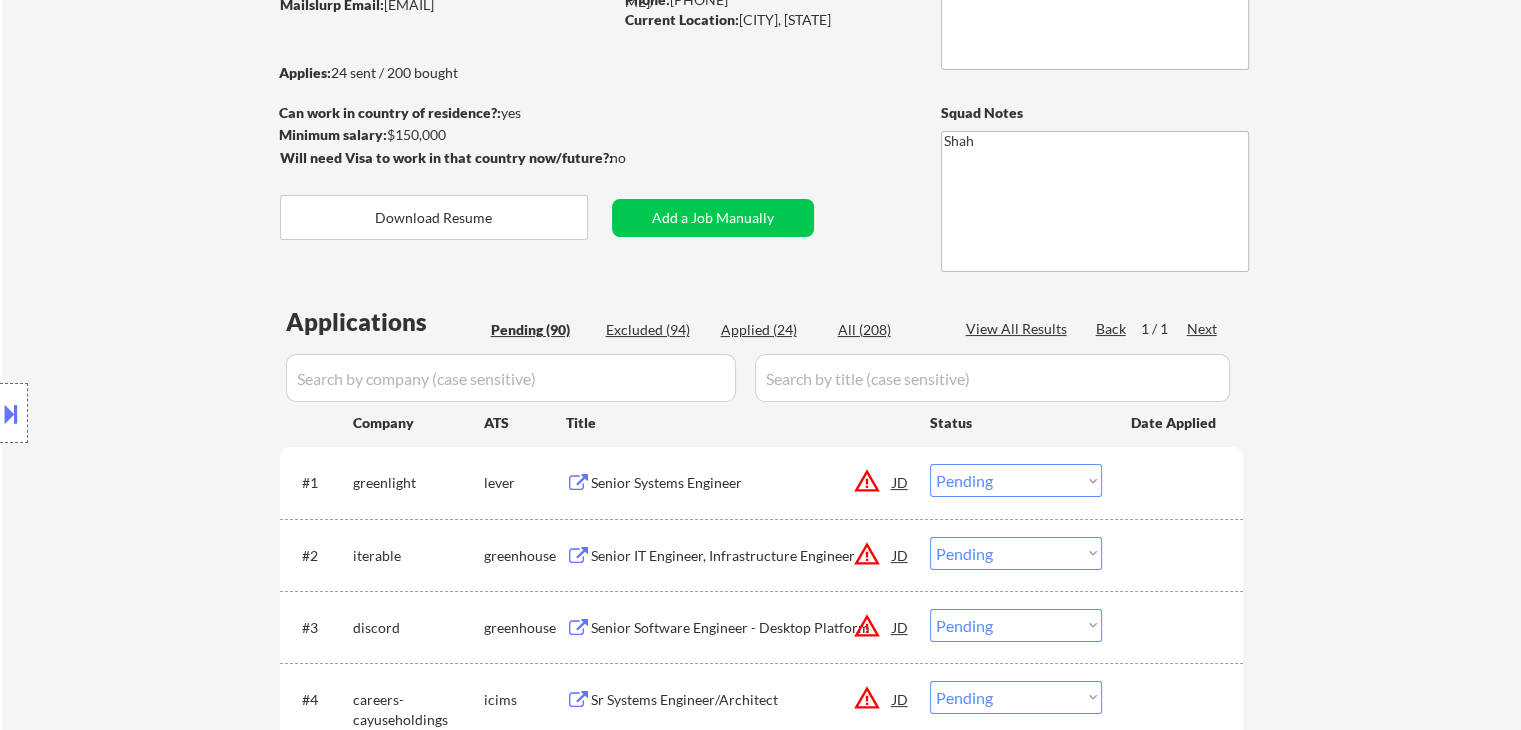 scroll, scrollTop: 300, scrollLeft: 0, axis: vertical 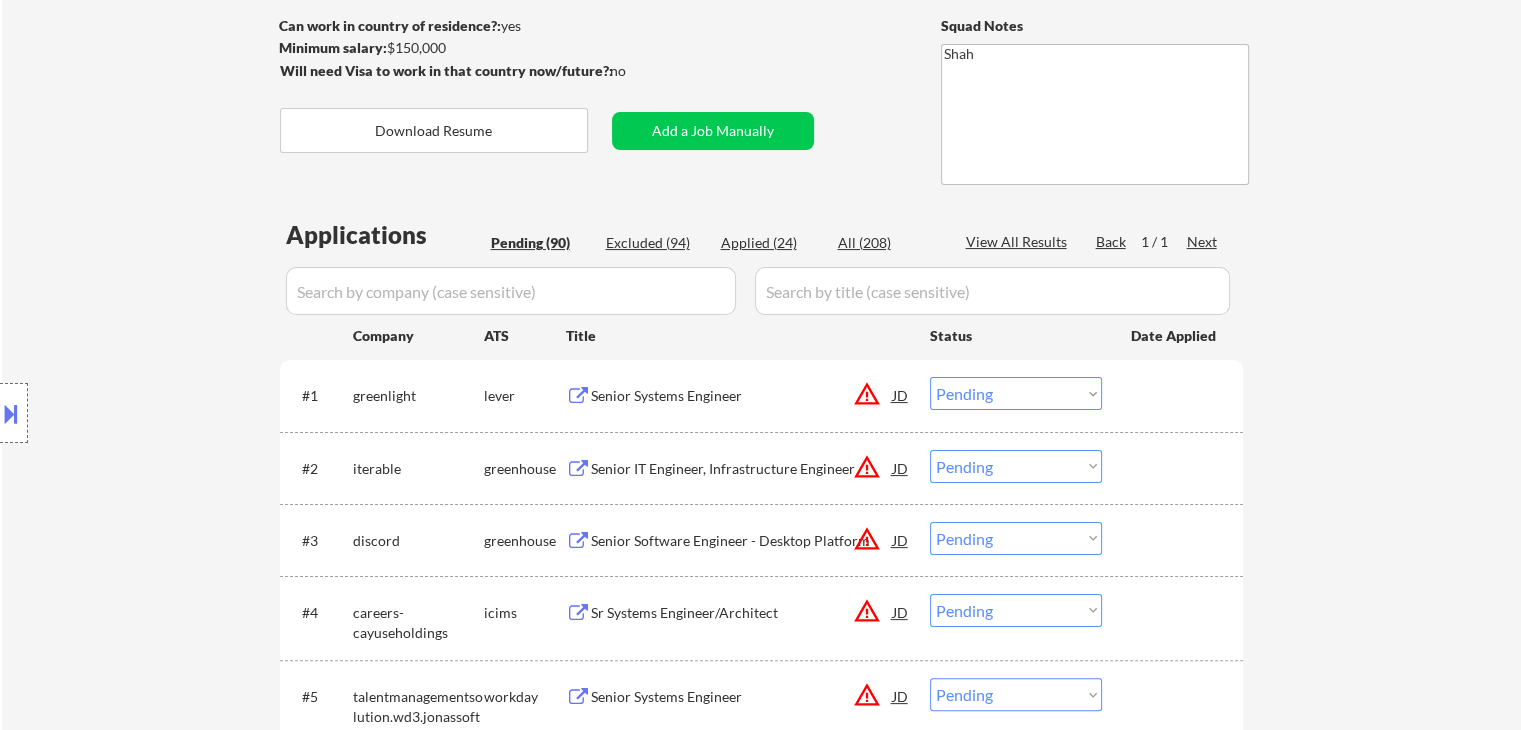 click on "← Return to /applysquad Mailslurp Inbox Job Search Builder [FIRST] [LAST] User Email:  [EMAIL] Application Email:  [EMAIL] Mailslurp Email:  [EMAIL] LinkedIn:   https://www.linkedin.com/in/[LINKEDIN_NAME]/
Phone:  [PHONE] Current Location:  [CITY], [STATE] Applies:  24 sent / 200 bought Internal Notes Note he completed *SOME* college if applications ask -- the school name is on his LI, he told us he did 3 years out of 4 but never finished his degree. Can work in country of residence?:  yes Squad Notes Minimum salary:  $150,000 Will need Visa to work in that country now/future?:   no Download Resume Add a Job Manually Shah Applications Pending (90) Excluded (94) Applied (24) All (208) View All Results Back 1 / 1
Next Company ATS Title Status Date Applied #1 greenlight lever Senior Systems Engineer JD warning_amber Choose an option... Pending Applied Excluded (Questions) Excluded (Expired) Excluded (Location) Excluded (Bad Match) #2 JD" at bounding box center [761, 3758] 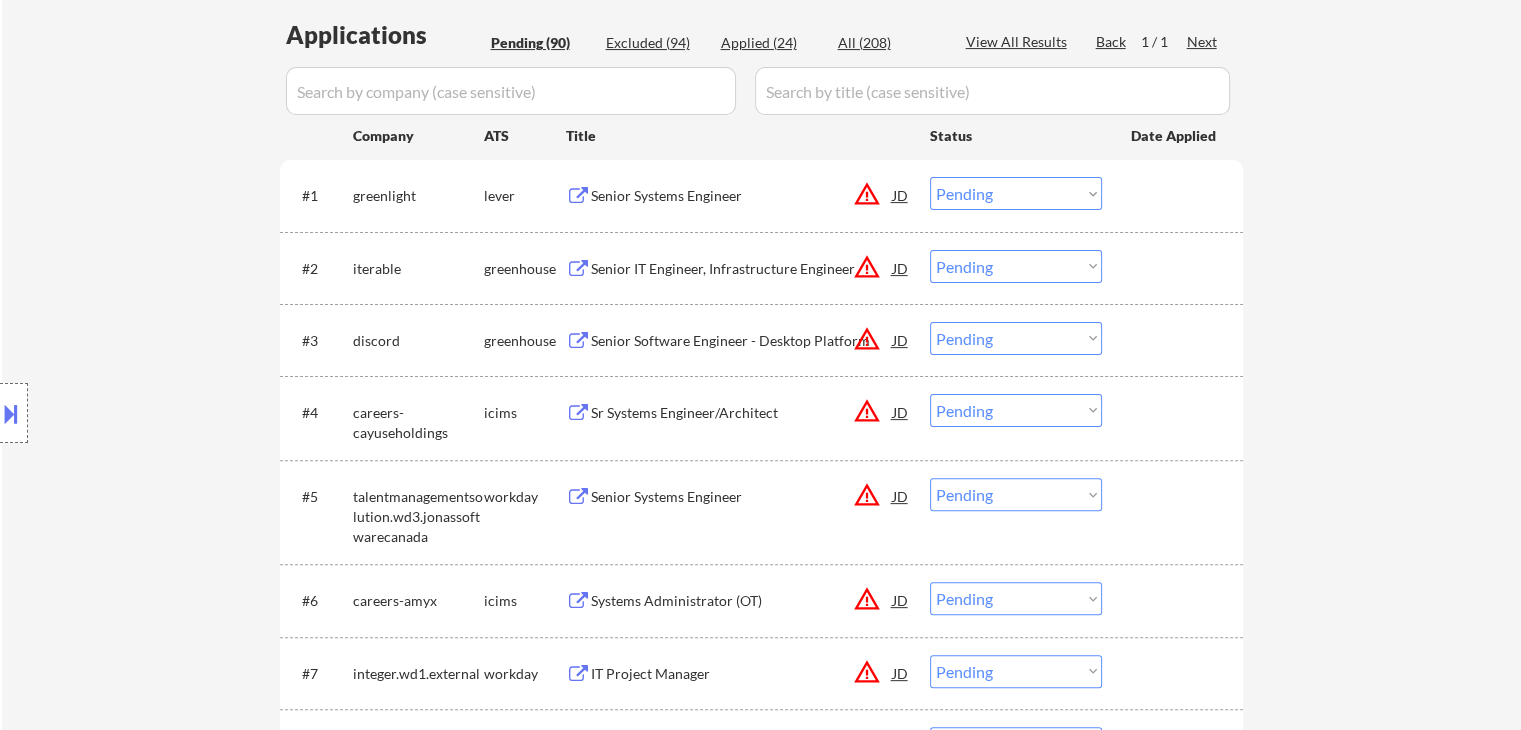 click on "← Return to /applysquad Mailslurp Inbox Job Search Builder [FIRST] [LAST] User Email:  [EMAIL] Application Email:  [EMAIL] Mailslurp Email:  [EMAIL] LinkedIn:   https://www.linkedin.com/in/[LINKEDIN_NAME]/
Phone:  [PHONE] Current Location:  [CITY], [STATE] Applies:  24 sent / 200 bought Internal Notes Note he completed *SOME* college if applications ask -- the school name is on his LI, he told us he did 3 years out of 4 but never finished his degree. Can work in country of residence?:  yes Squad Notes Minimum salary:  $150,000 Will need Visa to work in that country now/future?:   no Download Resume Add a Job Manually Shah Applications Pending (90) Excluded (94) Applied (24) All (208) View All Results Back 1 / 1
Next Company ATS Title Status Date Applied #1 greenlight lever Senior Systems Engineer JD warning_amber Choose an option... Pending Applied Excluded (Questions) Excluded (Expired) Excluded (Location) Excluded (Bad Match) #2 JD" at bounding box center (761, 3558) 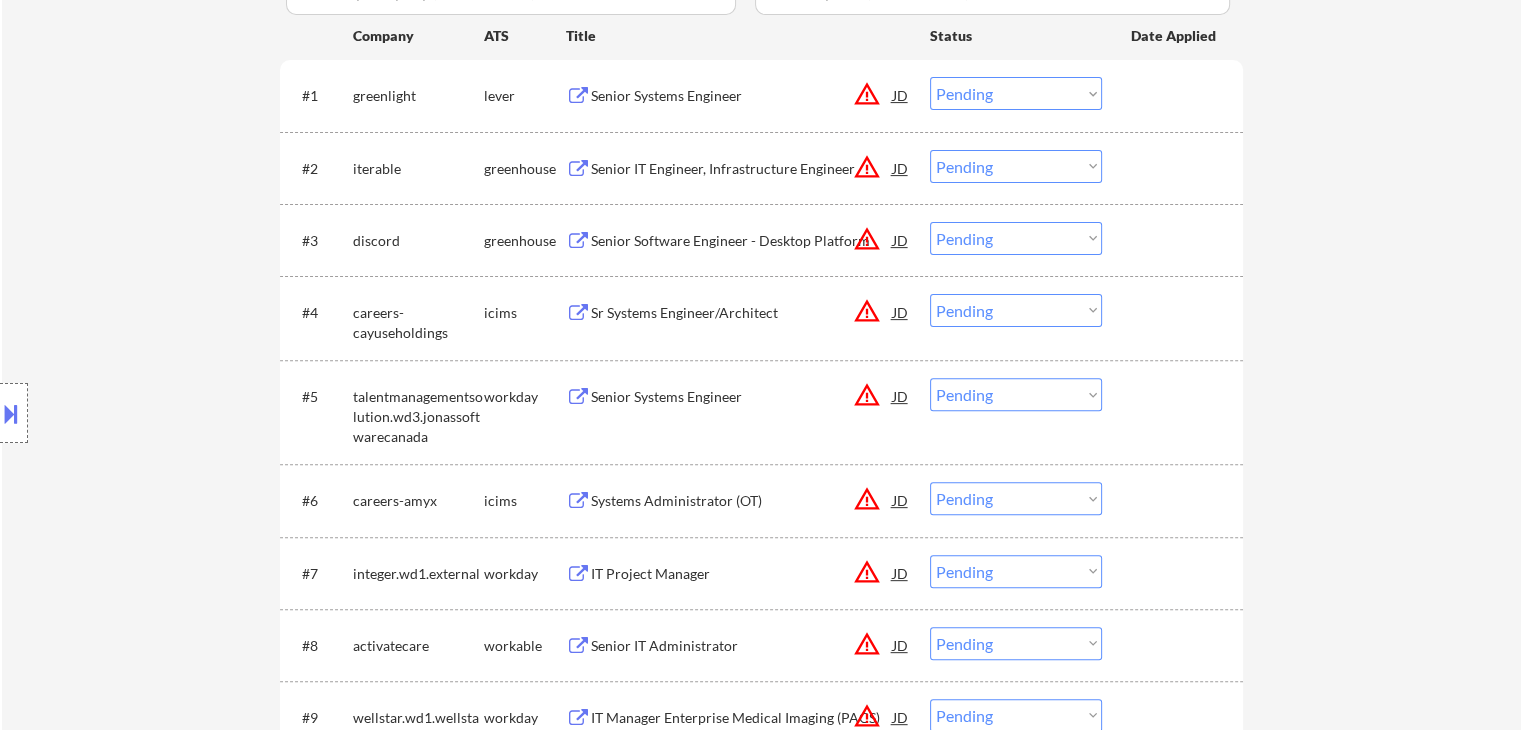 click on "← Return to /applysquad Mailslurp Inbox Job Search Builder [FIRST] [LAST] User Email:  [EMAIL] Application Email:  [EMAIL] Mailslurp Email:  [EMAIL] LinkedIn:   https://www.linkedin.com/in/[LINKEDIN_NAME]/
Phone:  [PHONE] Current Location:  [CITY], [STATE] Applies:  24 sent / 200 bought Internal Notes Note he completed *SOME* college if applications ask -- the school name is on his LI, he told us he did 3 years out of 4 but never finished his degree. Can work in country of residence?:  yes Squad Notes Minimum salary:  $150,000 Will need Visa to work in that country now/future?:   no Download Resume Add a Job Manually Shah Applications Pending (90) Excluded (94) Applied (24) All (208) View All Results Back 1 / 1
Next Company ATS Title Status Date Applied #1 greenlight lever Senior Systems Engineer JD warning_amber Choose an option... Pending Applied Excluded (Questions) Excluded (Expired) Excluded (Location) Excluded (Bad Match) #2 JD" at bounding box center (761, 3458) 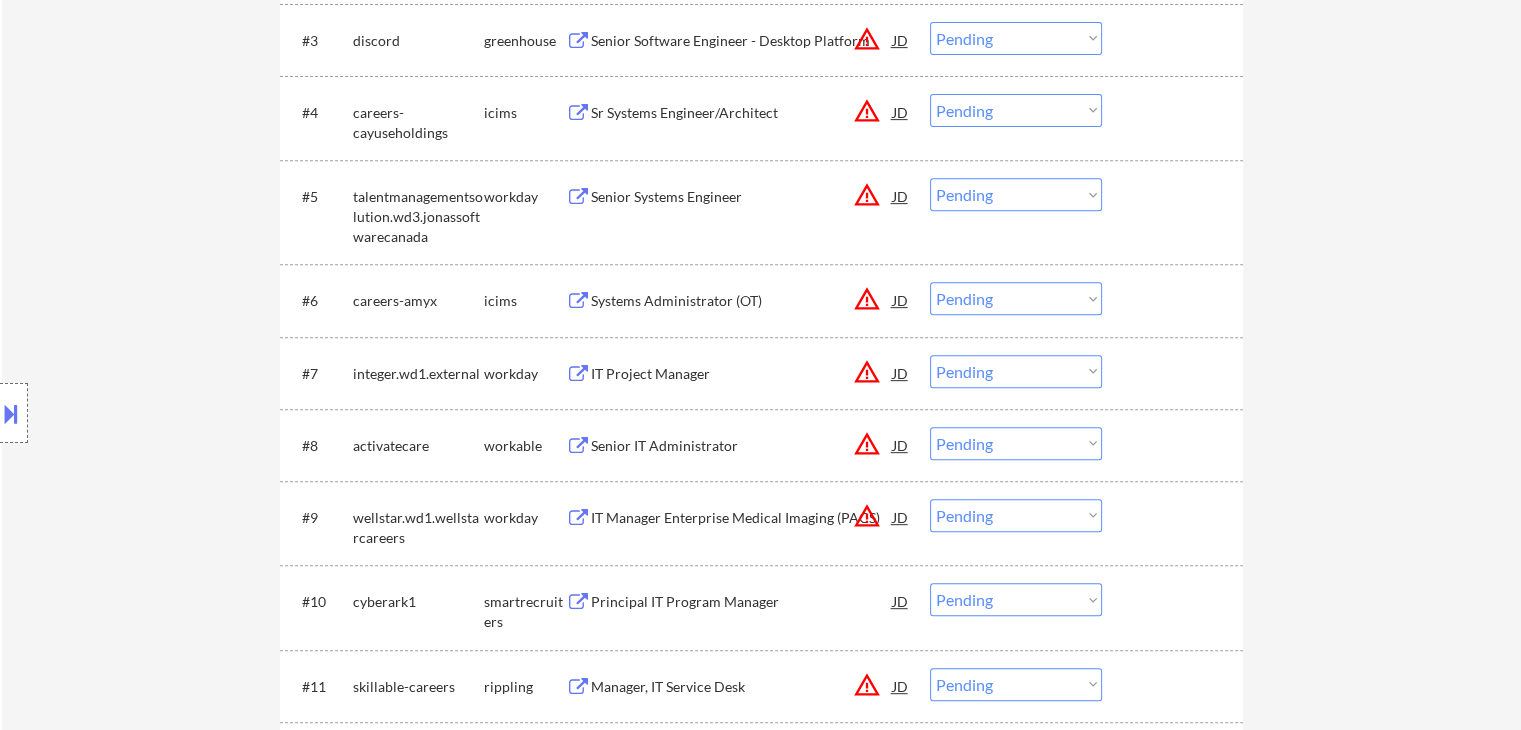 click on "← Return to /applysquad Mailslurp Inbox Job Search Builder [FIRST] [LAST] User Email:  [EMAIL] Application Email:  [EMAIL] Mailslurp Email:  [EMAIL] LinkedIn:   https://www.linkedin.com/in/[LINKEDIN_NAME]/
Phone:  [PHONE] Current Location:  [CITY], [STATE] Applies:  24 sent / 200 bought Internal Notes Note he completed *SOME* college if applications ask -- the school name is on his LI, he told us he did 3 years out of 4 but never finished his degree. Can work in country of residence?:  yes Squad Notes Minimum salary:  $150,000 Will need Visa to work in that country now/future?:   no Download Resume Add a Job Manually Shah Applications Pending (90) Excluded (94) Applied (24) All (208) View All Results Back 1 / 1
Next Company ATS Title Status Date Applied #1 greenlight lever Senior Systems Engineer JD warning_amber Choose an option... Pending Applied Excluded (Questions) Excluded (Expired) Excluded (Location) Excluded (Bad Match) #2 JD" at bounding box center (761, 3258) 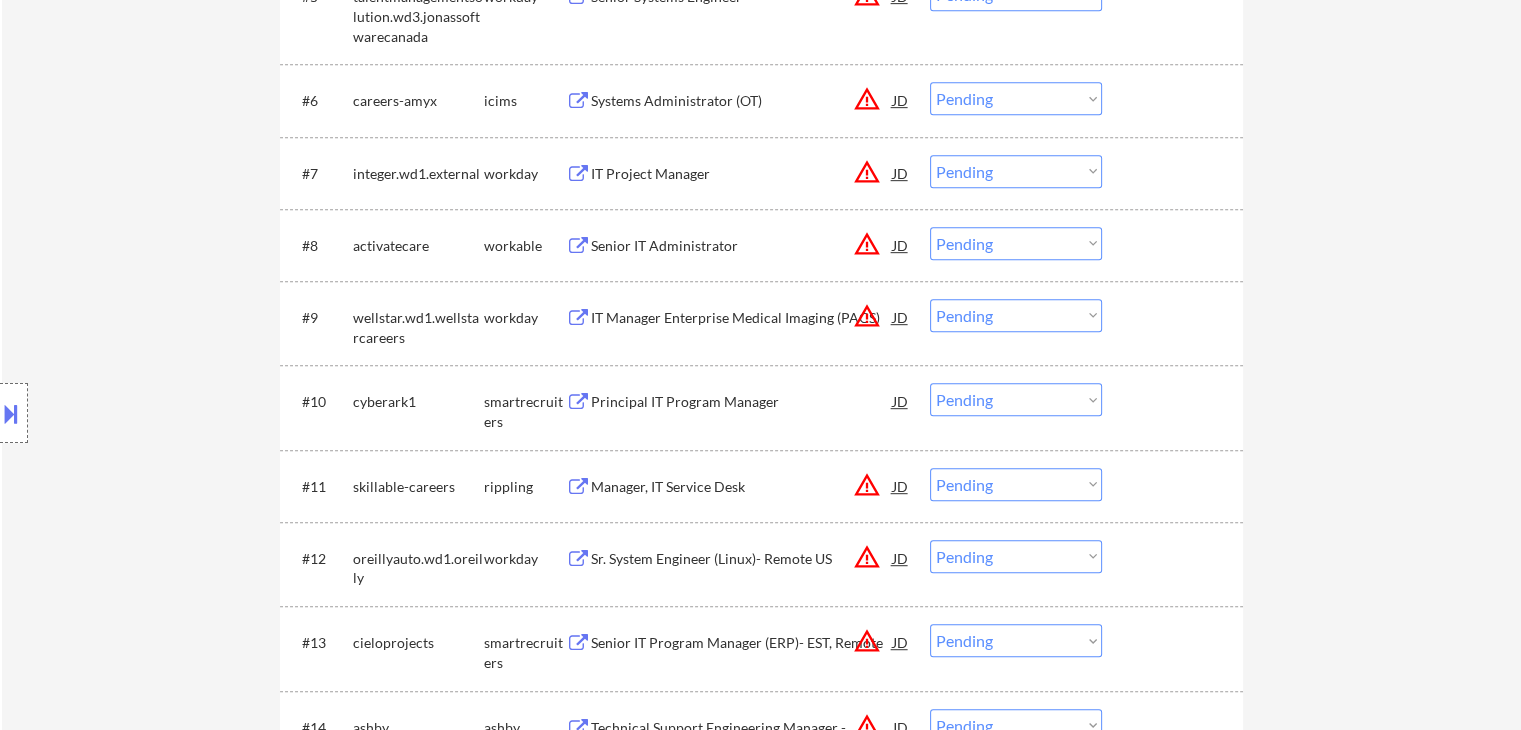 click on "← Return to /applysquad Mailslurp Inbox Job Search Builder [FIRST] [LAST] User Email:  [EMAIL] Application Email:  [EMAIL] Mailslurp Email:  [EMAIL] LinkedIn:   https://www.linkedin.com/in/[LINKEDIN_NAME]/
Phone:  [PHONE] Current Location:  [CITY], [STATE] Applies:  24 sent / 200 bought Internal Notes Note he completed *SOME* college if applications ask -- the school name is on his LI, he told us he did 3 years out of 4 but never finished his degree. Can work in country of residence?:  yes Squad Notes Minimum salary:  $150,000 Will need Visa to work in that country now/future?:   no Download Resume Add a Job Manually Shah Applications Pending (90) Excluded (94) Applied (24) All (208) View All Results Back 1 / 1
Next Company ATS Title Status Date Applied #1 greenlight lever Senior Systems Engineer JD warning_amber Choose an option... Pending Applied Excluded (Questions) Excluded (Expired) Excluded (Location) Excluded (Bad Match) #2 JD" at bounding box center [761, 3058] 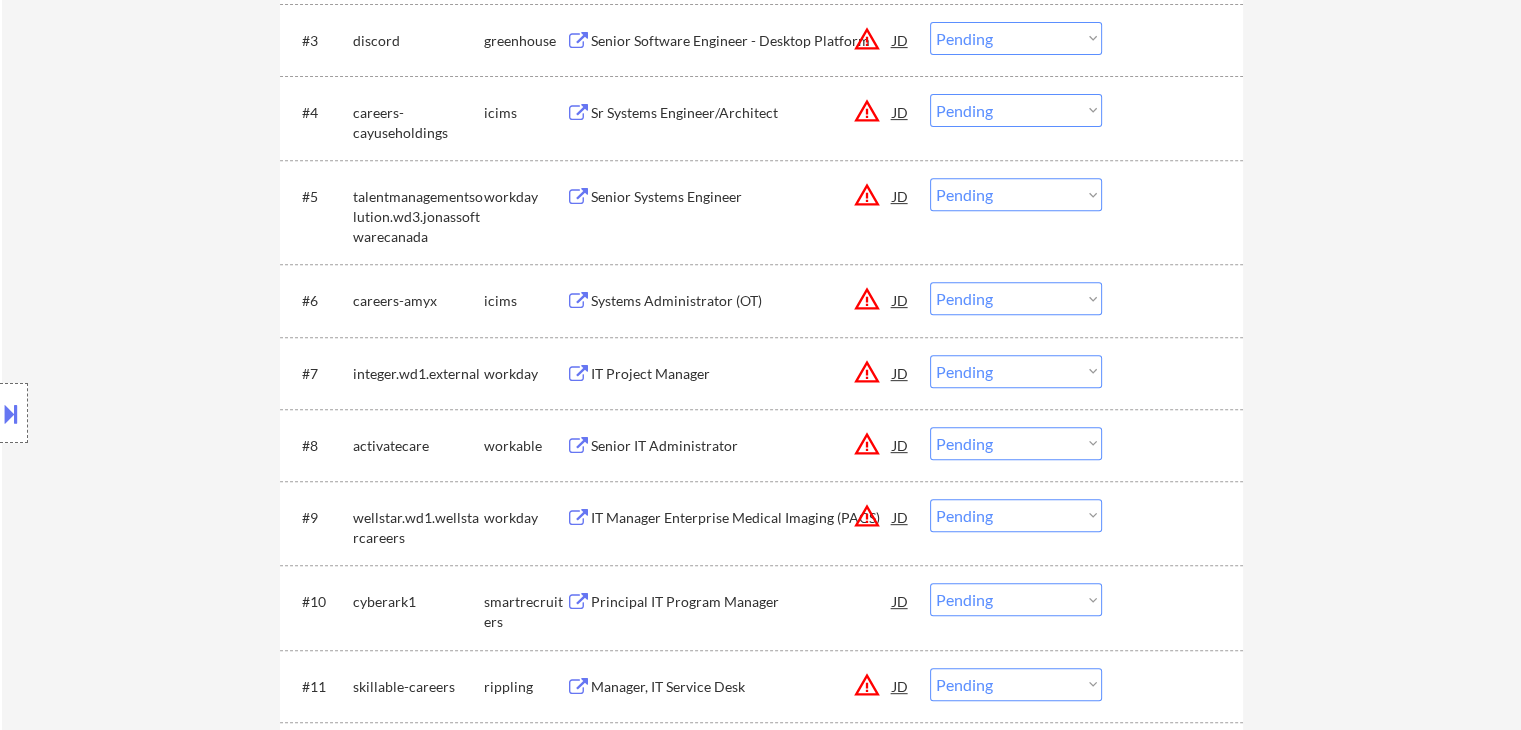 click on "← Return to /applysquad Mailslurp Inbox Job Search Builder [FIRST] [LAST] User Email:  [EMAIL] Application Email:  [EMAIL] Mailslurp Email:  [EMAIL] LinkedIn:   https://www.linkedin.com/in/[LINKEDIN_NAME]/
Phone:  [PHONE] Current Location:  [CITY], [STATE] Applies:  24 sent / 200 bought Internal Notes Note he completed *SOME* college if applications ask -- the school name is on his LI, he told us he did 3 years out of 4 but never finished his degree. Can work in country of residence?:  yes Squad Notes Minimum salary:  $150,000 Will need Visa to work in that country now/future?:   no Download Resume Add a Job Manually Shah Applications Pending (90) Excluded (94) Applied (24) All (208) View All Results Back 1 / 1
Next Company ATS Title Status Date Applied #1 greenlight lever Senior Systems Engineer JD warning_amber Choose an option... Pending Applied Excluded (Questions) Excluded (Expired) Excluded (Location) Excluded (Bad Match) #2 JD" at bounding box center (761, 3258) 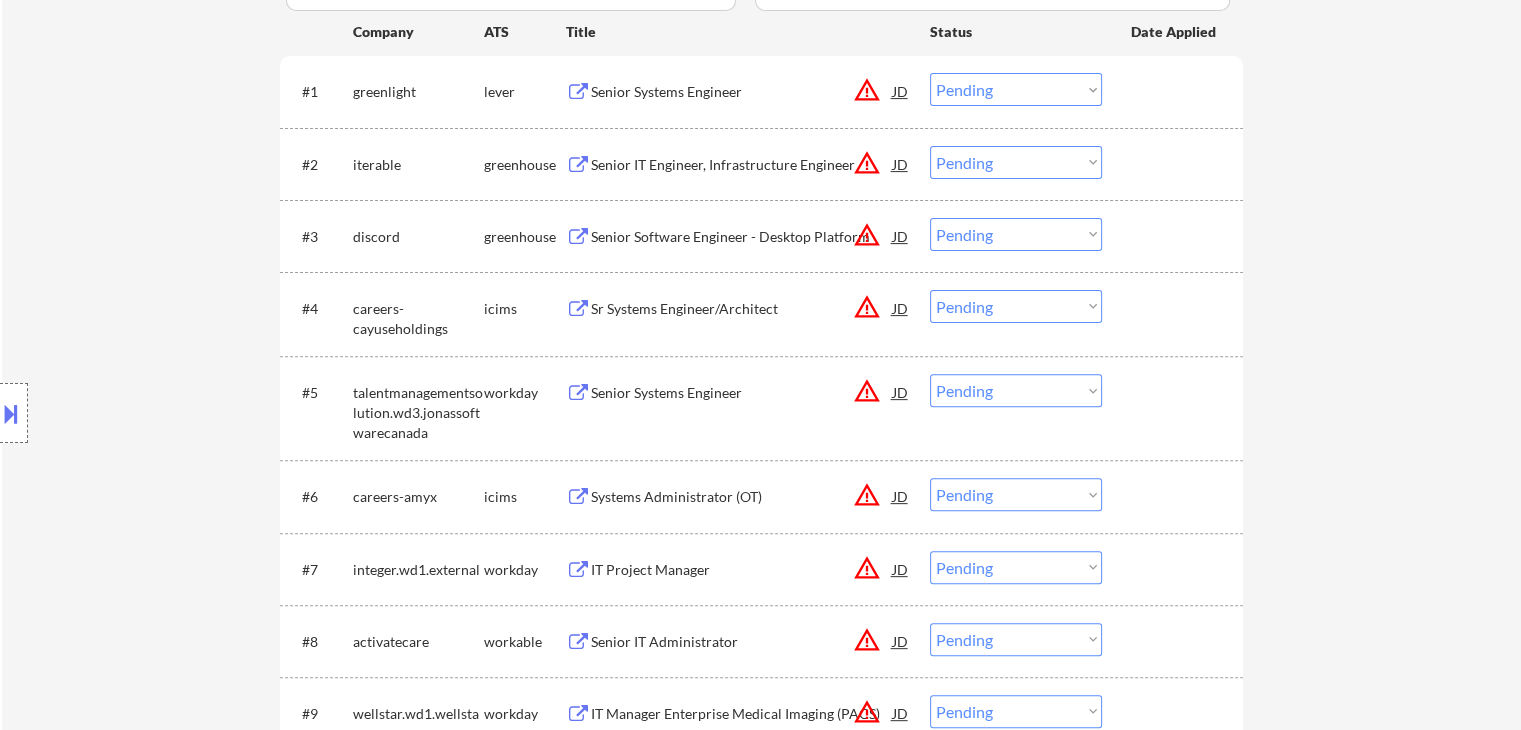 scroll, scrollTop: 600, scrollLeft: 0, axis: vertical 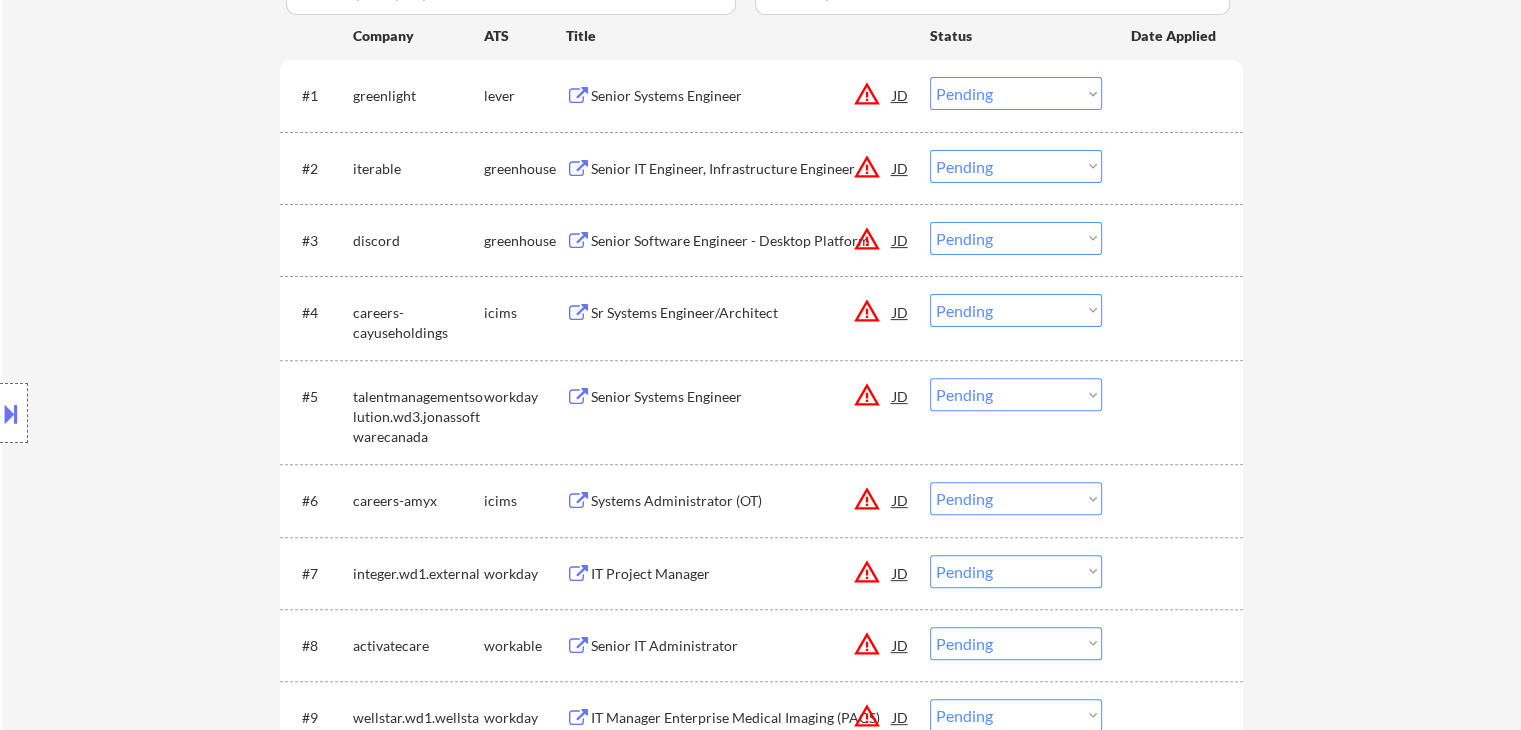 click on "← Return to /applysquad Mailslurp Inbox Job Search Builder [FIRST] [LAST] User Email:  [EMAIL] Application Email:  [EMAIL] Mailslurp Email:  [EMAIL] LinkedIn:   https://www.linkedin.com/in/[LINKEDIN_NAME]/
Phone:  [PHONE] Current Location:  [CITY], [STATE] Applies:  24 sent / 200 bought Internal Notes Note he completed *SOME* college if applications ask -- the school name is on his LI, he told us he did 3 years out of 4 but never finished his degree. Can work in country of residence?:  yes Squad Notes Minimum salary:  $150,000 Will need Visa to work in that country now/future?:   no Download Resume Add a Job Manually Shah Applications Pending (90) Excluded (94) Applied (24) All (208) View All Results Back 1 / 1
Next Company ATS Title Status Date Applied #1 greenlight lever Senior Systems Engineer JD warning_amber Choose an option... Pending Applied Excluded (Questions) Excluded (Expired) Excluded (Location) Excluded (Bad Match) #2 JD" at bounding box center (761, 3458) 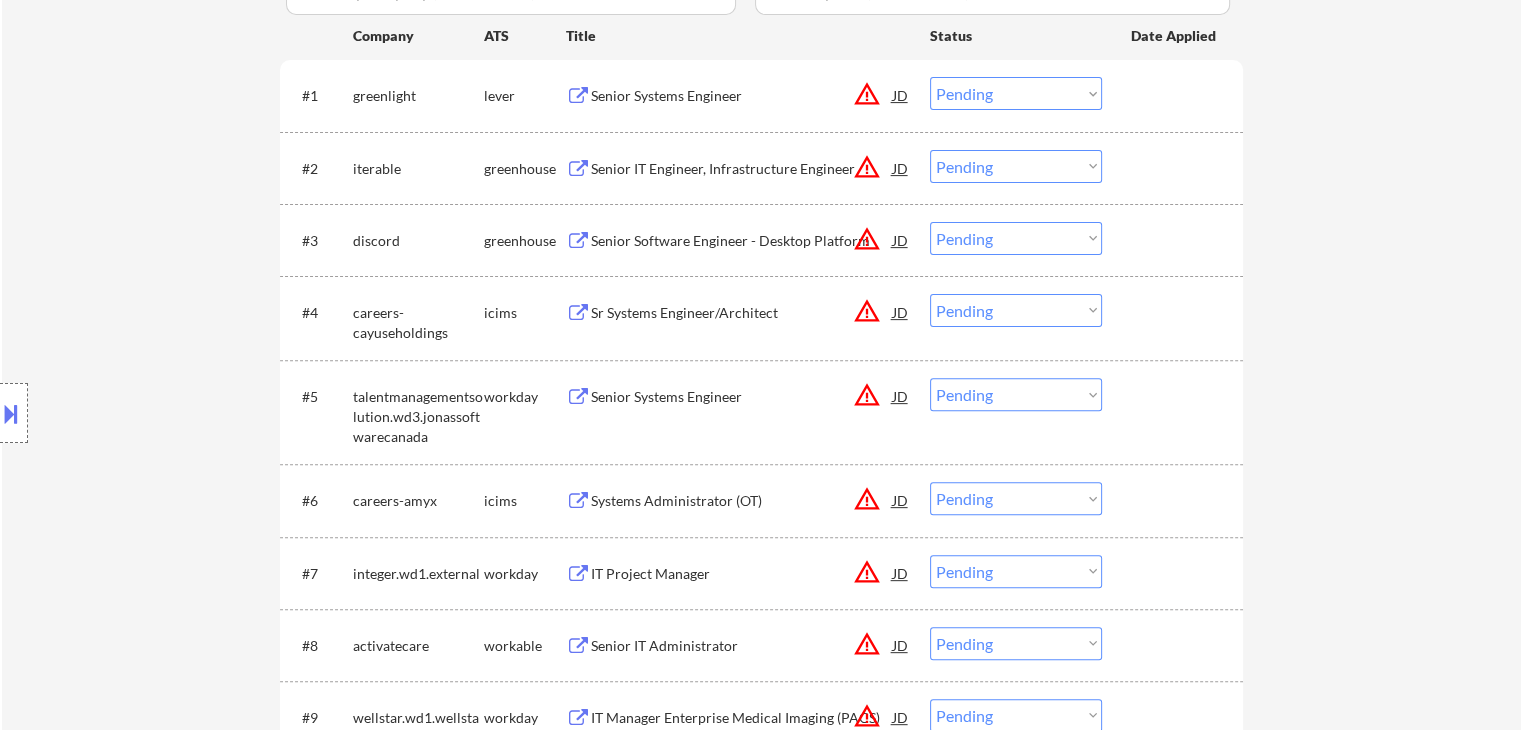 click on "← Return to /applysquad Mailslurp Inbox Job Search Builder [FIRST] [LAST] User Email:  [EMAIL] Application Email:  [EMAIL] Mailslurp Email:  [EMAIL] LinkedIn:   https://www.linkedin.com/in/[LINKEDIN_NAME]/
Phone:  [PHONE] Current Location:  [CITY], [STATE] Applies:  24 sent / 200 bought Internal Notes Note he completed *SOME* college if applications ask -- the school name is on his LI, he told us he did 3 years out of 4 but never finished his degree. Can work in country of residence?:  yes Squad Notes Minimum salary:  $150,000 Will need Visa to work in that country now/future?:   no Download Resume Add a Job Manually Shah Applications Pending (90) Excluded (94) Applied (24) All (208) View All Results Back 1 / 1
Next Company ATS Title Status Date Applied #1 greenlight lever Senior Systems Engineer JD warning_amber Choose an option... Pending Applied Excluded (Questions) Excluded (Expired) Excluded (Location) Excluded (Bad Match) #2 JD" at bounding box center [761, 3458] 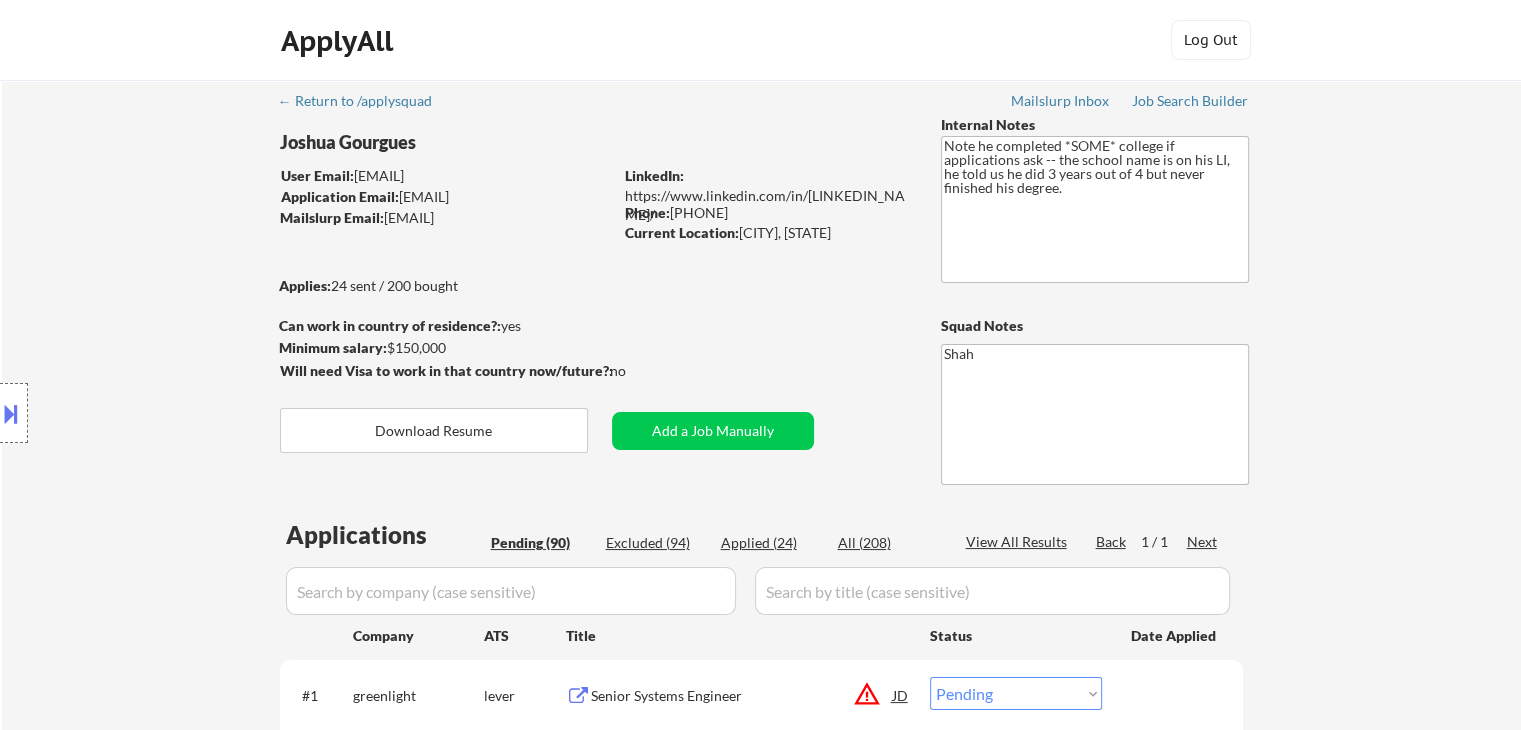 click on "← Return to /applysquad Mailslurp Inbox Job Search Builder [FIRST] [LAST] User Email:  [EMAIL] Application Email:  [EMAIL] Mailslurp Email:  [EMAIL] LinkedIn:   https://www.linkedin.com/in/[LINKEDIN_NAME]/
Phone:  [PHONE] Current Location:  [CITY], [STATE] Applies:  24 sent / 200 bought Internal Notes Note he completed *SOME* college if applications ask -- the school name is on his LI, he told us he did 3 years out of 4 but never finished his degree. Can work in country of residence?:  yes Squad Notes Minimum salary:  $150,000 Will need Visa to work in that country now/future?:   no Download Resume Add a Job Manually Shah Applications Pending (90) Excluded (94) Applied (24) All (208) View All Results Back 1 / 1
Next Company ATS Title Status Date Applied #1 greenlight lever Senior Systems Engineer JD warning_amber Choose an option... Pending Applied Excluded (Questions) Excluded (Expired) Excluded (Location) Excluded (Bad Match) #2 JD" at bounding box center (761, 4058) 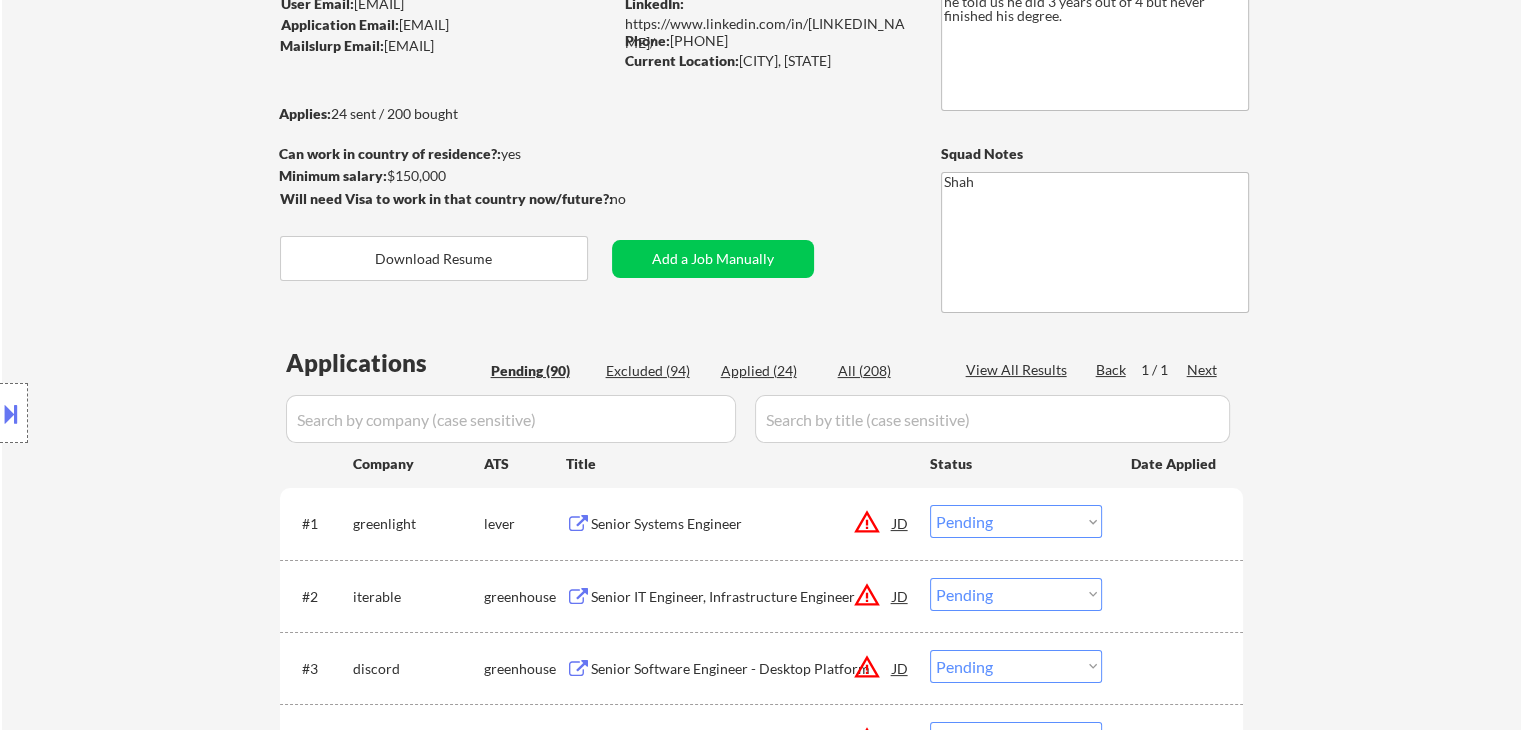 scroll, scrollTop: 200, scrollLeft: 0, axis: vertical 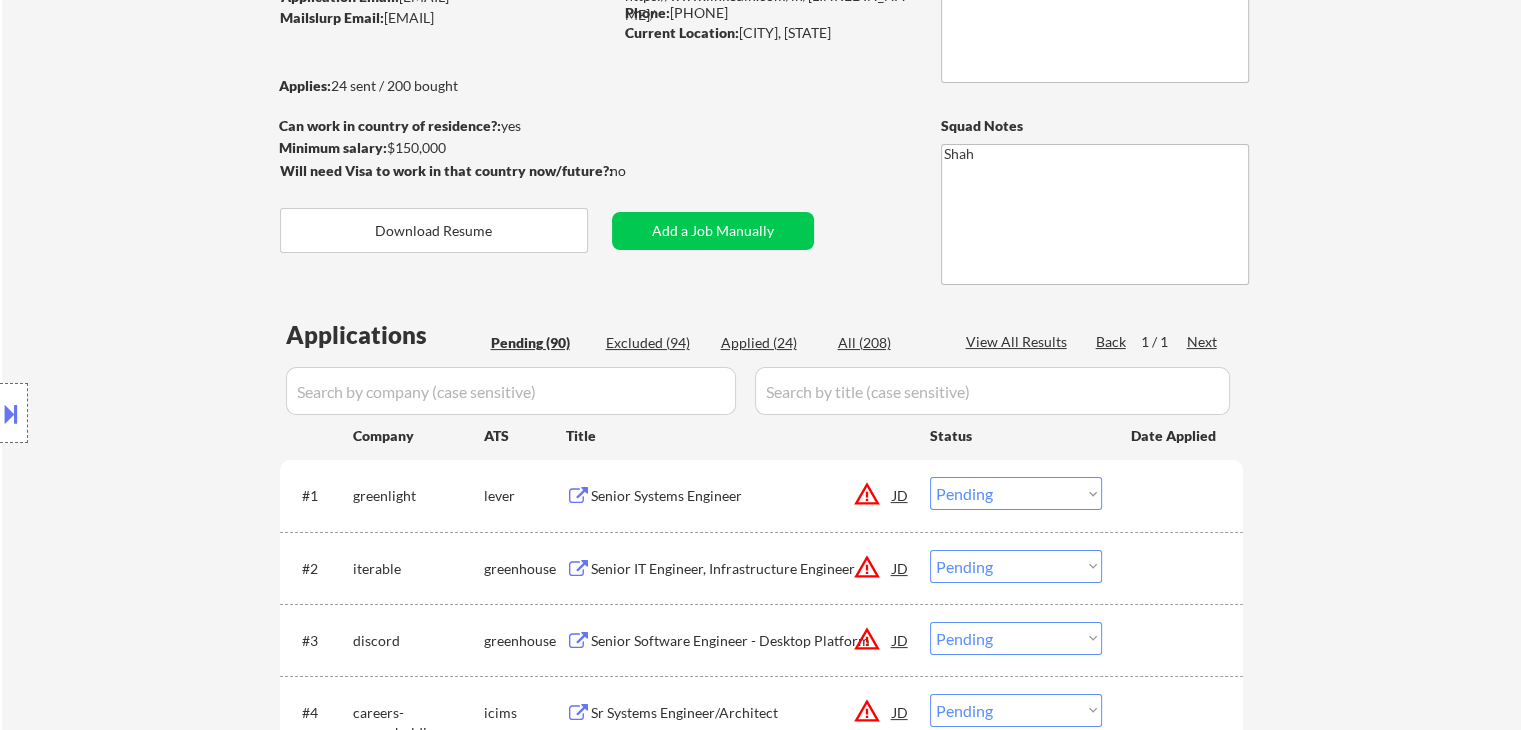 click on "← Return to /applysquad Mailslurp Inbox Job Search Builder [FIRST] [LAST] User Email:  [EMAIL] Application Email:  [EMAIL] Mailslurp Email:  [EMAIL] LinkedIn:   https://www.linkedin.com/in/[LINKEDIN_NAME]/
Phone:  [PHONE] Current Location:  [CITY], [STATE] Applies:  24 sent / 200 bought Internal Notes Note he completed *SOME* college if applications ask -- the school name is on his LI, he told us he did 3 years out of 4 but never finished his degree. Can work in country of residence?:  yes Squad Notes Minimum salary:  $150,000 Will need Visa to work in that country now/future?:   no Download Resume Add a Job Manually Shah Applications Pending (90) Excluded (94) Applied (24) All (208) View All Results Back 1 / 1
Next Company ATS Title Status Date Applied #1 greenlight lever Senior Systems Engineer JD warning_amber Choose an option... Pending Applied Excluded (Questions) Excluded (Expired) Excluded (Location) Excluded (Bad Match) #2 JD" at bounding box center [761, 3858] 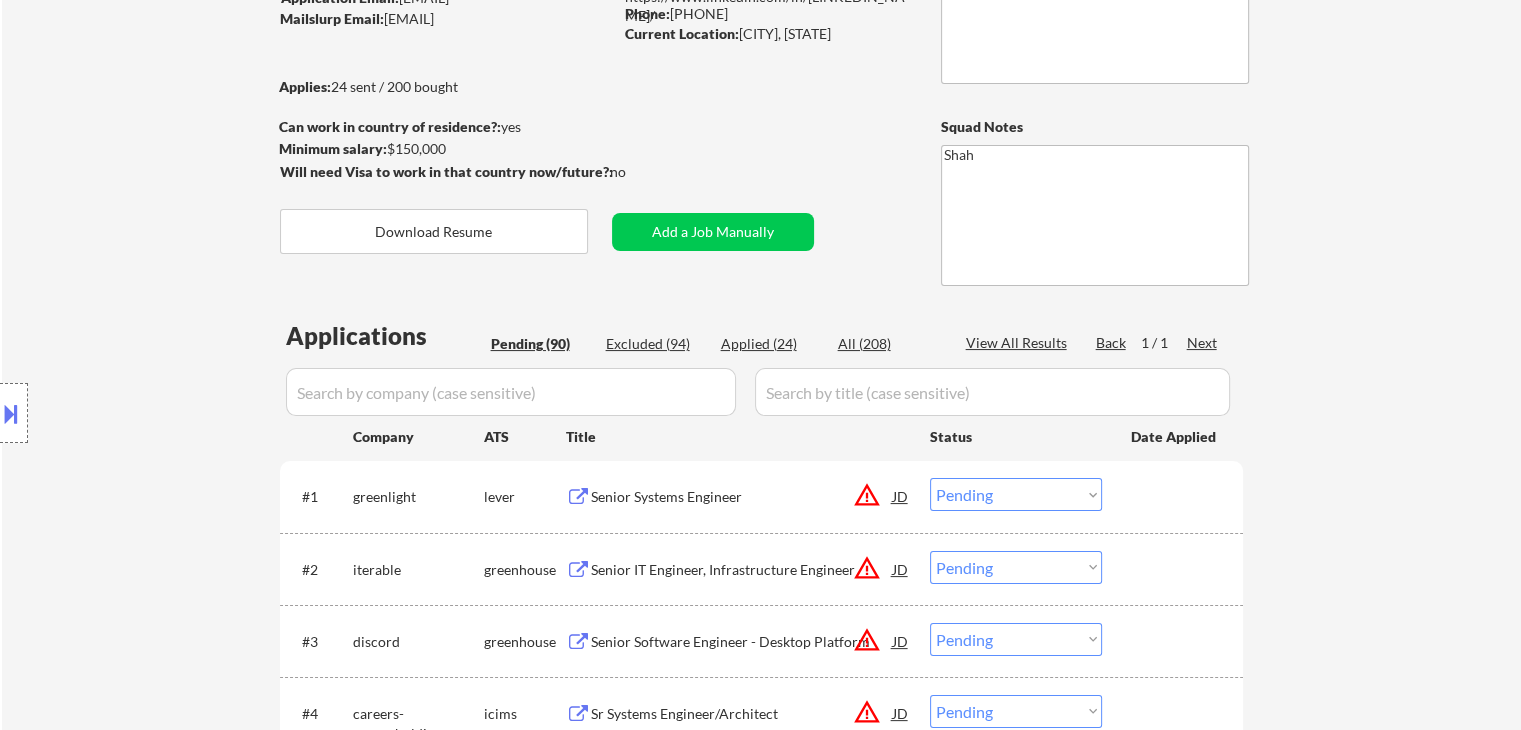 scroll, scrollTop: 200, scrollLeft: 0, axis: vertical 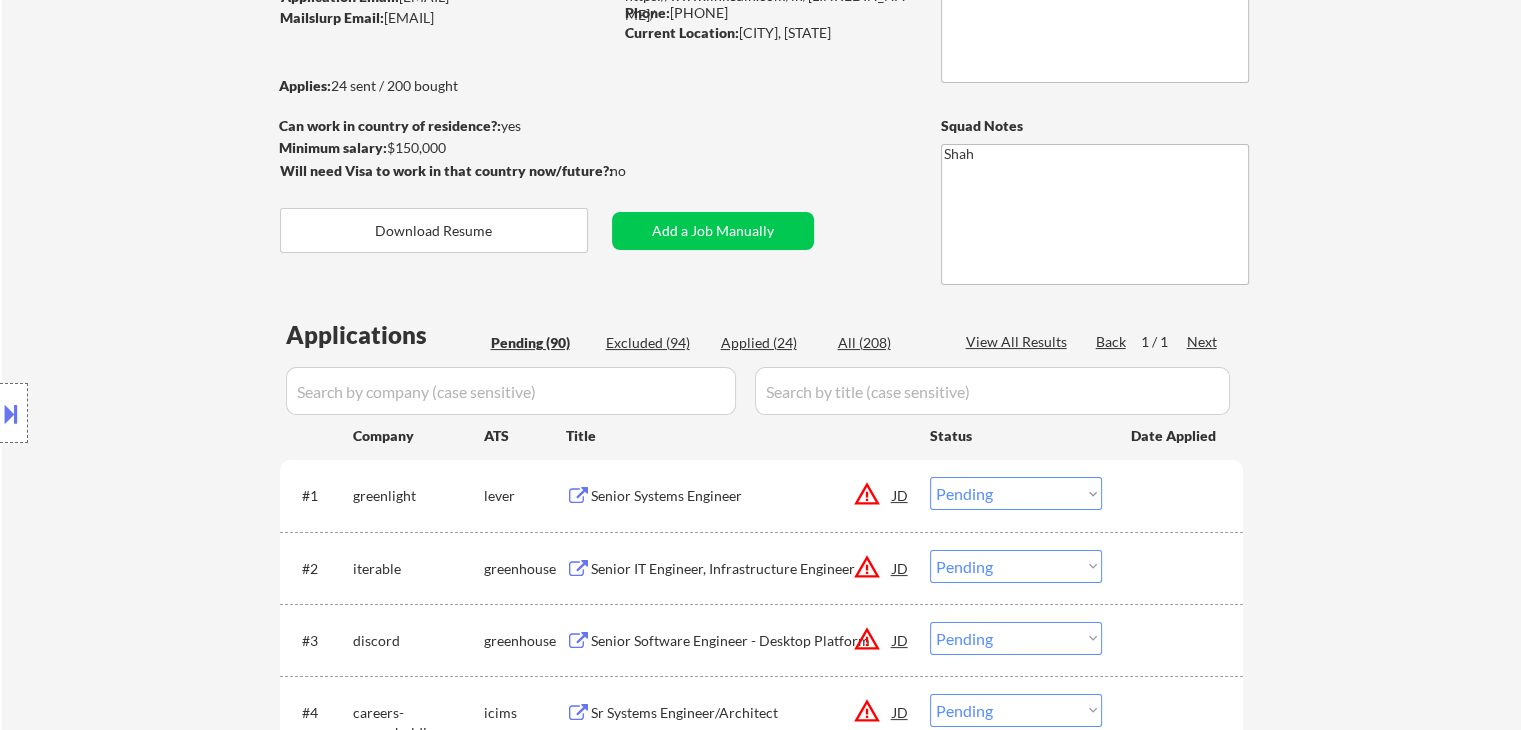 click on "← Return to /applysquad Mailslurp Inbox Job Search Builder [FIRST] [LAST] User Email:  [EMAIL] Application Email:  [EMAIL] Mailslurp Email:  [EMAIL] LinkedIn:   https://www.linkedin.com/in/[LINKEDIN_NAME]/
Phone:  [PHONE] Current Location:  [CITY], [STATE] Applies:  24 sent / 200 bought Internal Notes Note he completed *SOME* college if applications ask -- the school name is on his LI, he told us he did 3 years out of 4 but never finished his degree. Can work in country of residence?:  yes Squad Notes Minimum salary:  $150,000 Will need Visa to work in that country now/future?:   no Download Resume Add a Job Manually Shah Applications Pending (90) Excluded (94) Applied (24) All (208) View All Results Back 1 / 1
Next Company ATS Title Status Date Applied #1 greenlight lever Senior Systems Engineer JD warning_amber Choose an option... Pending Applied Excluded (Questions) Excluded (Expired) Excluded (Location) Excluded (Bad Match) #2 JD" at bounding box center (761, 3858) 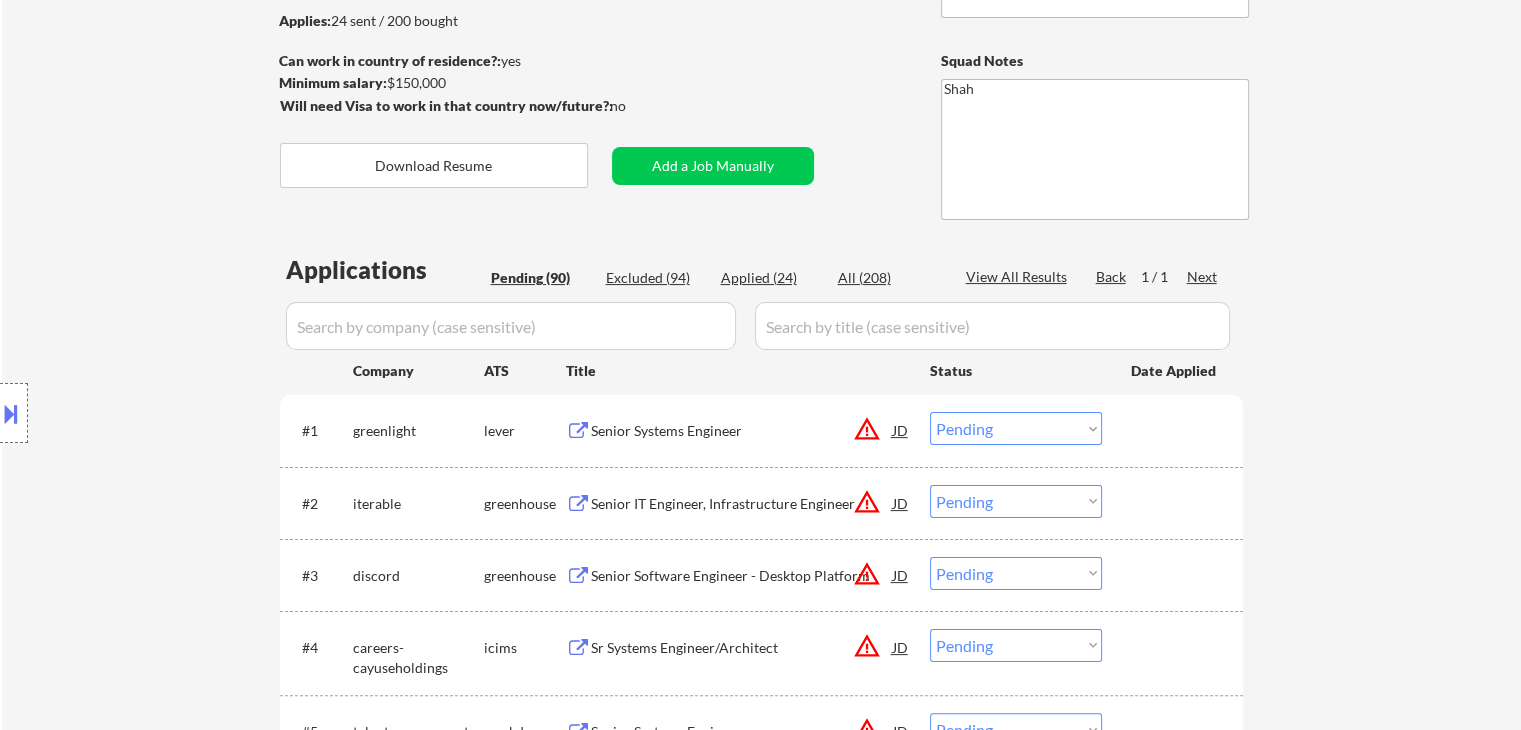 scroll, scrollTop: 300, scrollLeft: 0, axis: vertical 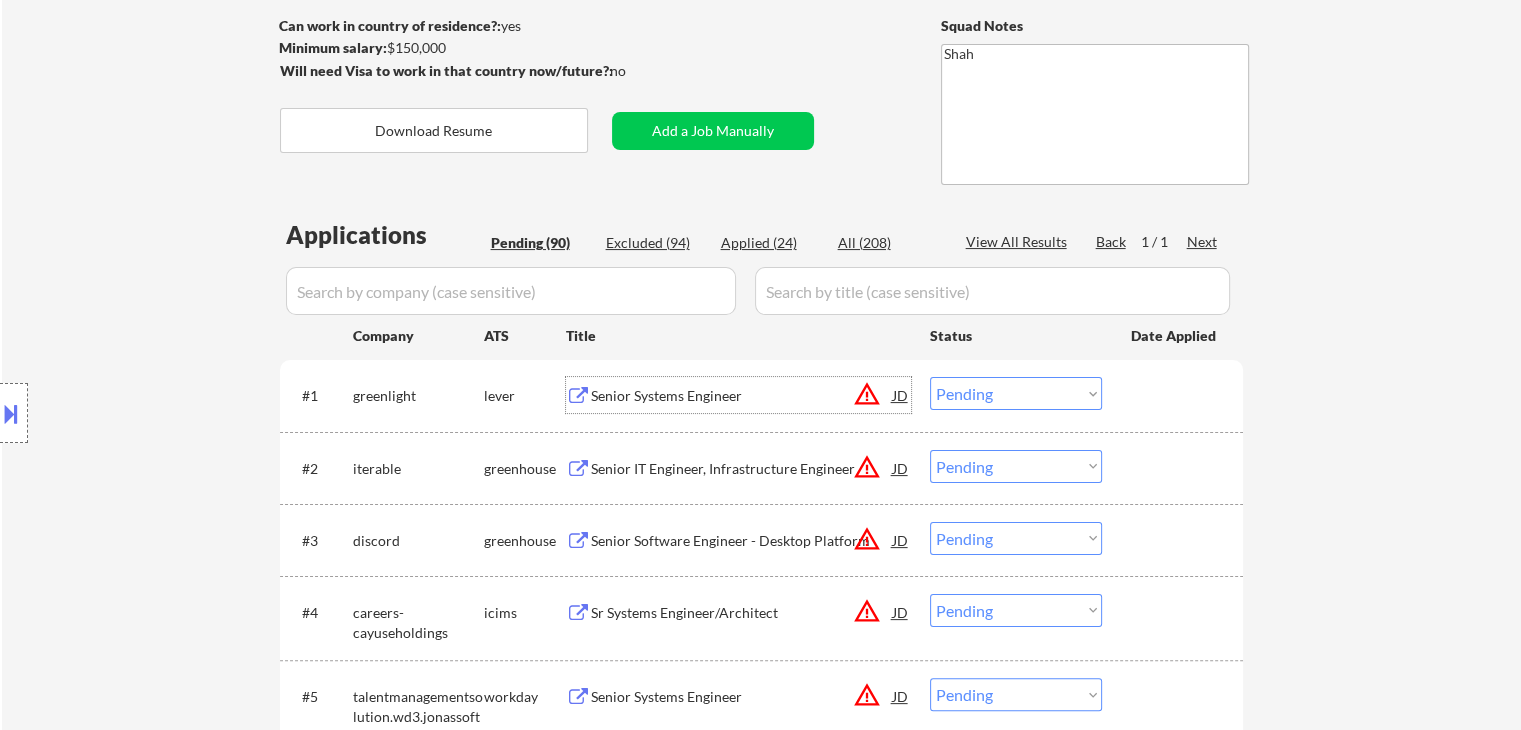 click on "Senior Systems Engineer" at bounding box center [742, 396] 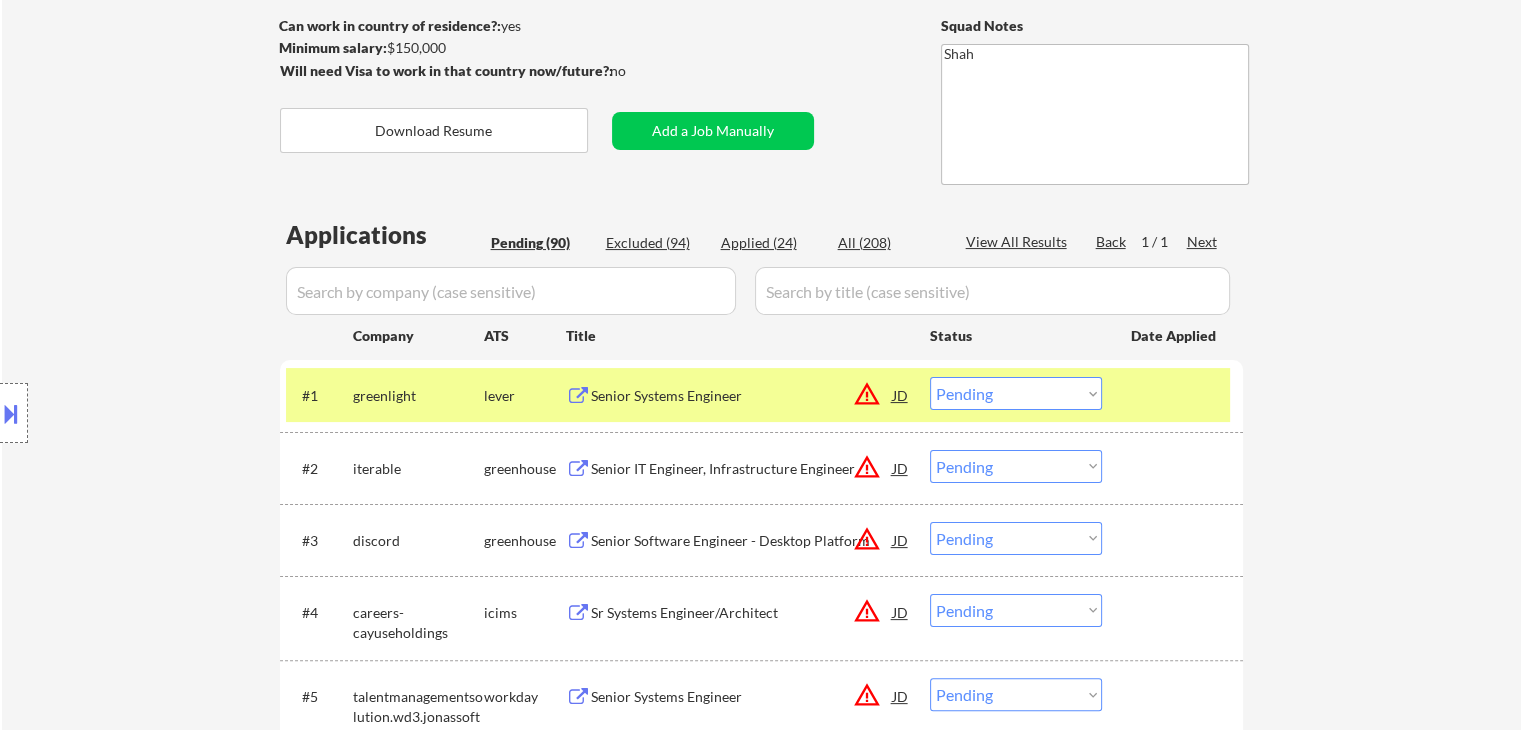 click on "Senior IT Engineer, Infrastructure Engineer" at bounding box center [742, 469] 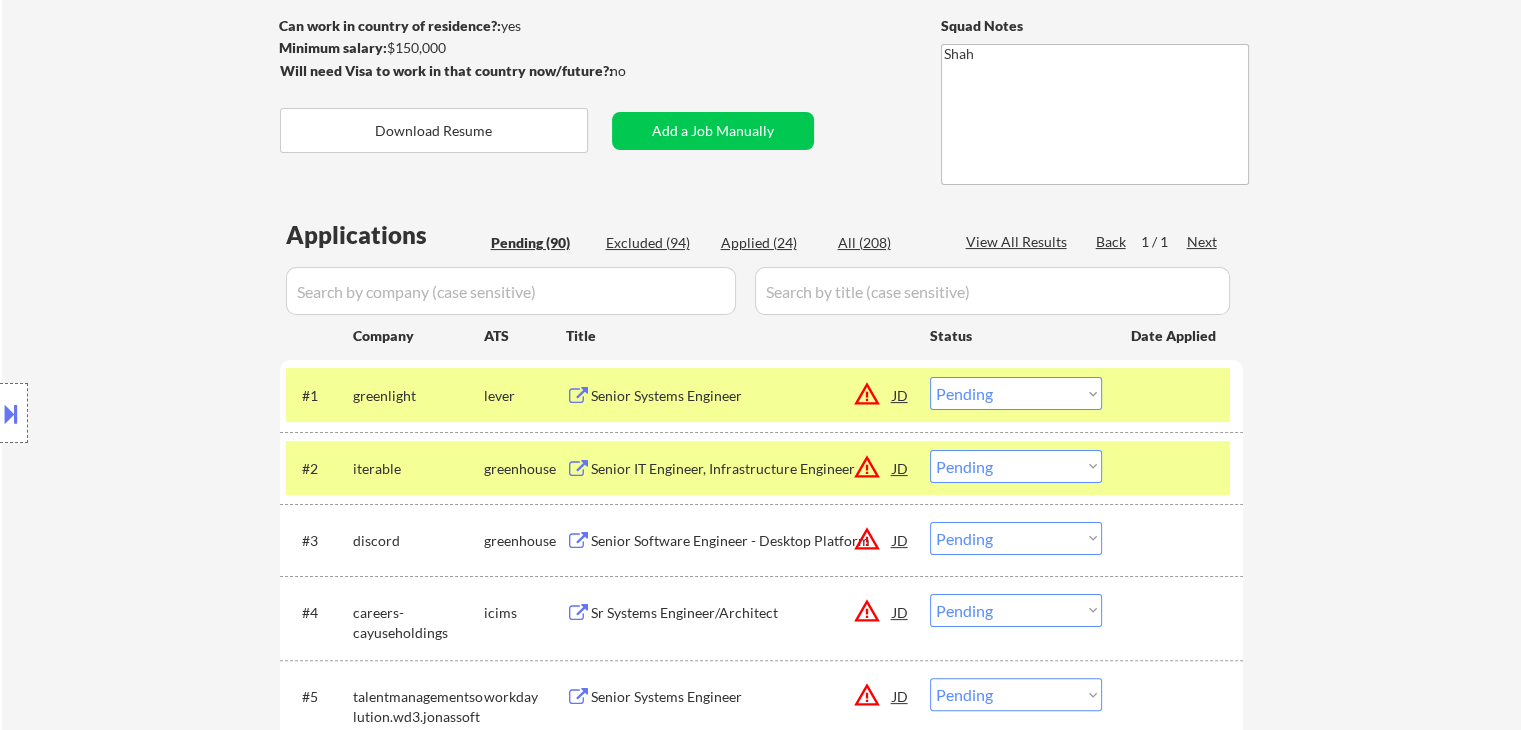 drag, startPoint x: 1032, startPoint y: 393, endPoint x: 976, endPoint y: 373, distance: 59.464275 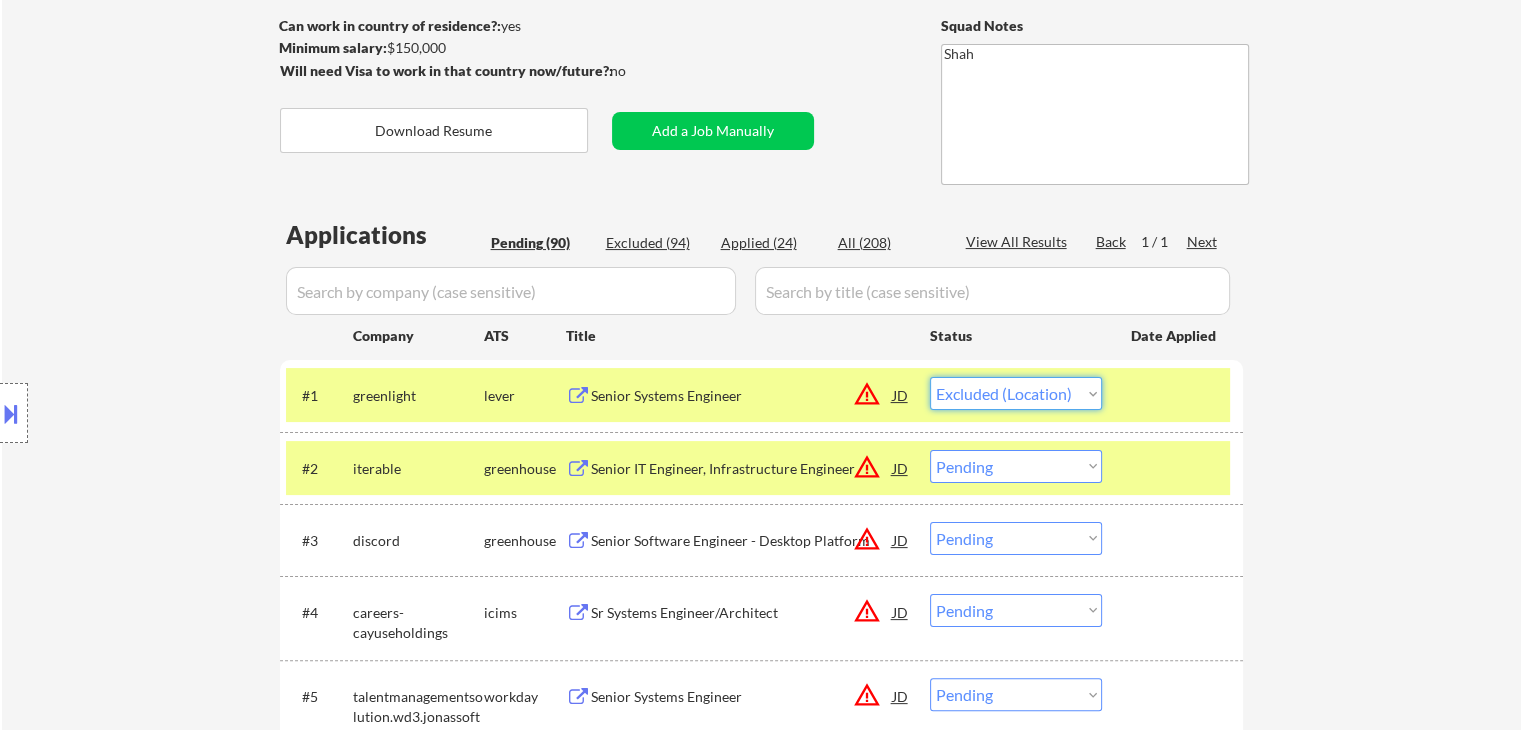 click on "Choose an option... Pending Applied Excluded (Questions) Excluded (Expired) Excluded (Location) Excluded (Bad Match) Excluded (Blocklist) Excluded (Salary) Excluded (Other)" at bounding box center [1016, 393] 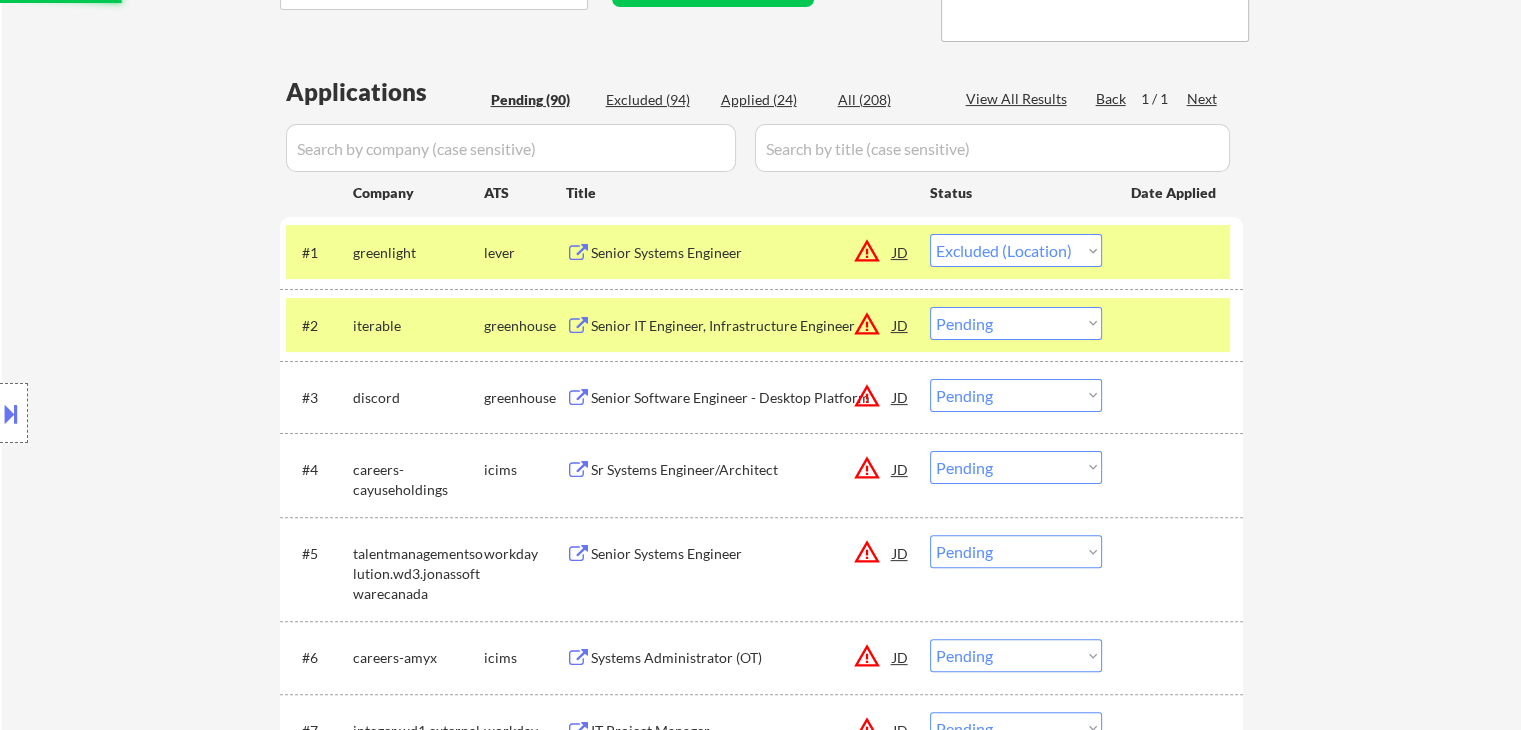 scroll, scrollTop: 500, scrollLeft: 0, axis: vertical 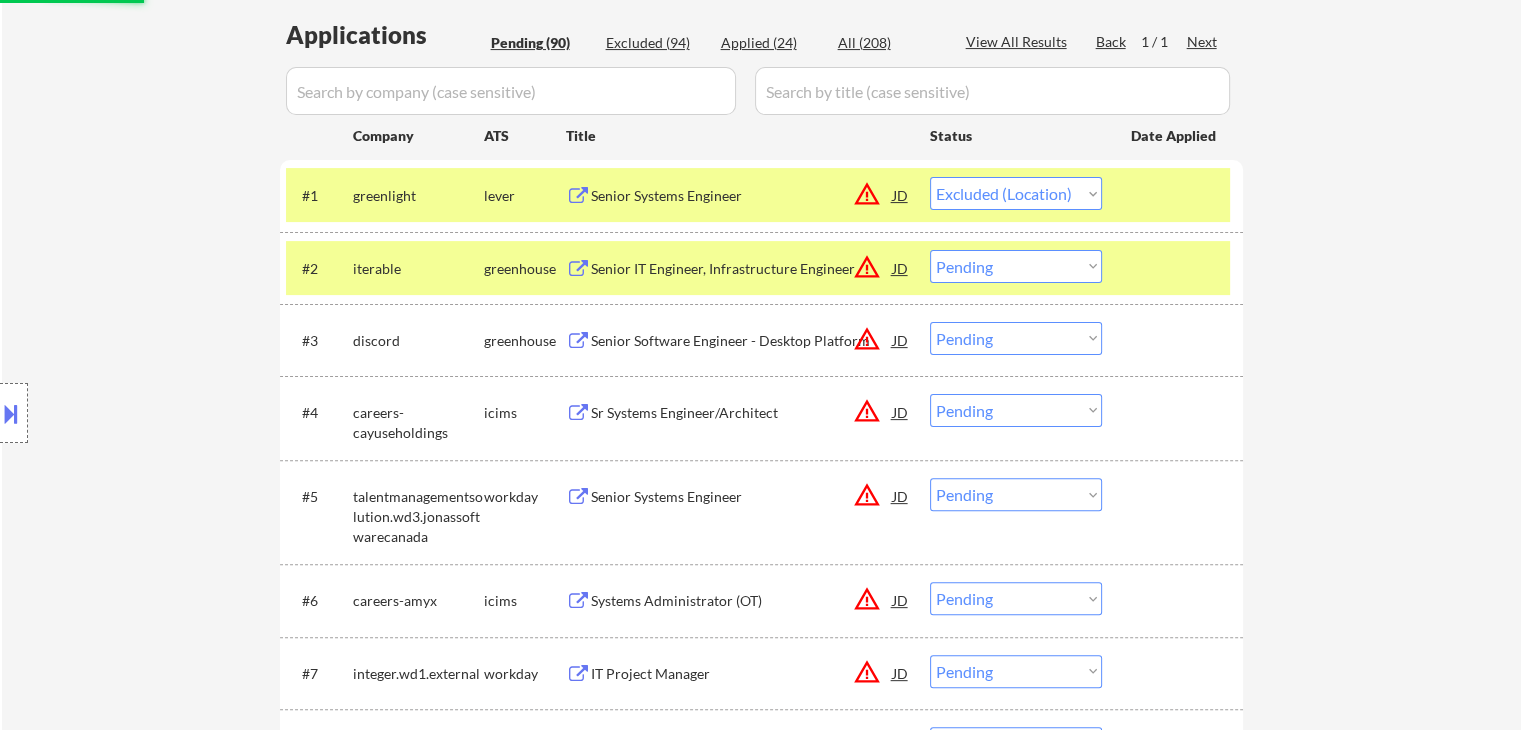 click on "Location Inclusions: remote" at bounding box center [179, 413] 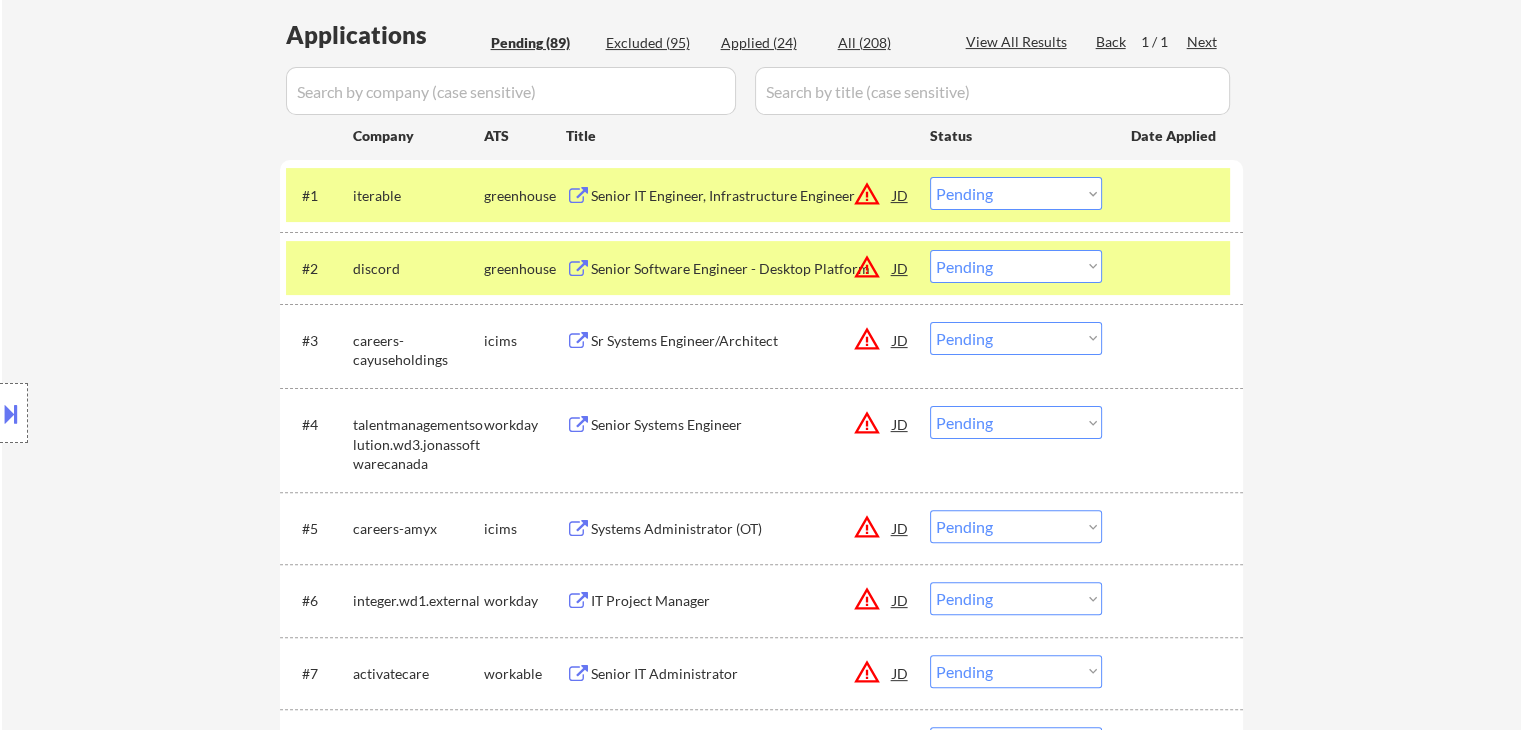 click on "Choose an option... Pending Applied Excluded (Questions) Excluded (Expired) Excluded (Location) Excluded (Bad Match) Excluded (Blocklist) Excluded (Salary) Excluded (Other)" at bounding box center (1016, 193) 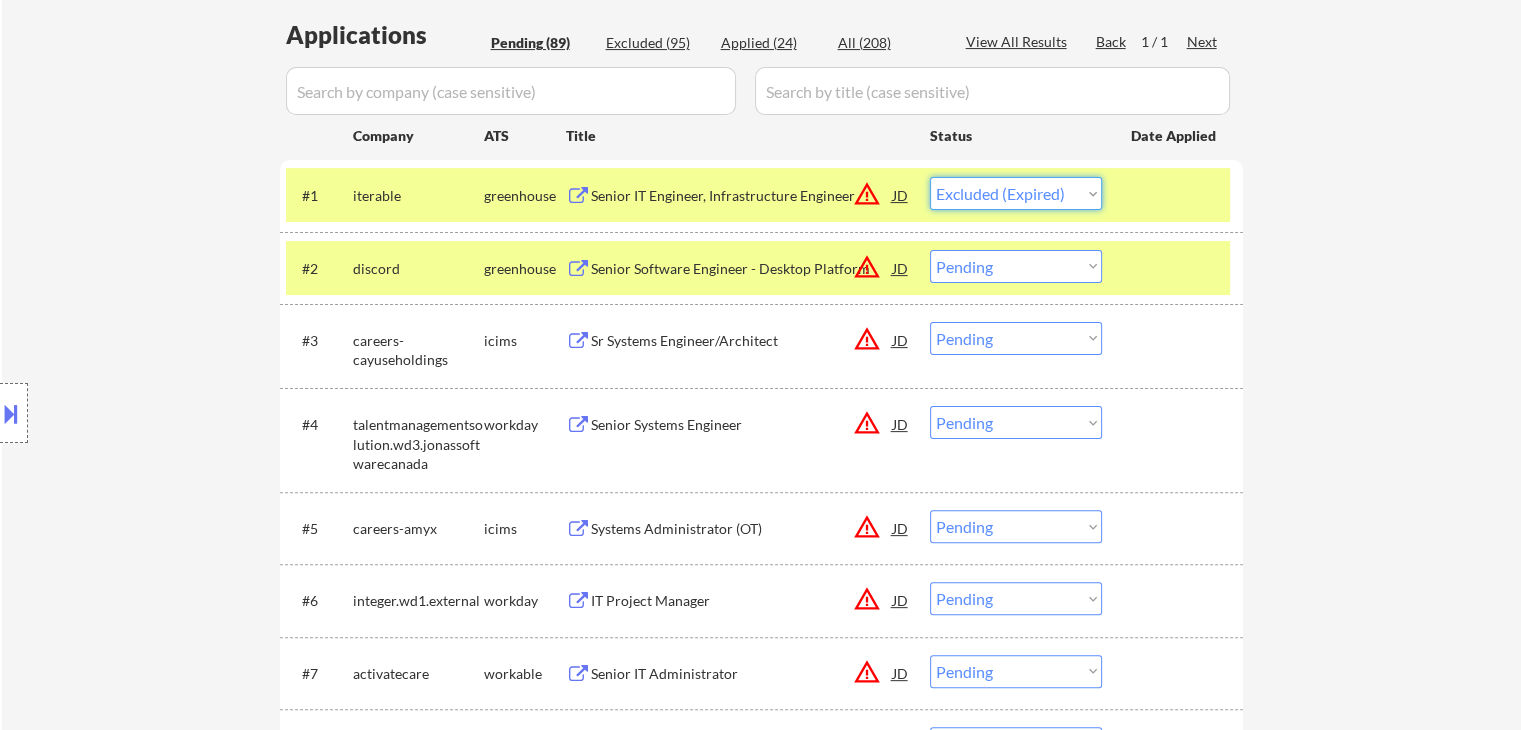 click on "Choose an option... Pending Applied Excluded (Questions) Excluded (Expired) Excluded (Location) Excluded (Bad Match) Excluded (Blocklist) Excluded (Salary) Excluded (Other)" at bounding box center (1016, 193) 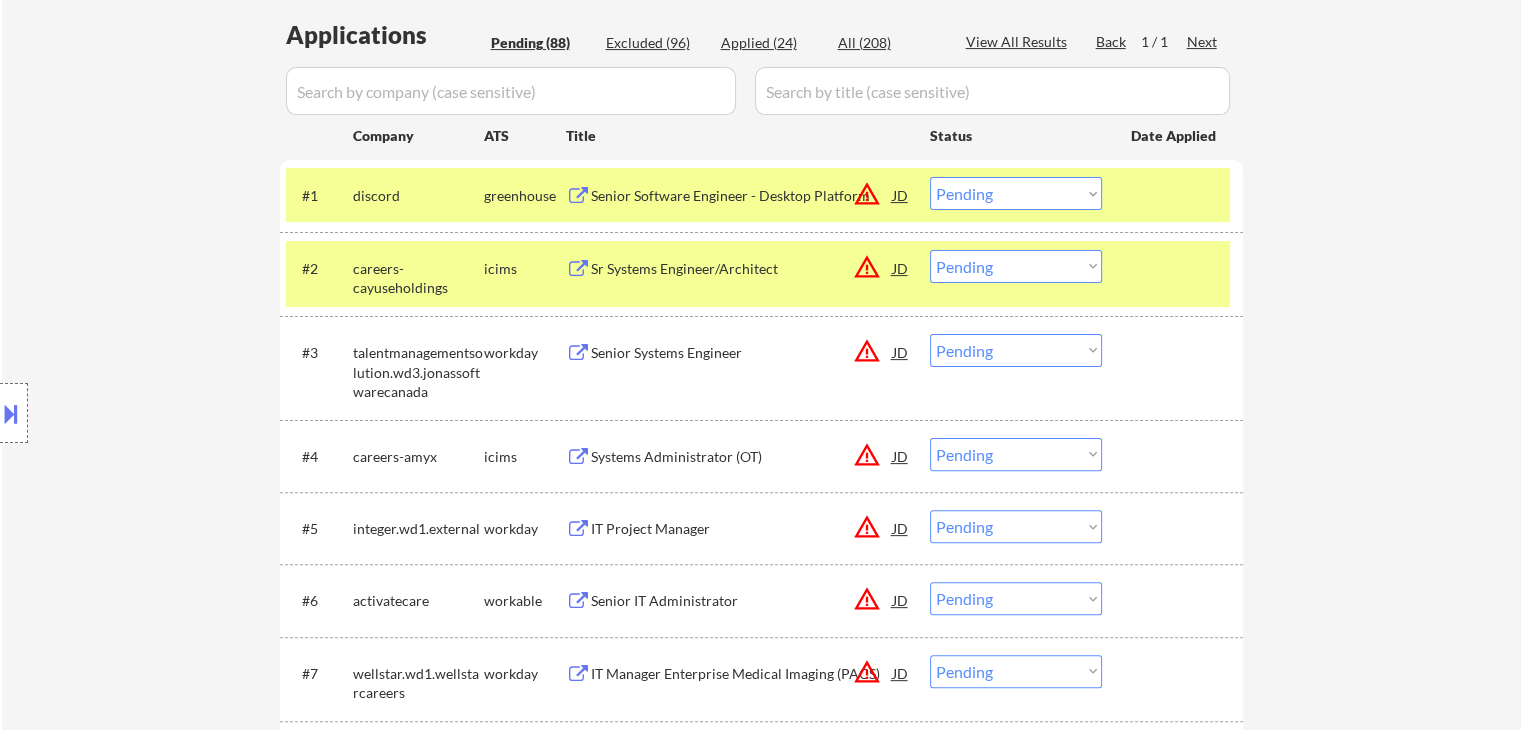 click on "Senior Software Engineer - Desktop Platform" at bounding box center [742, 196] 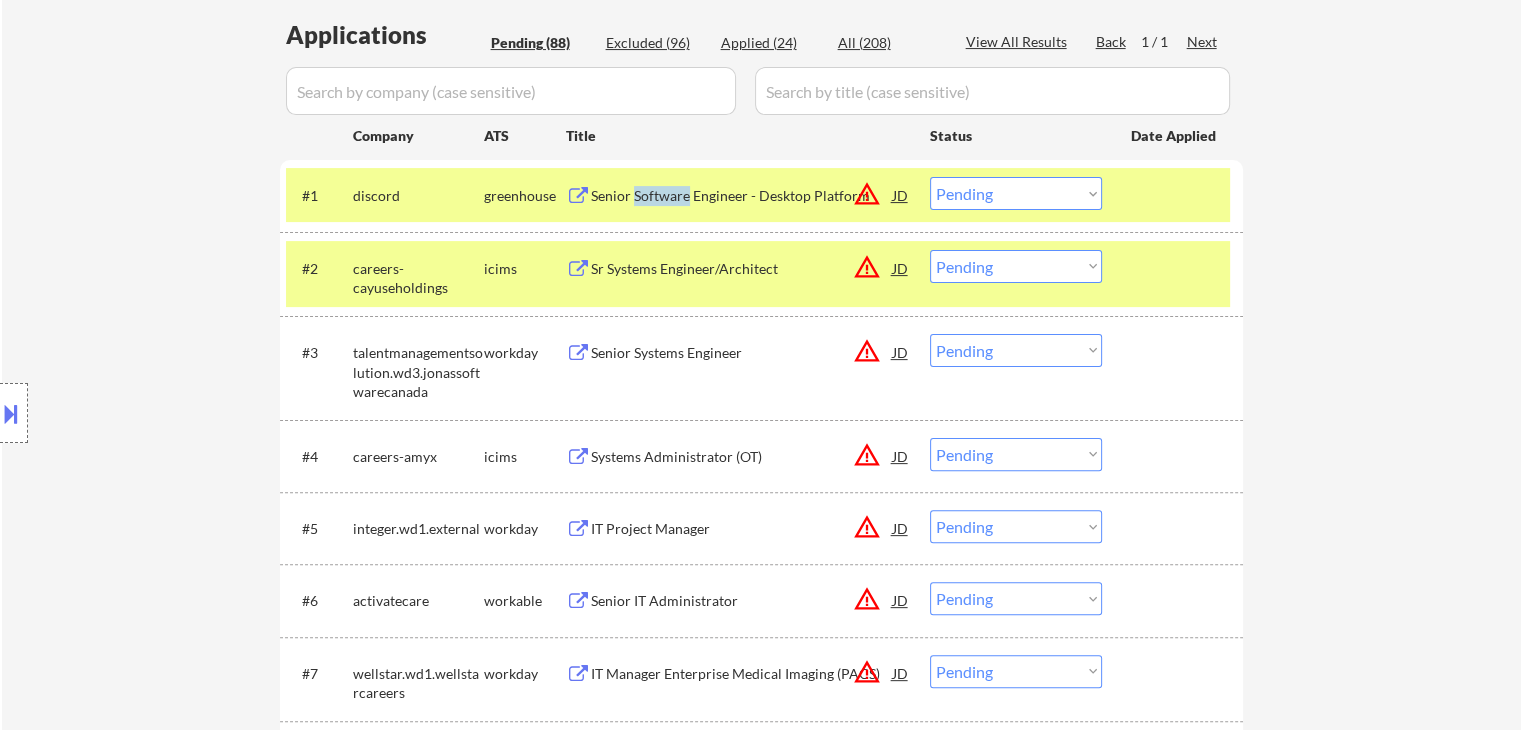 click on "Senior Software Engineer - Desktop Platform" at bounding box center (742, 196) 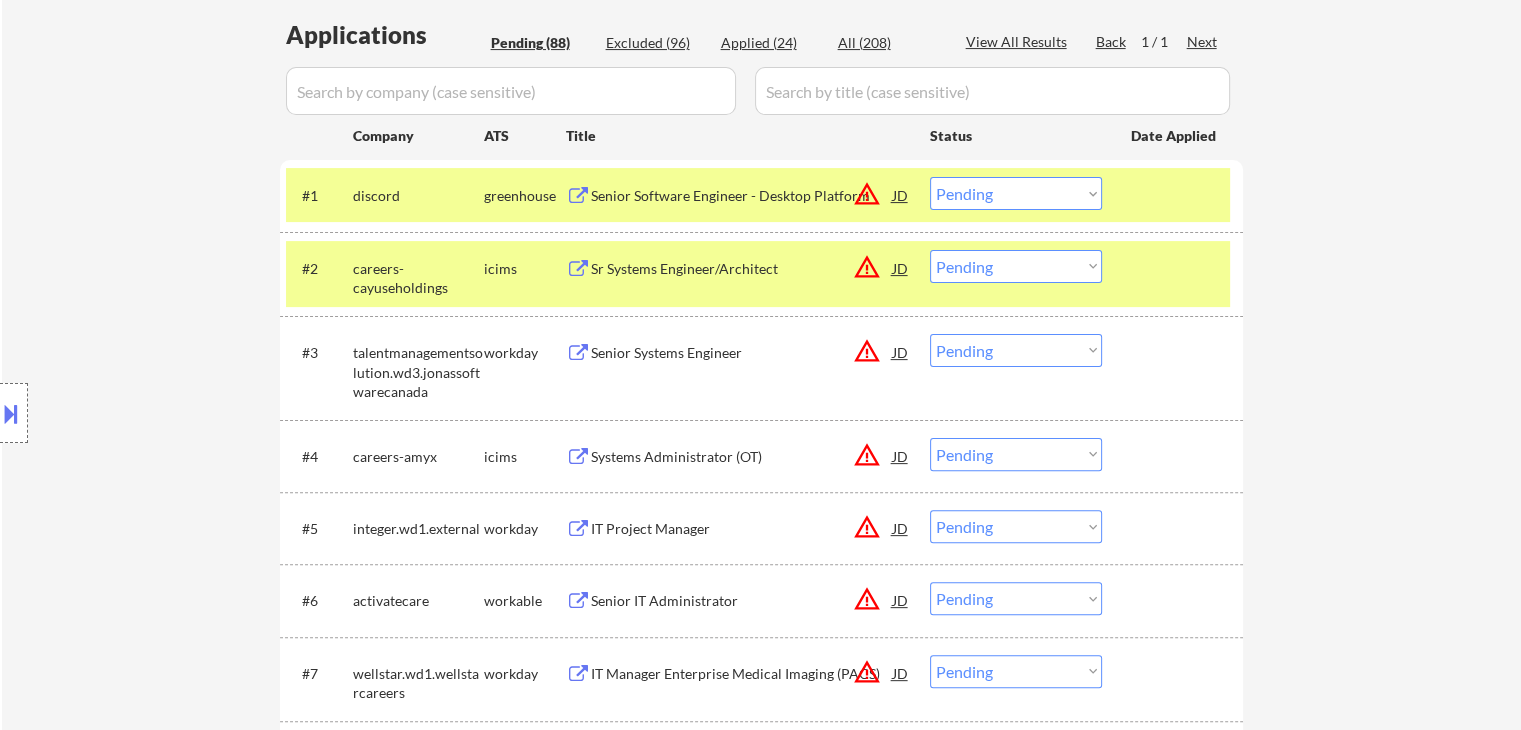click on "Location Inclusions: remote" at bounding box center (179, 413) 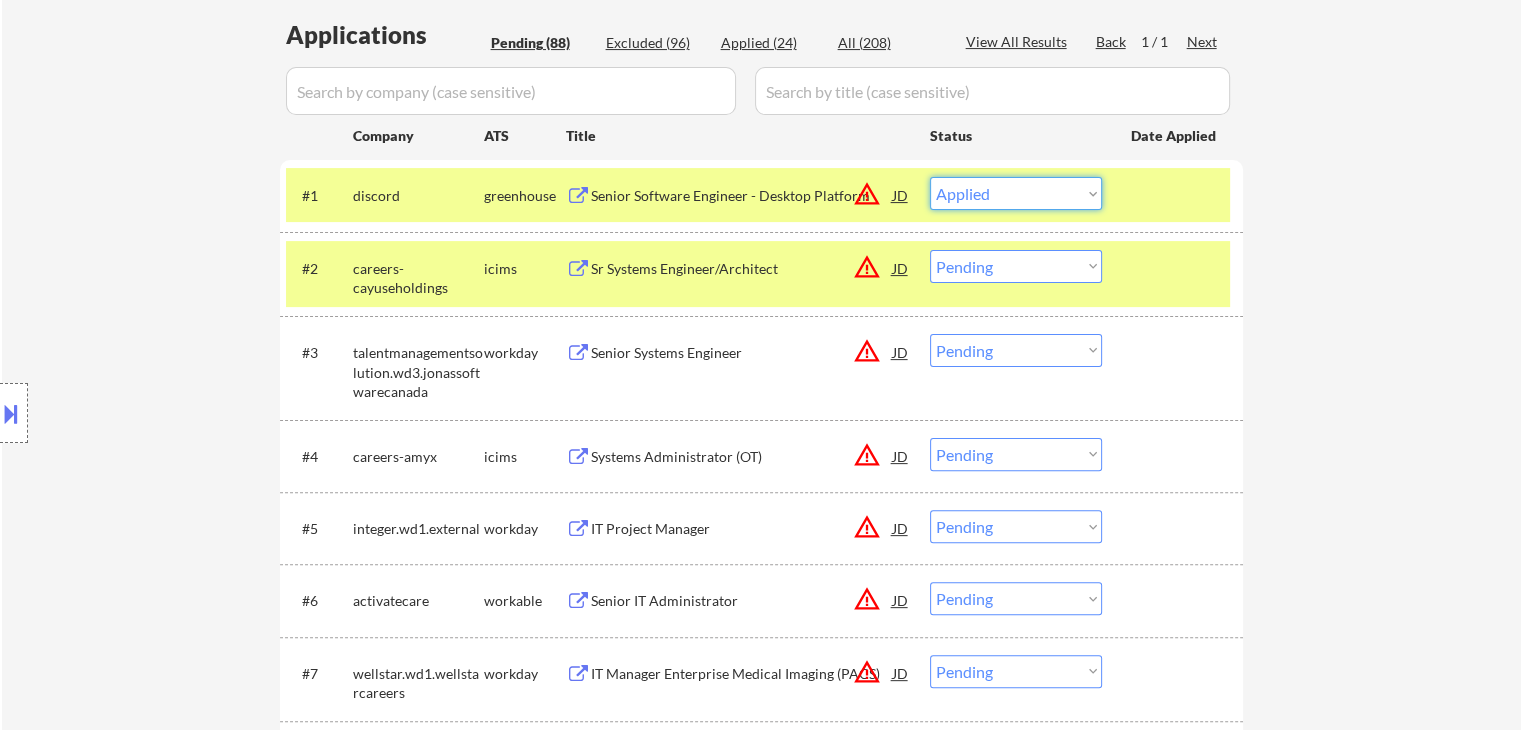 click on "Choose an option... Pending Applied Excluded (Questions) Excluded (Expired) Excluded (Location) Excluded (Bad Match) Excluded (Blocklist) Excluded (Salary) Excluded (Other)" at bounding box center [1016, 193] 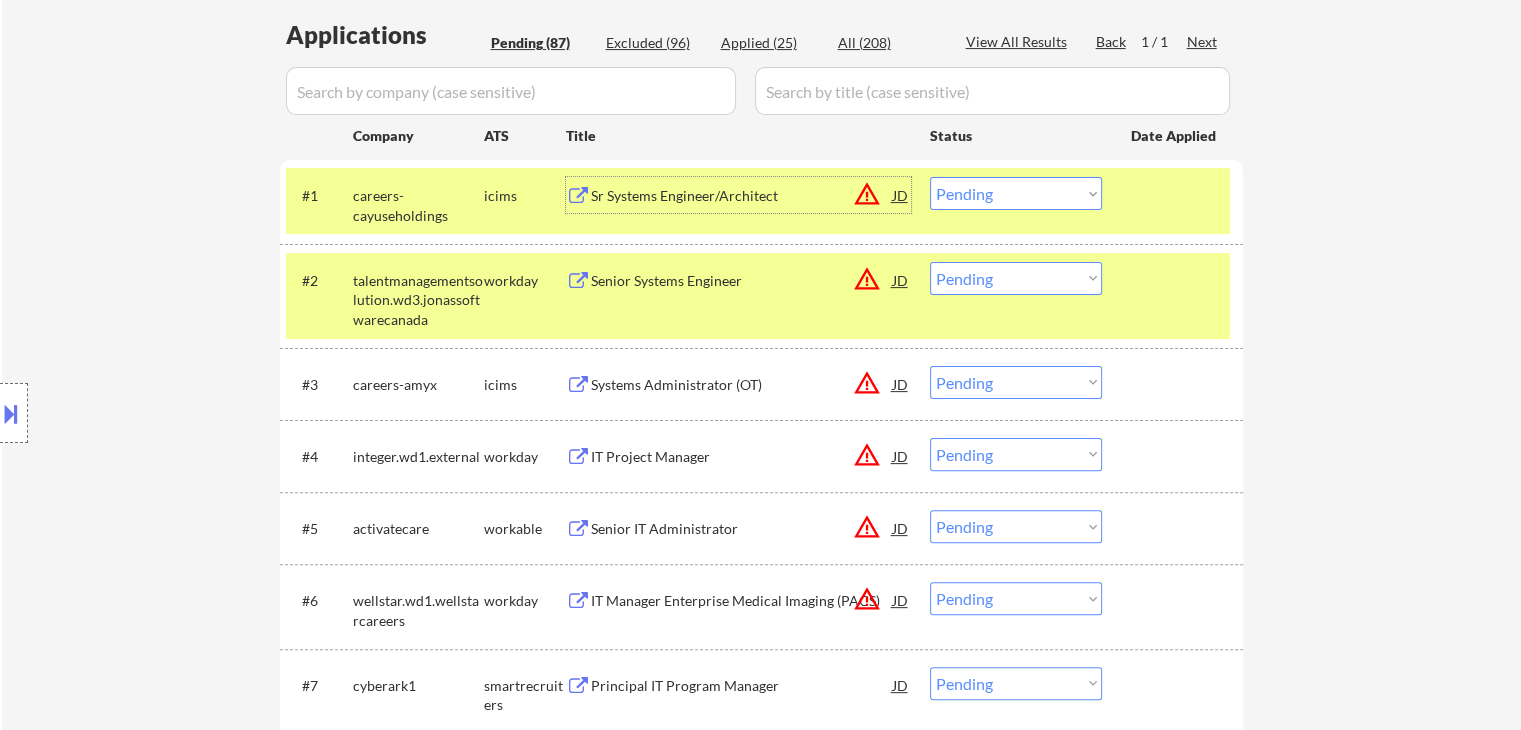click on "Sr Systems Engineer/Architect" at bounding box center [742, 196] 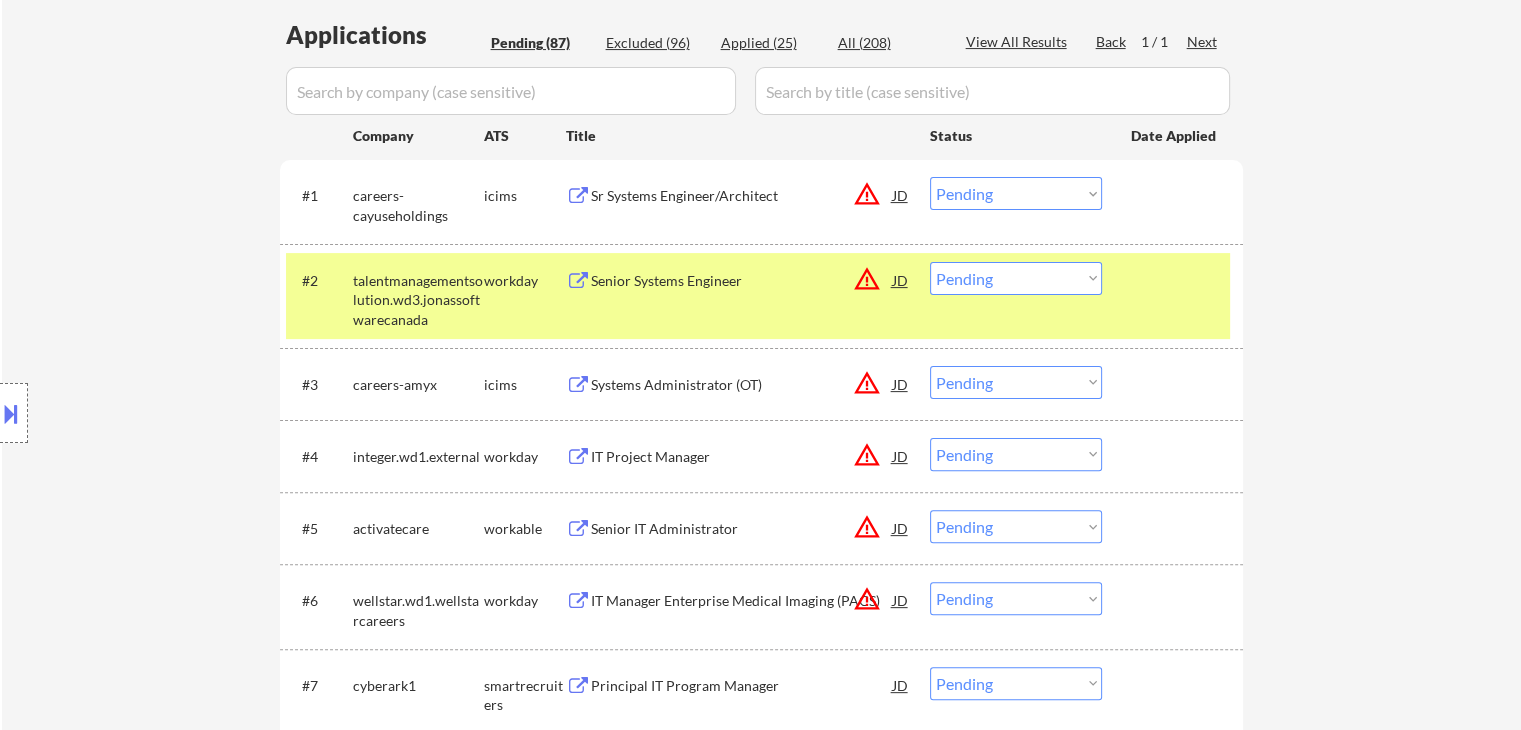 click on "Senior Systems Engineer" at bounding box center [742, 281] 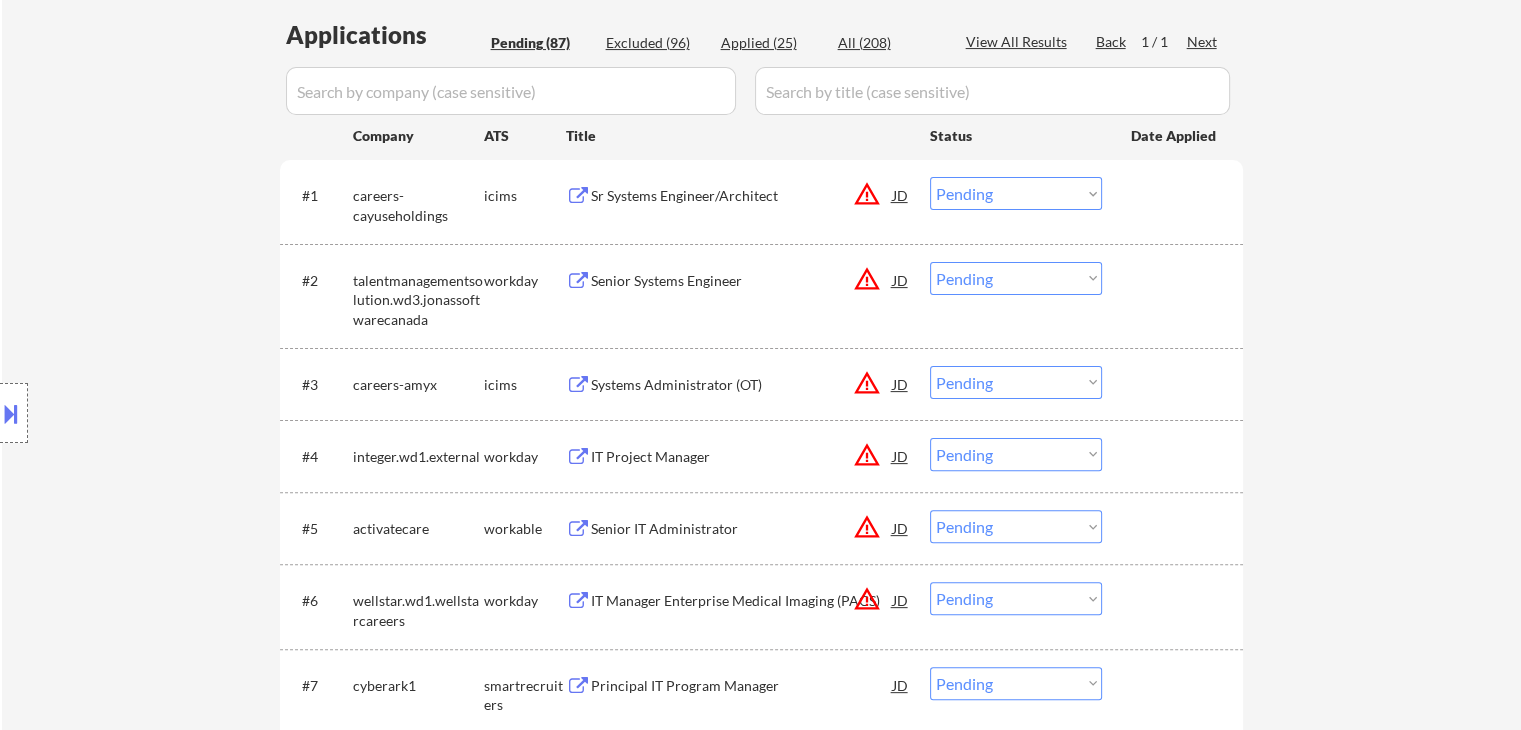 click on "Systems Administrator (OT)" at bounding box center (742, 385) 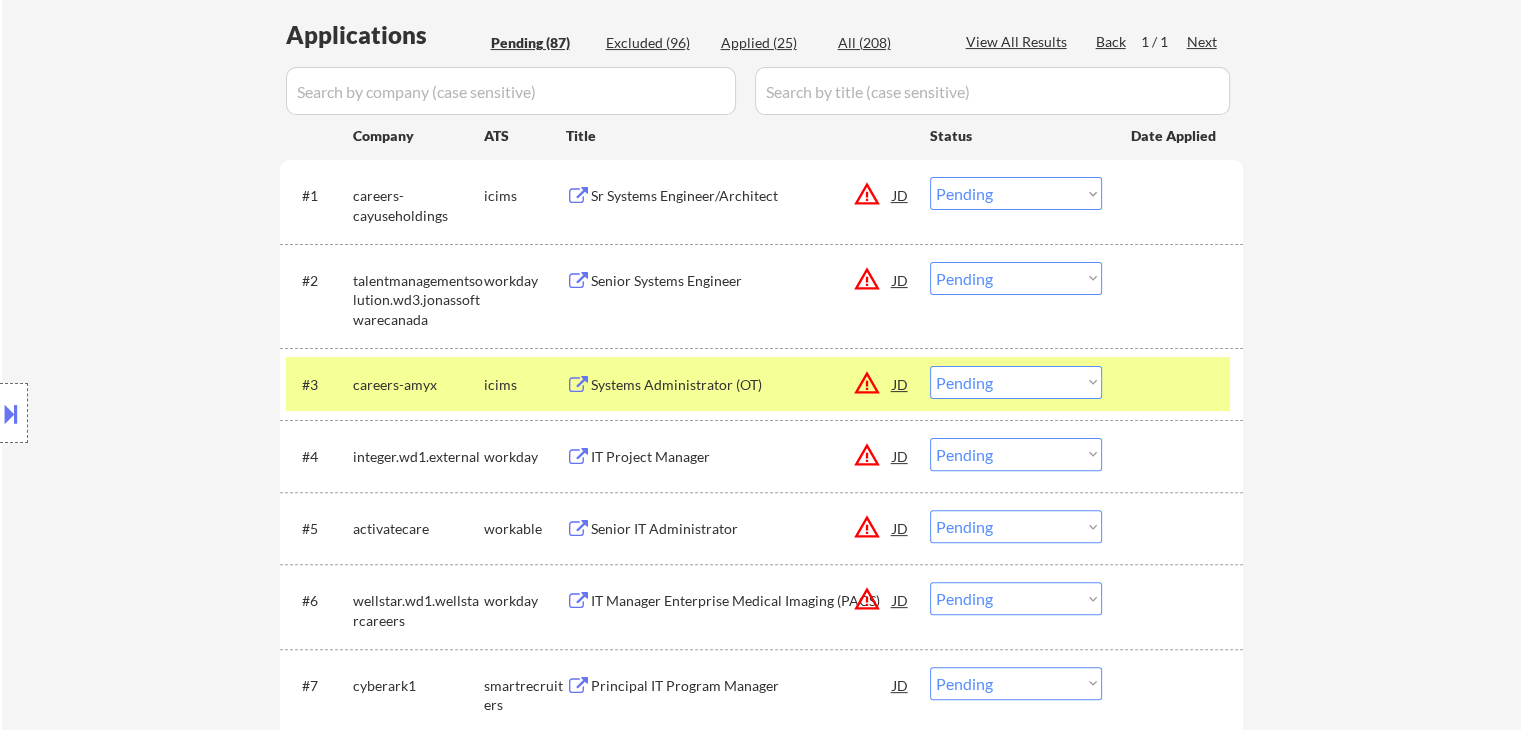click on "IT Project Manager" at bounding box center [742, 457] 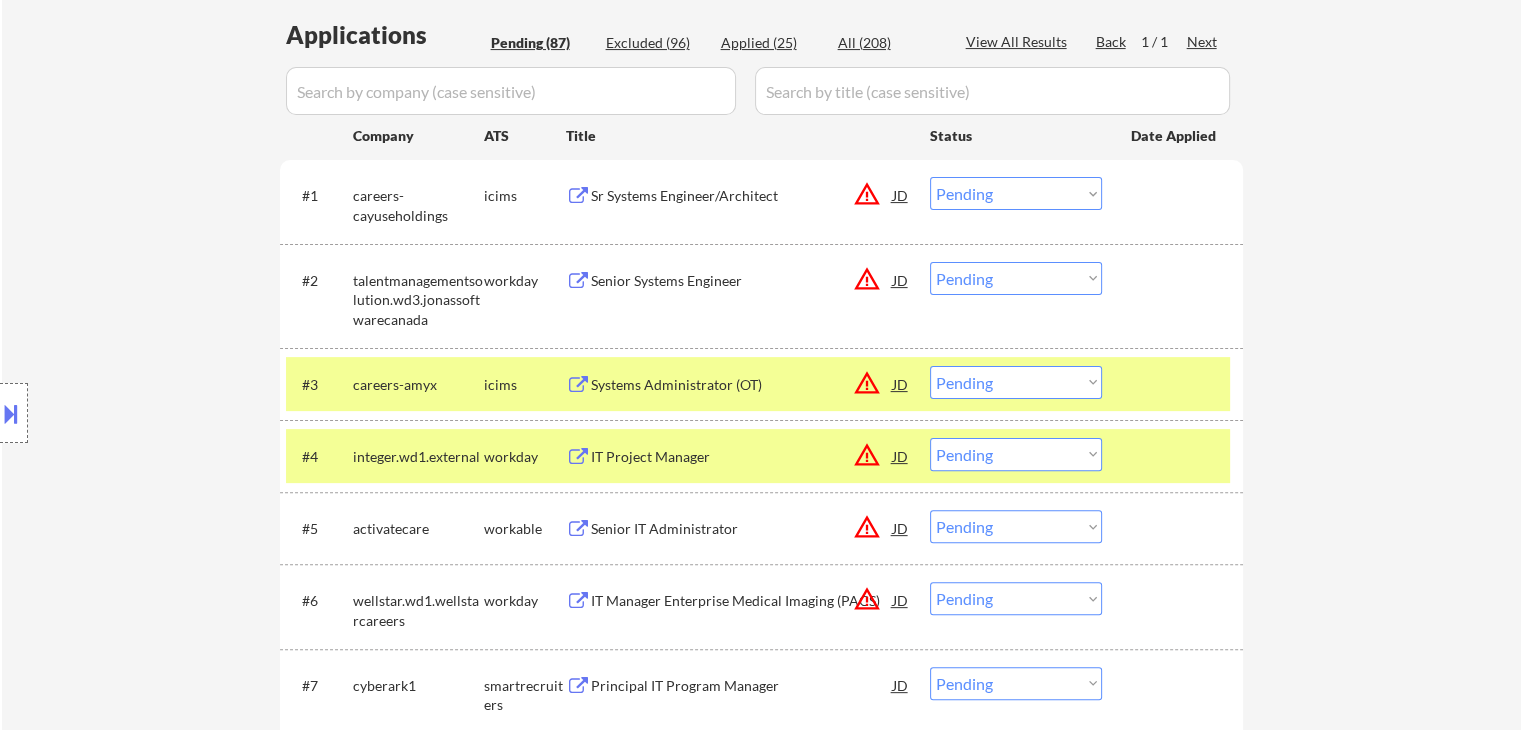click on "Senior IT Administrator" at bounding box center [742, 529] 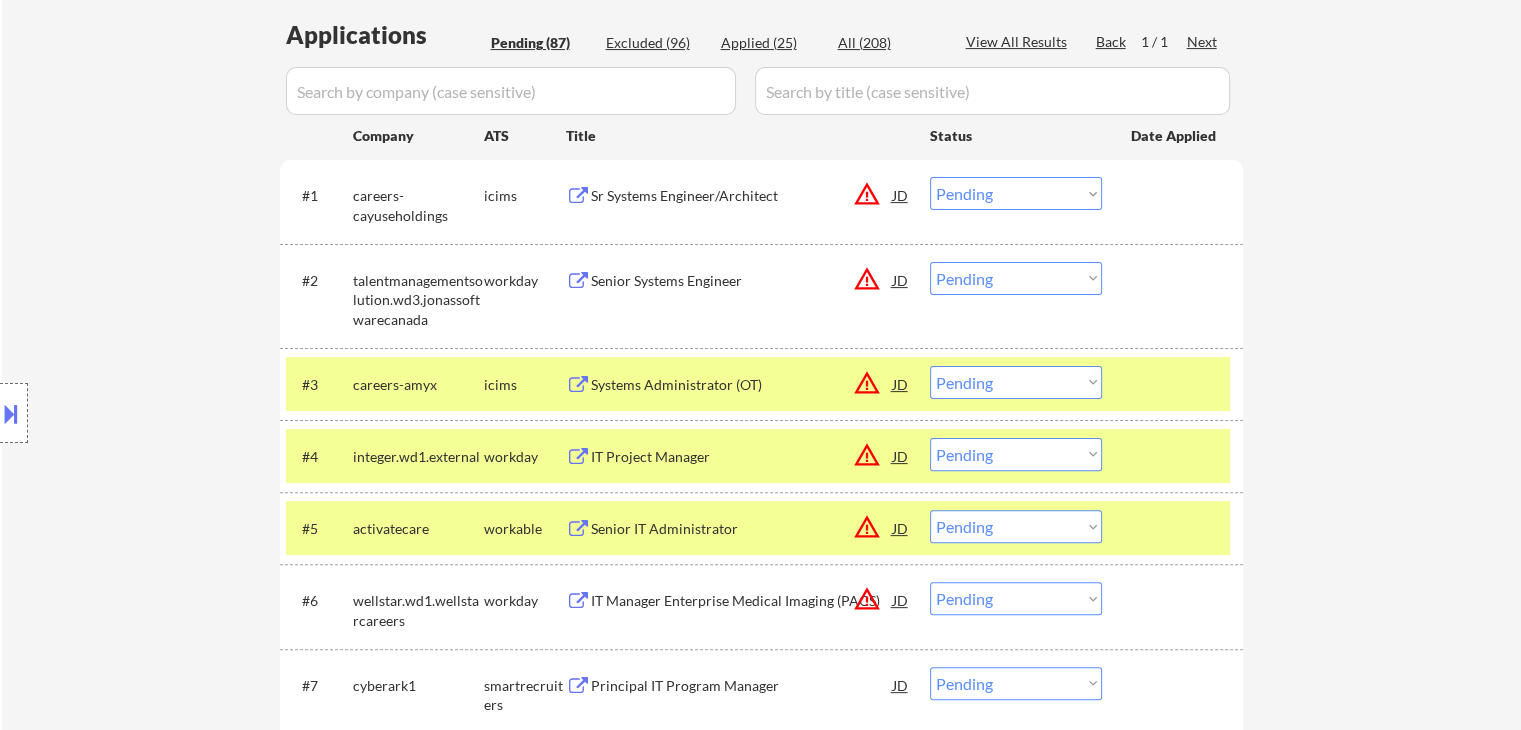 click on "IT Manager Enterprise Medical Imaging (PACS)" at bounding box center (742, 600) 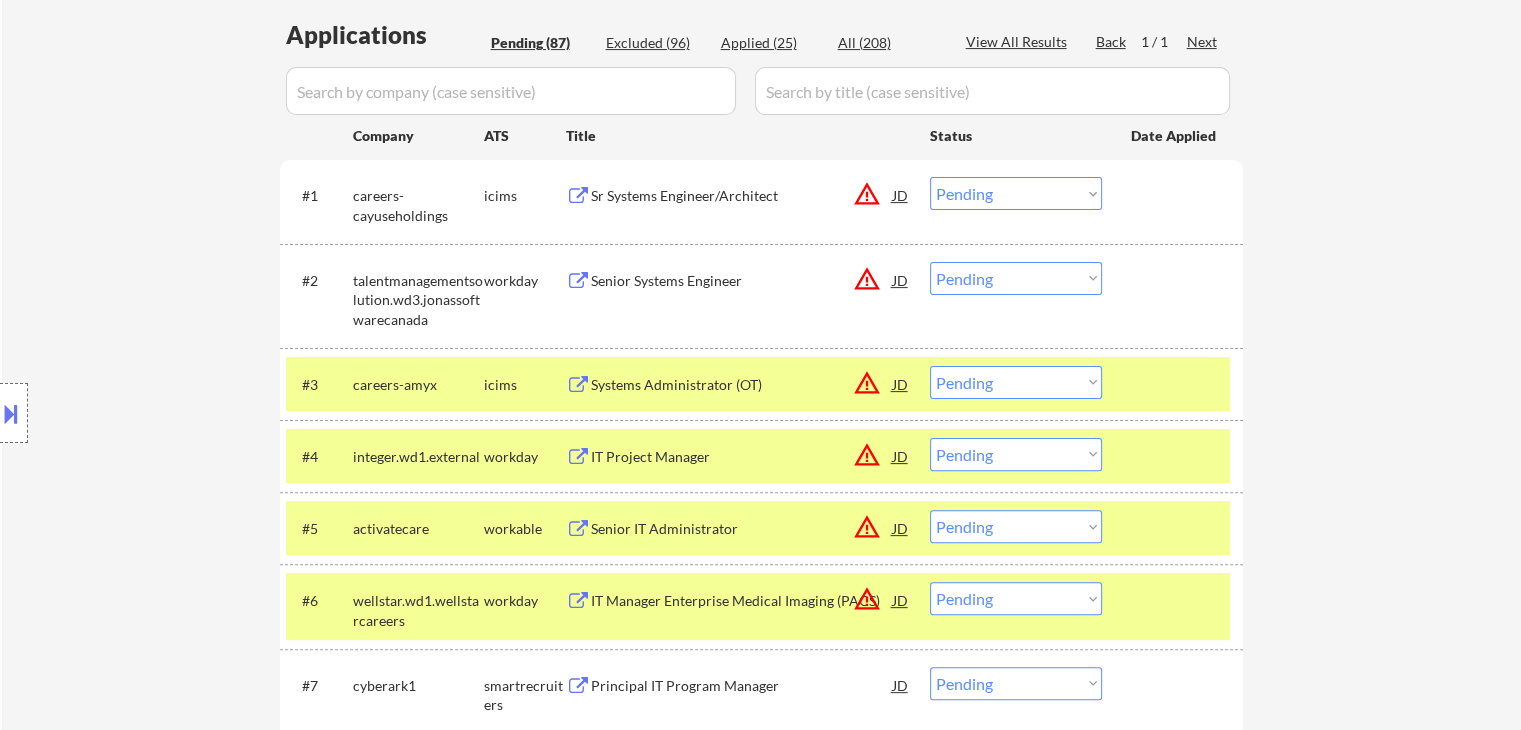 click on "Principal IT Program Manager" at bounding box center [742, 686] 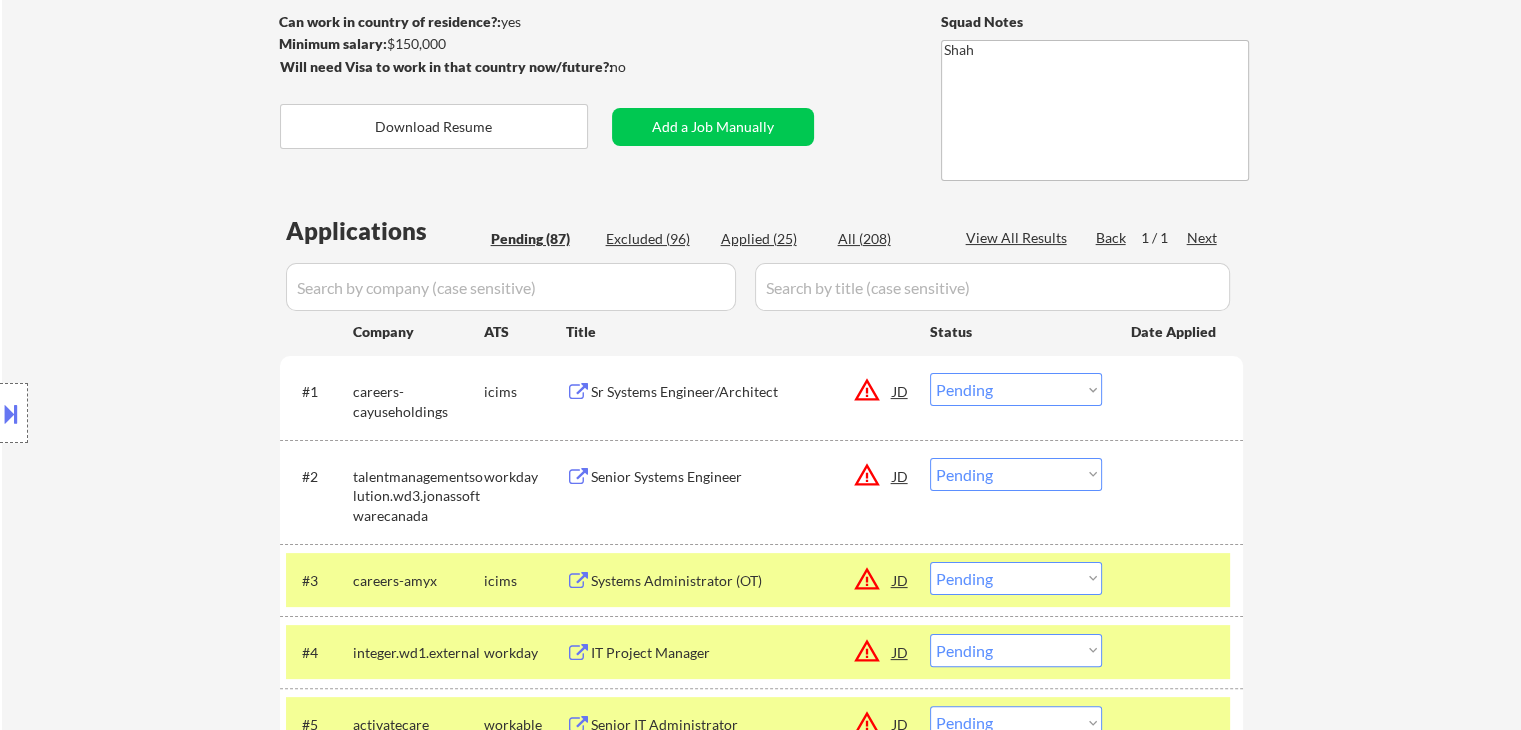 scroll, scrollTop: 200, scrollLeft: 0, axis: vertical 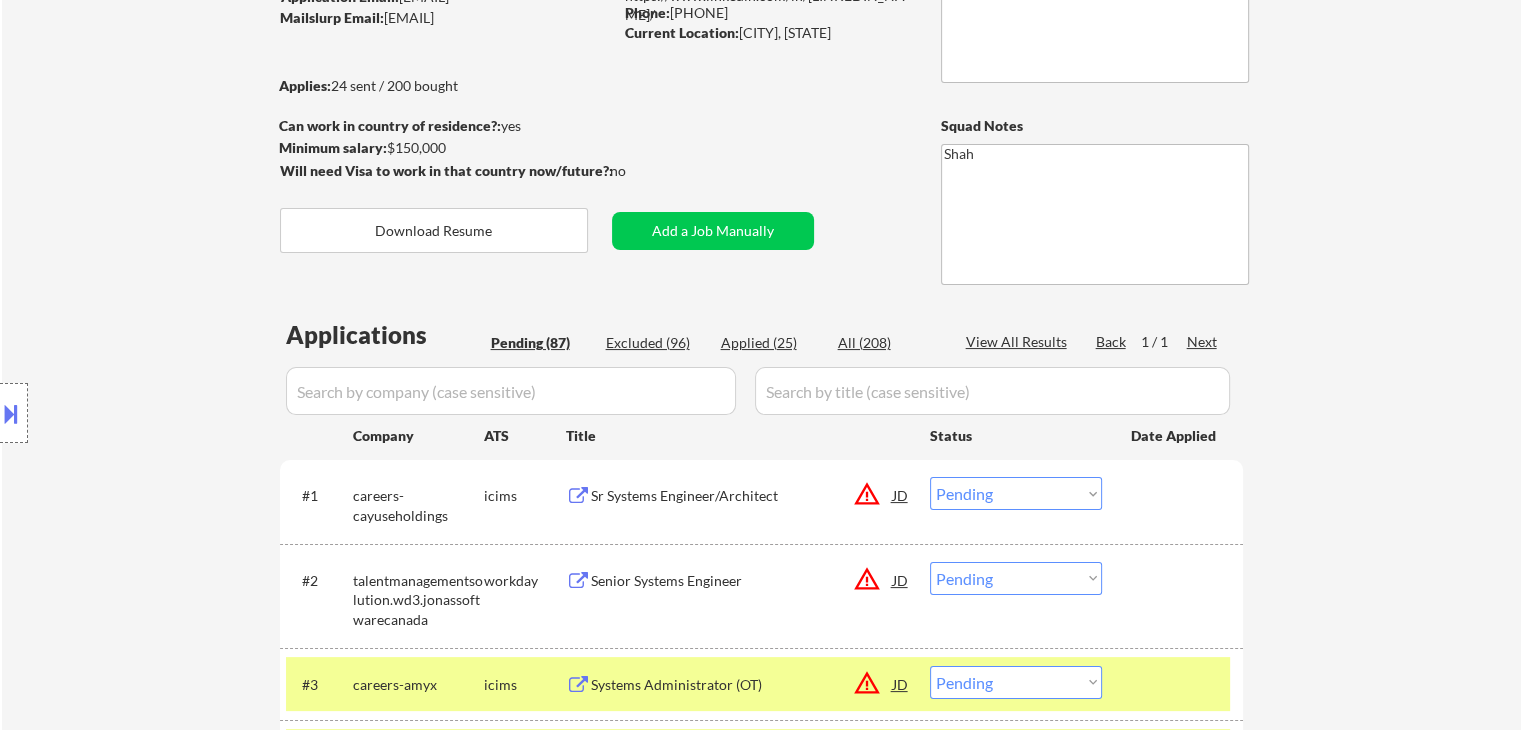 click on "Location Inclusions: remote" at bounding box center (179, 413) 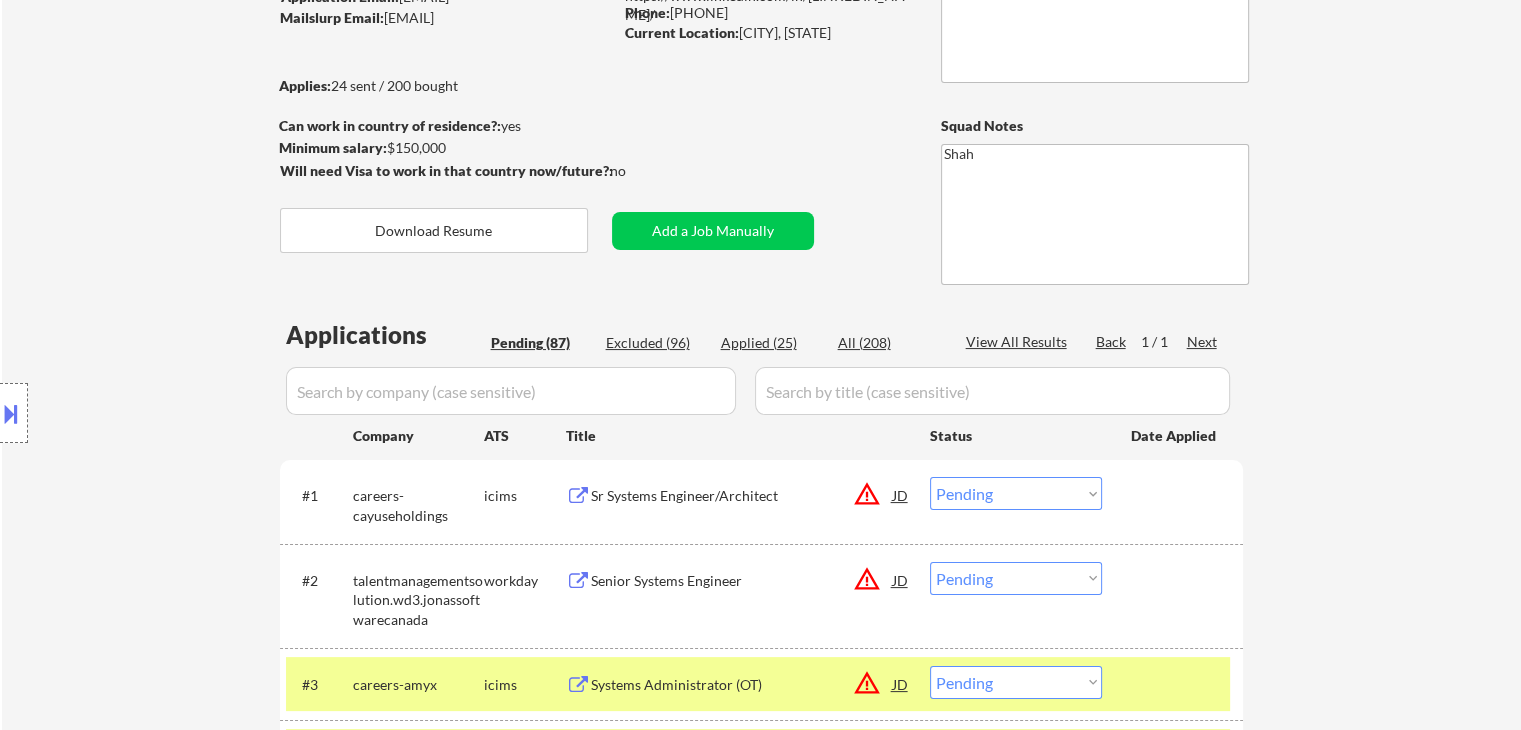 click on "Location Inclusions: remote" at bounding box center [179, 413] 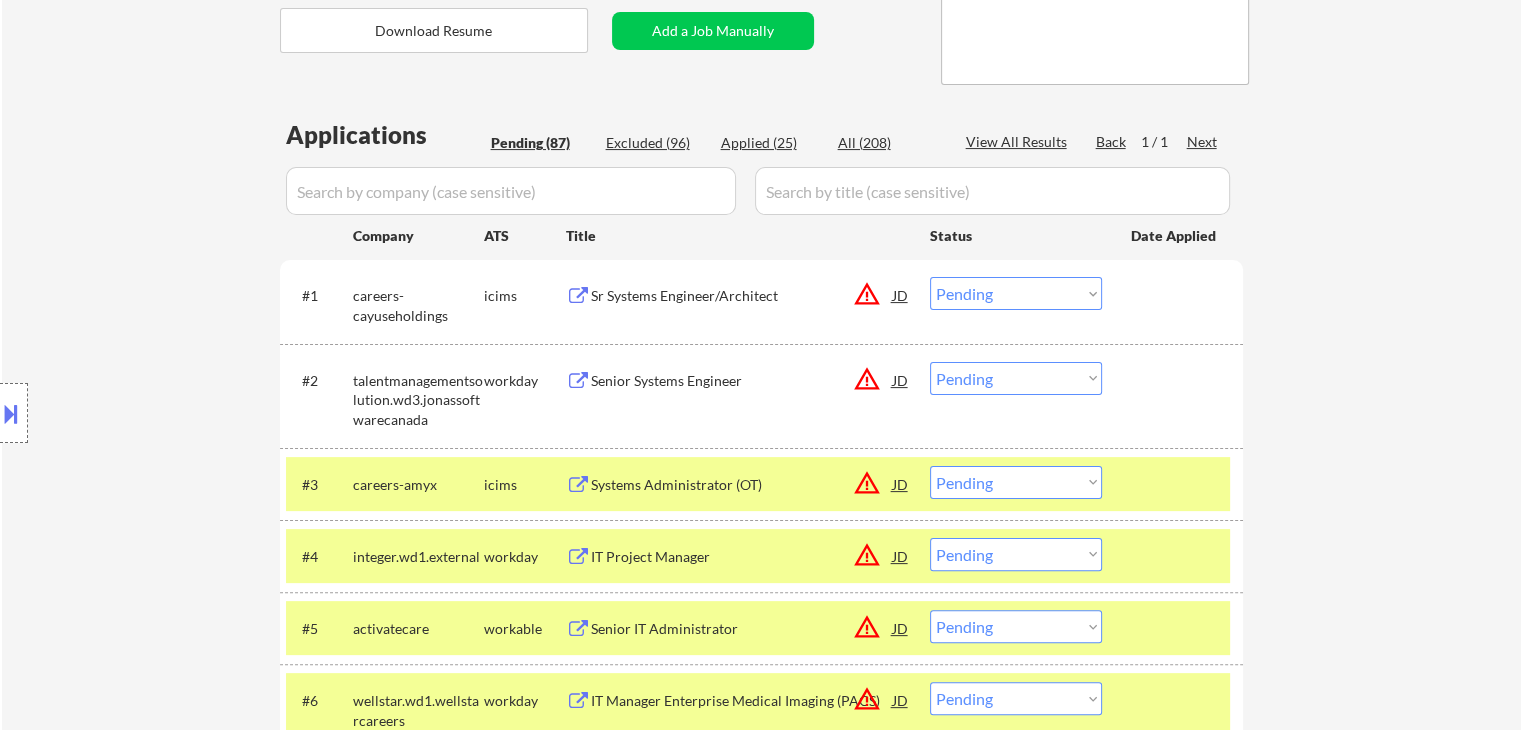 click on "← Return to /applysquad Mailslurp Inbox Job Search Builder [FIRST] [LAST] User Email:  [EMAIL] Application Email:  [EMAIL] Mailslurp Email:  [EMAIL] LinkedIn:   https://www.linkedin.com/in/[LINKEDIN]/
Phone:  [PHONE] Current Location:  [CITY], [STATE] Applies:  24 sent / 200 bought Internal Notes Note he completed *SOME* college if applications ask -- the school name is on his LI, he told us he did 3 years out of 4 but never finished his degree. Can work in country of residence?:  yes Squad Notes Minimum salary:  $150,000 Will need Visa to work in that country now/future?:   no Download Resume Add a Job Manually [NAME] Applications Pending (85) Excluded (98) Applied (25) All (208) View All Results Back 1 / 1
Next Company ATS Title Status Date Applied #1 careers-amyx icims Systems Administrator (OT) JD warning_amber Choose an option... Pending Applied Excluded (Questions) Excluded (Expired) Excluded (Location) Excluded (Bad Match)" at bounding box center (761, 3549) 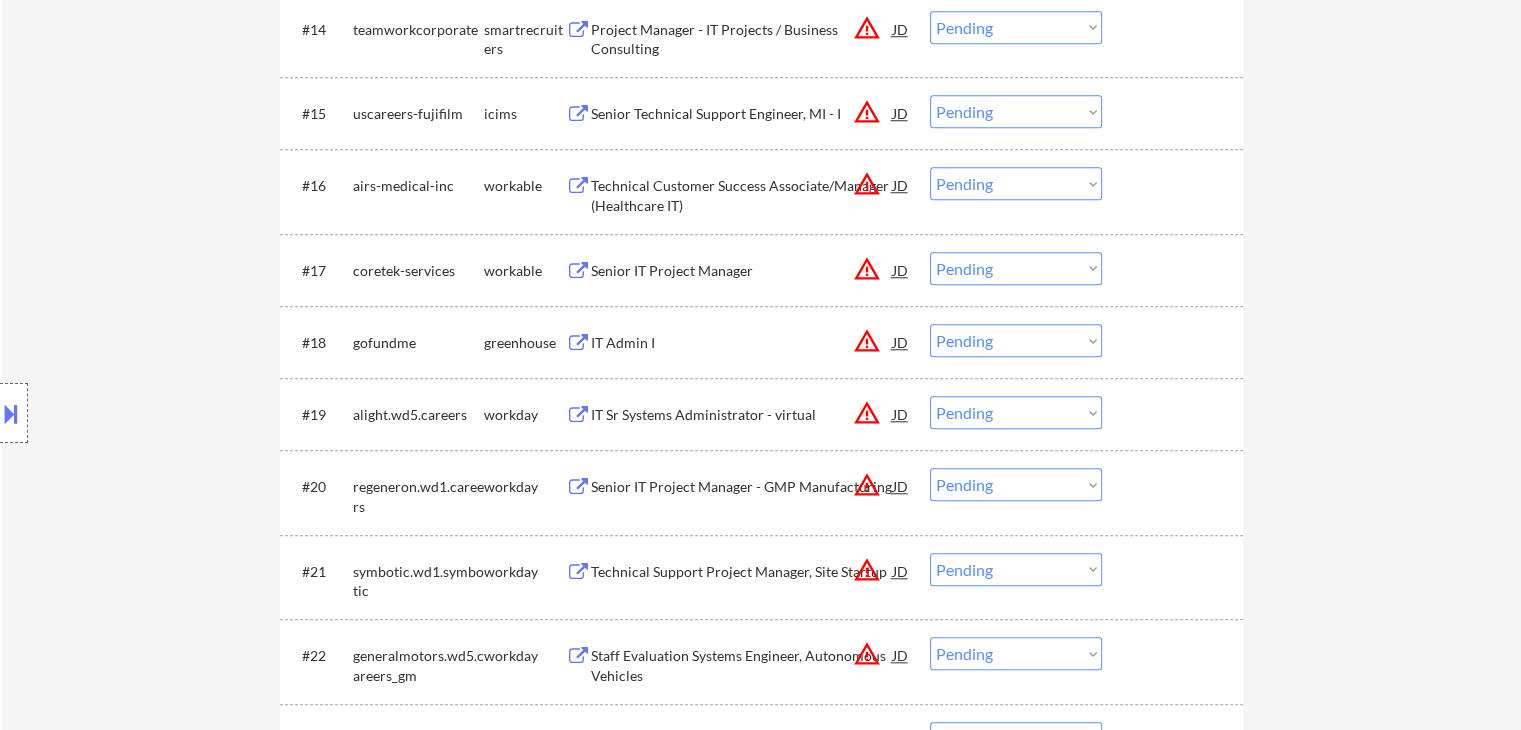 scroll, scrollTop: 1915, scrollLeft: 0, axis: vertical 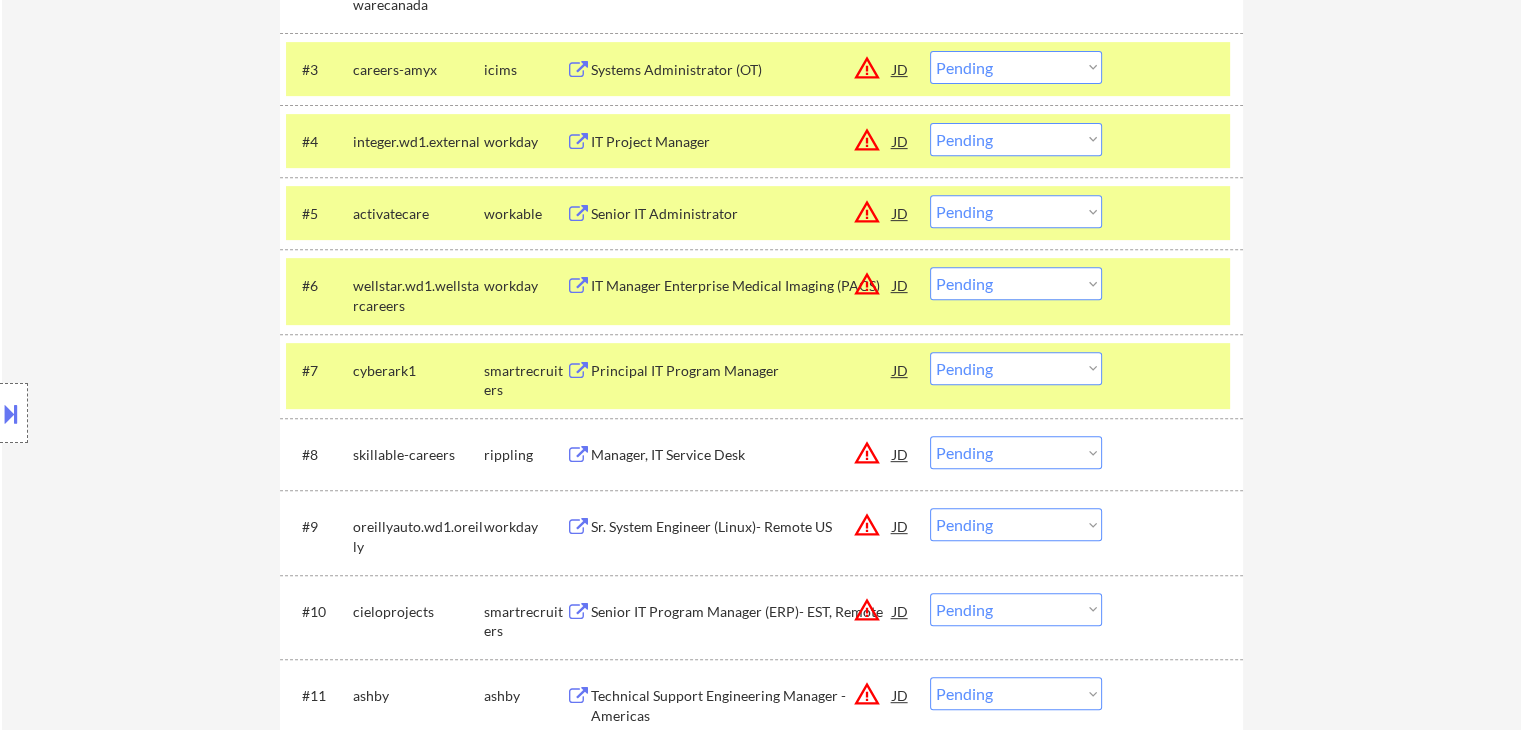 click on "Location Inclusions: remote" at bounding box center (179, 413) 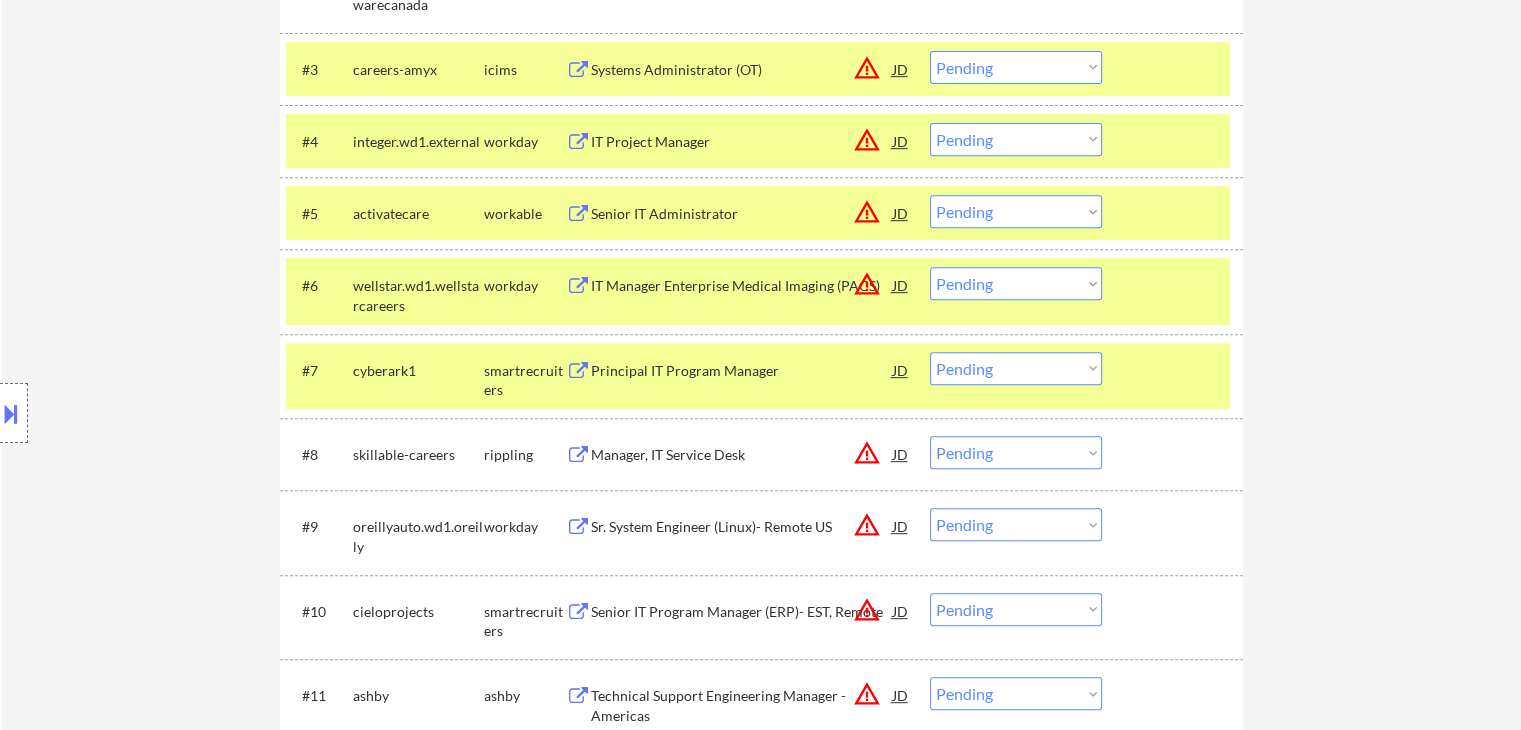 click on "Location Inclusions: remote" at bounding box center (179, 413) 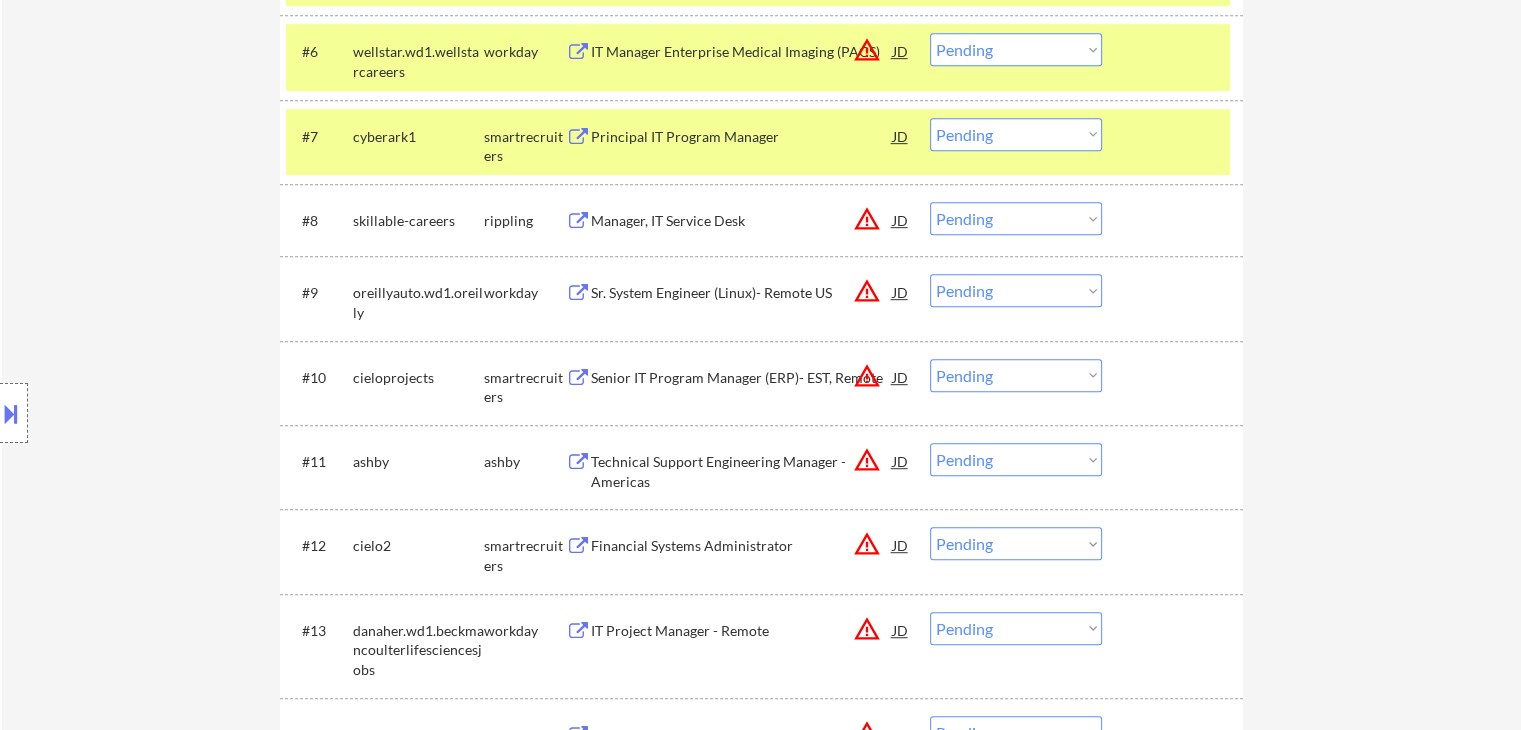 scroll, scrollTop: 1015, scrollLeft: 0, axis: vertical 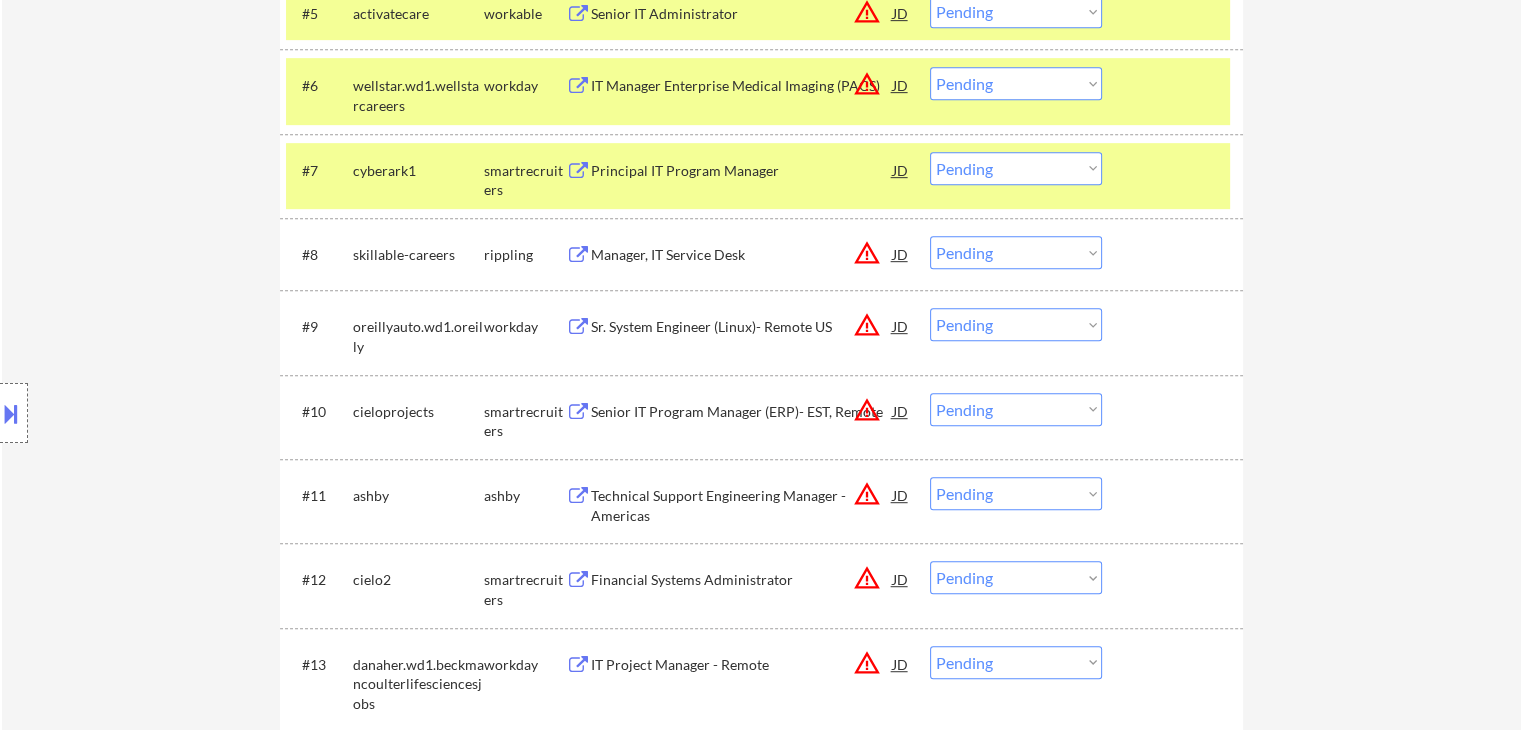 click on "Location Inclusions: remote" at bounding box center [179, 413] 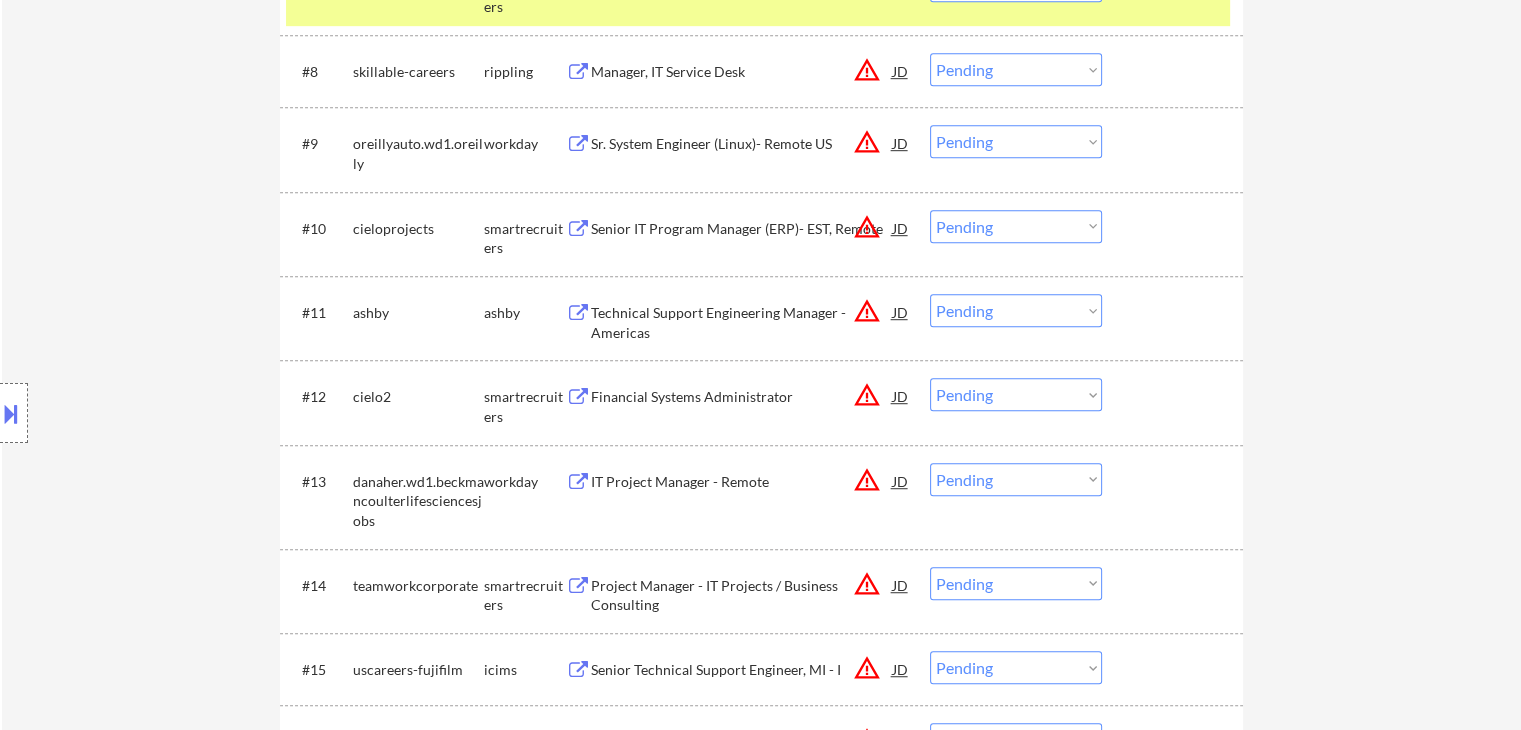 scroll, scrollTop: 1315, scrollLeft: 0, axis: vertical 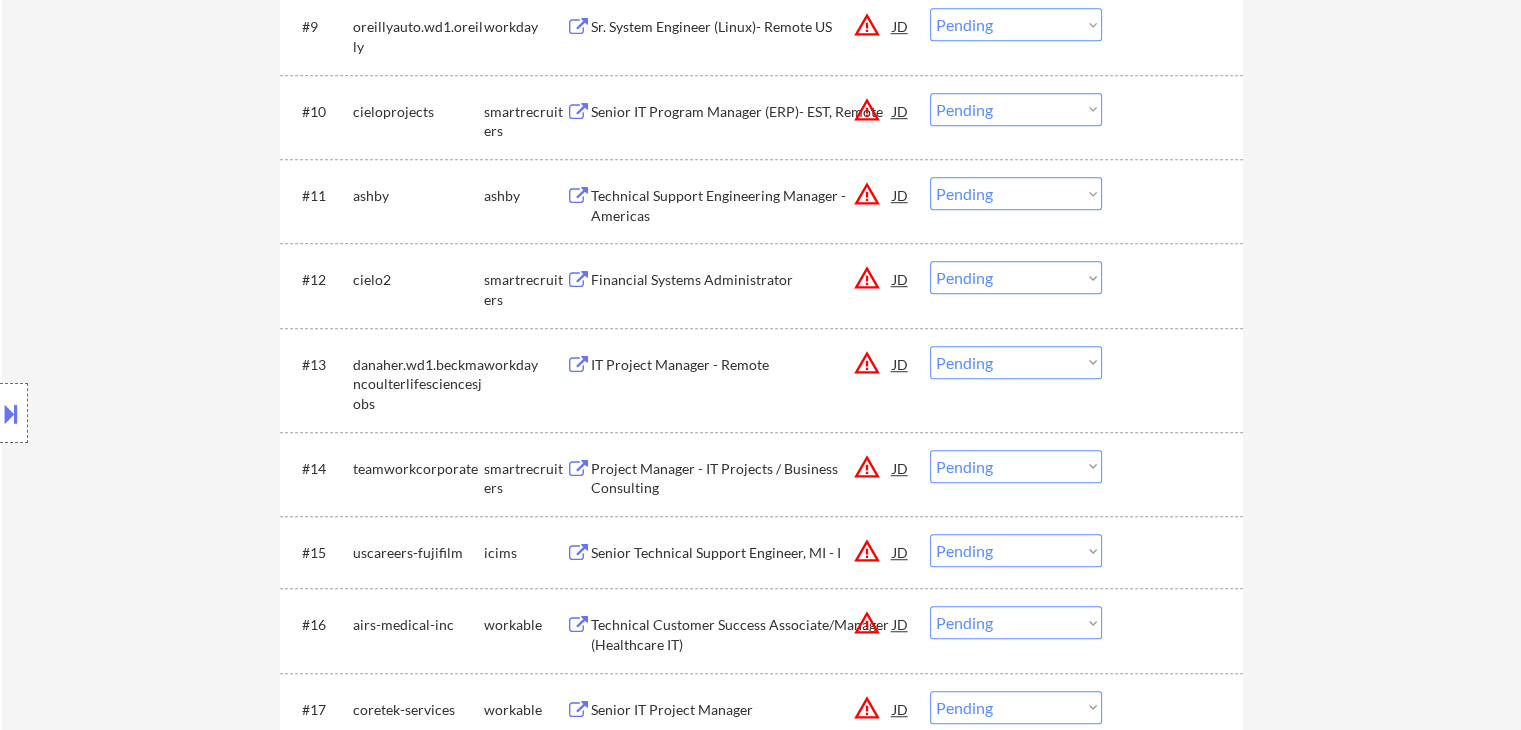 click on "Location Inclusions: remote" at bounding box center [179, 413] 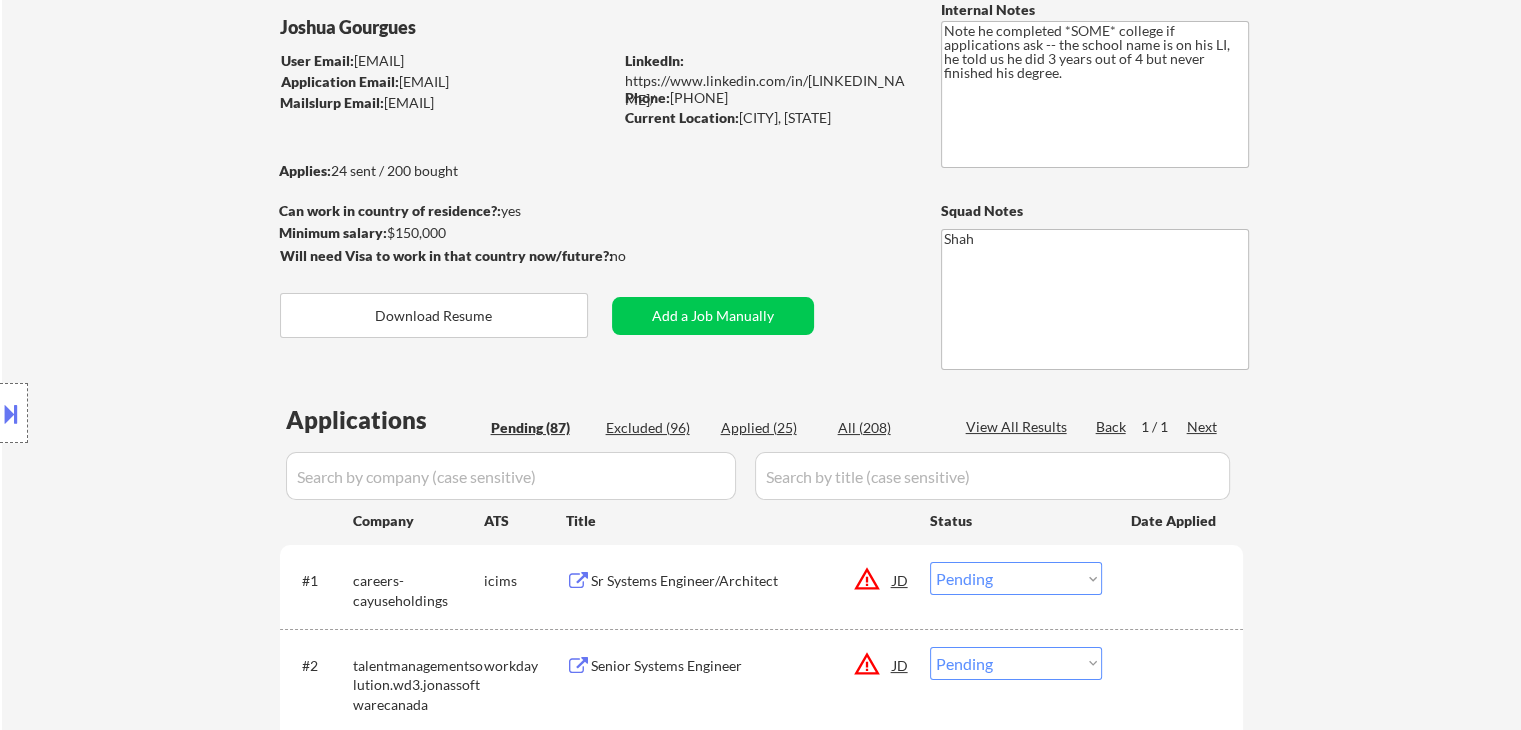 click on "Location Inclusions: remote" at bounding box center (179, 413) 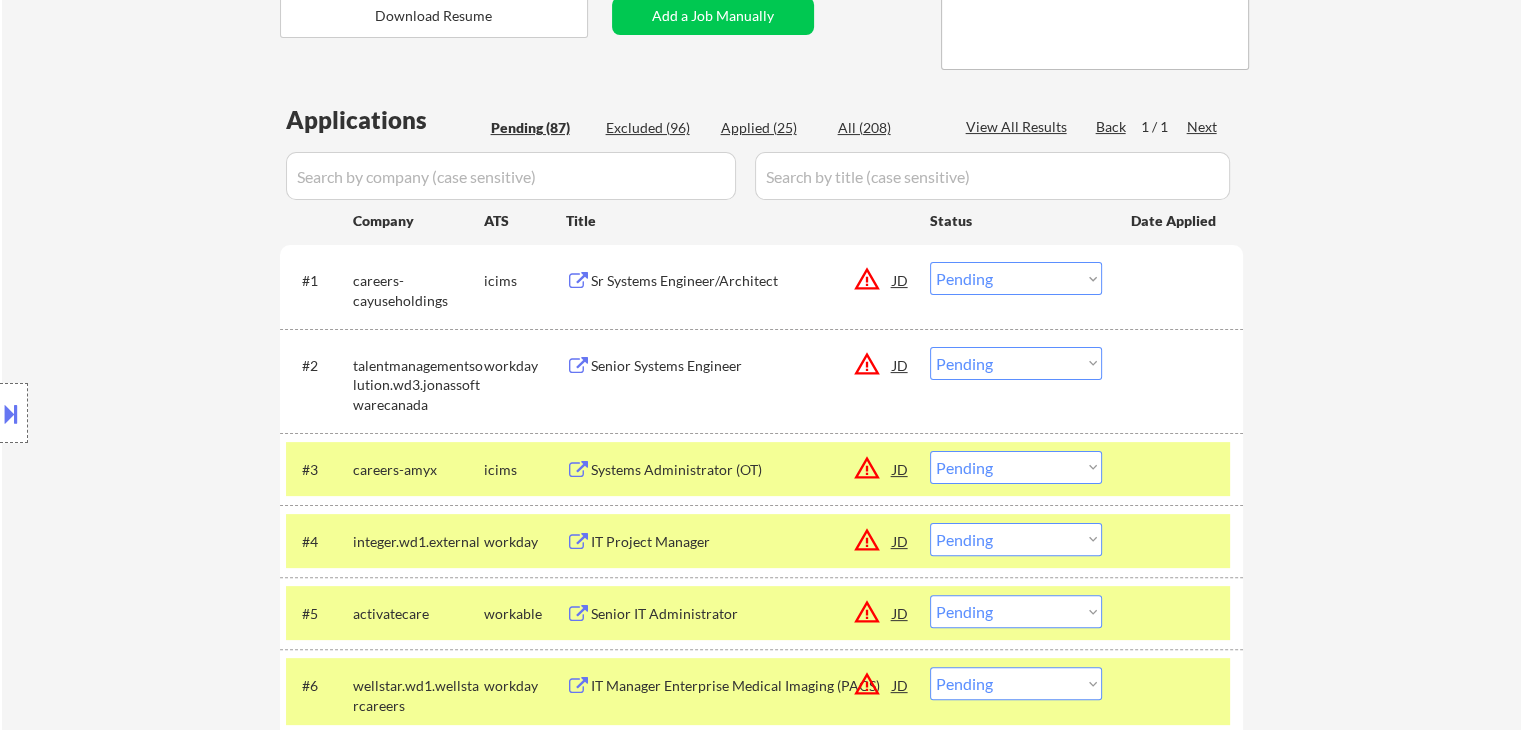 click on "Location Inclusions: remote" at bounding box center (179, 413) 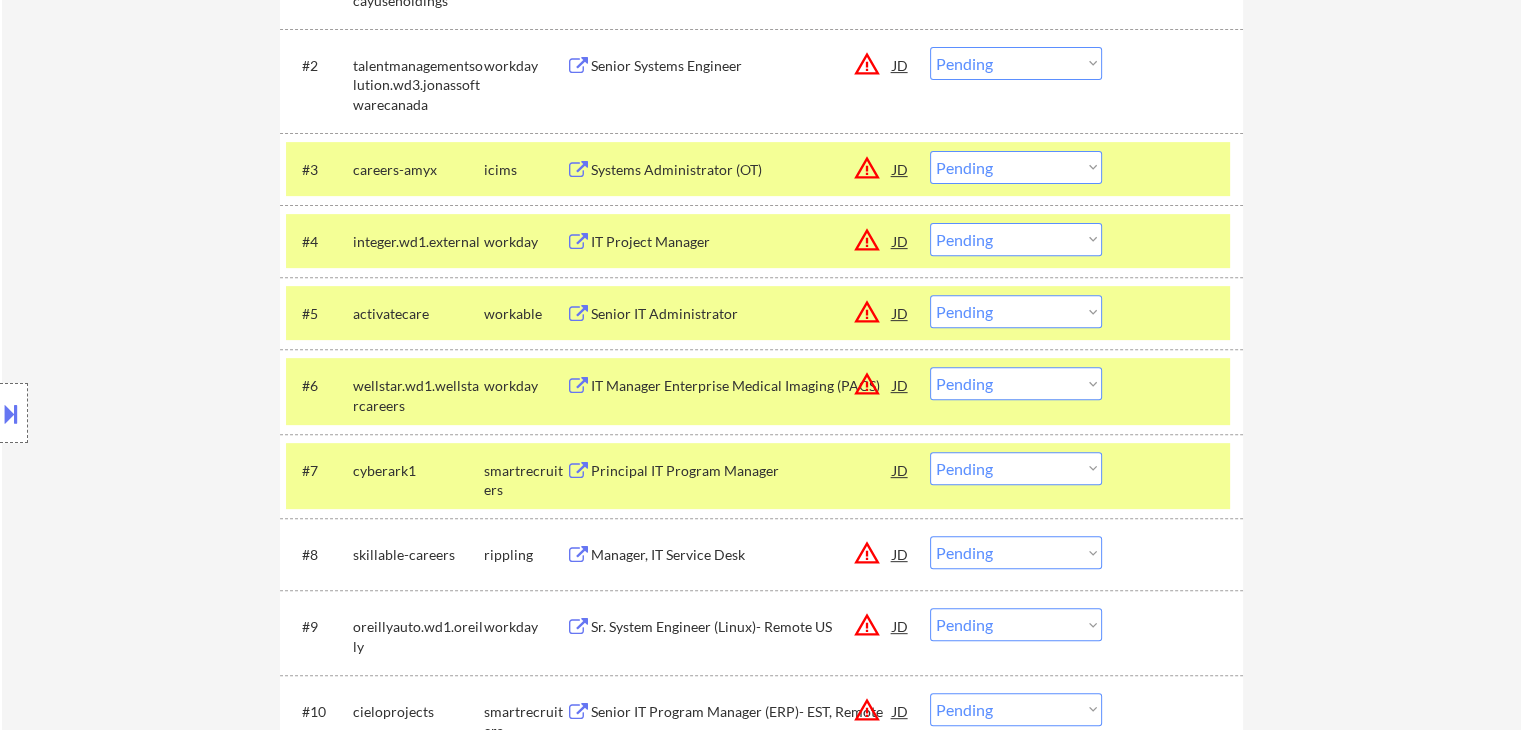 click on "Location Inclusions: remote" at bounding box center (179, 413) 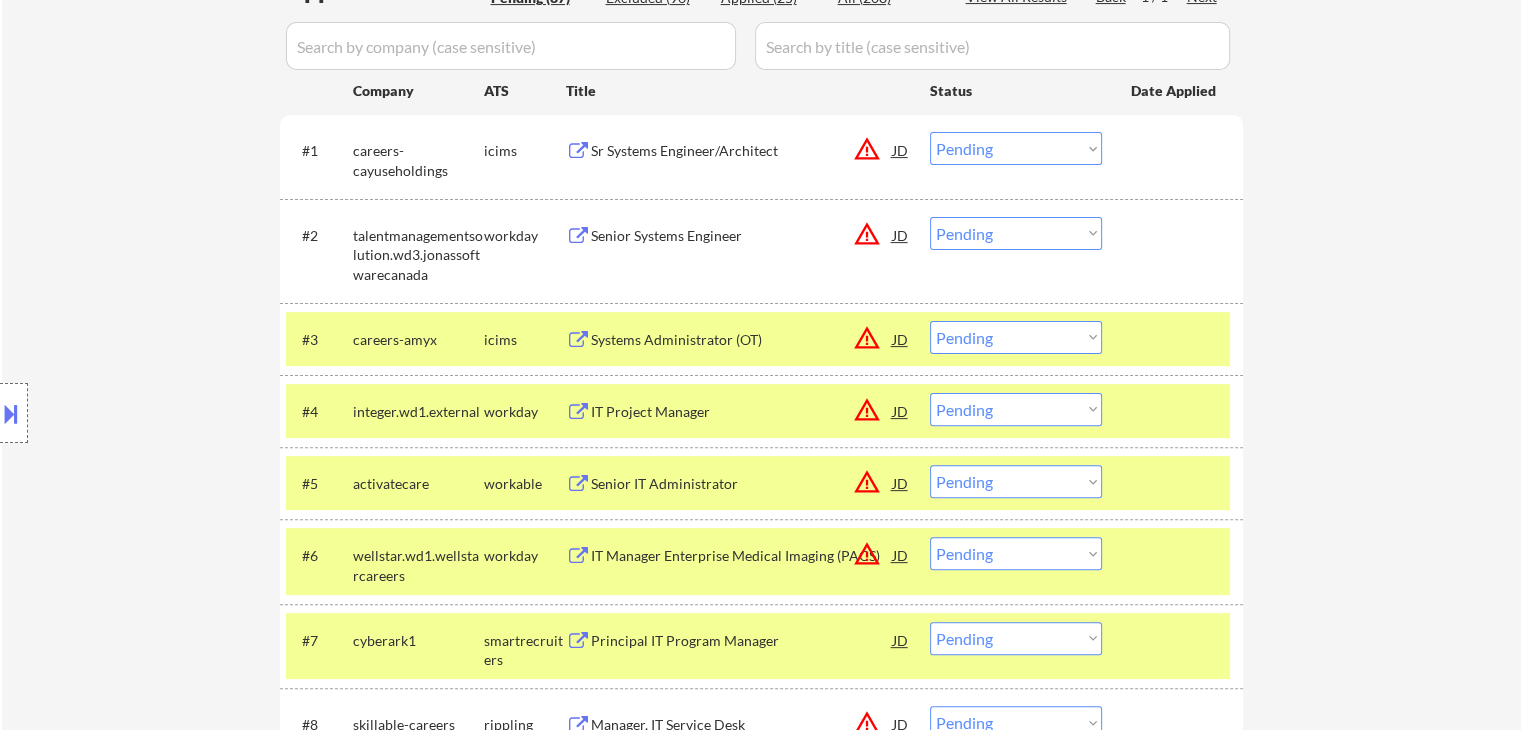 scroll, scrollTop: 515, scrollLeft: 0, axis: vertical 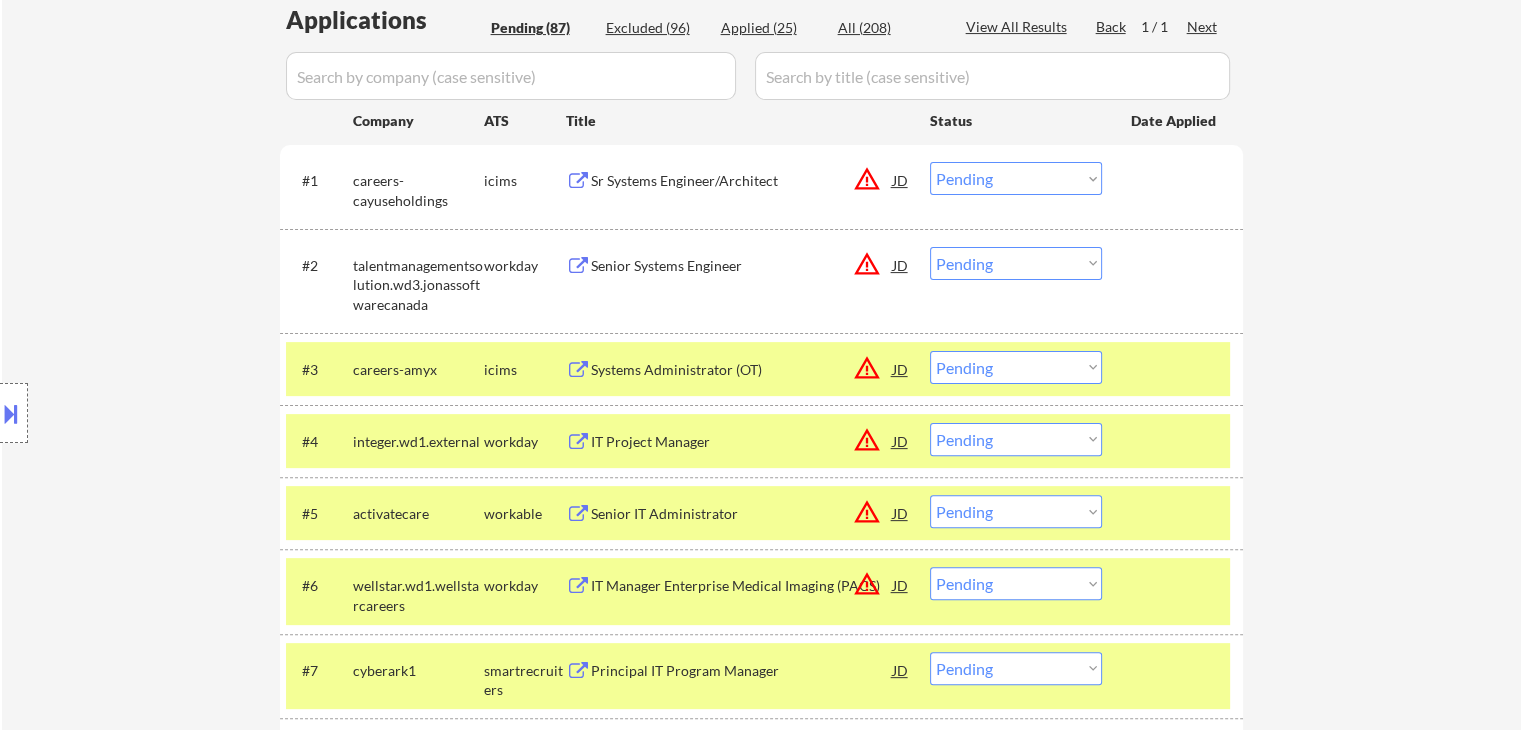 click on "Choose an option... Pending Applied Excluded (Questions) Excluded (Expired) Excluded (Location) Excluded (Bad Match) Excluded (Blocklist) Excluded (Salary) Excluded (Other)" at bounding box center [1016, 178] 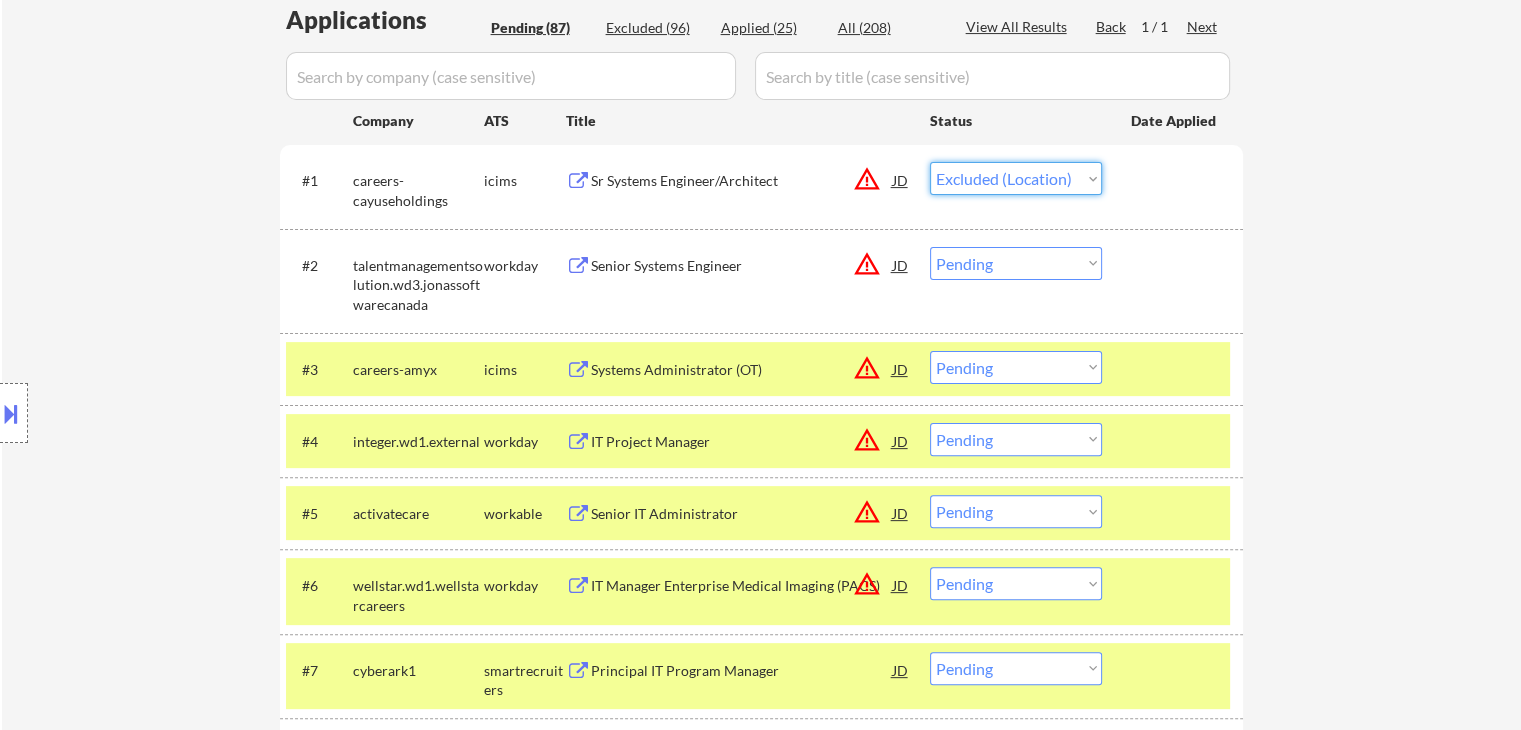 click on "Choose an option... Pending Applied Excluded (Questions) Excluded (Expired) Excluded (Location) Excluded (Bad Match) Excluded (Blocklist) Excluded (Salary) Excluded (Other)" at bounding box center (1016, 178) 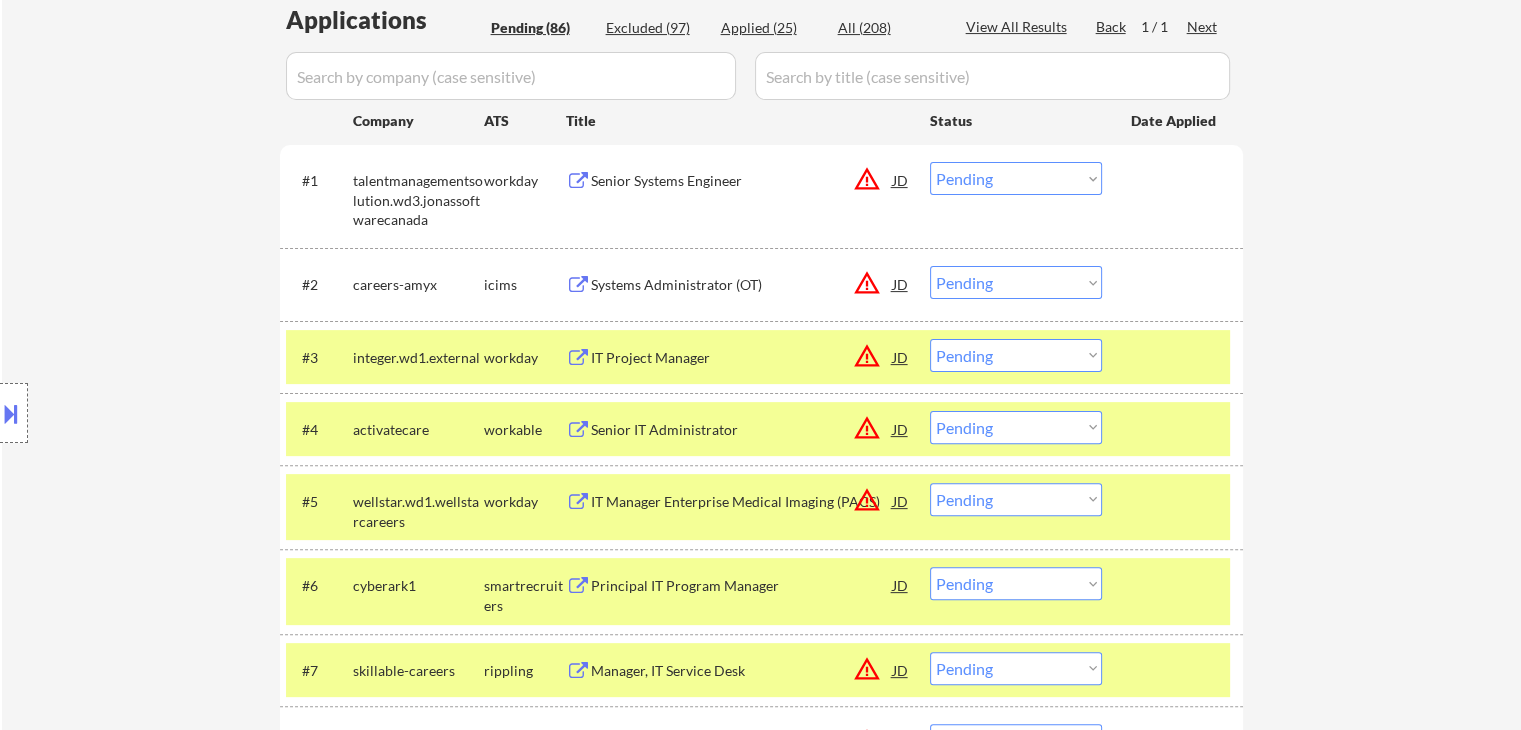 drag, startPoint x: 1072, startPoint y: 174, endPoint x: 1042, endPoint y: 124, distance: 58.30952 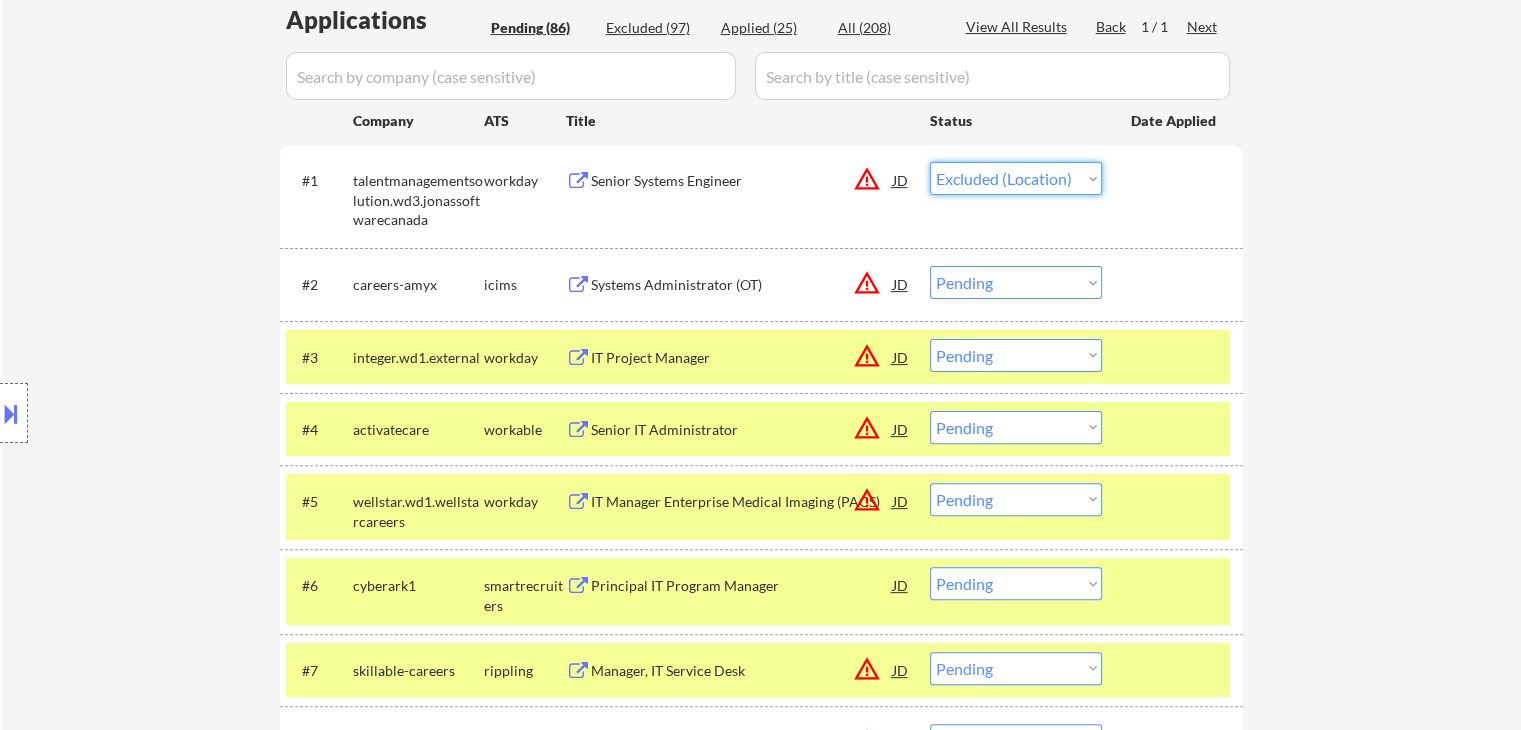 click on "Choose an option... Pending Applied Excluded (Questions) Excluded (Expired) Excluded (Location) Excluded (Bad Match) Excluded (Blocklist) Excluded (Salary) Excluded (Other)" at bounding box center [1016, 178] 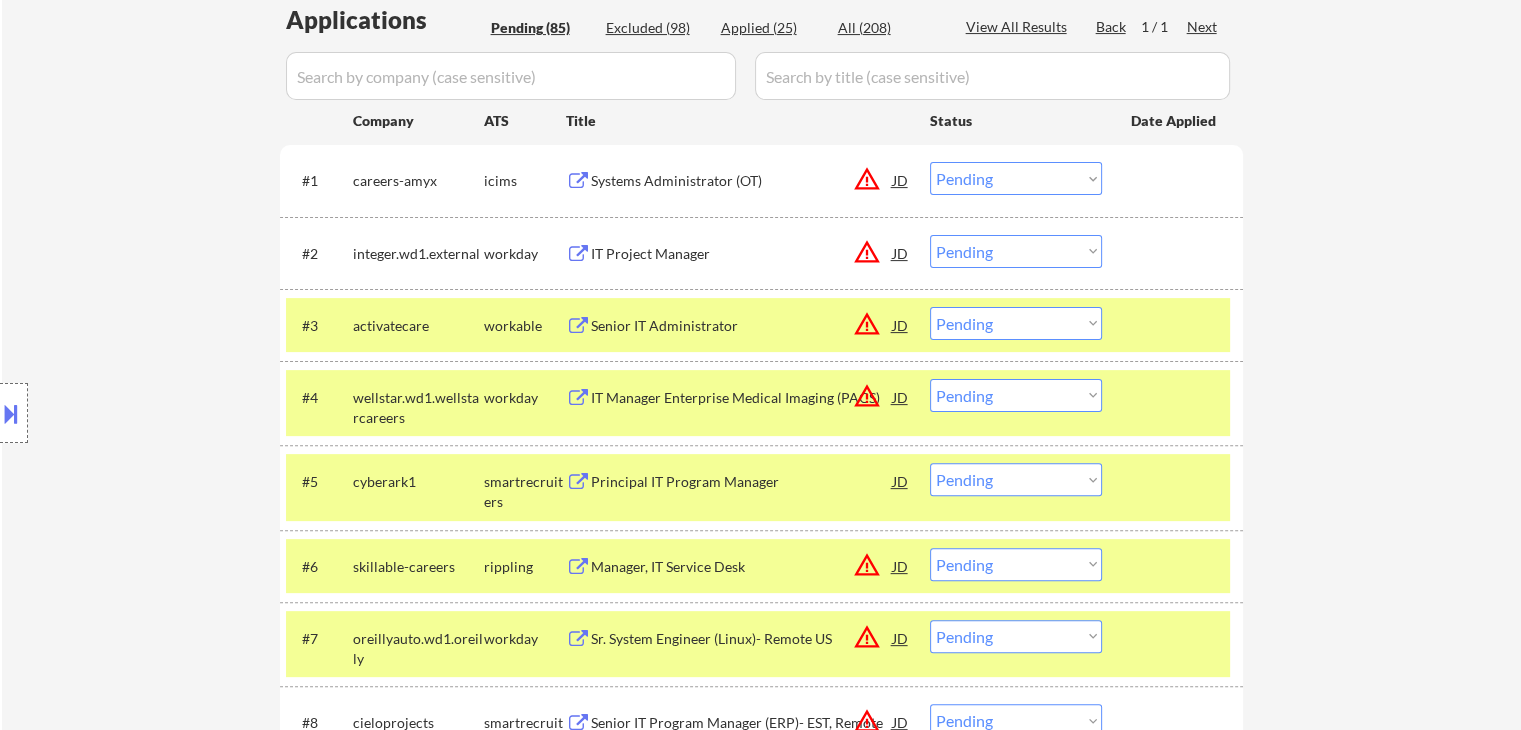 click on "Location Inclusions: remote" at bounding box center (179, 413) 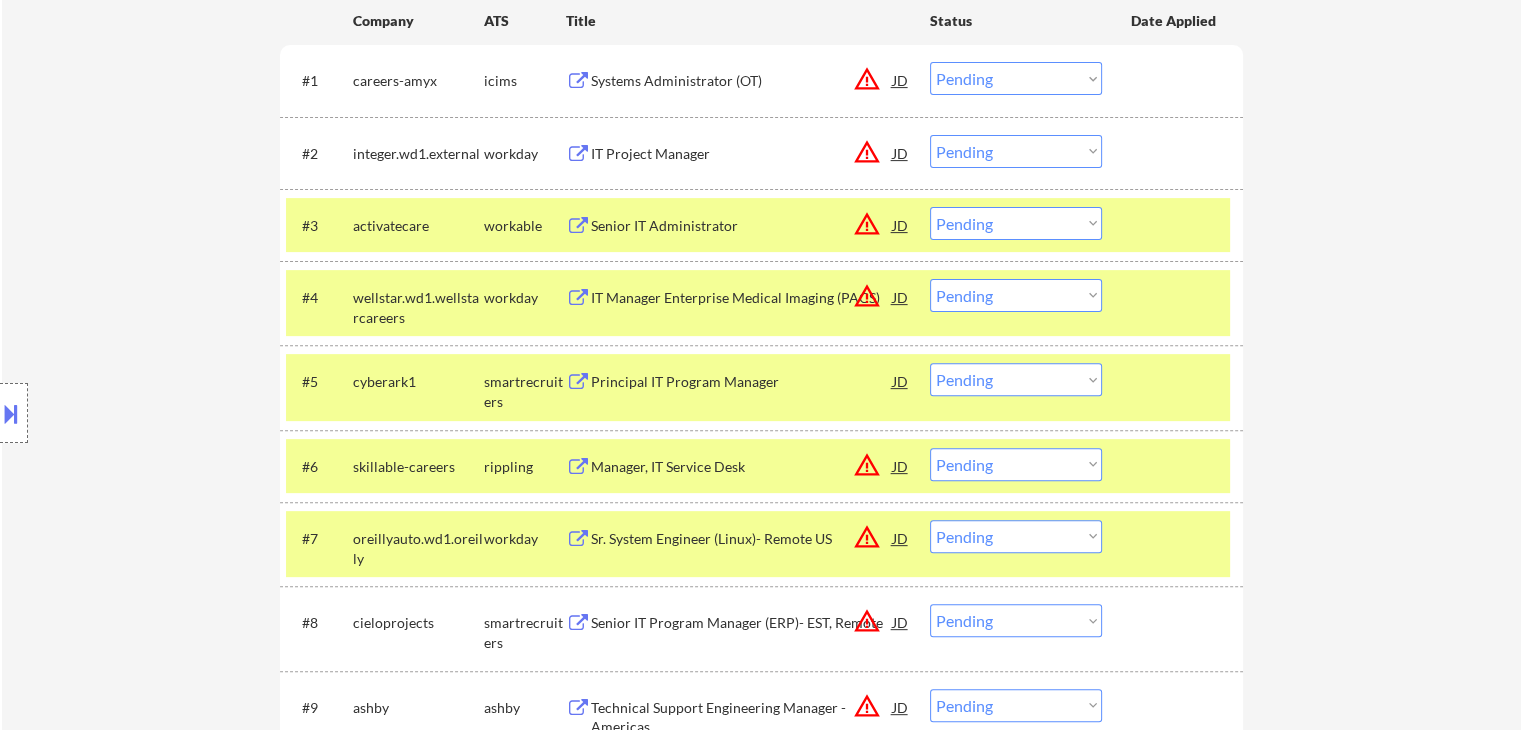 click on "Senior Storage Systems Engineer II  JD warning_amber" at bounding box center [761, 3240] 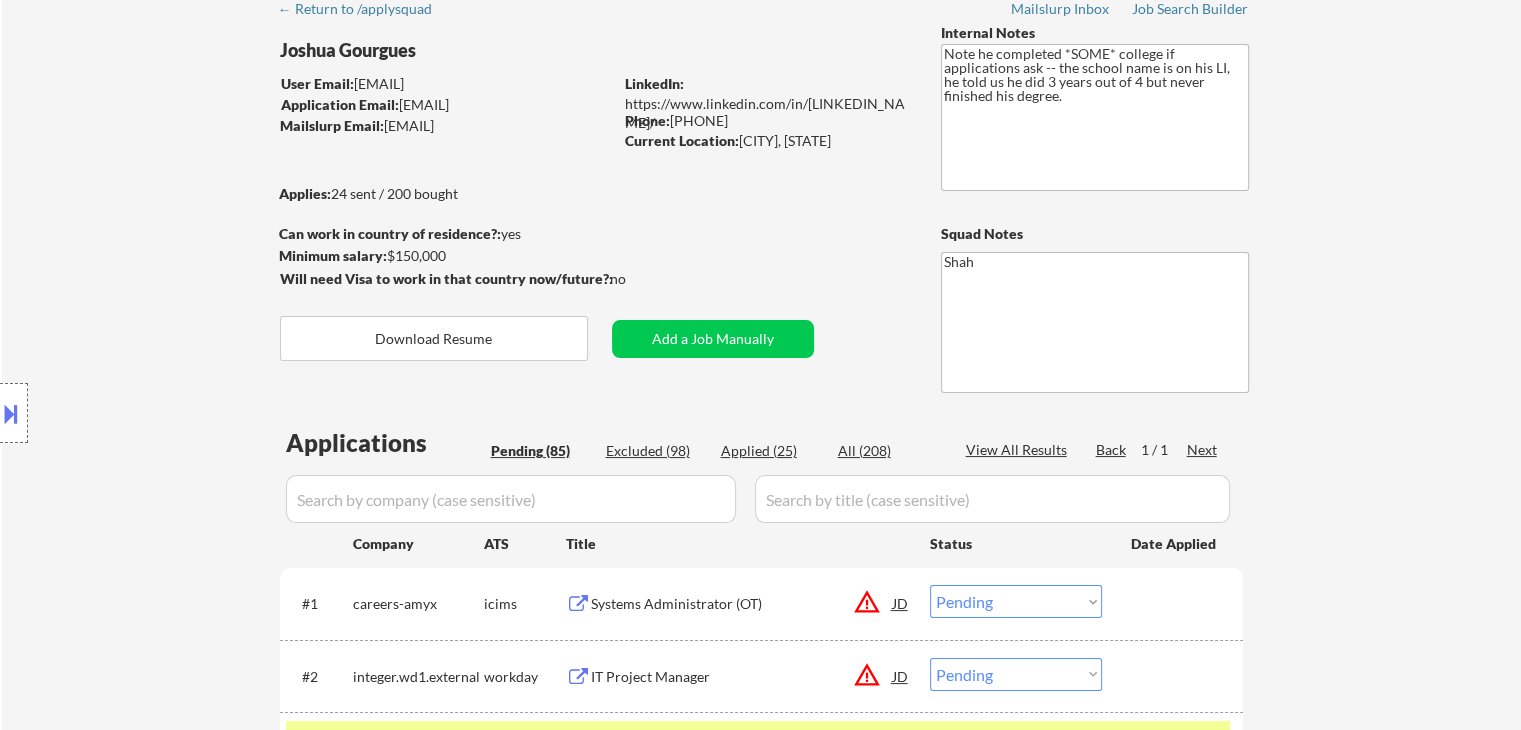 scroll, scrollTop: 0, scrollLeft: 0, axis: both 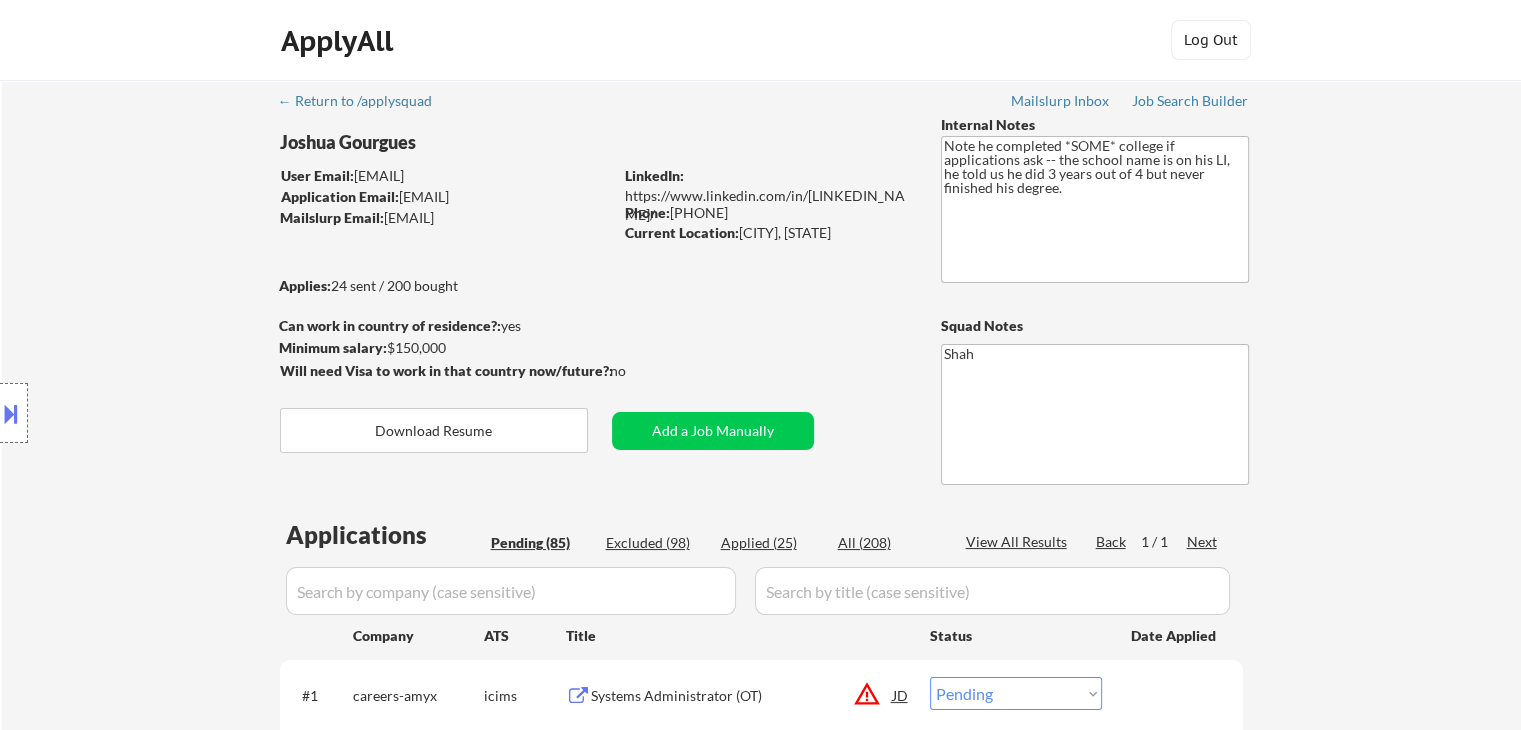 click on "Senior Storage Systems Engineer II  JD warning_amber" at bounding box center (761, 3855) 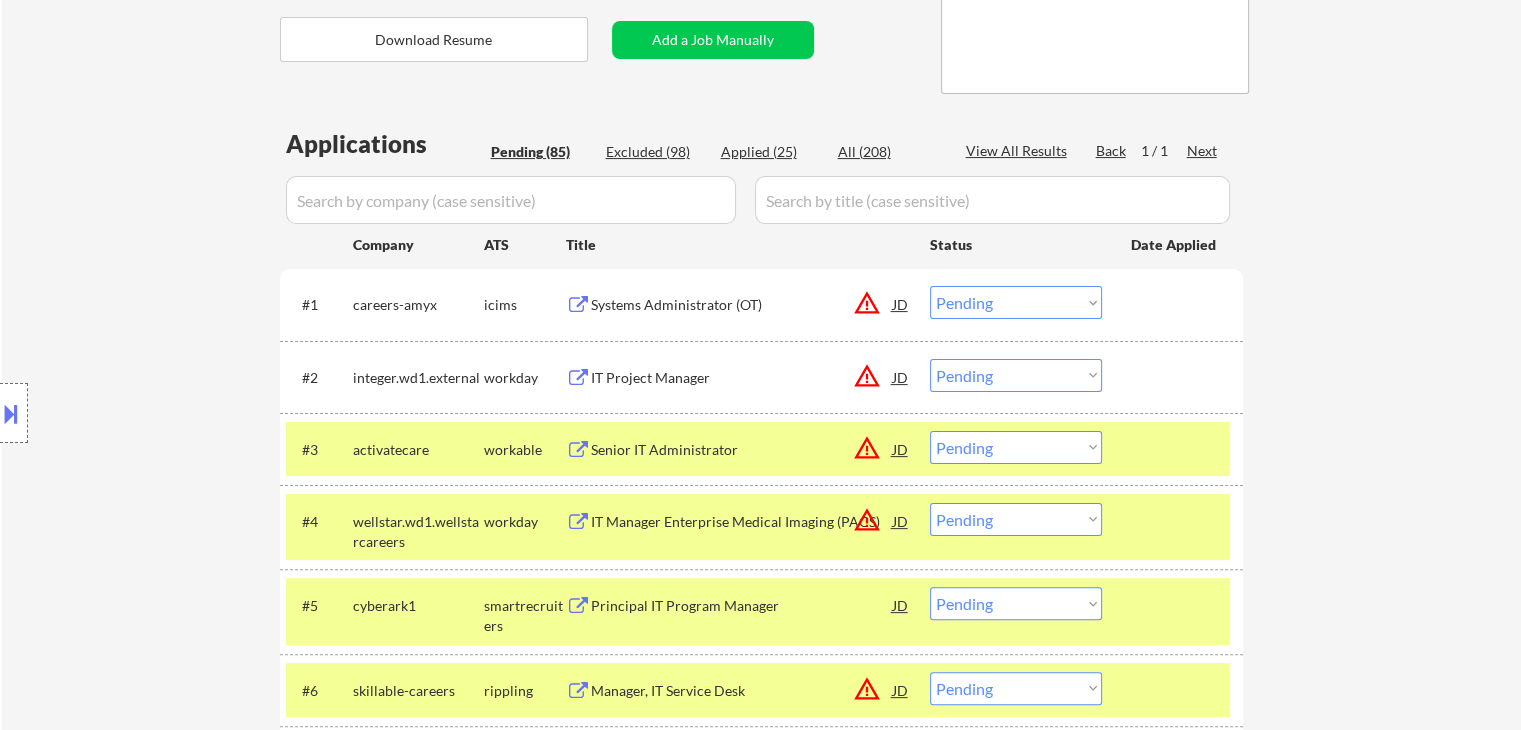scroll, scrollTop: 500, scrollLeft: 0, axis: vertical 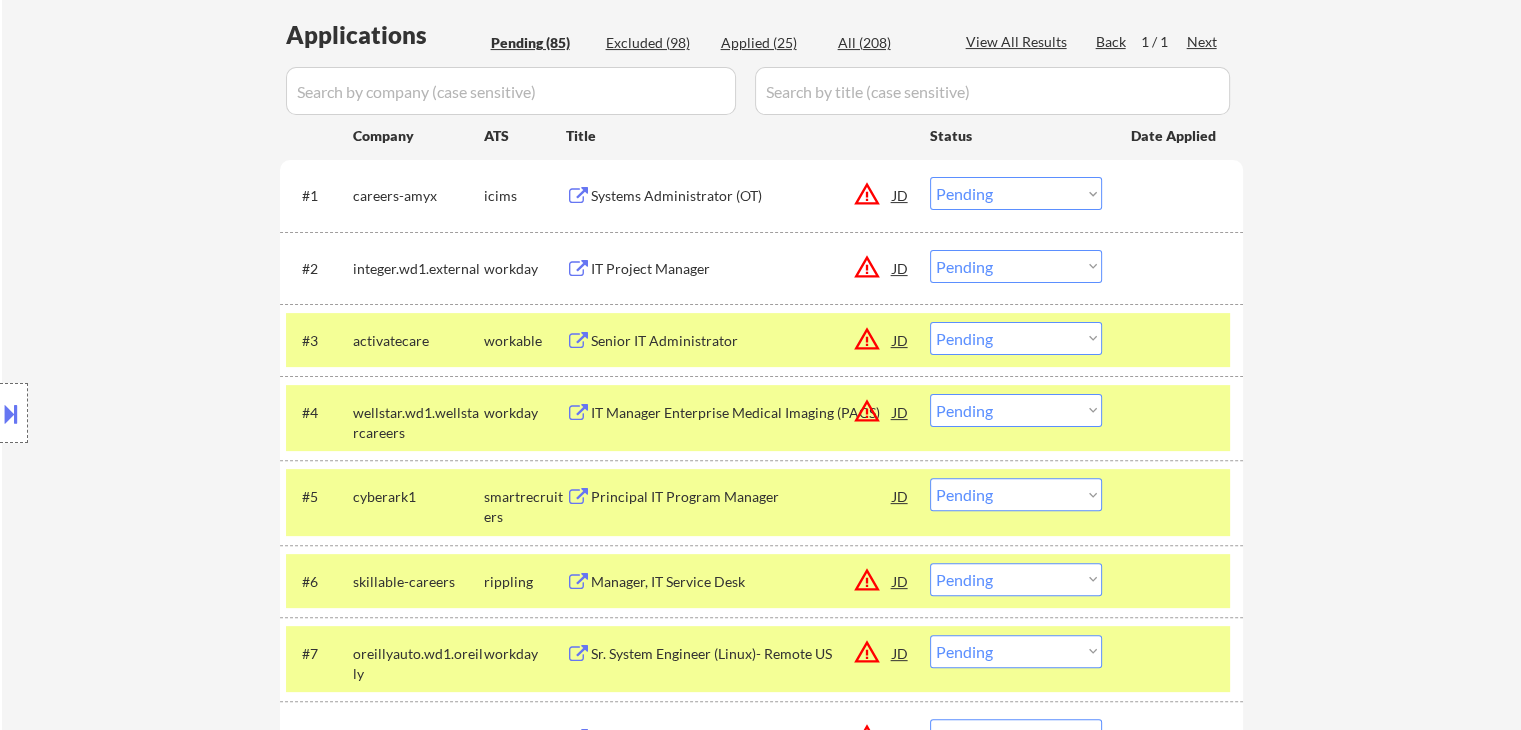 click on "Senior Storage Systems Engineer II  JD warning_amber" at bounding box center [761, 3355] 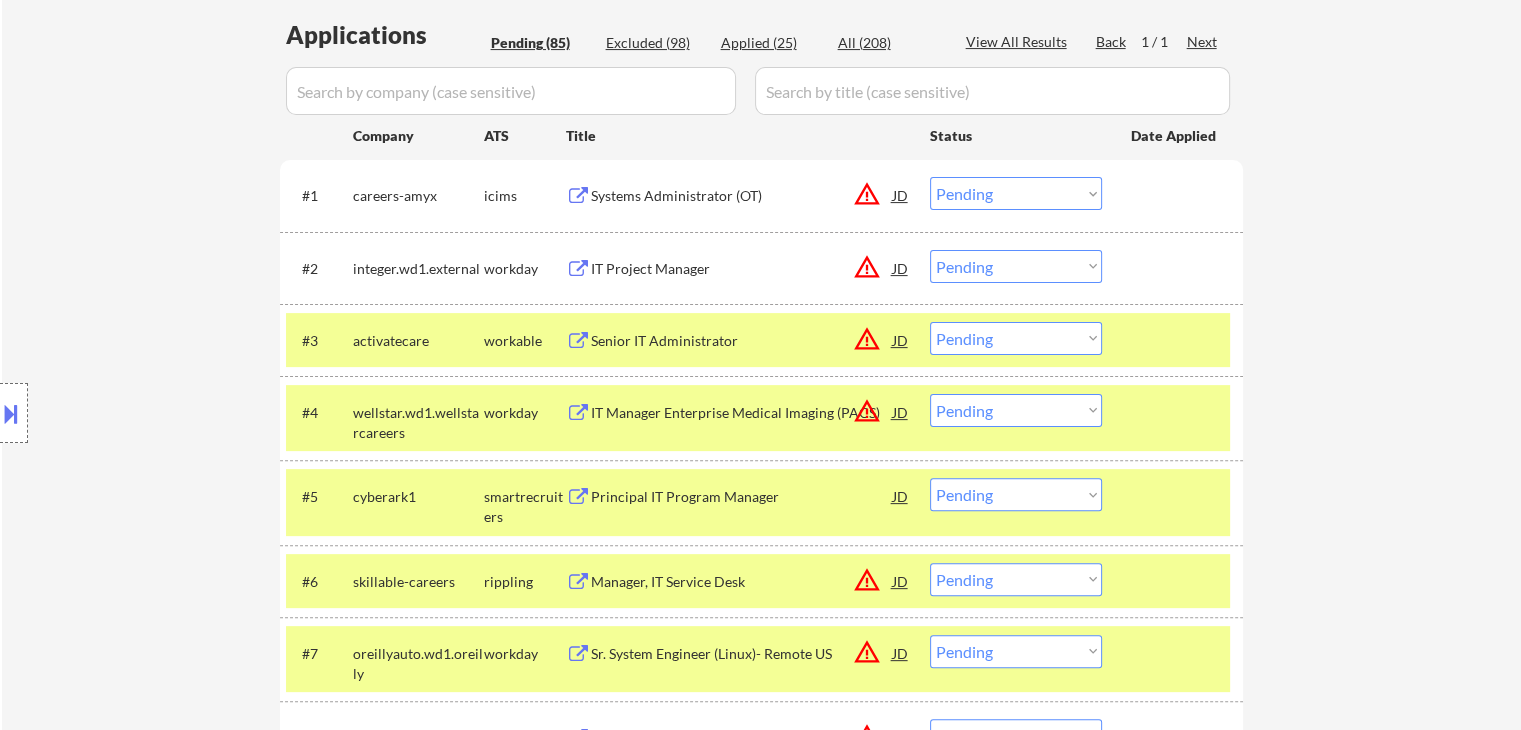 click on "Senior Storage Systems Engineer II  JD warning_amber" at bounding box center [761, 3355] 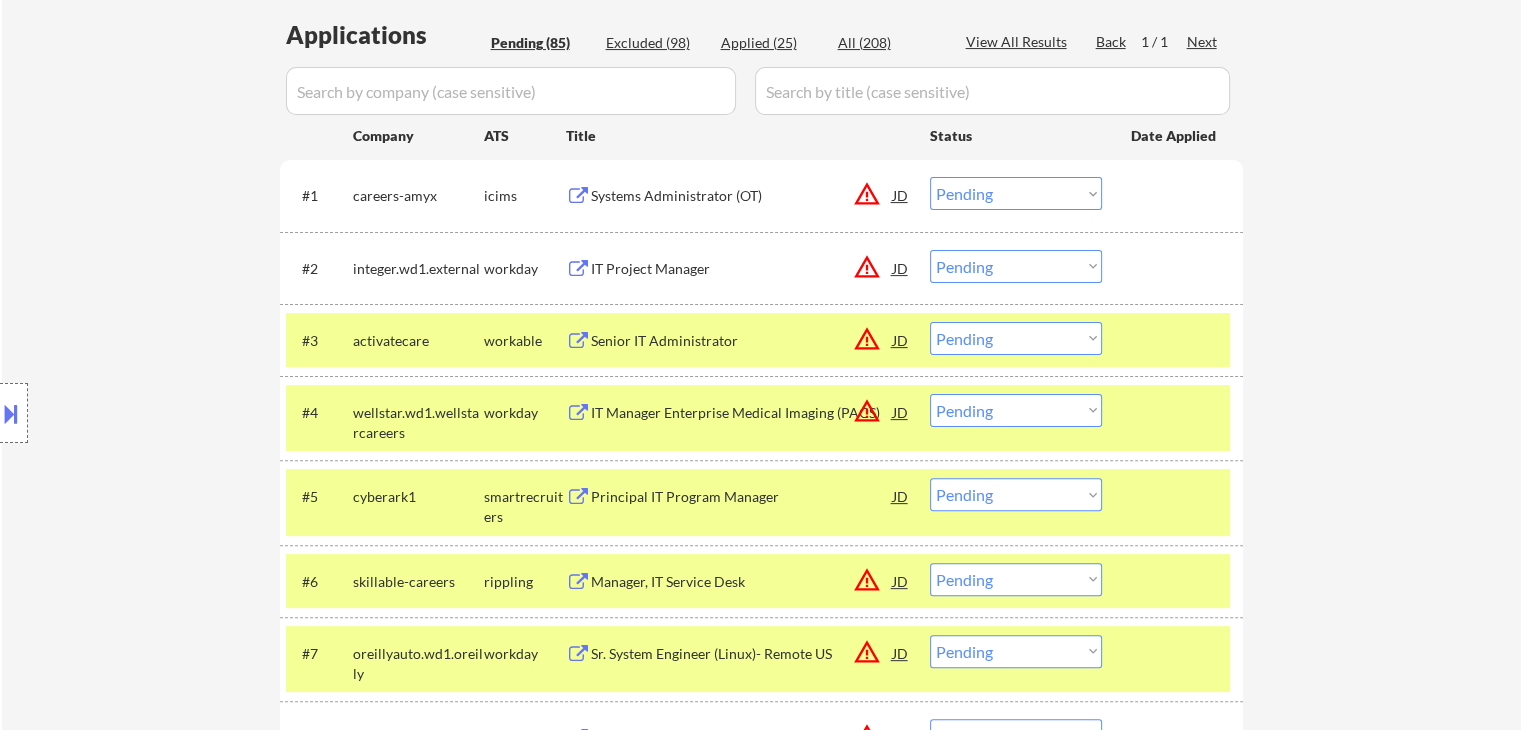click on "Senior Storage Systems Engineer II  JD warning_amber" at bounding box center (761, 3355) 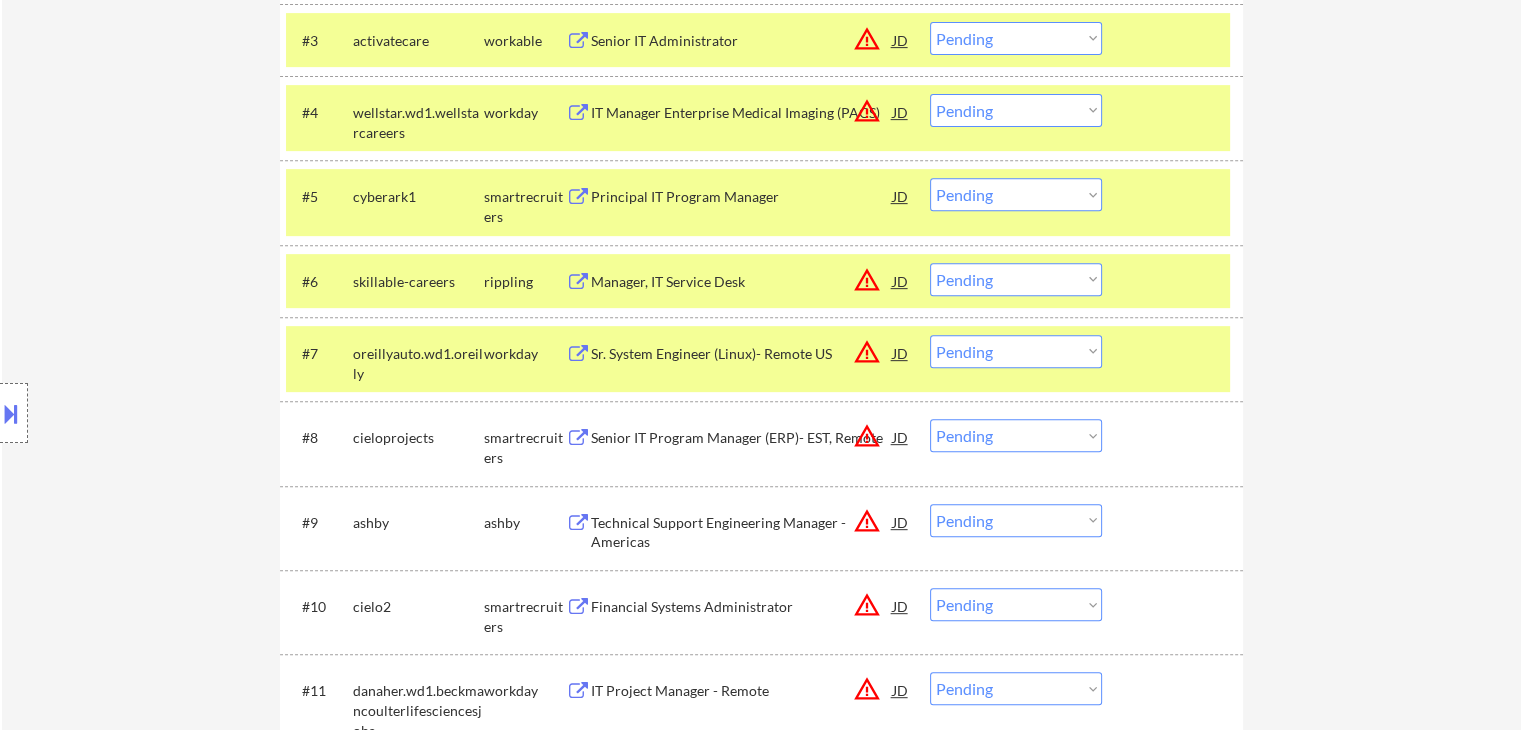 click on "Senior Storage Systems Engineer II  JD warning_amber" at bounding box center [761, 3055] 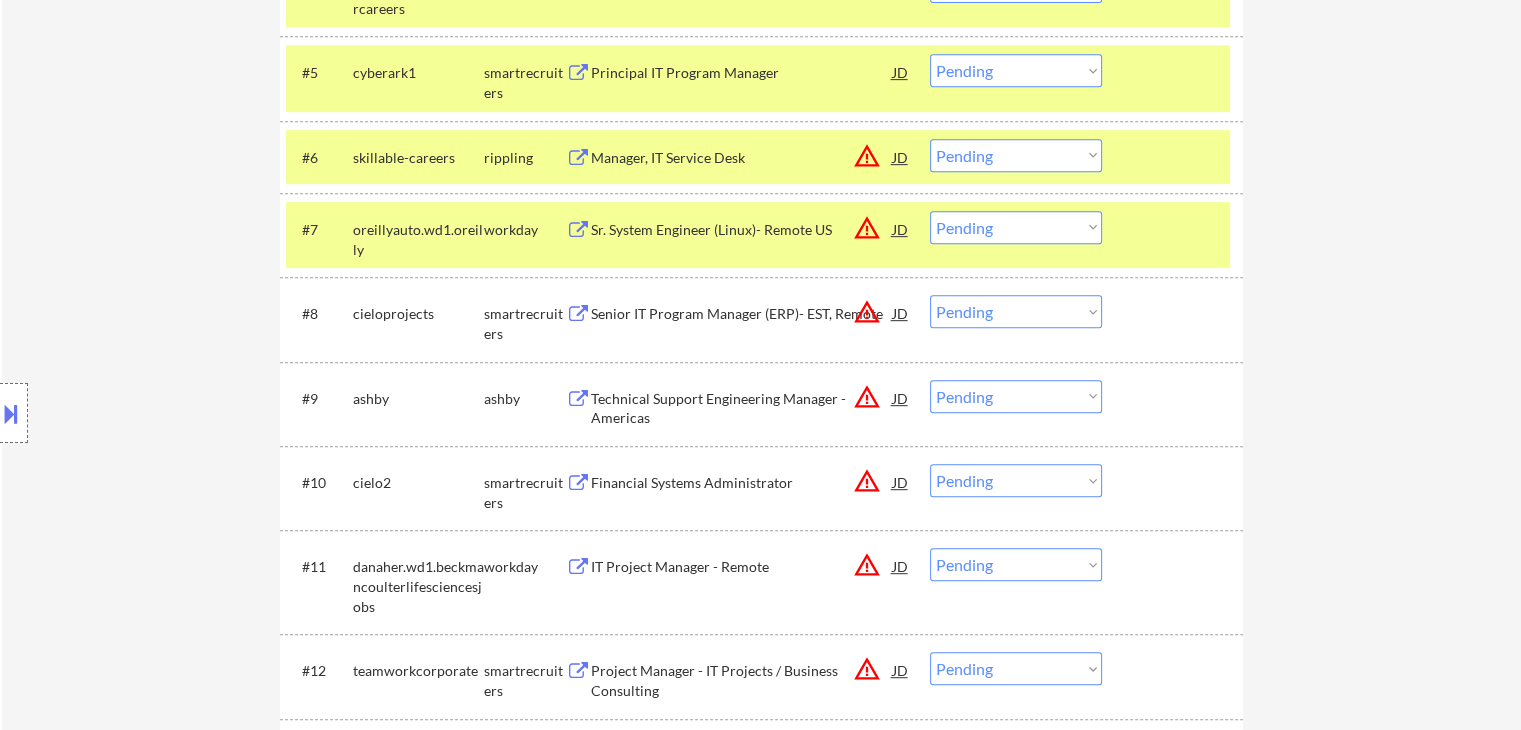 scroll, scrollTop: 1000, scrollLeft: 0, axis: vertical 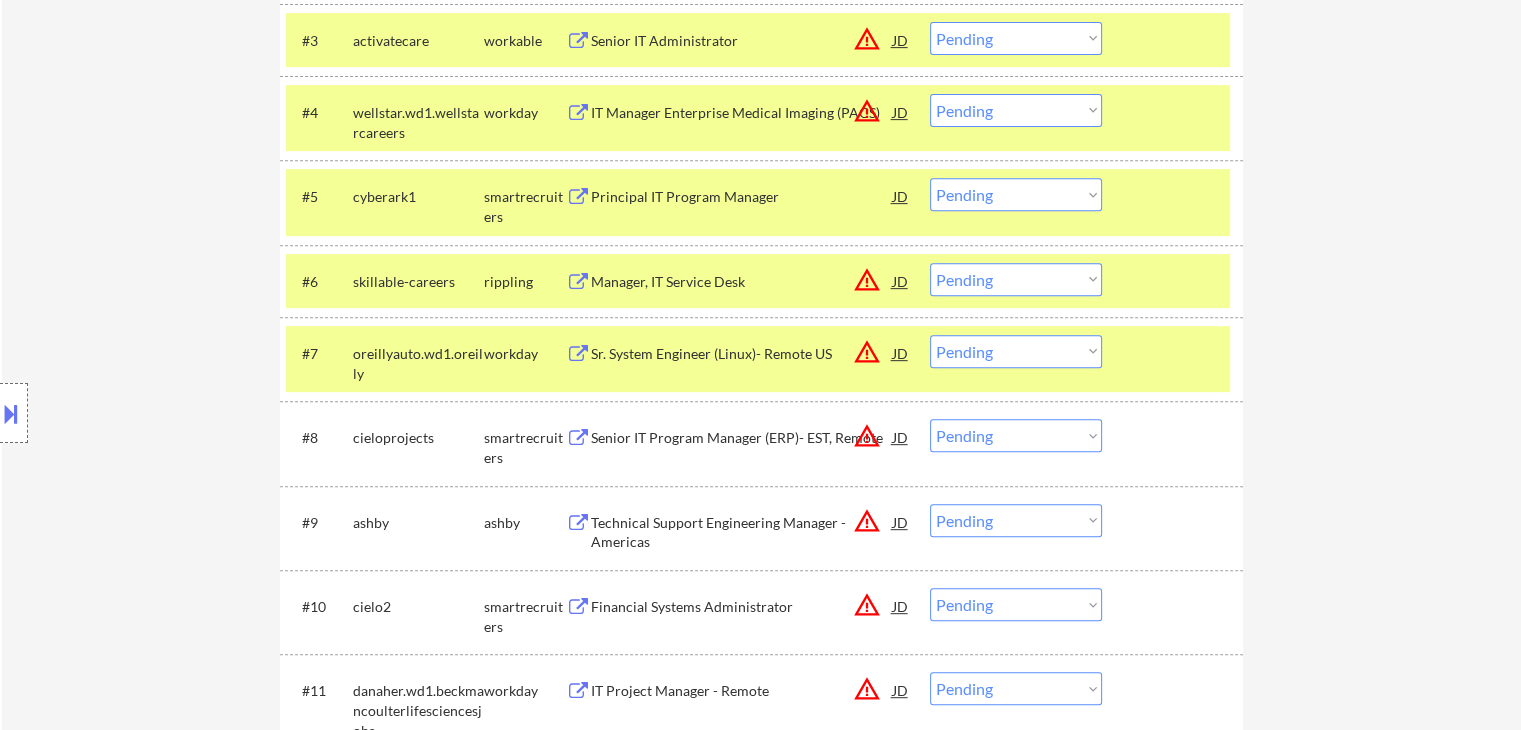 click on "Senior Storage Systems Engineer II  JD warning_amber" at bounding box center (761, 3055) 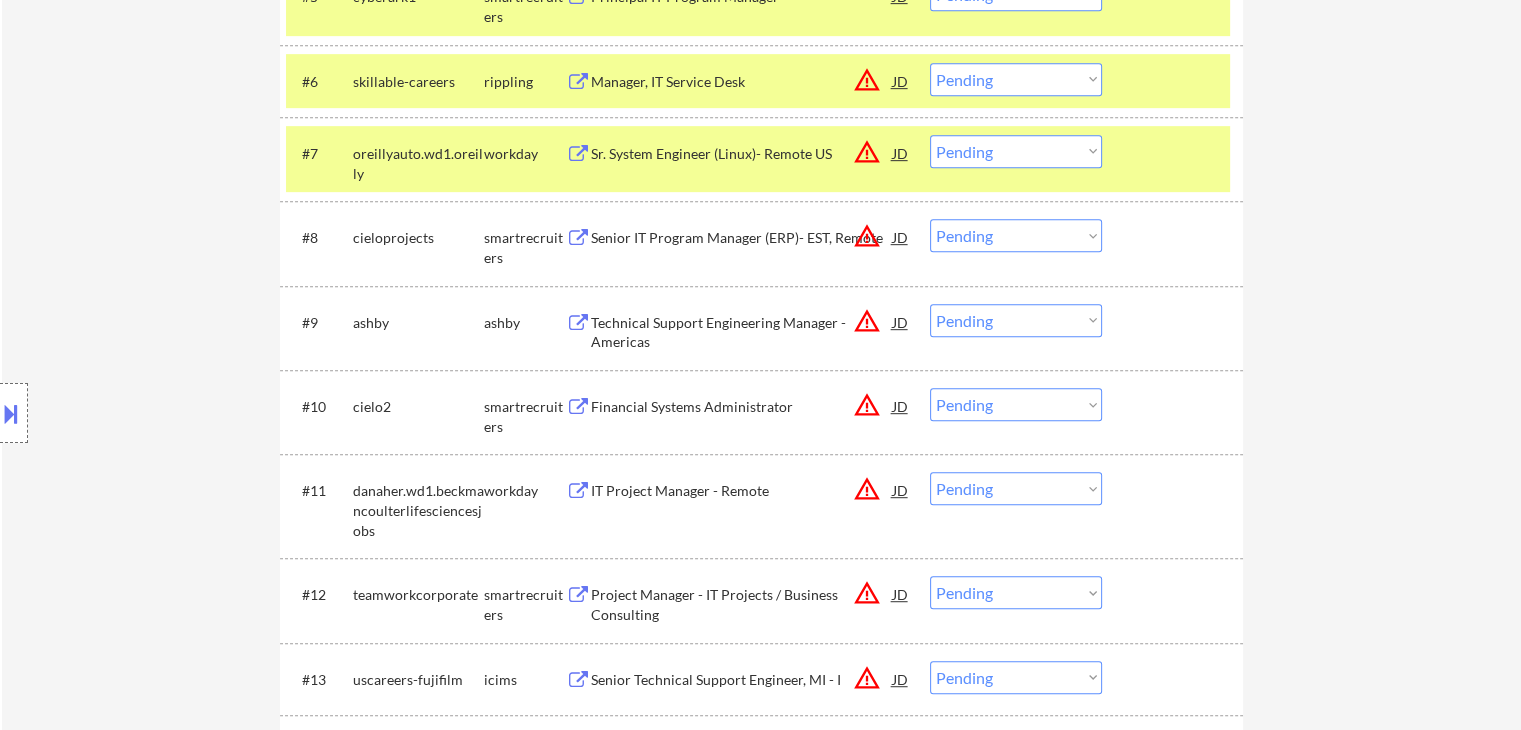 click on "Location Inclusions: remote" at bounding box center (179, 413) 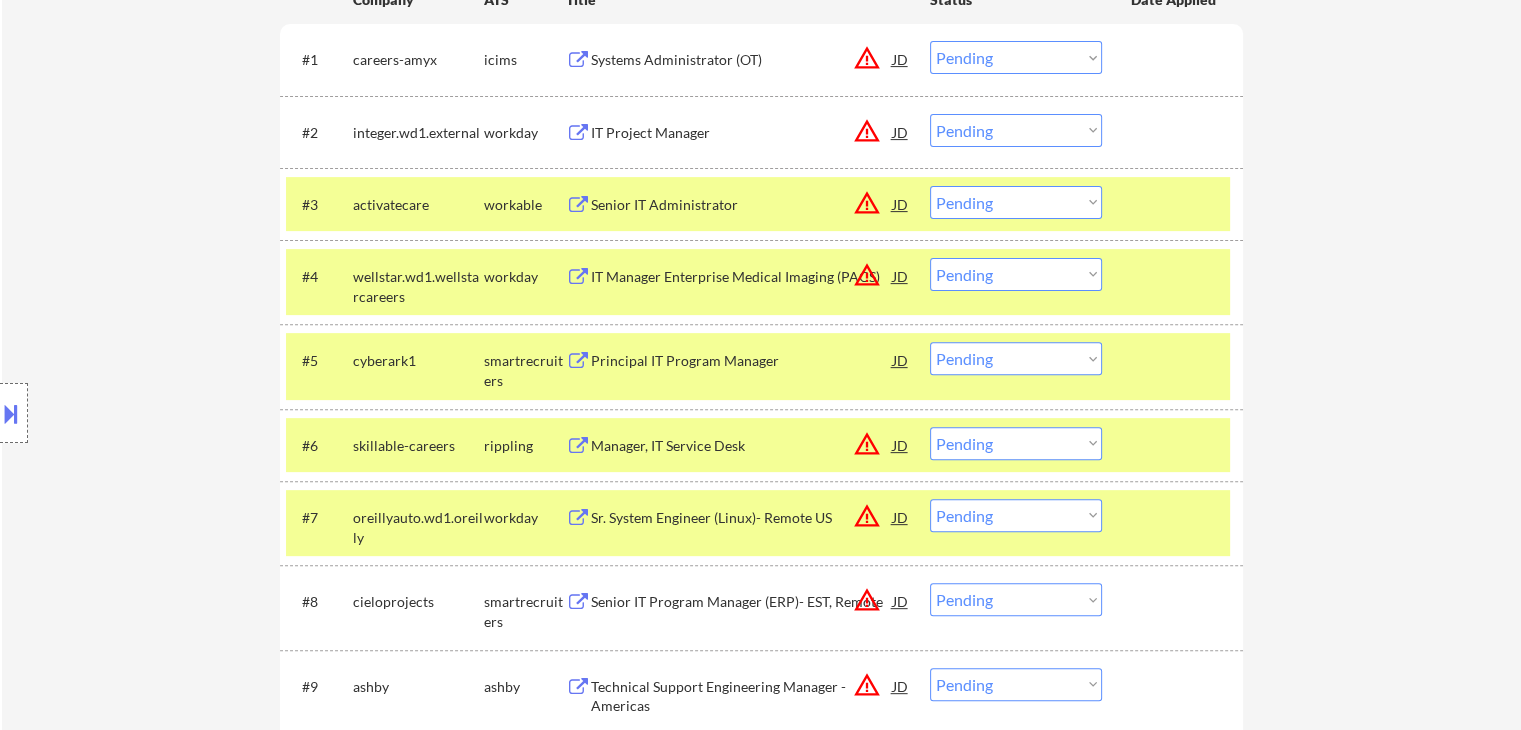 scroll, scrollTop: 600, scrollLeft: 0, axis: vertical 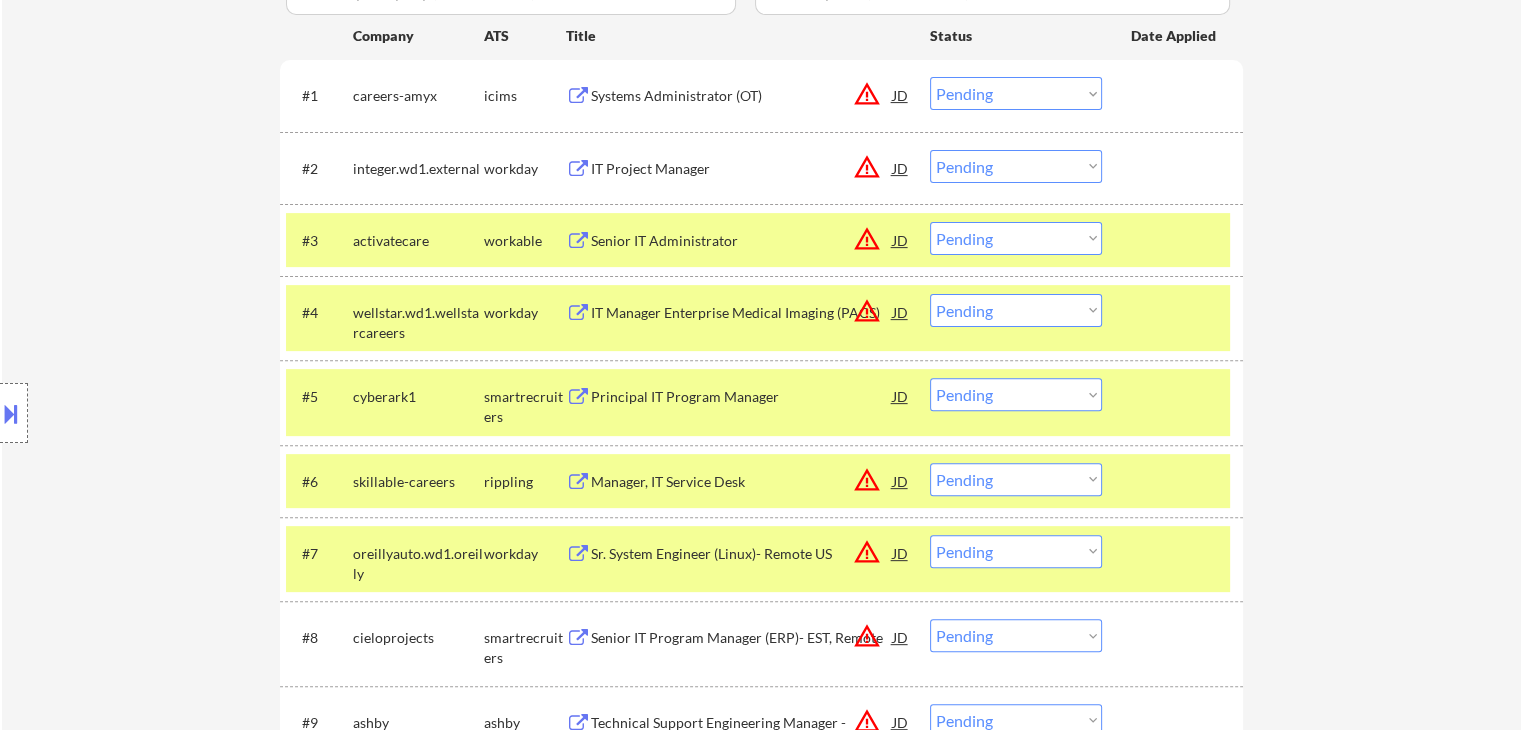 click on "Location Inclusions: remote" at bounding box center (179, 413) 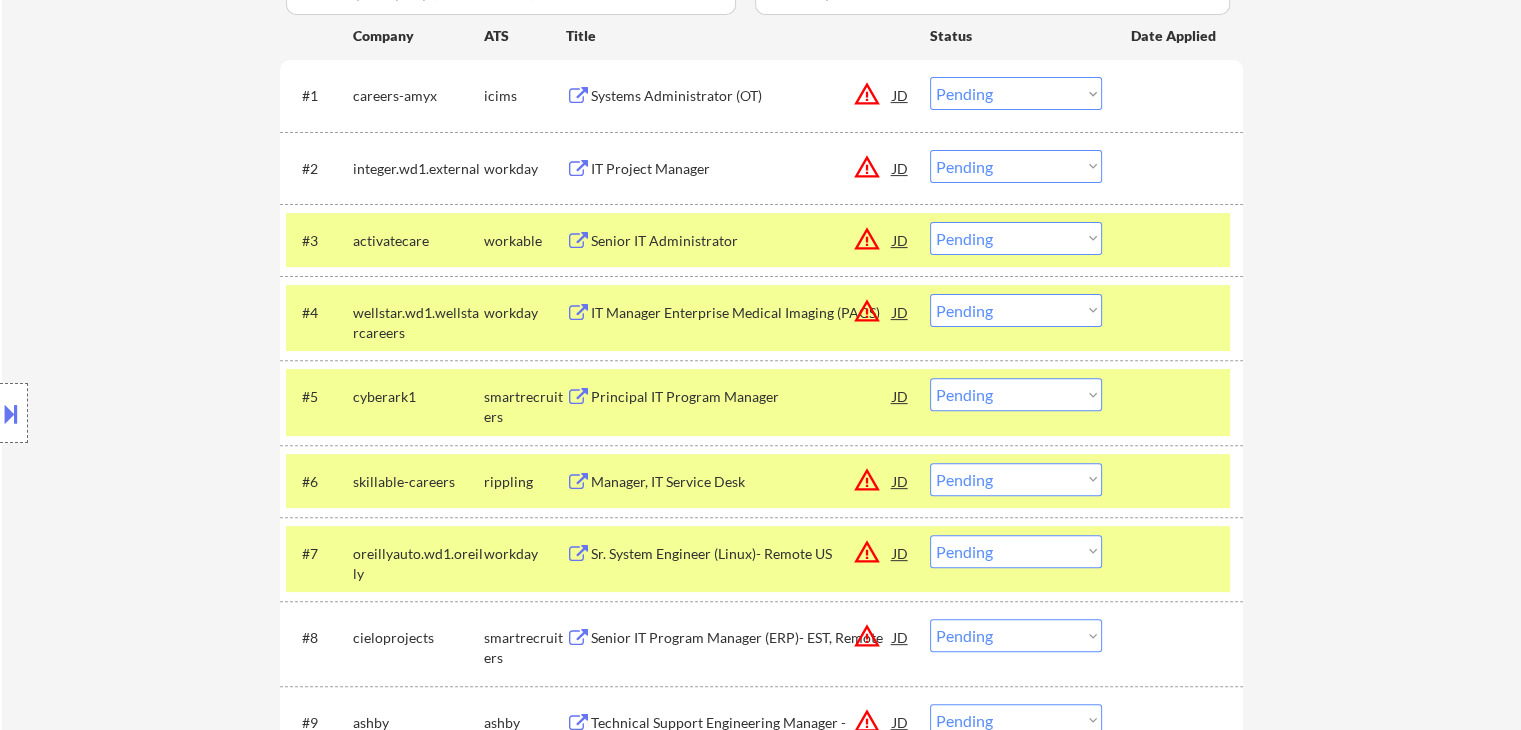 click on "Location Inclusions: remote" at bounding box center [179, 413] 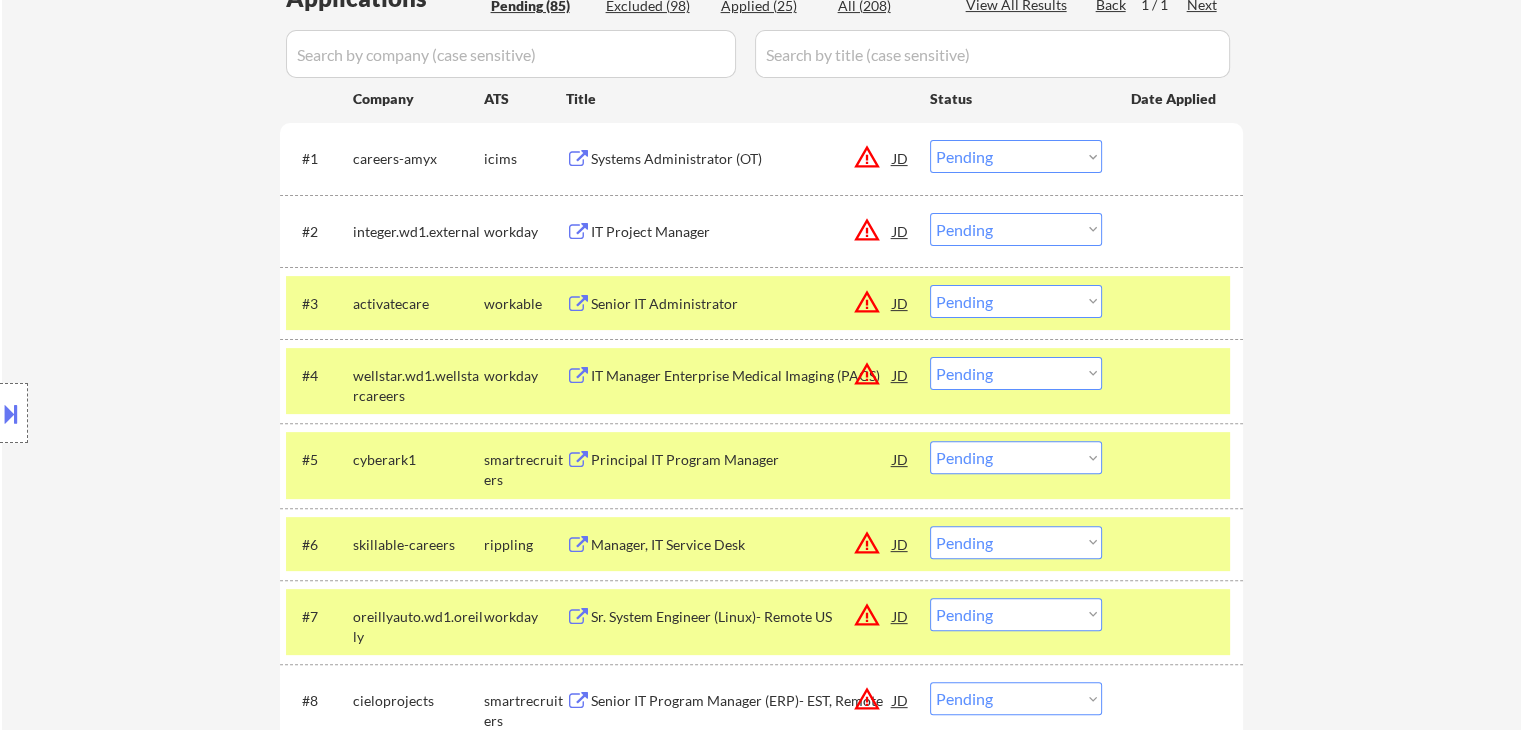 scroll, scrollTop: 400, scrollLeft: 0, axis: vertical 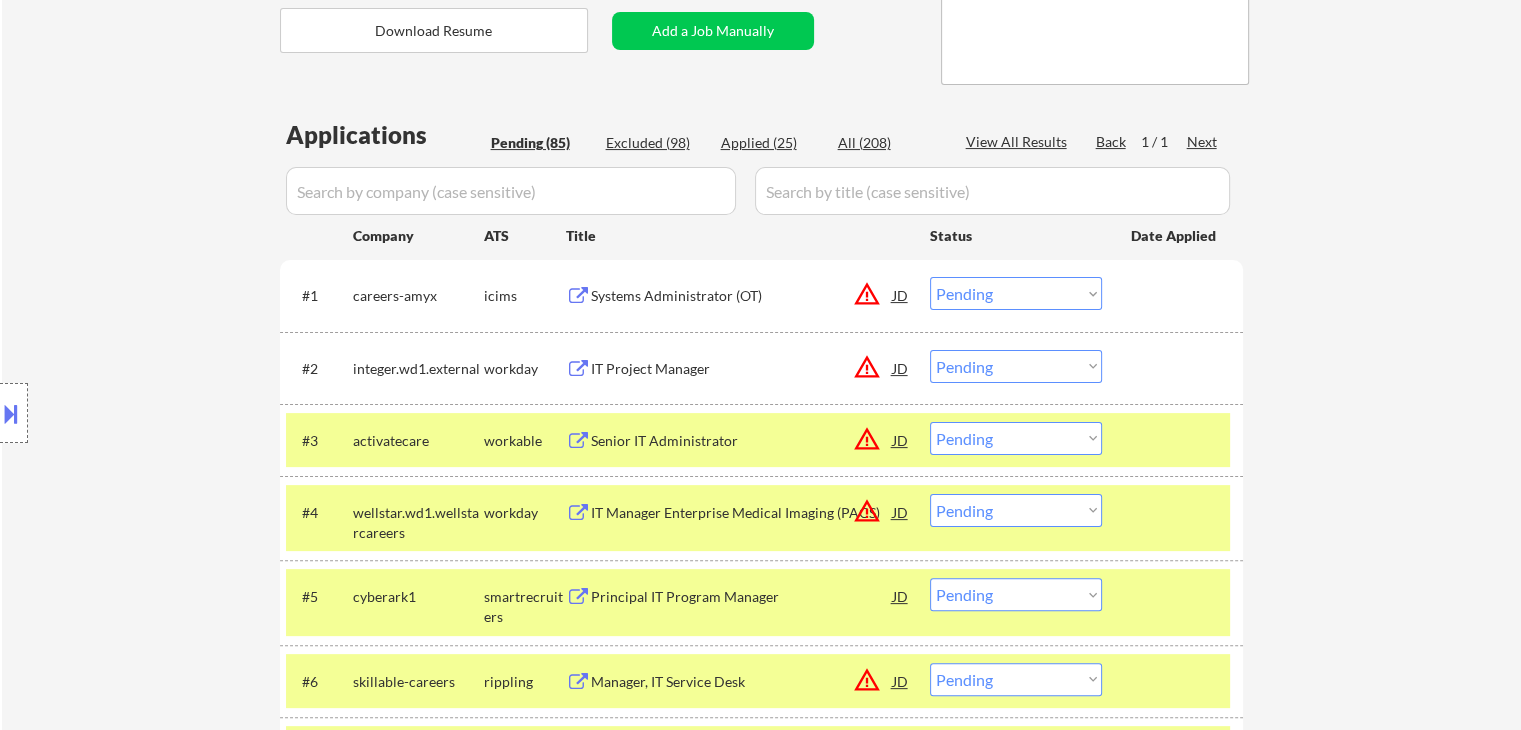 click on "Location Inclusions: remote" at bounding box center [179, 413] 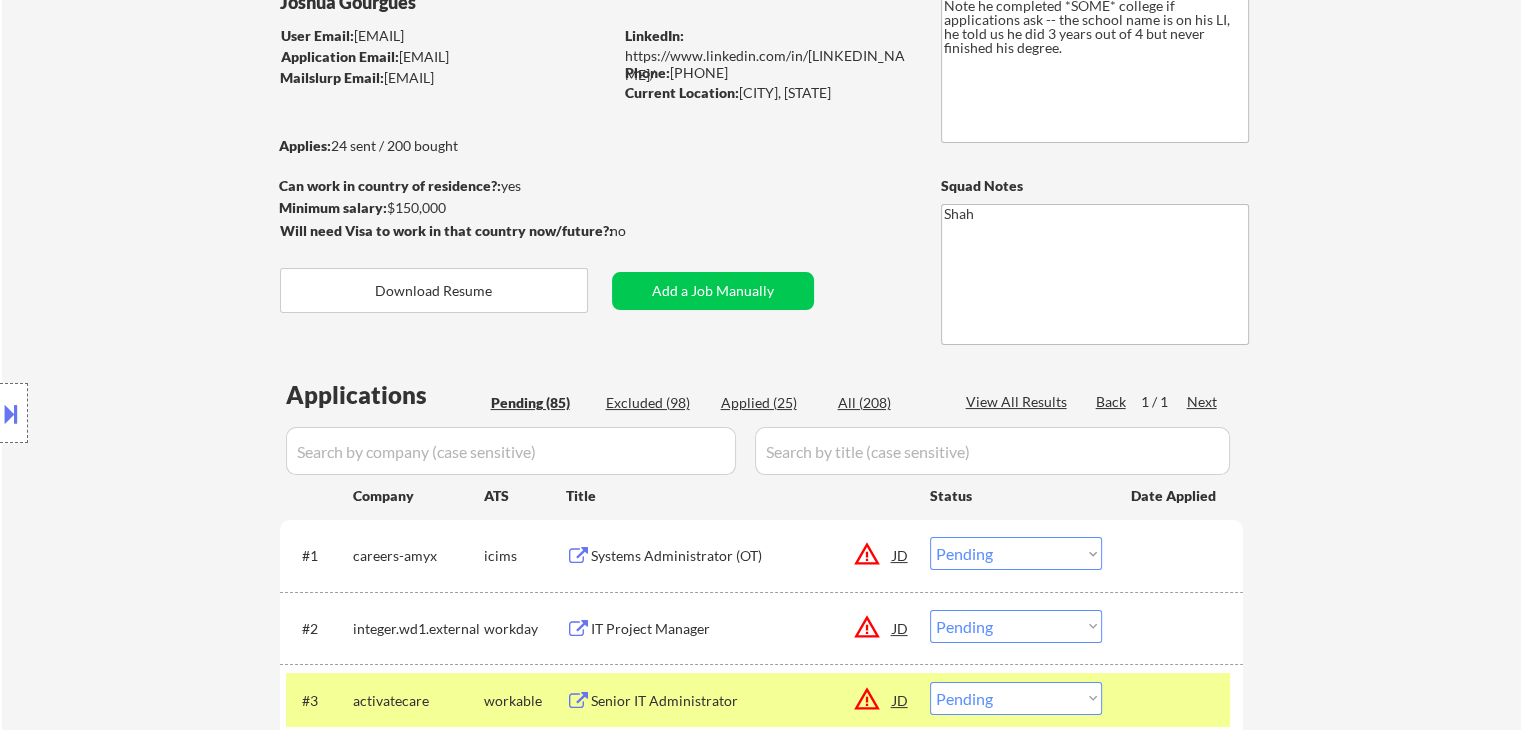 scroll, scrollTop: 300, scrollLeft: 0, axis: vertical 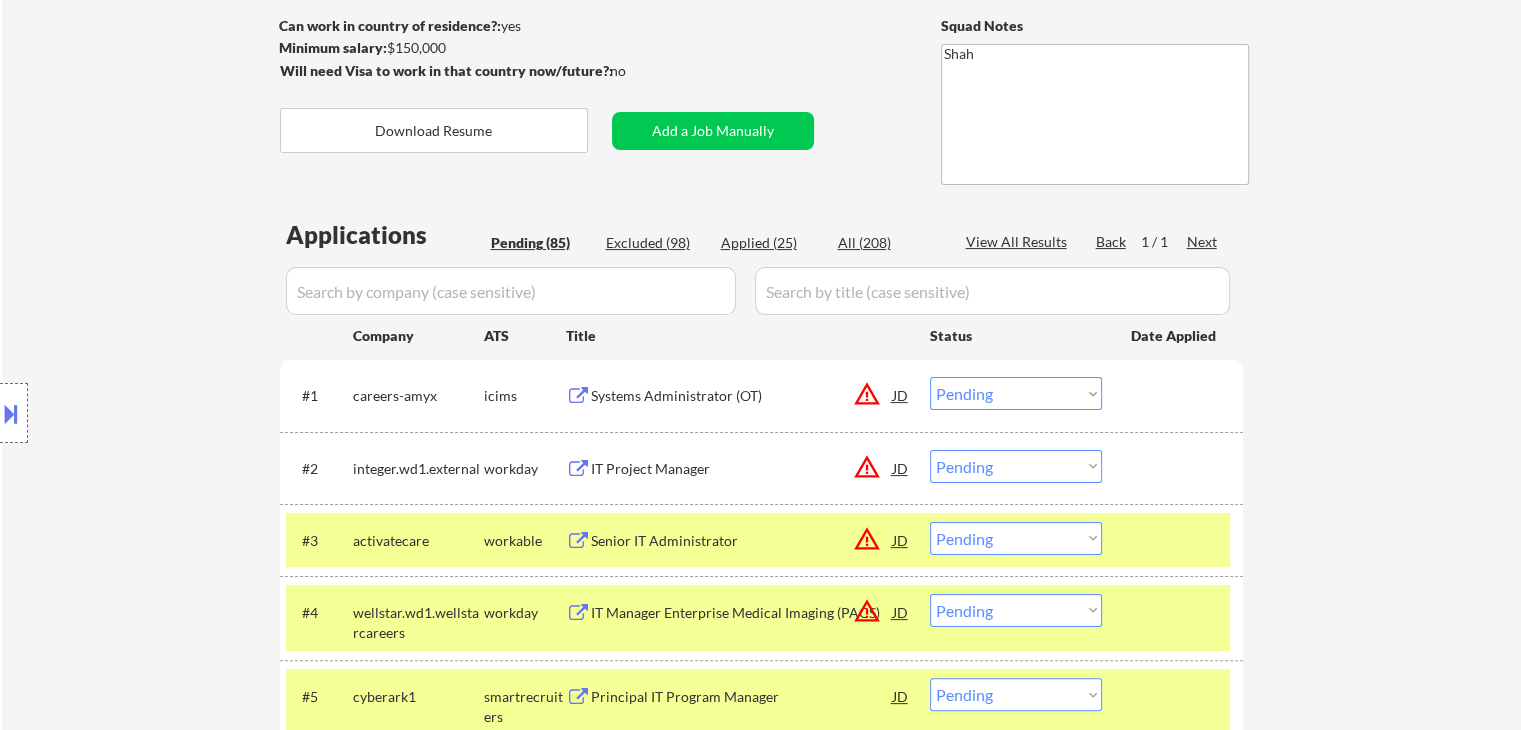 click on "Location Inclusions: remote" at bounding box center [179, 413] 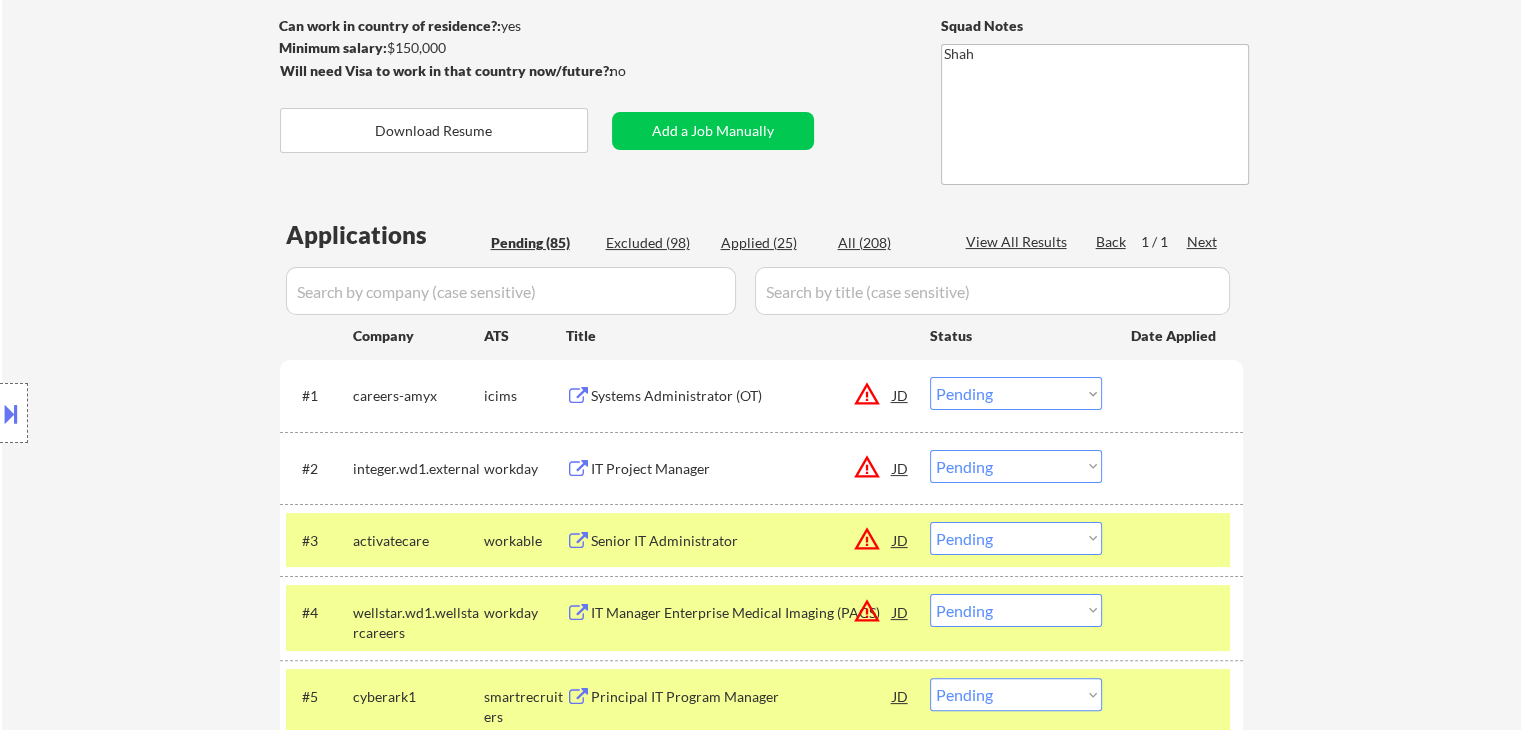 click on "Location Inclusions: remote" at bounding box center [179, 413] 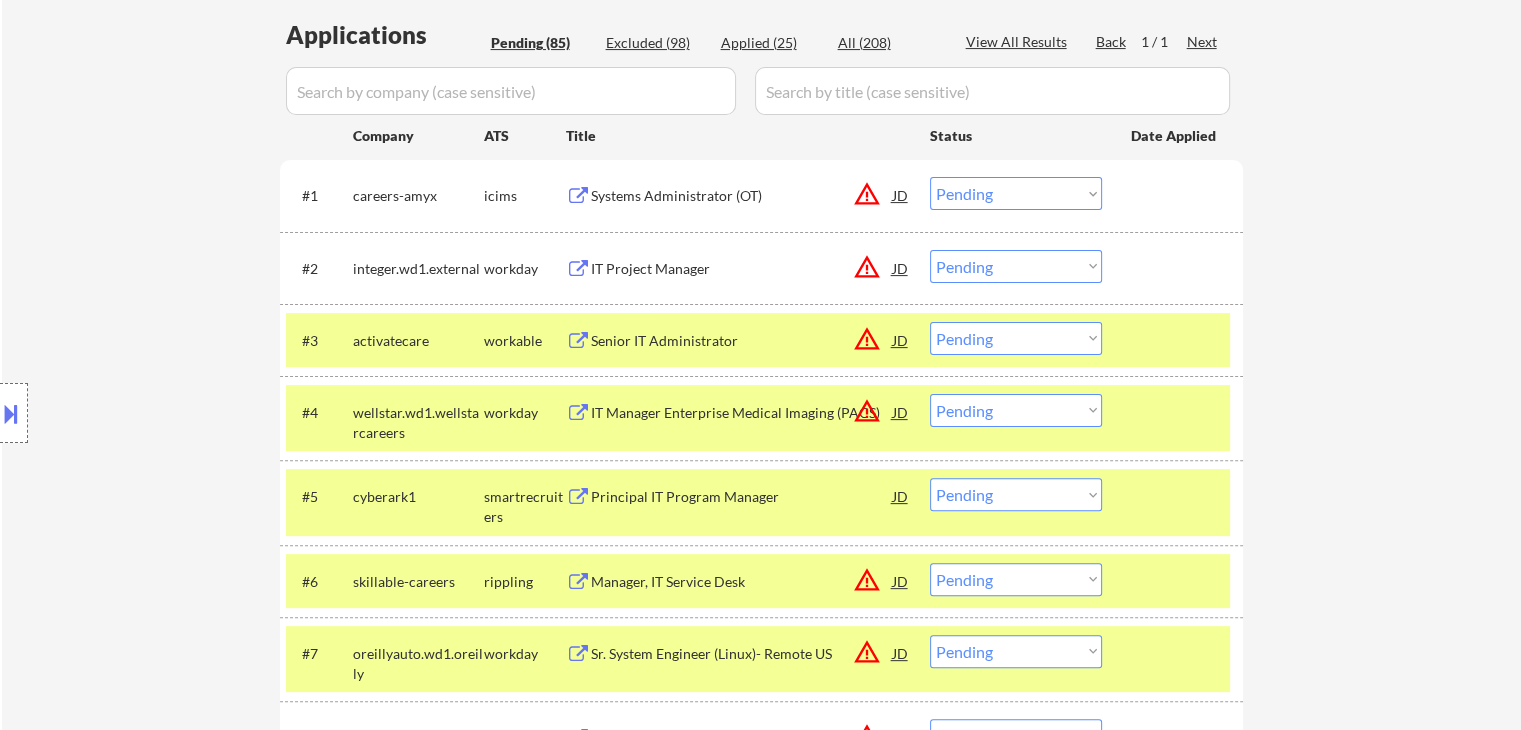 click on "Location Inclusions: remote" at bounding box center [179, 413] 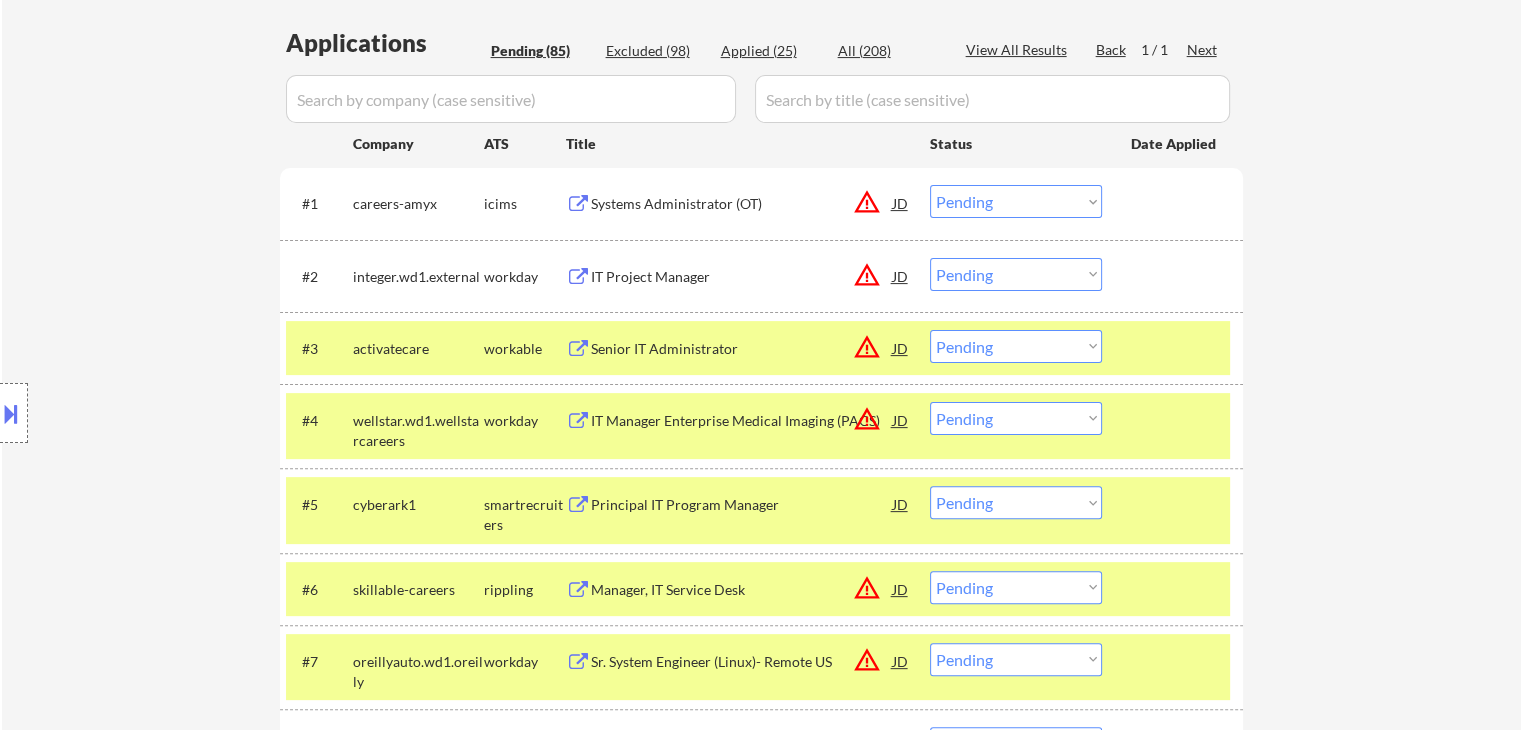 scroll, scrollTop: 400, scrollLeft: 0, axis: vertical 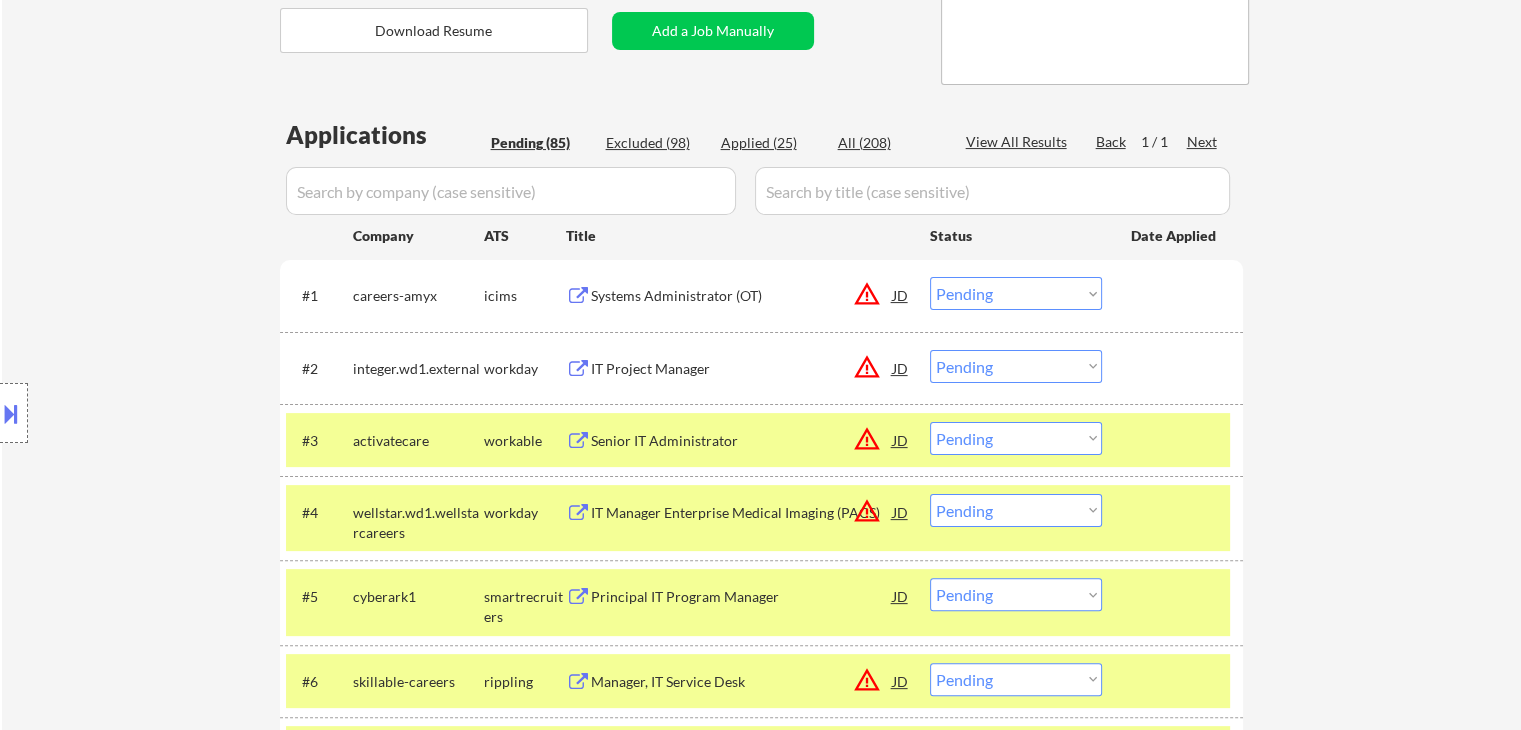 click on "Location Inclusions: remote" at bounding box center (179, 413) 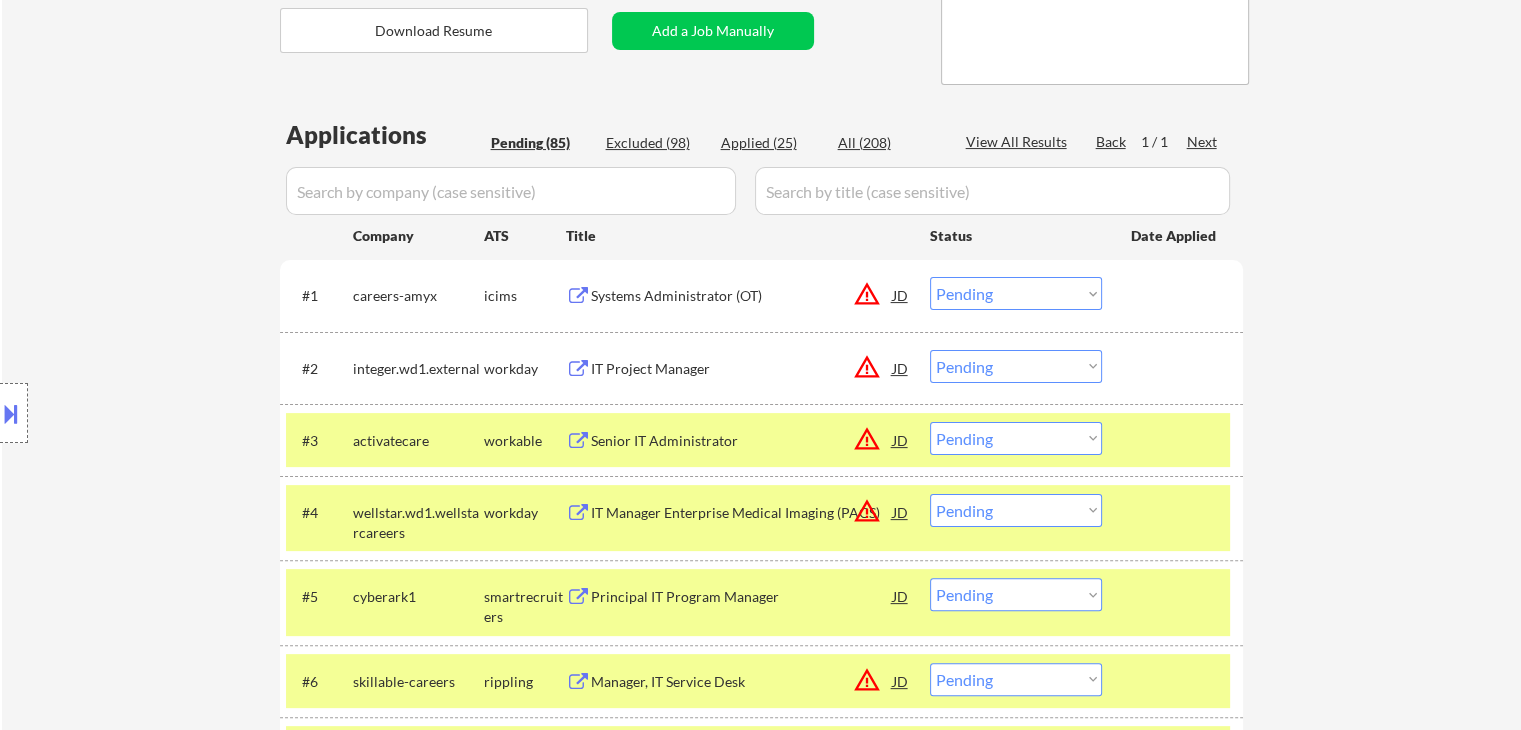click on "Location Inclusions: remote" at bounding box center (179, 413) 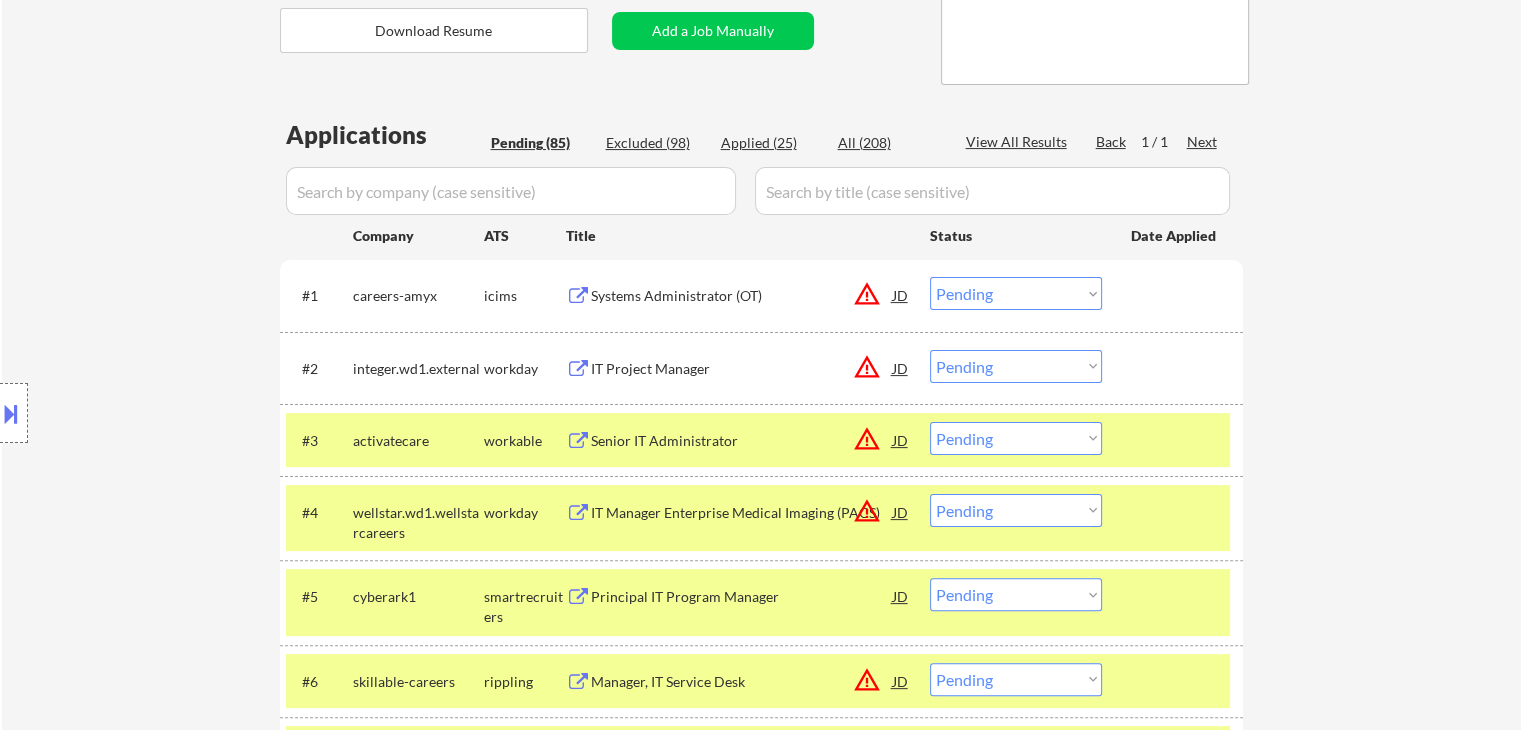 click on "Location Inclusions: remote" at bounding box center (179, 413) 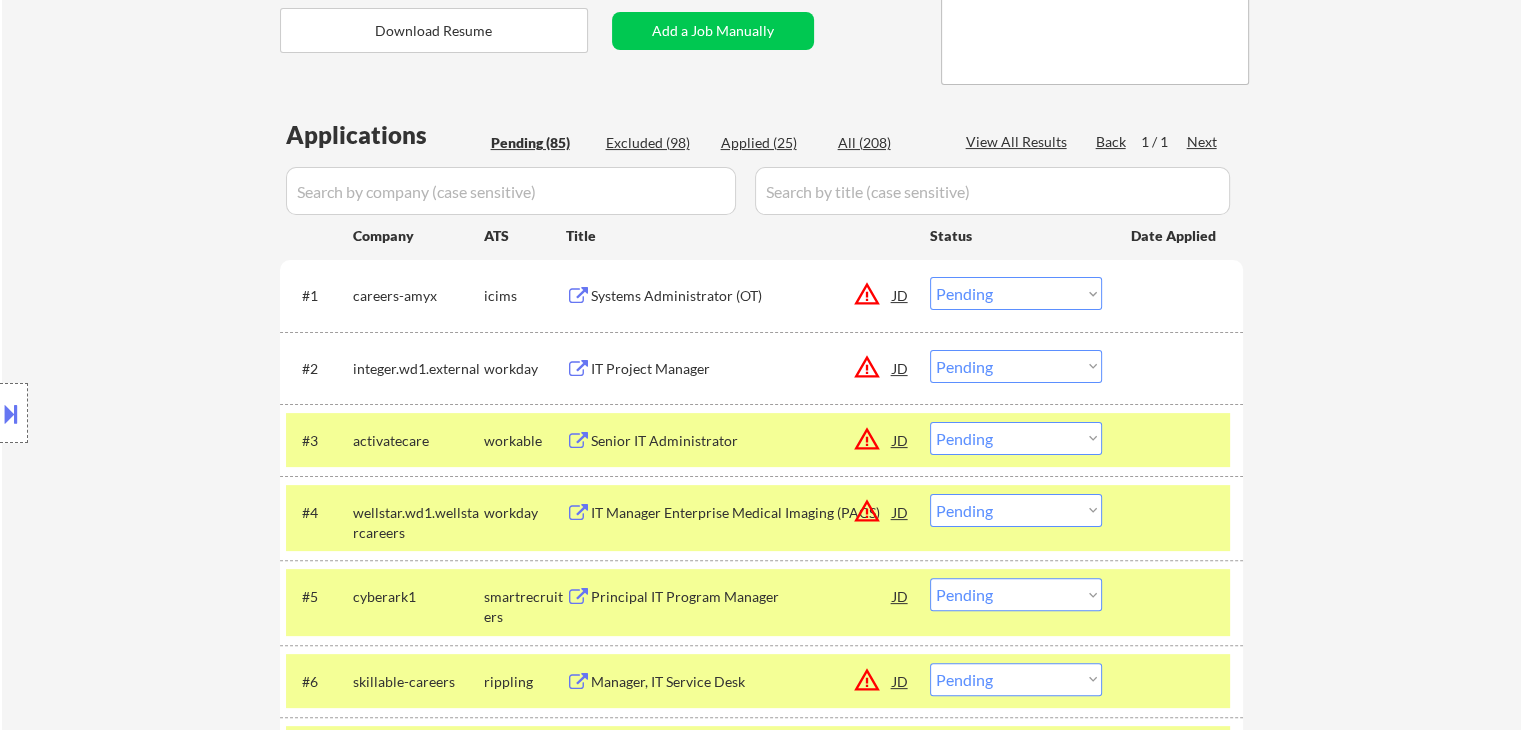 click on "Location Inclusions: remote" at bounding box center [179, 413] 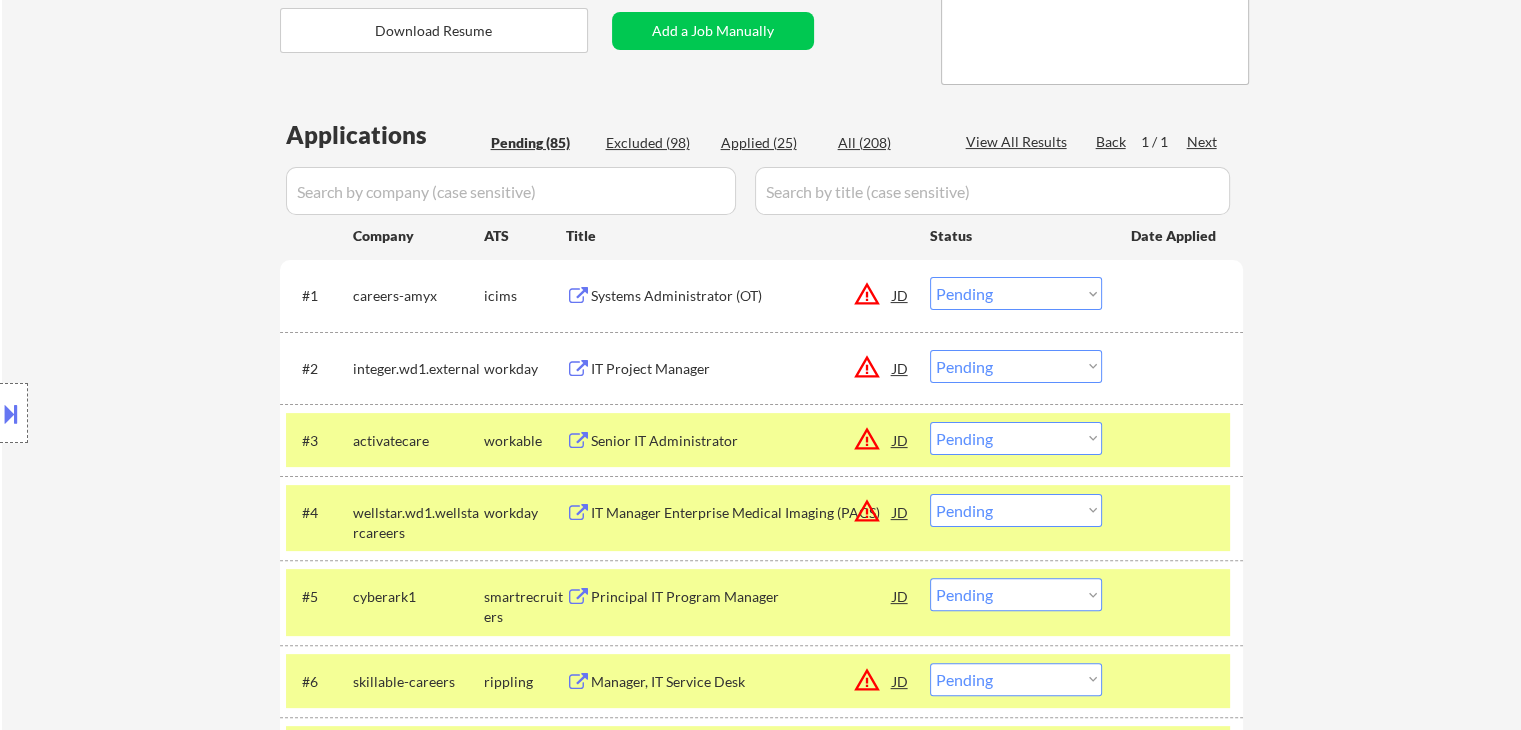 click on "Location Inclusions: remote" at bounding box center [179, 413] 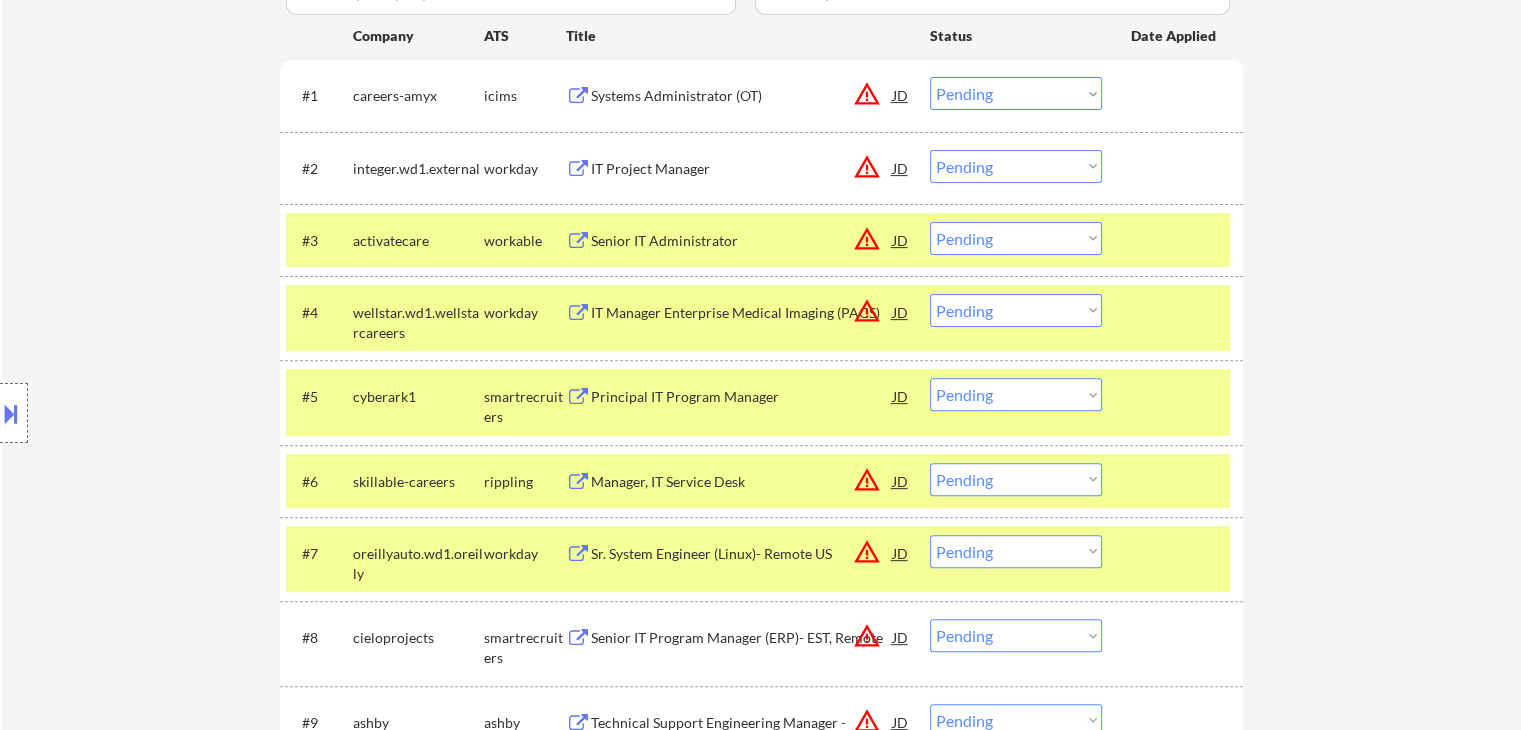 drag, startPoint x: 1419, startPoint y: 259, endPoint x: 1027, endPoint y: 145, distance: 408.2401 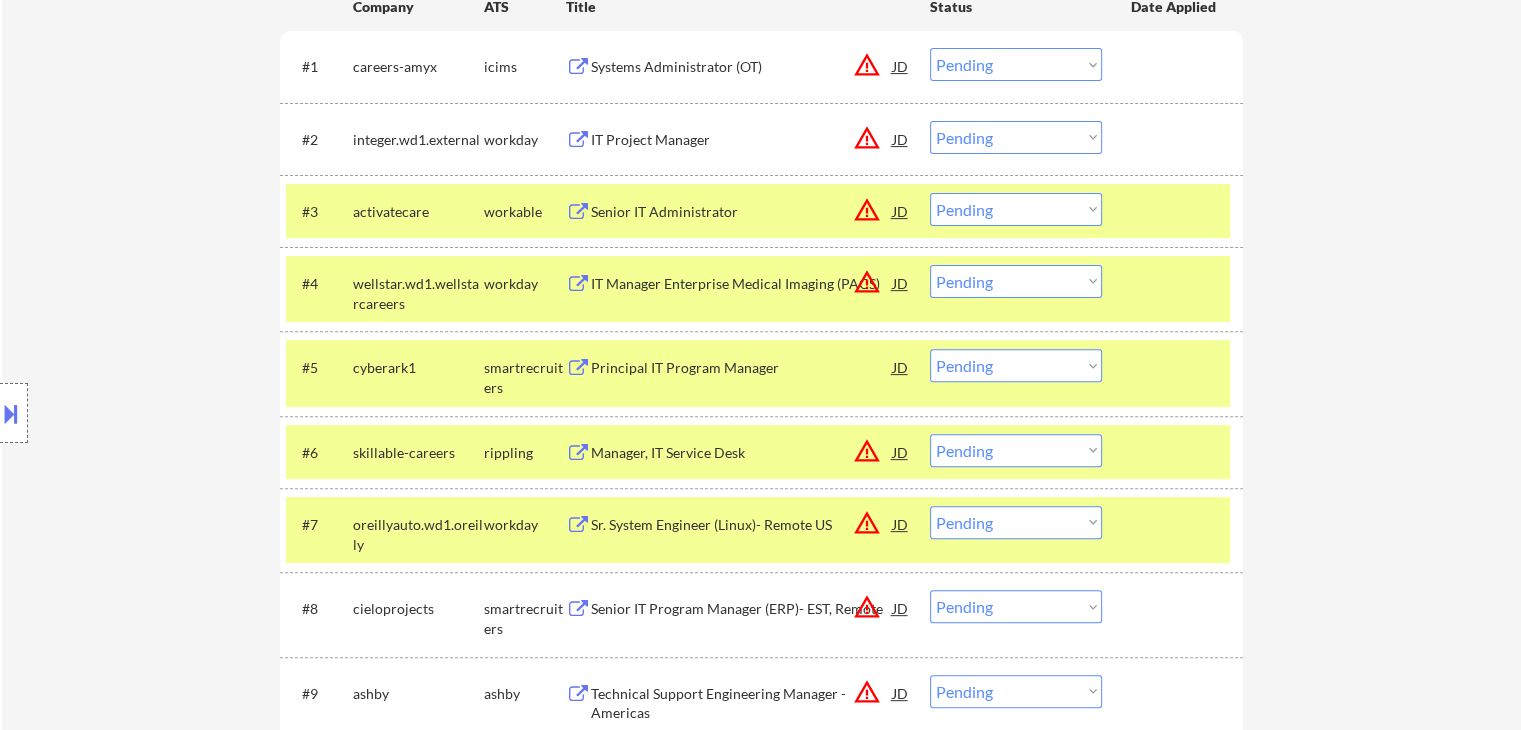 scroll, scrollTop: 386, scrollLeft: 0, axis: vertical 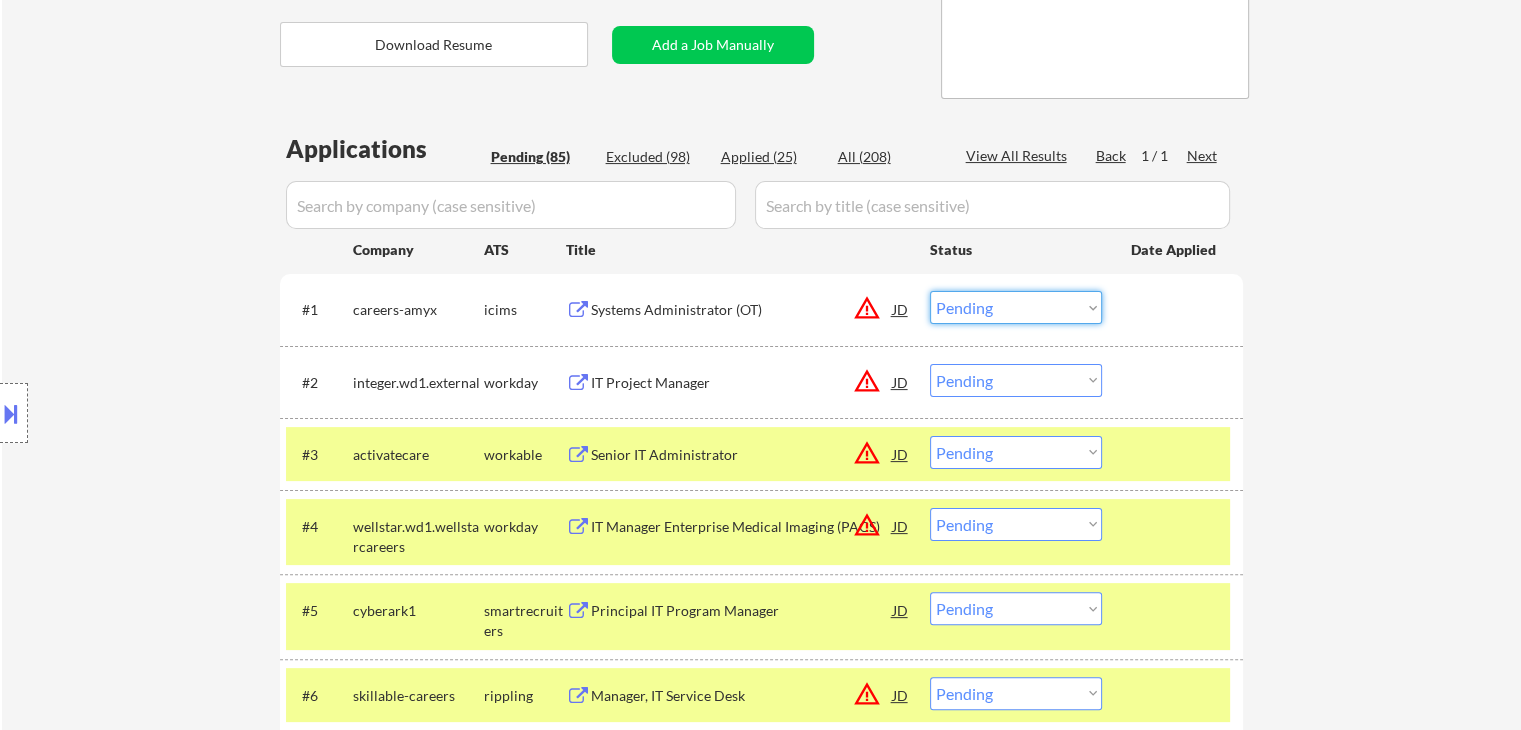click on "Choose an option... Pending Applied Excluded (Questions) Excluded (Expired) Excluded (Location) Excluded (Bad Match) Excluded (Blocklist) Excluded (Salary) Excluded (Other)" at bounding box center [1016, 307] 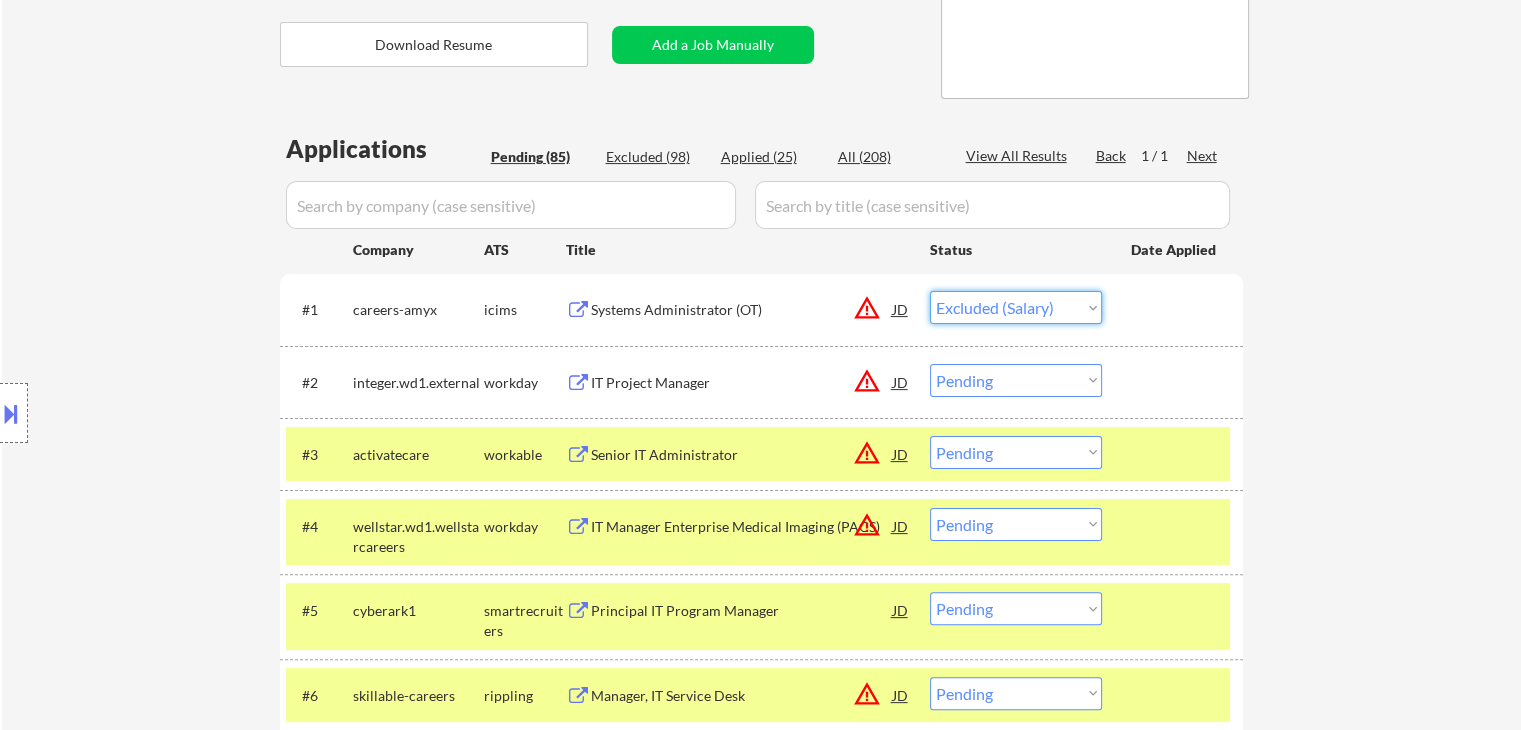 click on "Choose an option... Pending Applied Excluded (Questions) Excluded (Expired) Excluded (Location) Excluded (Bad Match) Excluded (Blocklist) Excluded (Salary) Excluded (Other)" at bounding box center [1016, 307] 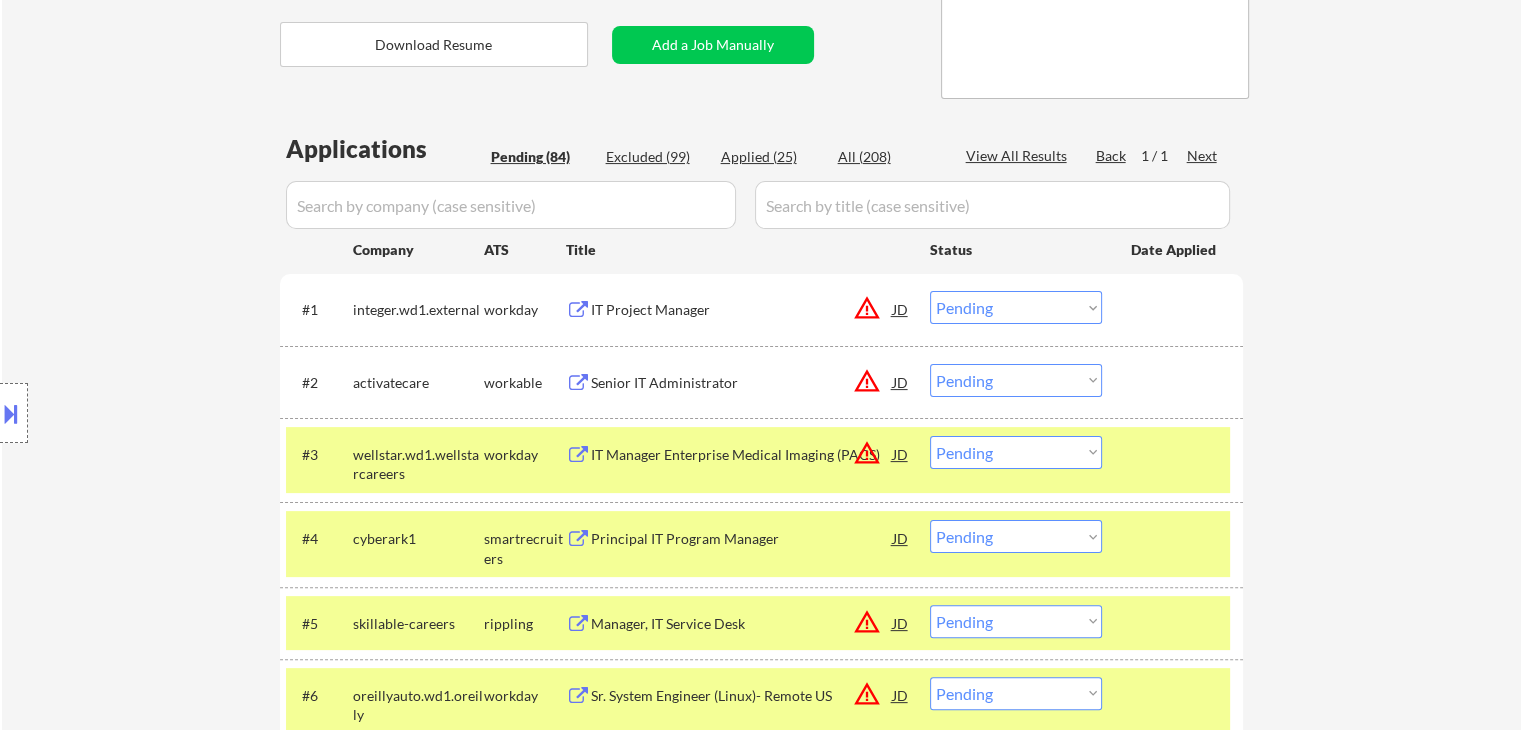 click on "Location Inclusions: remote" at bounding box center (179, 413) 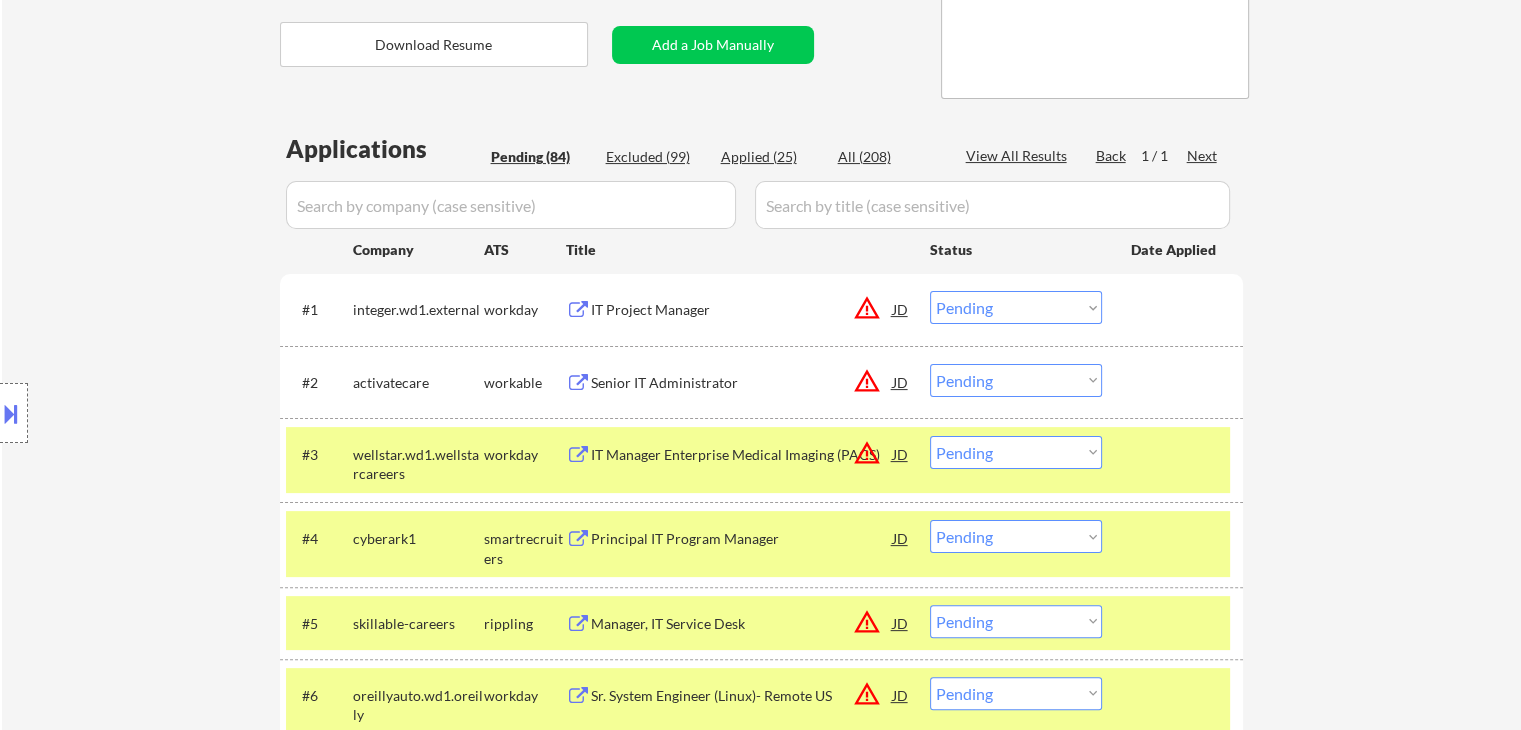 click on "Location Inclusions: remote" at bounding box center [179, 413] 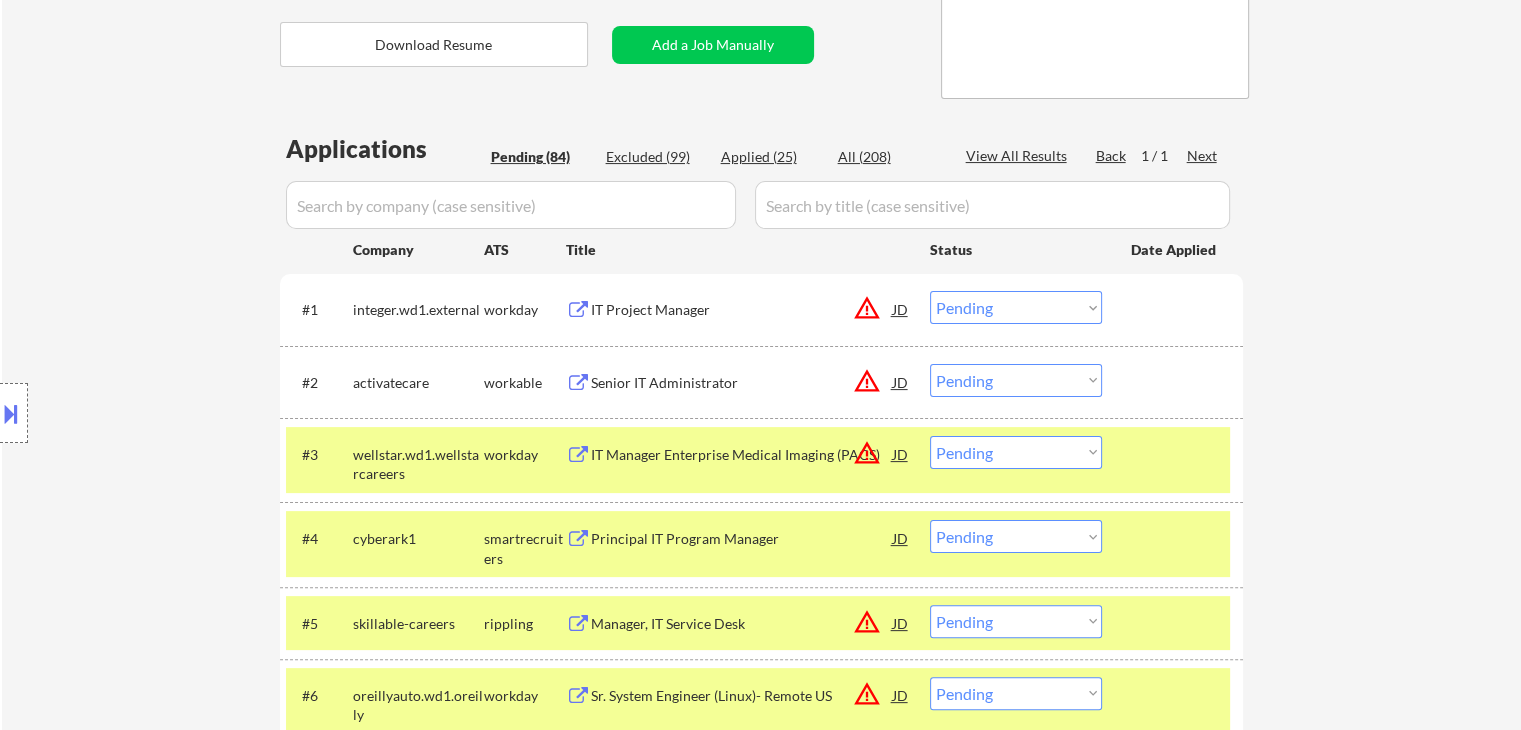 click on "Location Inclusions: remote" at bounding box center [179, 413] 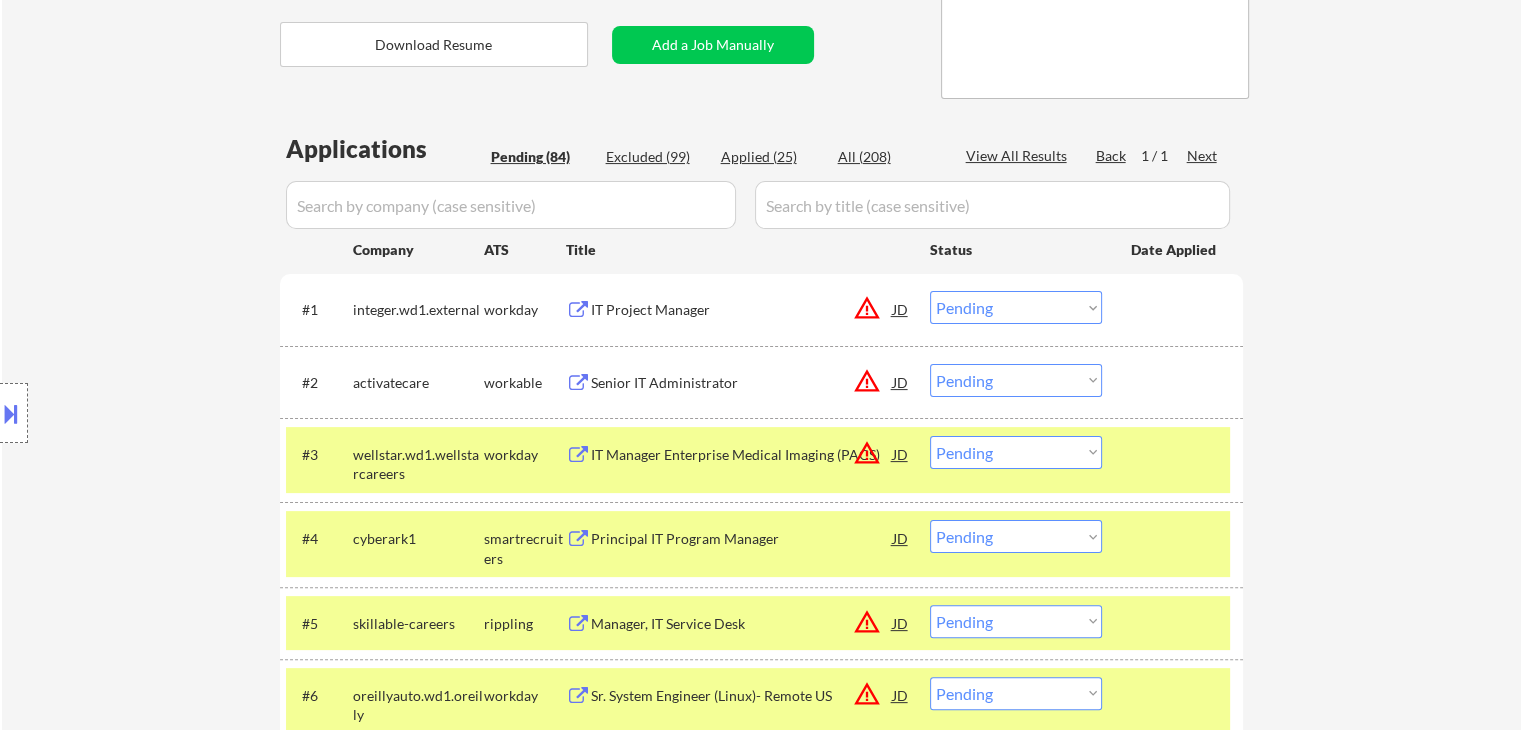 click on "Location Inclusions: remote" at bounding box center [179, 413] 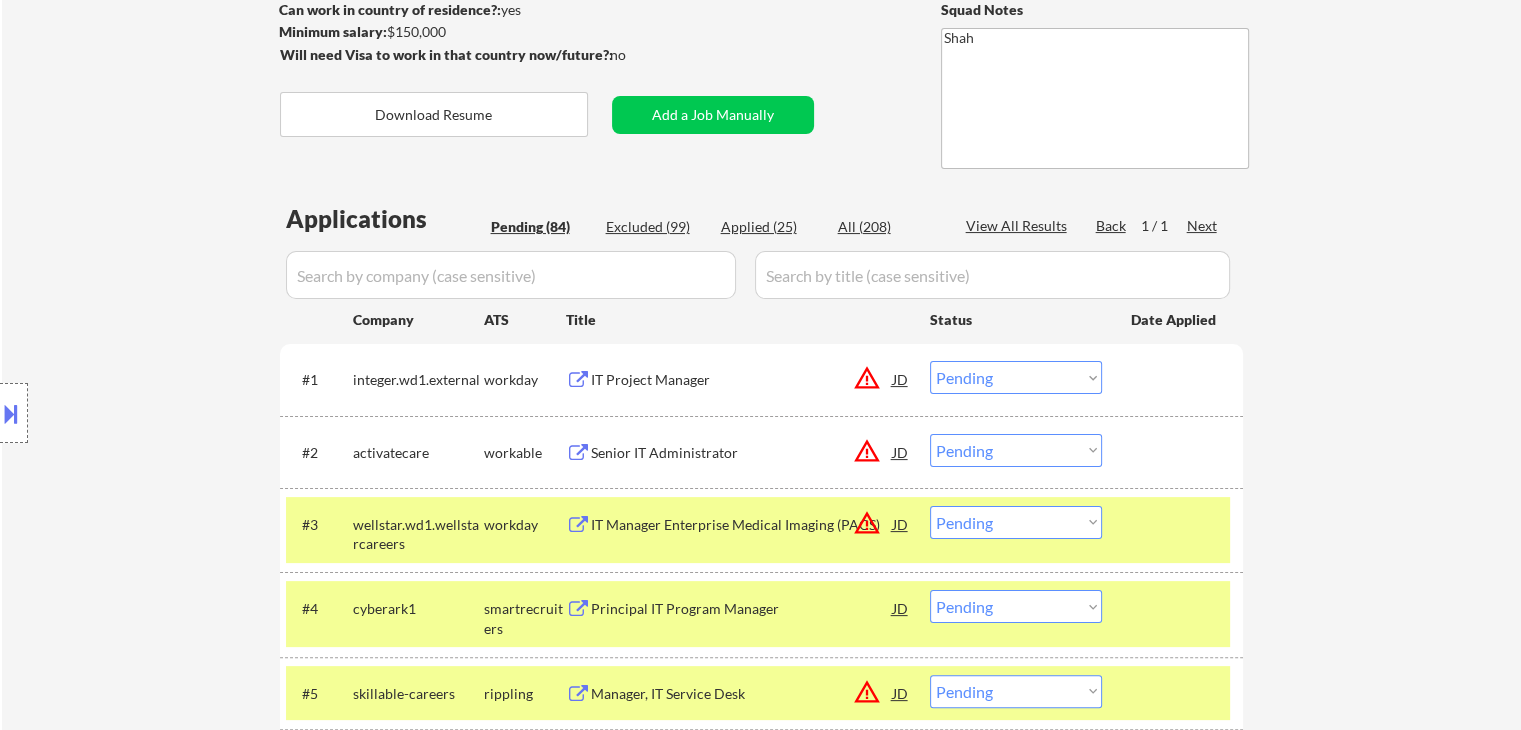 scroll, scrollTop: 286, scrollLeft: 0, axis: vertical 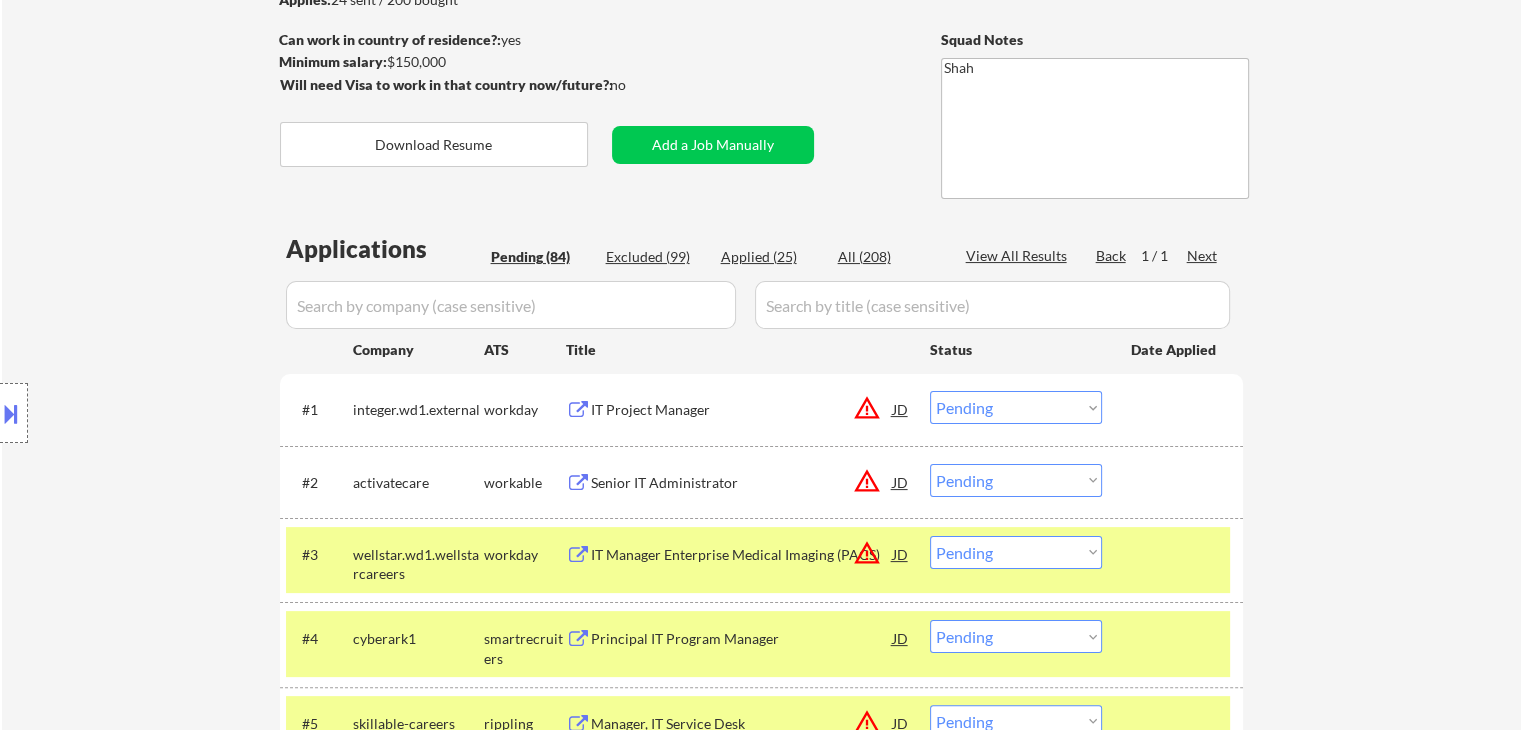 click on "Location Inclusions: remote" at bounding box center (179, 413) 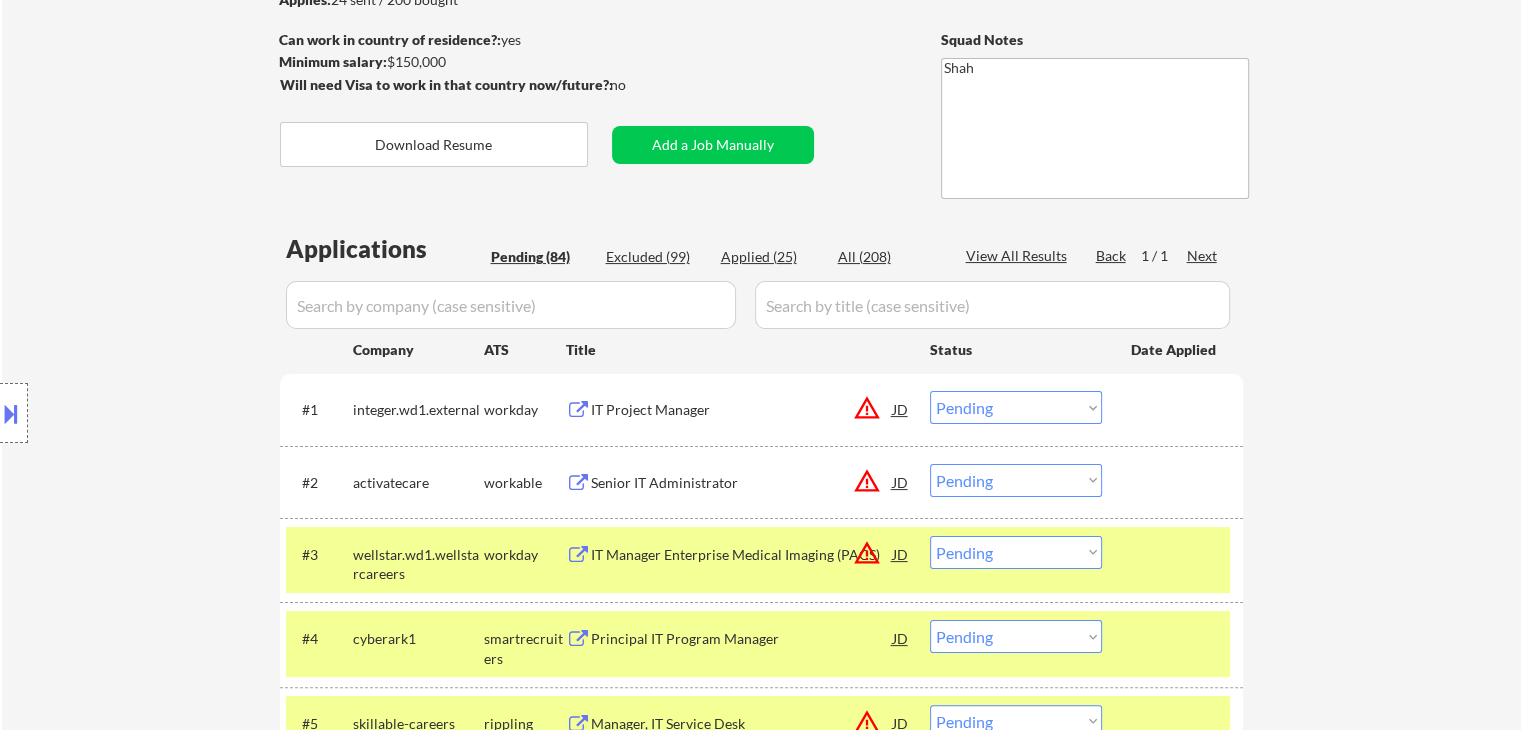 click on "Location Inclusions: remote" at bounding box center [179, 413] 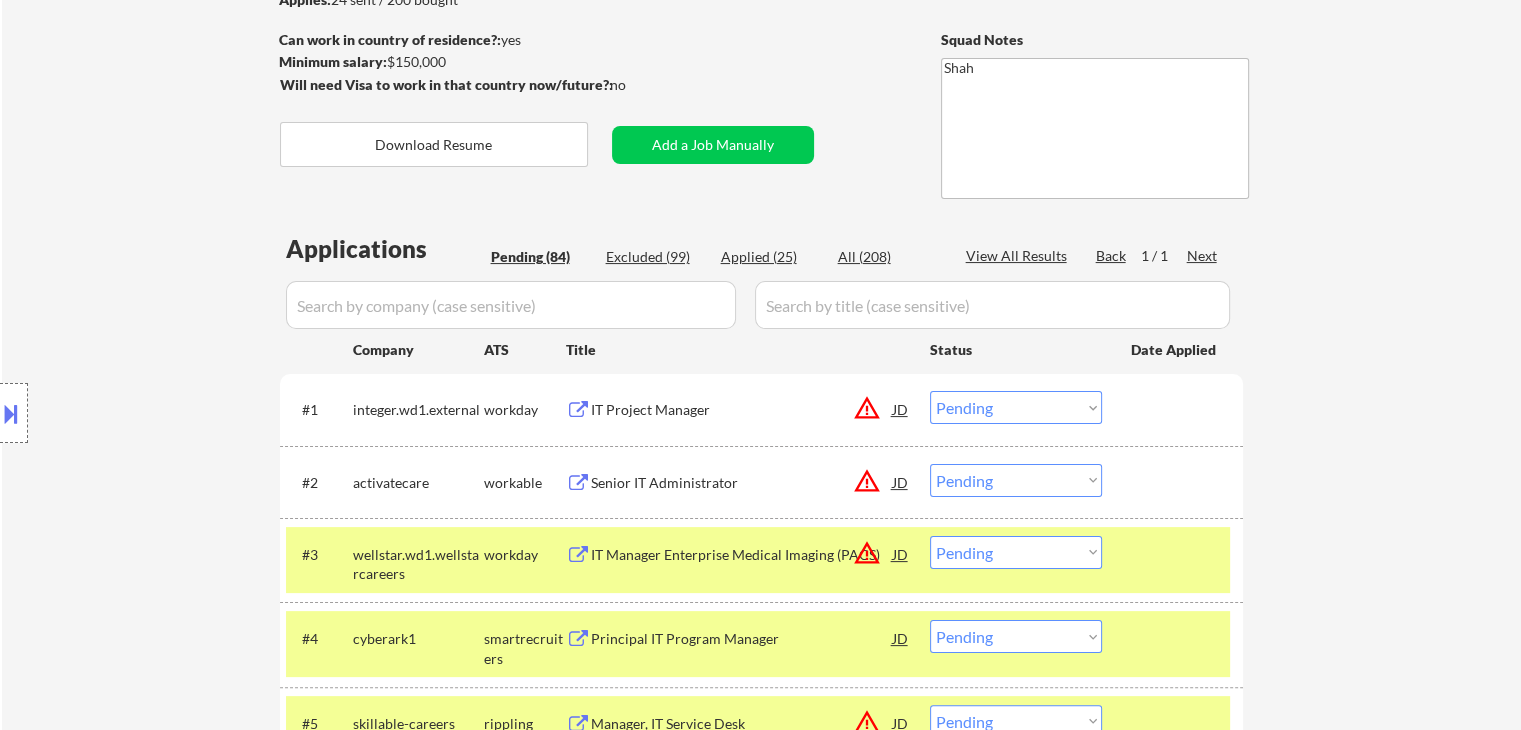 click on "Location Inclusions: remote" at bounding box center [179, 413] 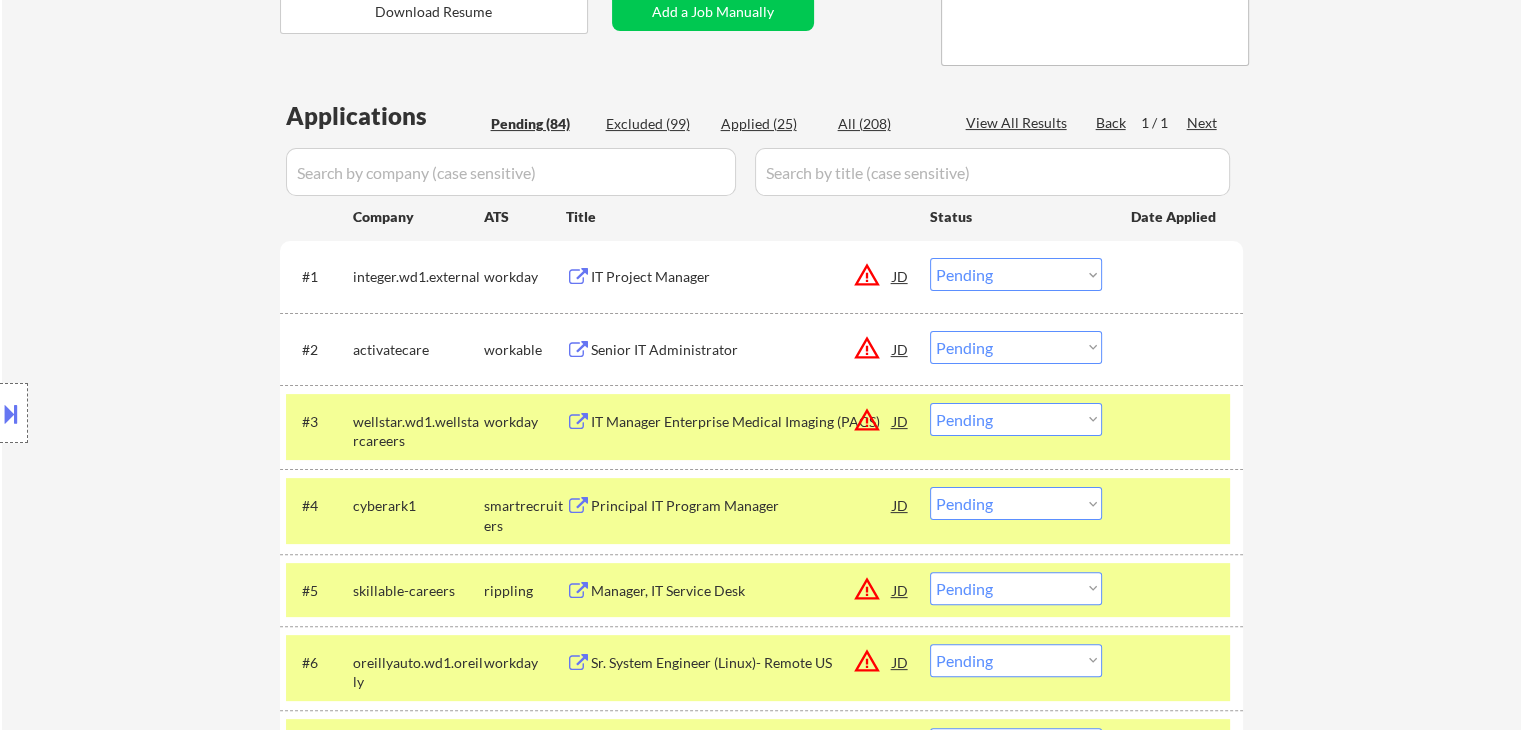 scroll, scrollTop: 486, scrollLeft: 0, axis: vertical 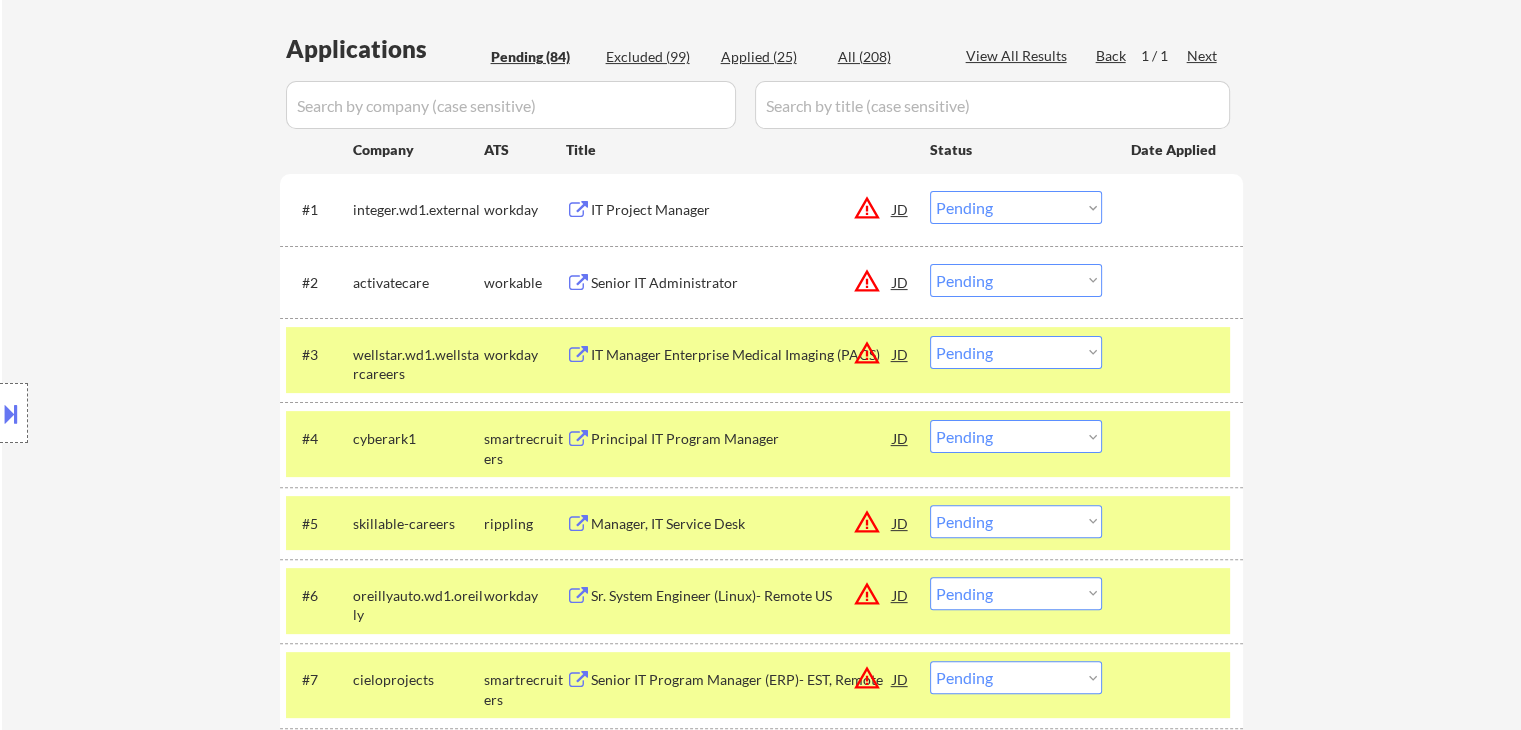 click on "Location Inclusions: remote" at bounding box center [179, 413] 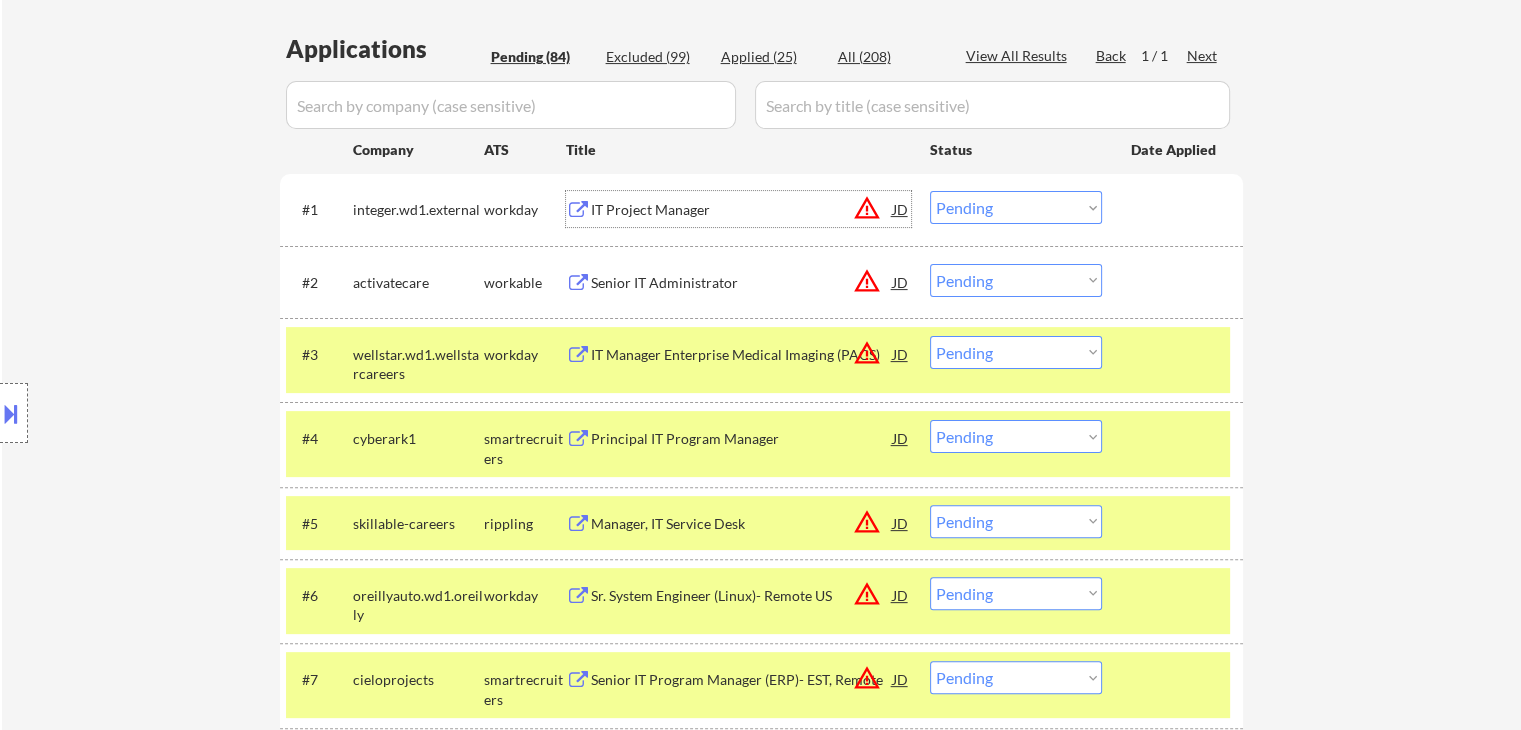 click on "IT Project Manager" at bounding box center [742, 210] 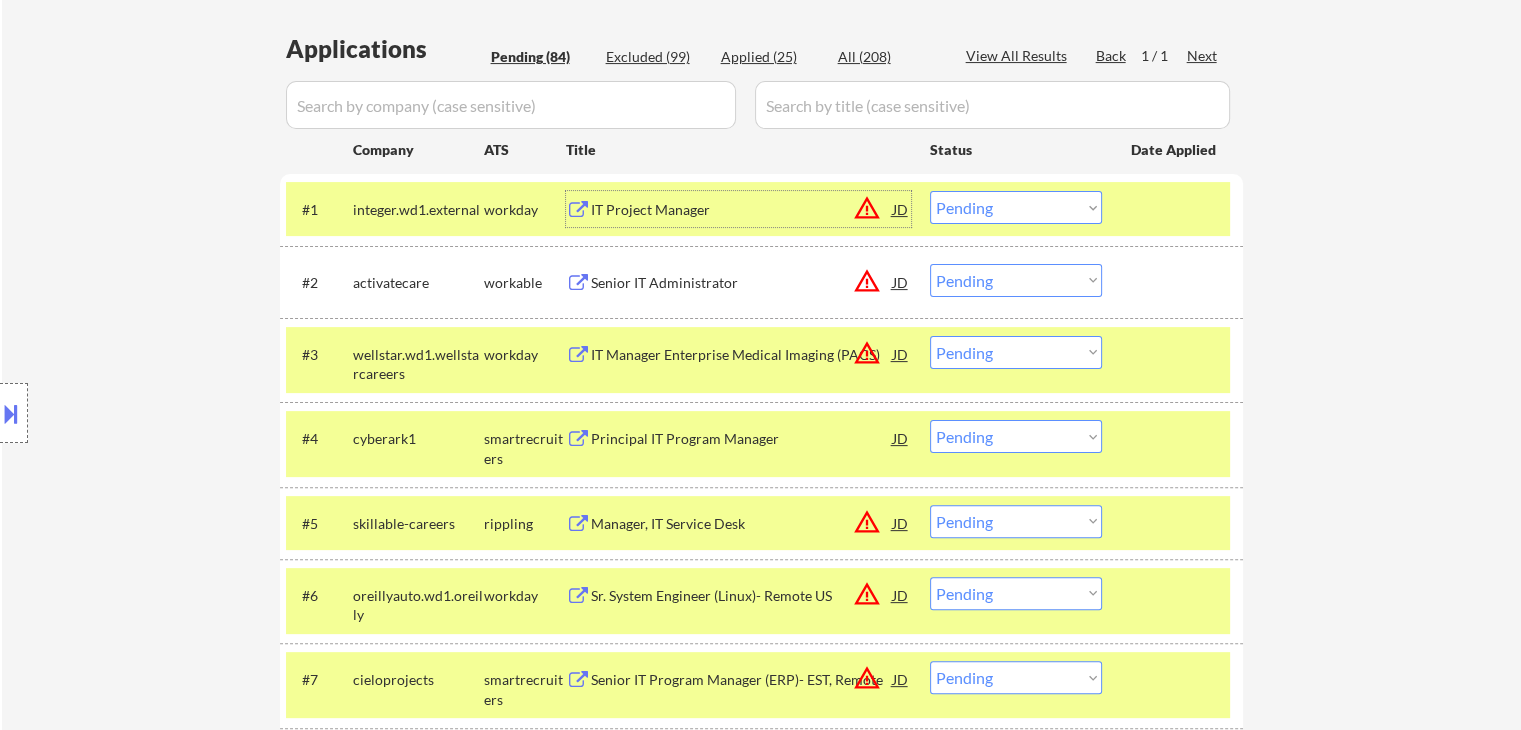 click on "Location Inclusions: remote" at bounding box center [179, 413] 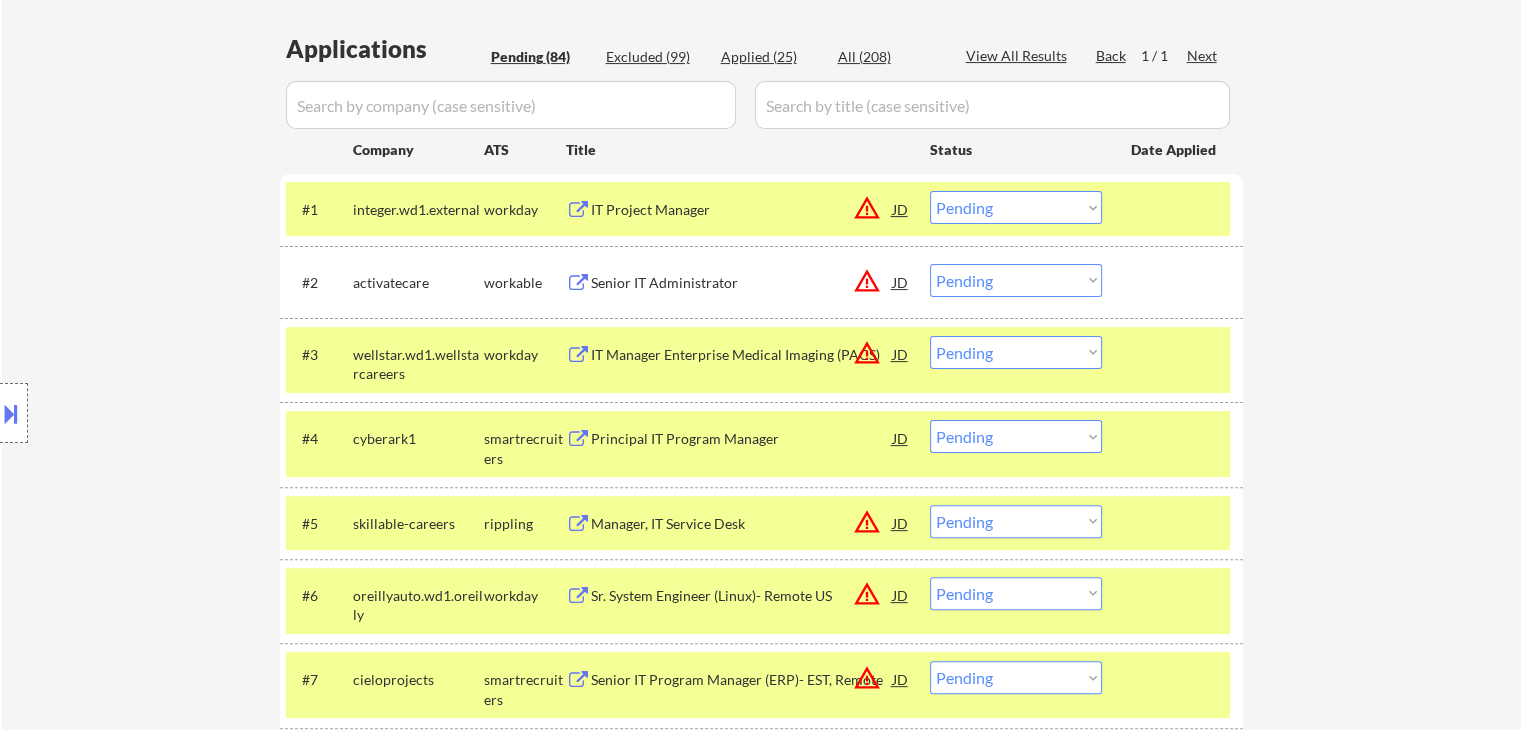 click on "Location Inclusions: remote" at bounding box center (179, 413) 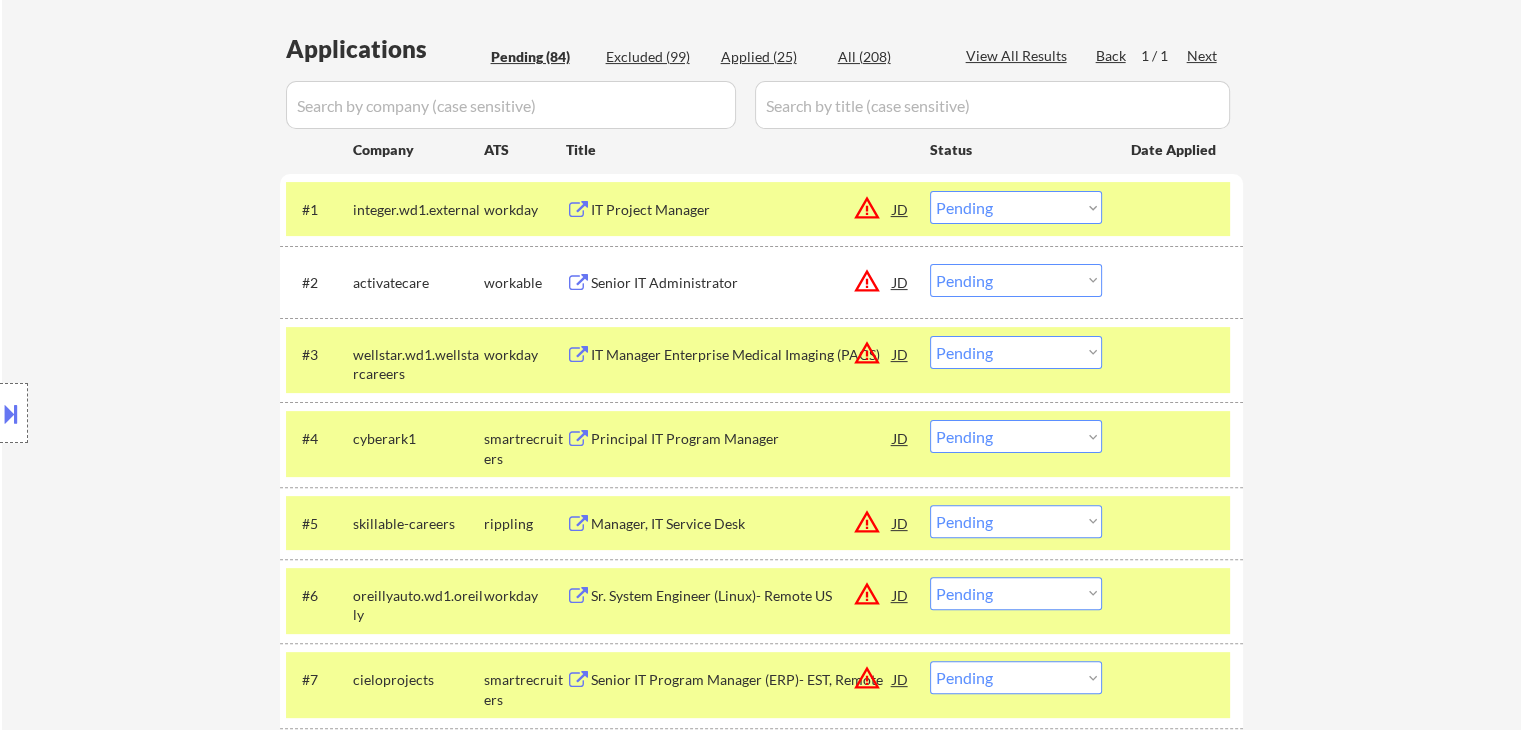 click on "Location Inclusions: remote" at bounding box center [179, 413] 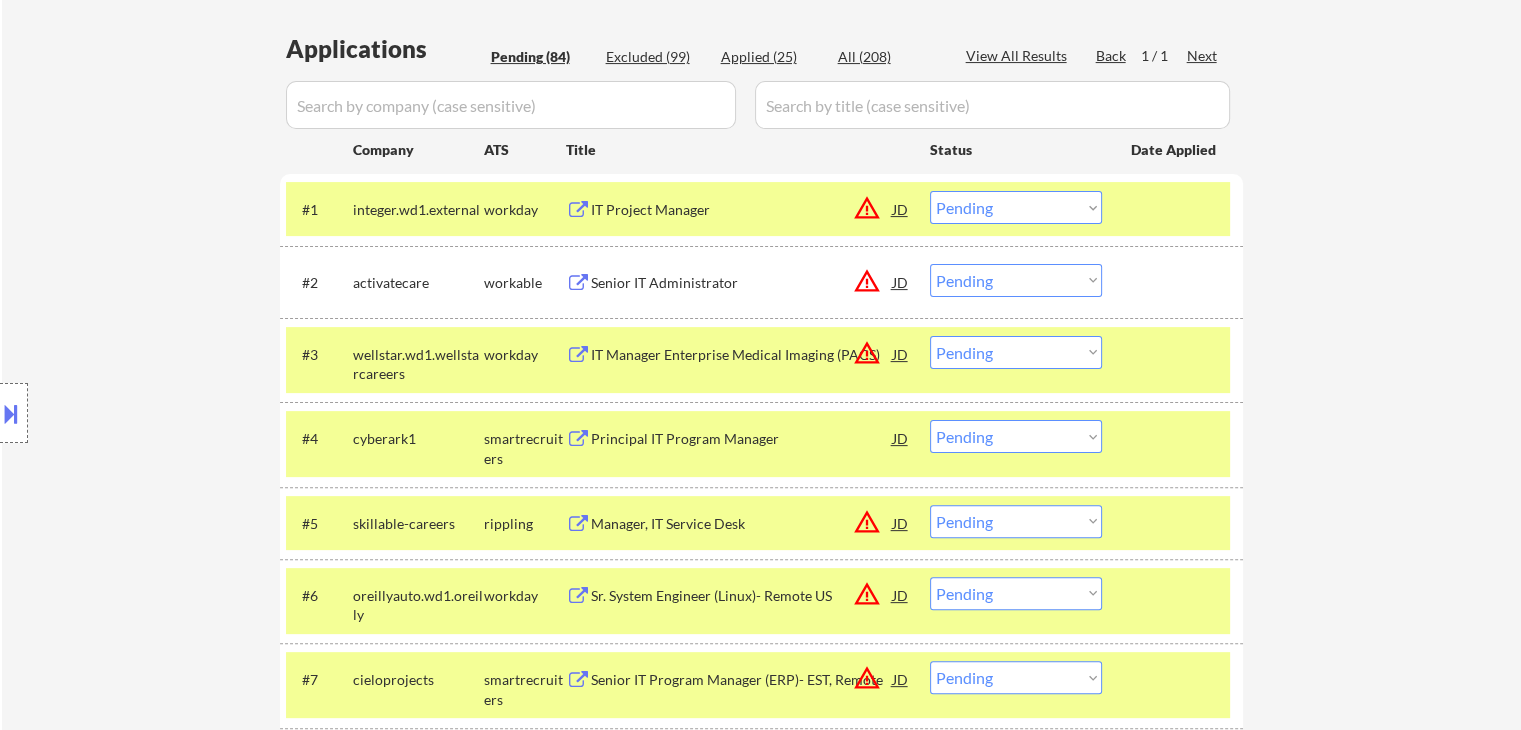 click on "Location Inclusions: remote" at bounding box center (179, 413) 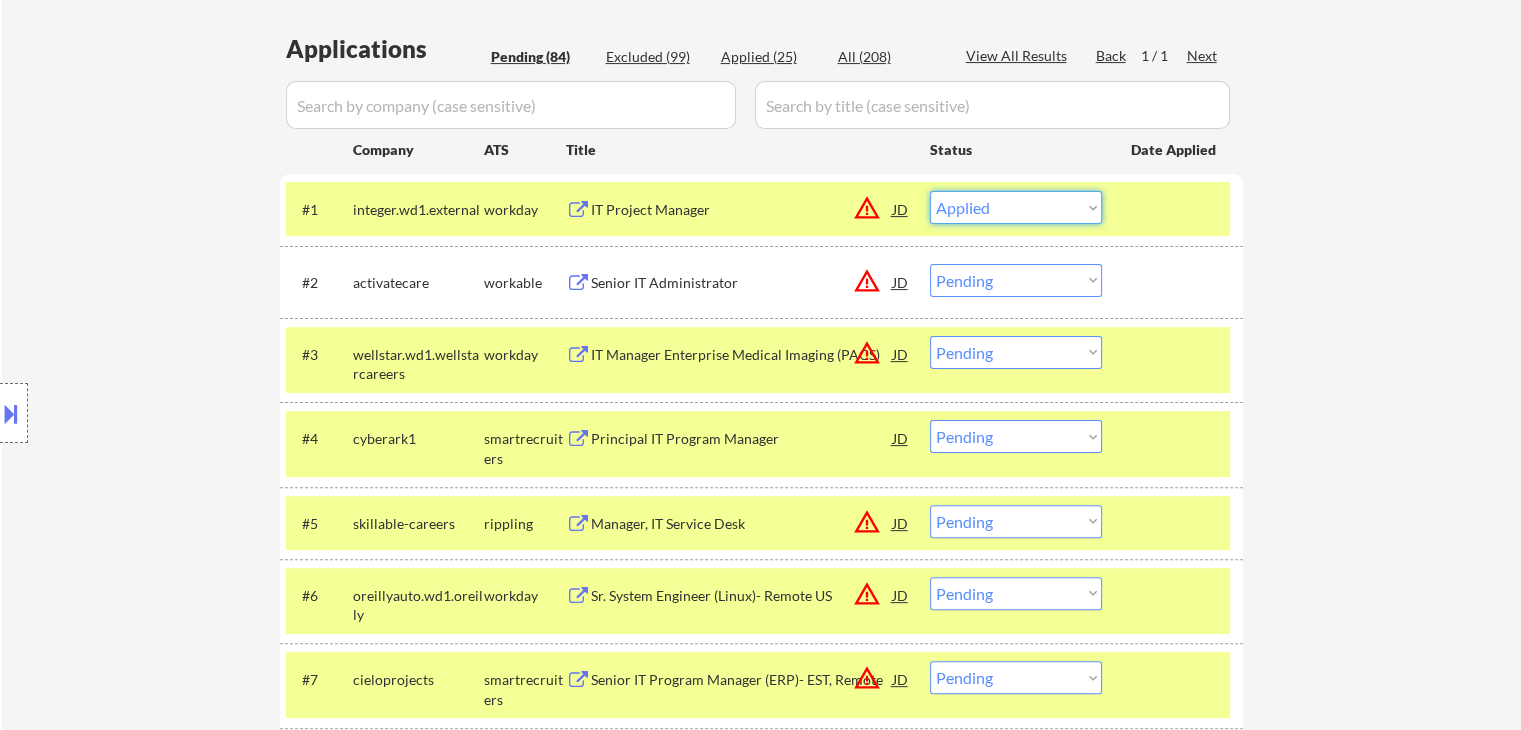 click on "Choose an option... Pending Applied Excluded (Questions) Excluded (Expired) Excluded (Location) Excluded (Bad Match) Excluded (Blocklist) Excluded (Salary) Excluded (Other)" at bounding box center (1016, 207) 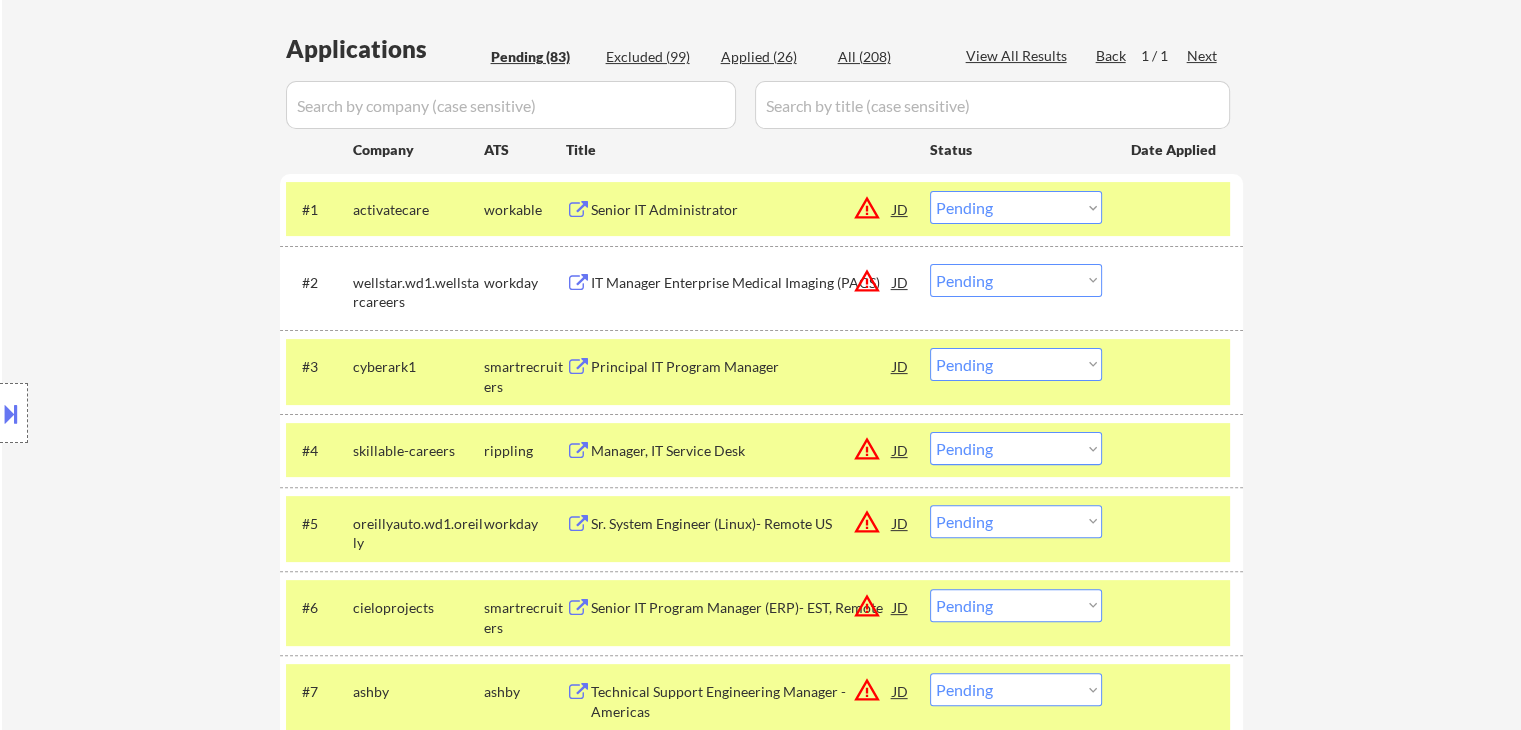 click on "Location Inclusions: remote" at bounding box center [179, 413] 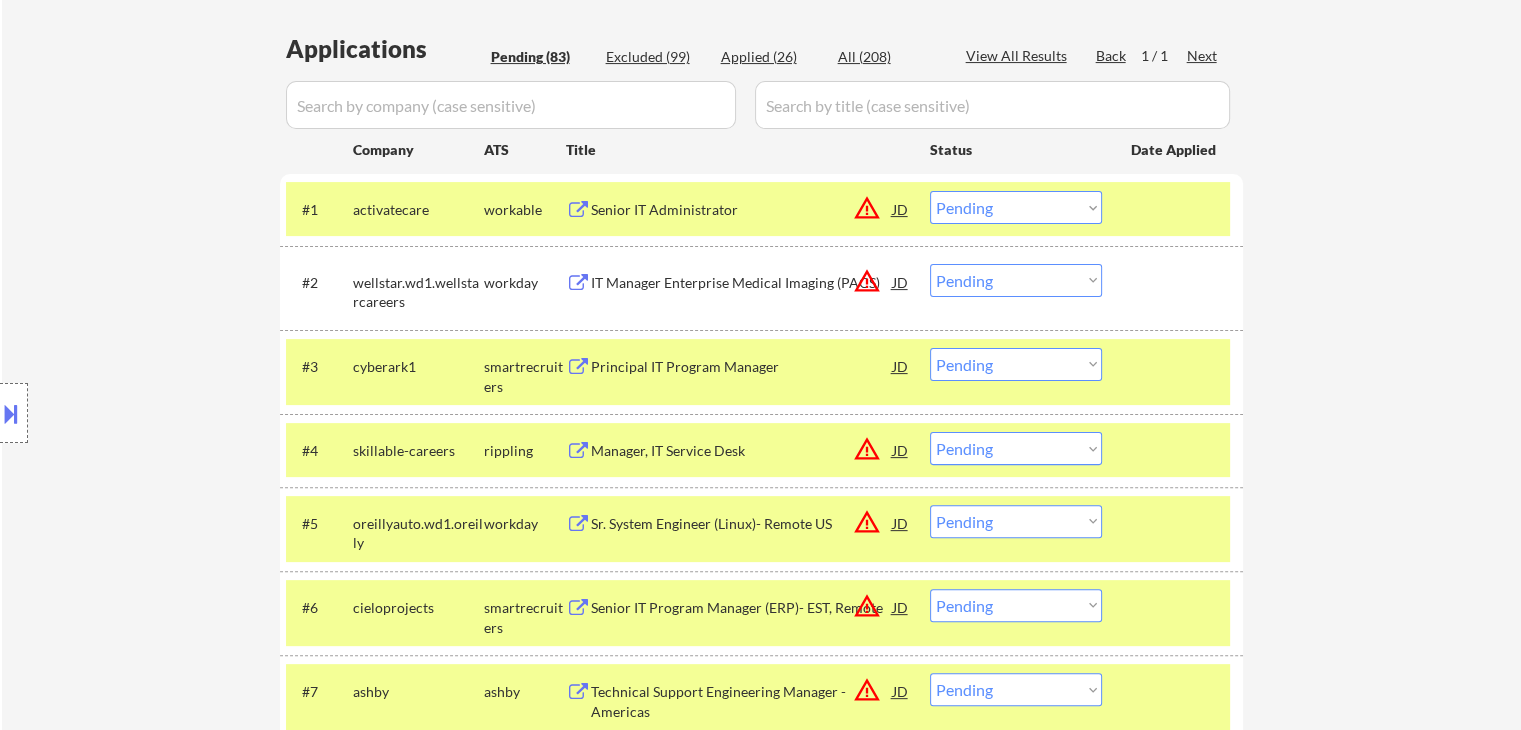 click on "Location Inclusions: remote" at bounding box center (179, 413) 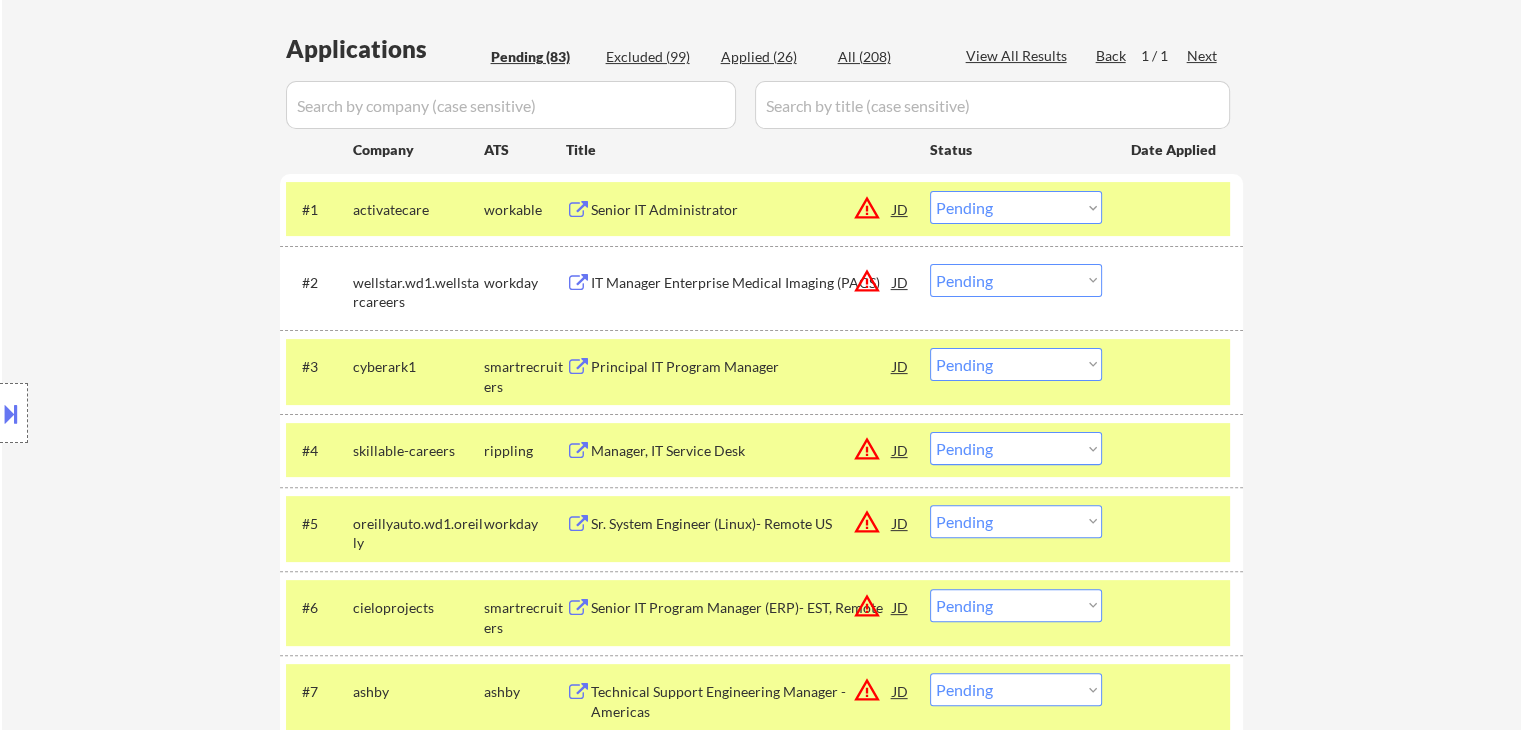click on "Location Inclusions: remote" at bounding box center [179, 413] 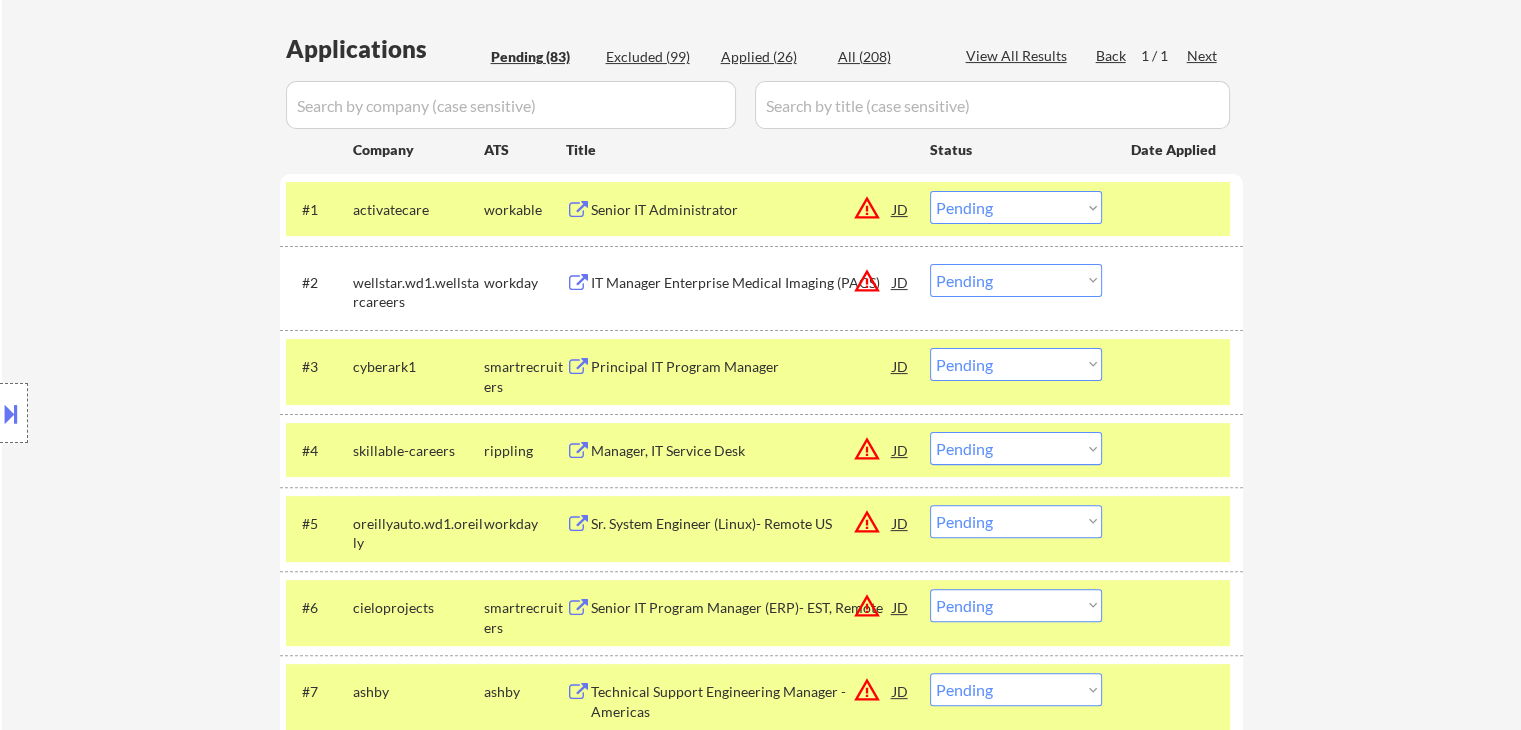 click on "Location Inclusions: remote" at bounding box center [179, 413] 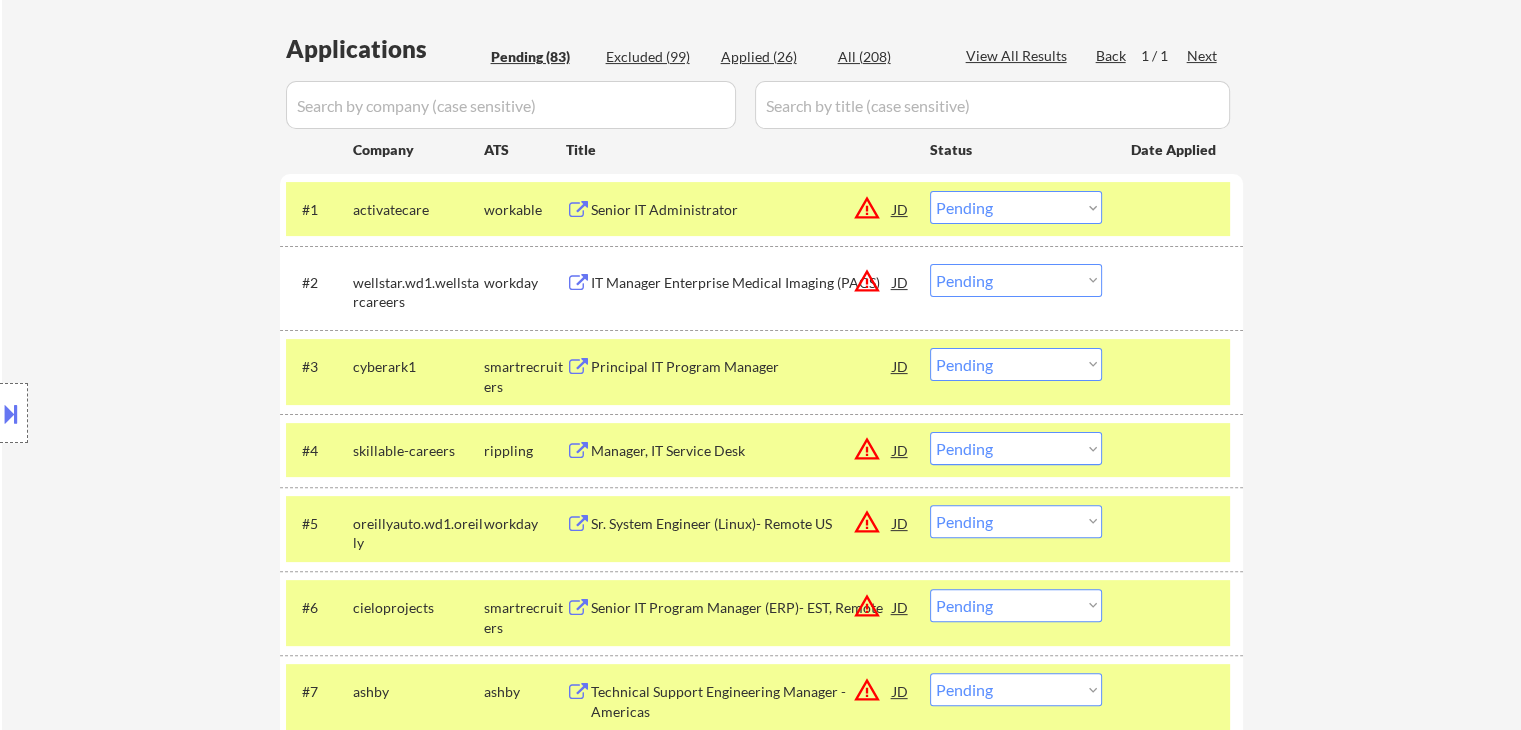 click on "Location Inclusions: remote" at bounding box center (179, 413) 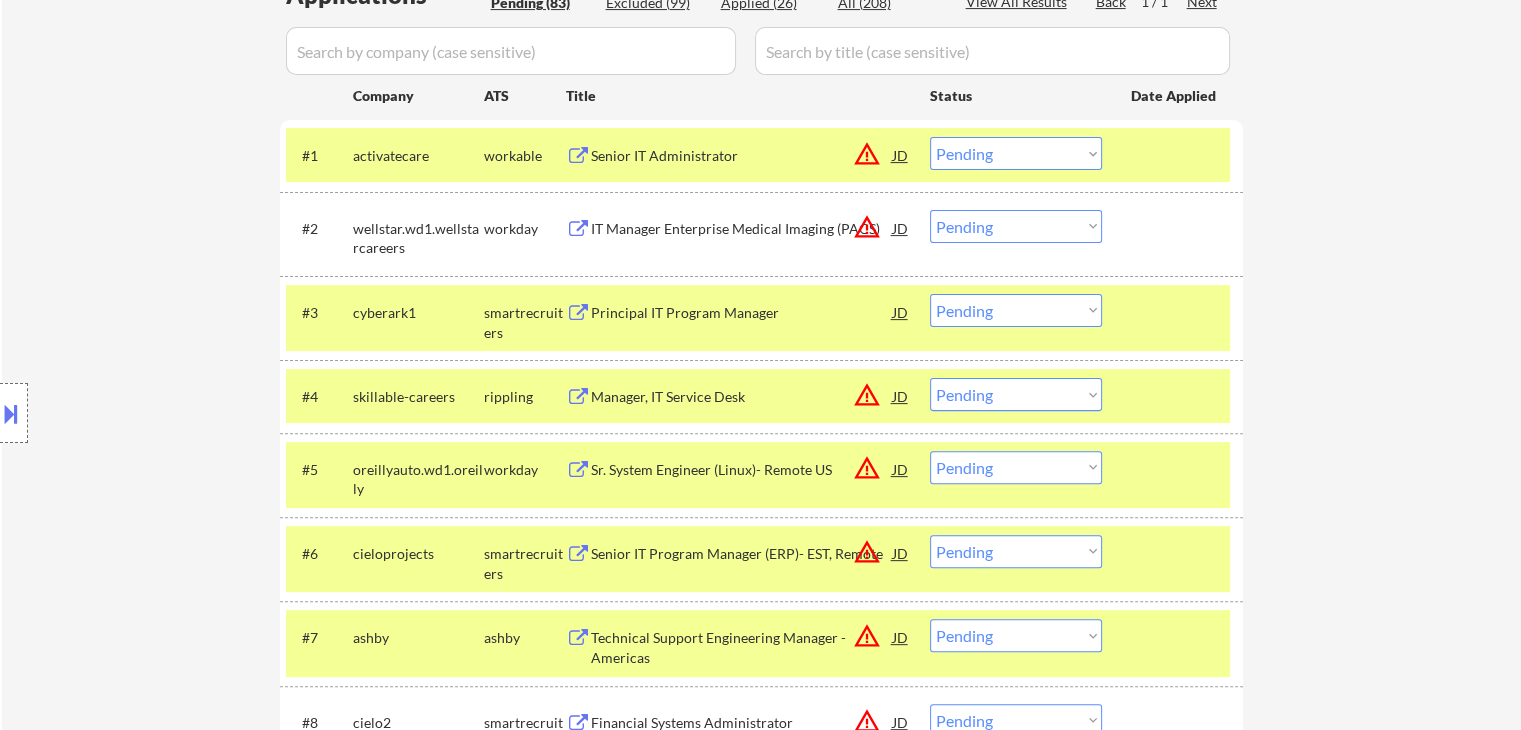 scroll, scrollTop: 586, scrollLeft: 0, axis: vertical 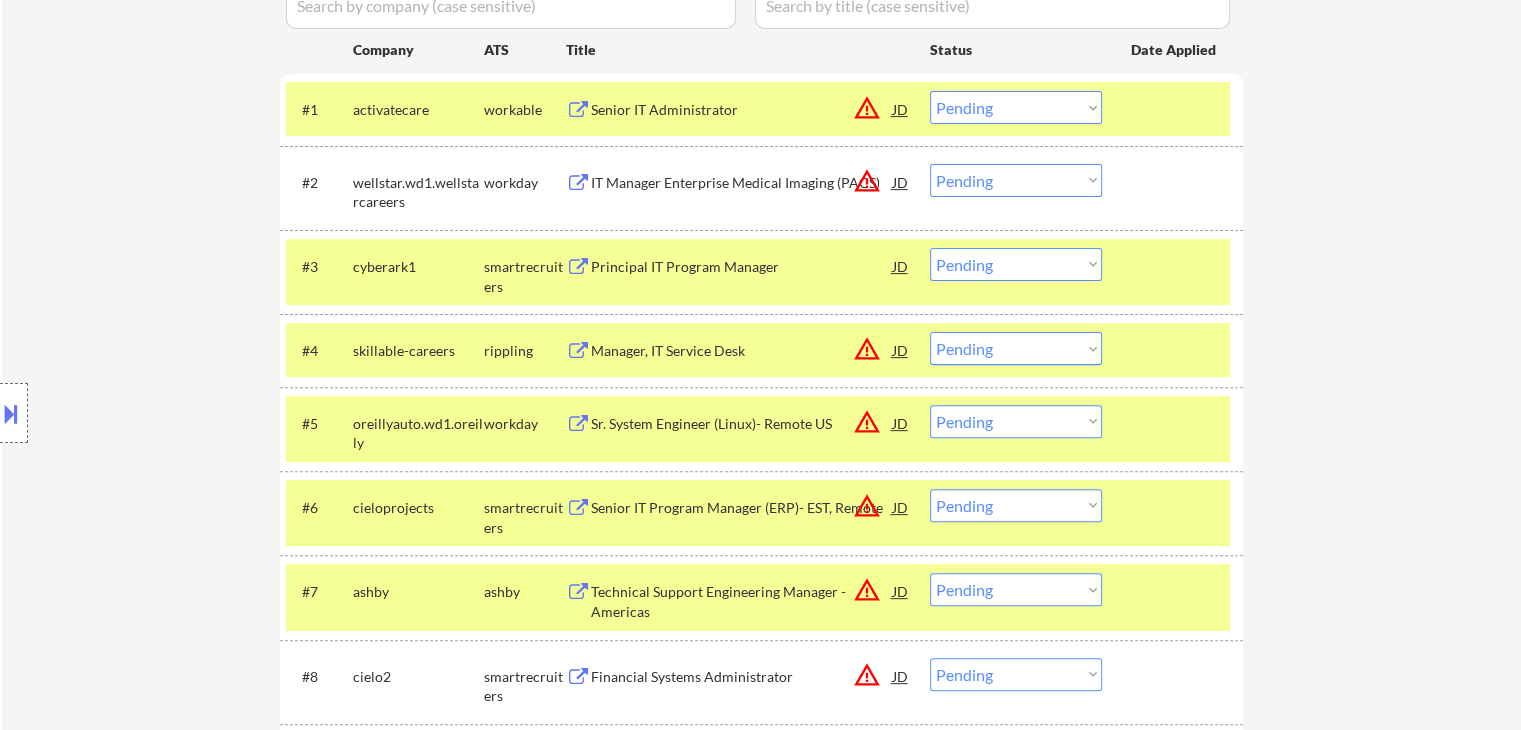 click on "Location Inclusions: remote" at bounding box center (179, 413) 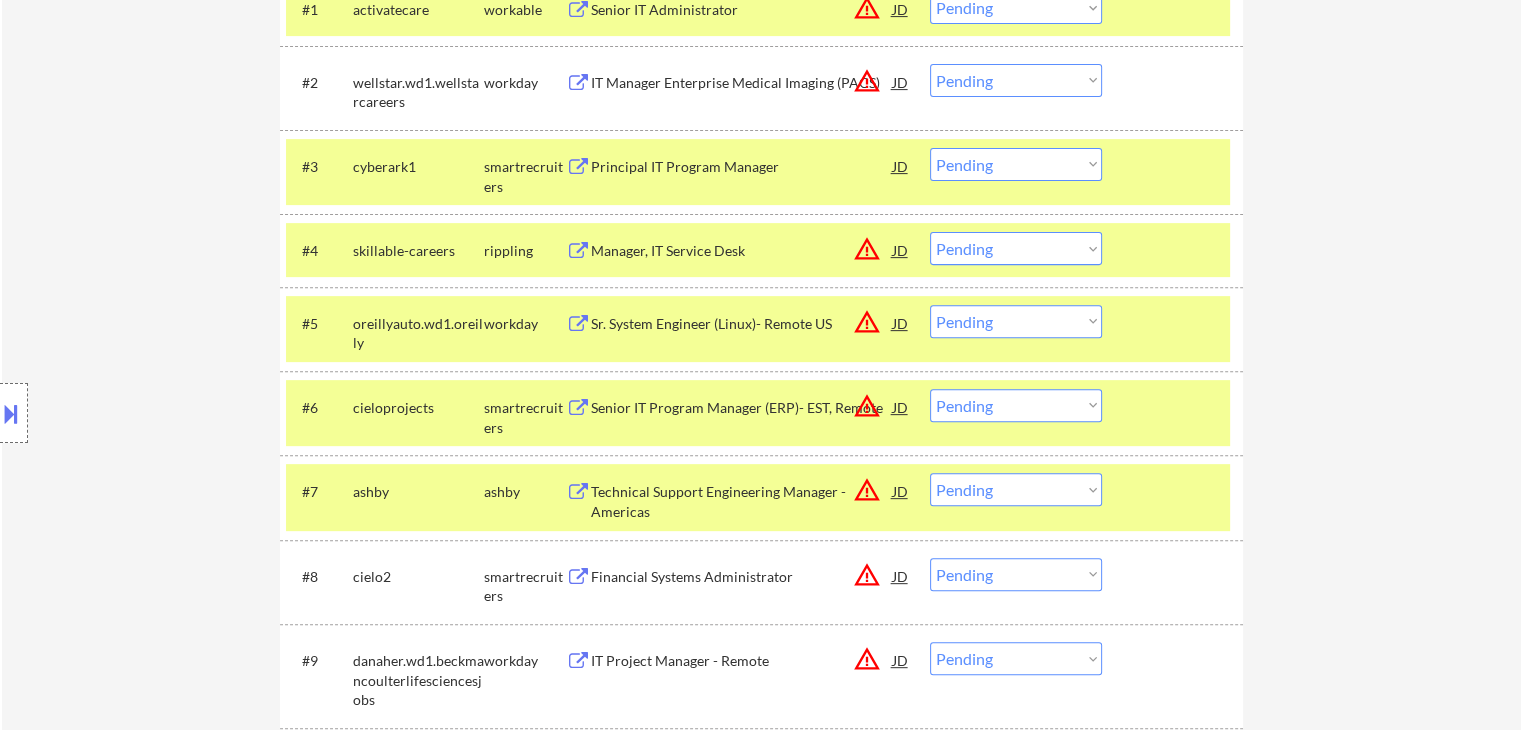 click on "Location Inclusions: remote" at bounding box center (179, 413) 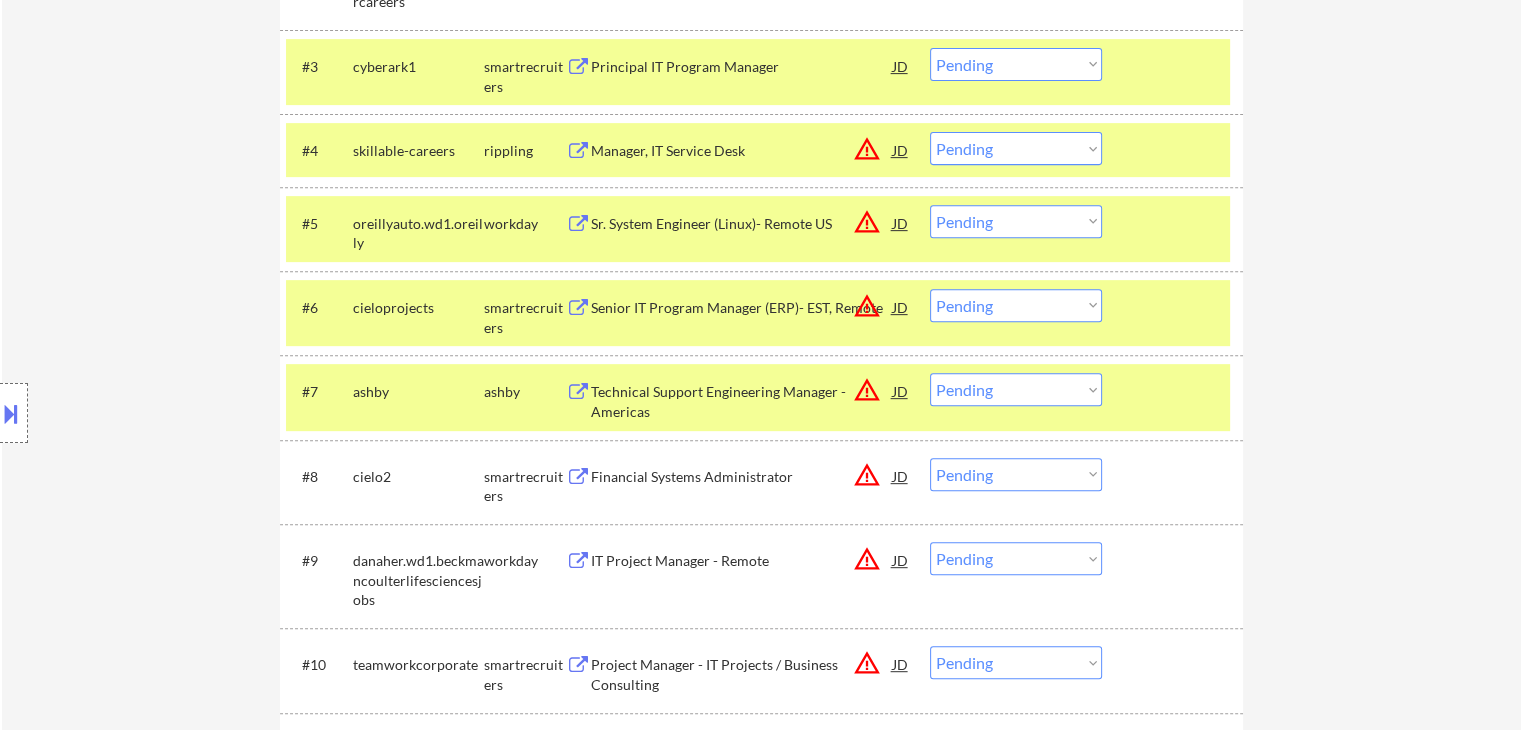 click on "Location Inclusions: remote" at bounding box center (179, 413) 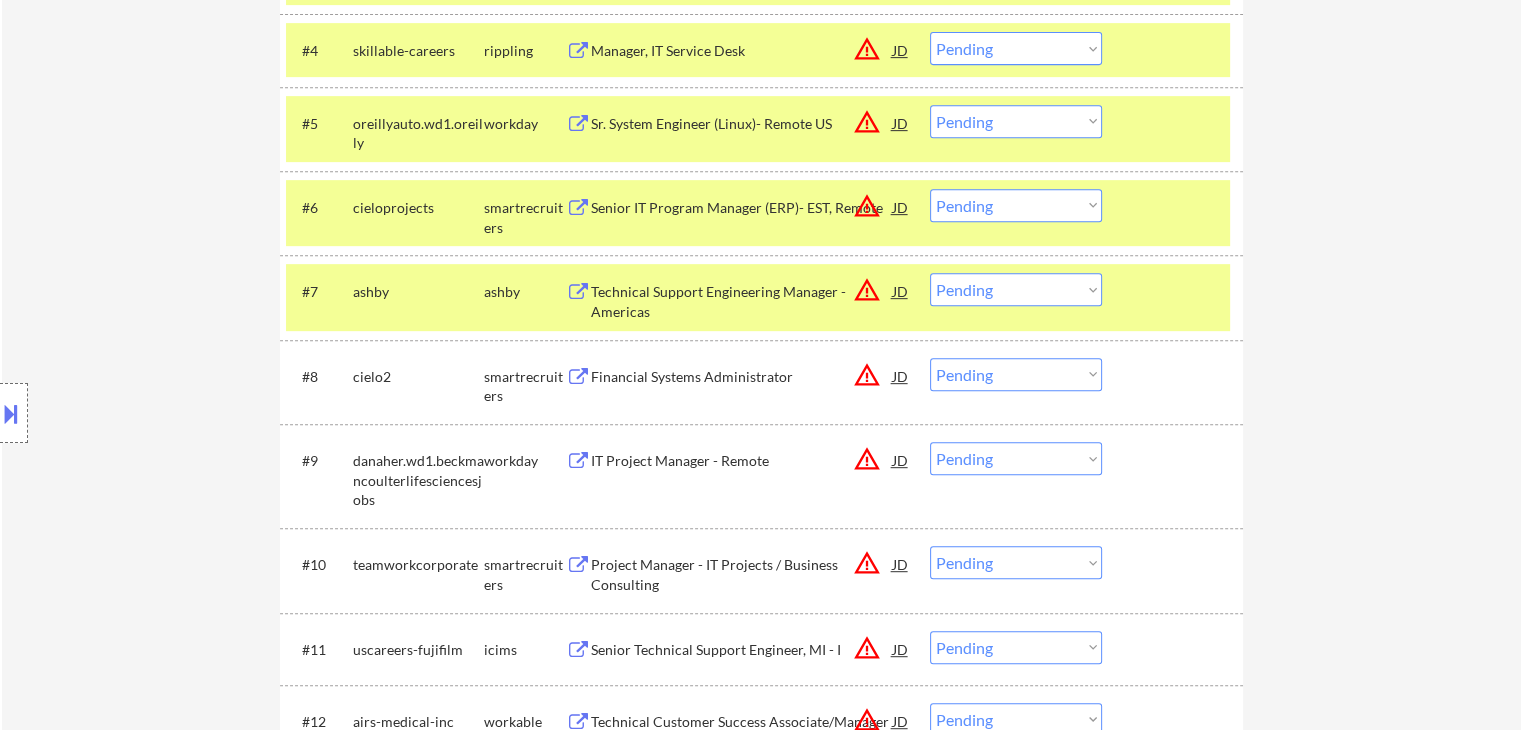 click on "Location Inclusions: remote" at bounding box center [179, 413] 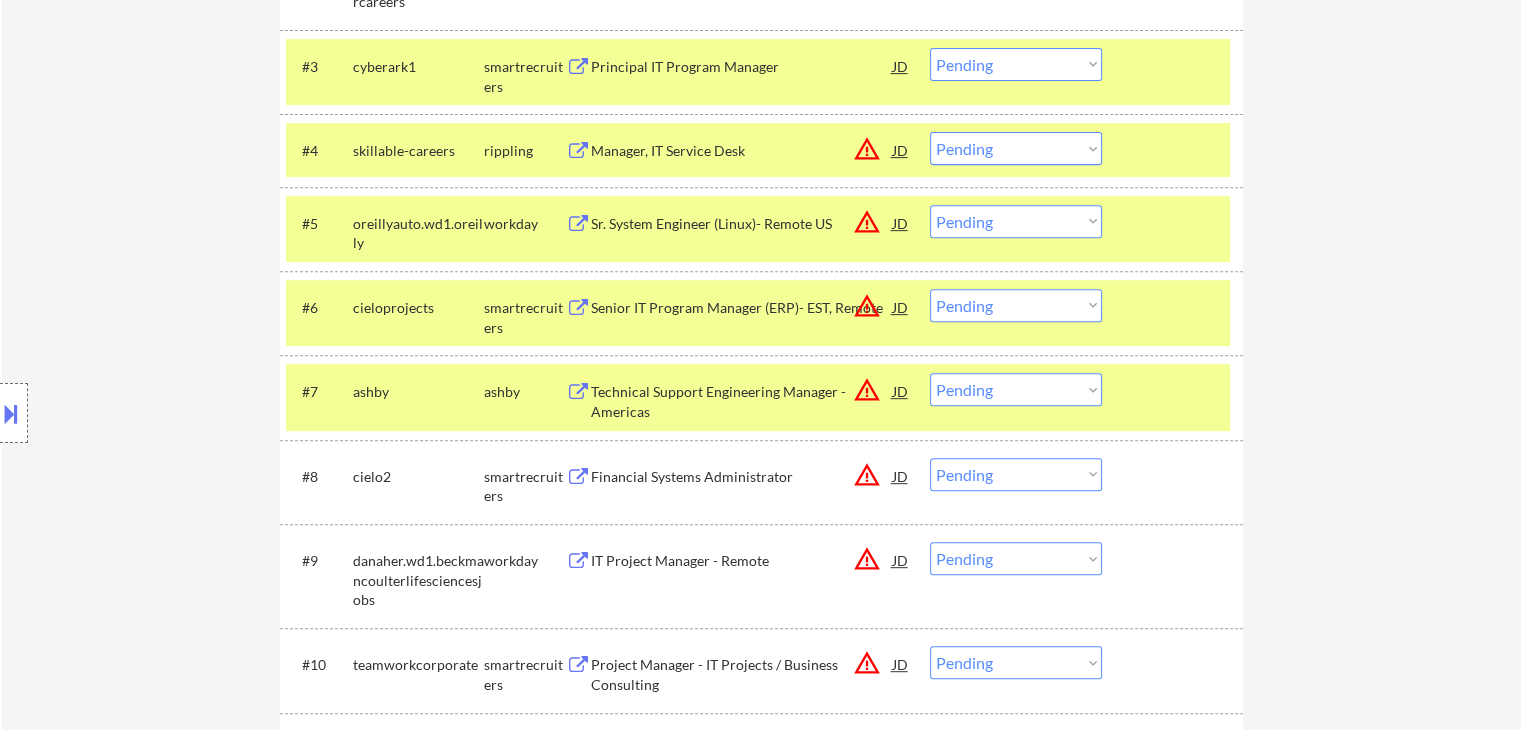 click on "Location Inclusions: remote" at bounding box center [179, 413] 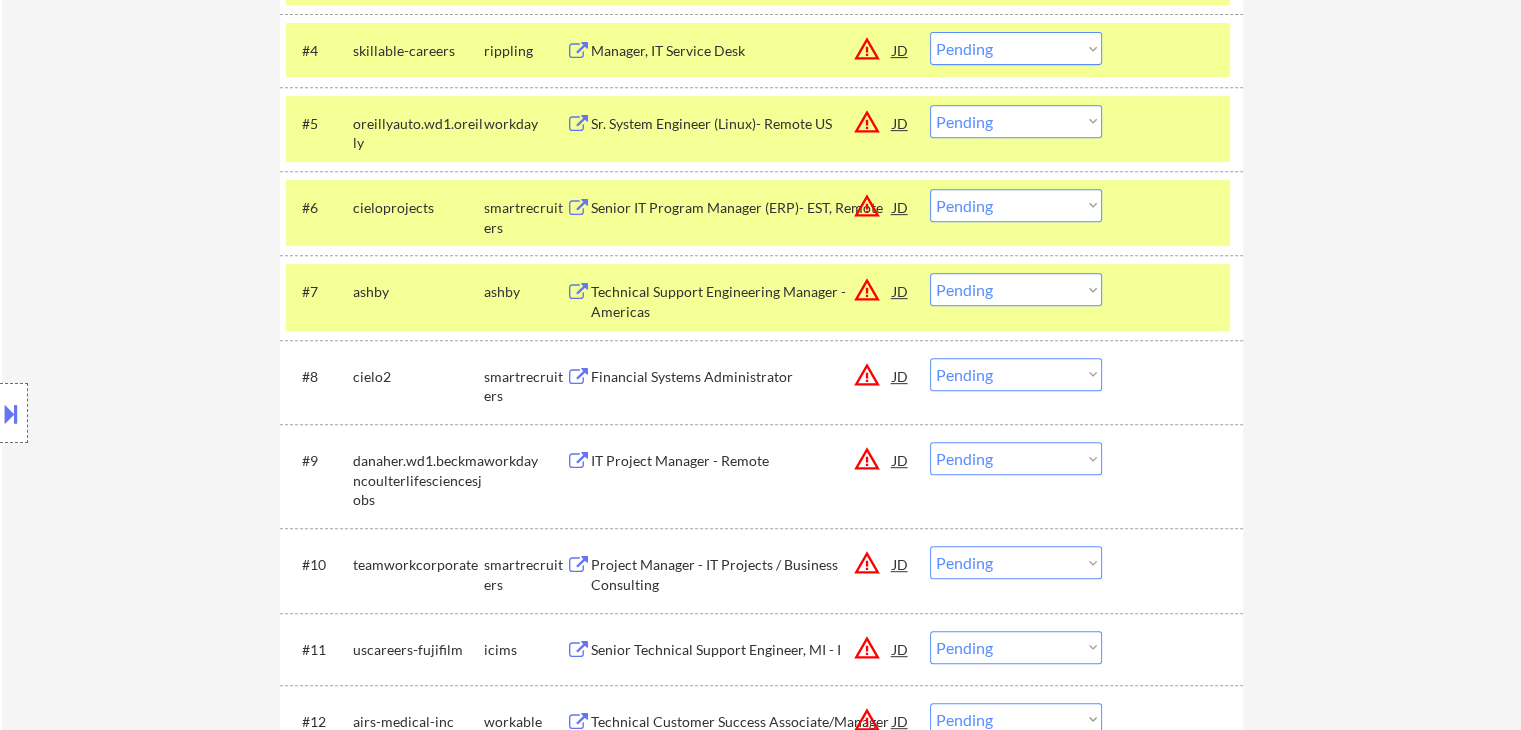 click on "Location Inclusions: remote" at bounding box center [179, 413] 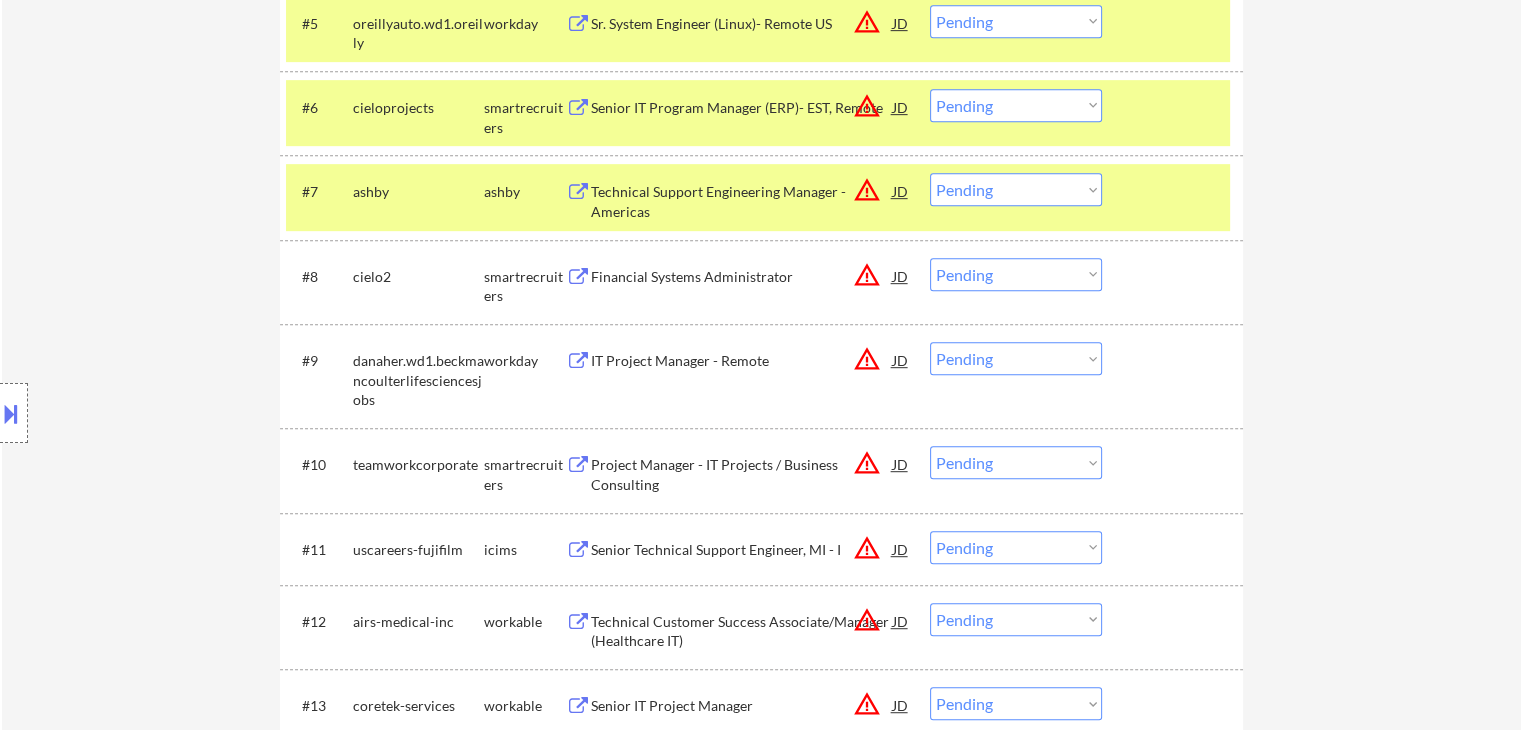 click on "Location Inclusions: remote" at bounding box center (179, 413) 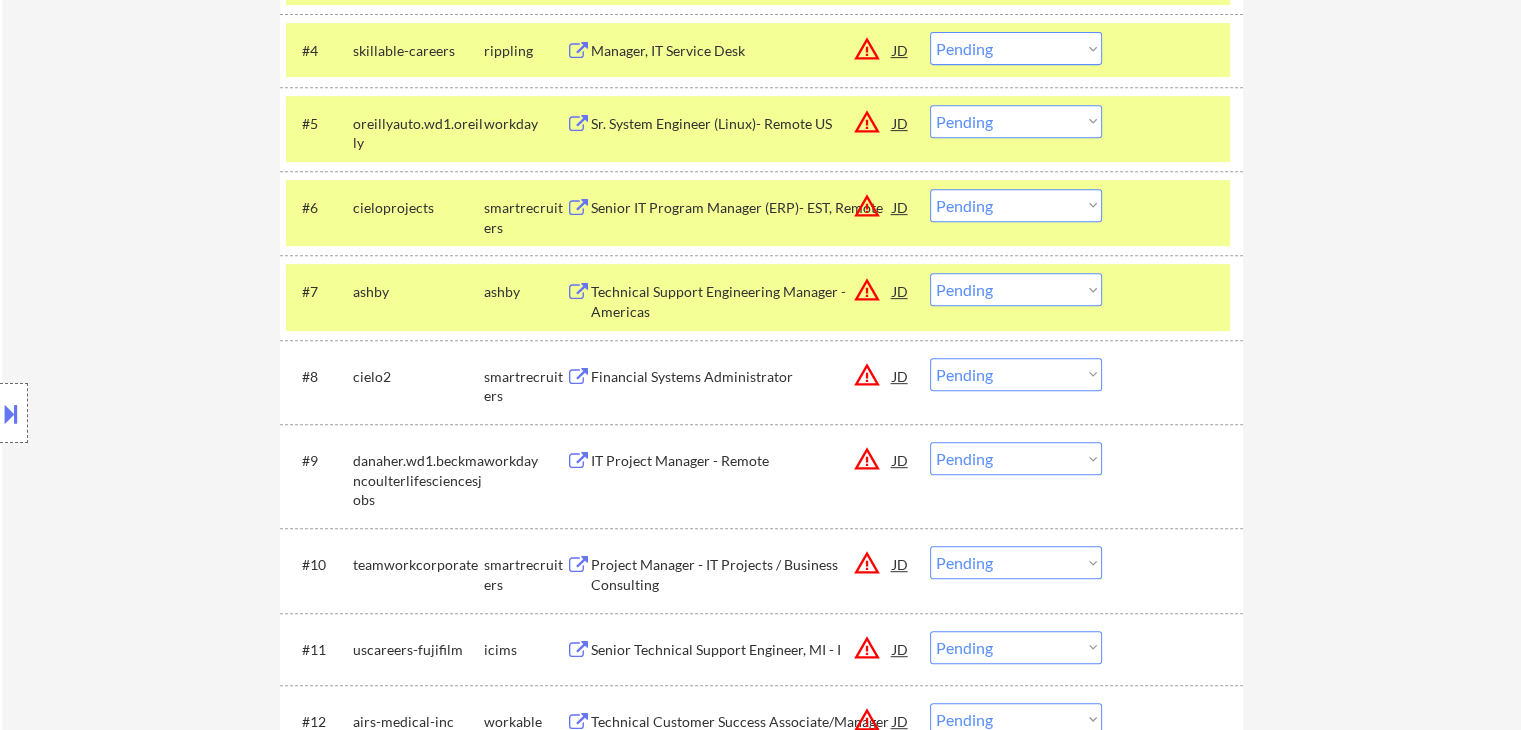 click on "Location Inclusions: remote" at bounding box center [179, 413] 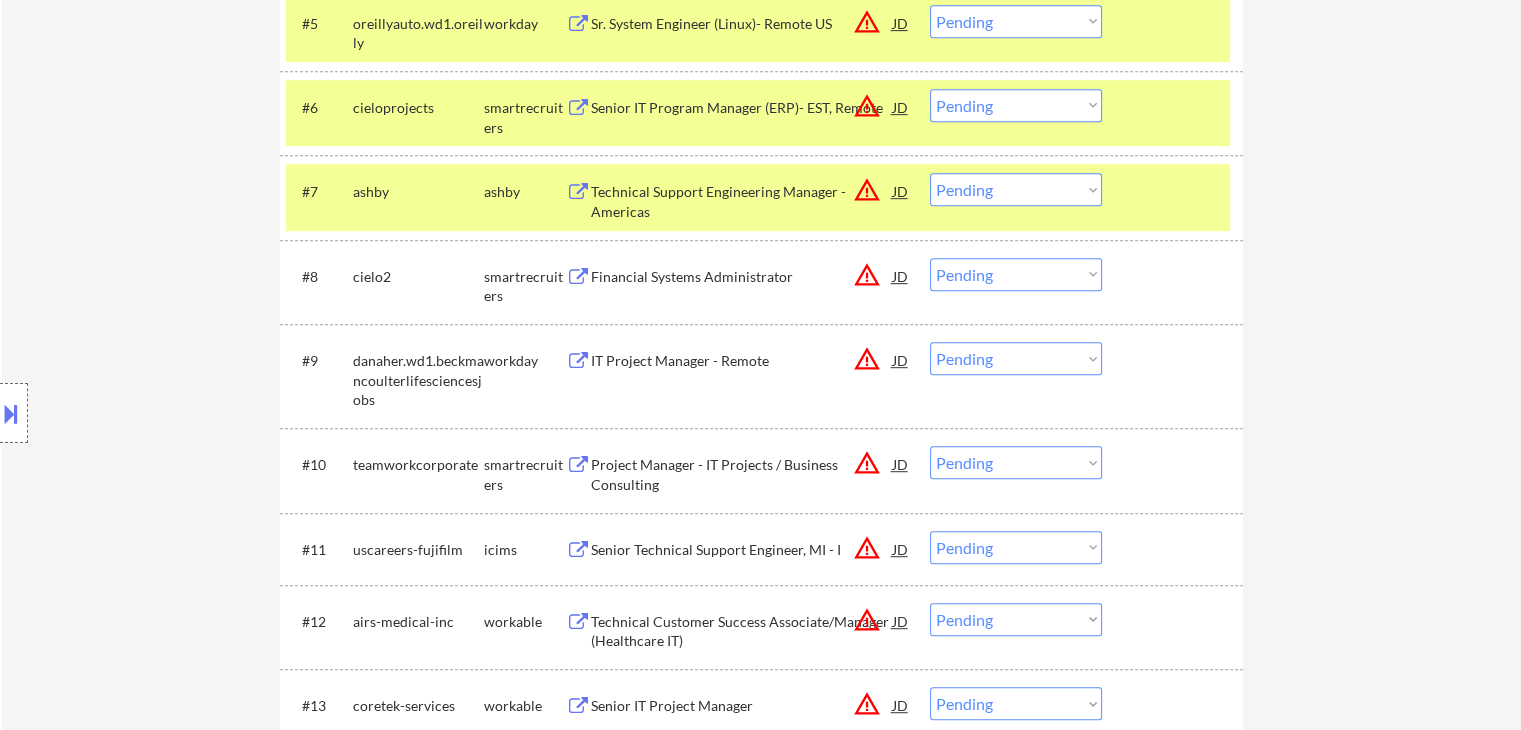 click on "Location Inclusions: remote" at bounding box center (179, 413) 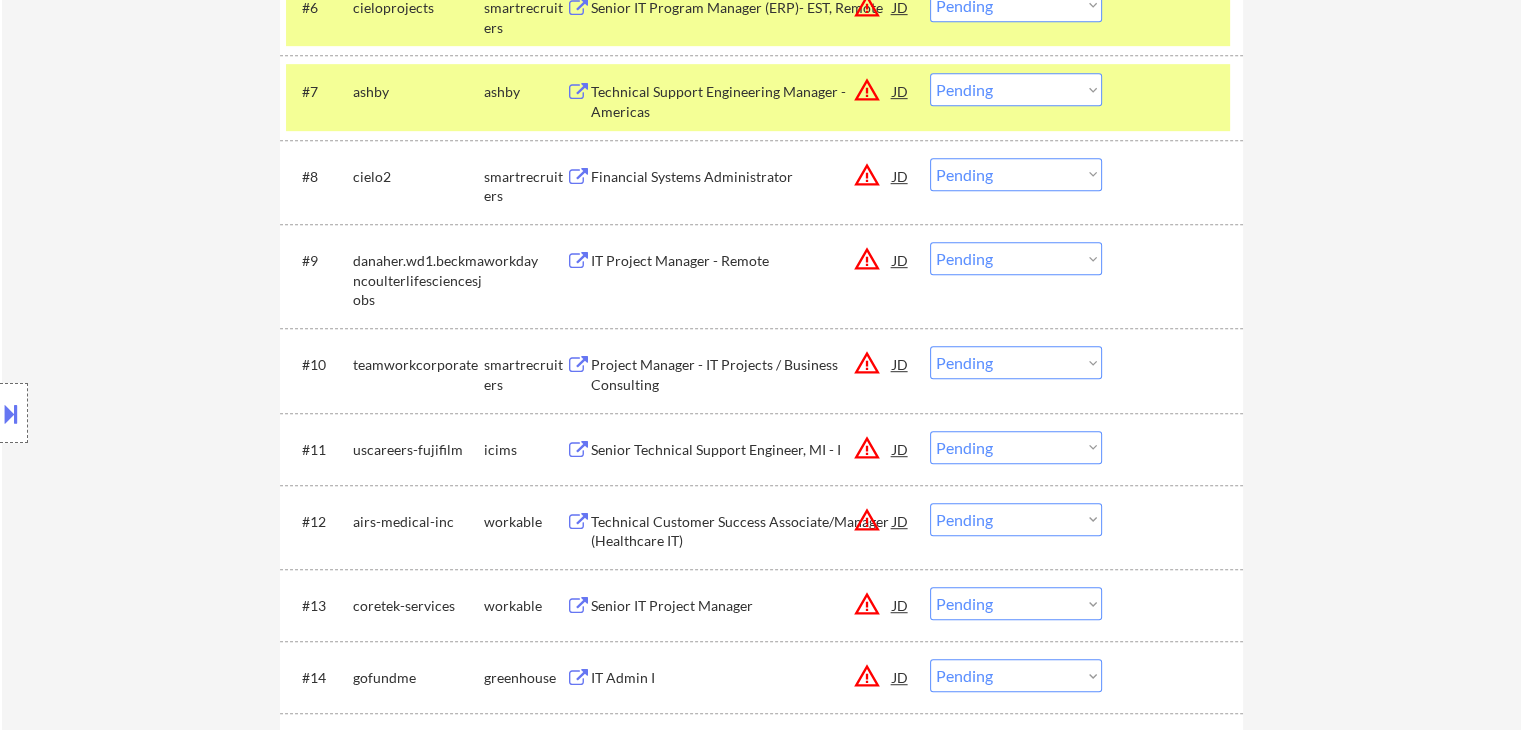 click on "Location Inclusions: remote" at bounding box center (179, 413) 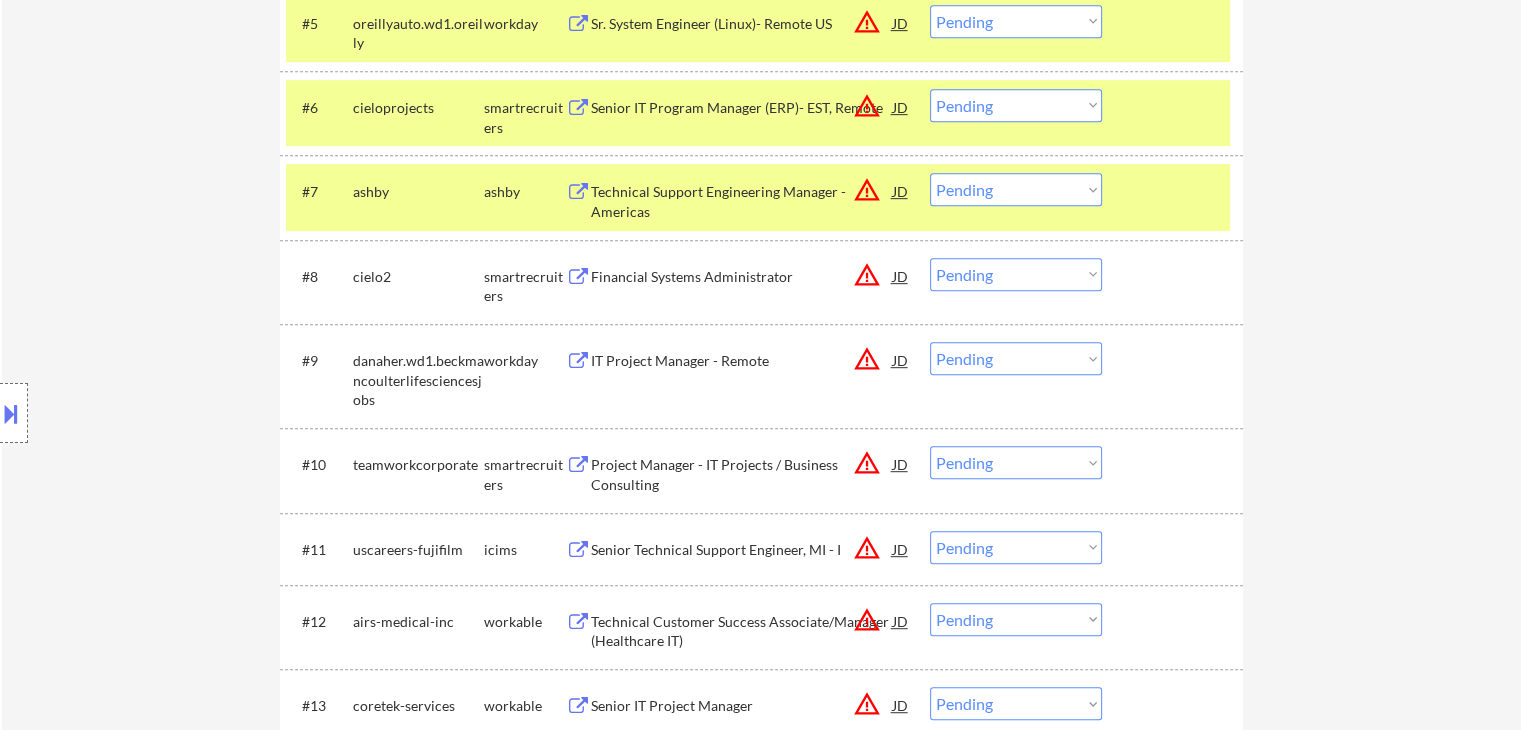click on "Location Inclusions: remote" at bounding box center [179, 413] 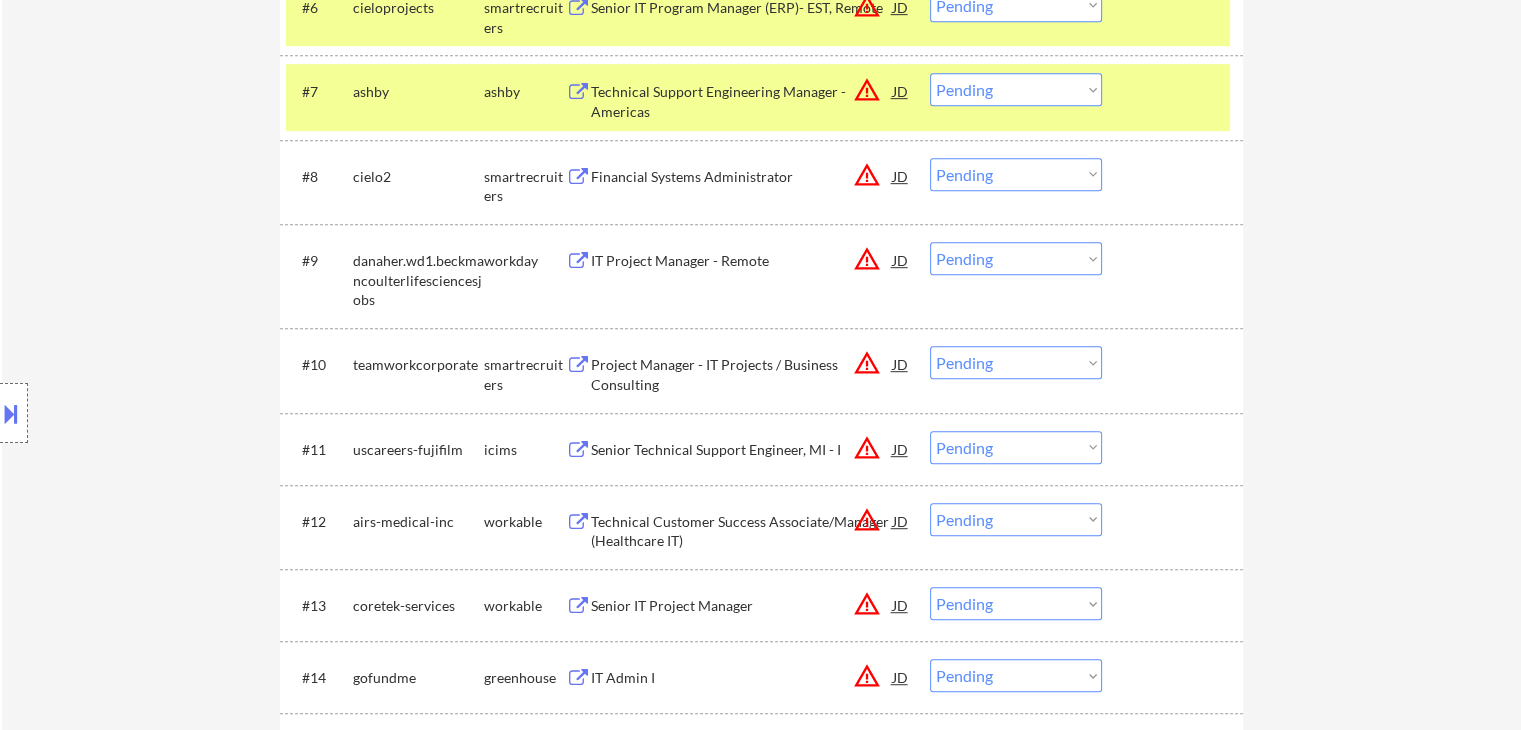click on "Location Inclusions: remote" at bounding box center (179, 413) 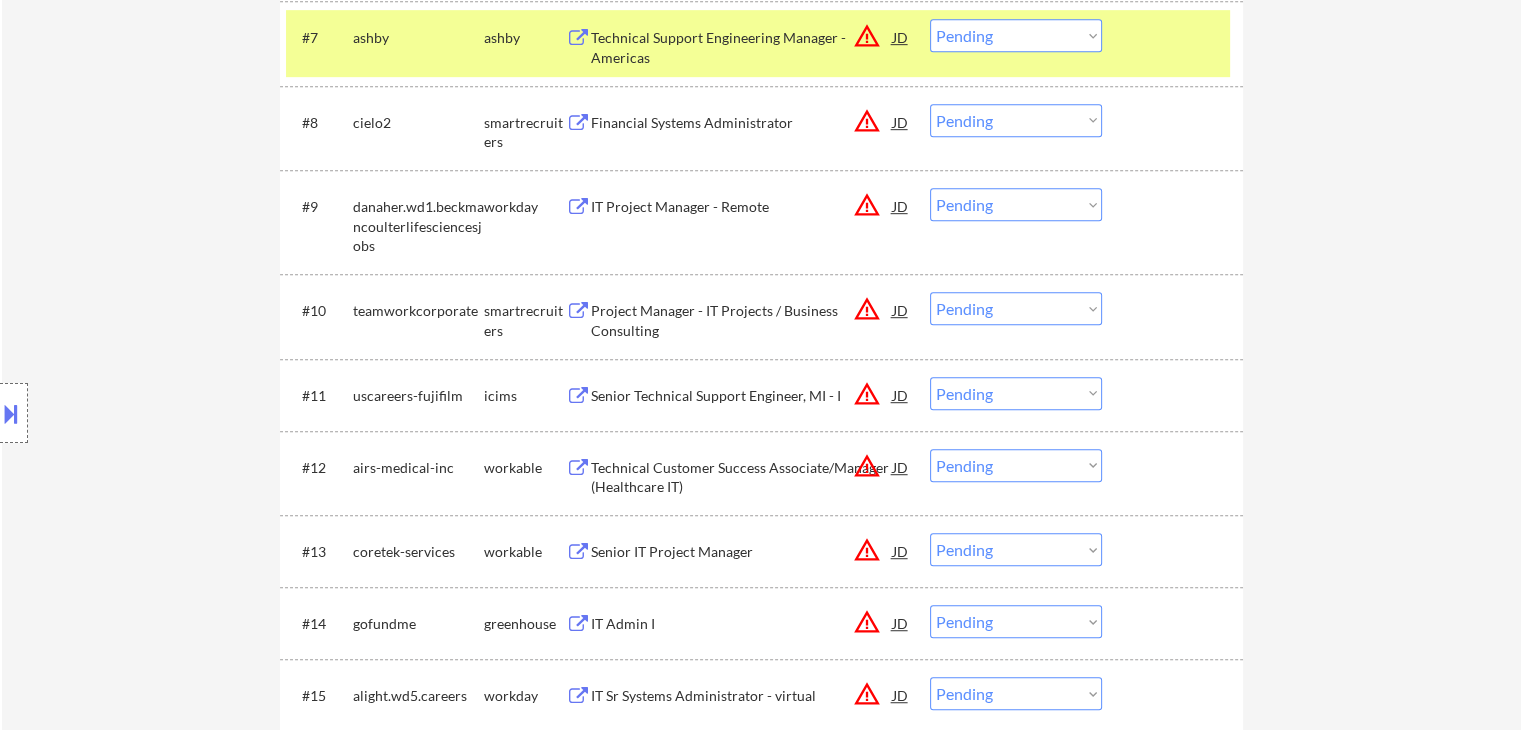 scroll, scrollTop: 1186, scrollLeft: 0, axis: vertical 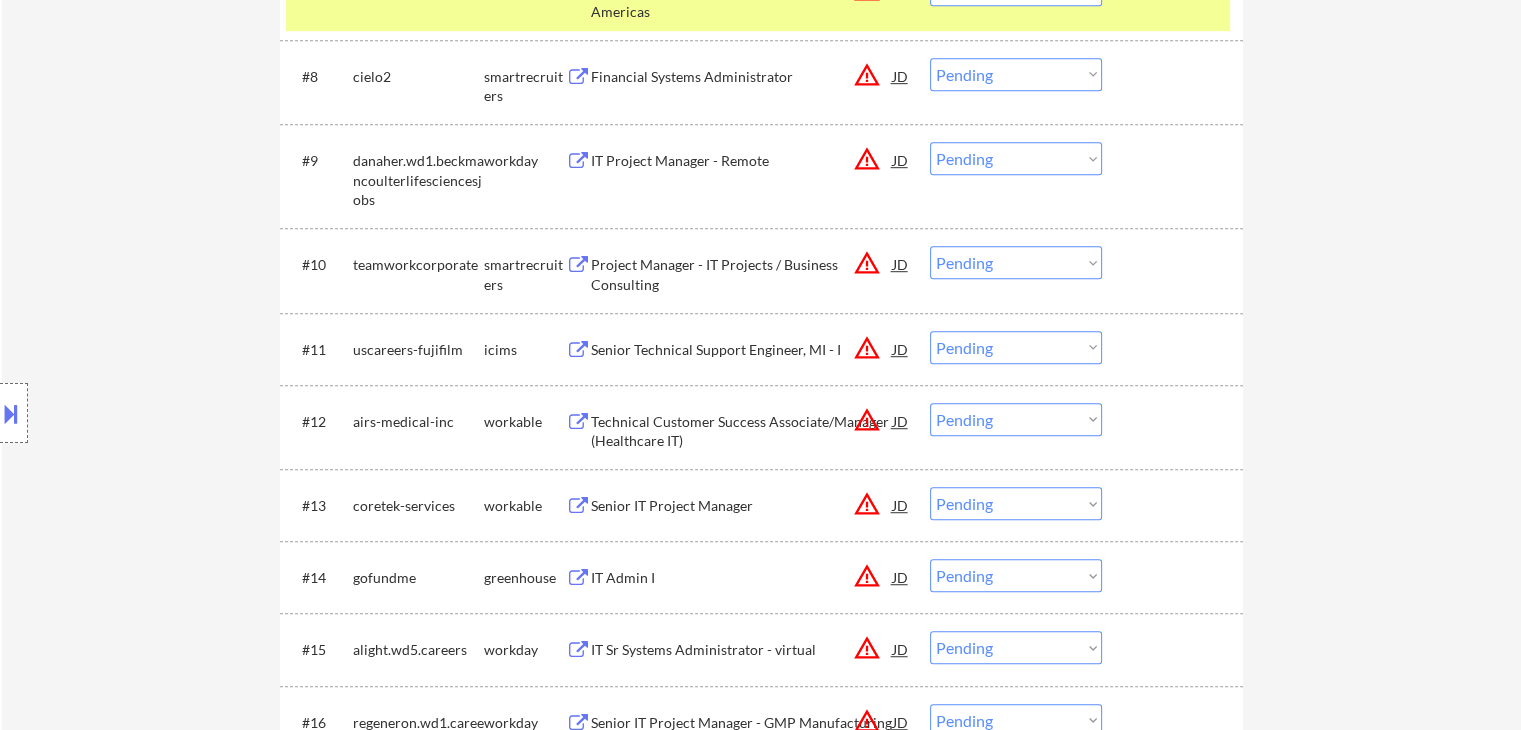 click on "Location Inclusions: remote" at bounding box center (179, 413) 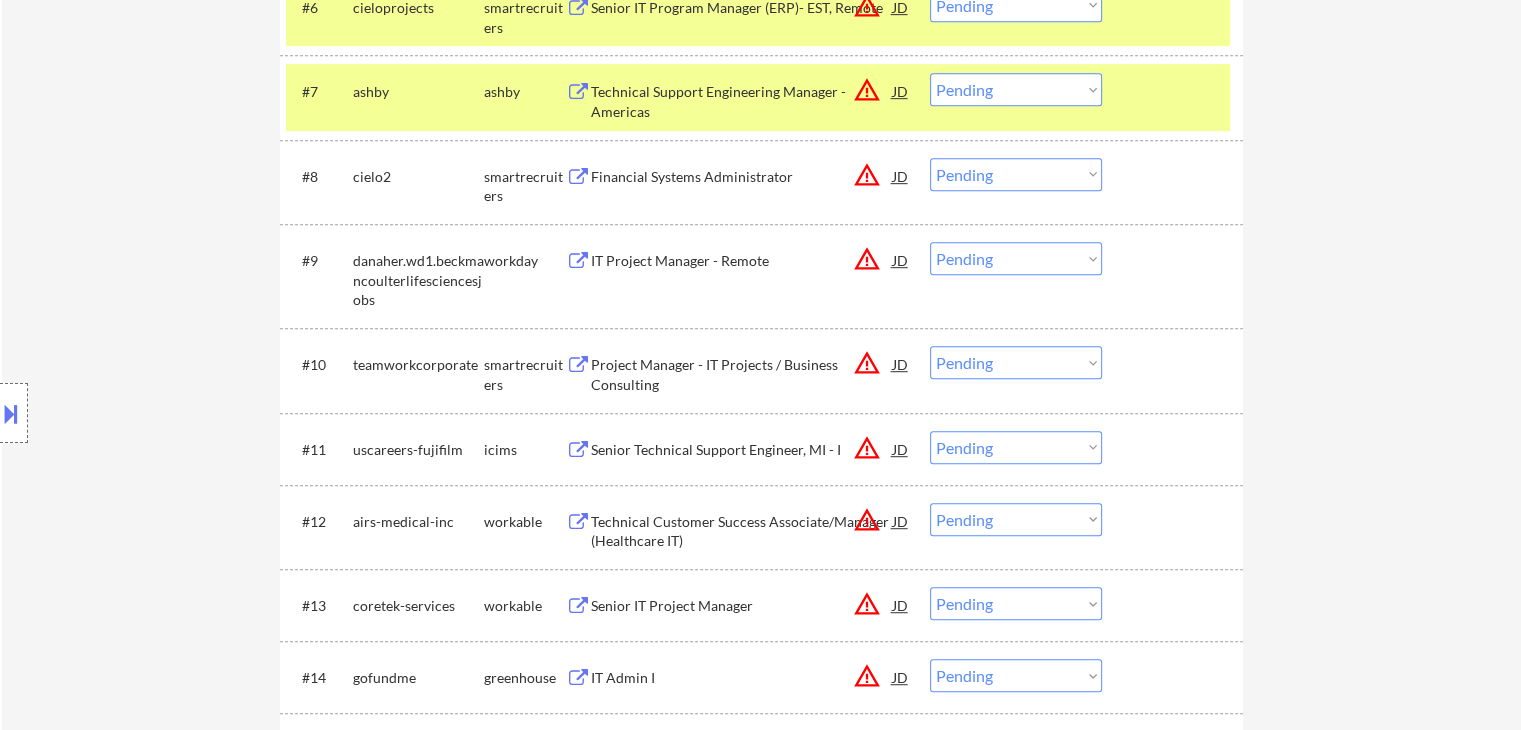 click on "Location Inclusions: remote" at bounding box center (179, 413) 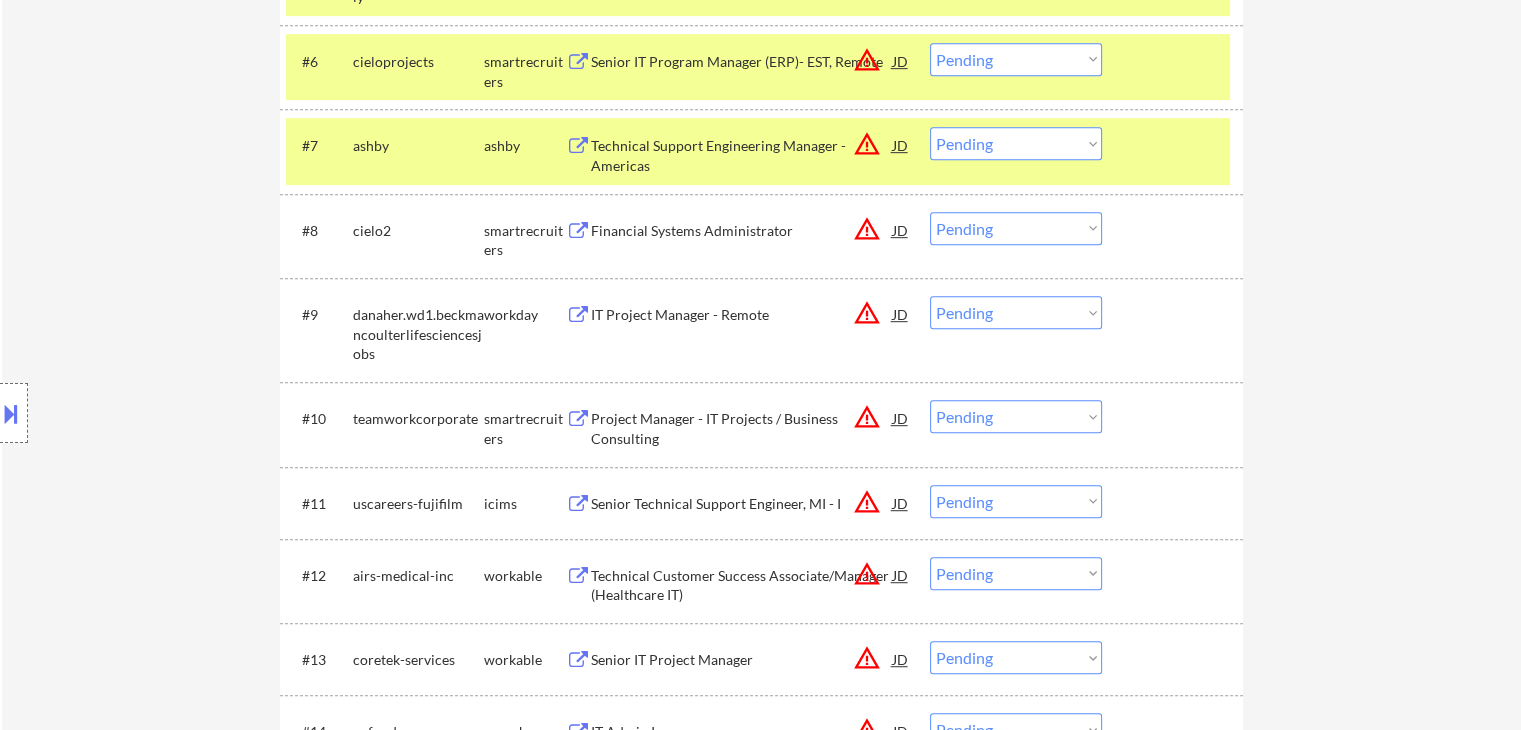 scroll, scrollTop: 986, scrollLeft: 0, axis: vertical 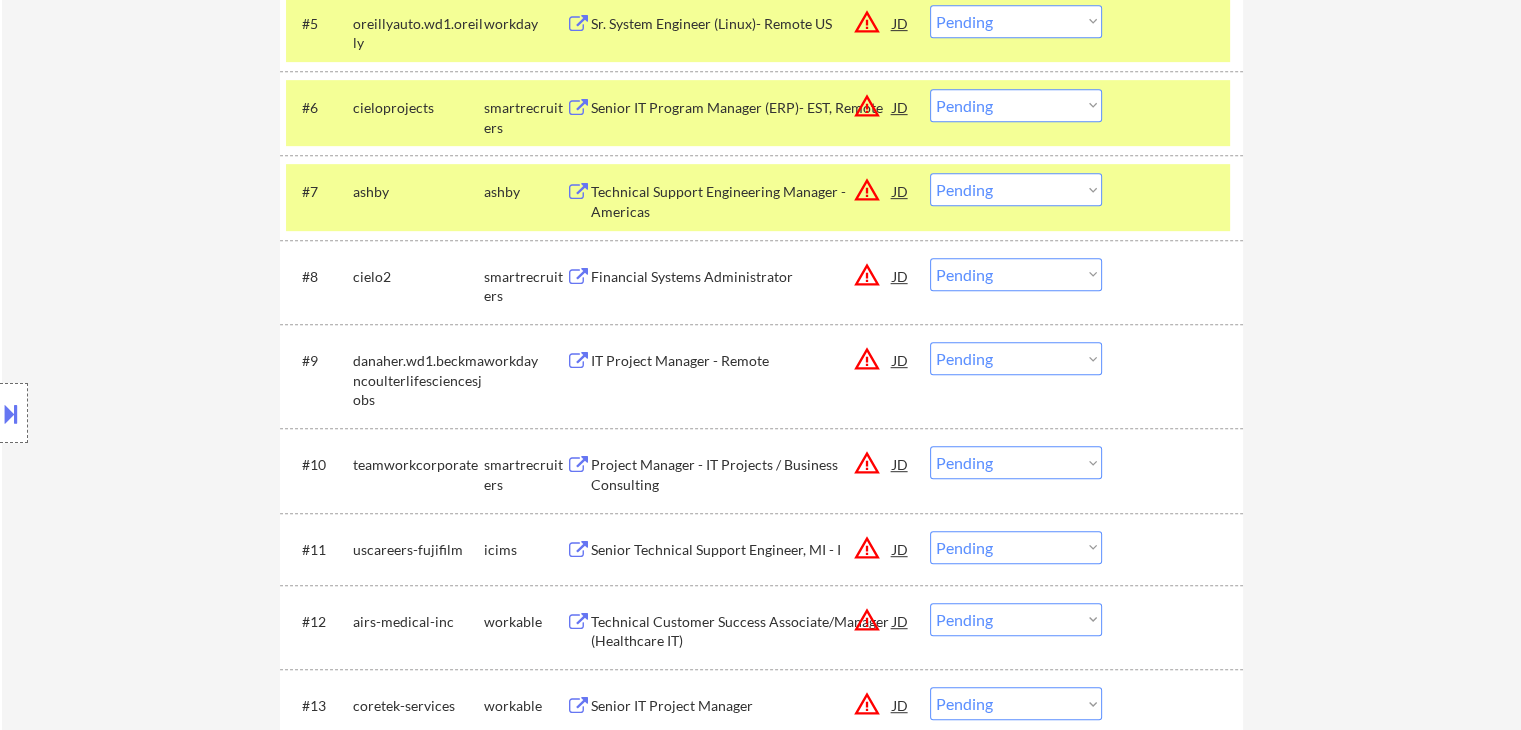 click on "Location Inclusions: remote" at bounding box center (179, 413) 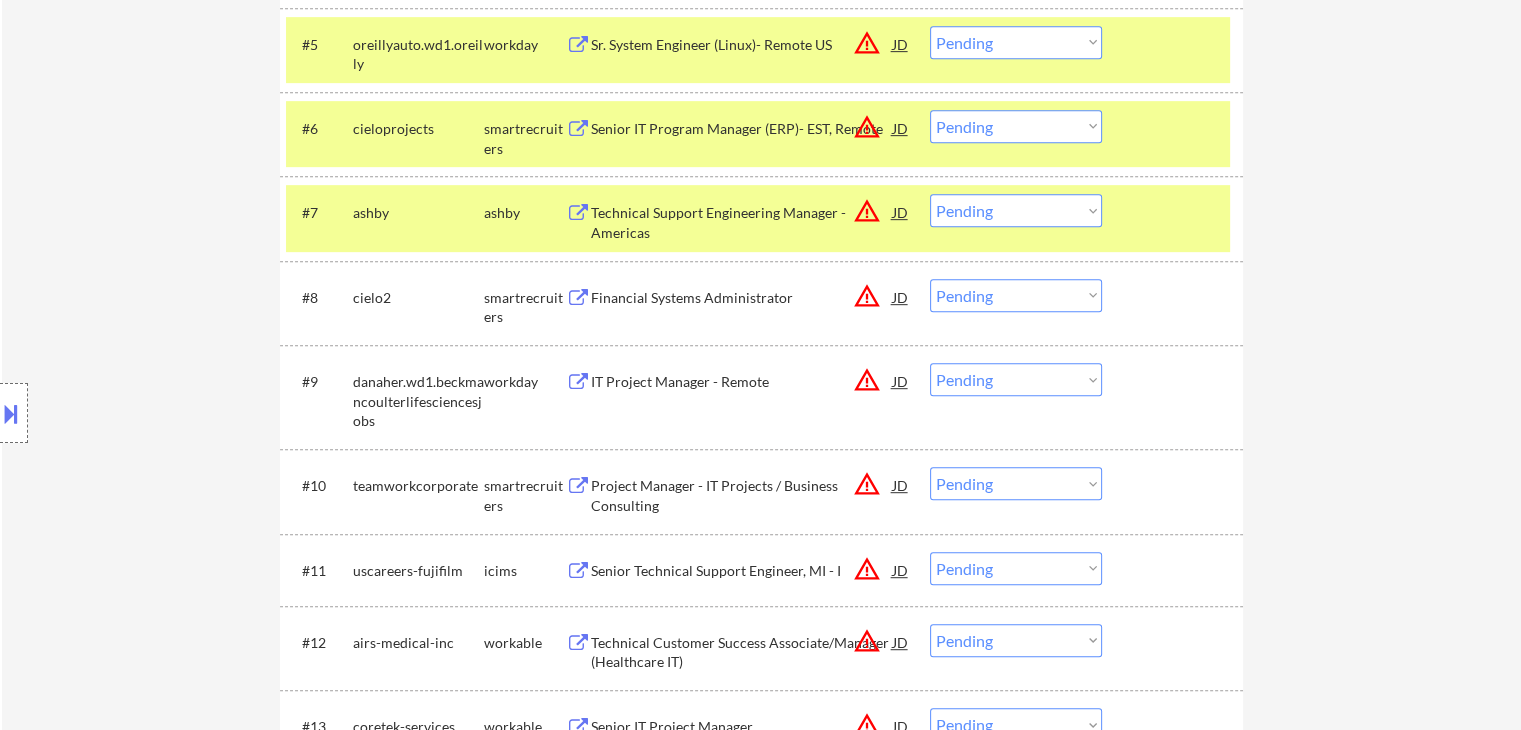 scroll, scrollTop: 586, scrollLeft: 0, axis: vertical 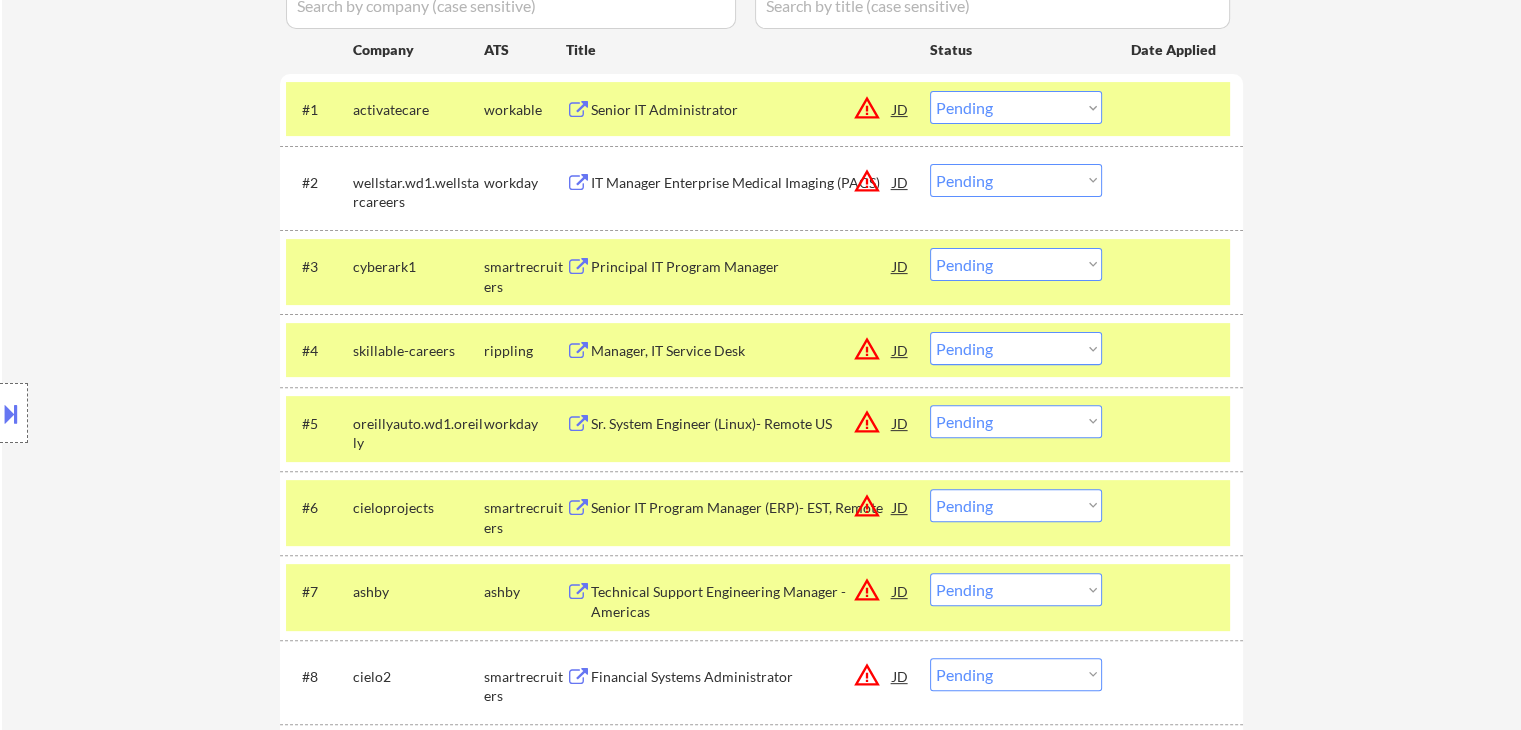 click on "Choose an option... Pending Applied Excluded (Questions) Excluded (Expired) Excluded (Location) Excluded (Bad Match) Excluded (Blocklist) Excluded (Salary) Excluded (Other)" at bounding box center (1016, 107) 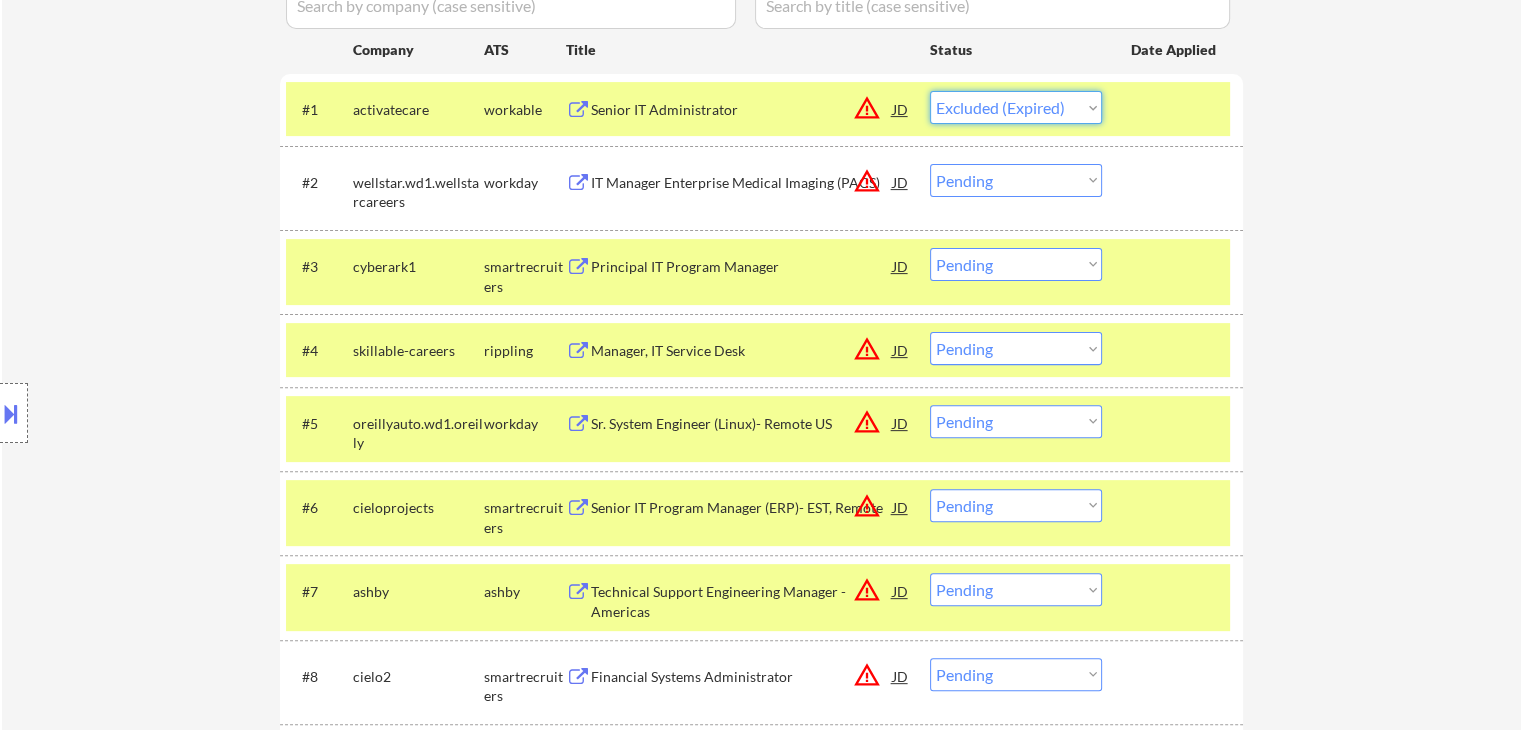 click on "Choose an option... Pending Applied Excluded (Questions) Excluded (Expired) Excluded (Location) Excluded (Bad Match) Excluded (Blocklist) Excluded (Salary) Excluded (Other)" at bounding box center [1016, 107] 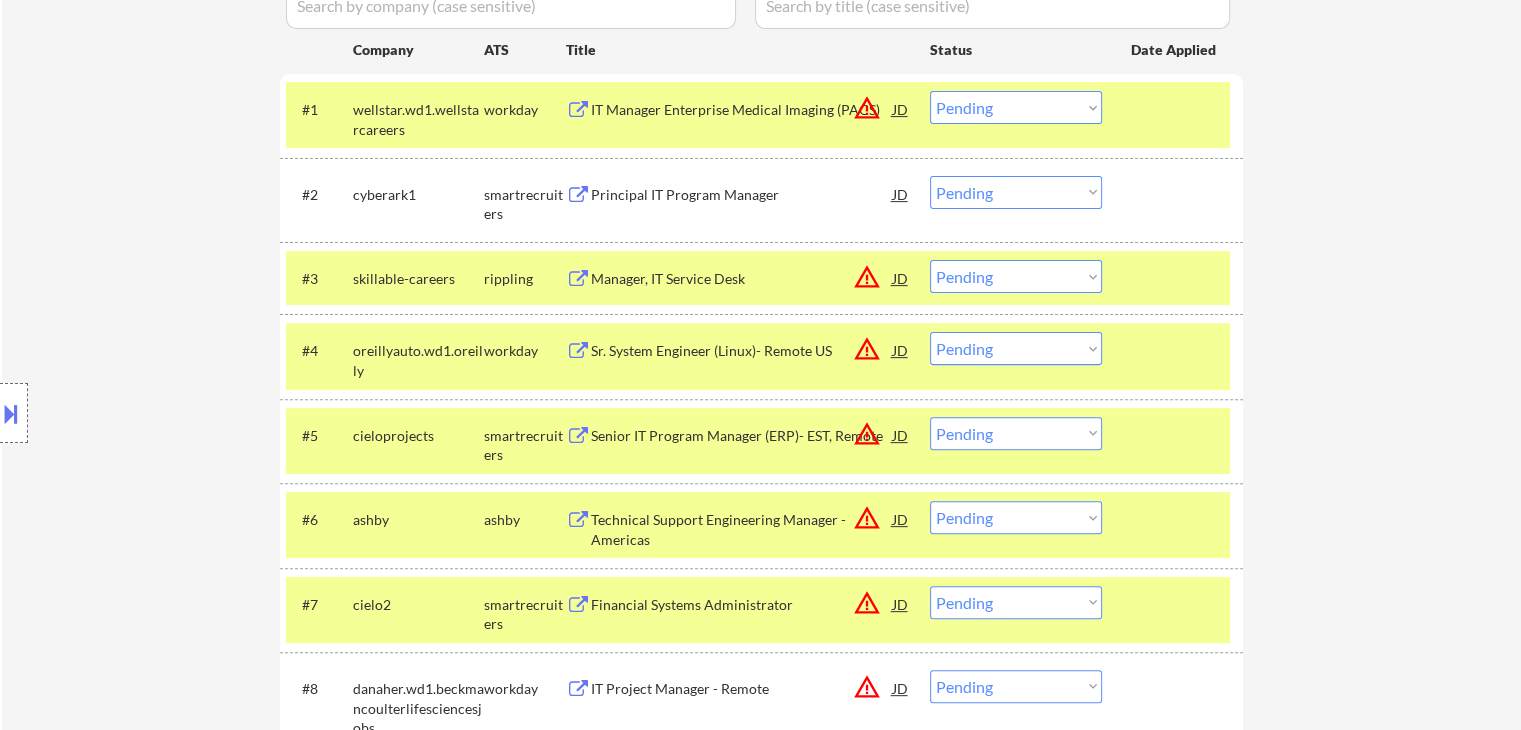 click on "← Return to /applysquad Mailslurp Inbox Job Search Builder [FIRST] [LAST] User Email:  [EMAIL] Application Email:  [EMAIL] Mailslurp Email:  [EMAIL] LinkedIn:   https://www.linkedin.com/in/[LINKEDIN]/
Phone:  [PHONE] Current Location:  [CITY], [STATE] Applies:  24 sent / 200 bought Internal Notes Note he completed *SOME* college if applications ask -- the school name is on his LI, he told us he did 3 years out of 4 but never finished his degree. Can work in country of residence?:  yes Squad Notes Minimum salary:  $150,000 Will need Visa to work in that country now/future?:   no Download Resume Add a Job Manually [NAME] Applications Pending (82) Excluded (100) Applied (26) All (208) View All Results Back 1 / 1
Next Company ATS Title Status Date Applied #1 wellstar.wd1.wellstarcareers workday IT Manager Enterprise Medical Imaging (PACS) JD warning_amber Choose an option... Pending Applied Excluded (Questions) Excluded (Expired) #2" at bounding box center (761, 3160) 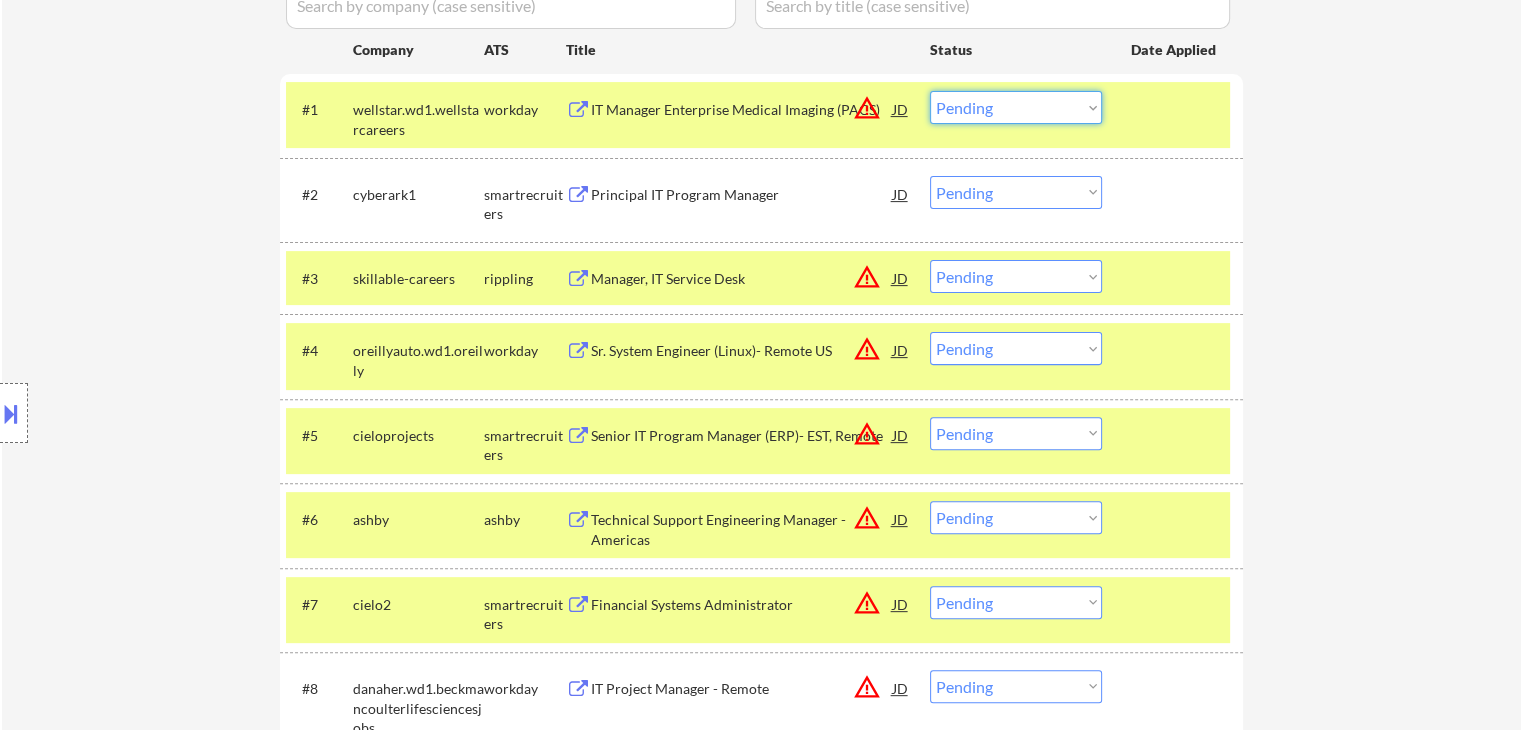 click on "Choose an option... Pending Applied Excluded (Questions) Excluded (Expired) Excluded (Location) Excluded (Bad Match) Excluded (Blocklist) Excluded (Salary) Excluded (Other)" at bounding box center [1016, 107] 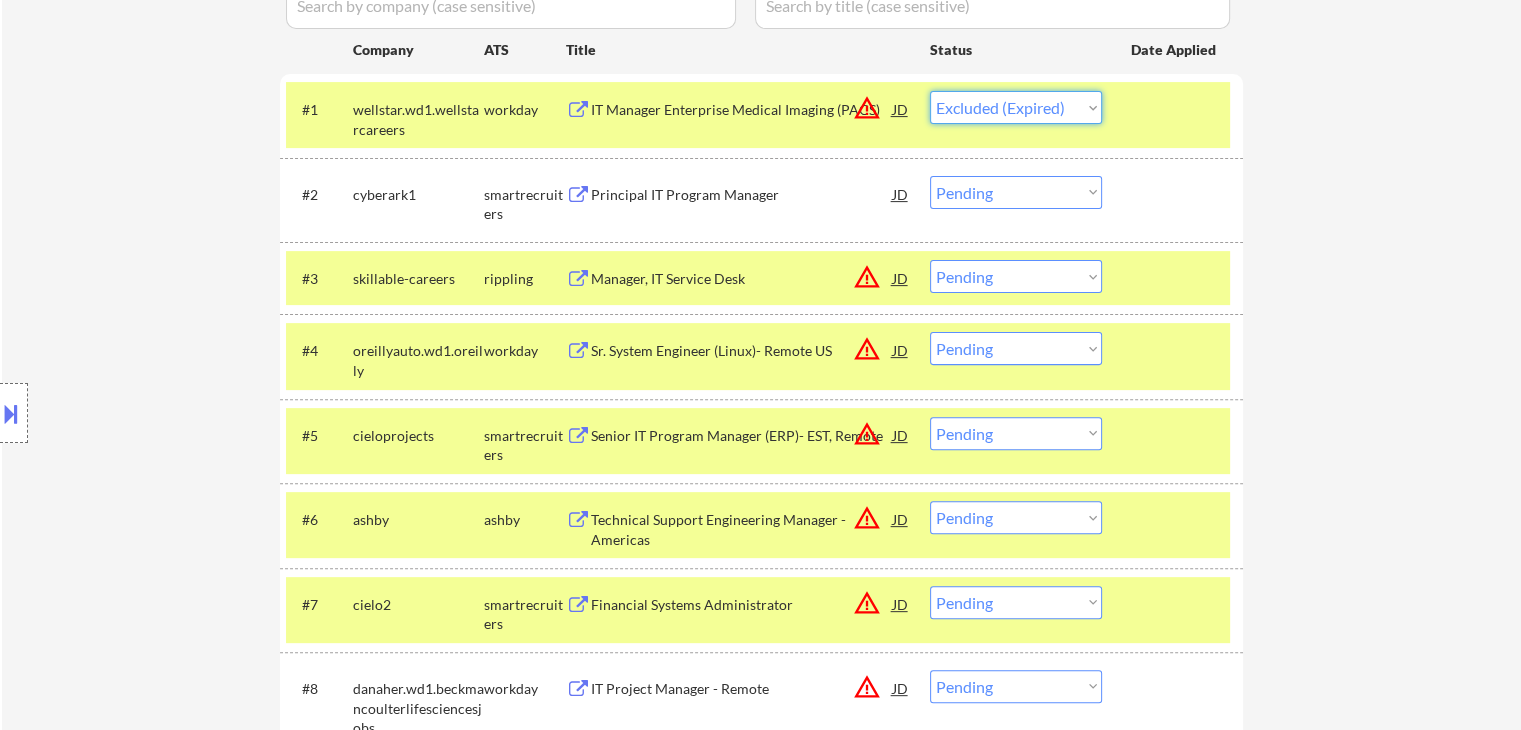 click on "Choose an option... Pending Applied Excluded (Questions) Excluded (Expired) Excluded (Location) Excluded (Bad Match) Excluded (Blocklist) Excluded (Salary) Excluded (Other)" at bounding box center [1016, 107] 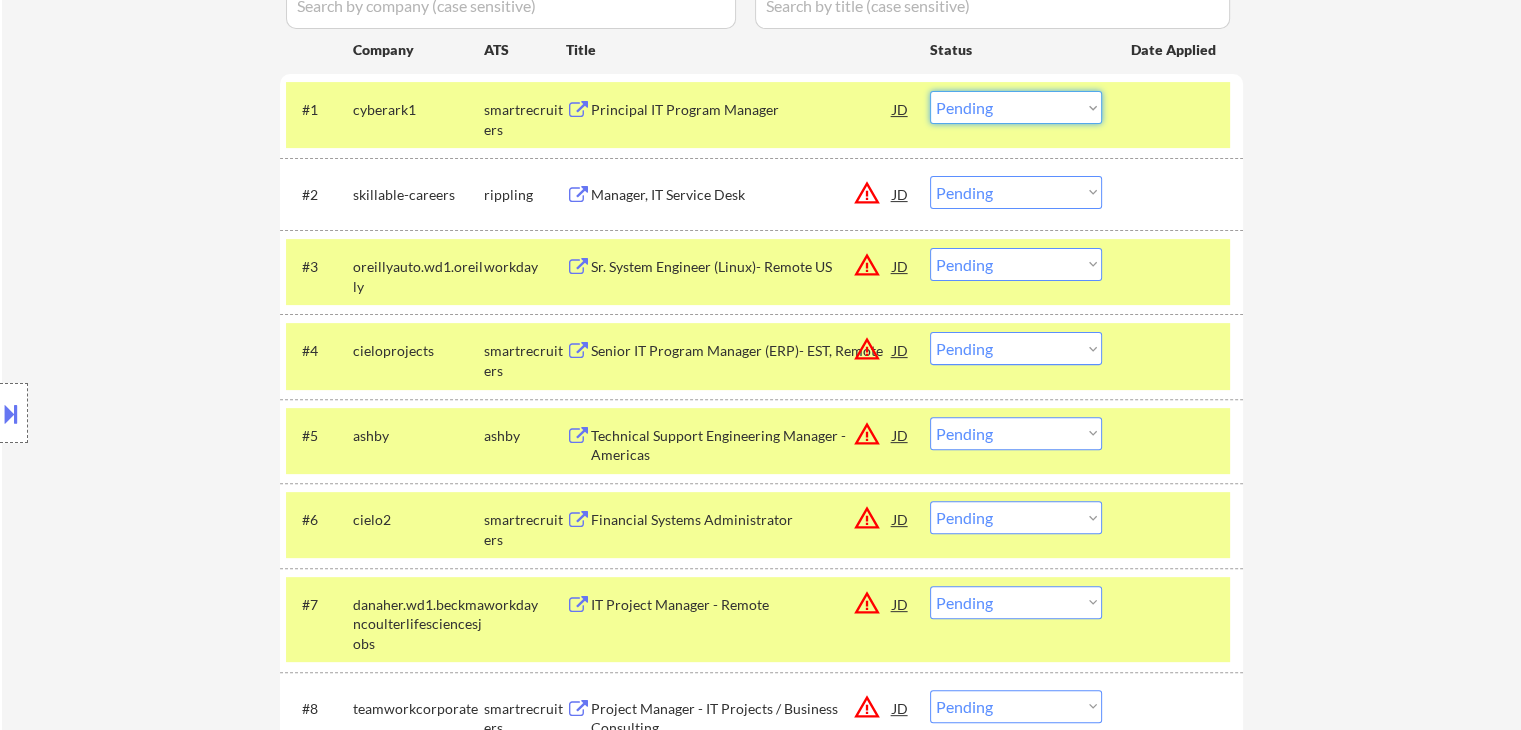 click on "Choose an option... Pending Applied Excluded (Questions) Excluded (Expired) Excluded (Location) Excluded (Bad Match) Excluded (Blocklist) Excluded (Salary) Excluded (Other)" at bounding box center [1016, 107] 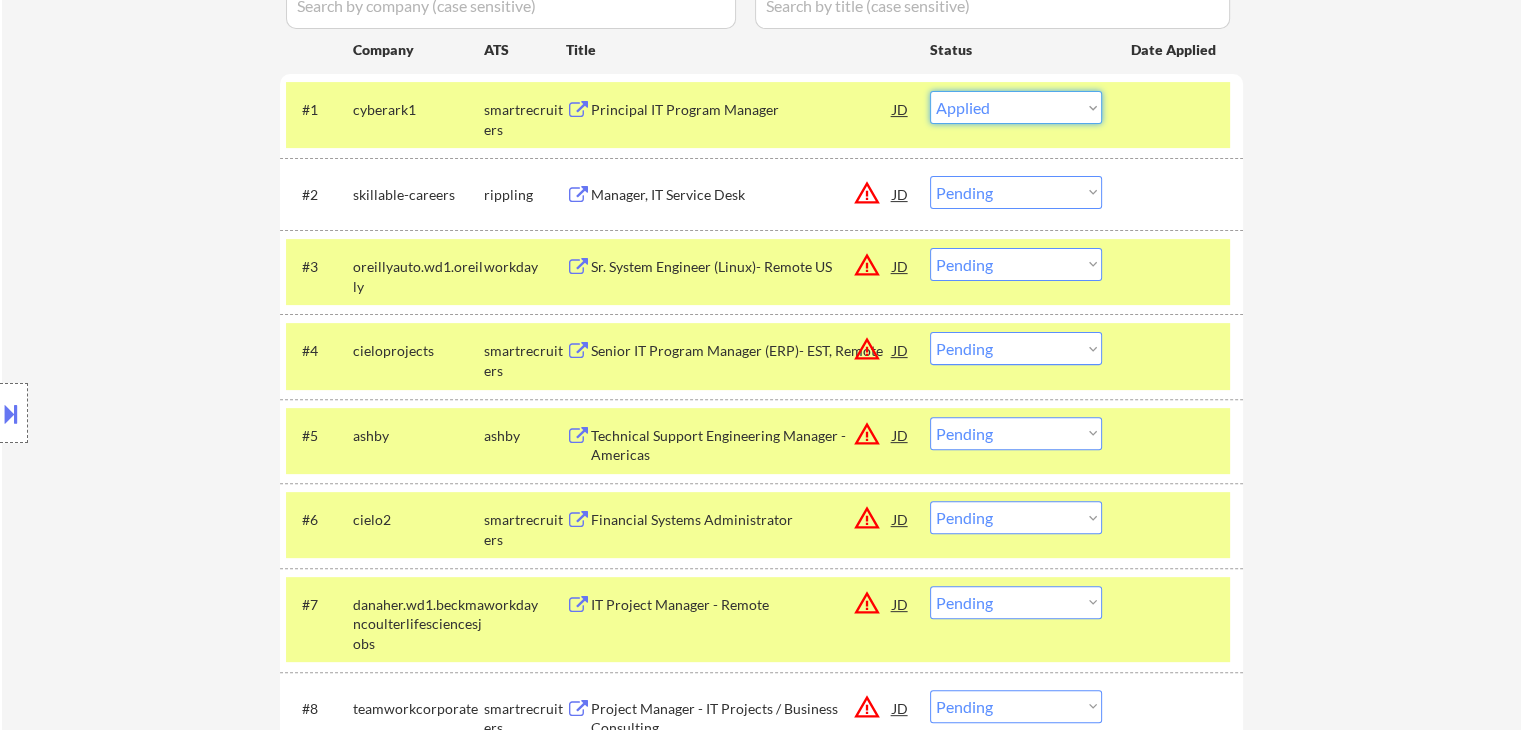 click on "Choose an option... Pending Applied Excluded (Questions) Excluded (Expired) Excluded (Location) Excluded (Bad Match) Excluded (Blocklist) Excluded (Salary) Excluded (Other)" at bounding box center [1016, 107] 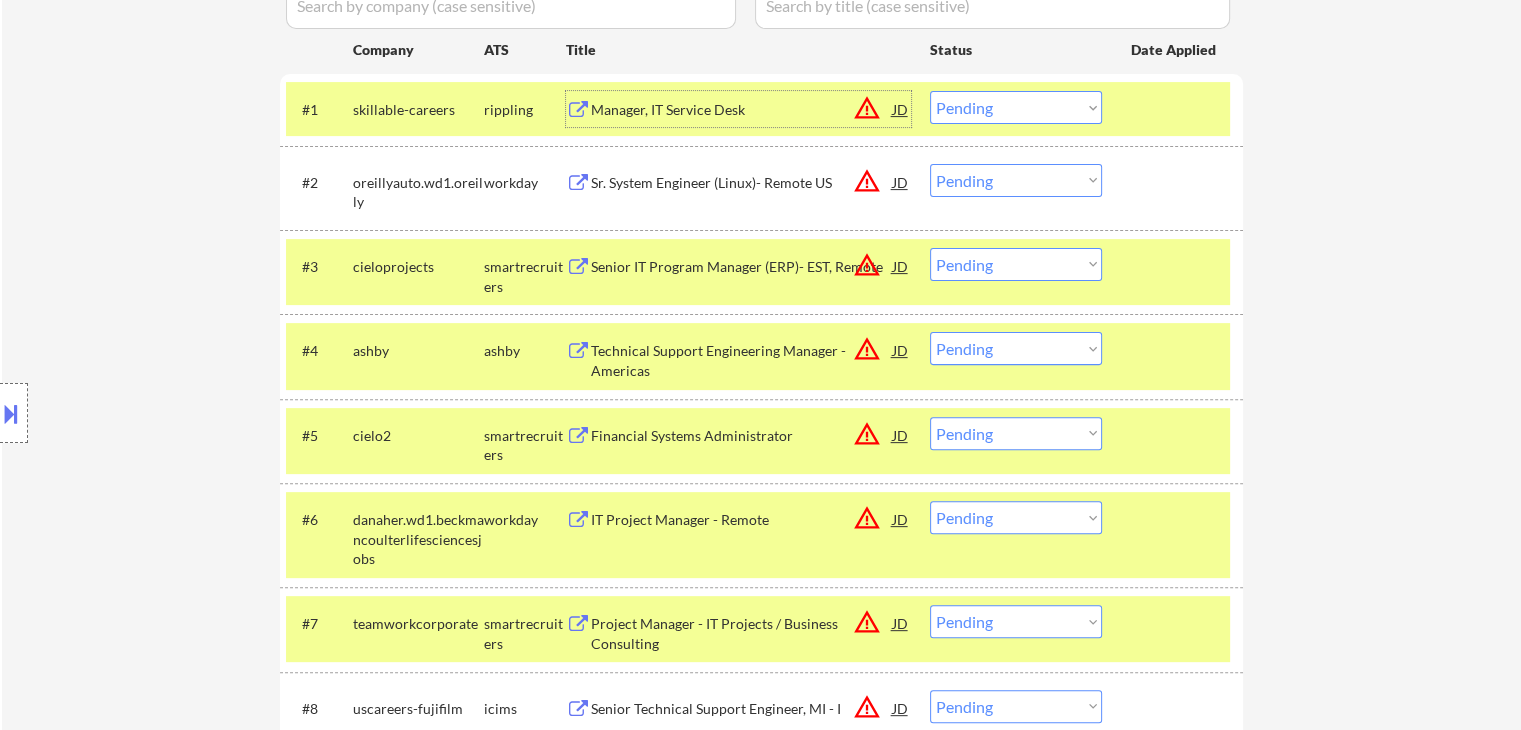 click on "Manager, IT Service Desk" at bounding box center (742, 110) 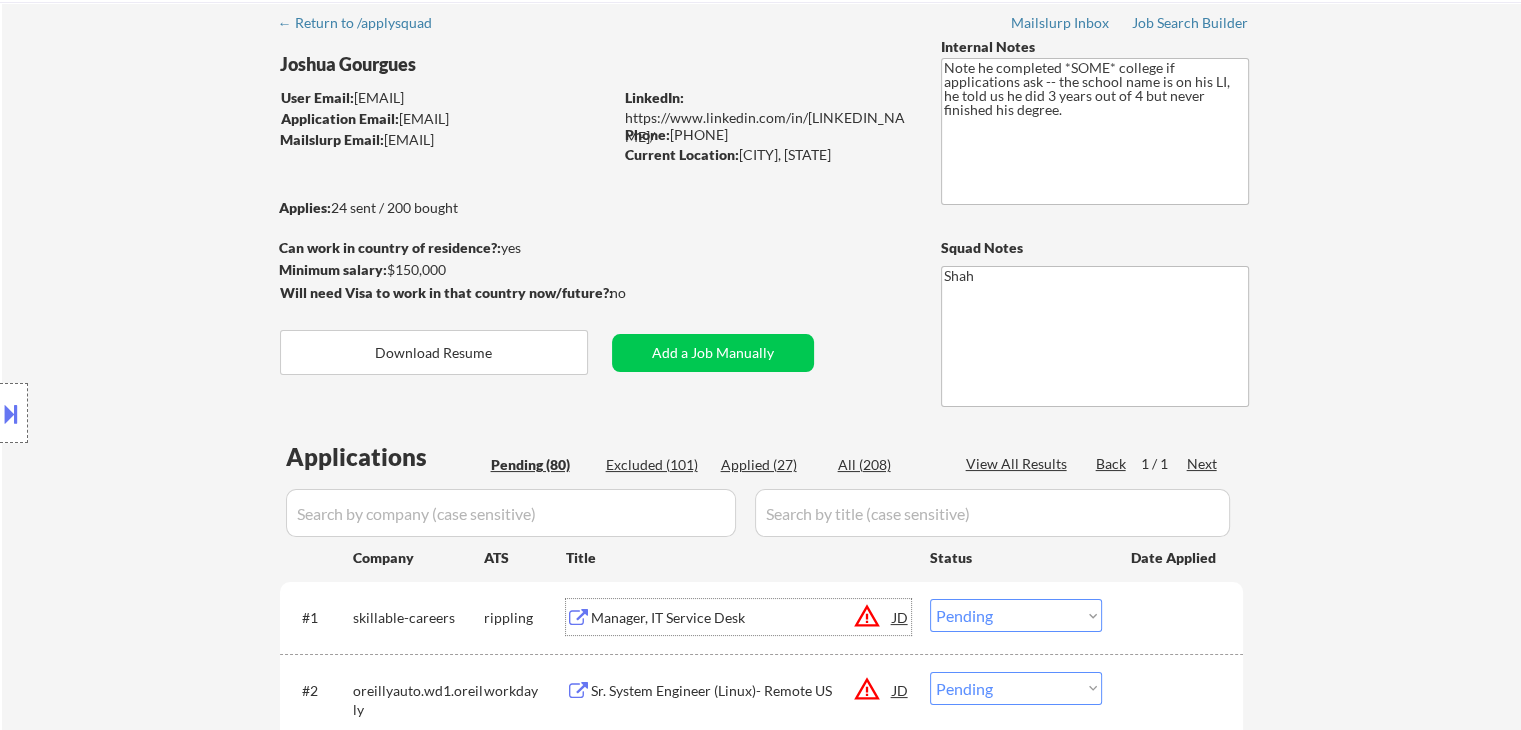 scroll, scrollTop: 0, scrollLeft: 0, axis: both 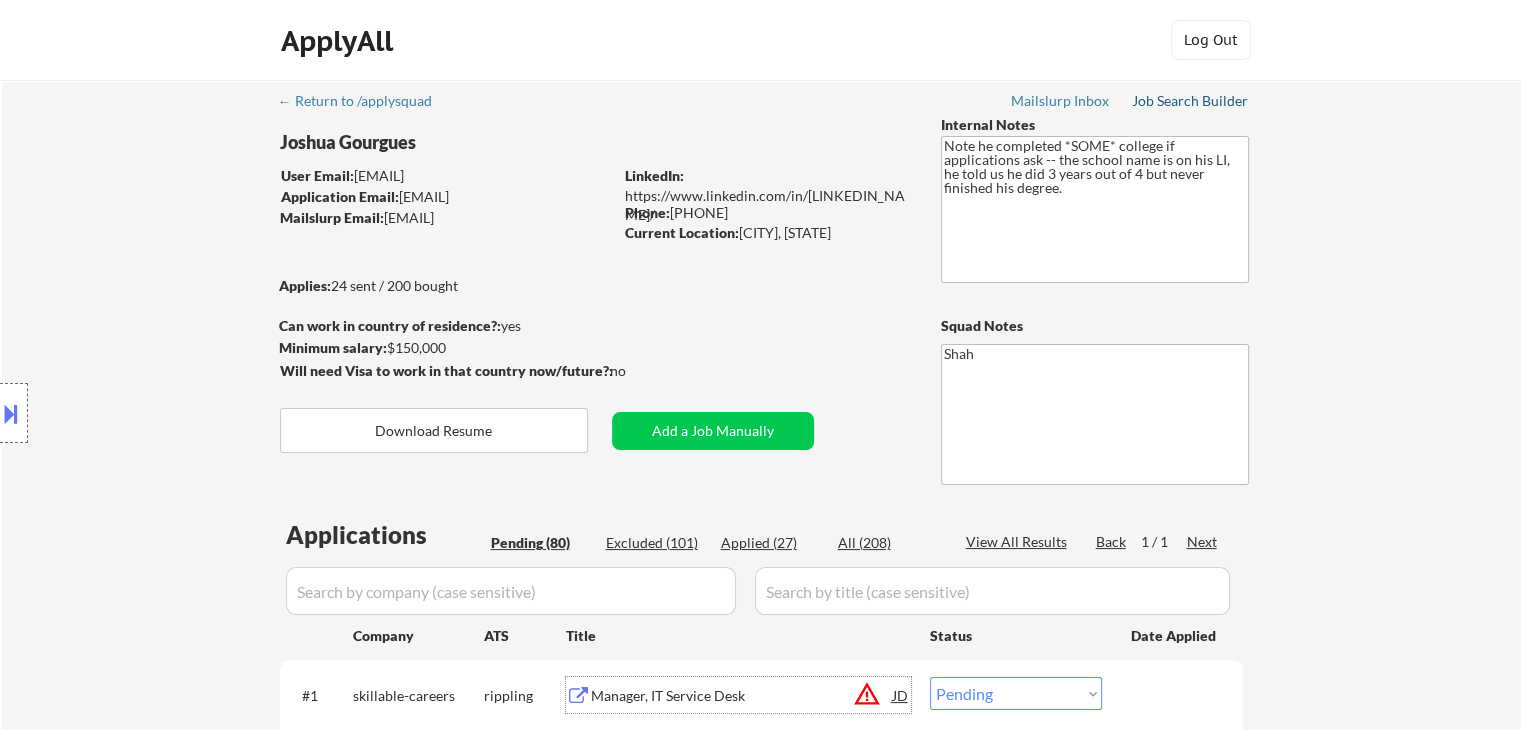 click on "Job Search Builder" at bounding box center (1190, 101) 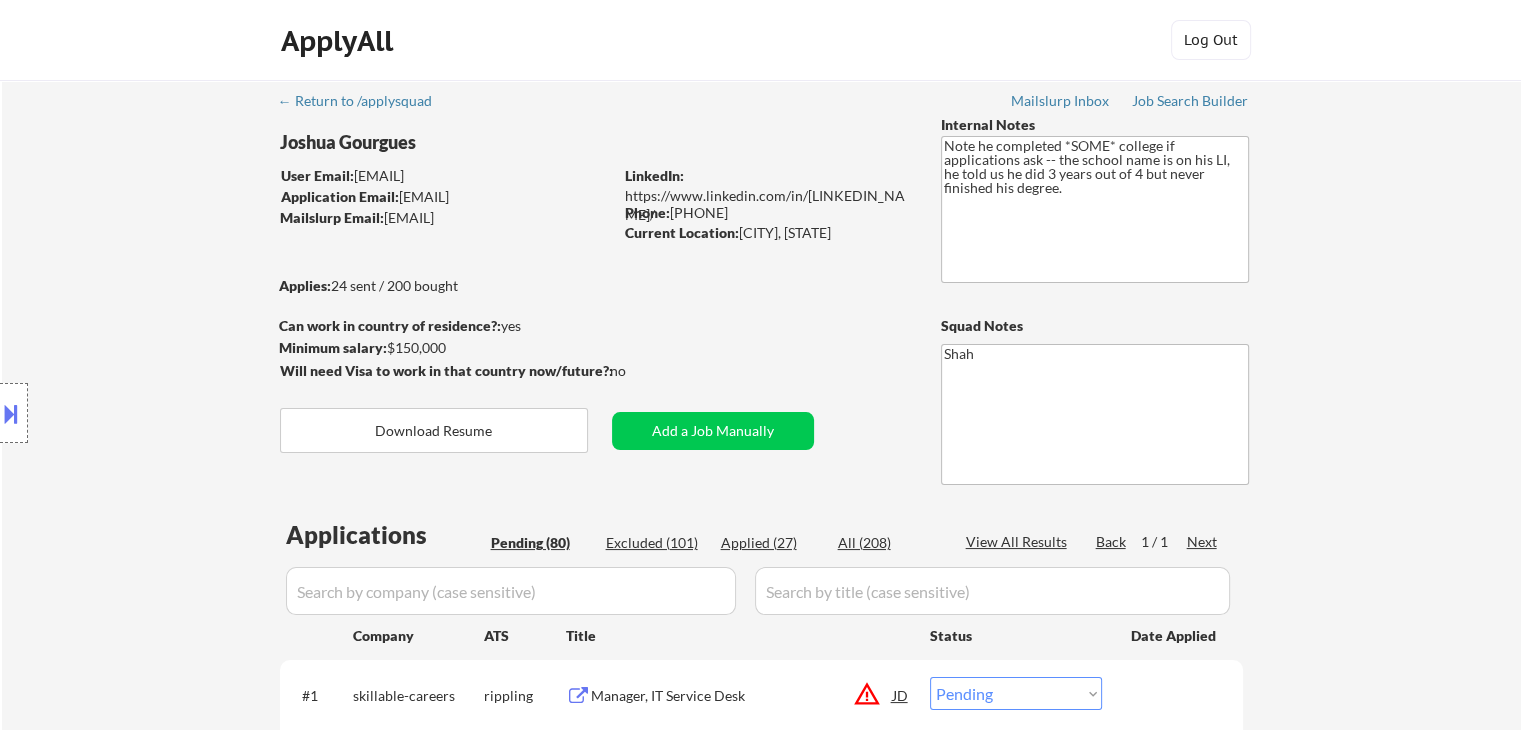 scroll, scrollTop: 300, scrollLeft: 0, axis: vertical 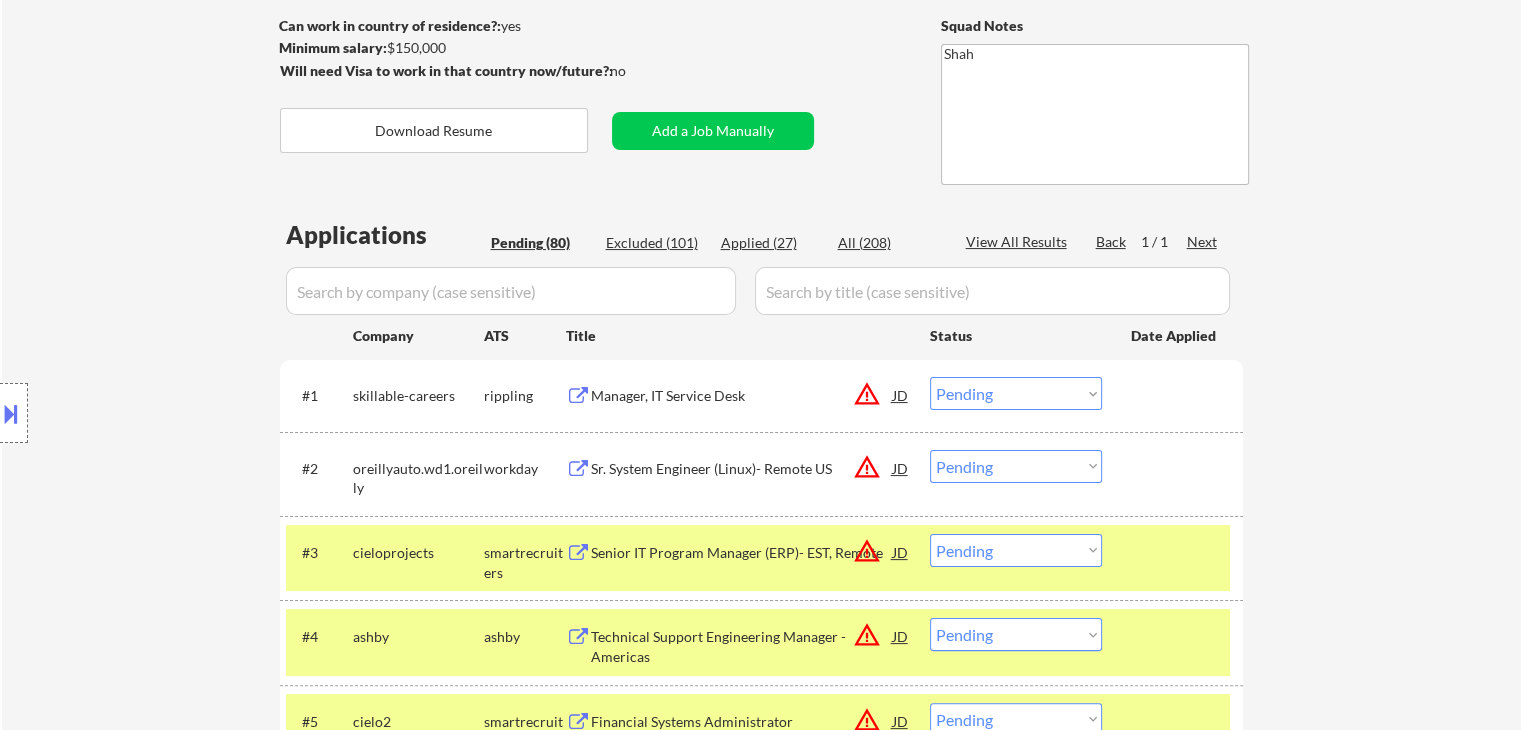 drag, startPoint x: 1008, startPoint y: 397, endPoint x: 990, endPoint y: 378, distance: 26.172504 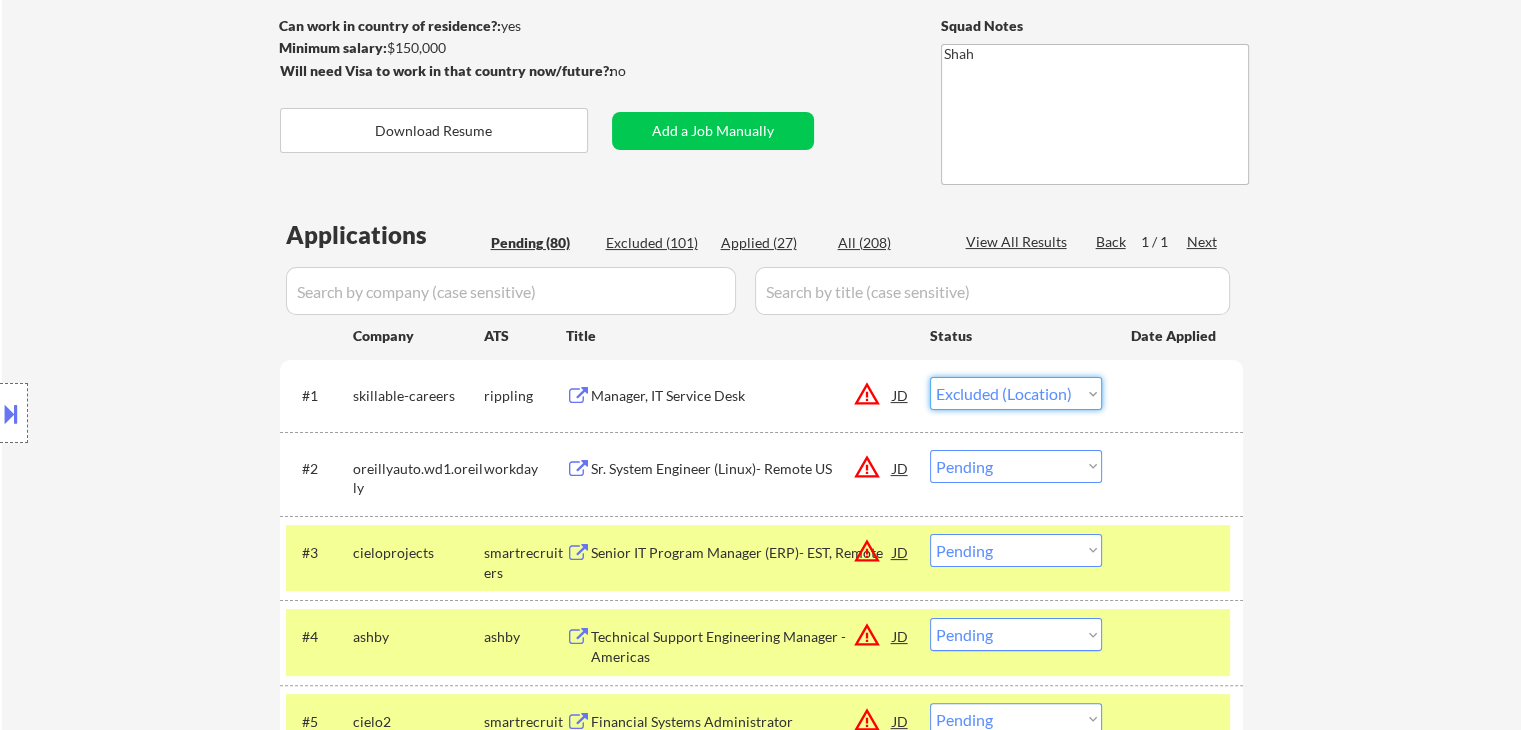 click on "Choose an option... Pending Applied Excluded (Questions) Excluded (Expired) Excluded (Location) Excluded (Bad Match) Excluded (Blocklist) Excluded (Salary) Excluded (Other)" at bounding box center (1016, 393) 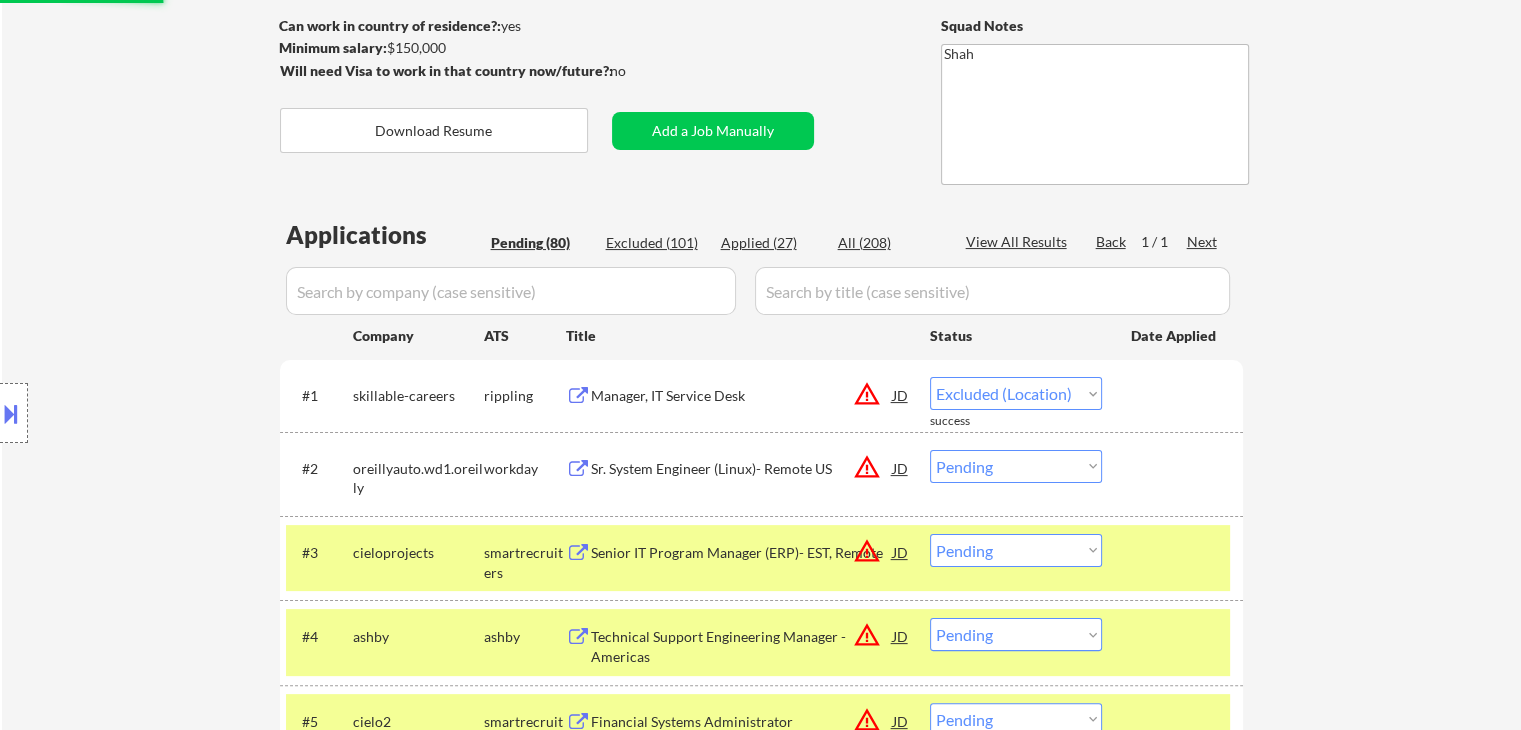 click on "← Return to /applysquad Mailslurp Inbox Job Search Builder [FIRST] [LAST] User Email:  [EMAIL] Application Email:  [EMAIL] Mailslurp Email:  [EMAIL] LinkedIn:   https://www.linkedin.com/in/[LINKEDIN_NAME]/
Phone:  [PHONE] Current Location:  [CITY], [STATE] Applies:  24 sent / 200 bought Internal Notes Note he completed *SOME* college if applications ask -- the school name is on his LI, he told us he did 3 years out of 4 but never finished his degree. Can work in country of residence?:  yes Squad Notes Minimum salary:  $150,000 Will need Visa to work in that country now/future?:   no Download Resume Add a Job Manually Shah Applications Pending (80) Excluded (101) Applied (27) All (208) View All Results Back 1 / 1
Next Company ATS Title Status Date Applied #1 skillable-careers rippling Manager, IT Service Desk JD warning_amber Choose an option... Pending Applied Excluded (Questions) Excluded (Expired) Excluded (Location) success #2 JD" at bounding box center [761, 3362] 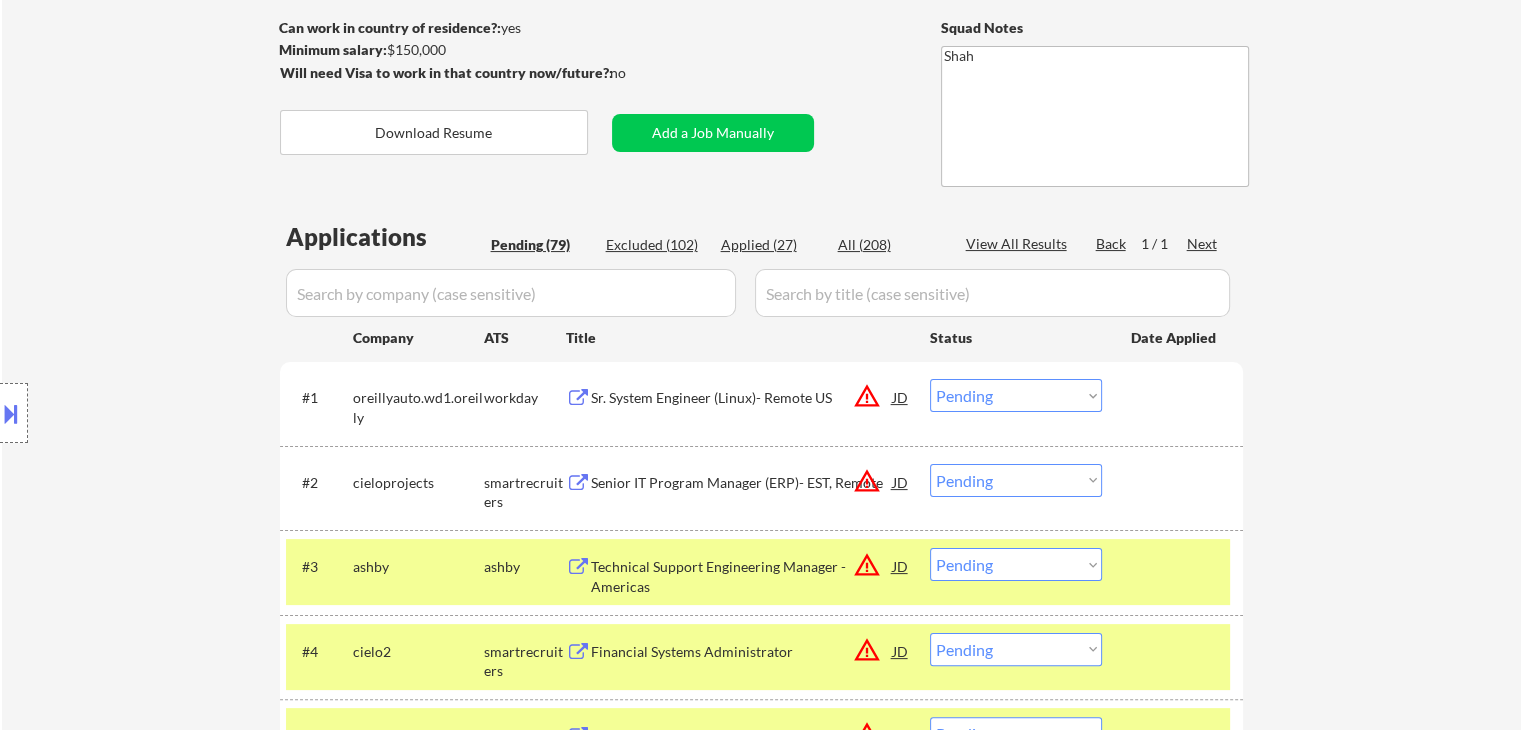 scroll, scrollTop: 300, scrollLeft: 0, axis: vertical 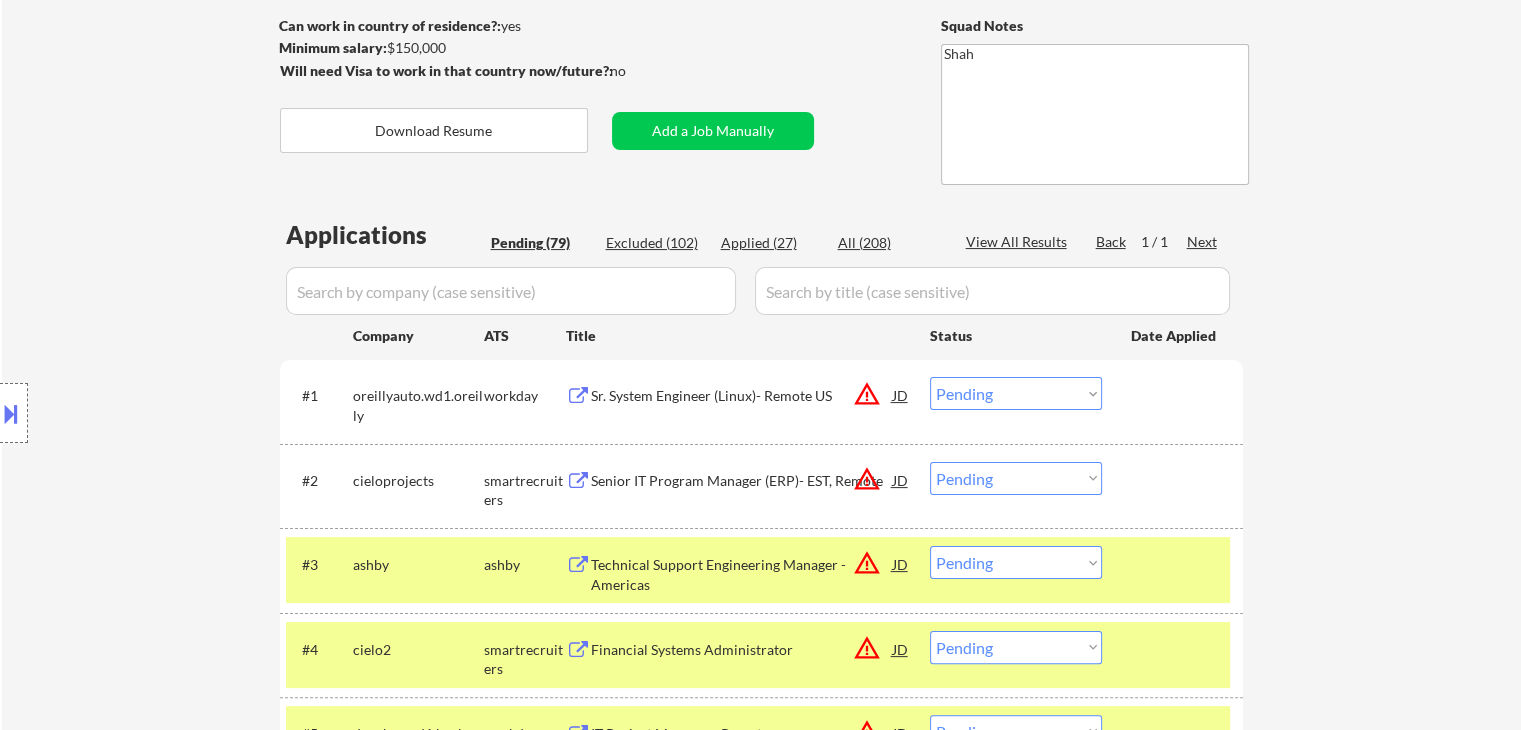 click on "Location Inclusions: remote" at bounding box center [179, 413] 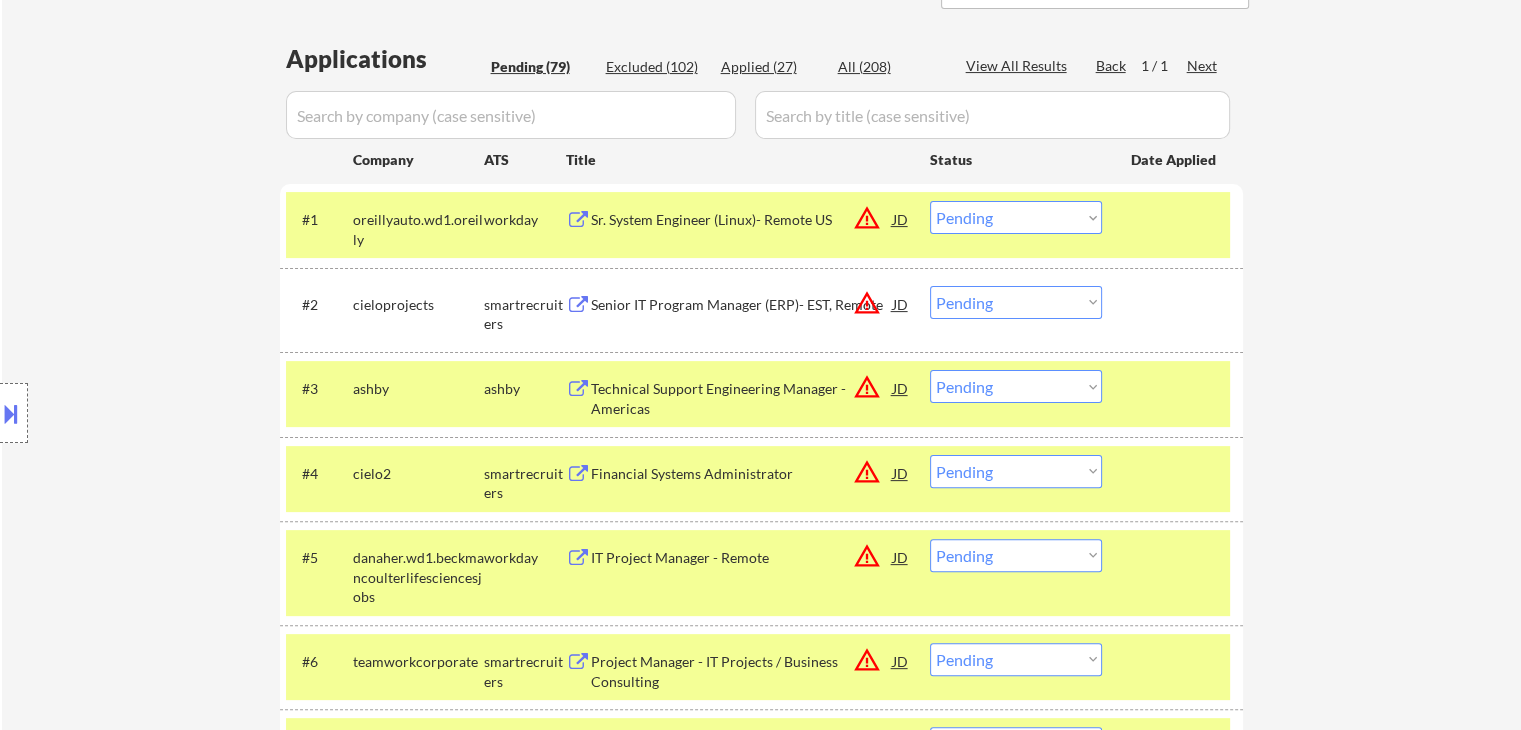 scroll, scrollTop: 600, scrollLeft: 0, axis: vertical 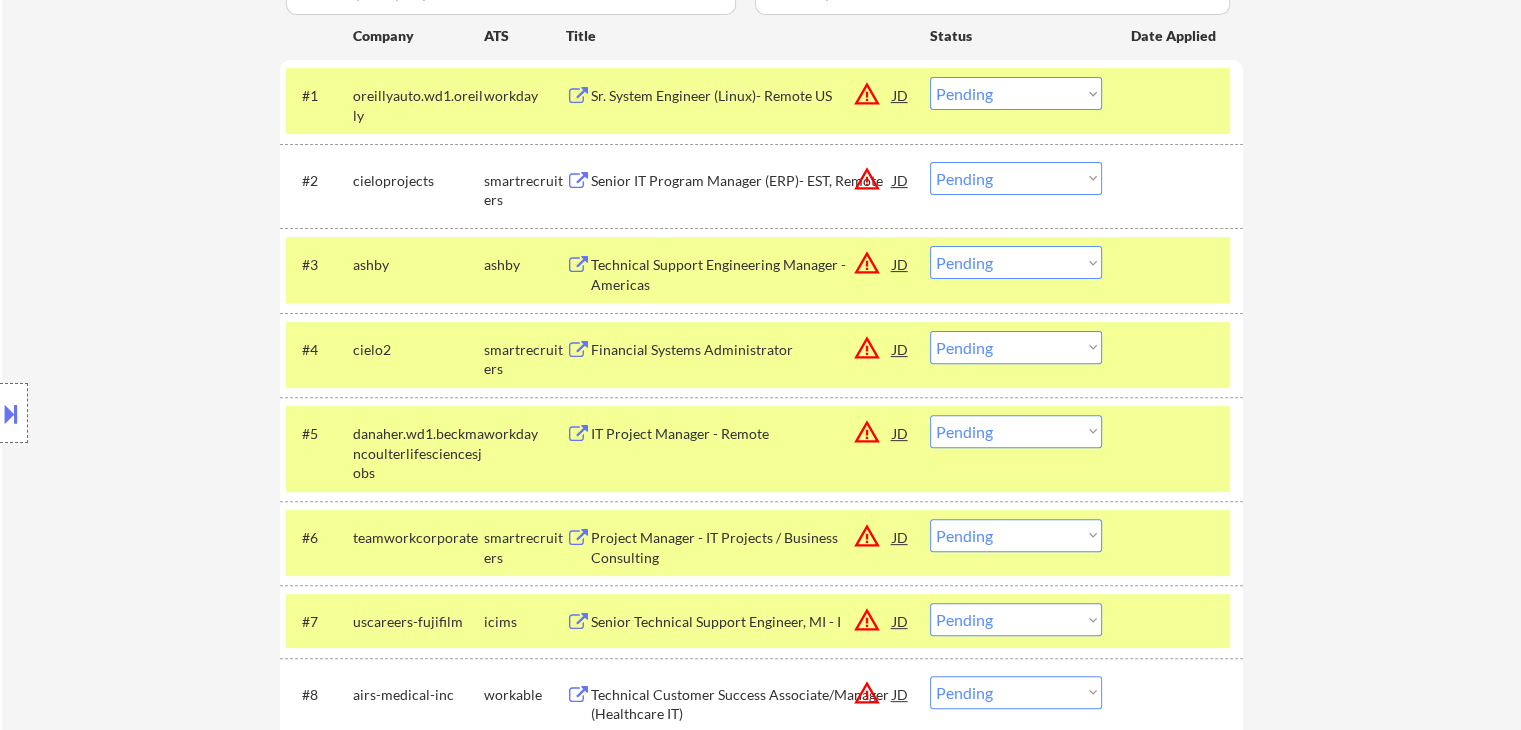 click on "Choose an option... Pending Applied Excluded (Questions) Excluded (Expired) Excluded (Location) Excluded (Bad Match) Excluded (Blocklist) Excluded (Salary) Excluded (Other)" at bounding box center [1016, 93] 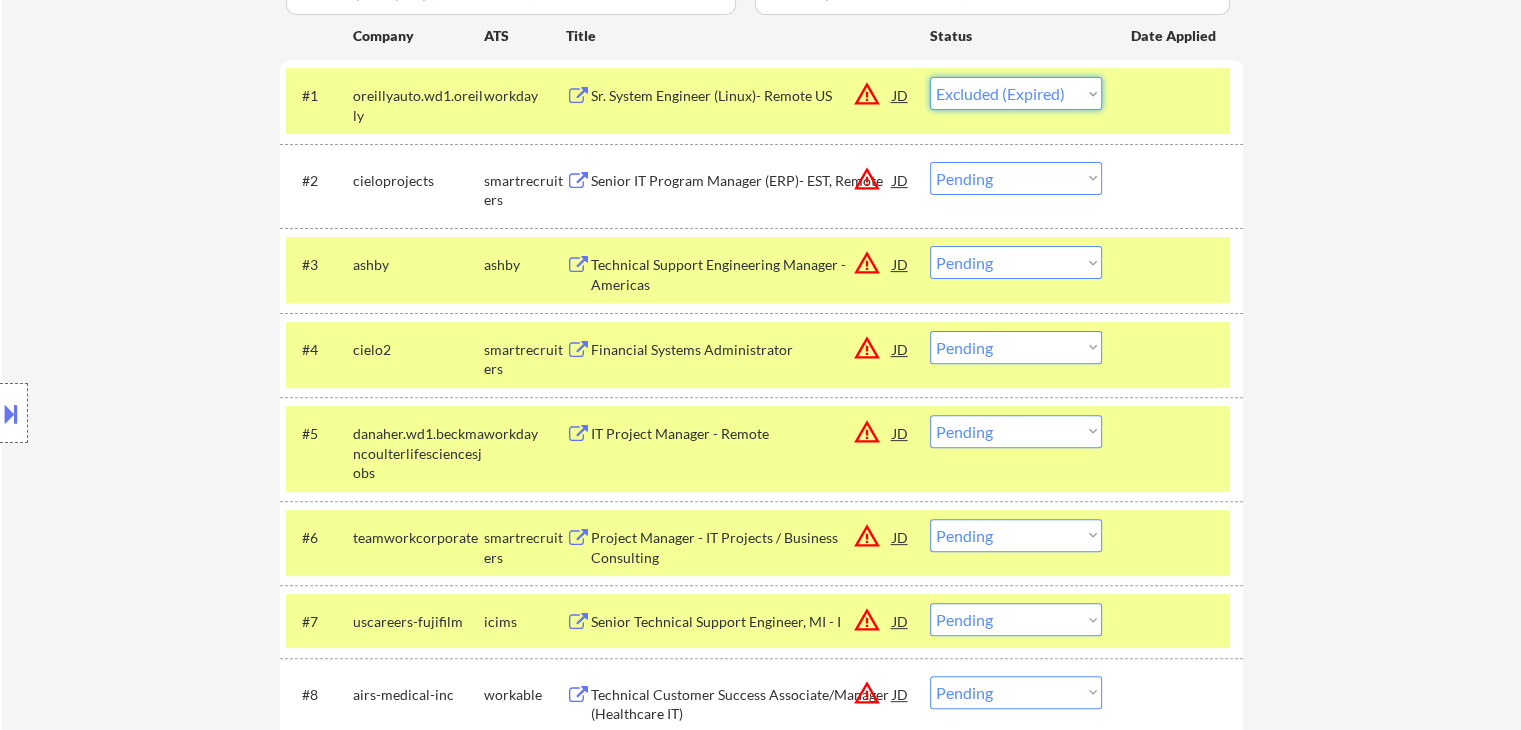 click on "Choose an option... Pending Applied Excluded (Questions) Excluded (Expired) Excluded (Location) Excluded (Bad Match) Excluded (Blocklist) Excluded (Salary) Excluded (Other)" at bounding box center (1016, 93) 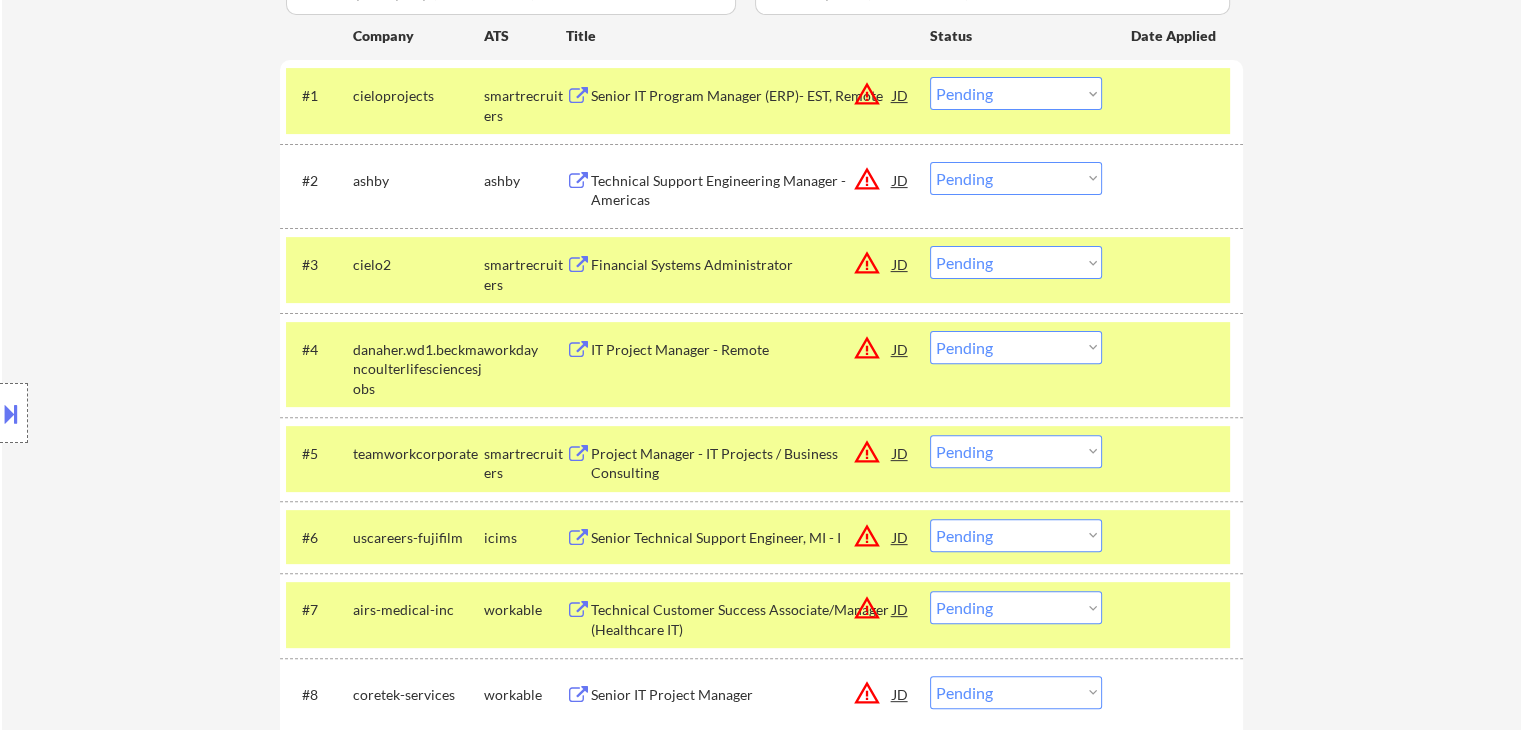 click on "Senior IT Program Manager (ERP)- EST, Remote" at bounding box center [742, 96] 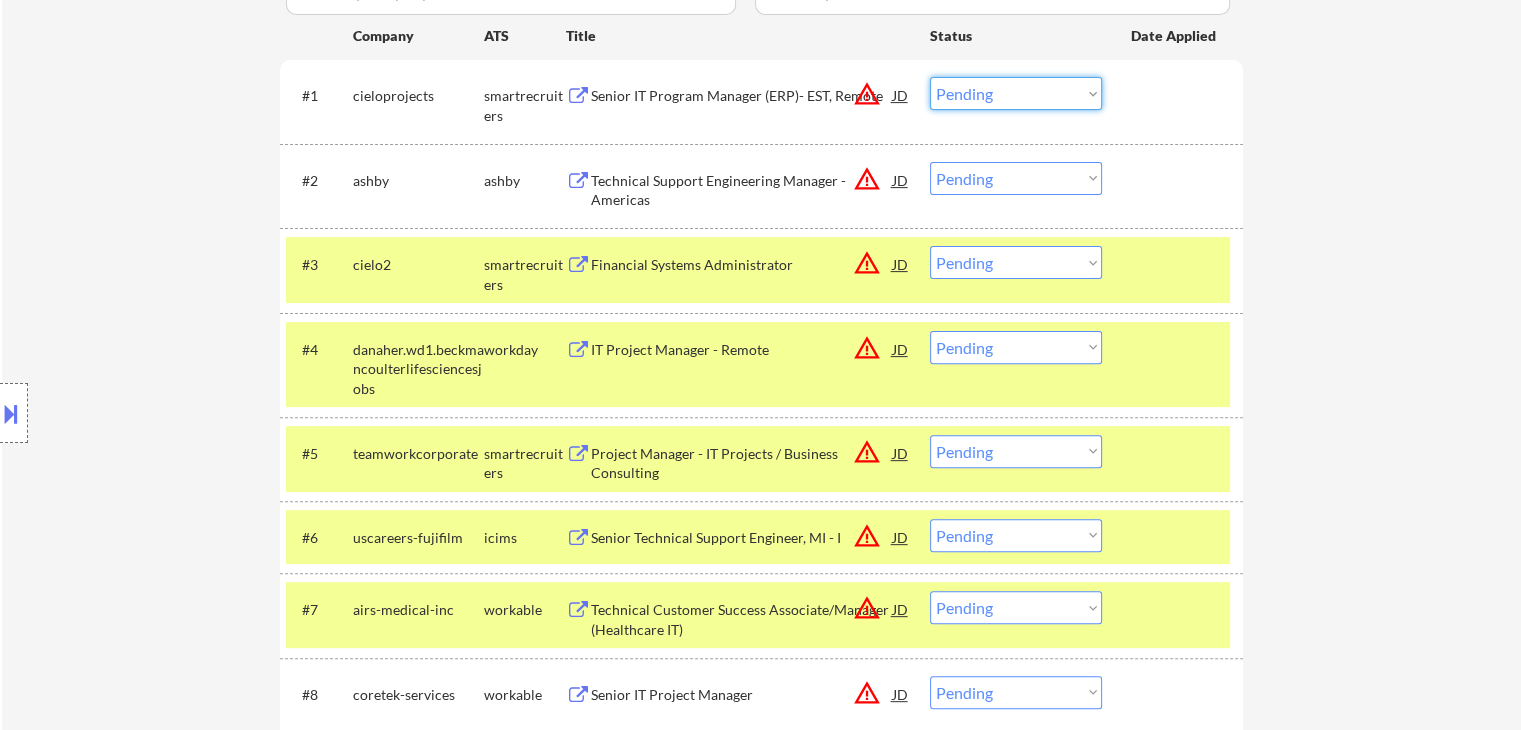 click on "Choose an option... Pending Applied Excluded (Questions) Excluded (Expired) Excluded (Location) Excluded (Bad Match) Excluded (Blocklist) Excluded (Salary) Excluded (Other)" at bounding box center [1016, 93] 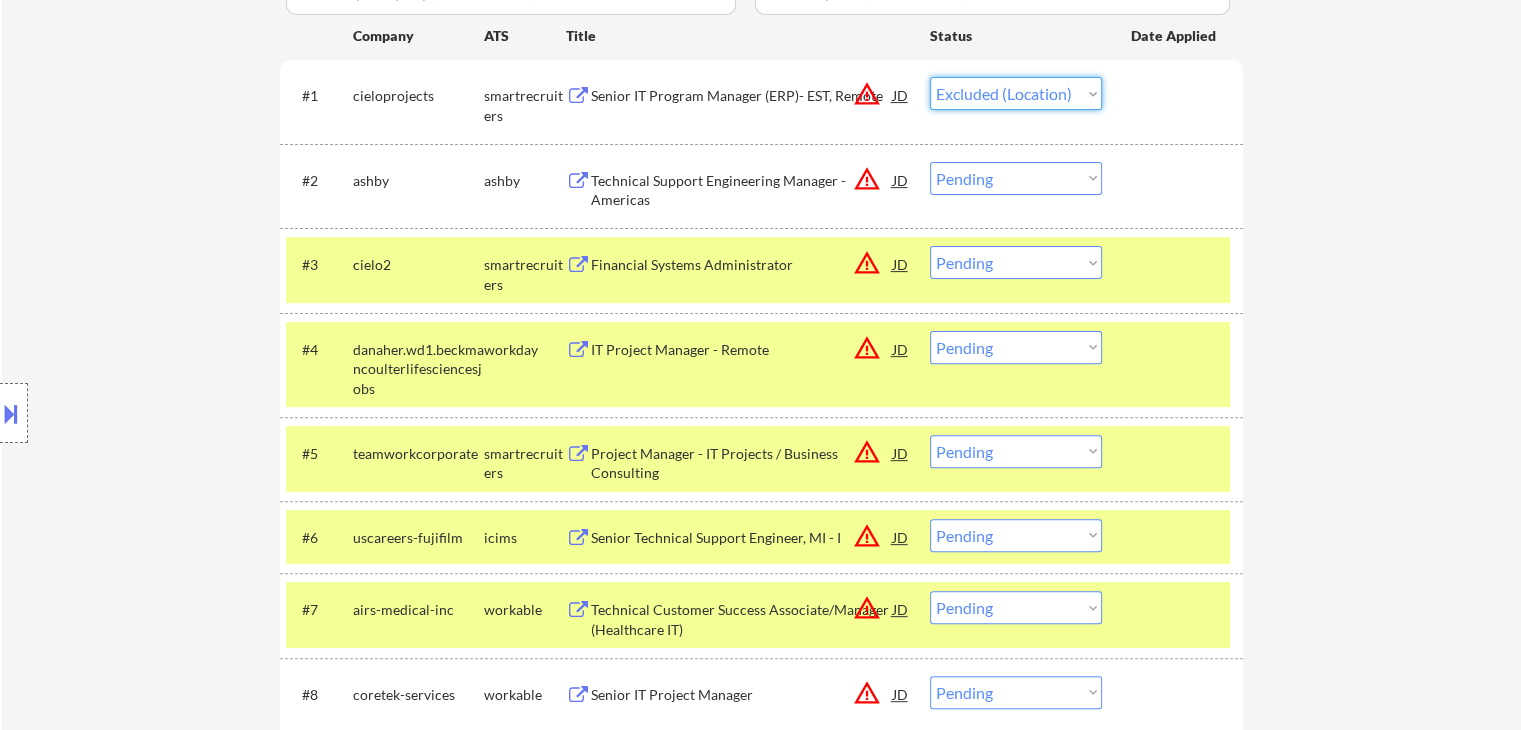 click on "Choose an option... Pending Applied Excluded (Questions) Excluded (Expired) Excluded (Location) Excluded (Bad Match) Excluded (Blocklist) Excluded (Salary) Excluded (Other)" at bounding box center (1016, 93) 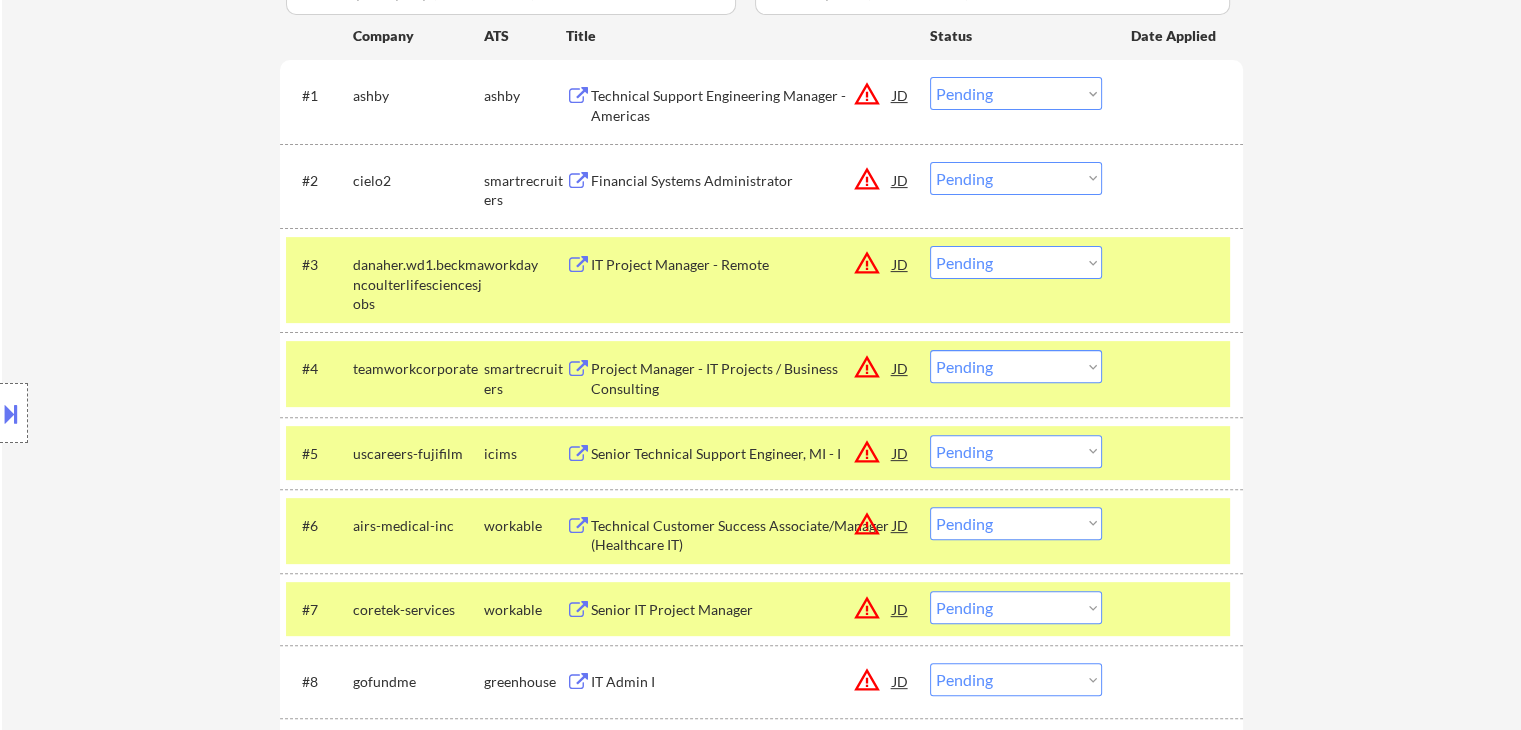 click on "Location Inclusions: remote" at bounding box center (179, 413) 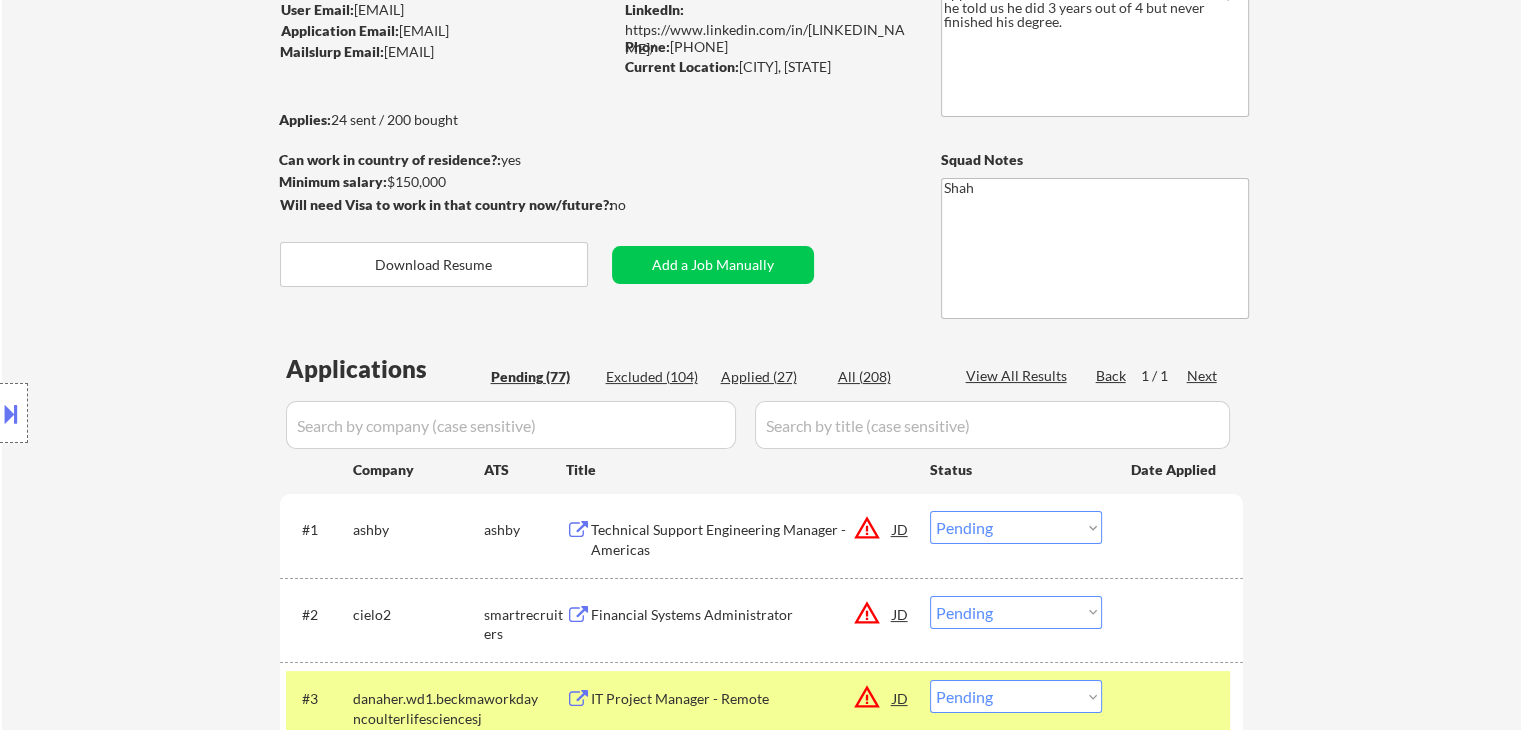 scroll, scrollTop: 200, scrollLeft: 0, axis: vertical 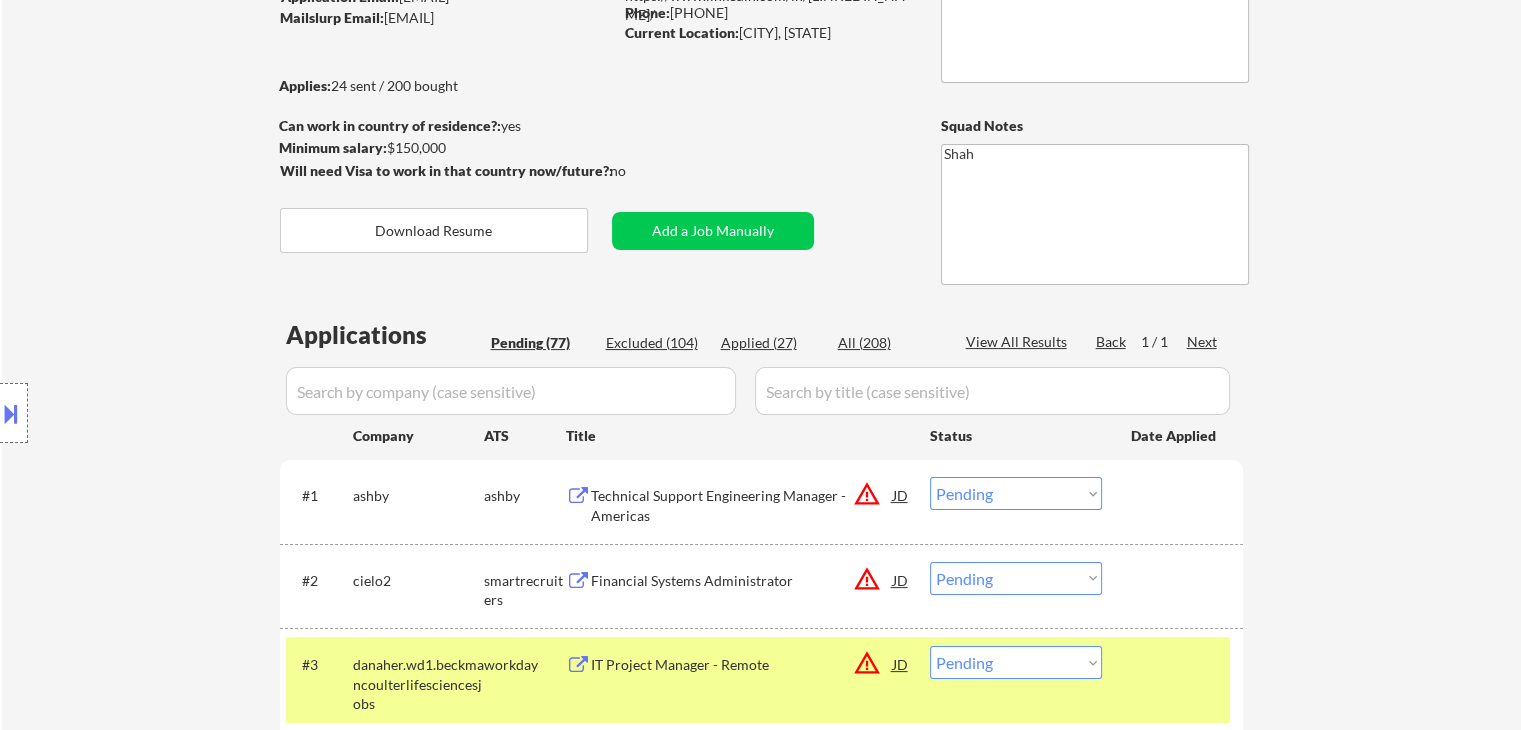 click on "Technical Support Engineering Manager - Americas" at bounding box center [742, 505] 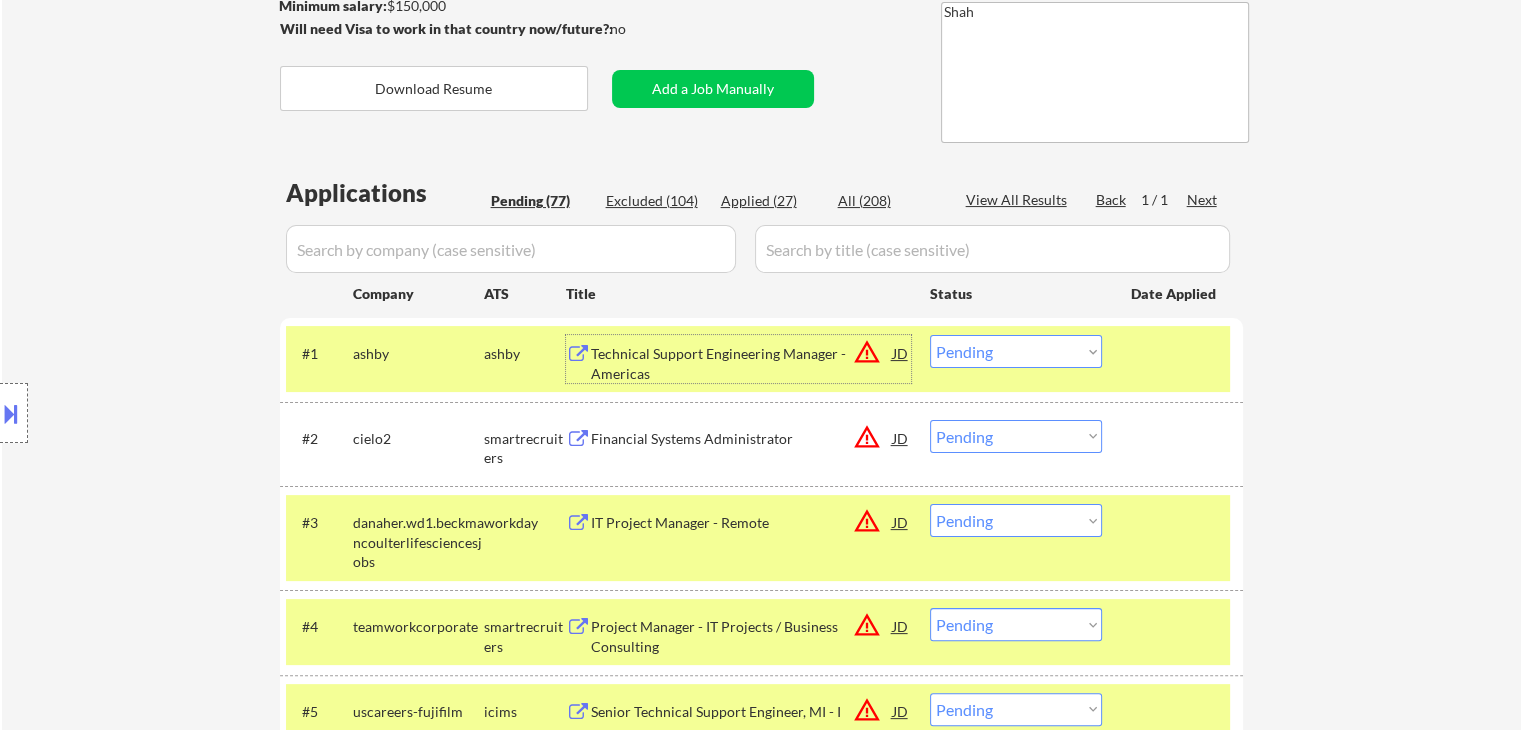scroll, scrollTop: 400, scrollLeft: 0, axis: vertical 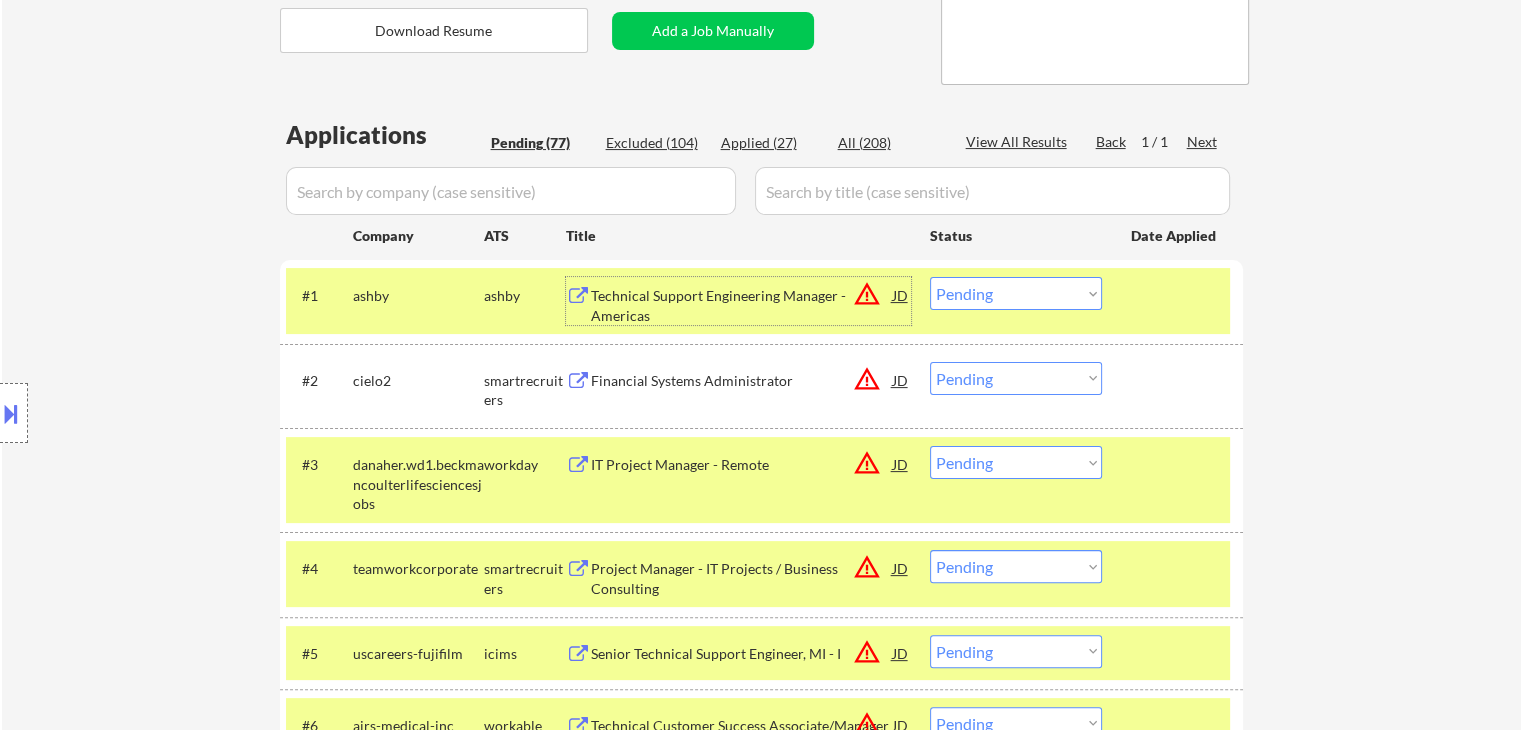 click on "warning_amber" at bounding box center (867, 294) 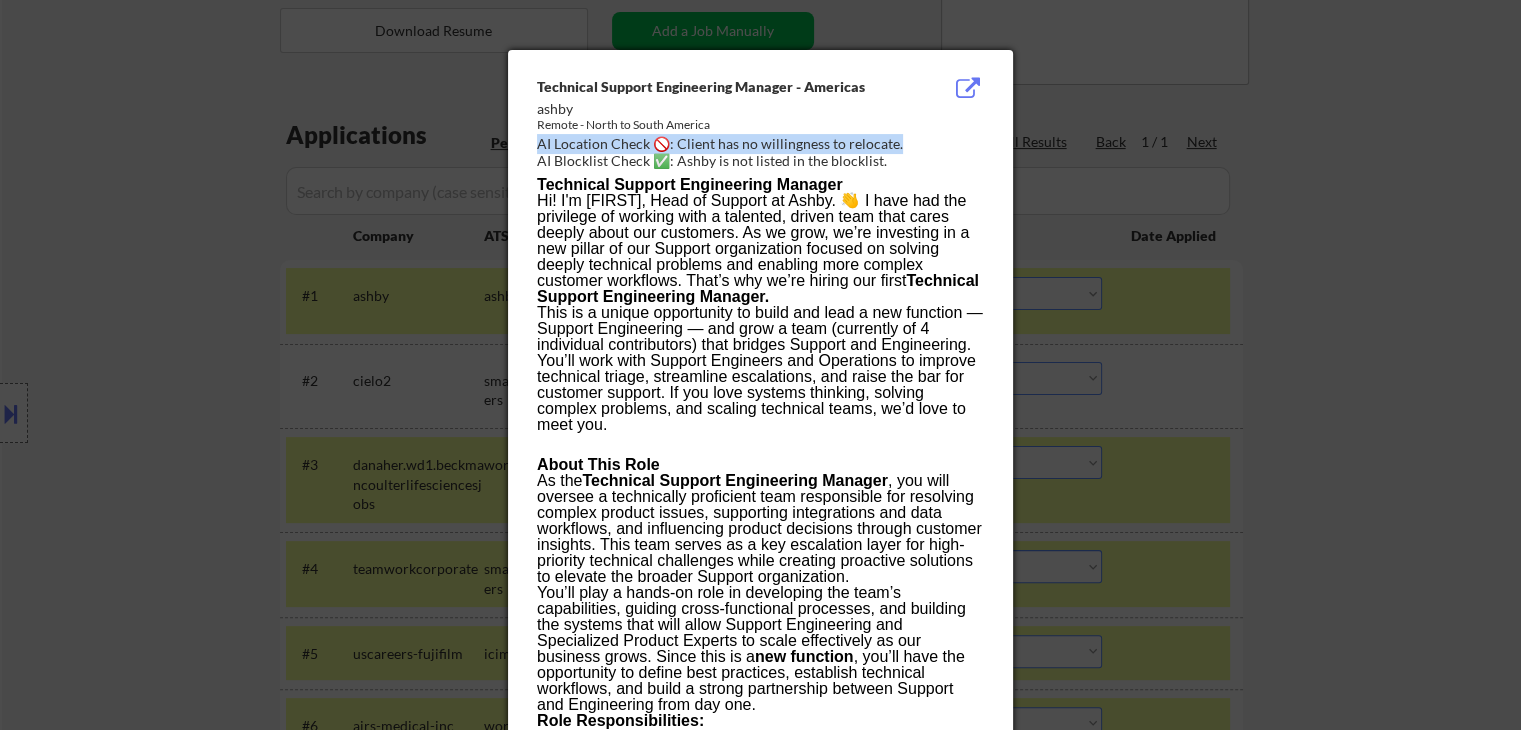 drag, startPoint x: 928, startPoint y: 146, endPoint x: 728, endPoint y: 133, distance: 200.42206 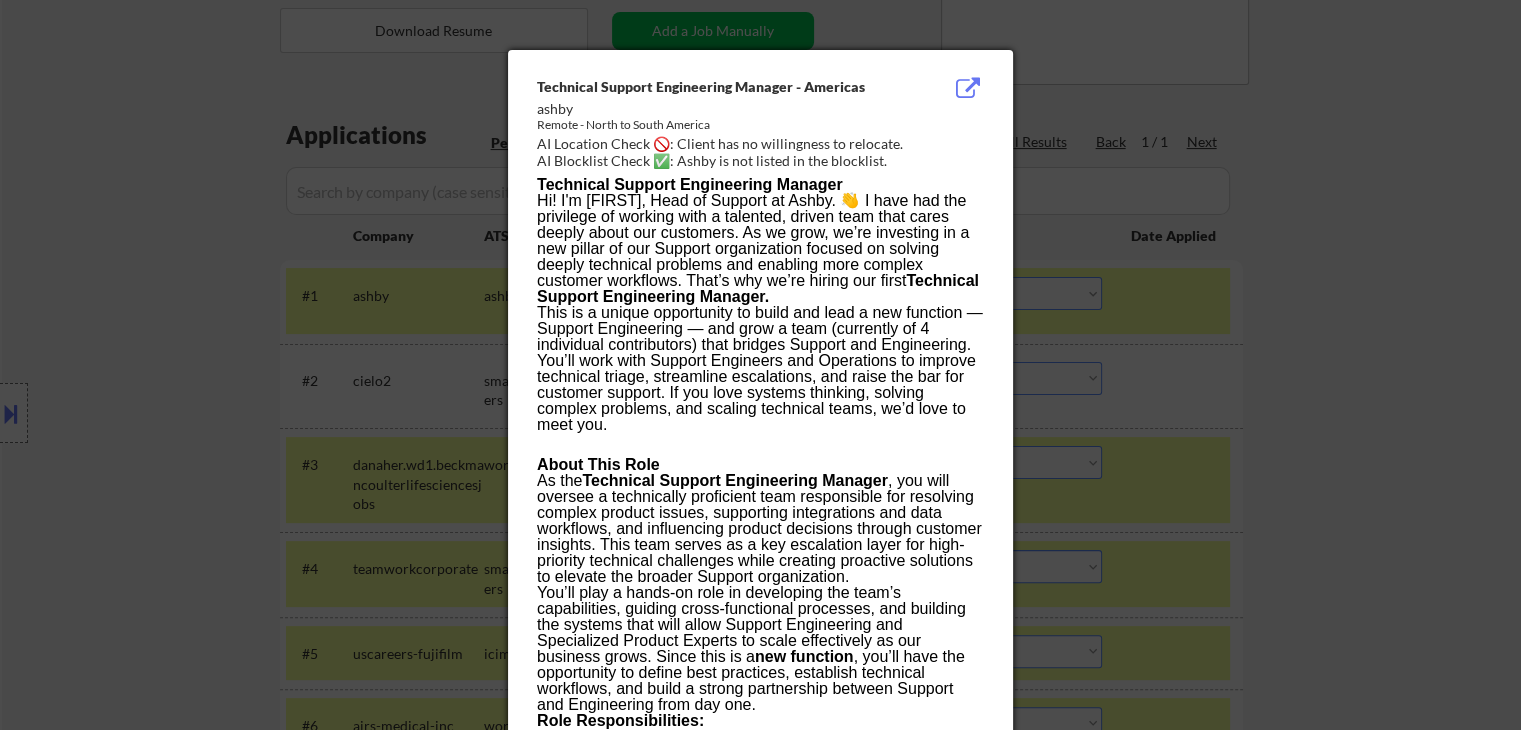 click at bounding box center (760, 365) 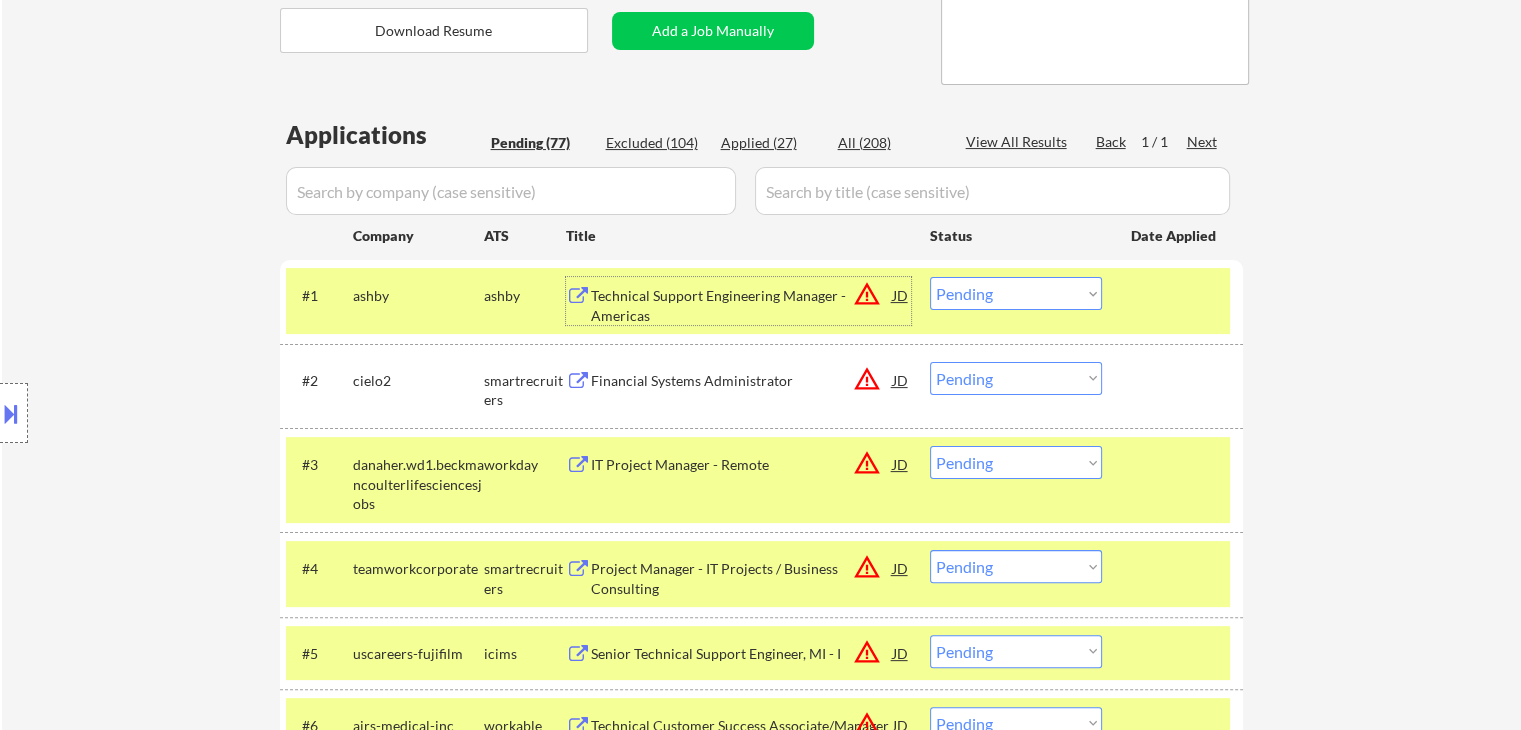 click on "Technical Support Engineering Manager - Americas" at bounding box center (742, 305) 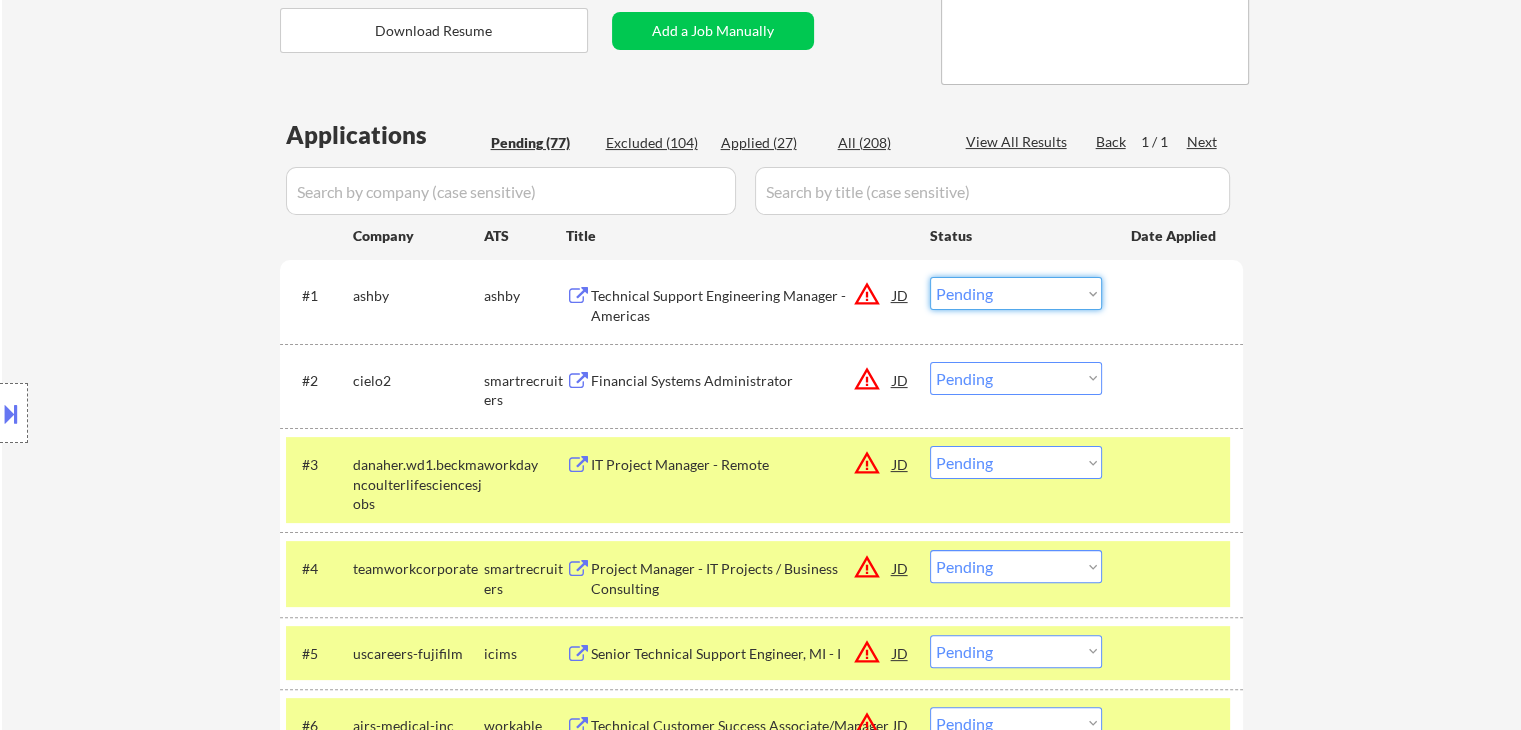 drag, startPoint x: 988, startPoint y: 286, endPoint x: 983, endPoint y: 308, distance: 22.561028 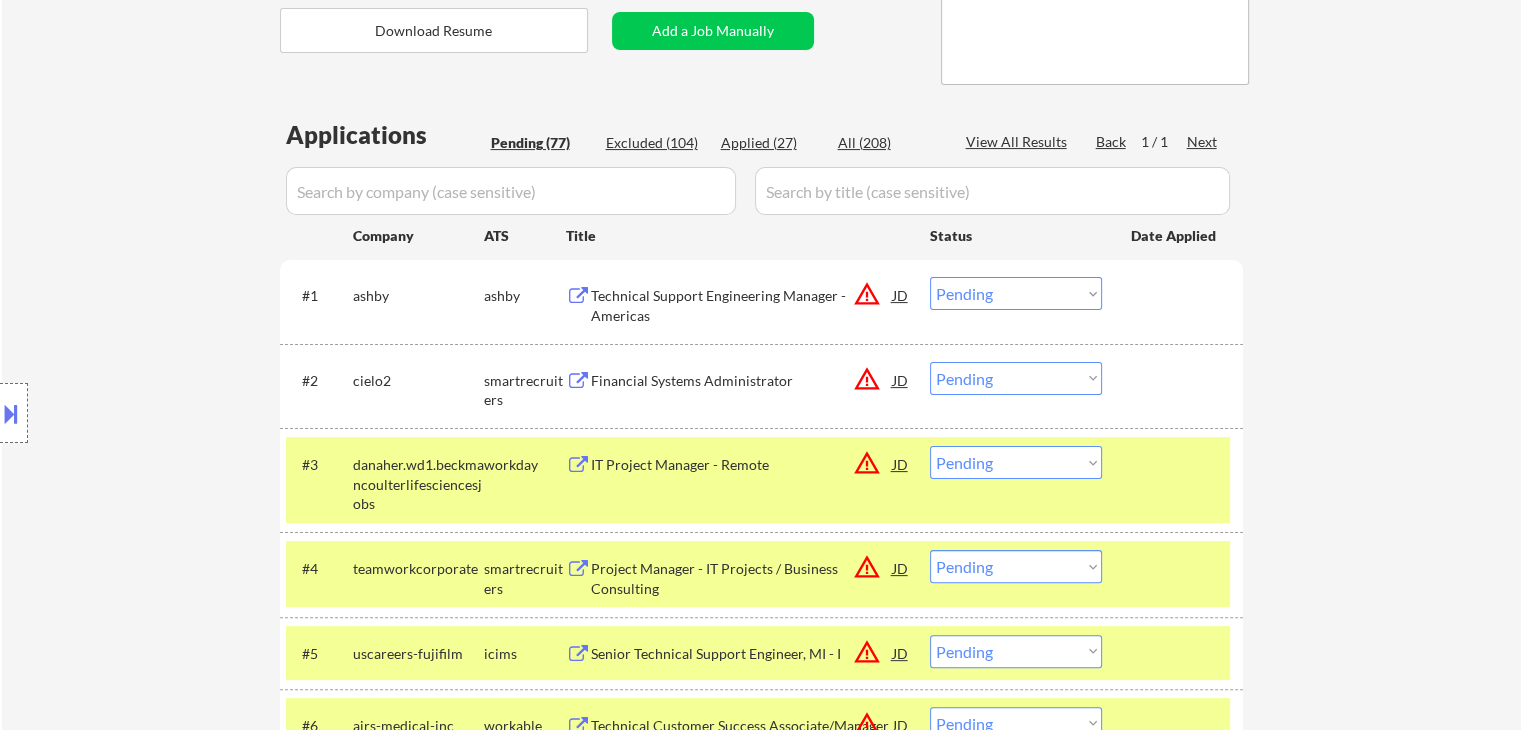 click on "← Return to /applysquad Mailslurp Inbox Job Search Builder [FIRST] [LAST] User Email:  [EMAIL] Application Email:  [EMAIL] Mailslurp Email:  [EMAIL] LinkedIn:   https://www.linkedin.com/in/[LINKEDIN]/
Phone:  [PHONE] Current Location:  [CITY], [STATE] Applies:  24 sent / 200 bought Internal Notes Note he completed *SOME* college if applications ask -- the school name is on his LI, he told us he did 3 years out of 4 but never finished his degree. Can work in country of residence?:  yes Squad Notes Minimum salary:  $150,000 Will need Visa to work in that country now/future?:   no Download Resume Add a Job Manually [NAME] Applications Pending (77) Excluded (104) Applied (27) All (208) View All Results Back 1 / 1
Next Company ATS Title Status Date Applied #1 ashby ashby Technical Support Engineering Manager - Americas JD warning_amber Choose an option... Pending Applied Excluded (Questions) Excluded (Expired) Excluded (Location) #2 JD" at bounding box center [761, 3141] 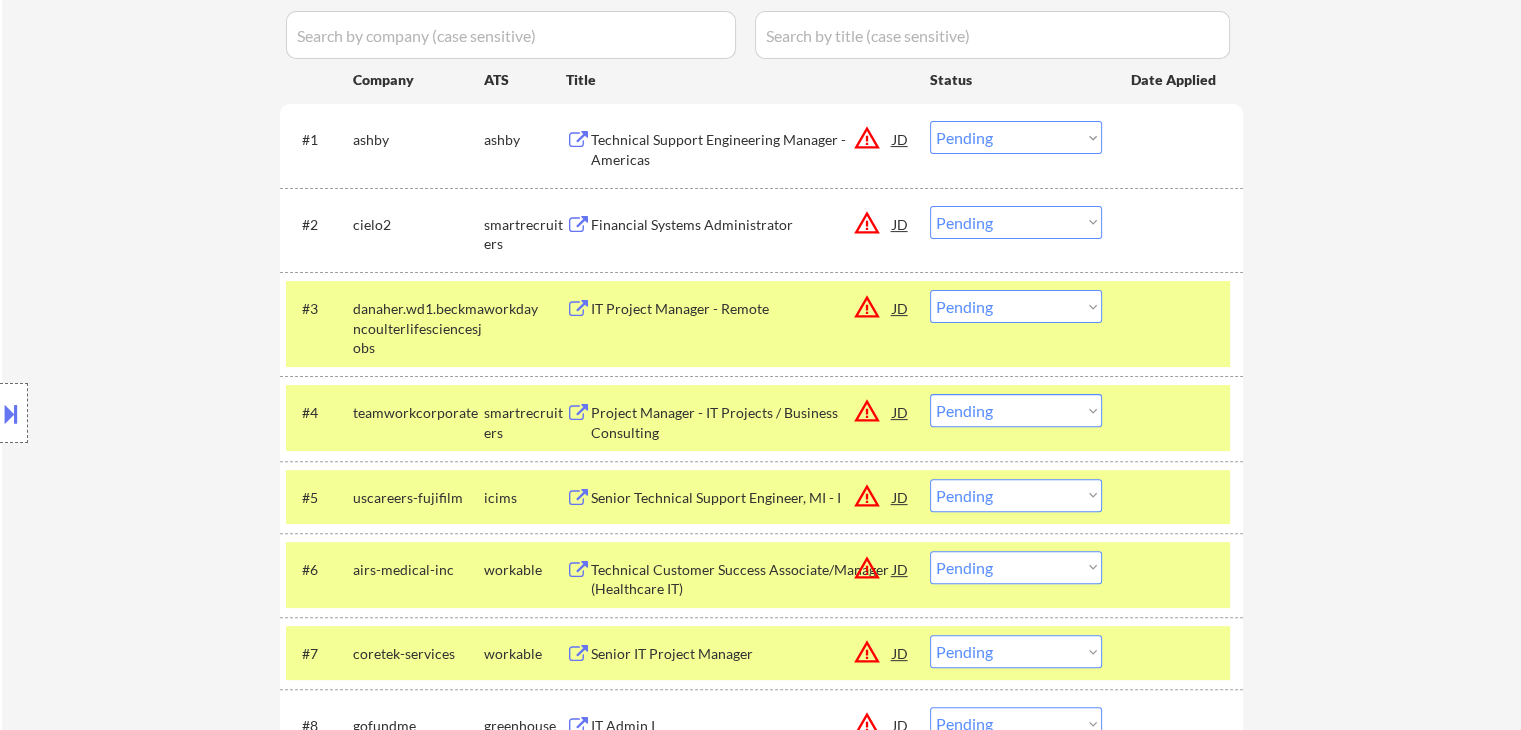 scroll, scrollTop: 600, scrollLeft: 0, axis: vertical 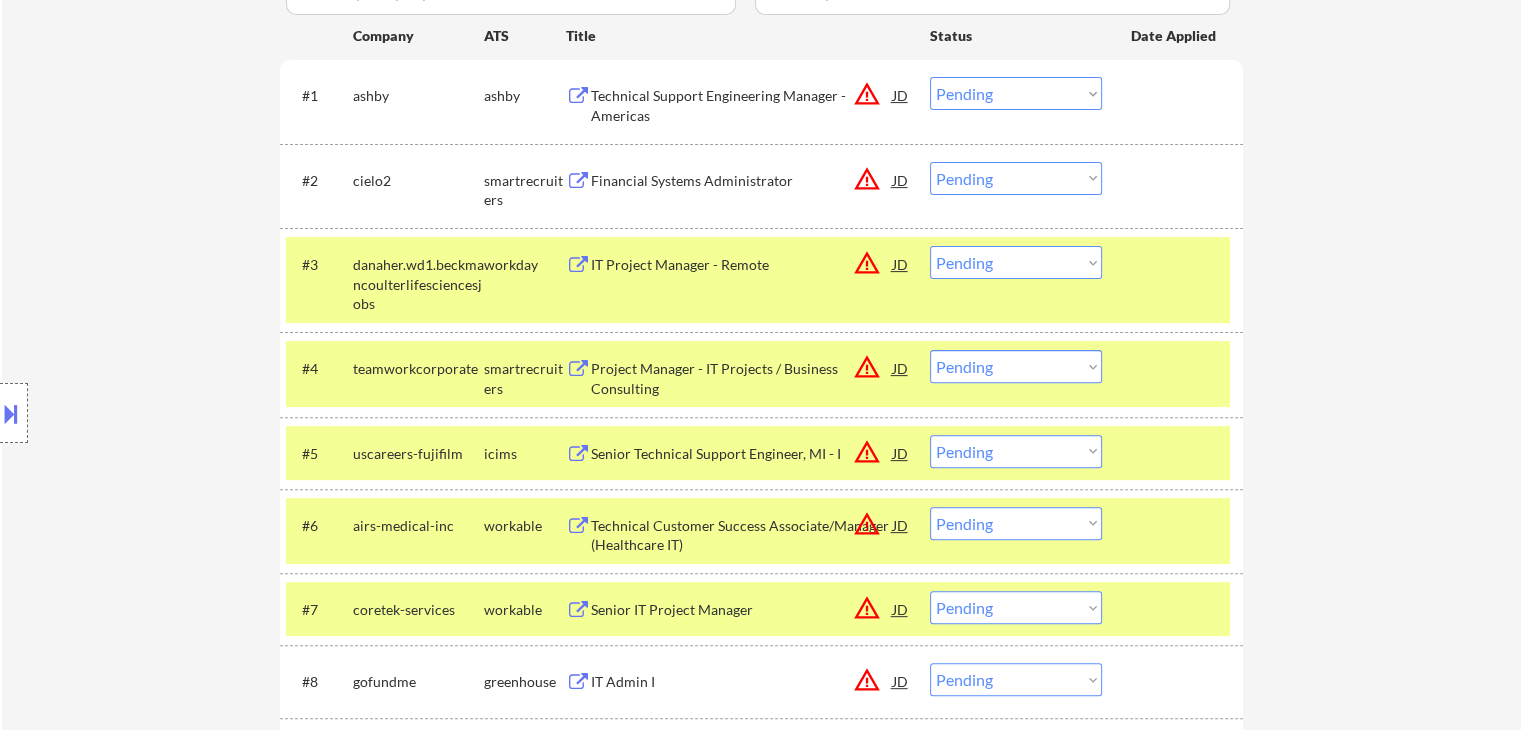 drag, startPoint x: 712, startPoint y: 98, endPoint x: 688, endPoint y: 98, distance: 24 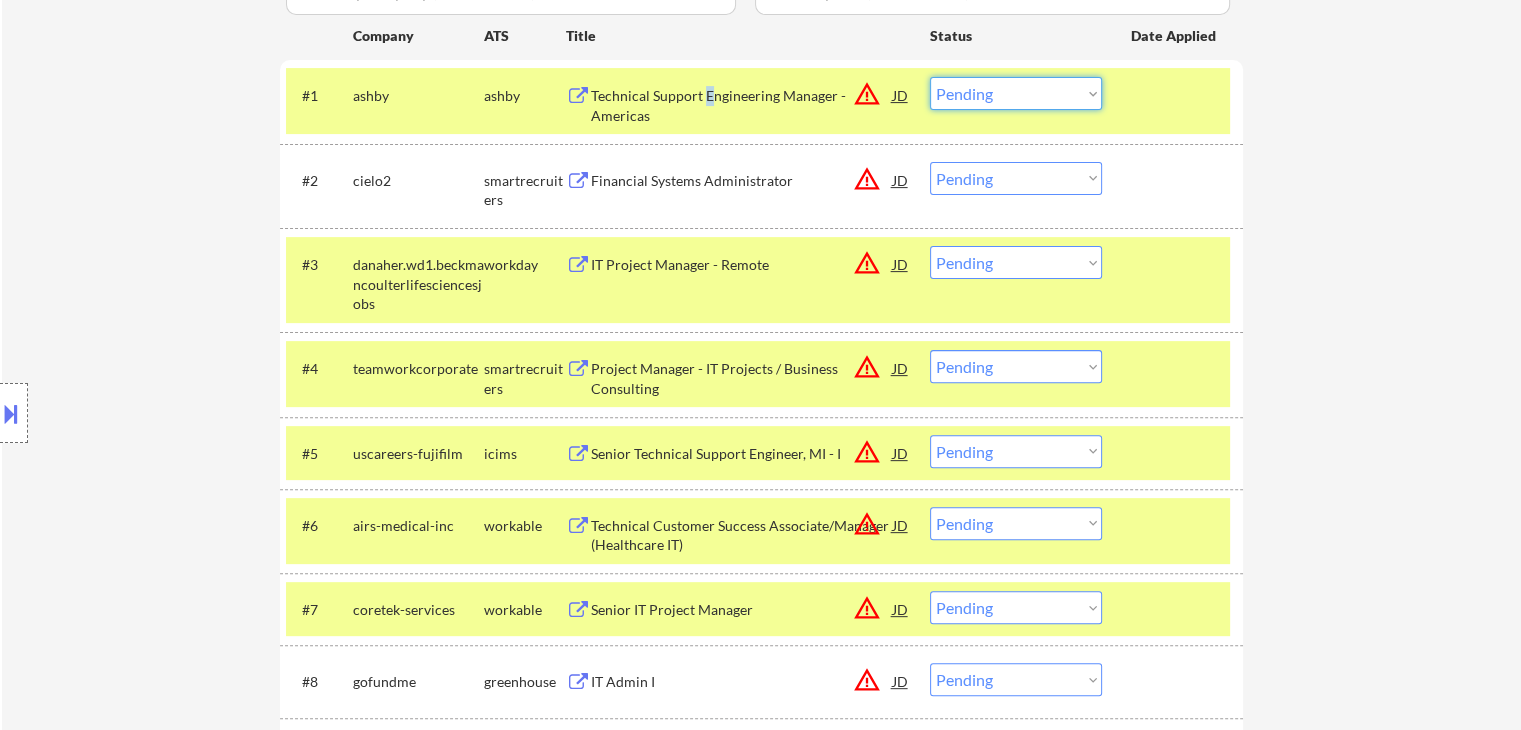 drag, startPoint x: 1038, startPoint y: 92, endPoint x: 1070, endPoint y: 496, distance: 405.26535 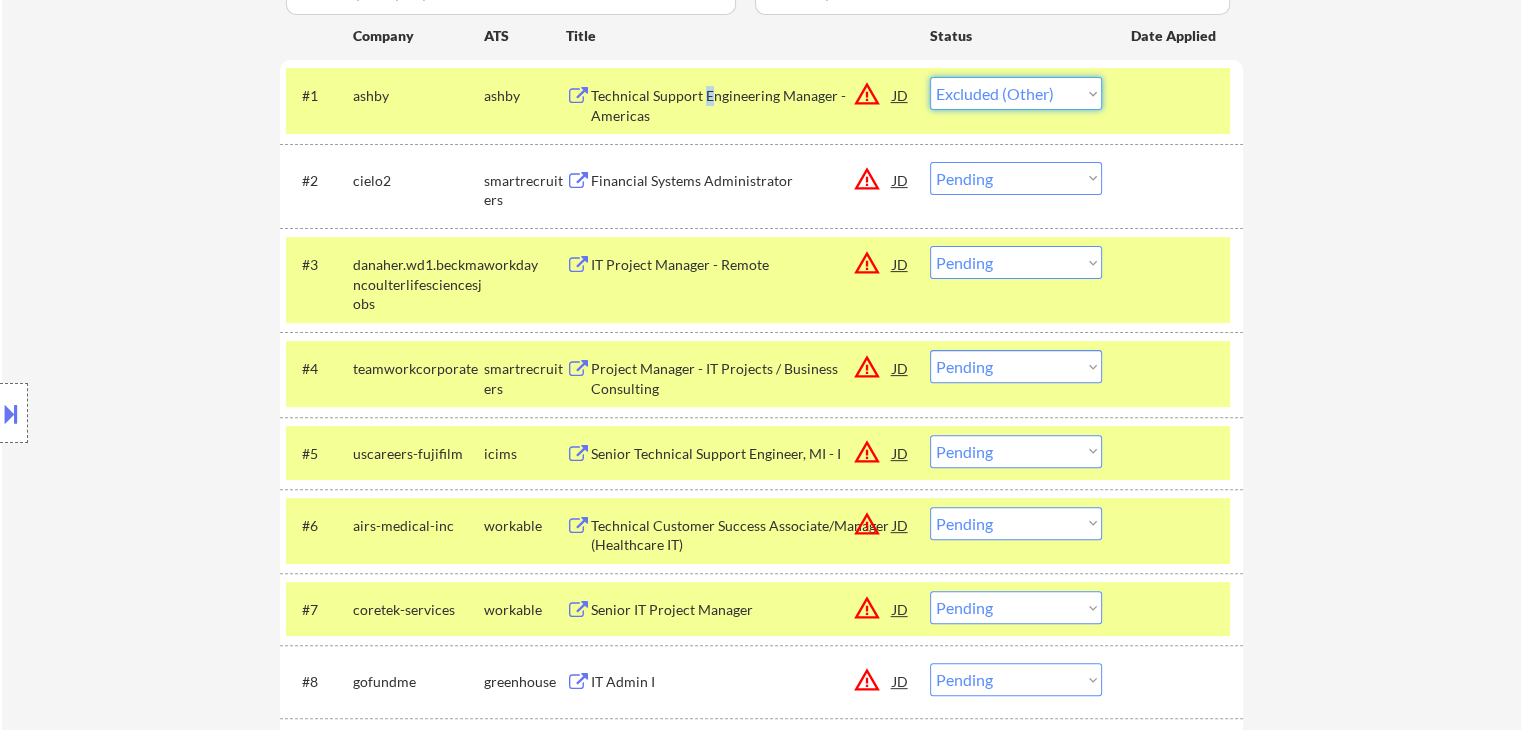click on "Choose an option... Pending Applied Excluded (Questions) Excluded (Expired) Excluded (Location) Excluded (Bad Match) Excluded (Blocklist) Excluded (Salary) Excluded (Other)" at bounding box center [1016, 93] 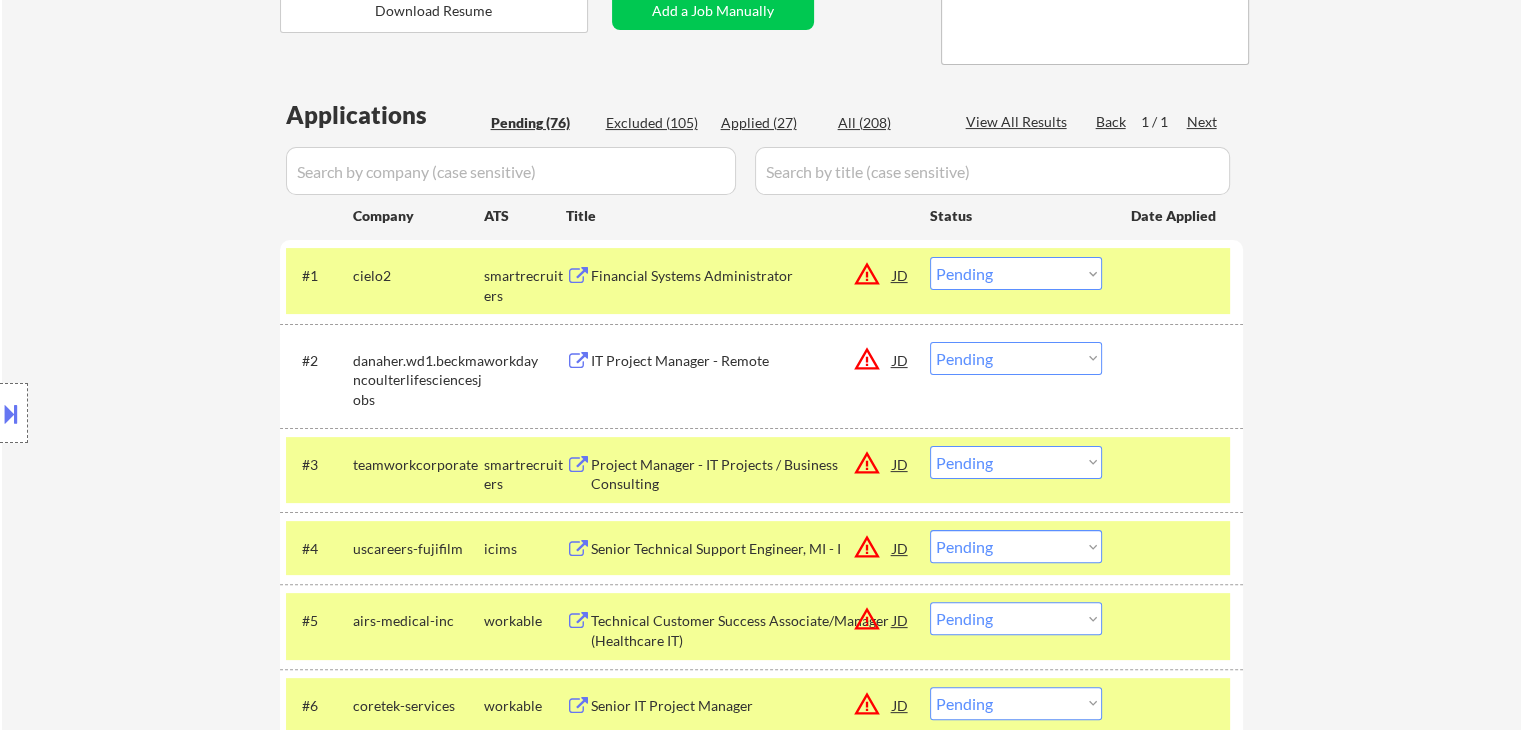 scroll, scrollTop: 300, scrollLeft: 0, axis: vertical 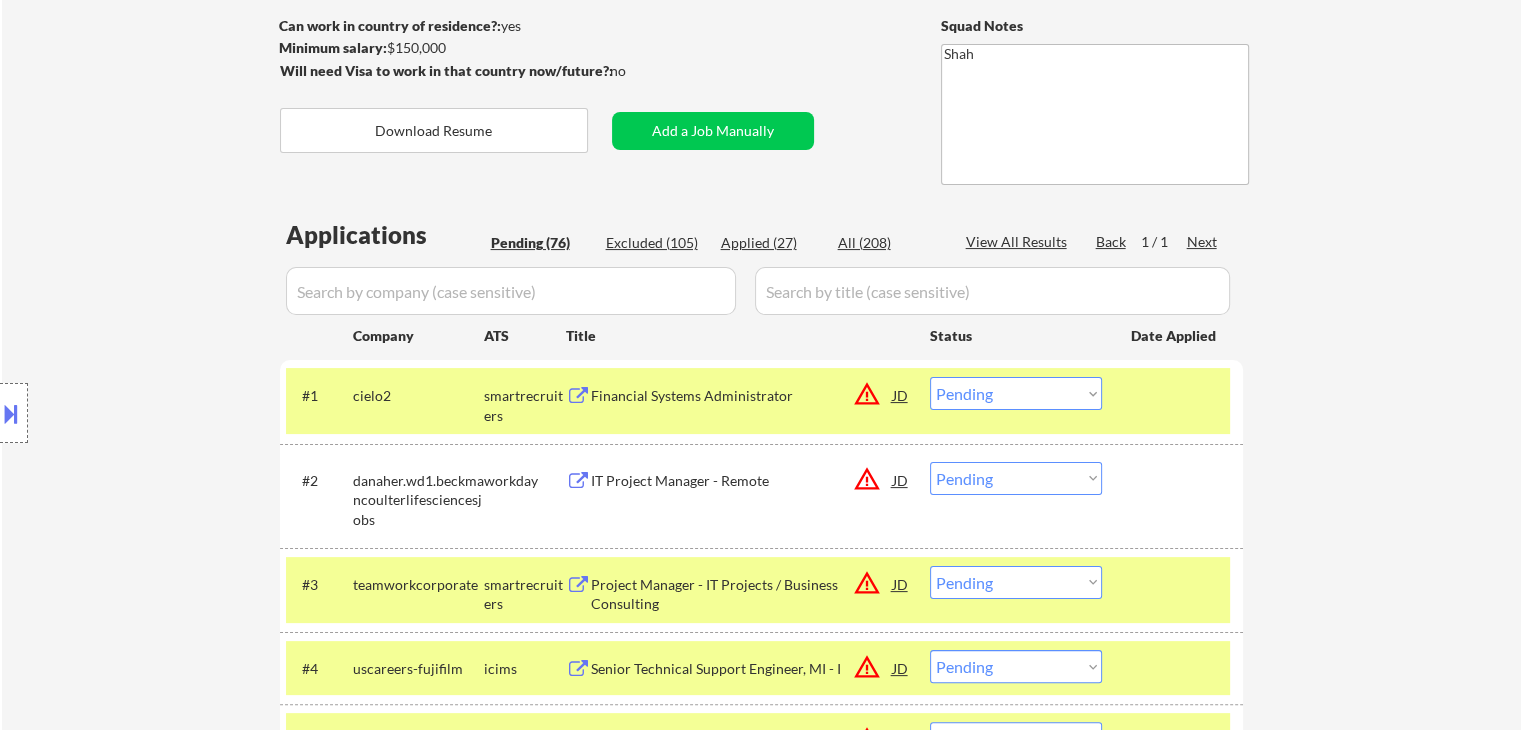 click on "Excluded (105)" at bounding box center [656, 243] 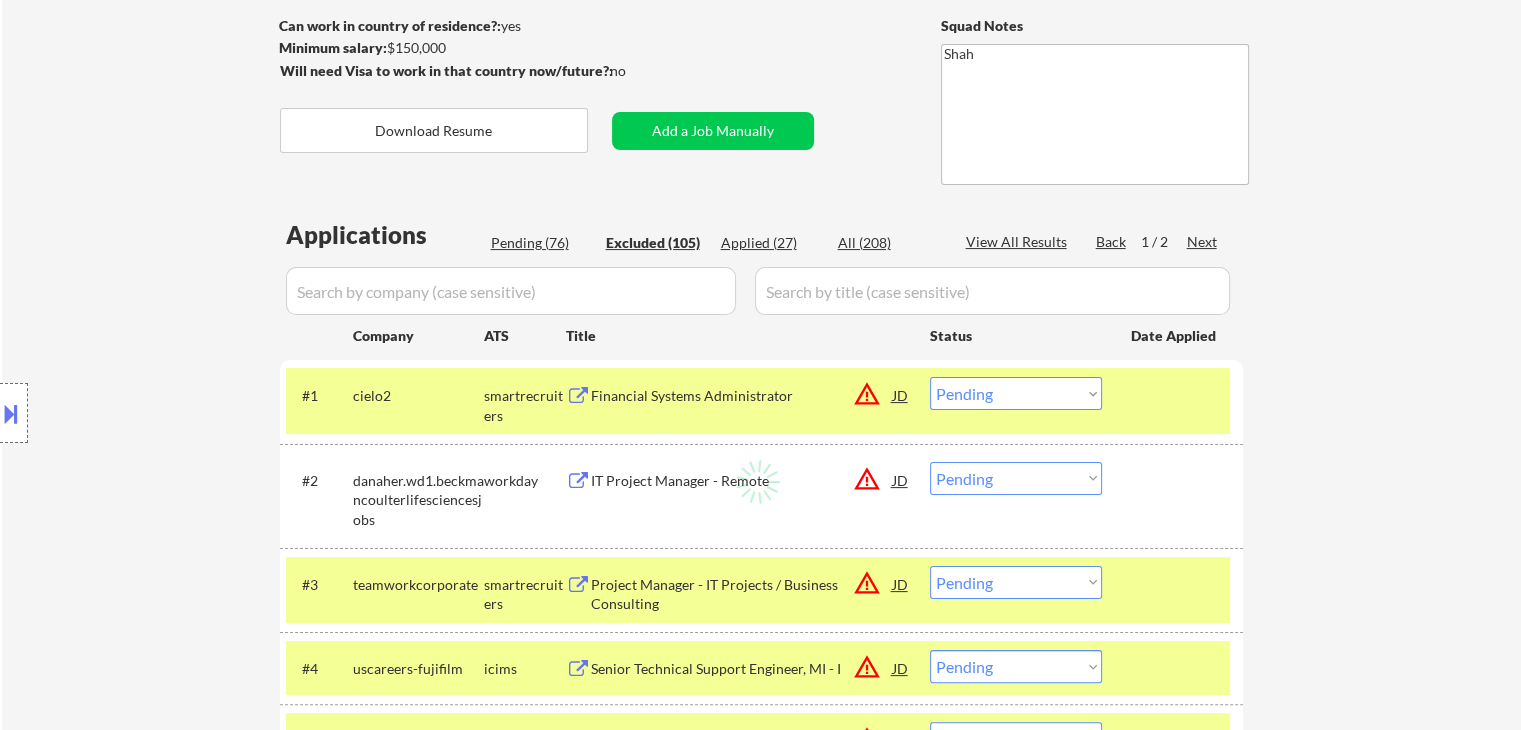 select on ""excluded__location_"" 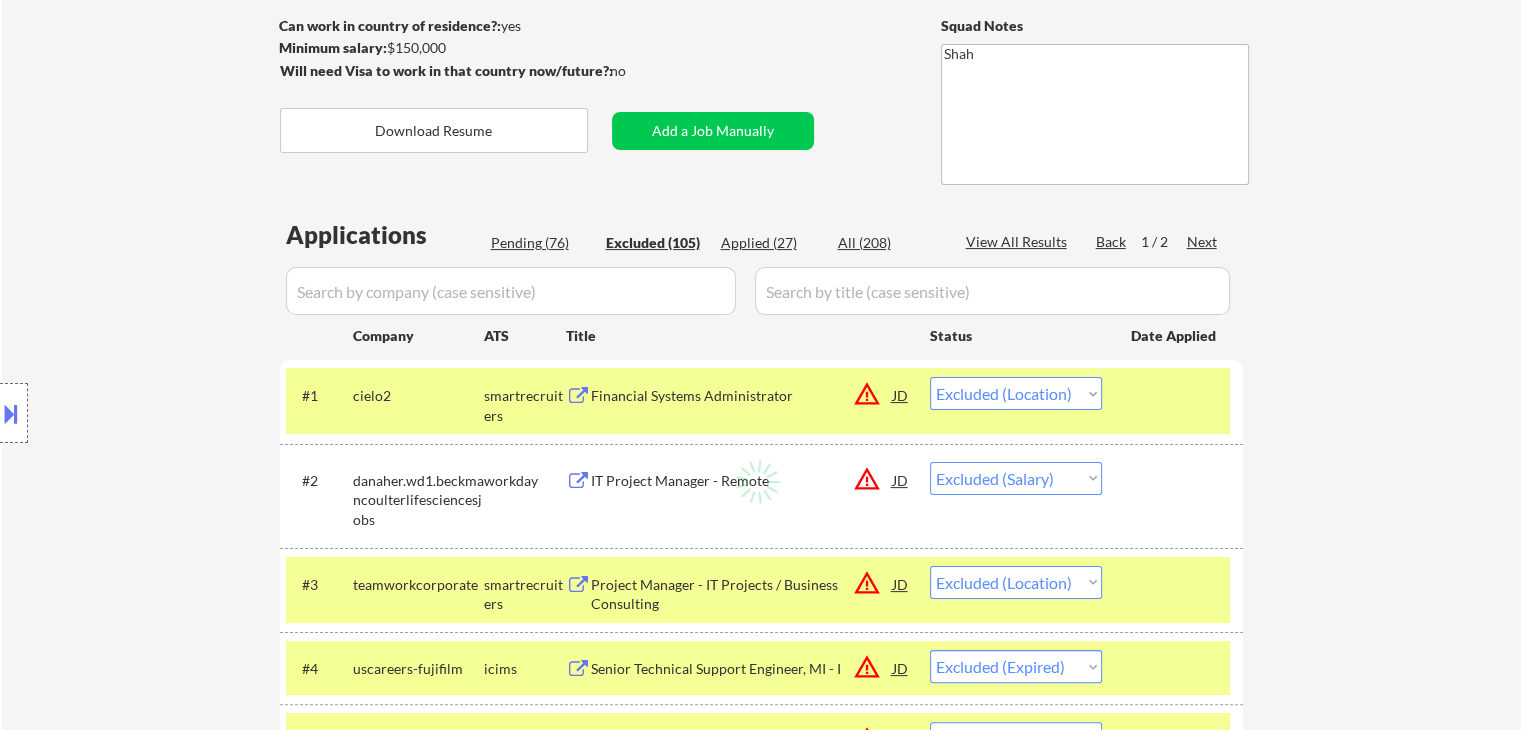 select on ""excluded__salary_"" 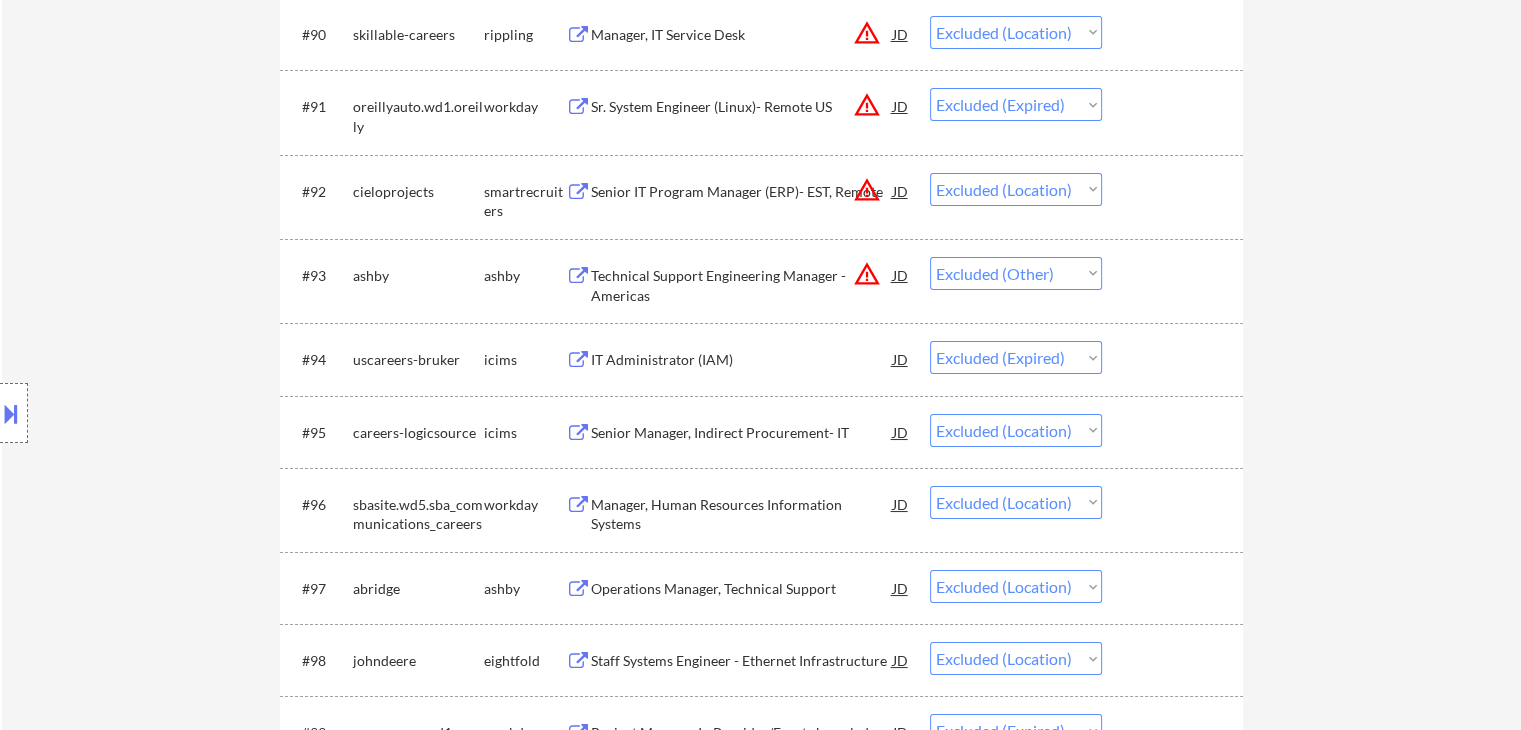 scroll, scrollTop: 7400, scrollLeft: 0, axis: vertical 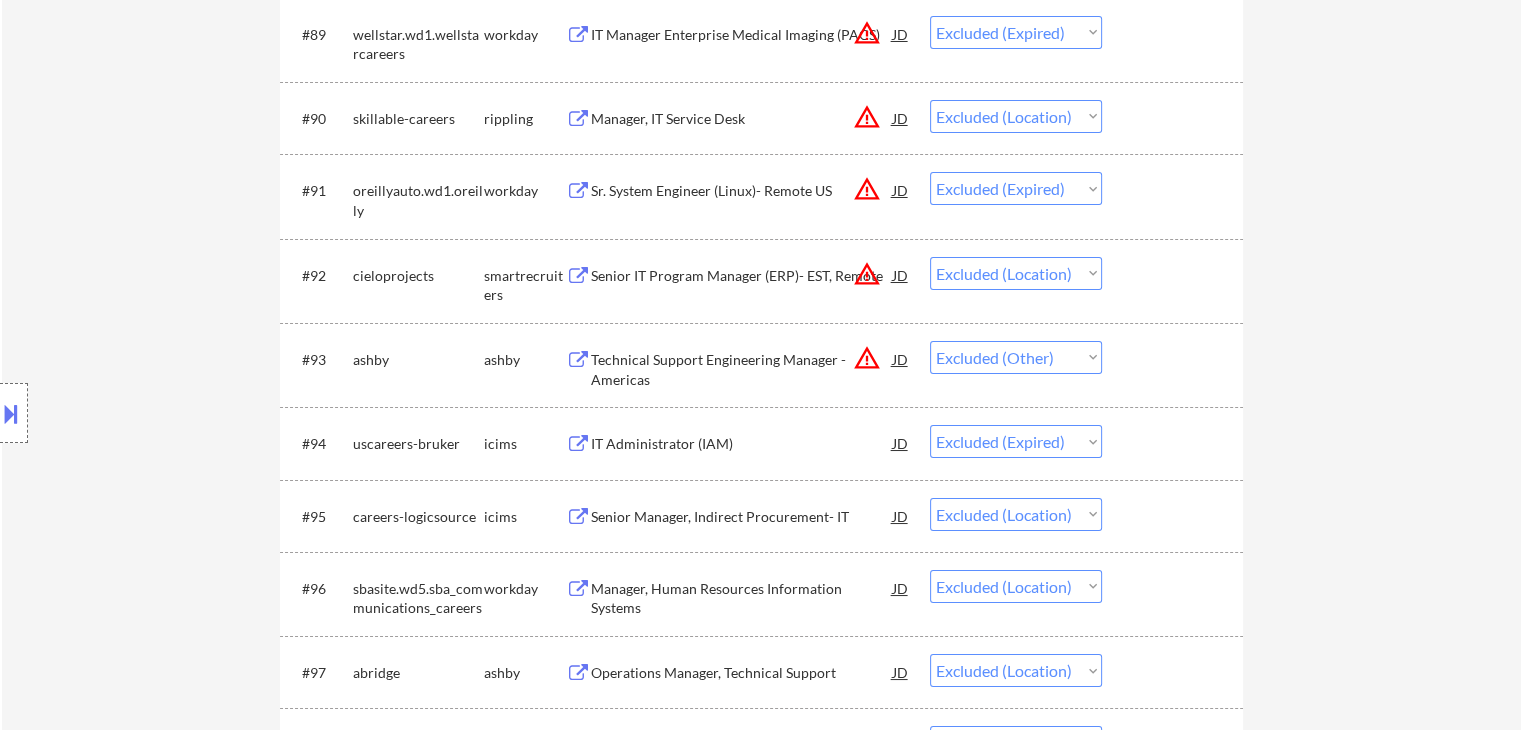 click on "Technical Support Engineering Manager - Americas" at bounding box center (742, 369) 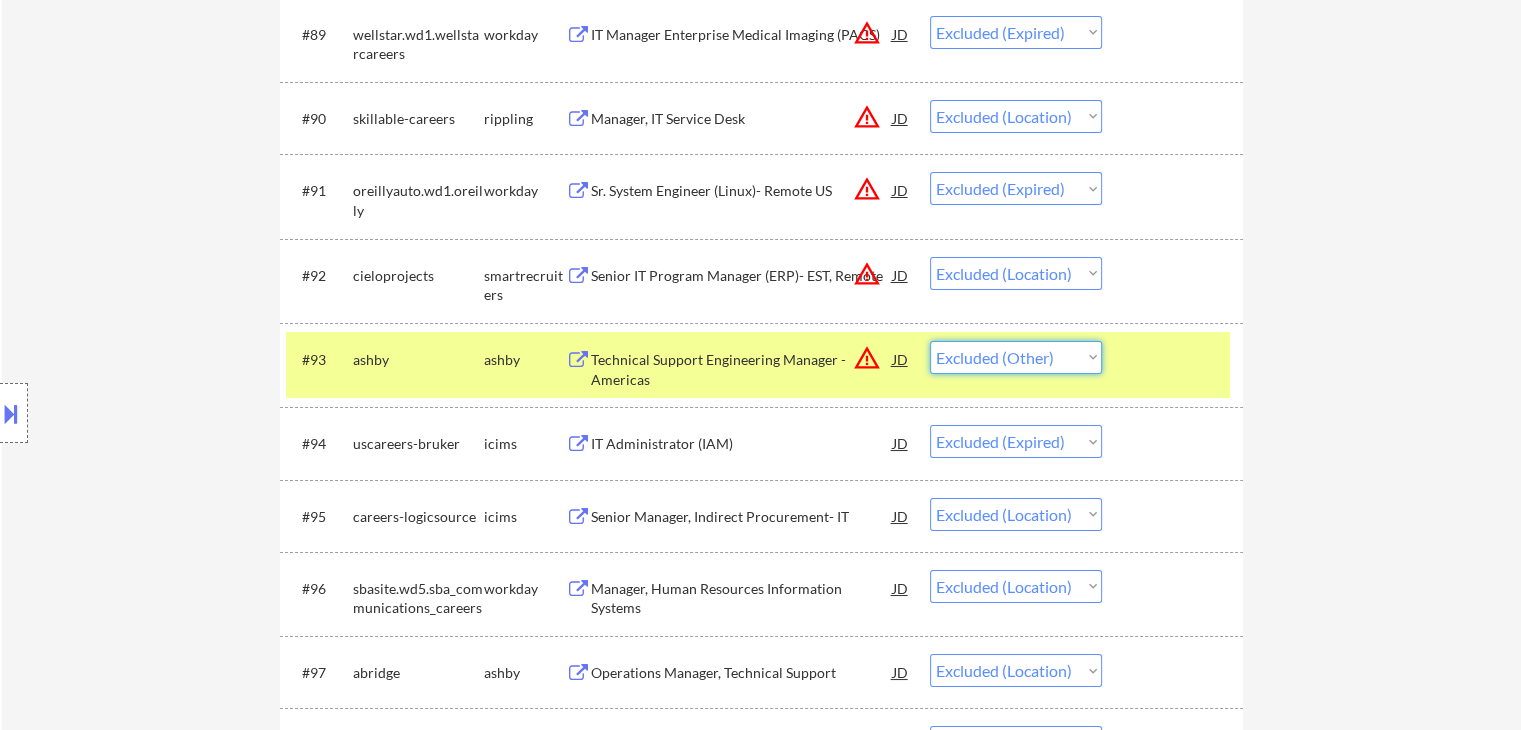 drag, startPoint x: 1001, startPoint y: 351, endPoint x: 1079, endPoint y: 628, distance: 287.7725 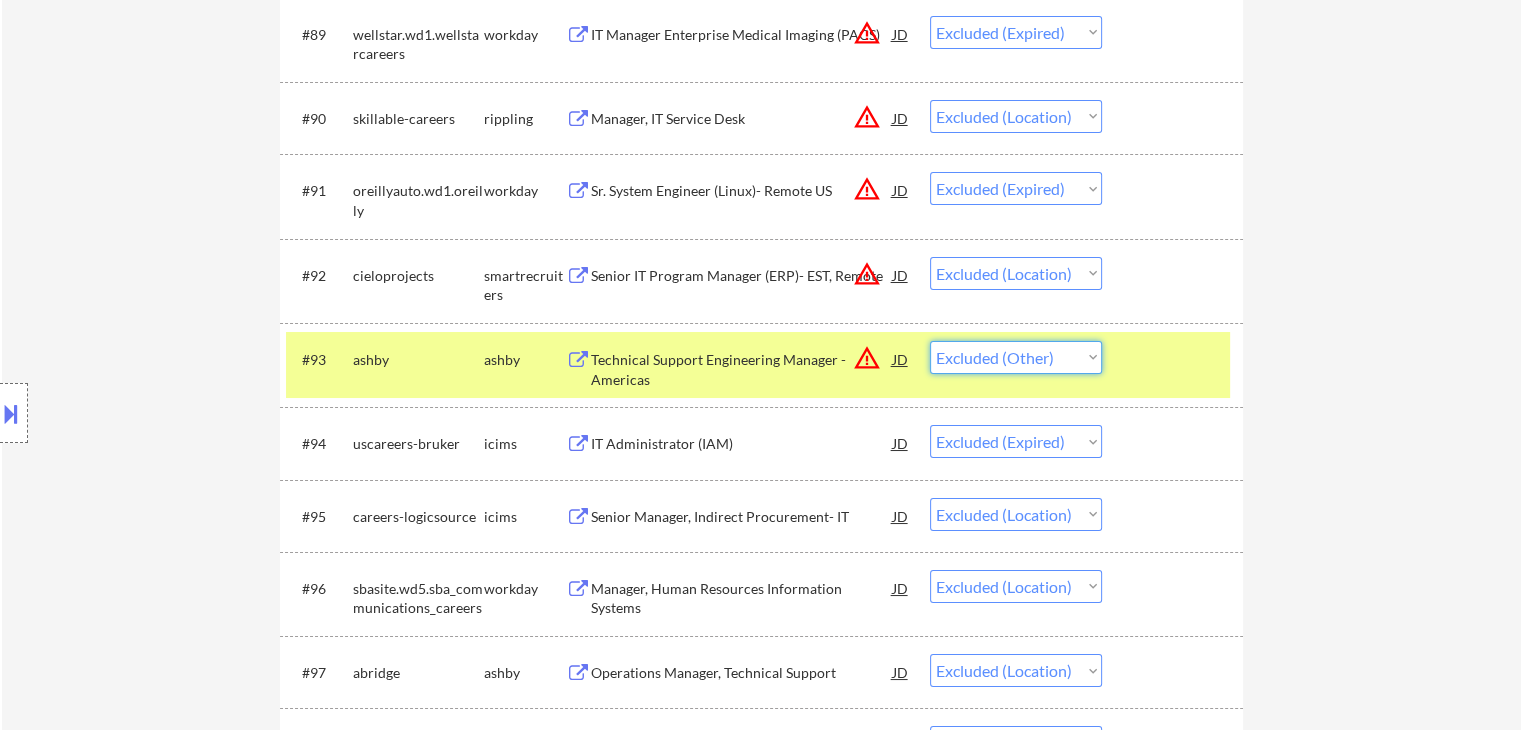 select on ""excluded"" 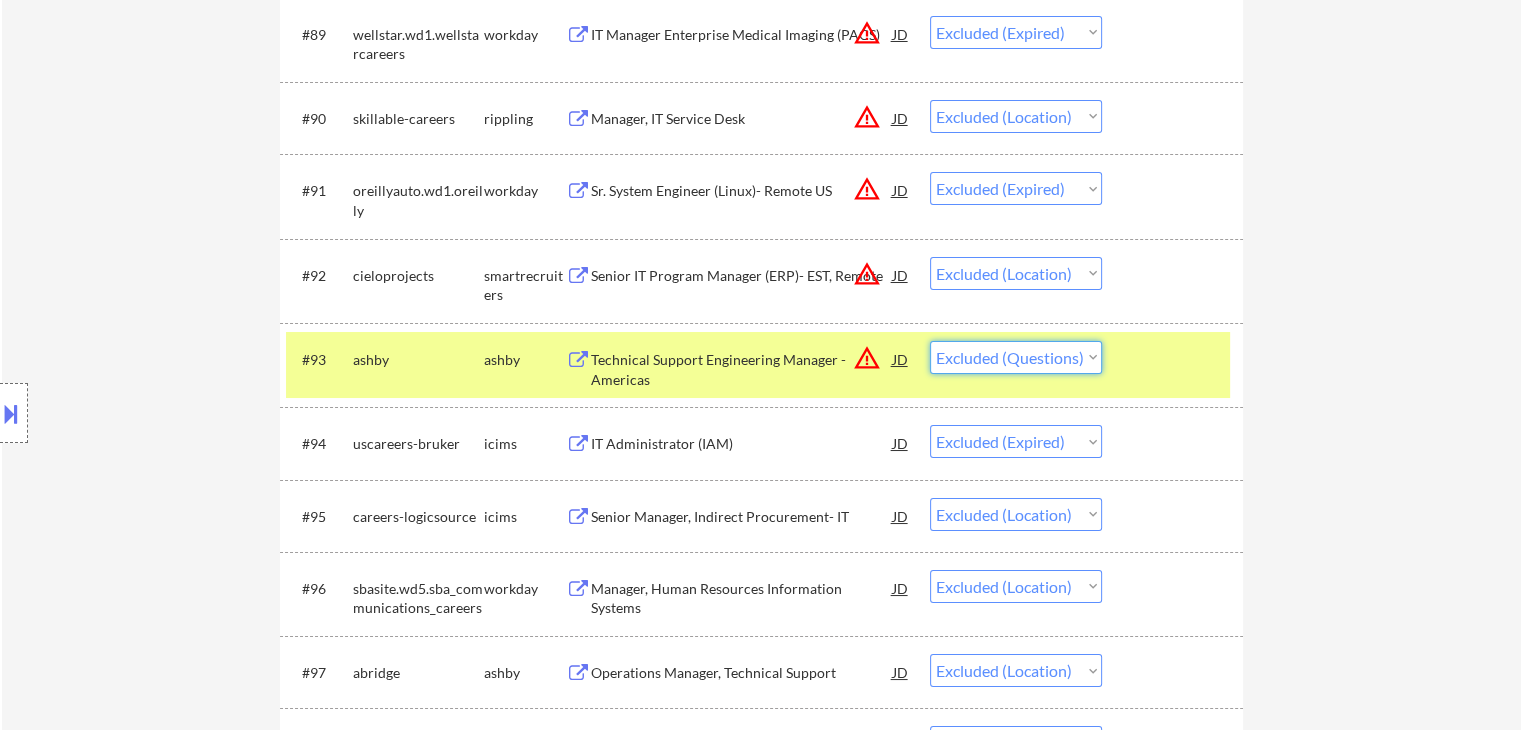click on "Choose an option... Pending Applied Excluded (Questions) Excluded (Expired) Excluded (Location) Excluded (Bad Match) Excluded (Blocklist) Excluded (Salary) Excluded (Other)" at bounding box center (1016, 357) 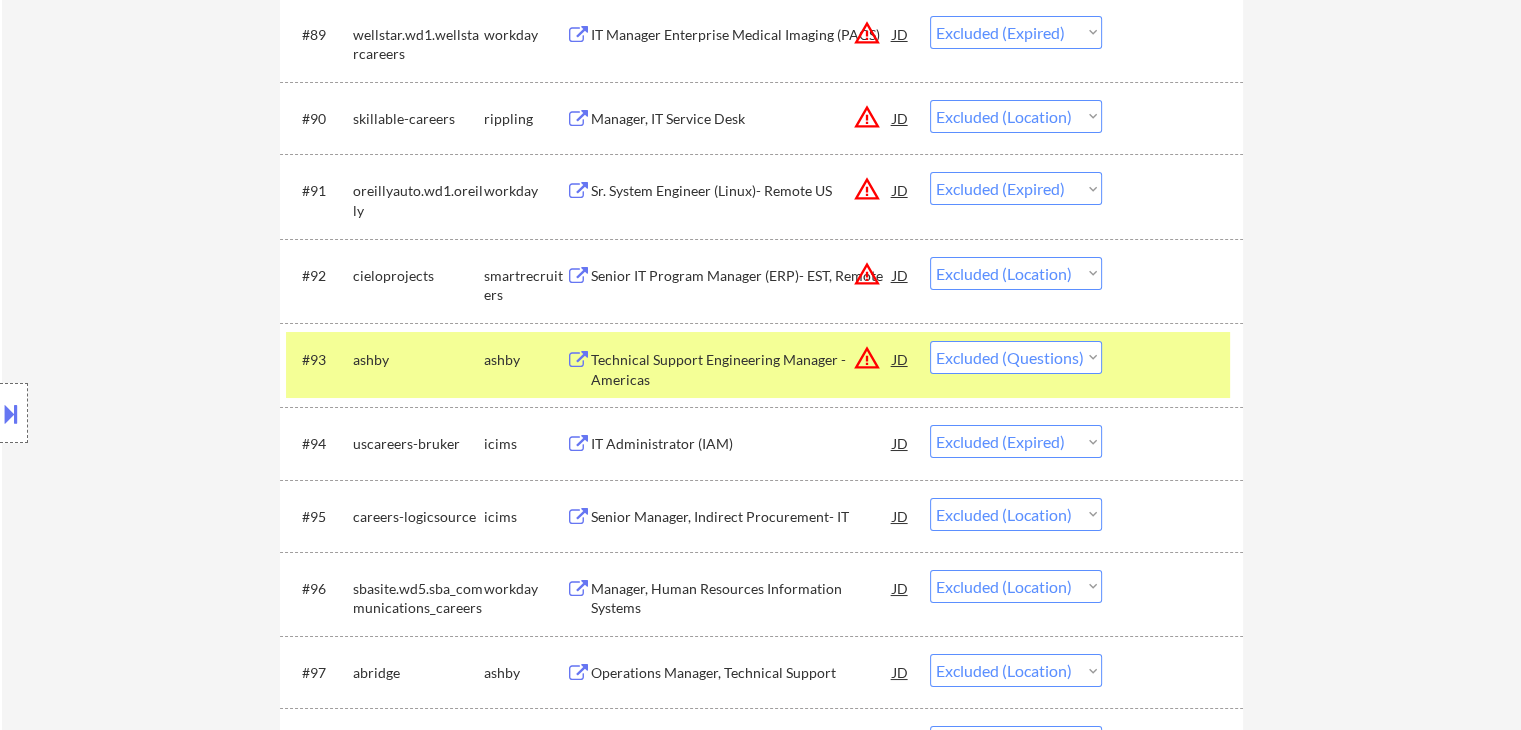click on "Location Inclusions: remote" at bounding box center (179, 413) 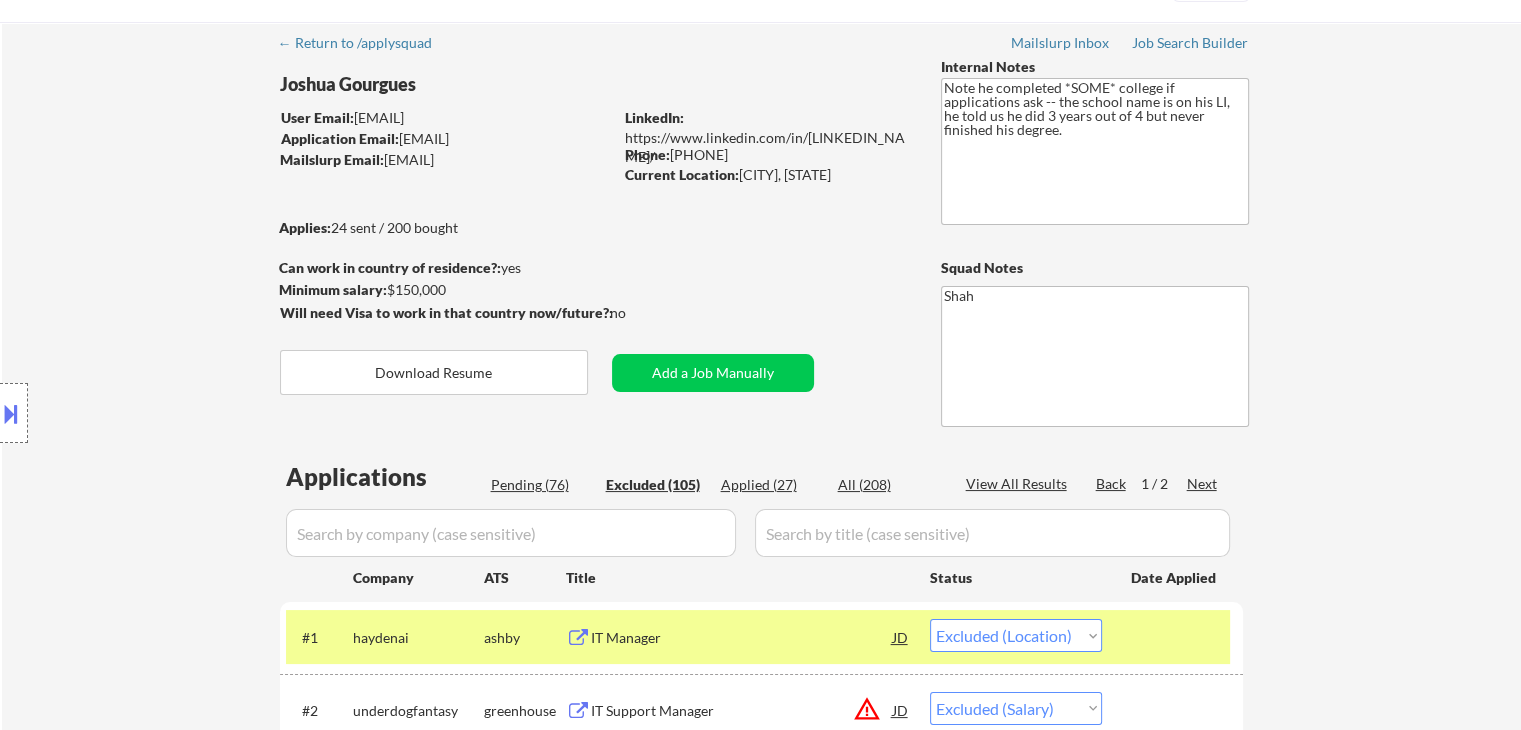 scroll, scrollTop: 0, scrollLeft: 0, axis: both 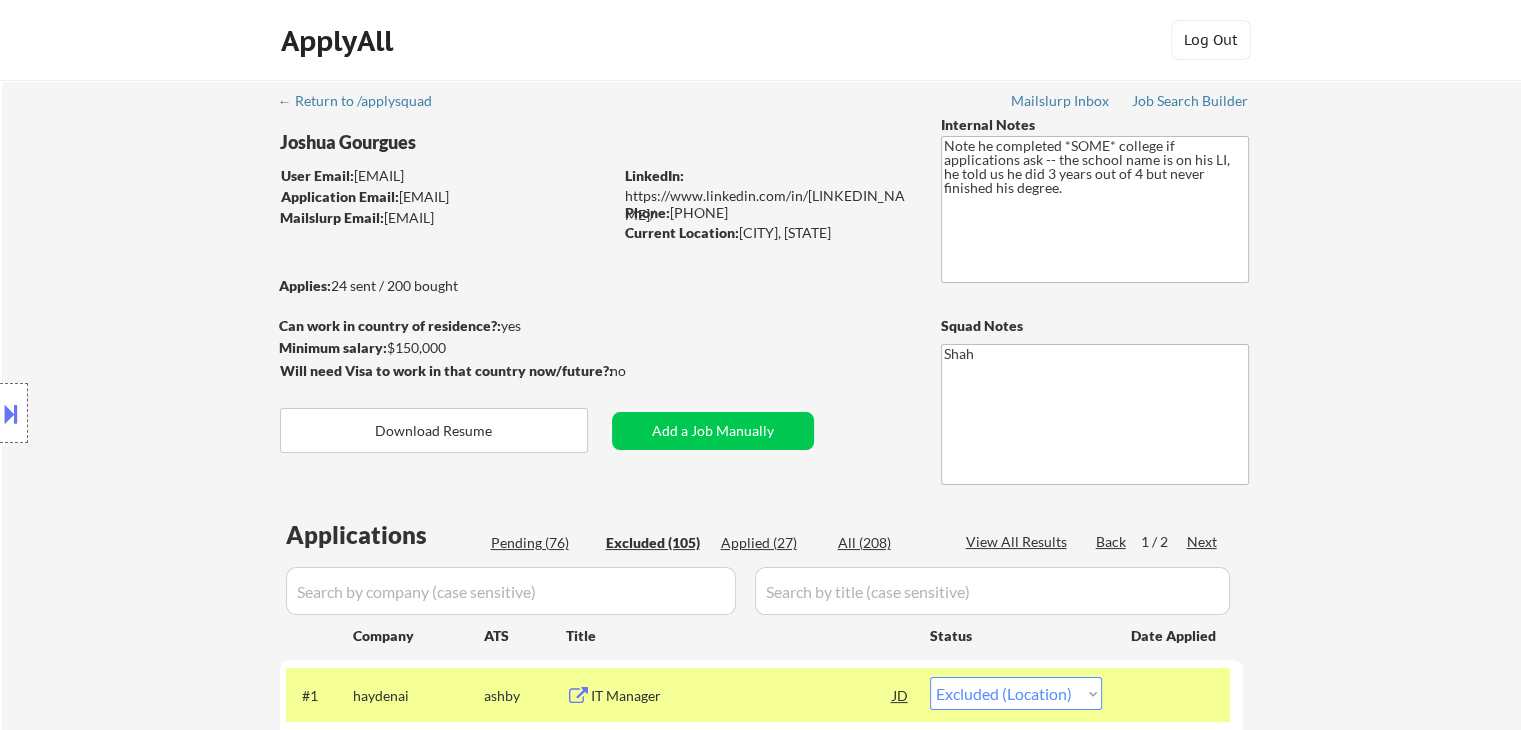 click on "Pending (76)" at bounding box center (541, 543) 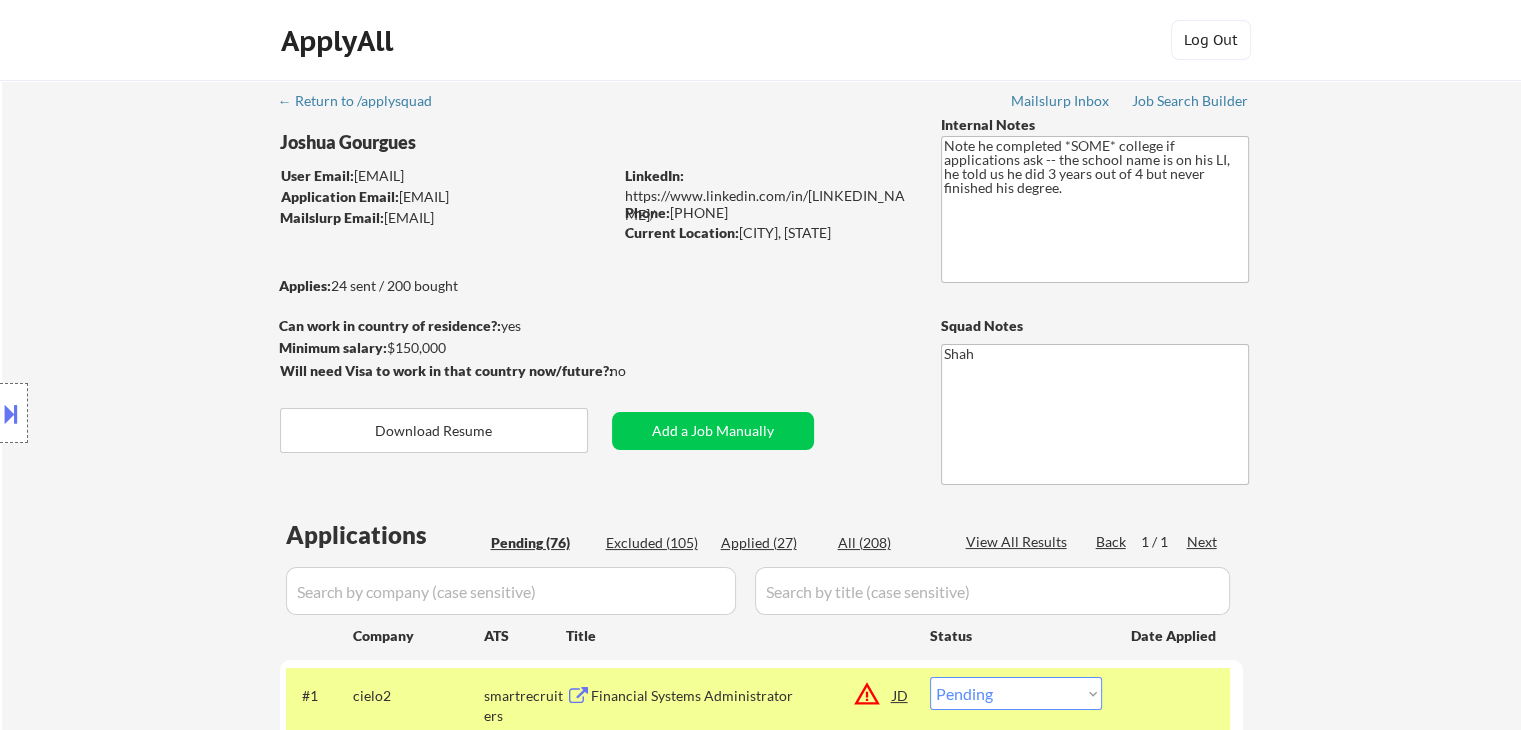 click on "Location Inclusions: remote" at bounding box center [179, 413] 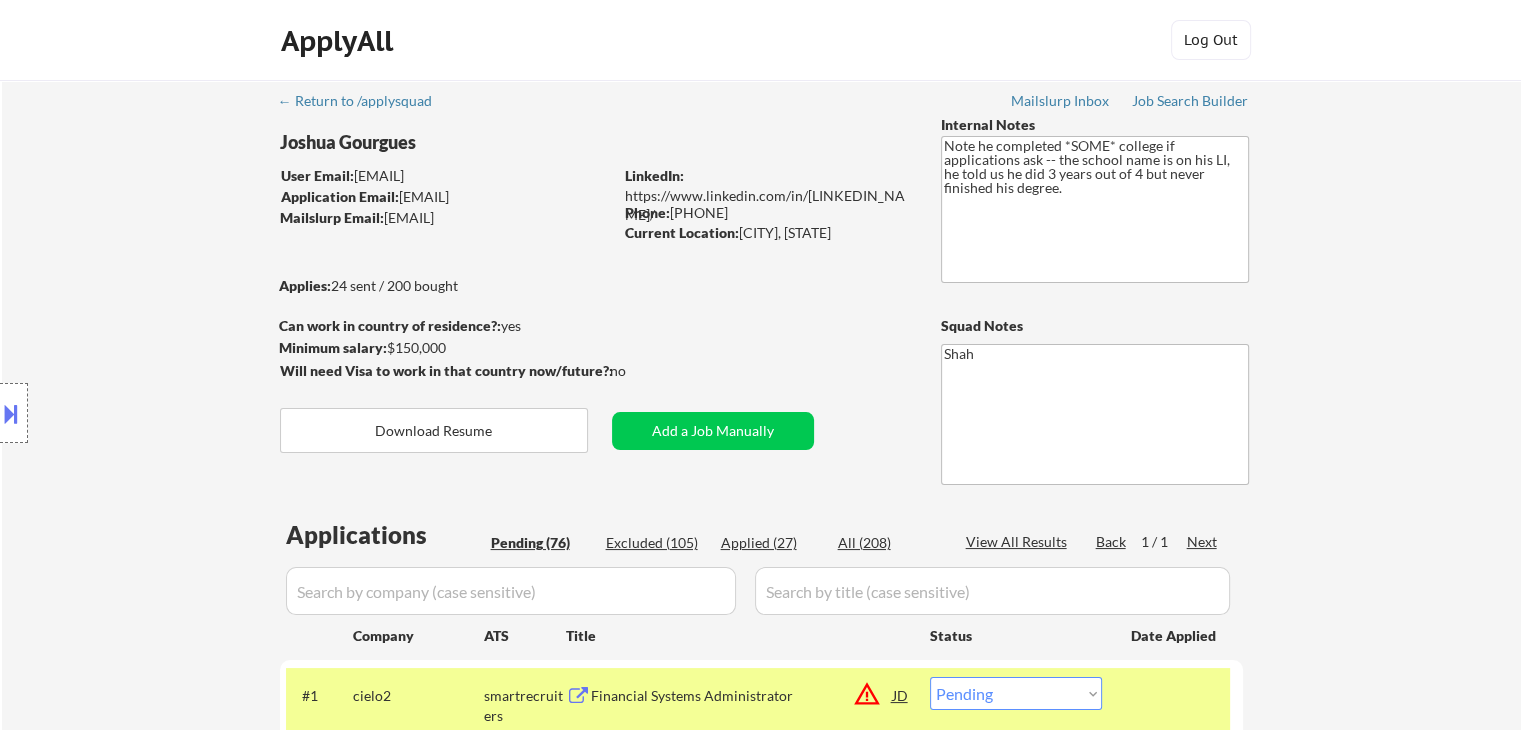 click on "Location Inclusions: remote" at bounding box center (179, 413) 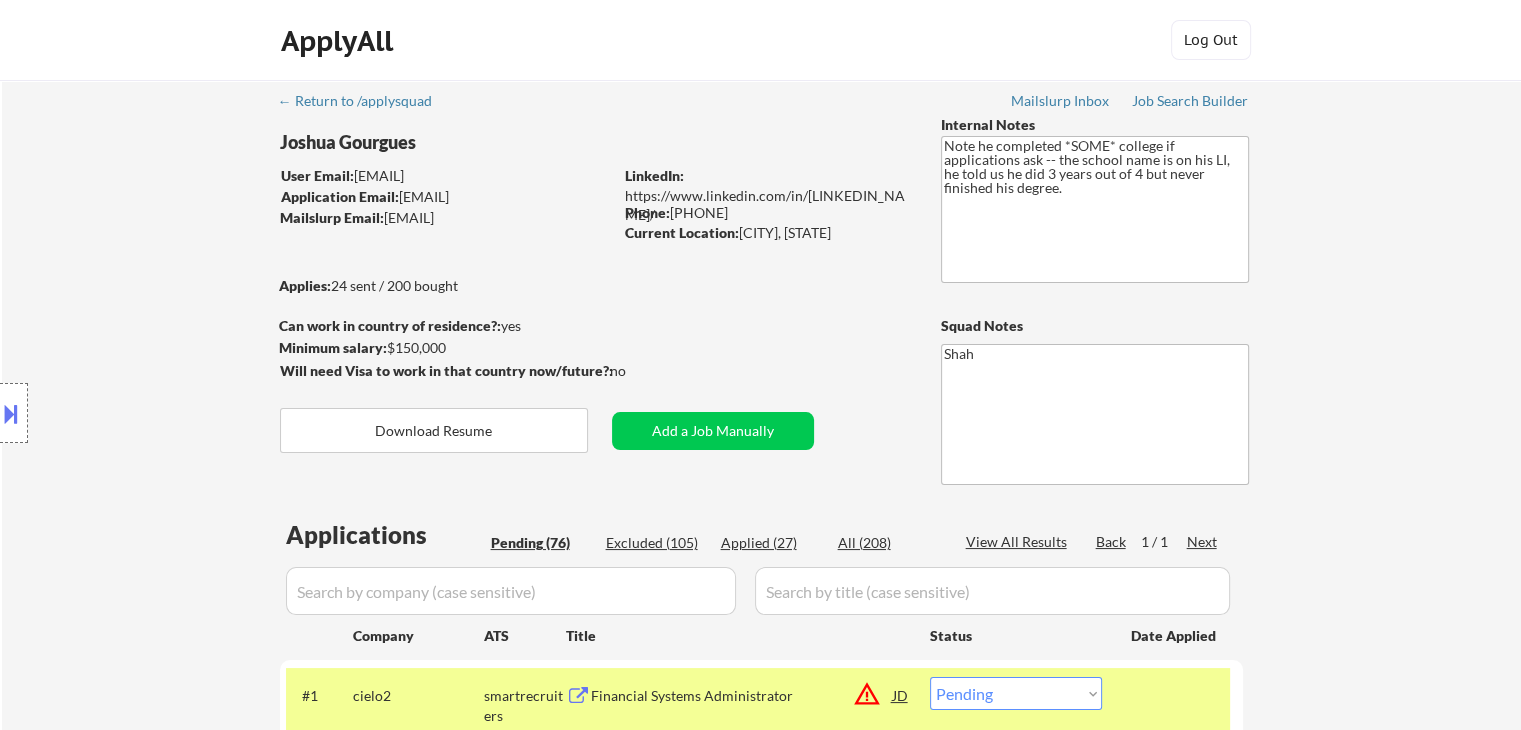 click on "Location Inclusions: remote" at bounding box center (179, 413) 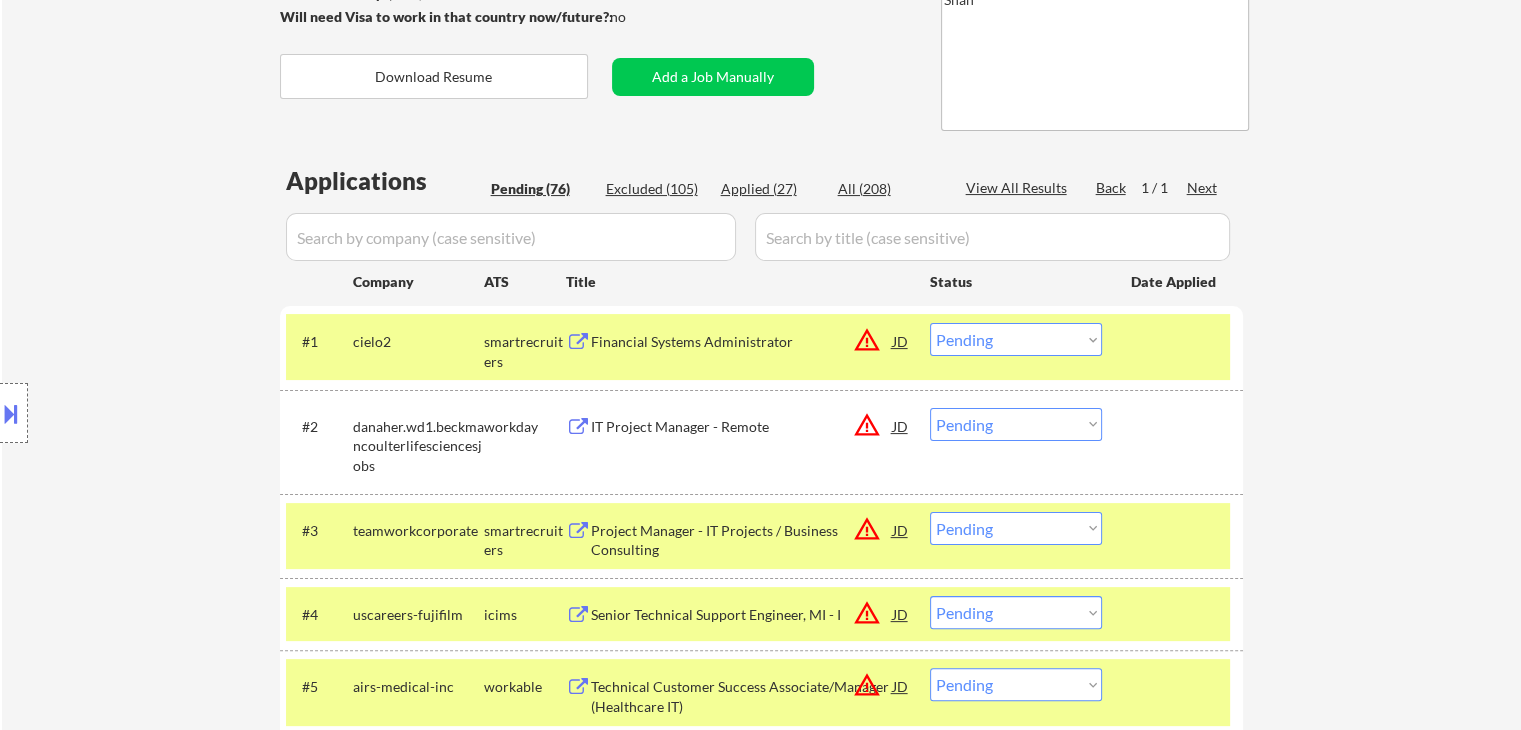 scroll, scrollTop: 400, scrollLeft: 0, axis: vertical 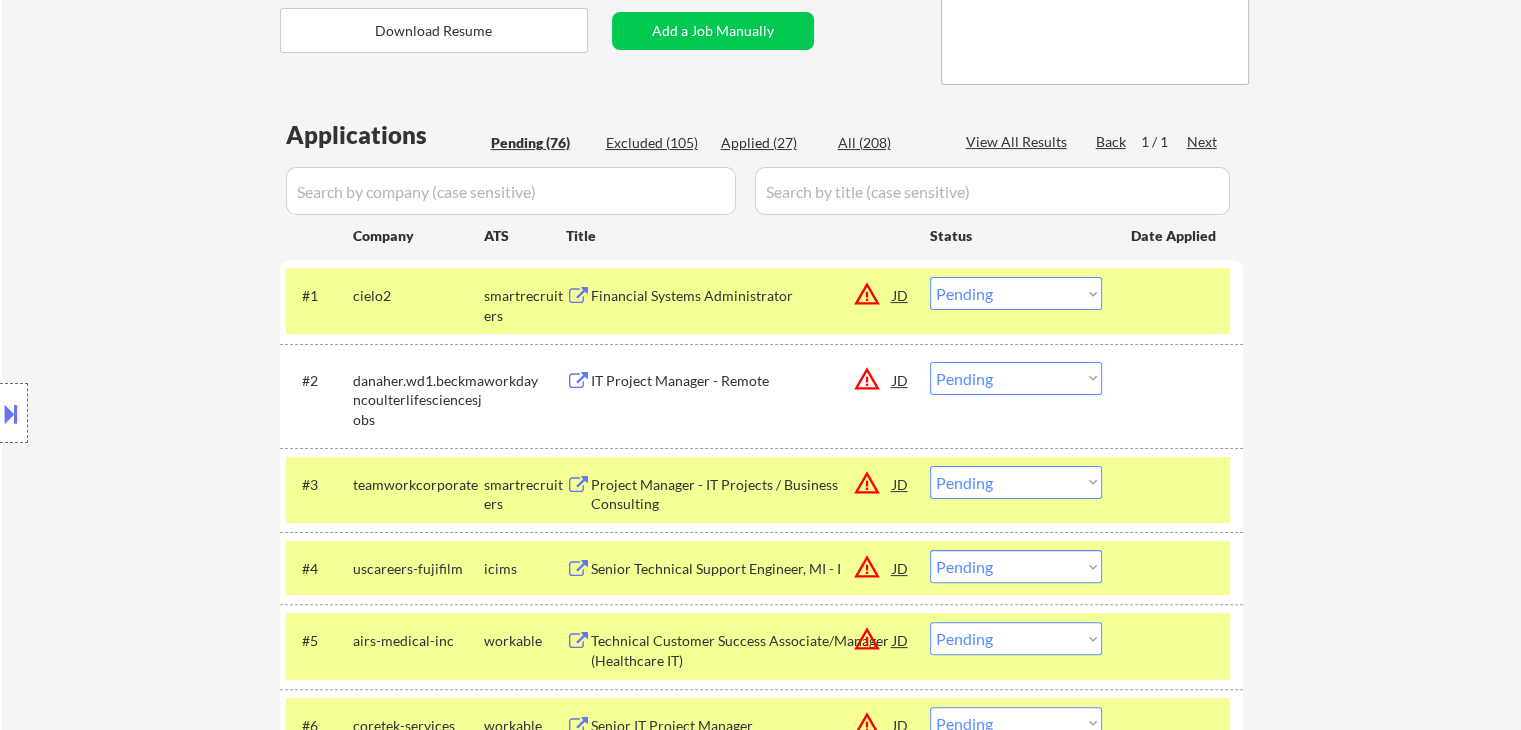 click on "Financial Systems Administrator" at bounding box center [742, 296] 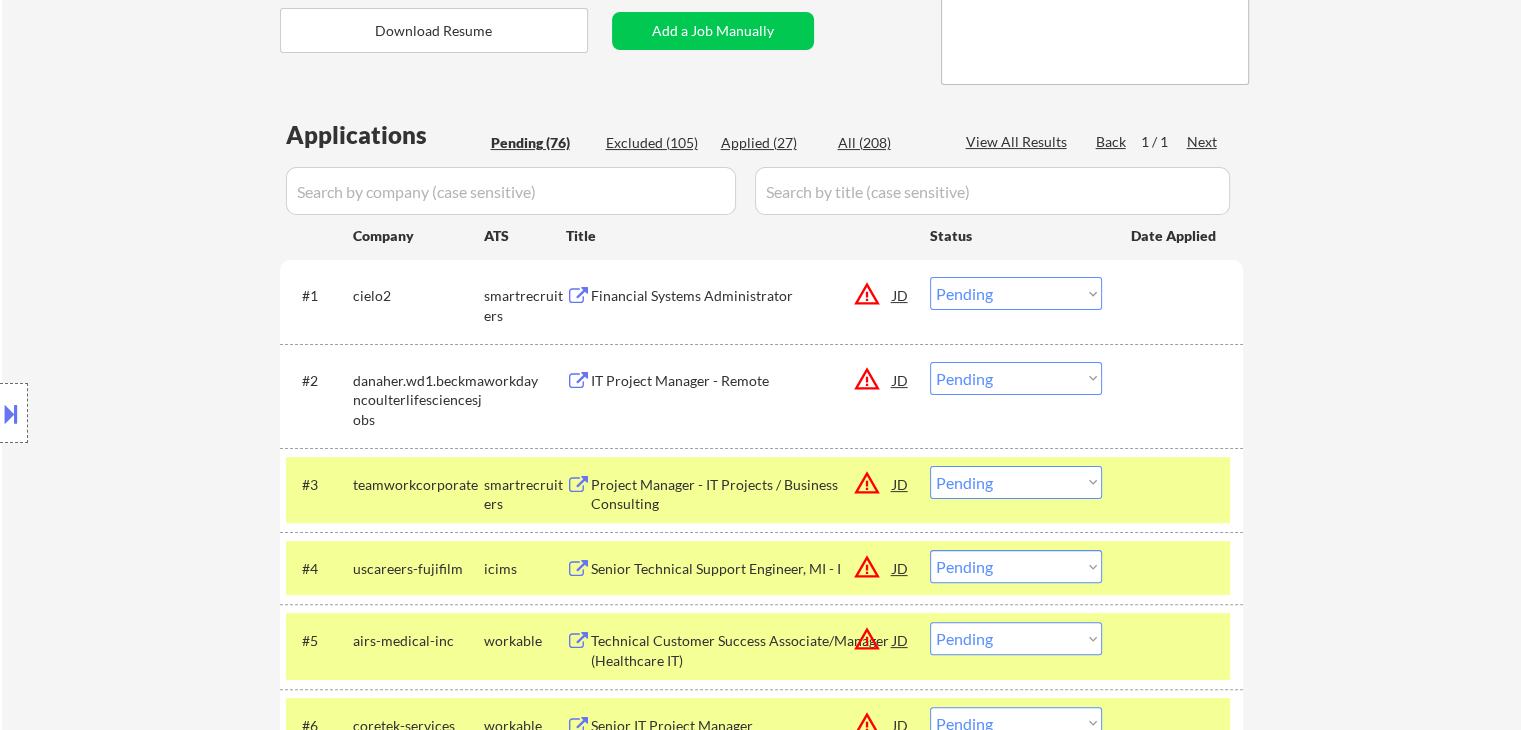 drag, startPoint x: 1029, startPoint y: 282, endPoint x: 1011, endPoint y: 276, distance: 18.973665 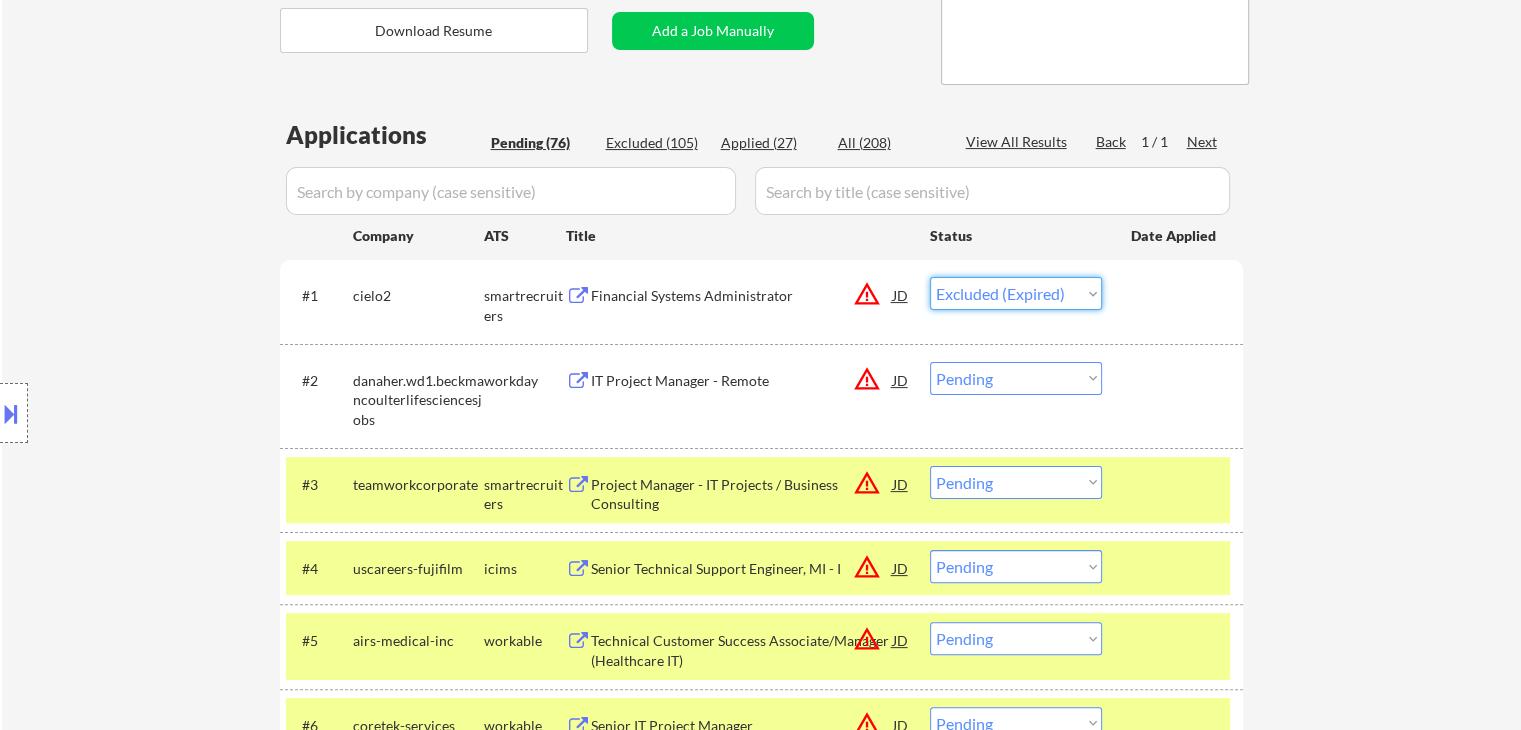 click on "Choose an option... Pending Applied Excluded (Questions) Excluded (Expired) Excluded (Location) Excluded (Bad Match) Excluded (Blocklist) Excluded (Salary) Excluded (Other)" at bounding box center [1016, 293] 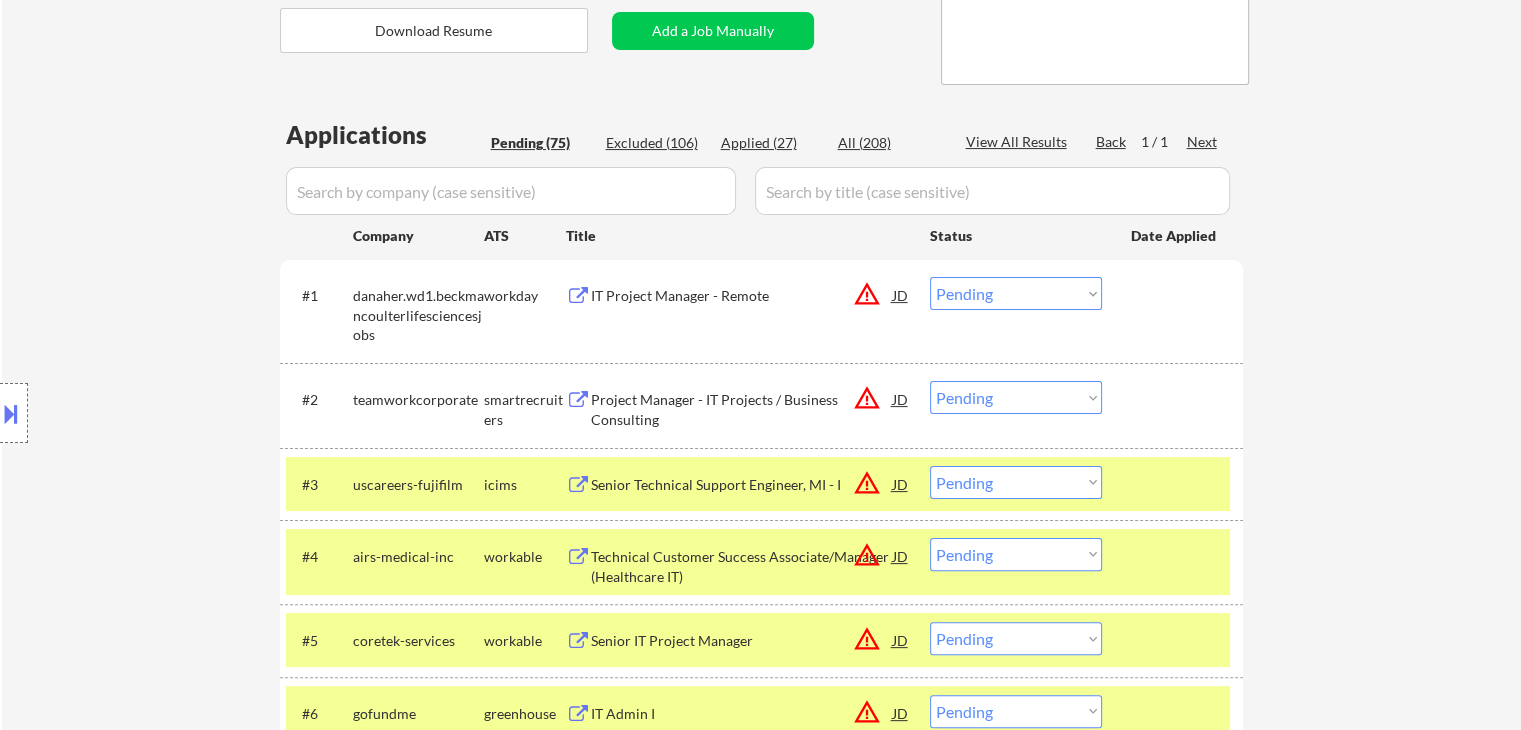 click on "Location Inclusions: remote" at bounding box center [179, 413] 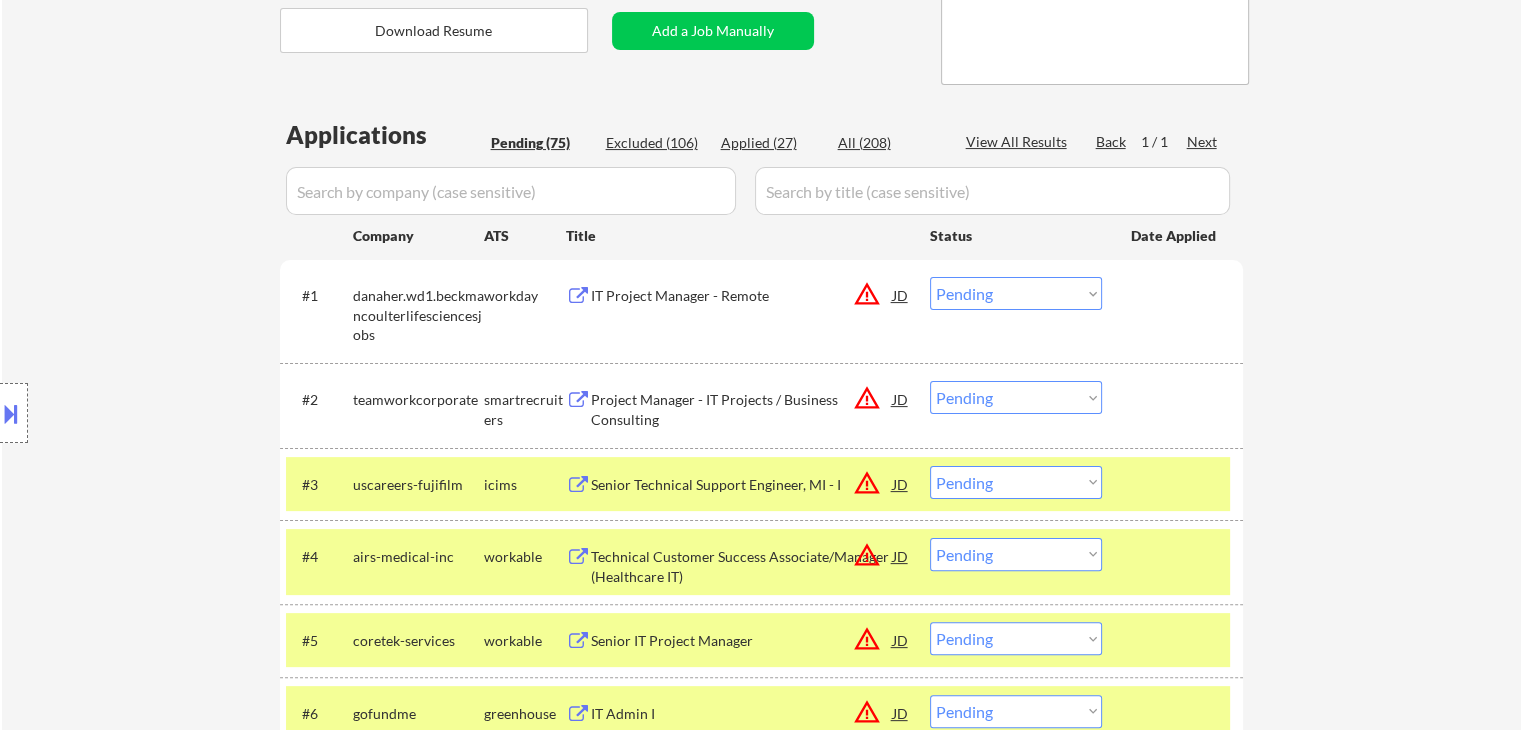 click on "Location Inclusions: remote" at bounding box center (179, 413) 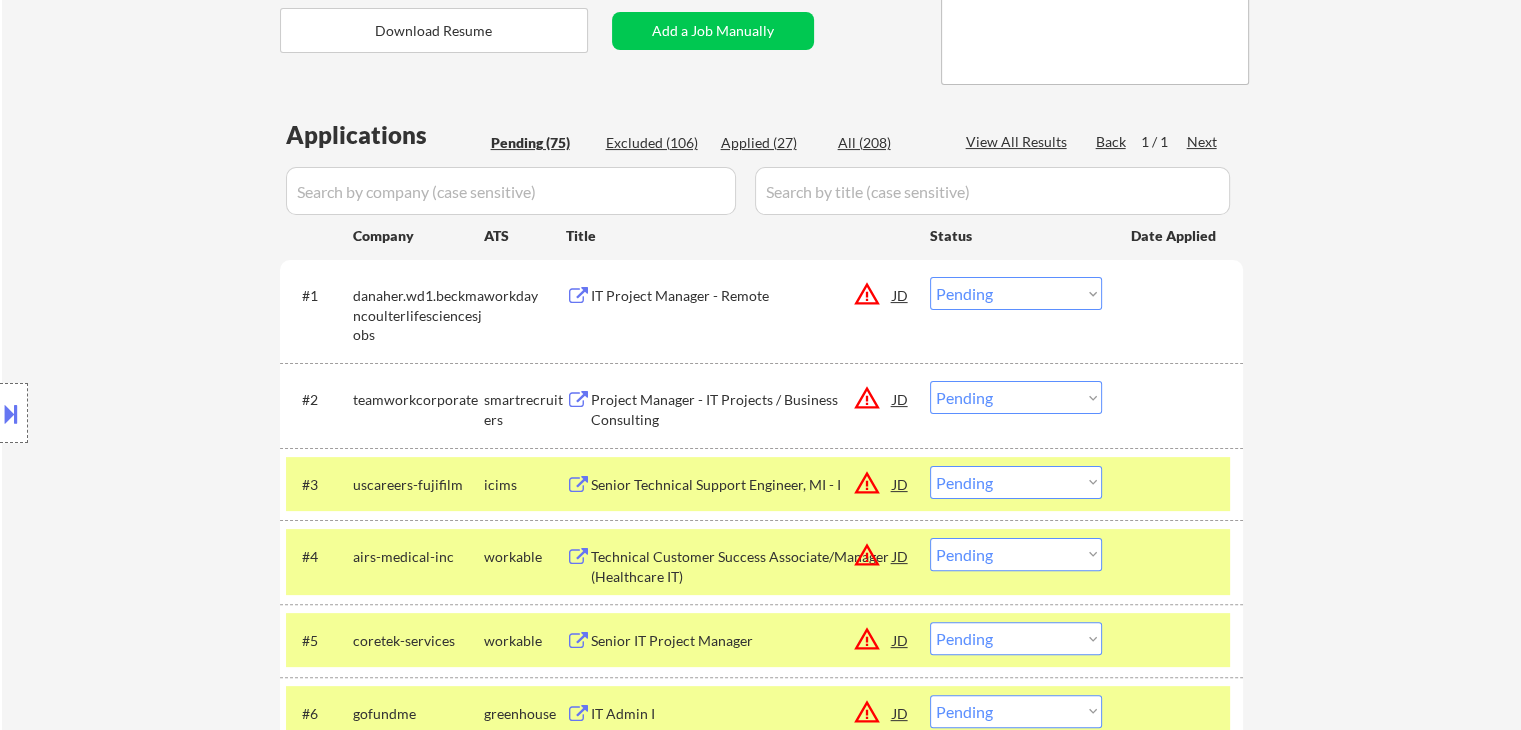 click on "IT Project Manager - Remote" at bounding box center (742, 296) 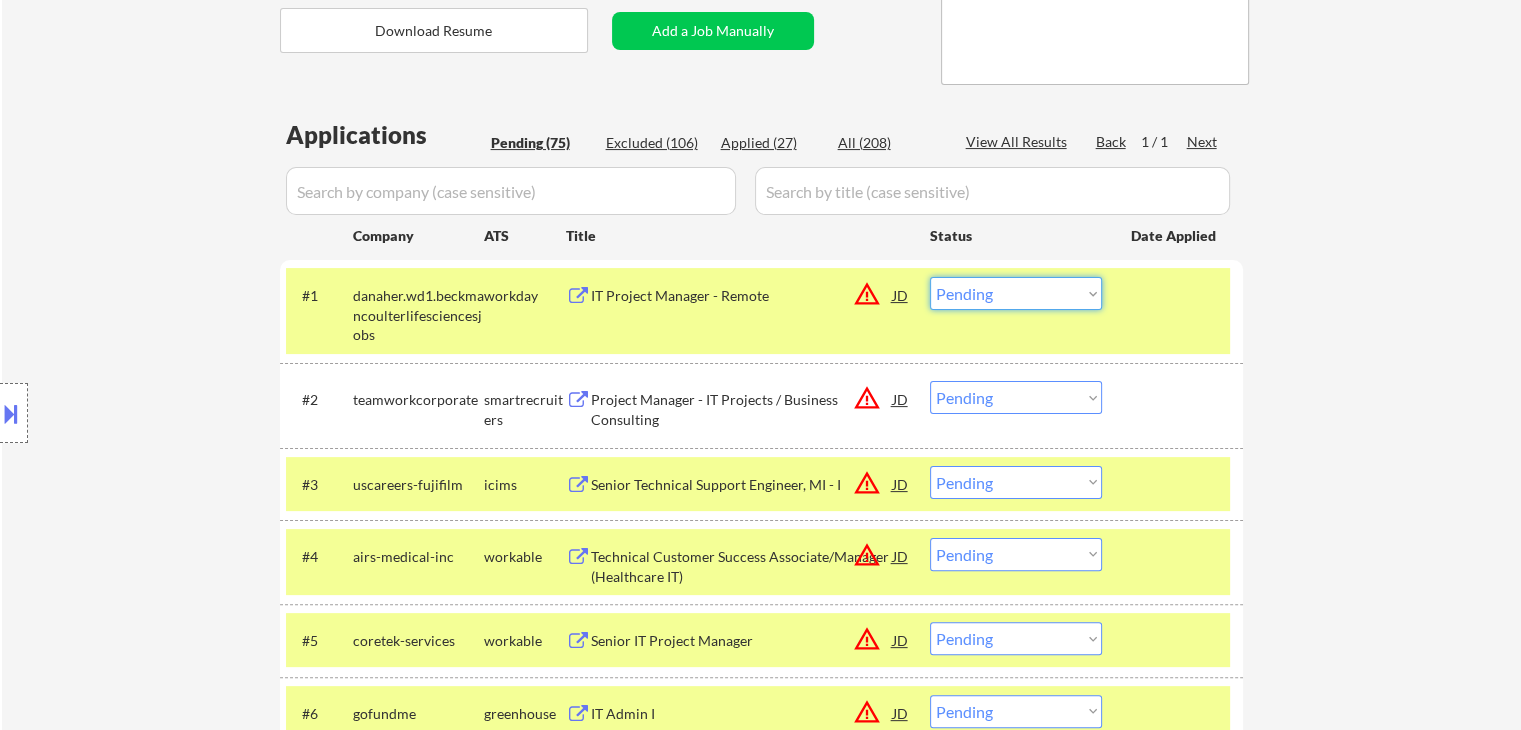 click on "Choose an option... Pending Applied Excluded (Questions) Excluded (Expired) Excluded (Location) Excluded (Bad Match) Excluded (Blocklist) Excluded (Salary) Excluded (Other)" at bounding box center [1016, 293] 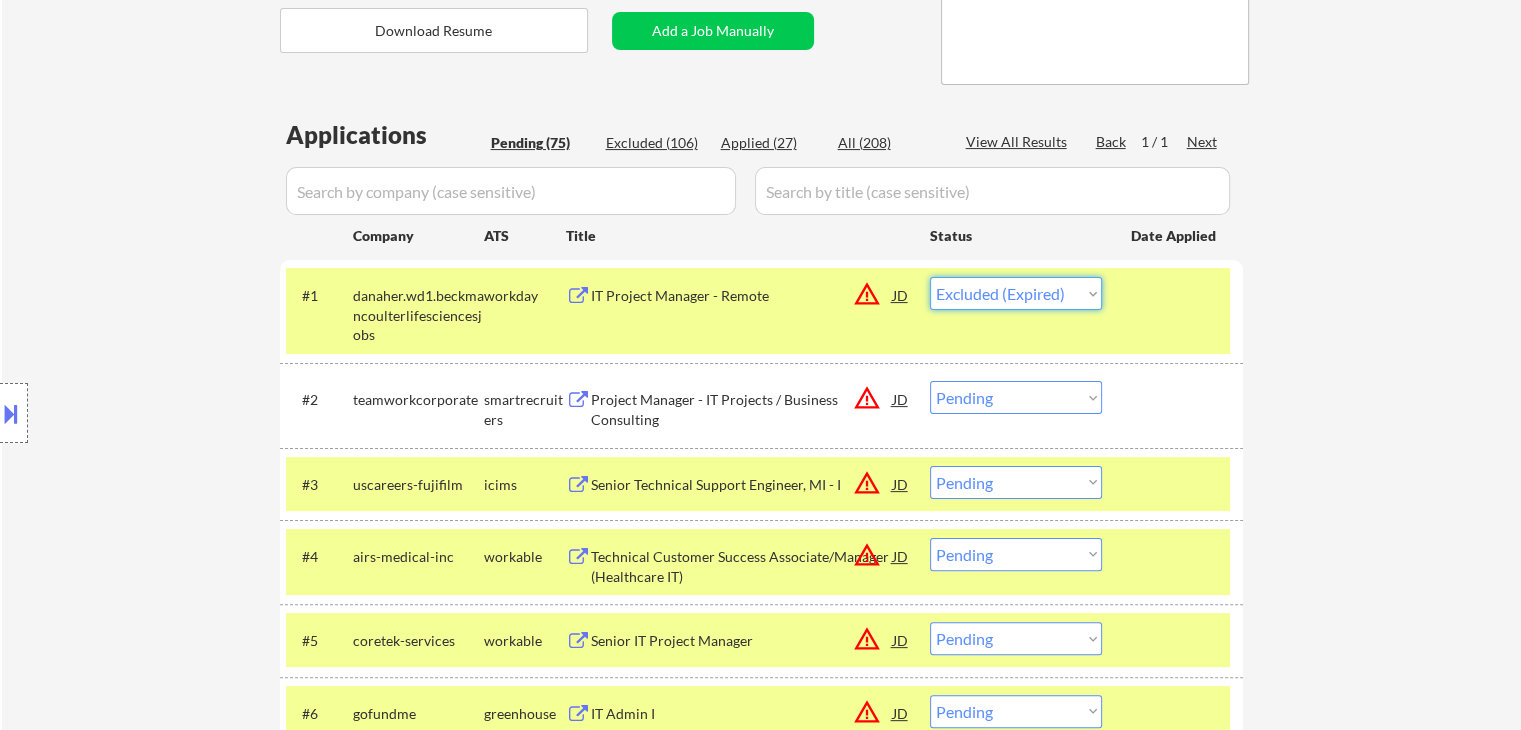 click on "Choose an option... Pending Applied Excluded (Questions) Excluded (Expired) Excluded (Location) Excluded (Bad Match) Excluded (Blocklist) Excluded (Salary) Excluded (Other)" at bounding box center [1016, 293] 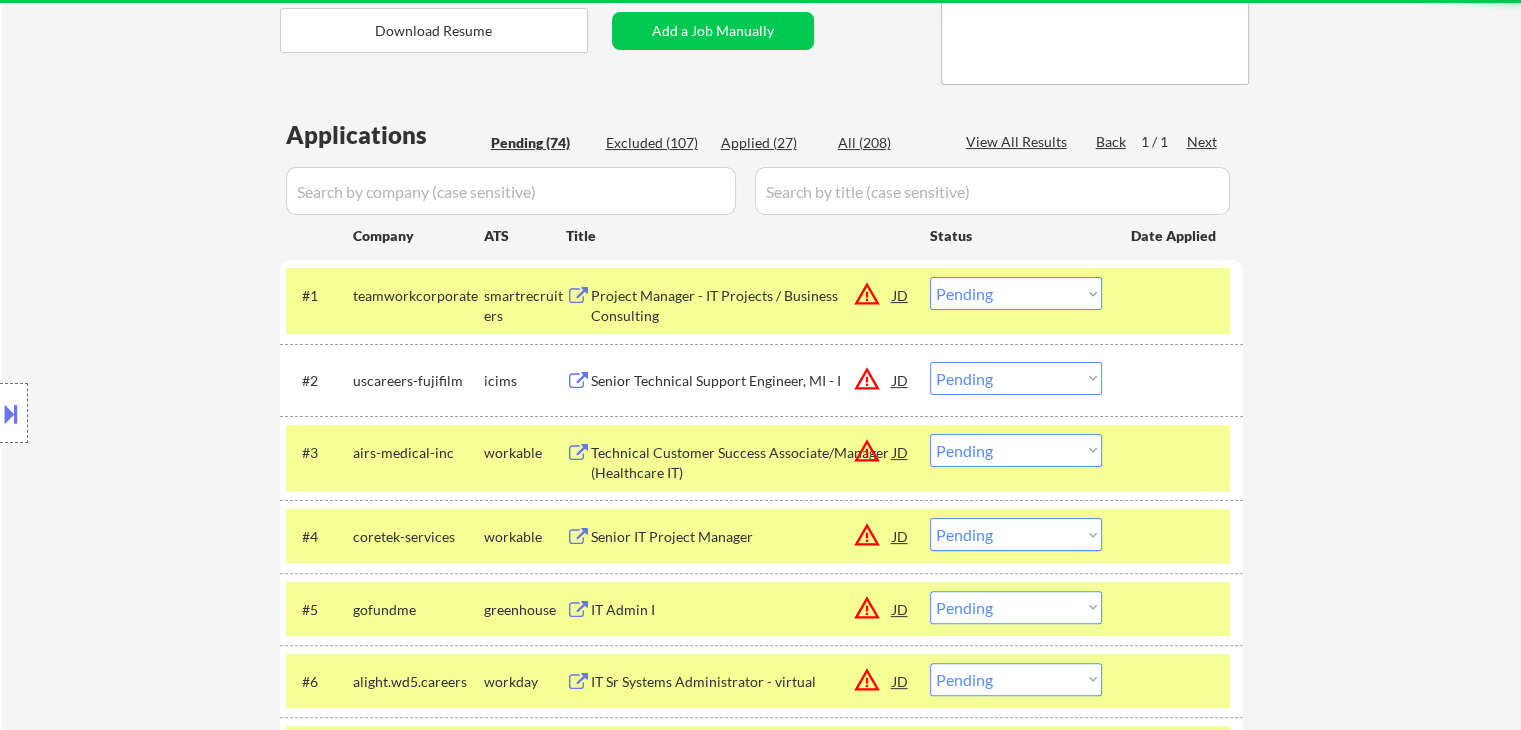 click on "Project Manager - IT Projects / Business Consulting" at bounding box center (742, 305) 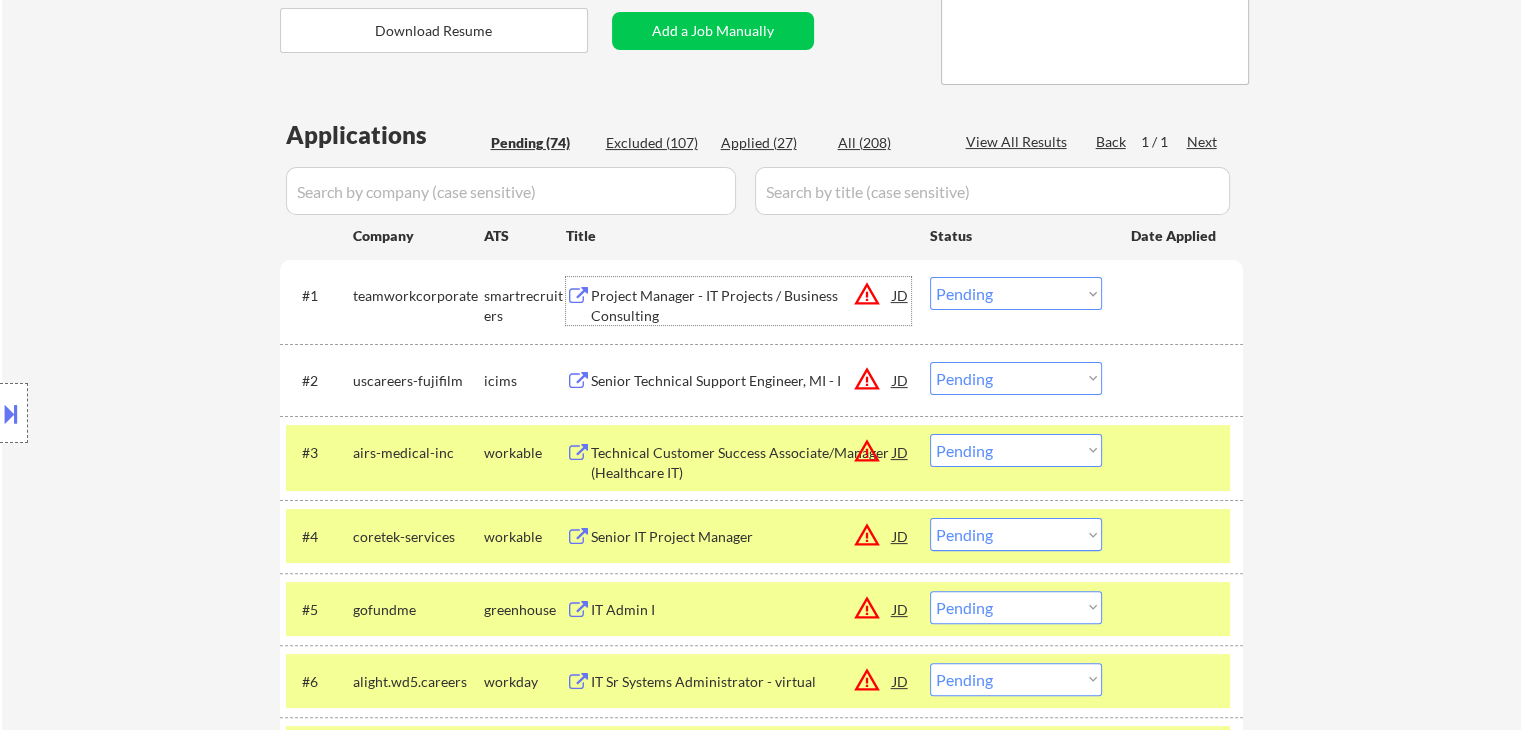 click on "Choose an option... Pending Applied Excluded (Questions) Excluded (Expired) Excluded (Location) Excluded (Bad Match) Excluded (Blocklist) Excluded (Salary) Excluded (Other)" at bounding box center [1016, 293] 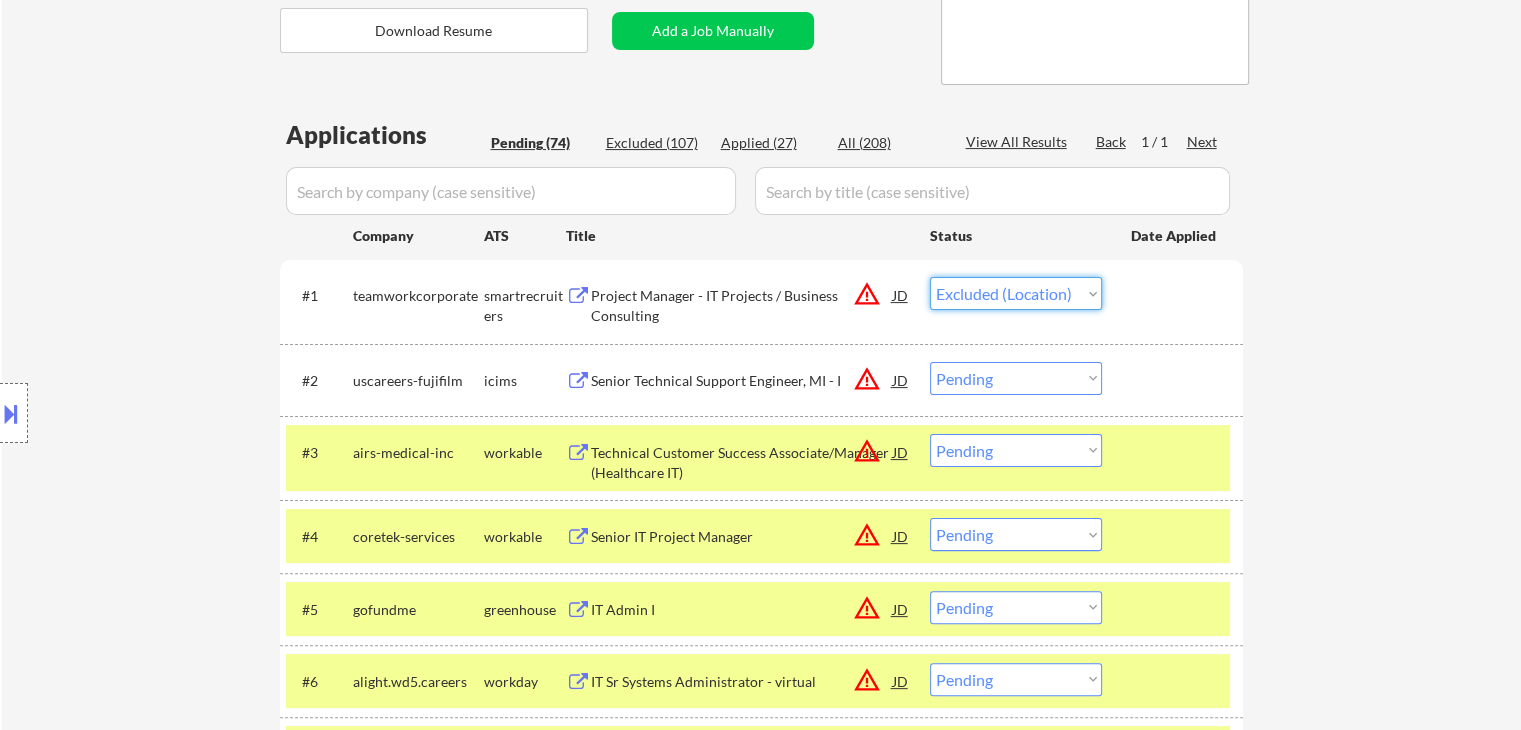 click on "Choose an option... Pending Applied Excluded (Questions) Excluded (Expired) Excluded (Location) Excluded (Bad Match) Excluded (Blocklist) Excluded (Salary) Excluded (Other)" at bounding box center [1016, 293] 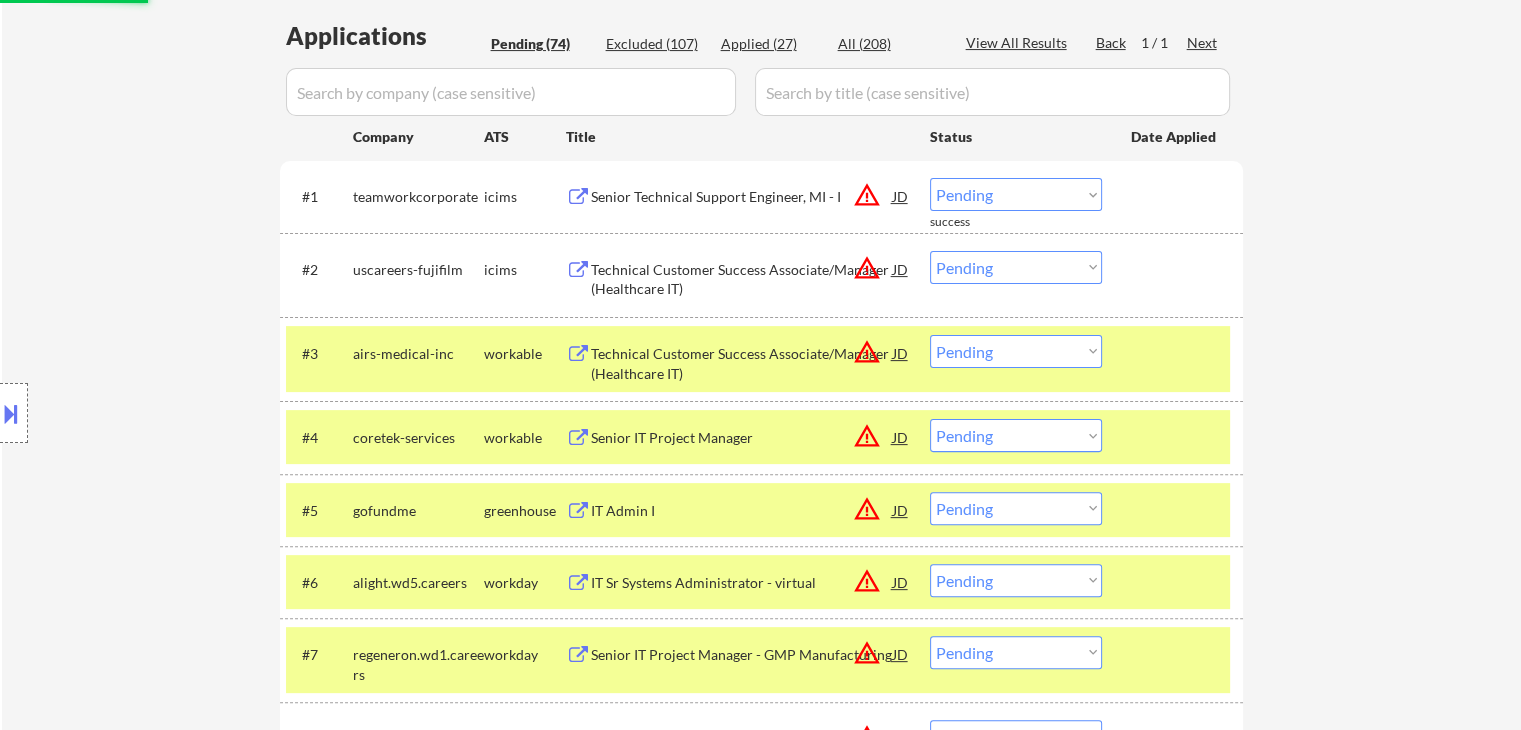 scroll, scrollTop: 500, scrollLeft: 0, axis: vertical 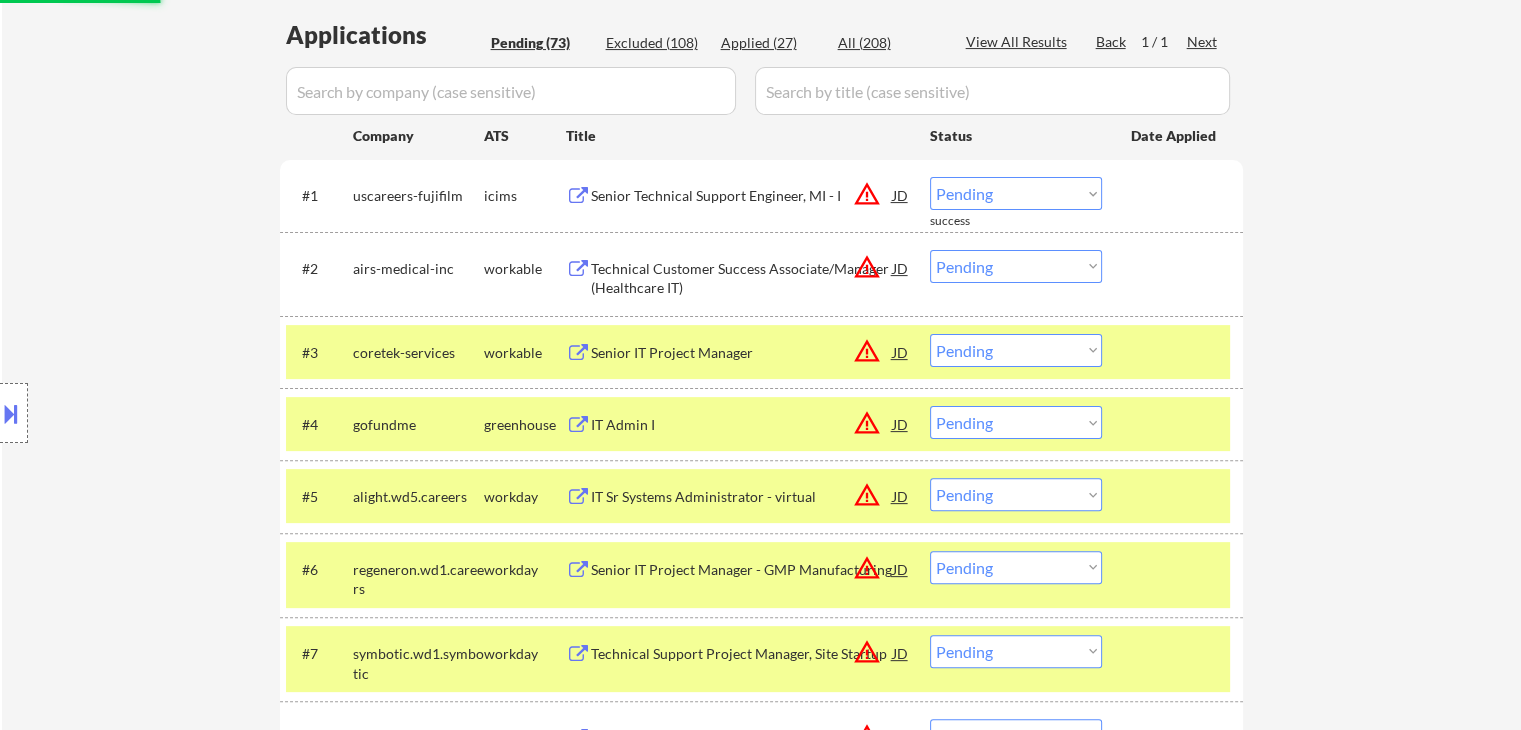 click on "Senior Technical Support Engineer, MI - I" at bounding box center (742, 196) 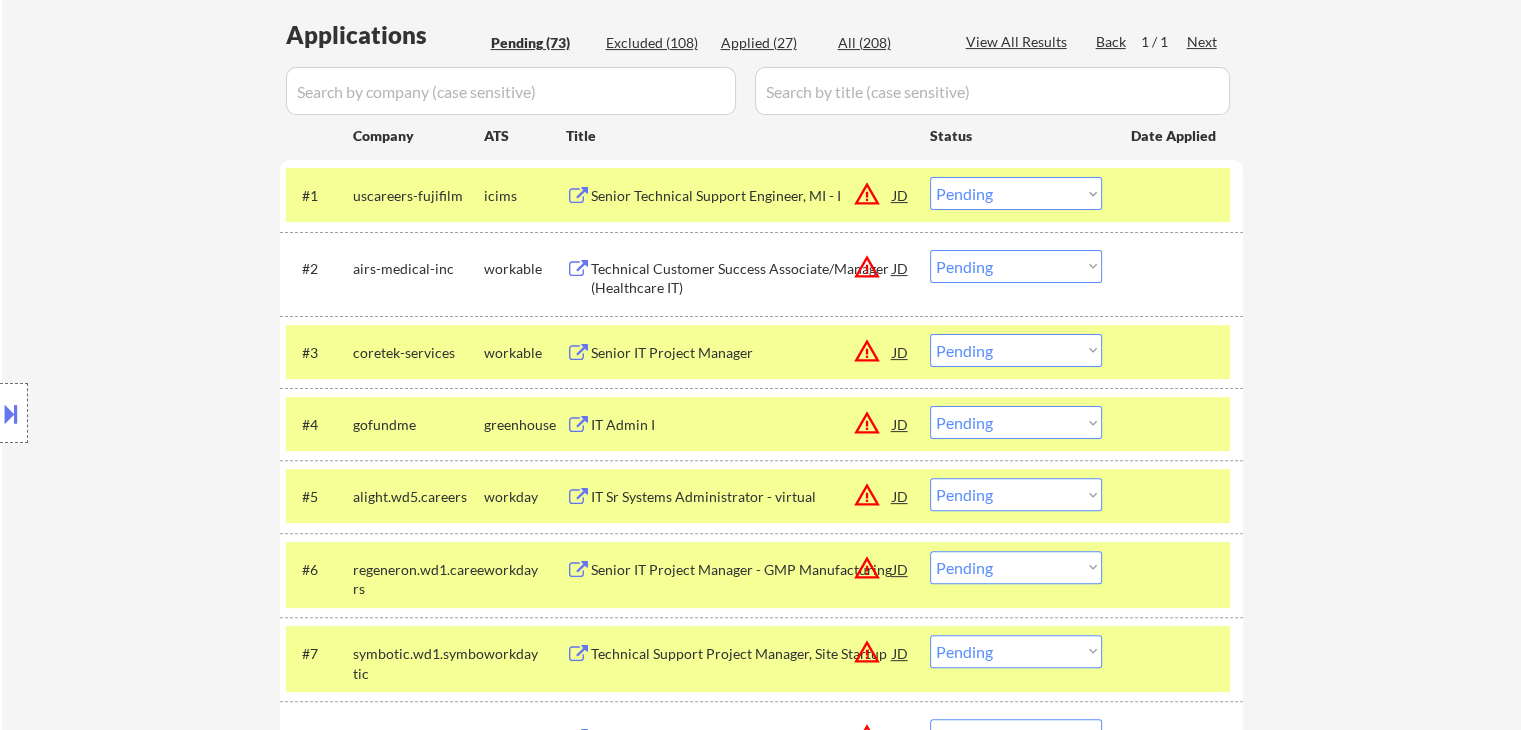 drag, startPoint x: 1006, startPoint y: 197, endPoint x: 981, endPoint y: 190, distance: 25.96151 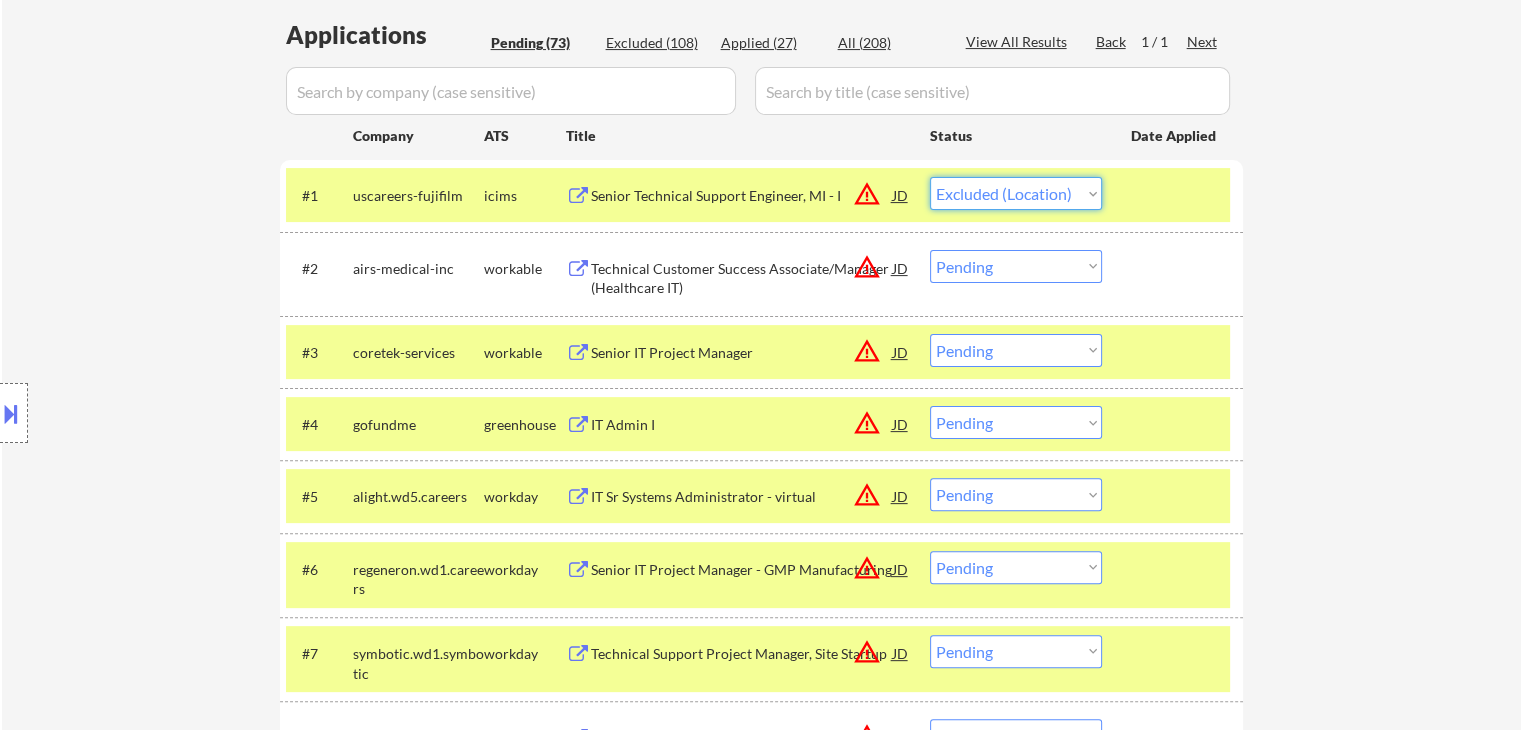 click on "Choose an option... Pending Applied Excluded (Questions) Excluded (Expired) Excluded (Location) Excluded (Bad Match) Excluded (Blocklist) Excluded (Salary) Excluded (Other)" at bounding box center [1016, 193] 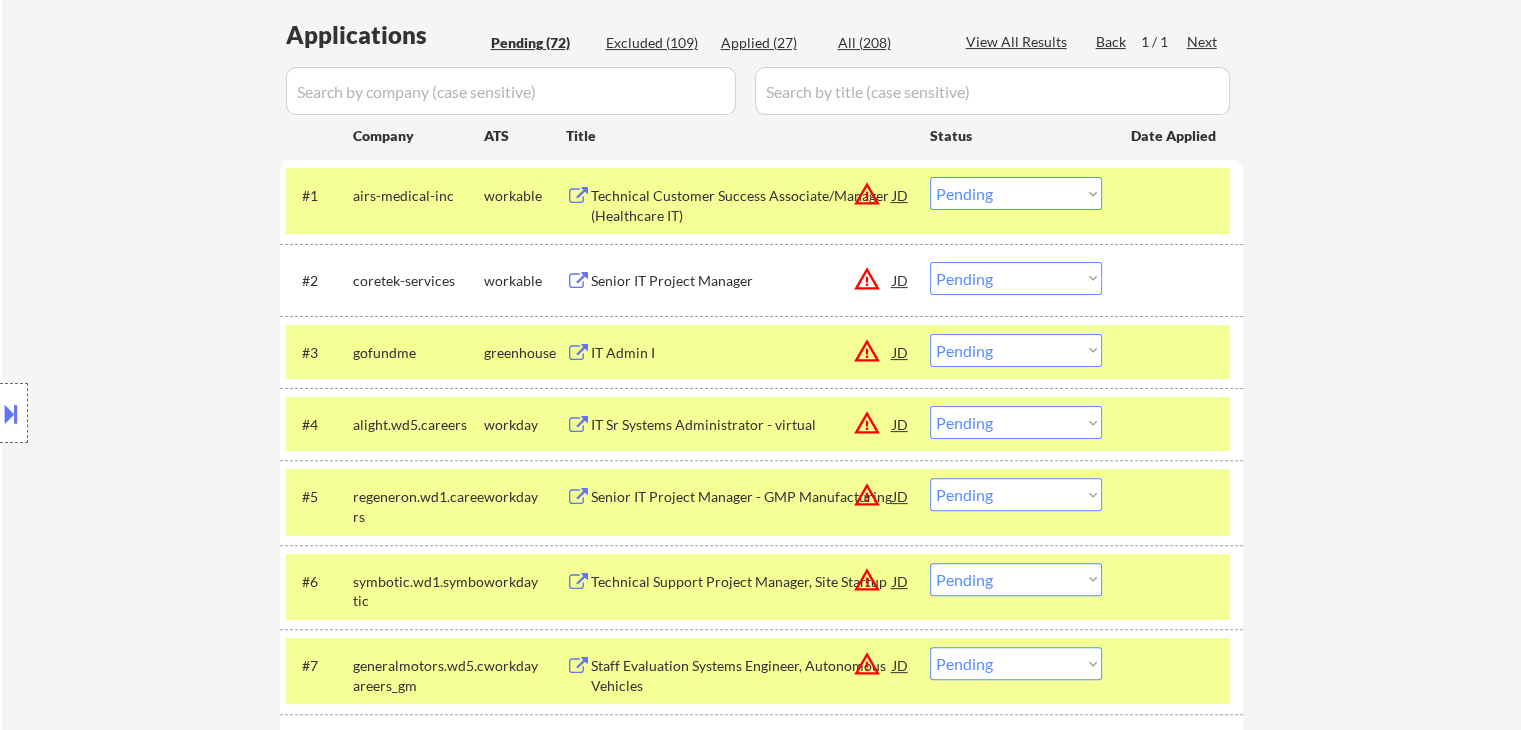 click on "Location Inclusions: remote" at bounding box center (179, 413) 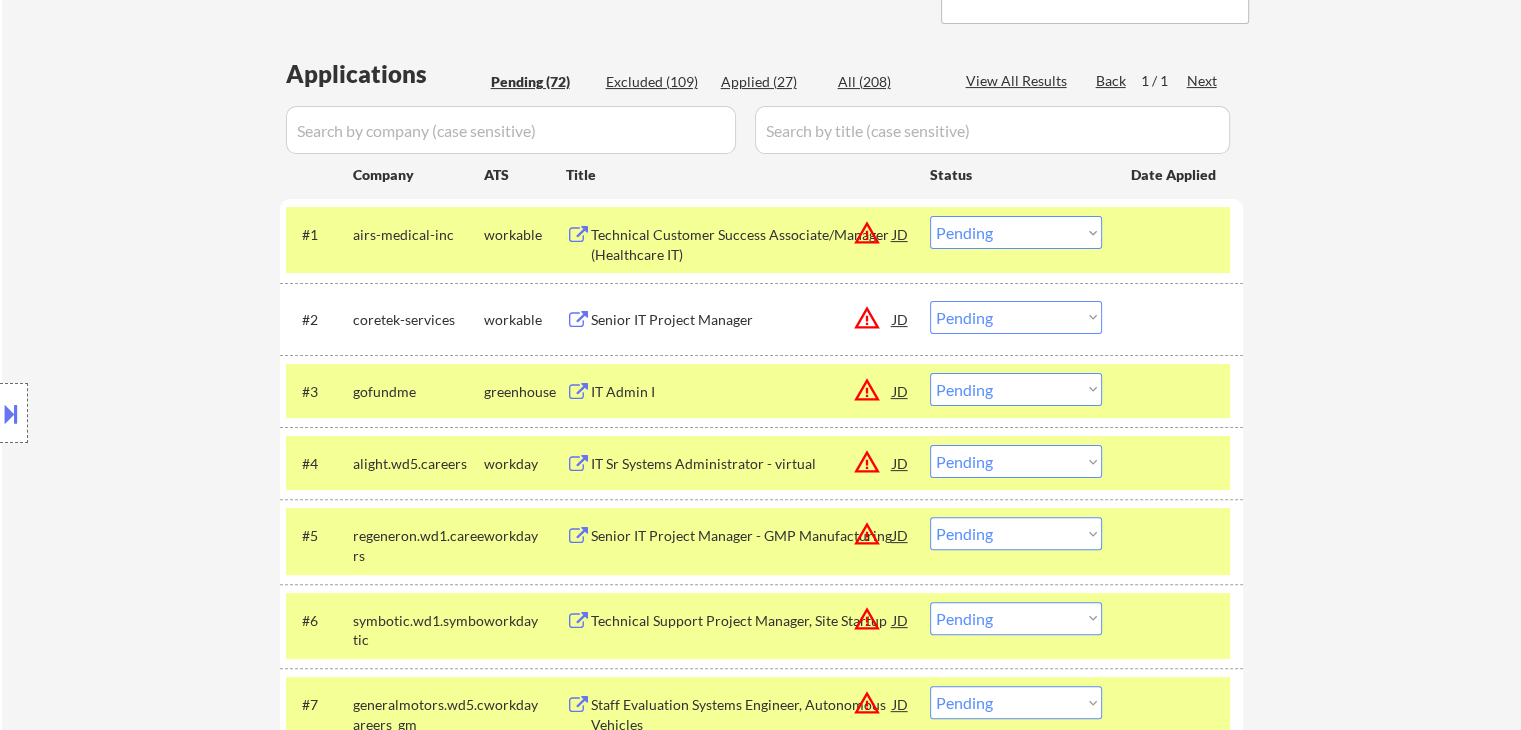 scroll, scrollTop: 460, scrollLeft: 0, axis: vertical 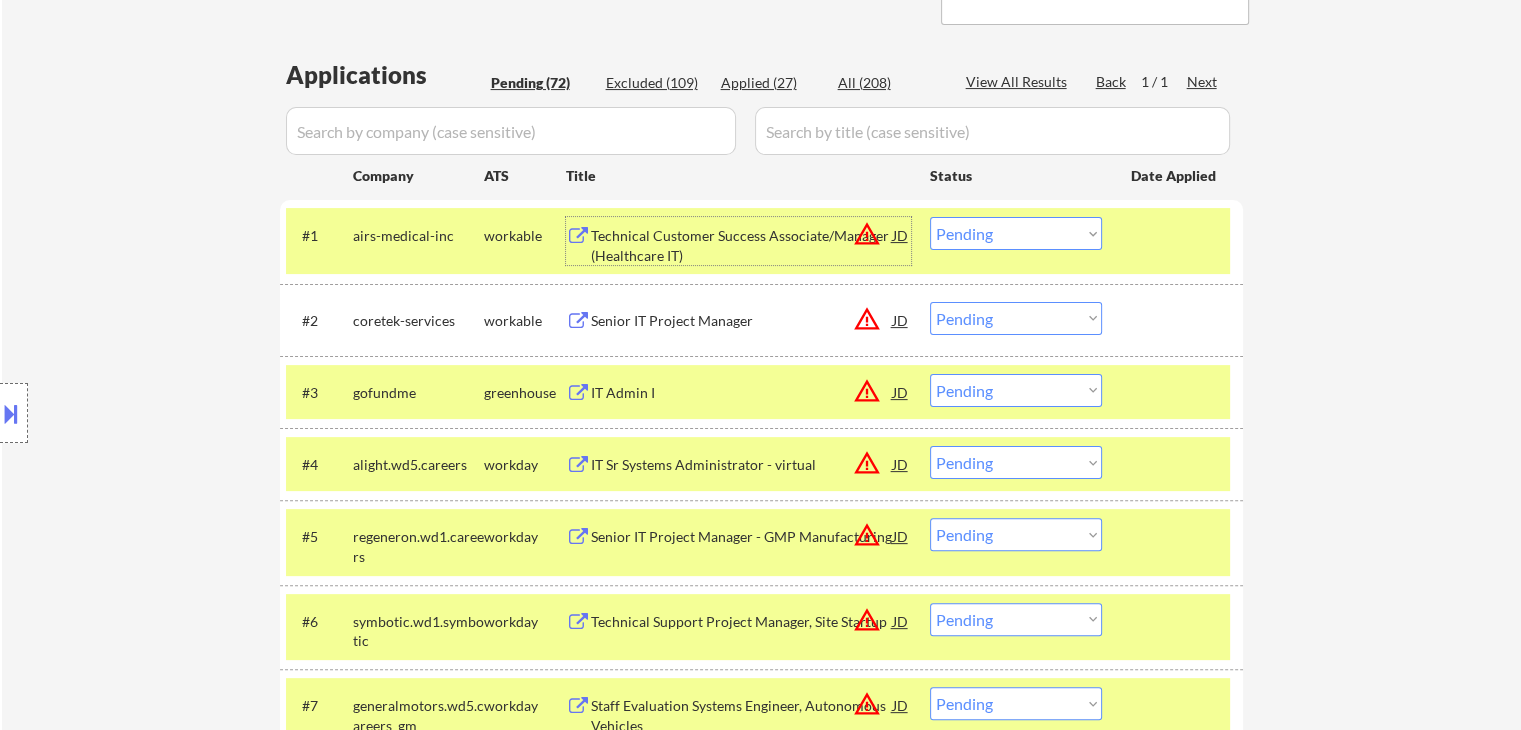 click on "Technical Customer Success Associate/Manager (Healthcare IT)" at bounding box center (742, 245) 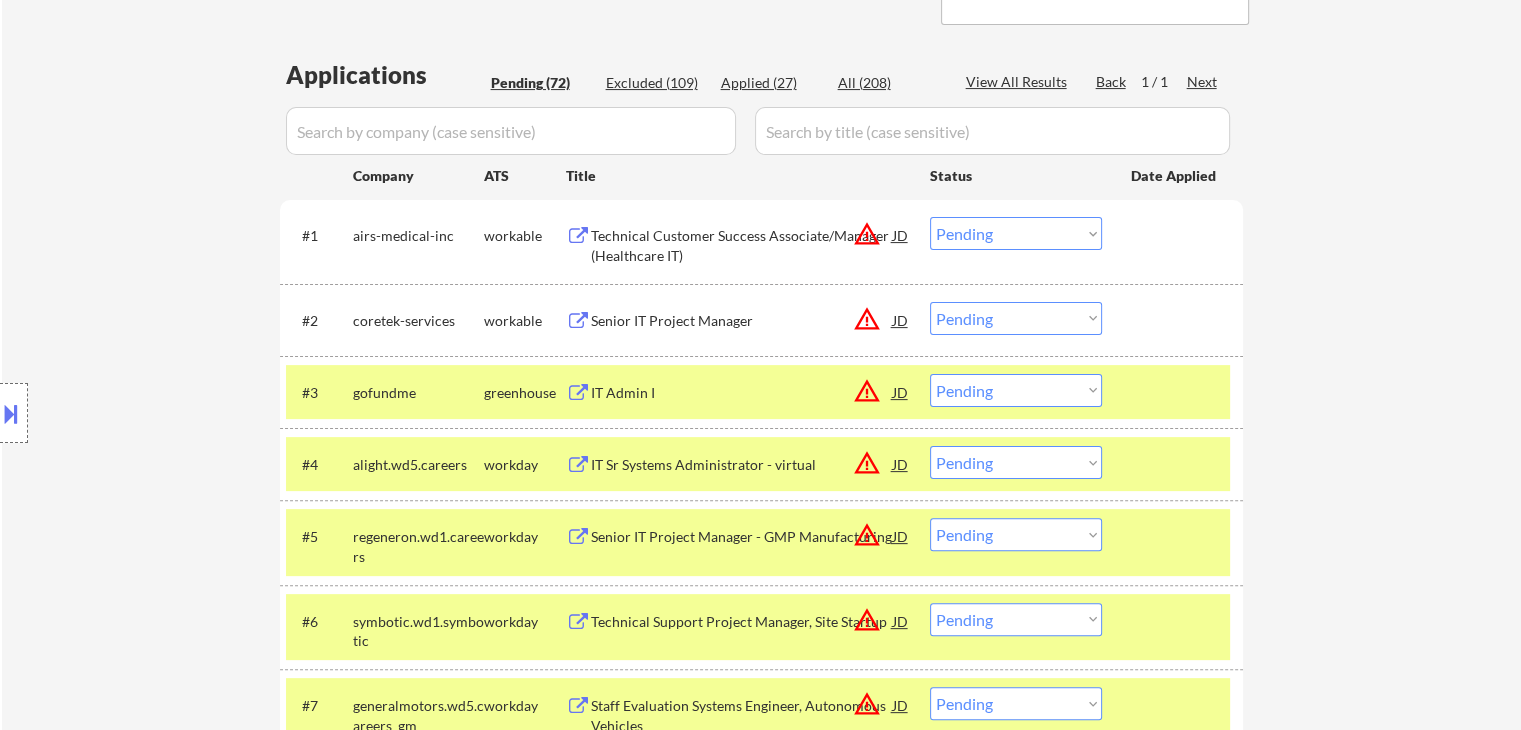 drag, startPoint x: 1011, startPoint y: 233, endPoint x: 1002, endPoint y: 224, distance: 12.727922 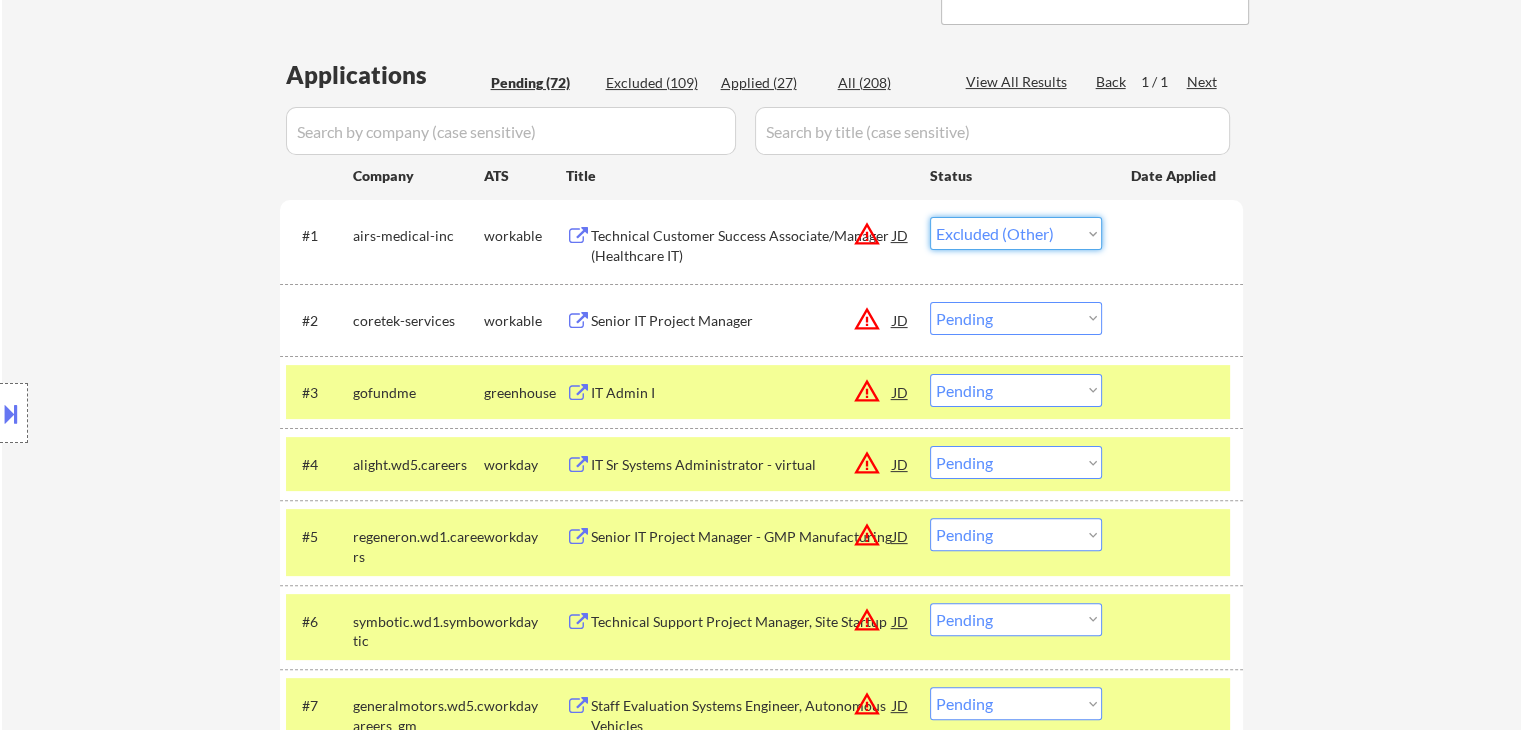 click on "Choose an option... Pending Applied Excluded (Questions) Excluded (Expired) Excluded (Location) Excluded (Bad Match) Excluded (Blocklist) Excluded (Salary) Excluded (Other)" at bounding box center (1016, 233) 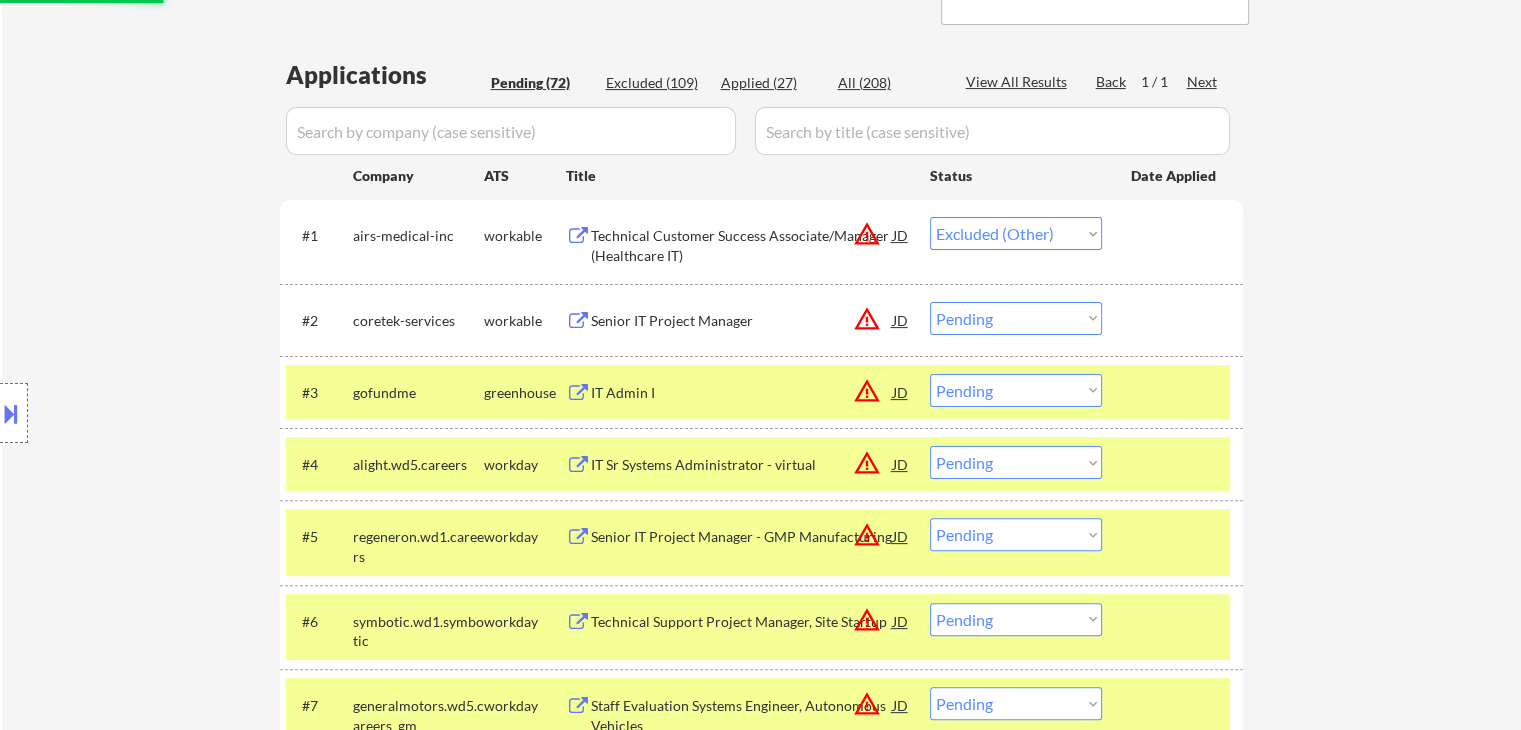 click on "Choose an option... Pending Applied Excluded (Questions) Excluded (Expired) Excluded (Location) Excluded (Bad Match) Excluded (Blocklist) Excluded (Salary) Excluded (Other)" at bounding box center [1016, 233] 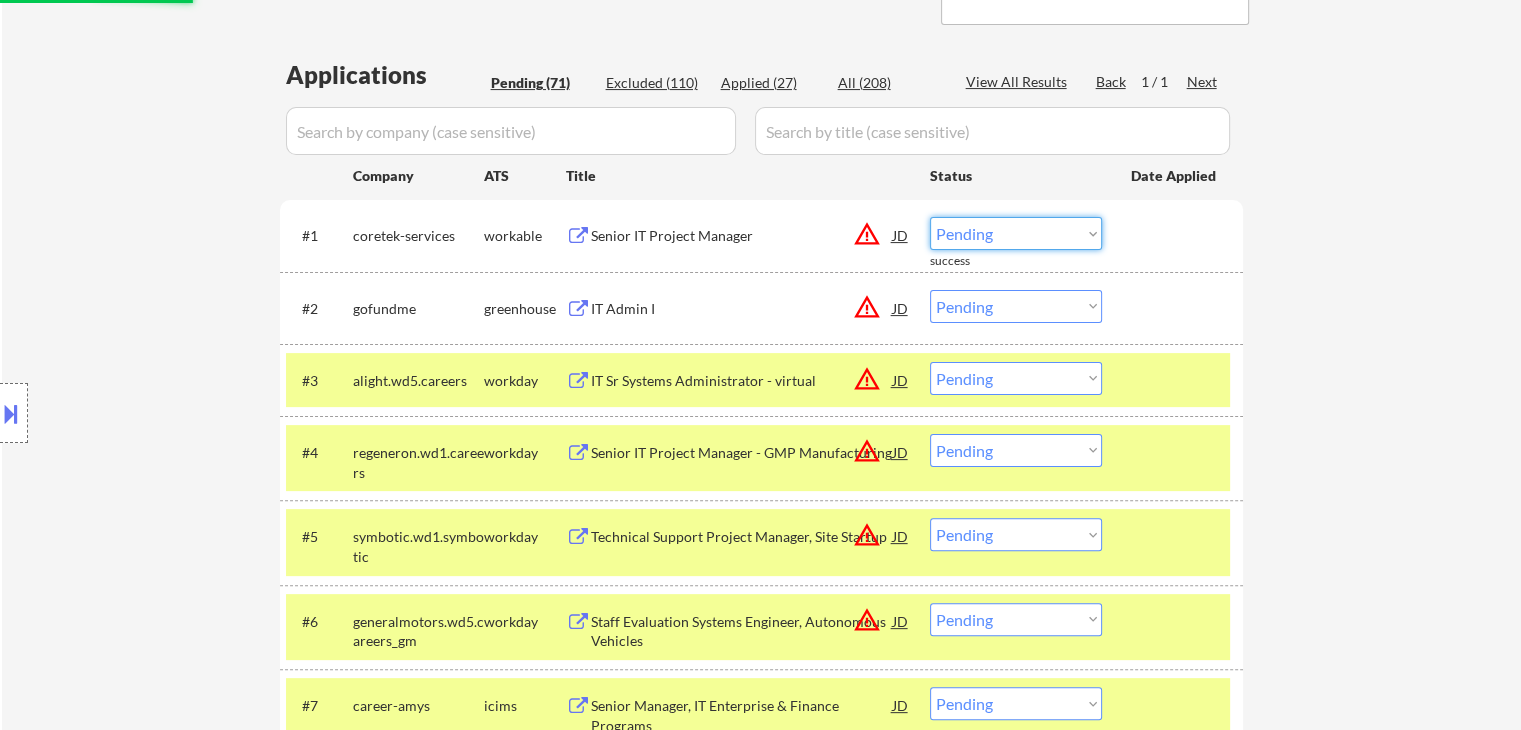 click on "← Return to /applysquad Mailslurp Inbox Job Search Builder [FIRST] [LAST] User Email:  [EMAIL] Application Email:  [EMAIL] Mailslurp Email:  [EMAIL] LinkedIn:   https://www.linkedin.com/in/[LINKEDIN_NAME]/
Phone:  [PHONE] Current Location:  [CITY], [STATE] Applies:  24 sent / 200 bought Internal Notes Note he completed *SOME* college if applications ask -- the school name is on his LI, he told us he did 3 years out of 4 but never finished his degree. Can work in country of residence?:  yes Squad Notes Minimum salary:  $150,000 Will need Visa to work in that country now/future?:   no Download Resume Add a Job Manually Shah Applications Pending (71) Excluded (110) Applied (27) All (208) View All Results Back 1 / 1
Next Company ATS Title Status Date Applied #1 coretek-services workable Senior IT Project Manager JD warning_amber Choose an option... Pending Applied Excluded (Questions) Excluded (Expired) Excluded (Location) success #2 JD" at bounding box center [761, 2830] 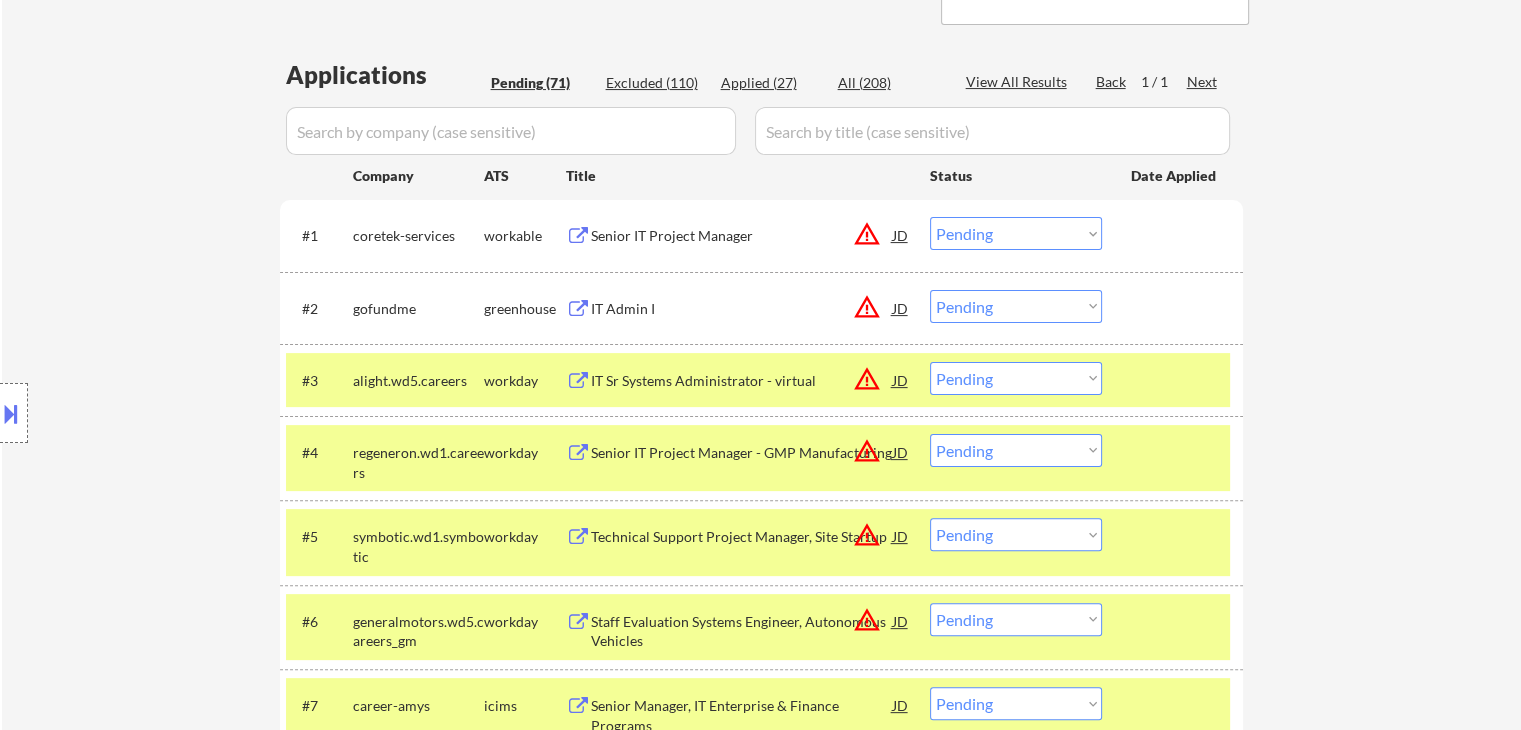 click on "Senior IT Project Manager" at bounding box center [742, 236] 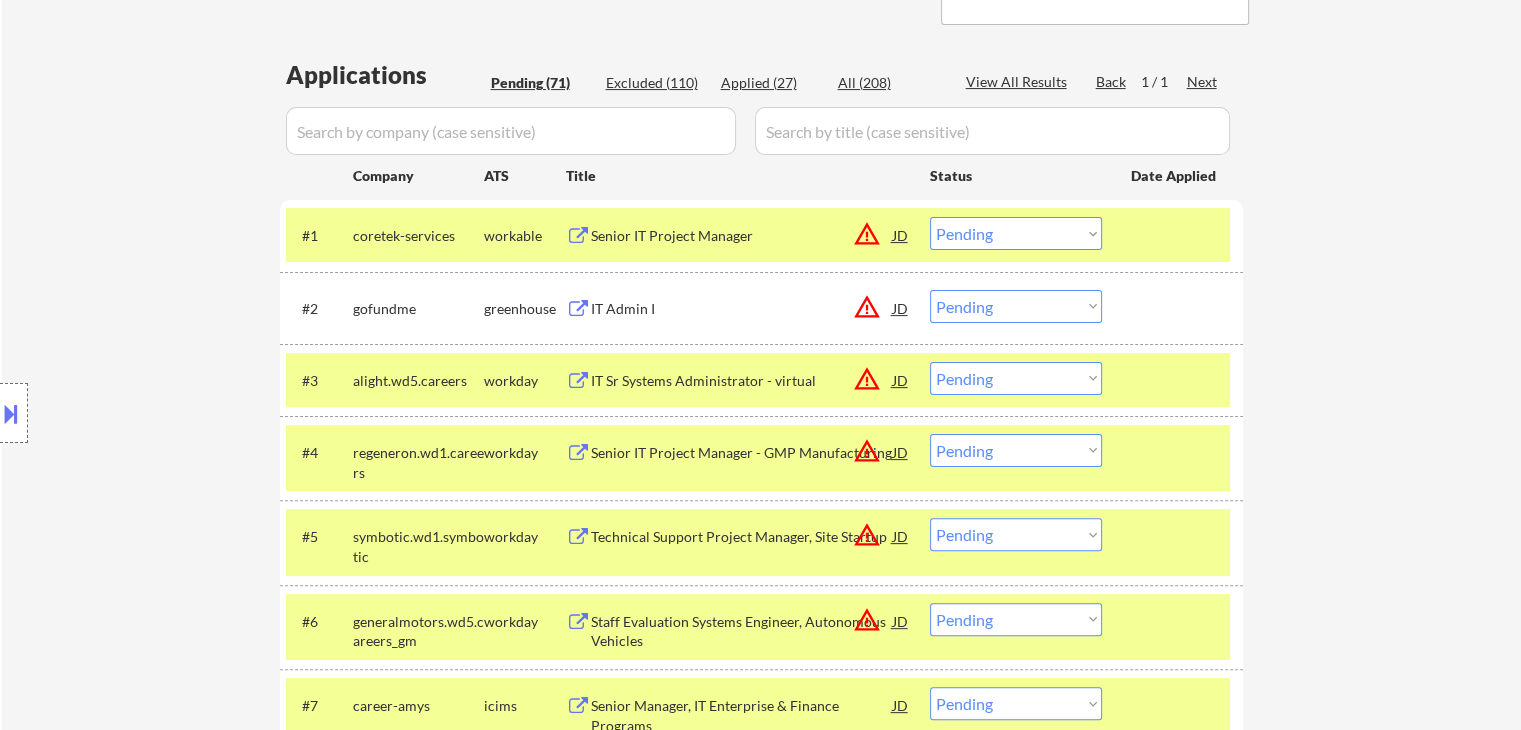 drag, startPoint x: 984, startPoint y: 231, endPoint x: 984, endPoint y: 247, distance: 16 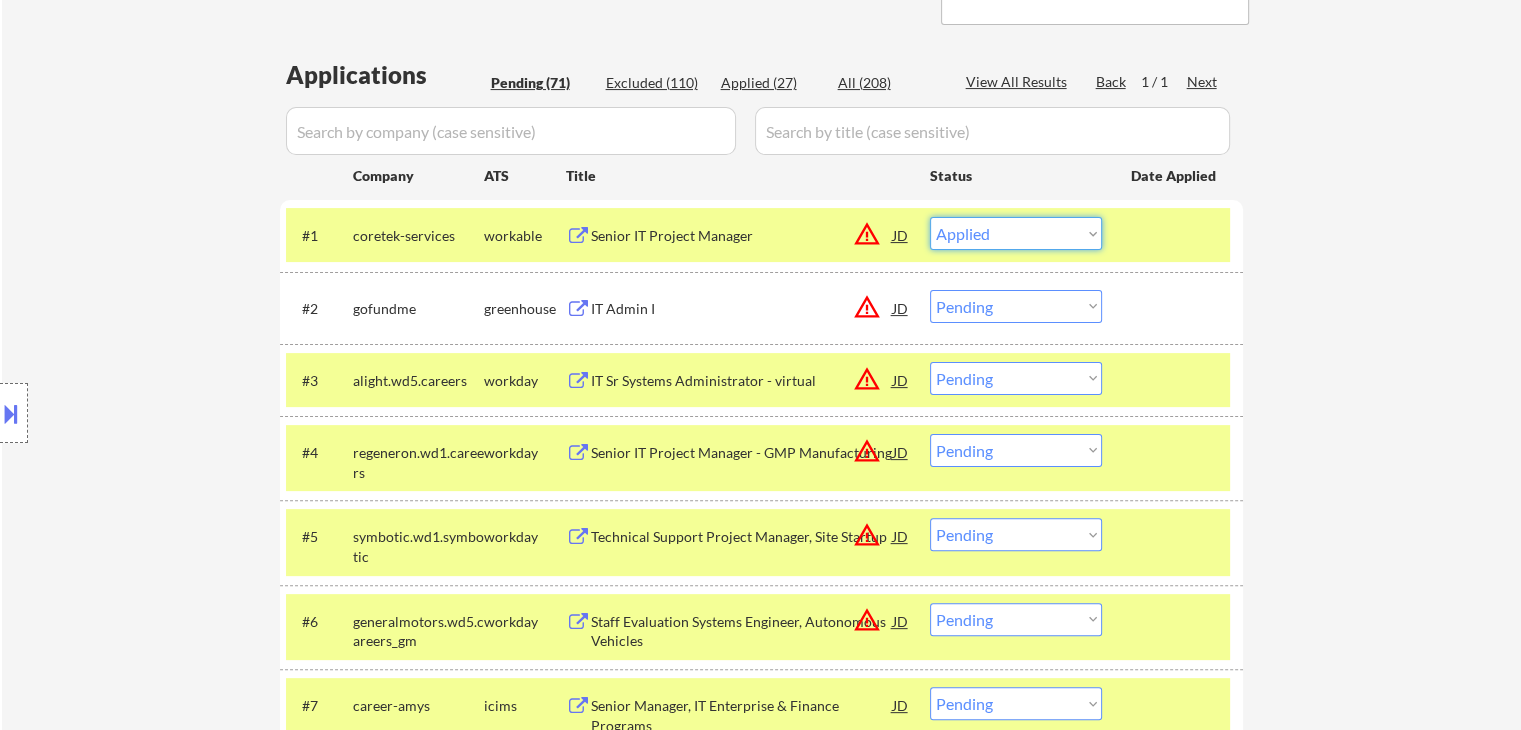 click on "Choose an option... Pending Applied Excluded (Questions) Excluded (Expired) Excluded (Location) Excluded (Bad Match) Excluded (Blocklist) Excluded (Salary) Excluded (Other)" at bounding box center [1016, 233] 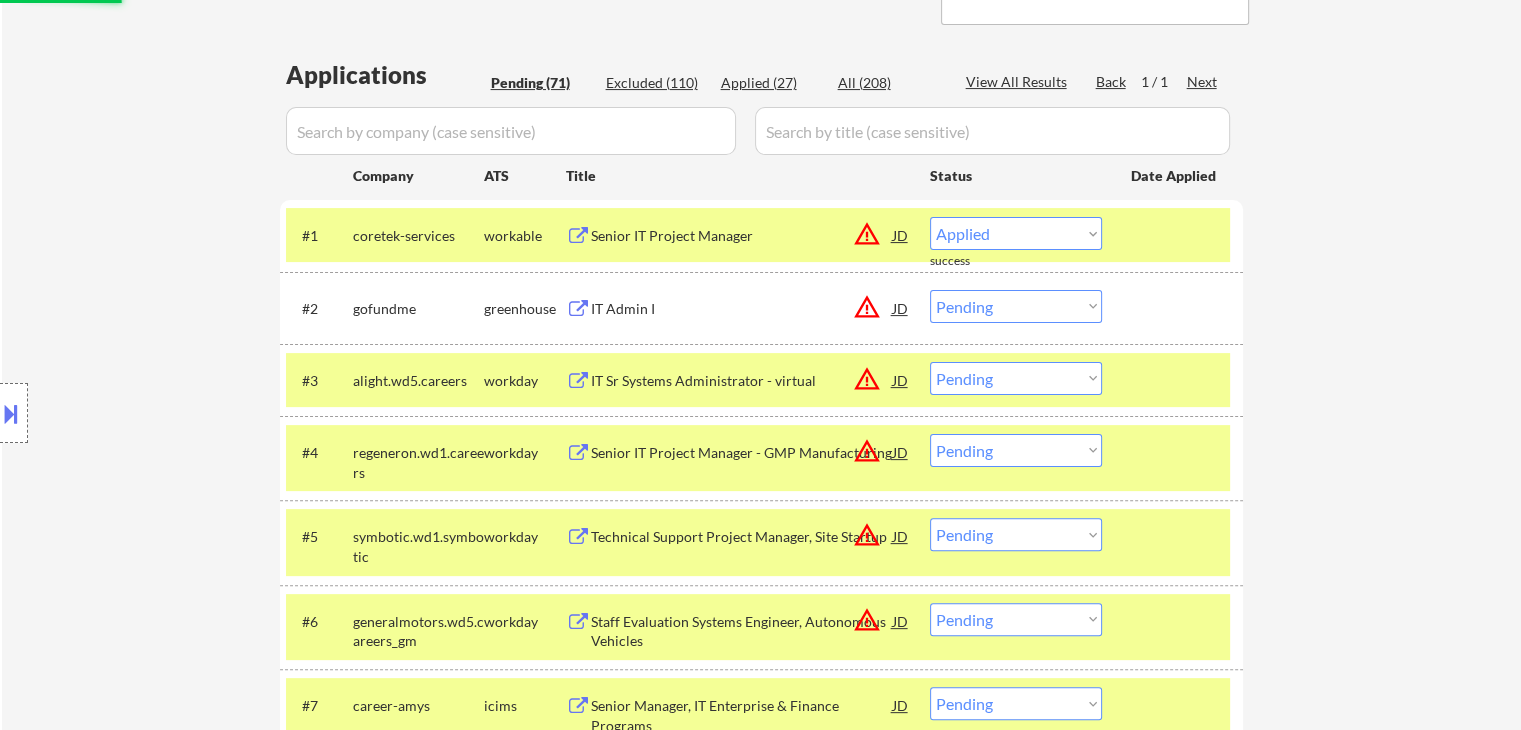 click on "Location Inclusions: remote" at bounding box center [179, 413] 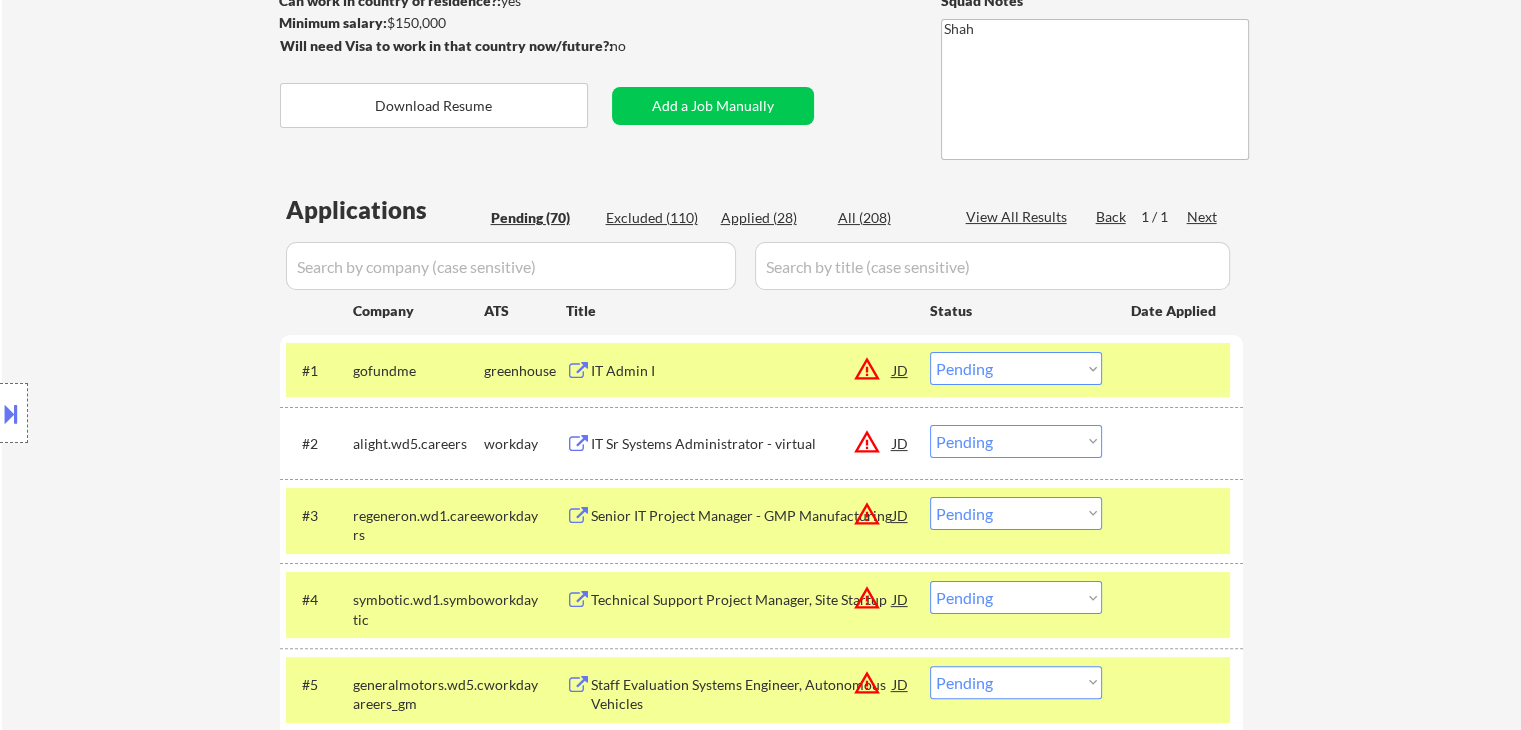 scroll, scrollTop: 160, scrollLeft: 0, axis: vertical 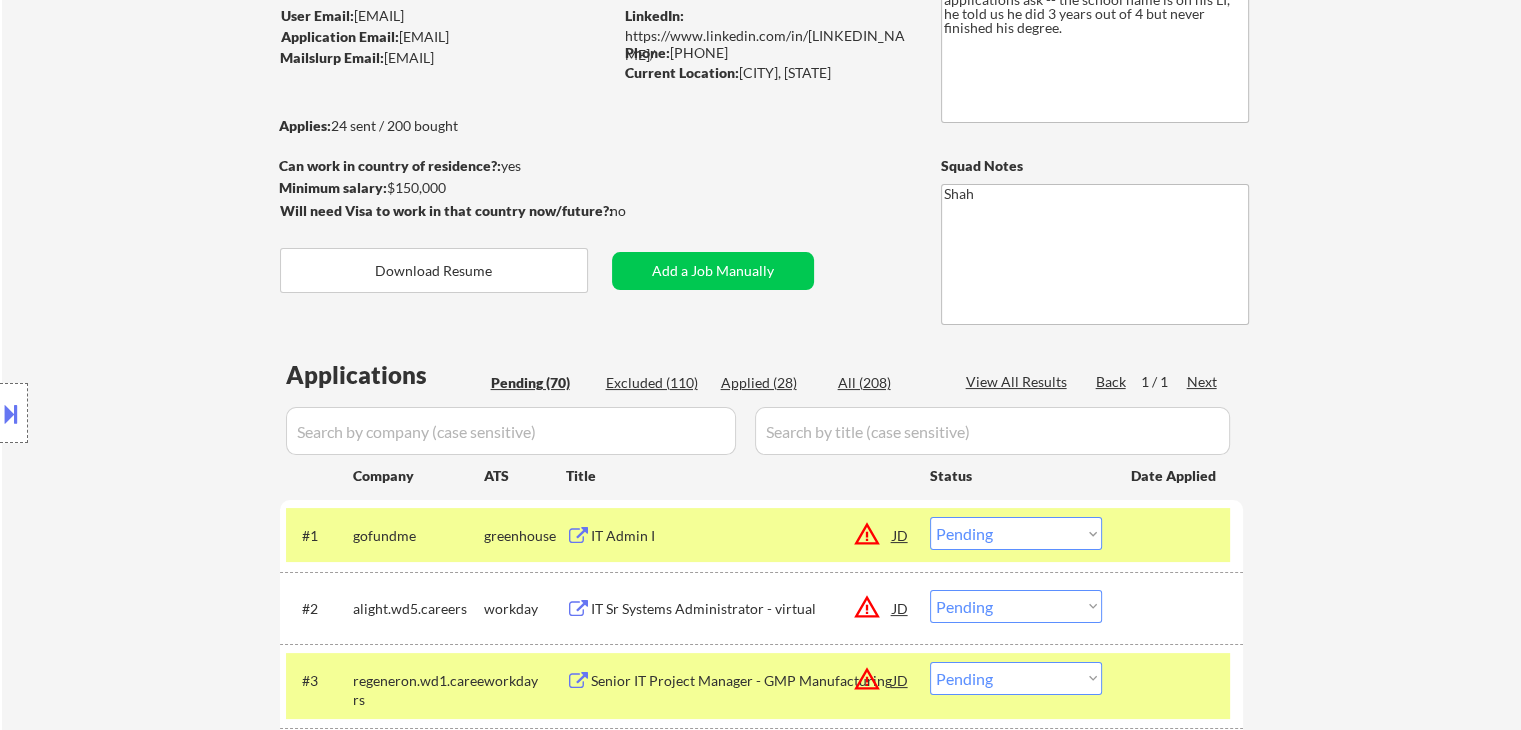 click on "Location Inclusions: remote" at bounding box center (179, 413) 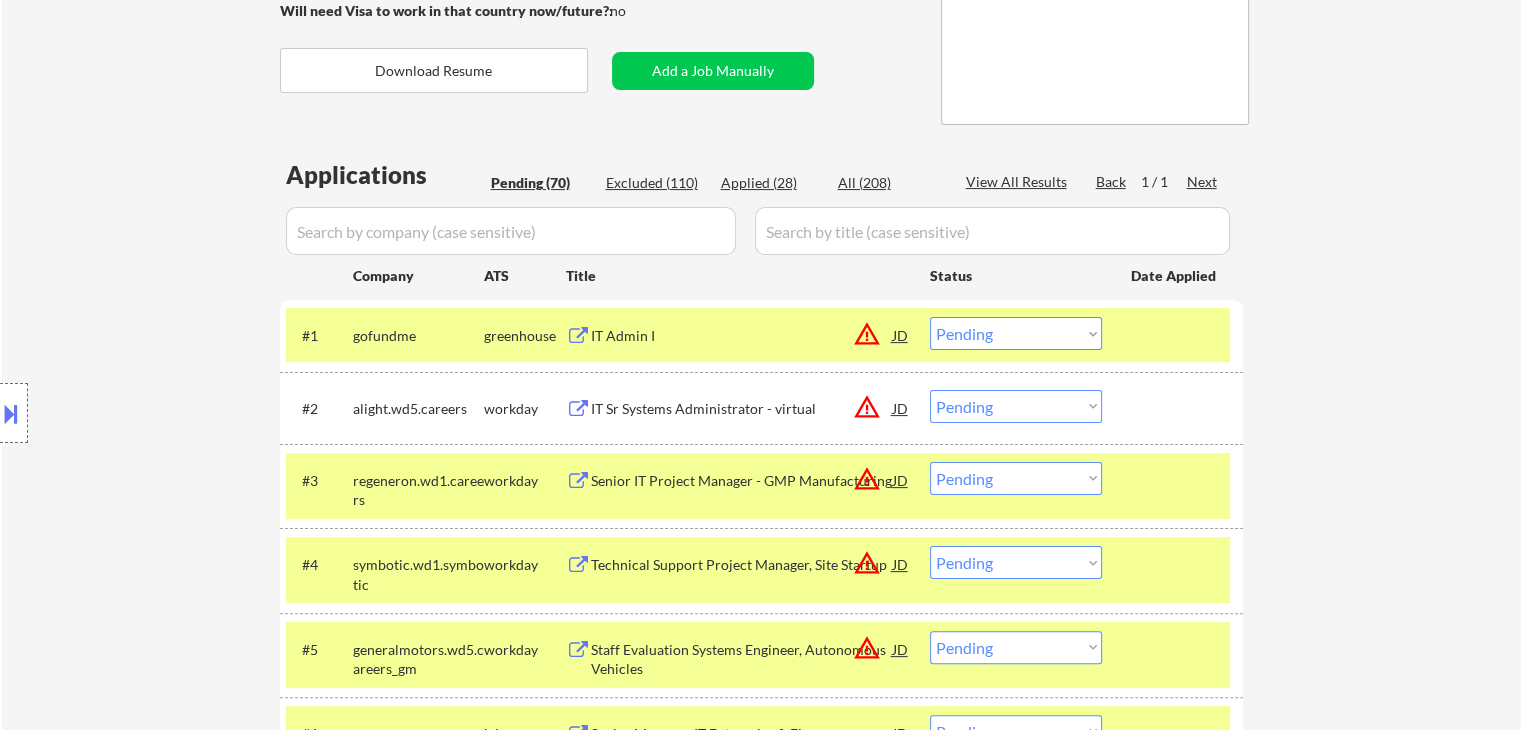 click on "Location Inclusions: remote" at bounding box center (179, 413) 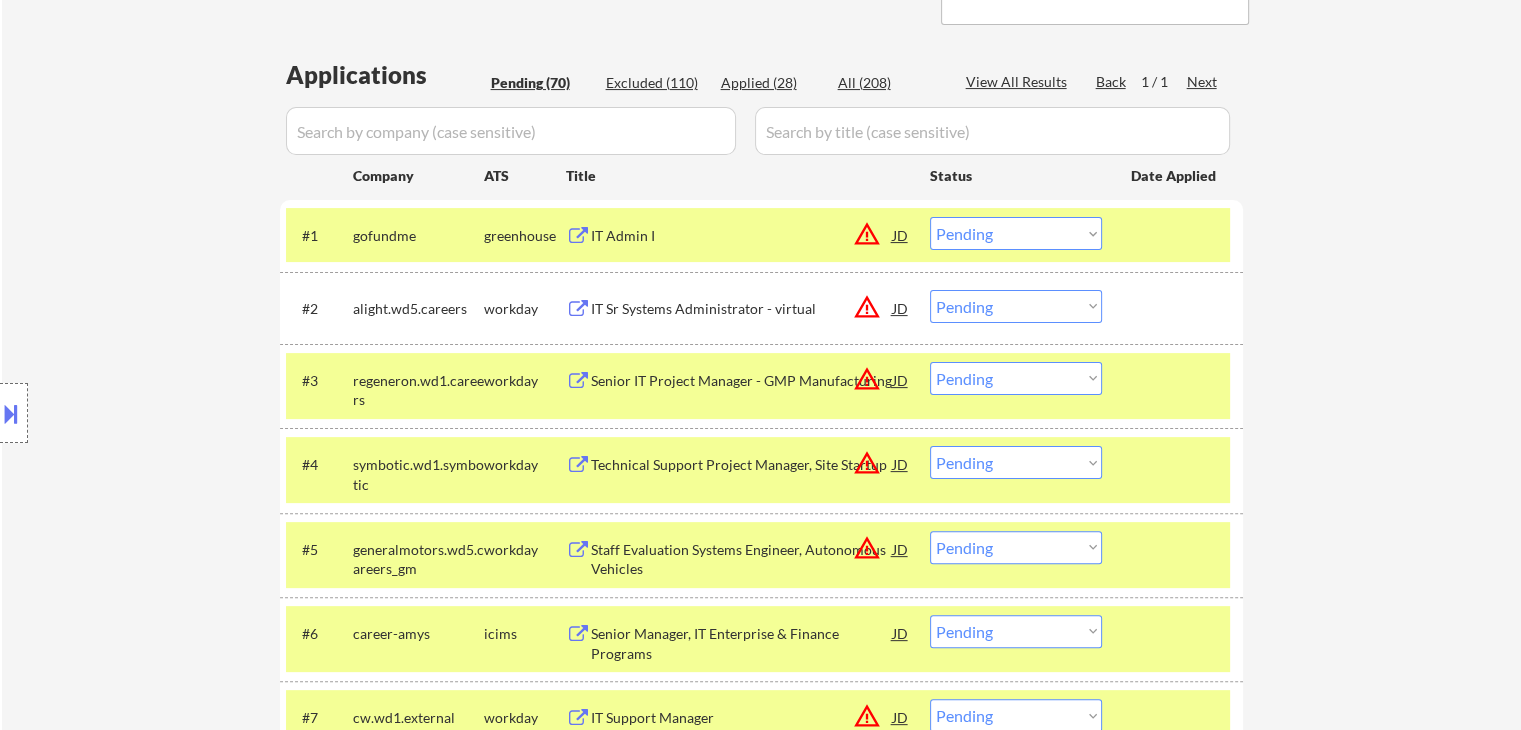 click on "Location Inclusions: remote" at bounding box center (179, 413) 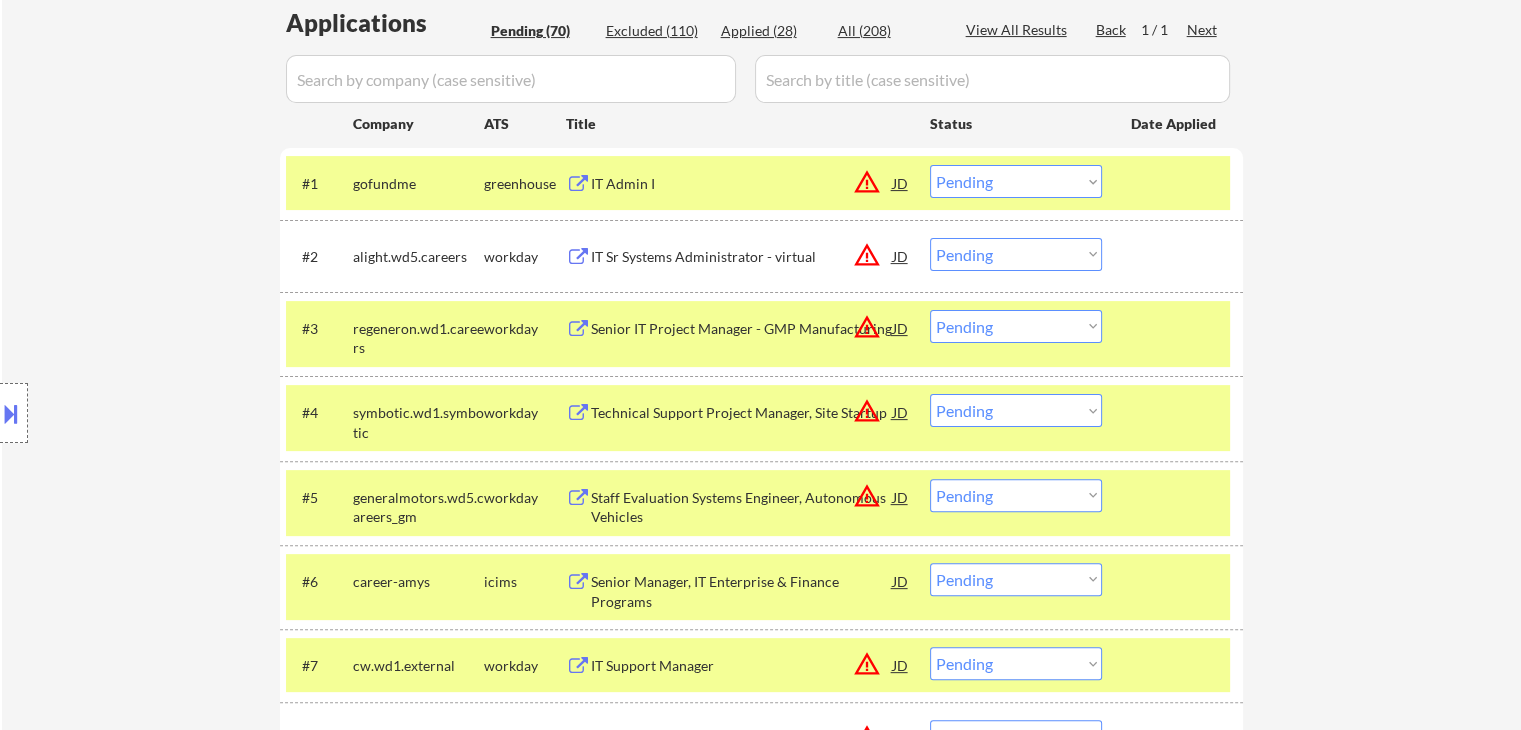 scroll, scrollTop: 360, scrollLeft: 0, axis: vertical 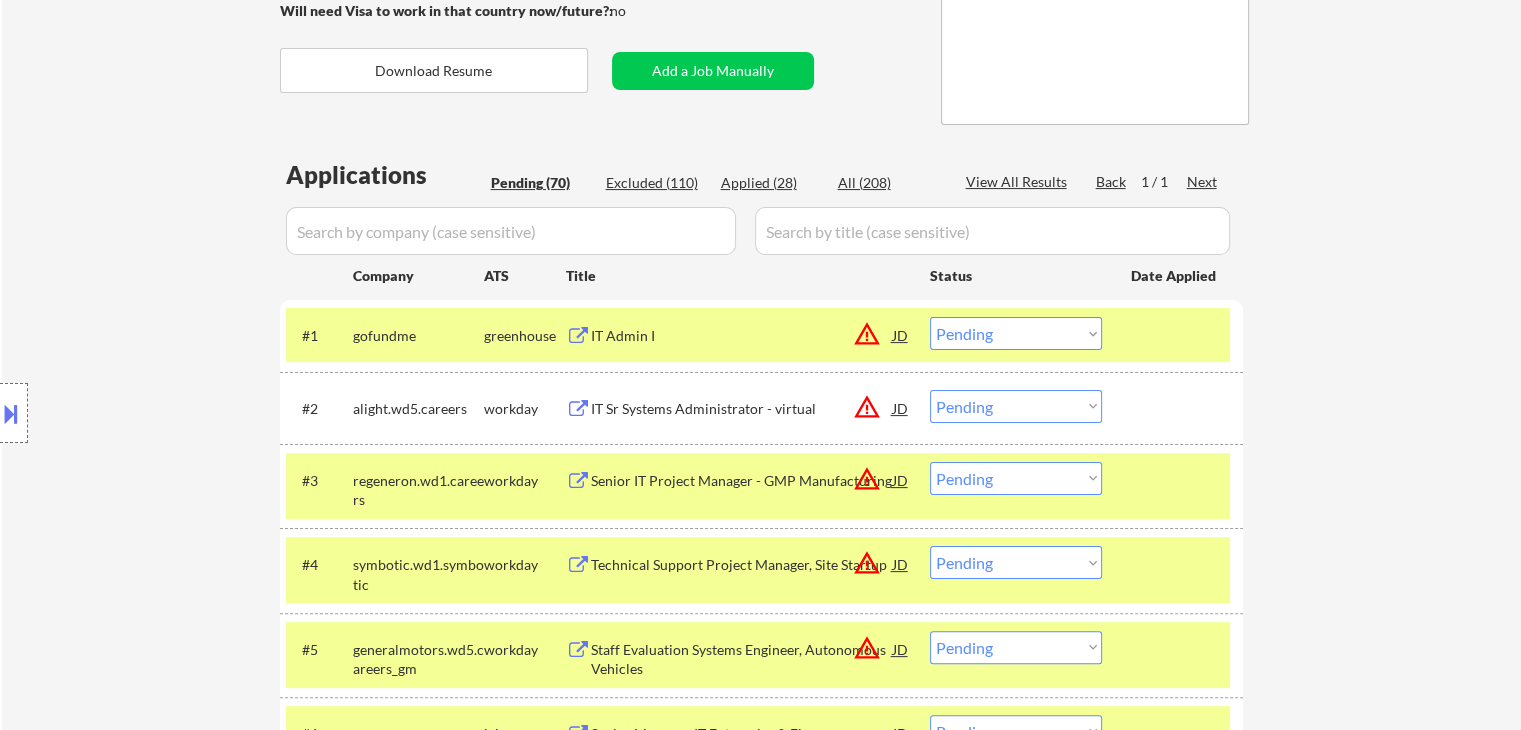 click on "IT Admin I" at bounding box center [742, 336] 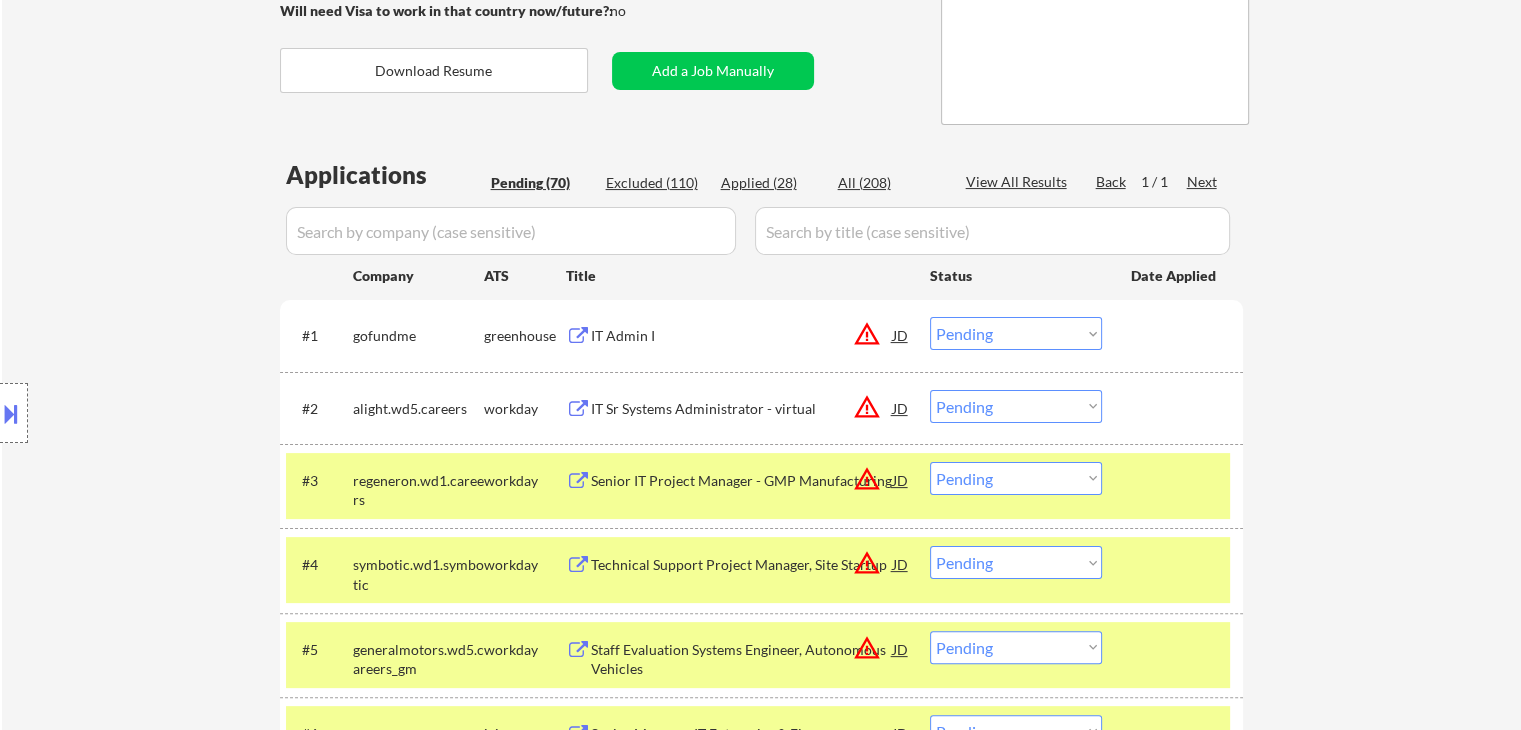 drag, startPoint x: 1062, startPoint y: 329, endPoint x: 1069, endPoint y: 312, distance: 18.384777 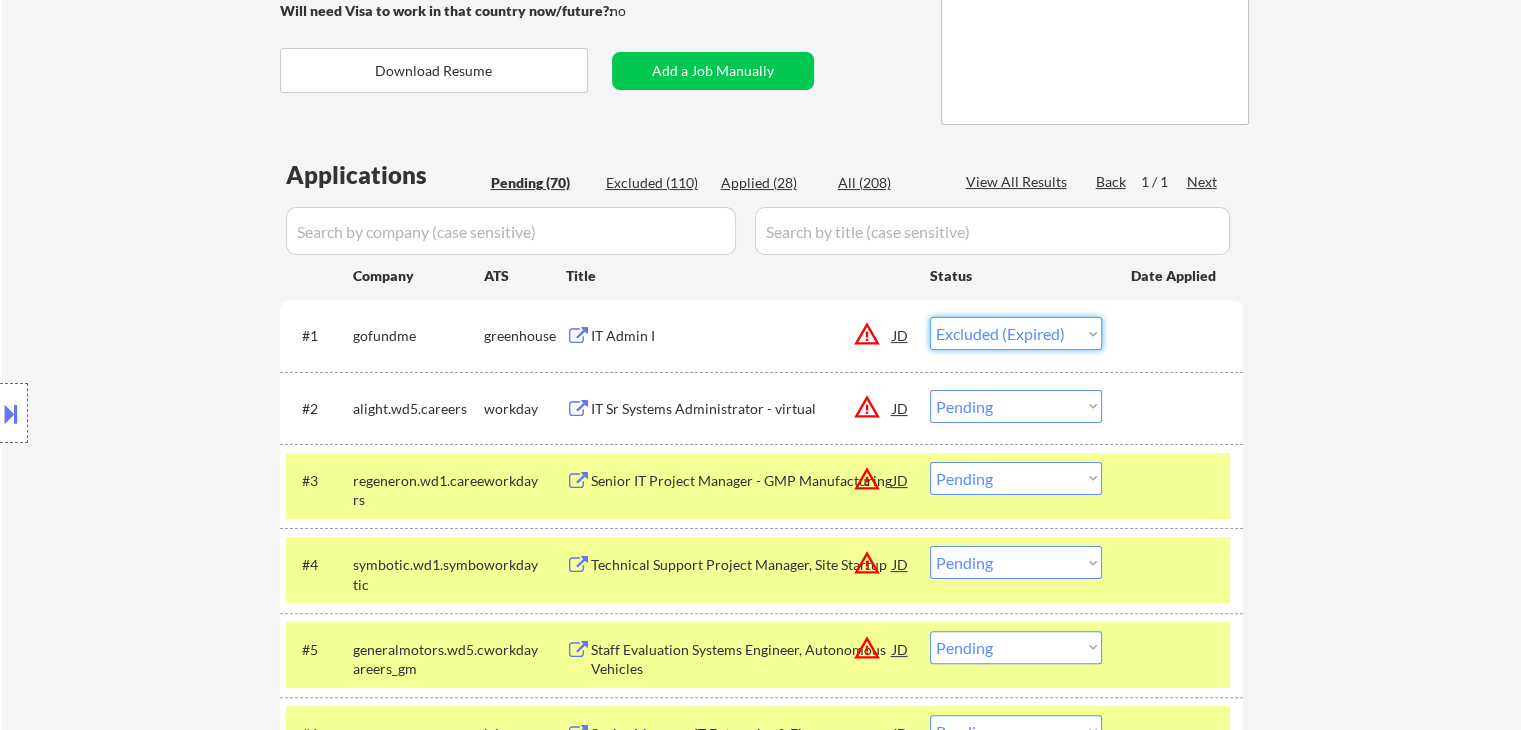 click on "Choose an option... Pending Applied Excluded (Questions) Excluded (Expired) Excluded (Location) Excluded (Bad Match) Excluded (Blocklist) Excluded (Salary) Excluded (Other)" at bounding box center (1016, 333) 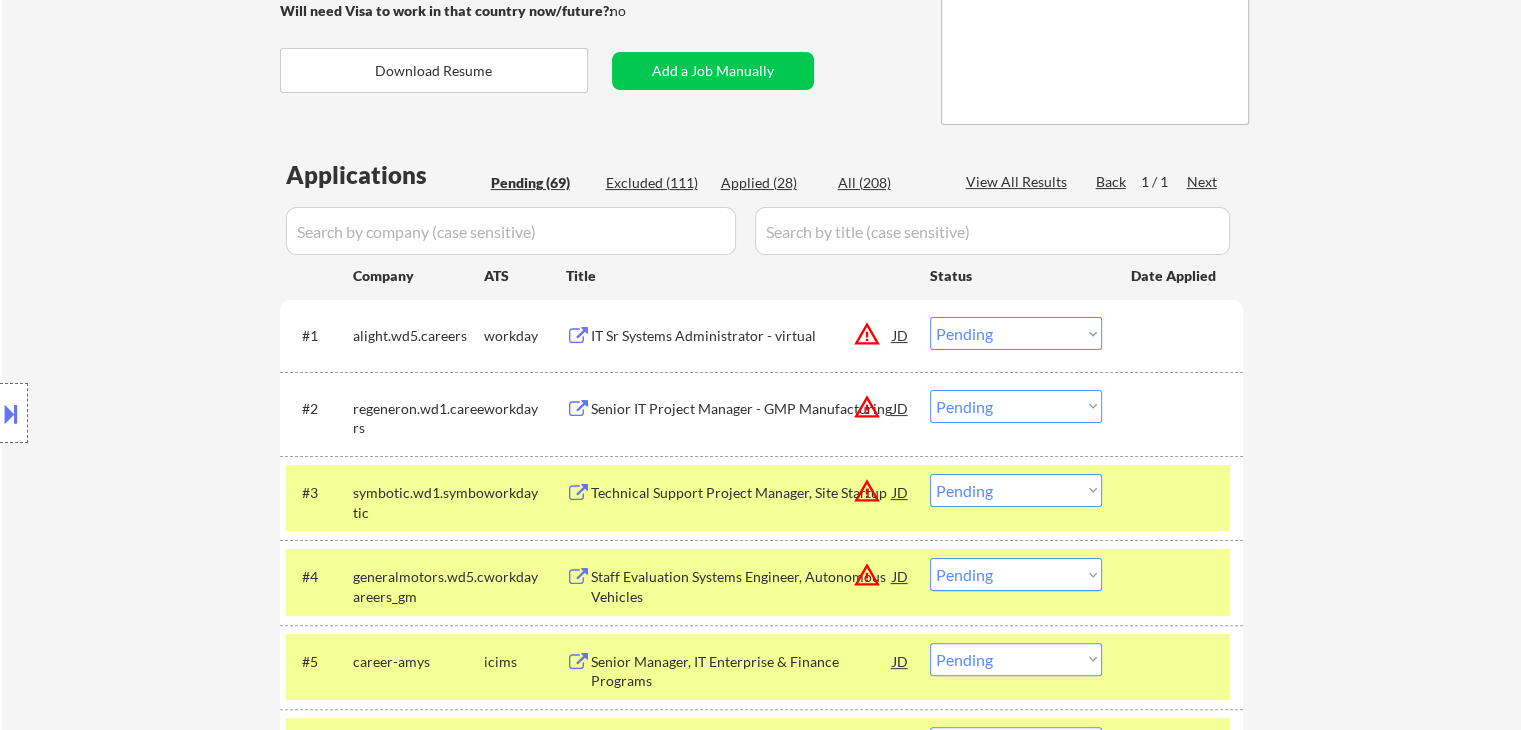 click on "IT Sr Systems Administrator - virtual" at bounding box center (742, 336) 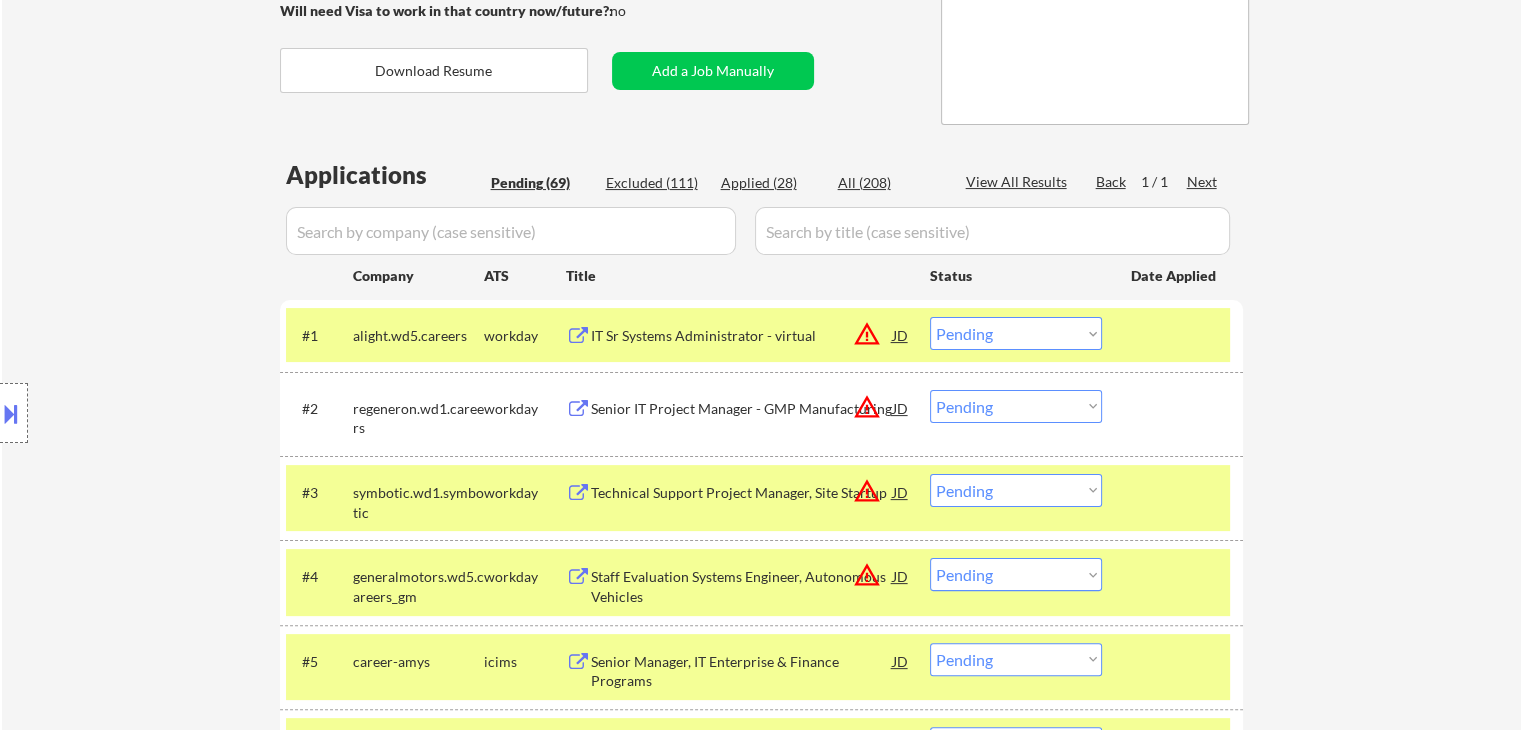 drag, startPoint x: 1085, startPoint y: 335, endPoint x: 1072, endPoint y: 318, distance: 21.400934 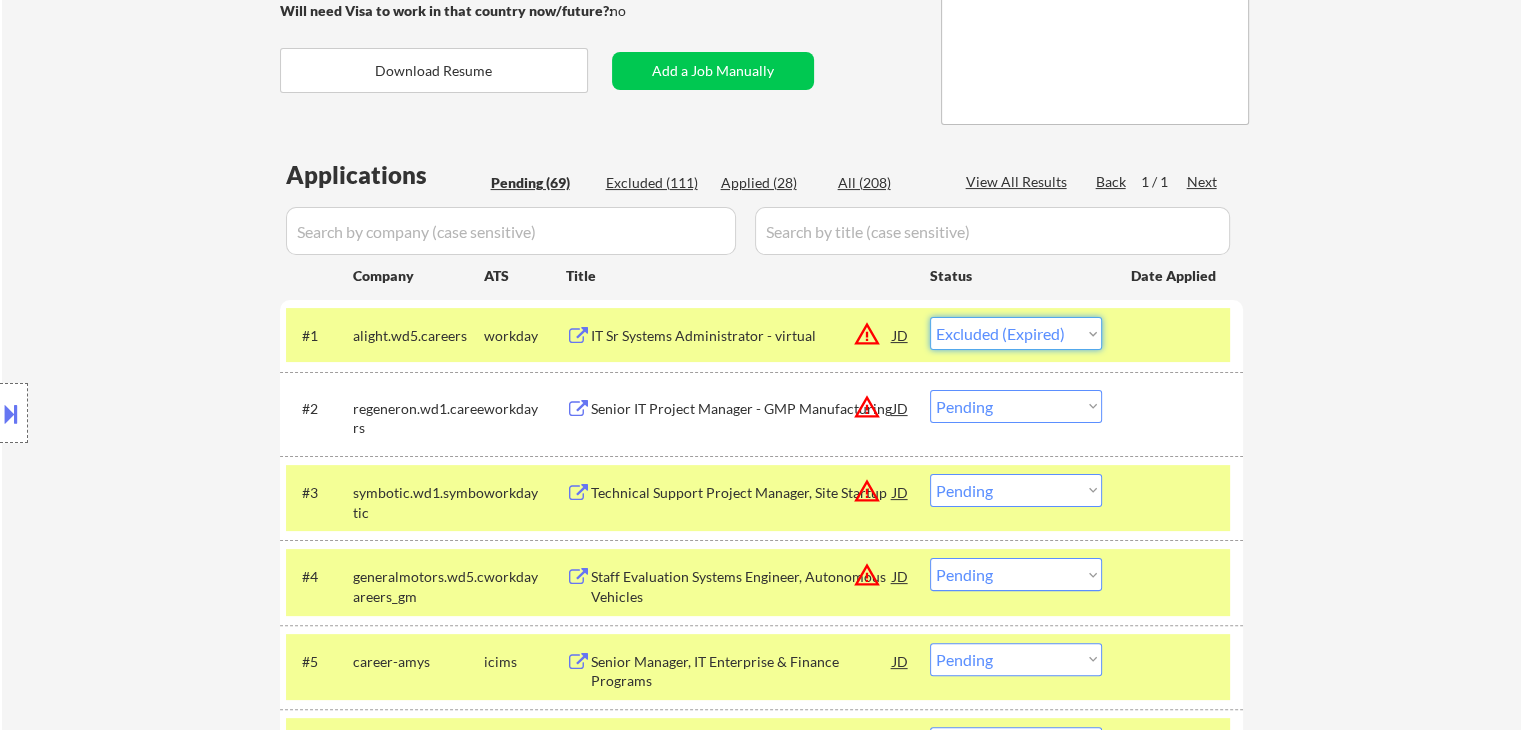click on "Choose an option... Pending Applied Excluded (Questions) Excluded (Expired) Excluded (Location) Excluded (Bad Match) Excluded (Blocklist) Excluded (Salary) Excluded (Other)" at bounding box center [1016, 333] 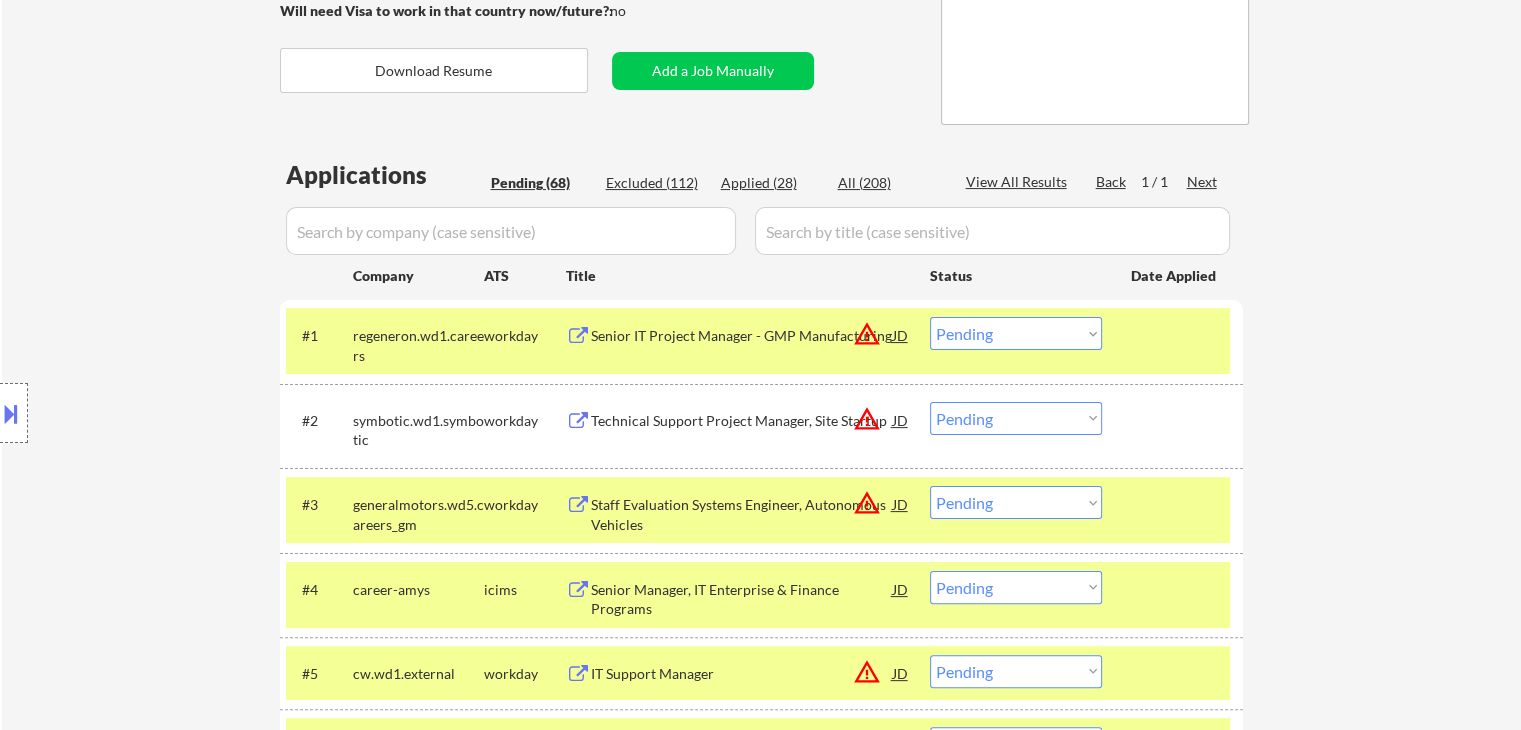 click on "Location Inclusions: remote" at bounding box center [179, 413] 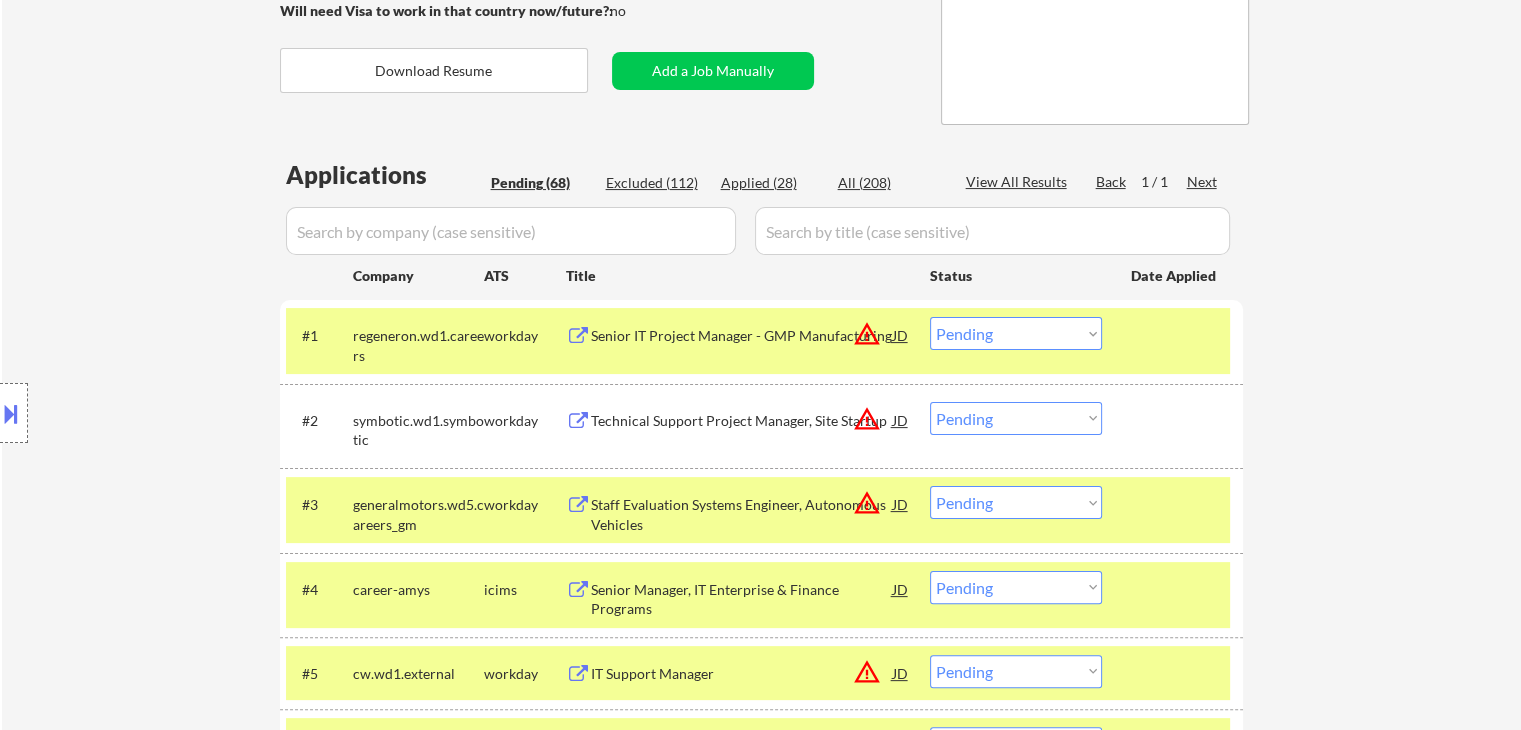 click on "Location Inclusions: remote" at bounding box center [179, 413] 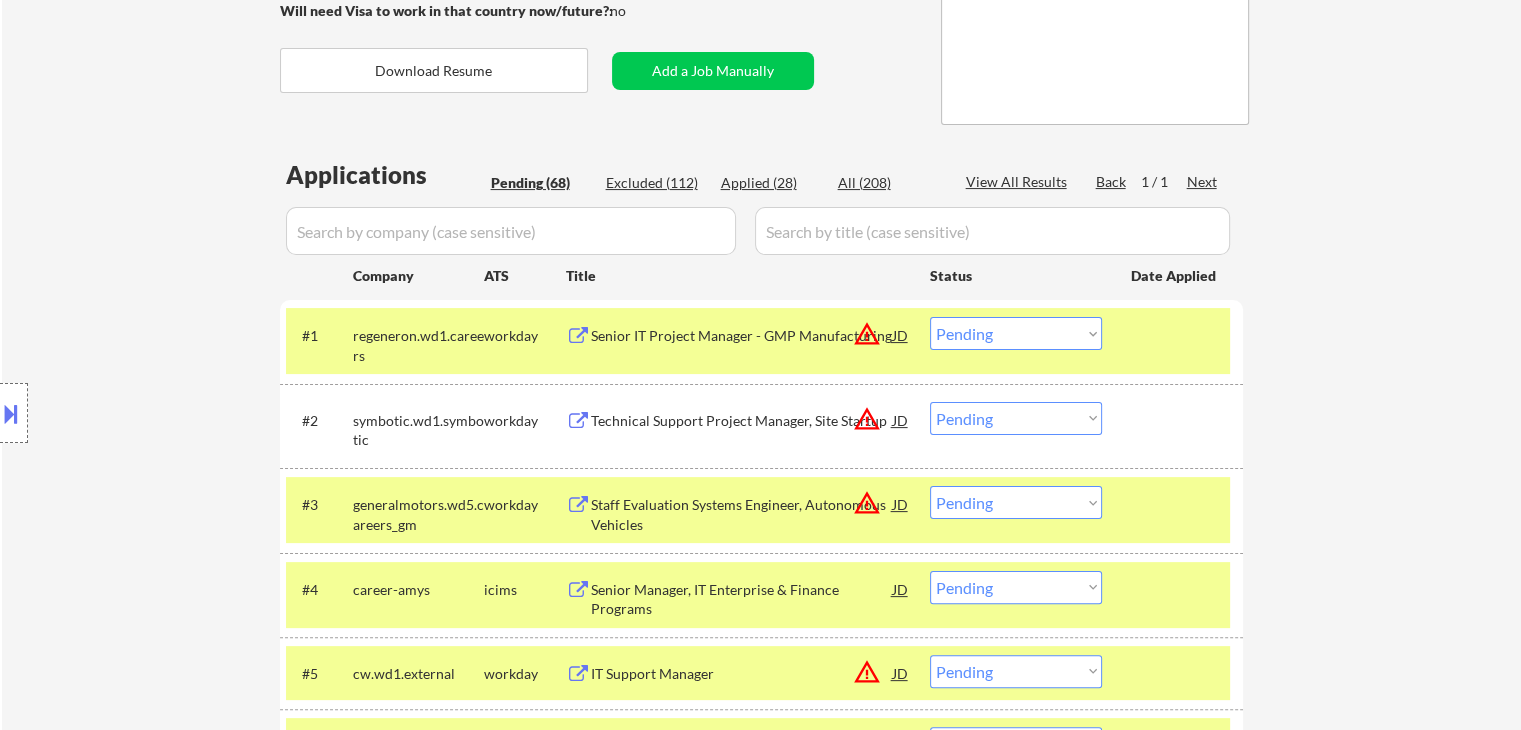 click on "Location Inclusions: remote" at bounding box center (179, 413) 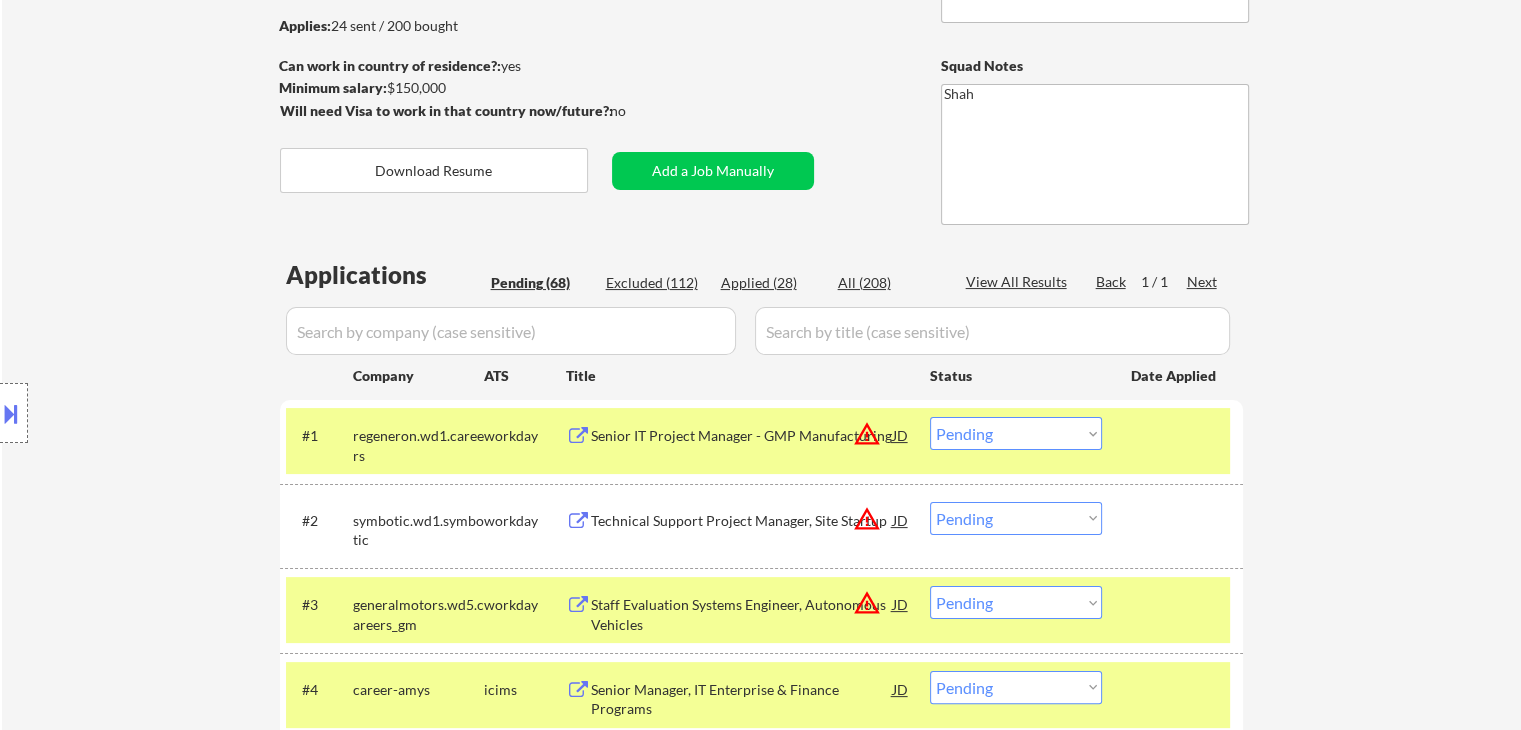 scroll, scrollTop: 260, scrollLeft: 0, axis: vertical 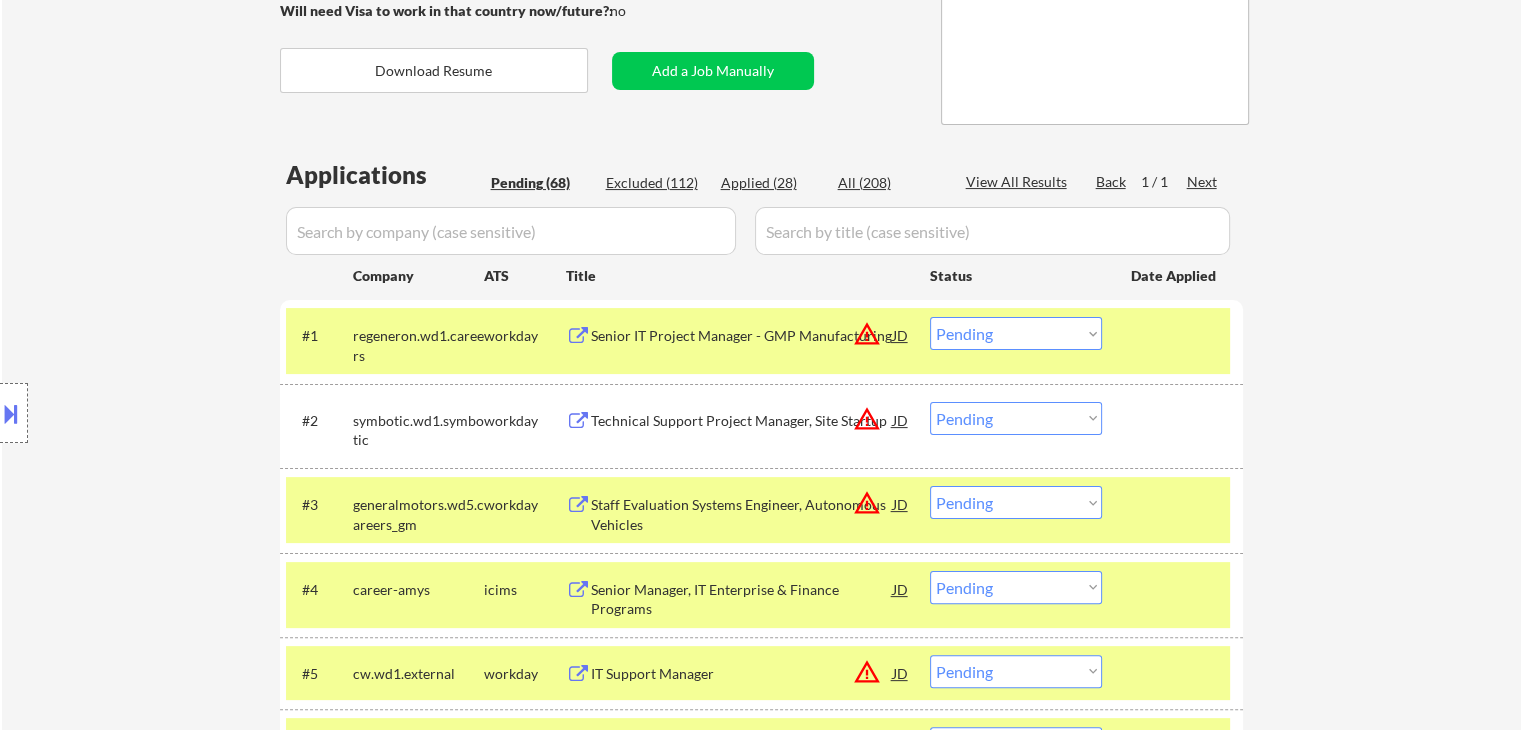 click on "Location Inclusions: remote" at bounding box center [179, 413] 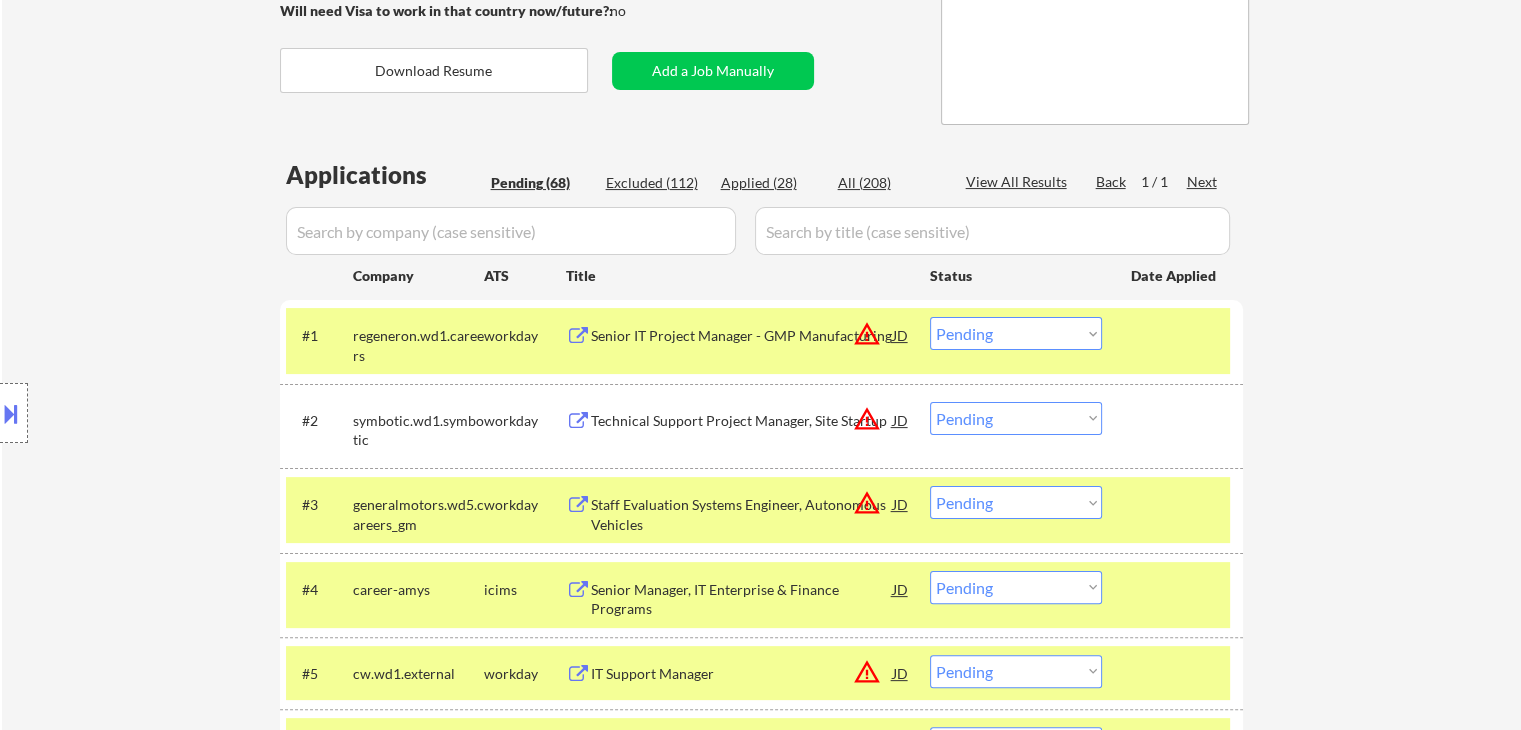 click on "Location Inclusions: remote" at bounding box center (179, 413) 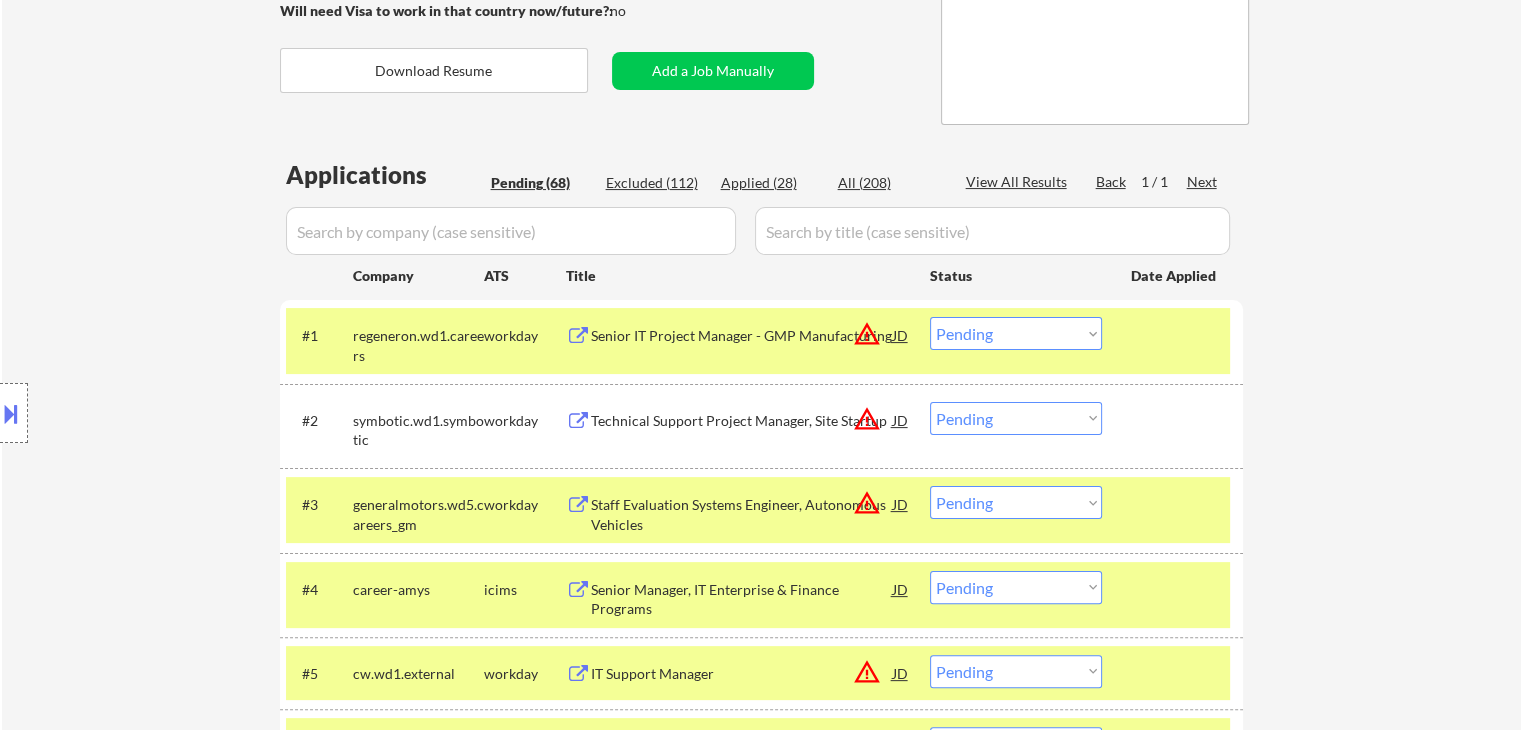 click on "Location Inclusions: remote" at bounding box center (179, 413) 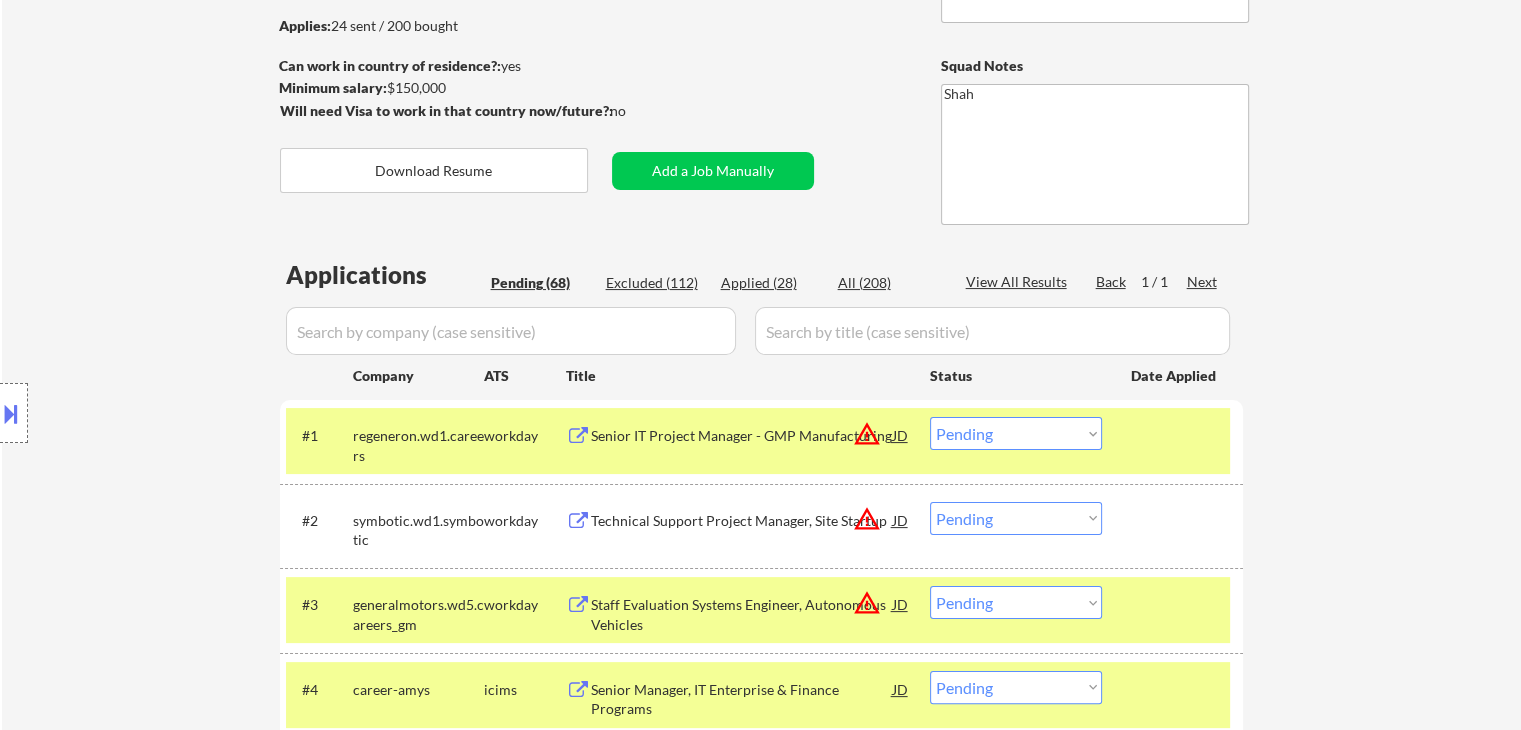 click on "Location Inclusions: remote" at bounding box center (179, 413) 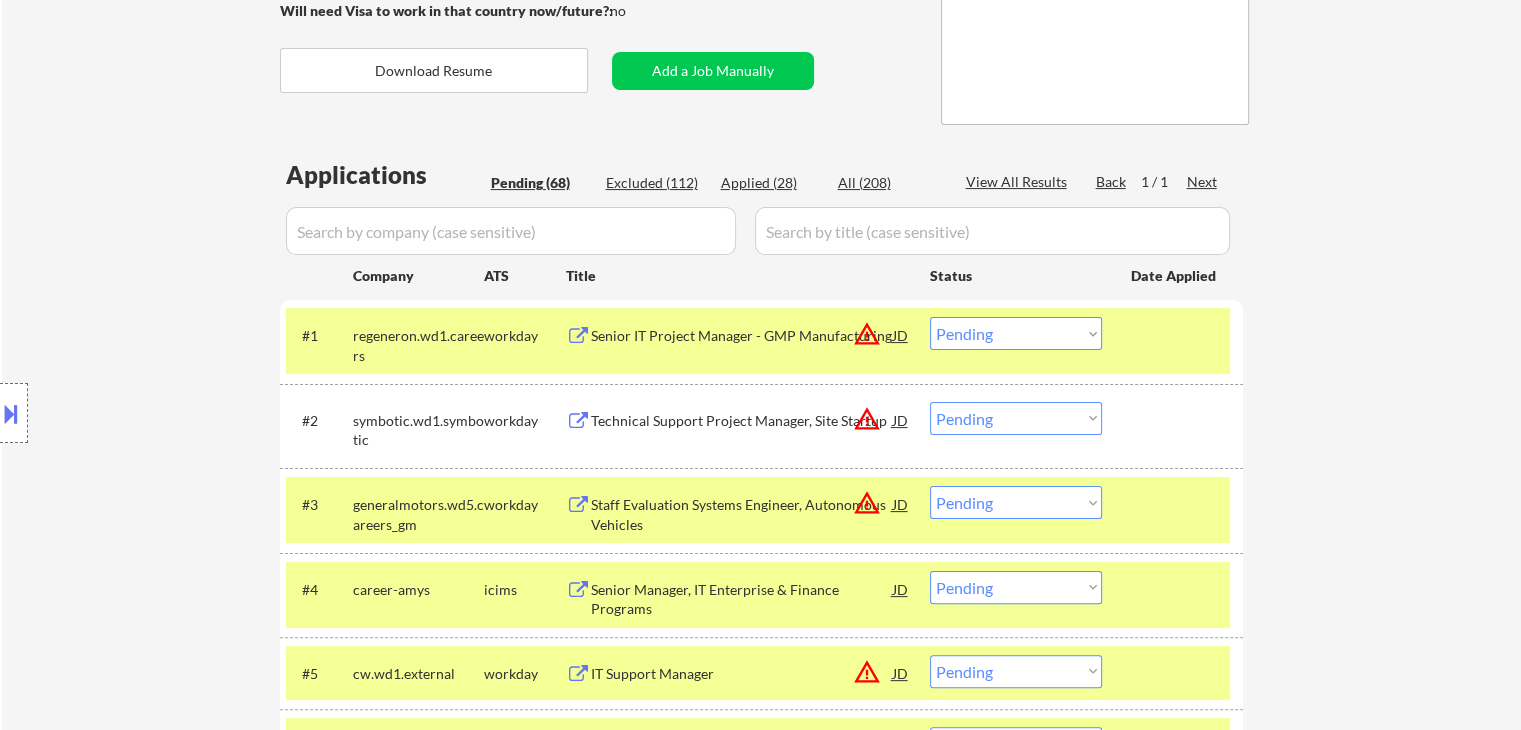 click on "Location Inclusions: remote" at bounding box center (179, 413) 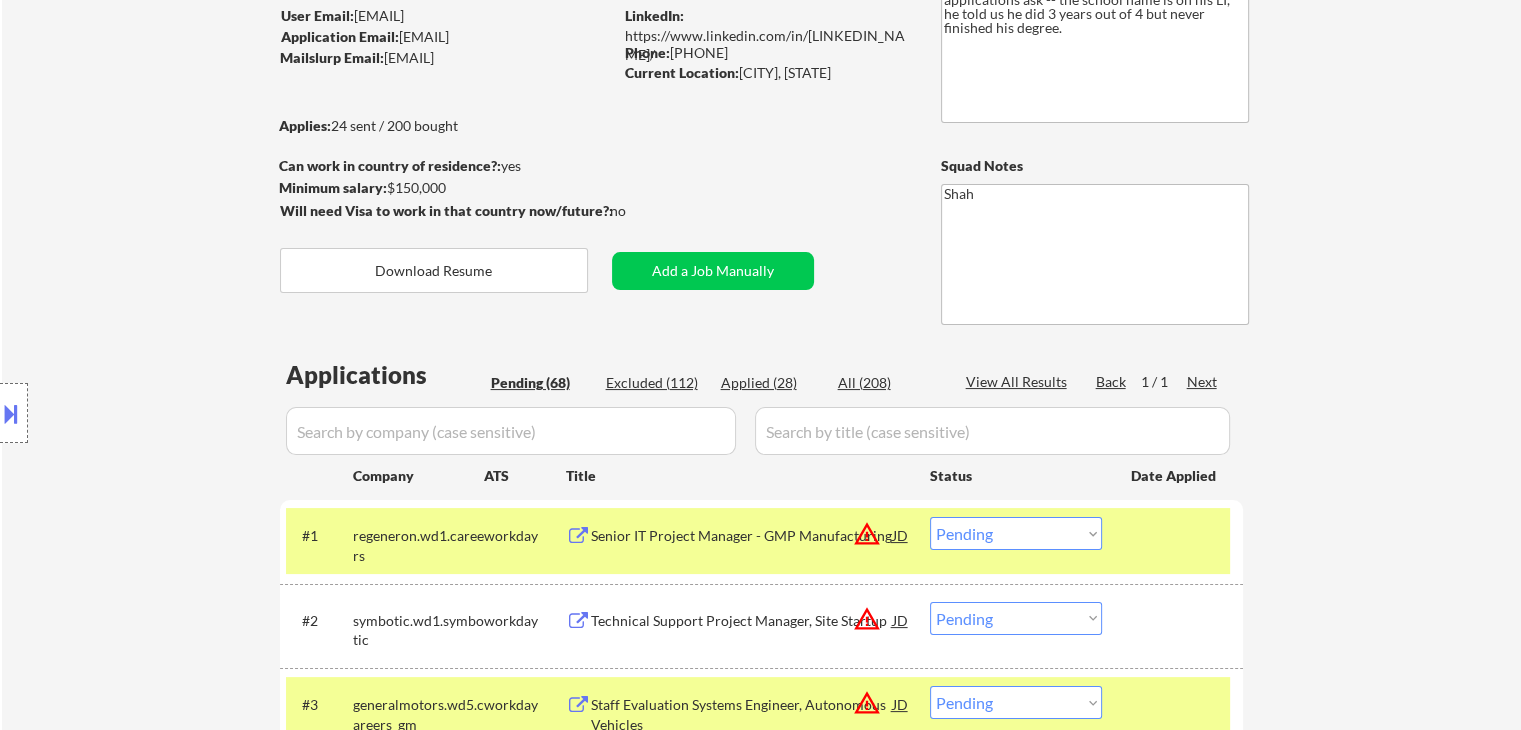 click on "Location Inclusions: remote" at bounding box center (179, 413) 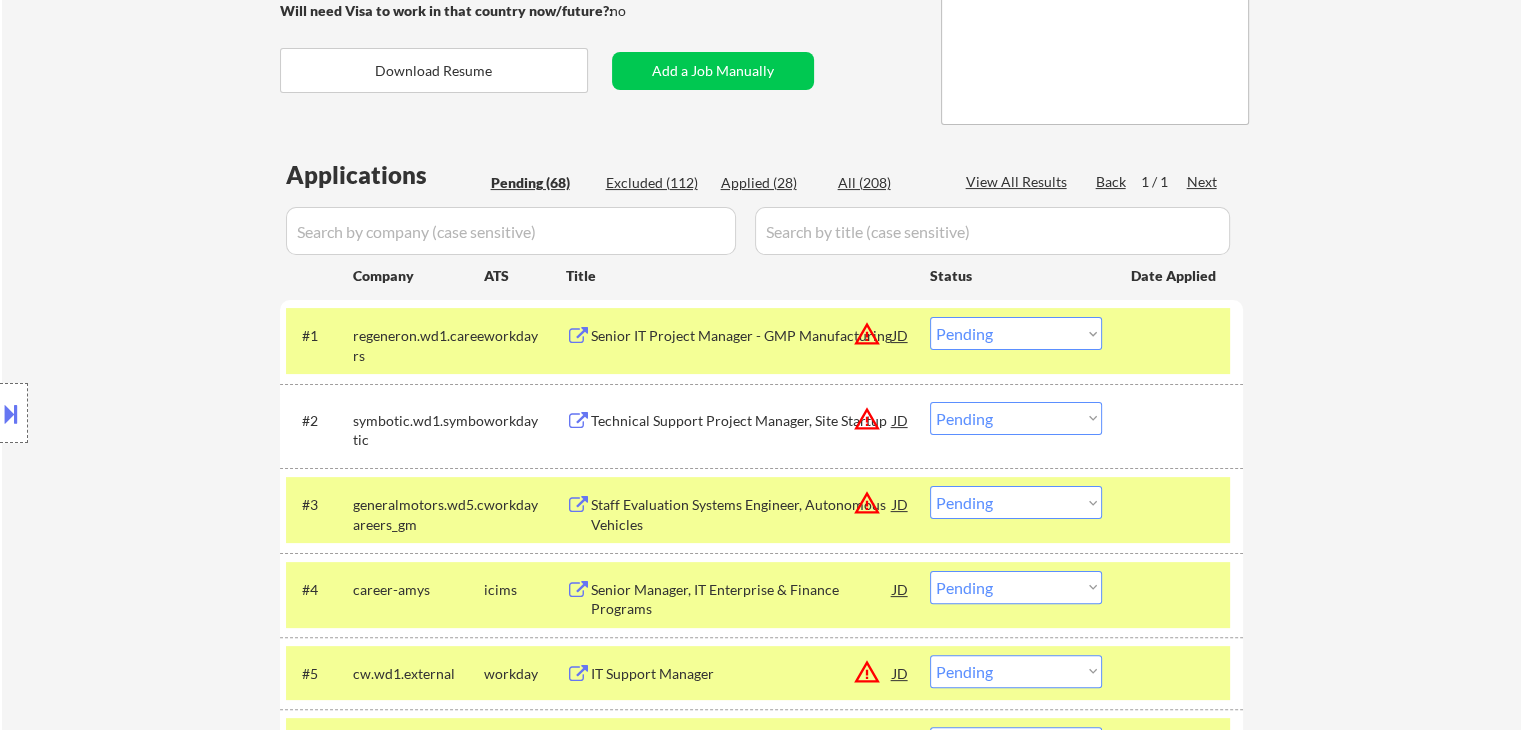 click on "Location Inclusions: remote" at bounding box center (179, 413) 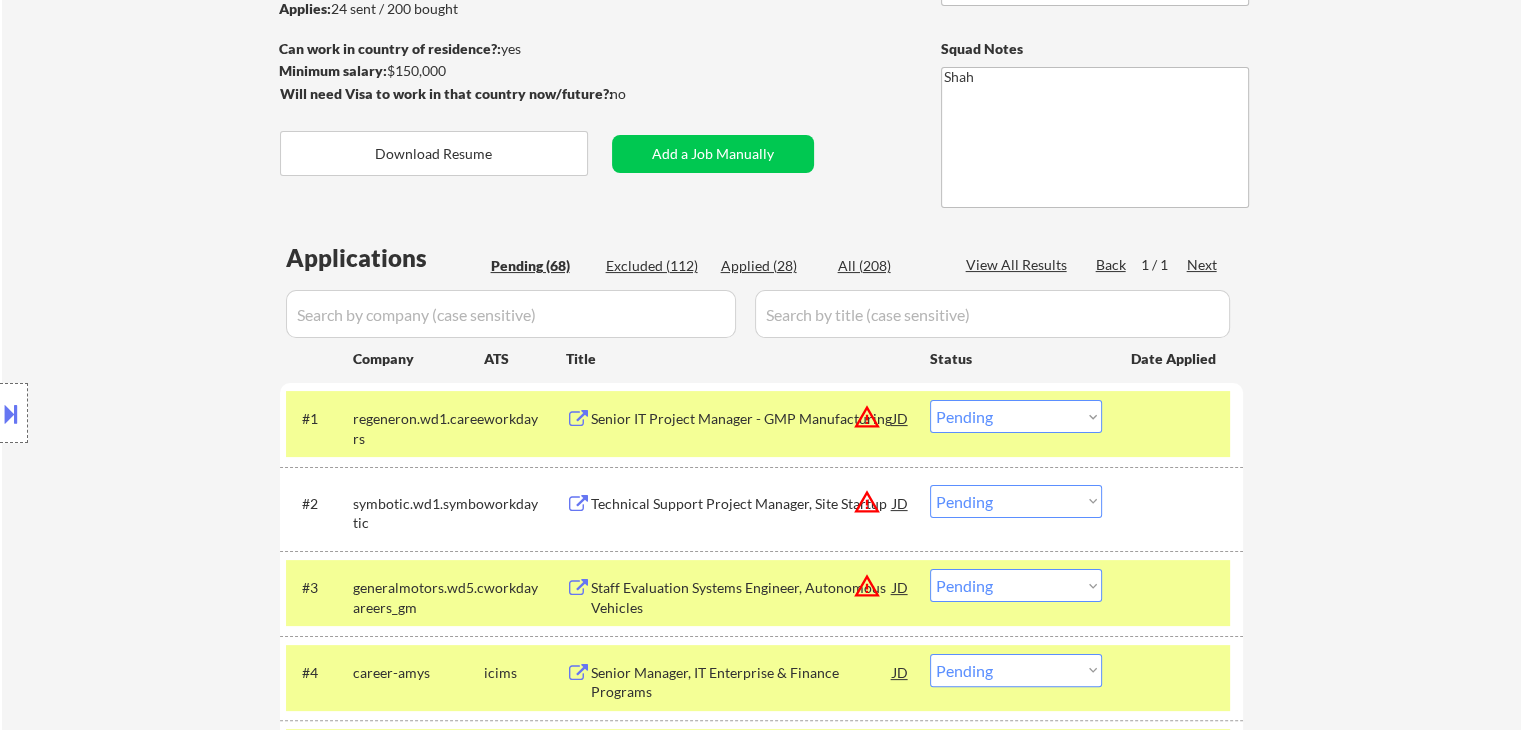 scroll, scrollTop: 160, scrollLeft: 0, axis: vertical 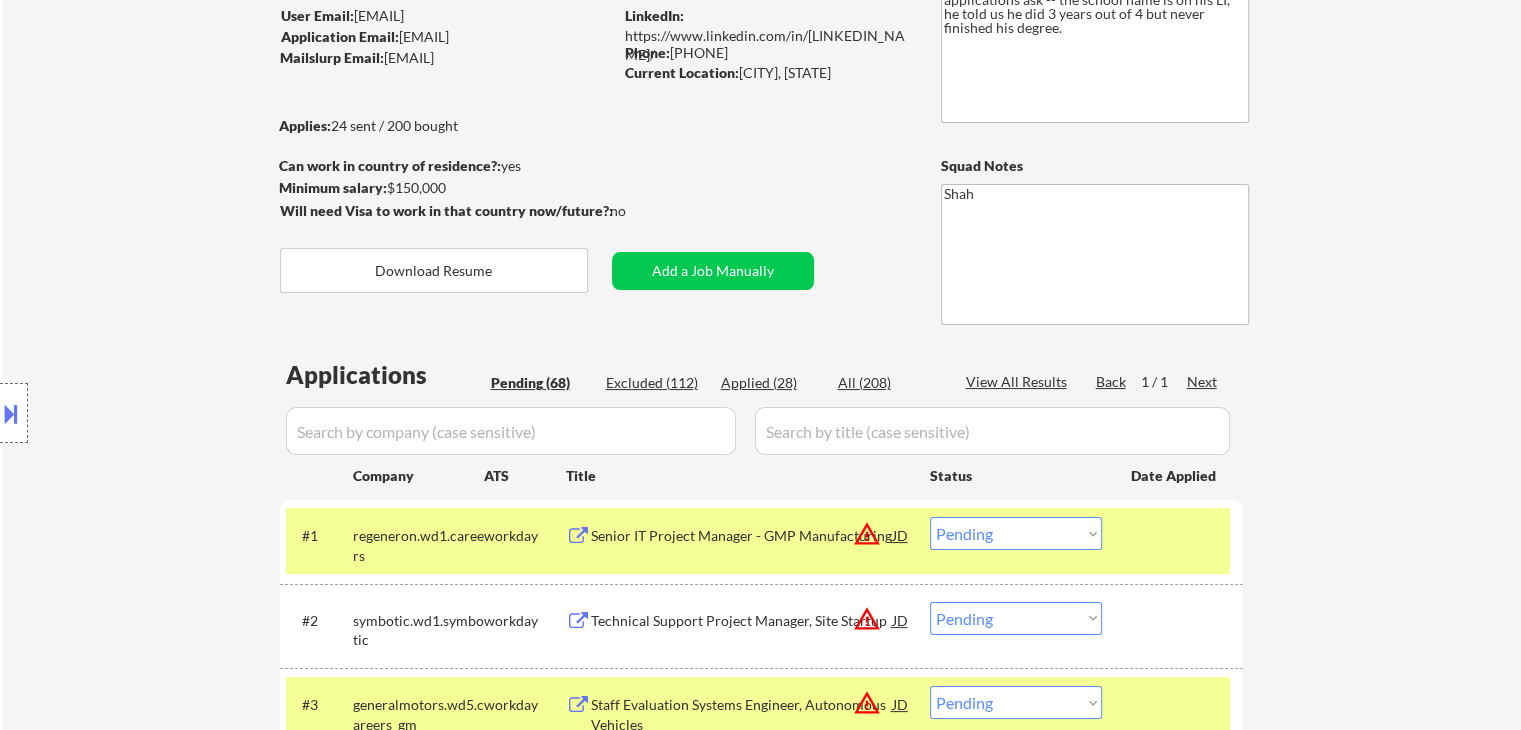 click on "Location Inclusions: remote" at bounding box center (179, 413) 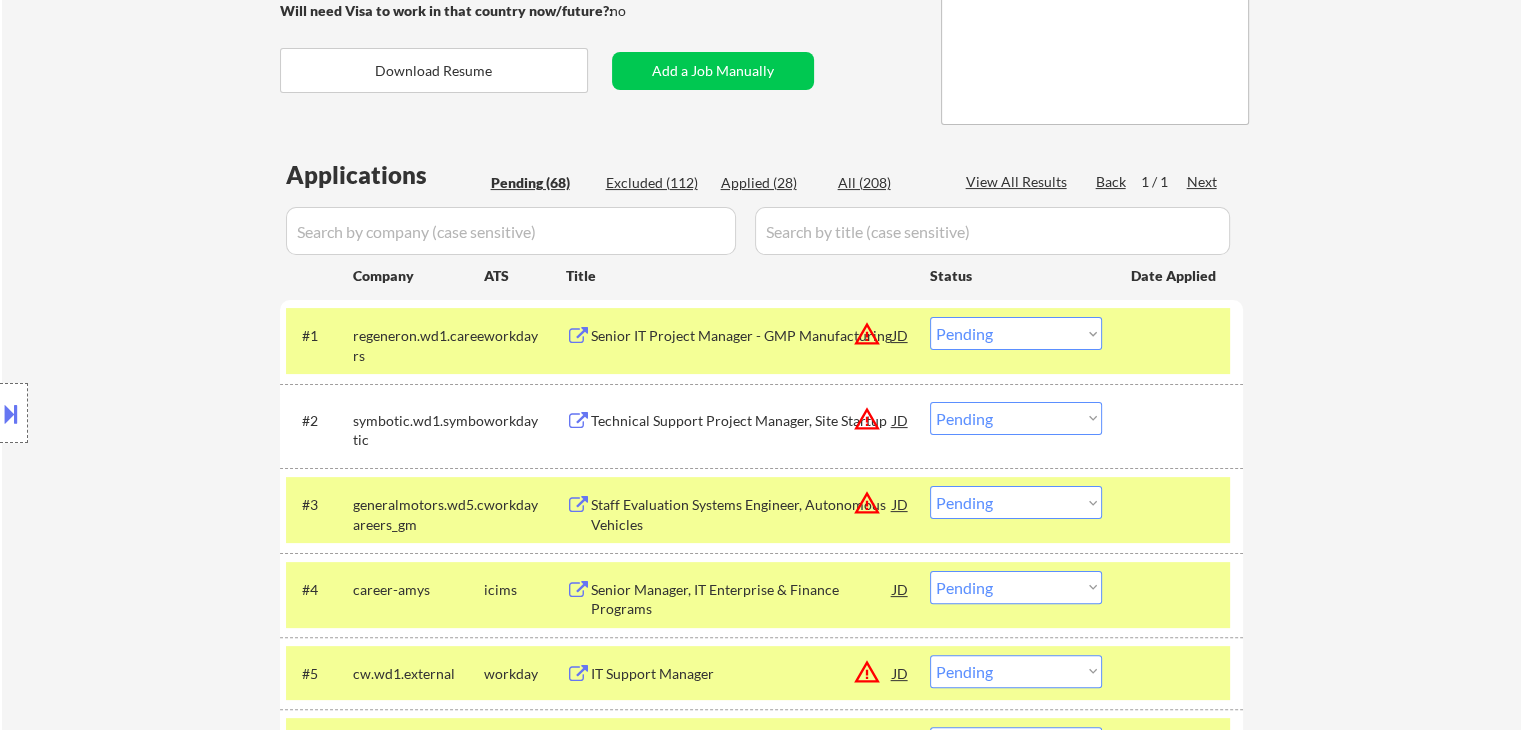 click on "Location Inclusions: remote" at bounding box center (179, 413) 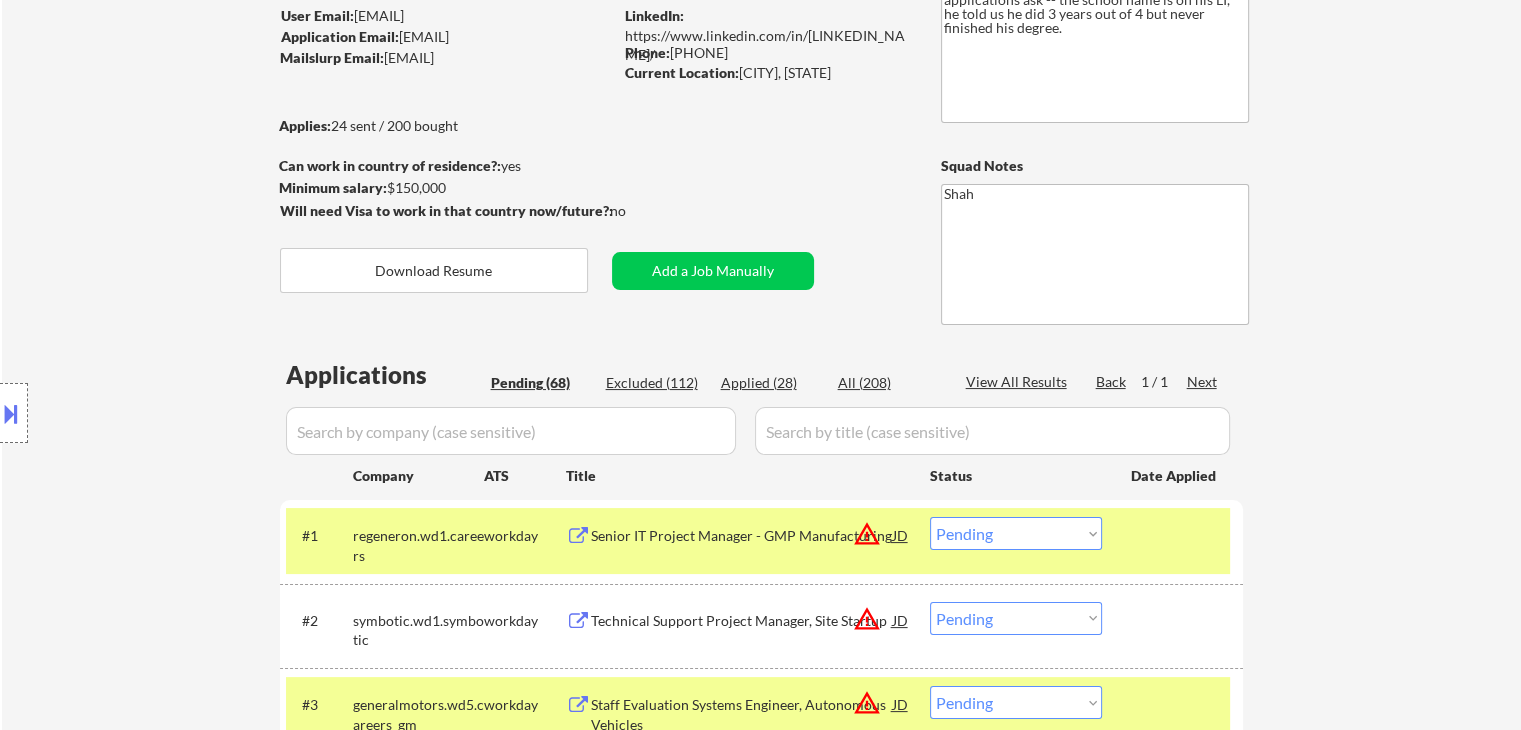 click on "Location Inclusions: remote" at bounding box center [179, 413] 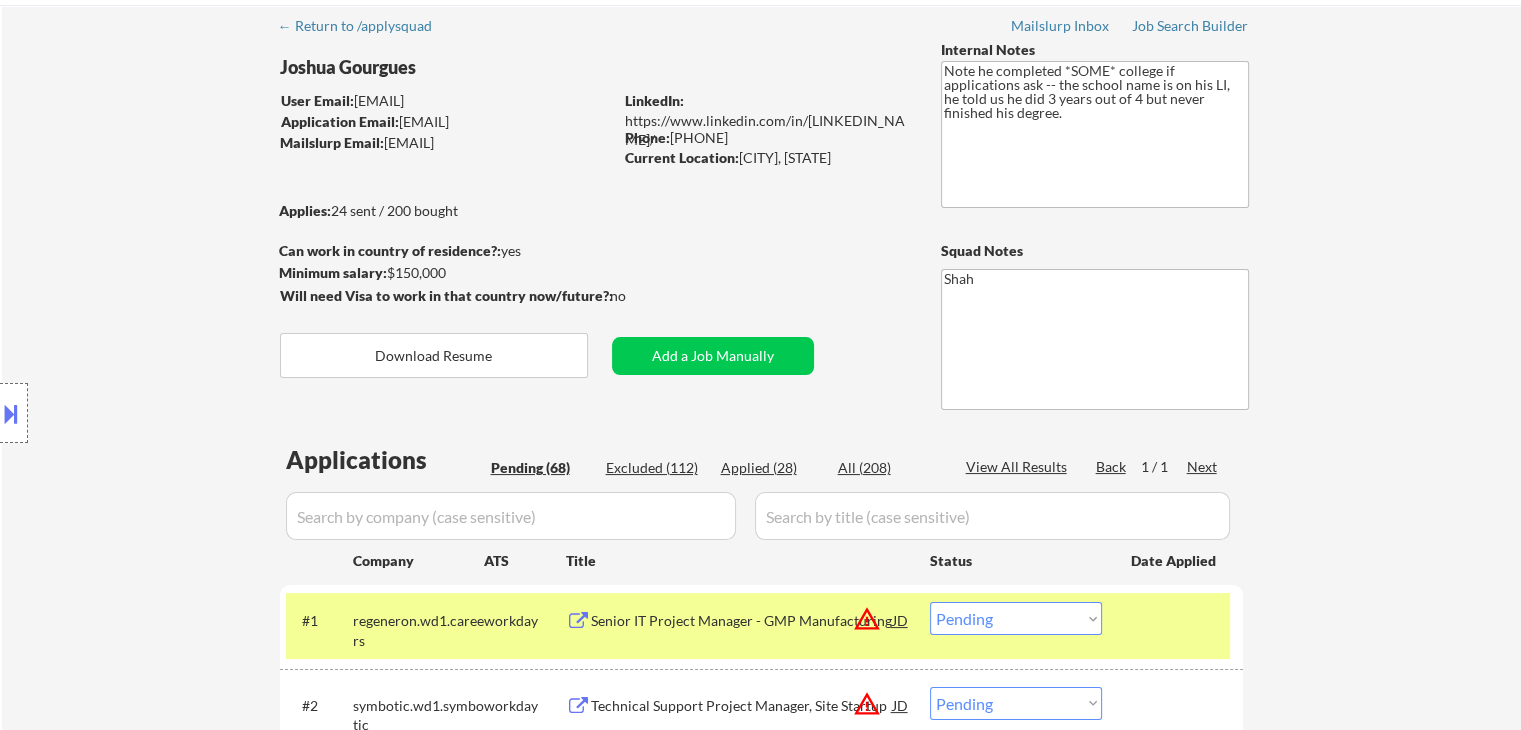 scroll, scrollTop: 0, scrollLeft: 0, axis: both 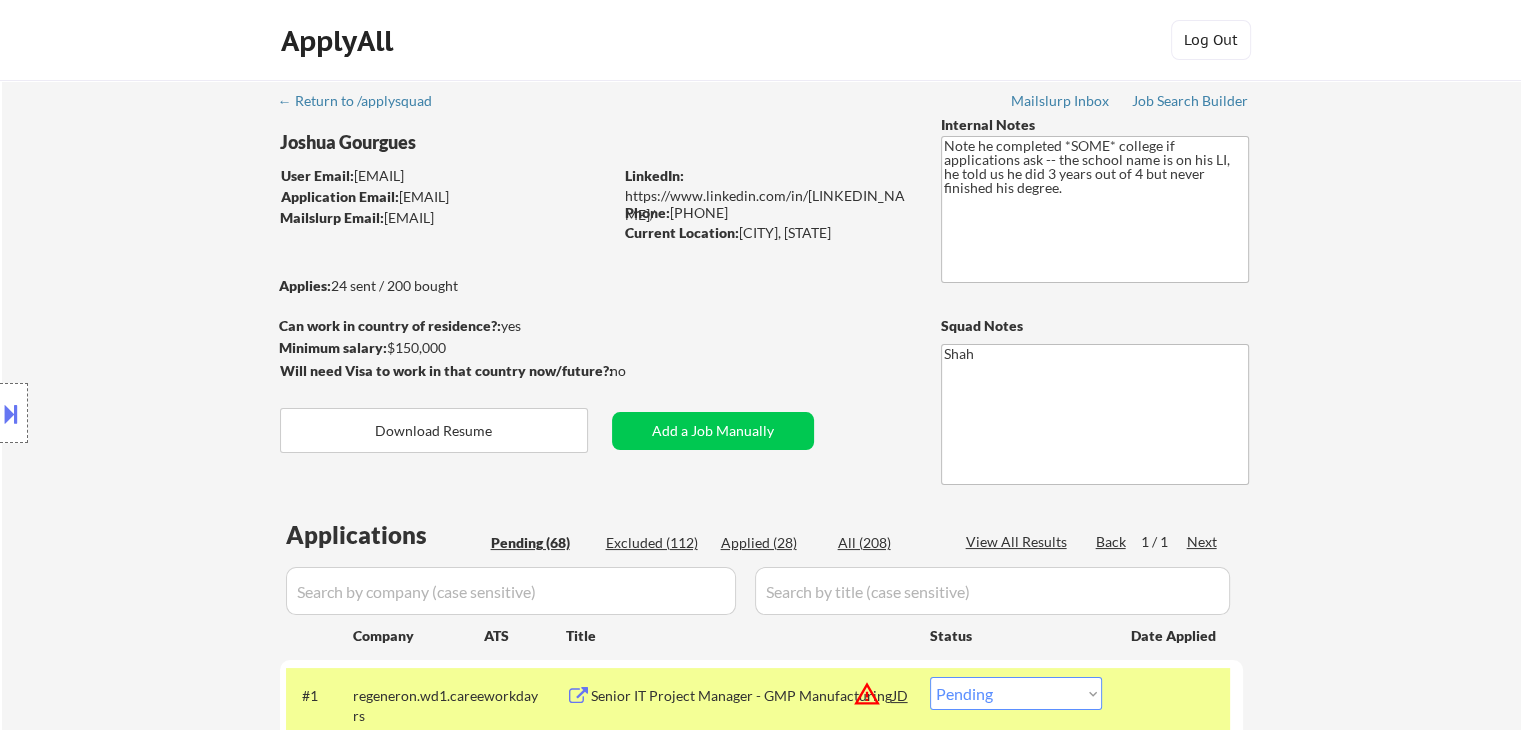 click on "Location Inclusions: remote" at bounding box center [179, 413] 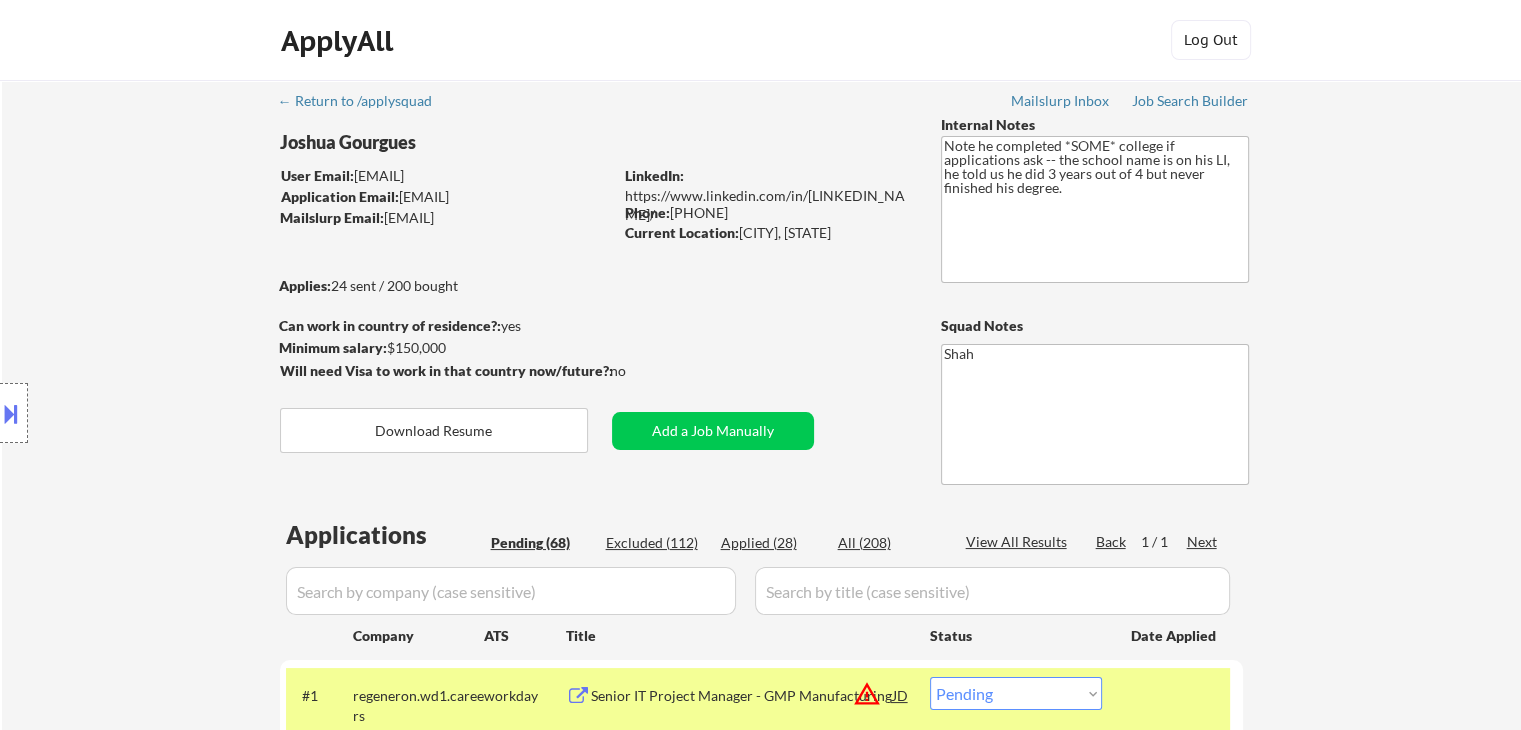 click on "Location Inclusions: remote" at bounding box center (179, 413) 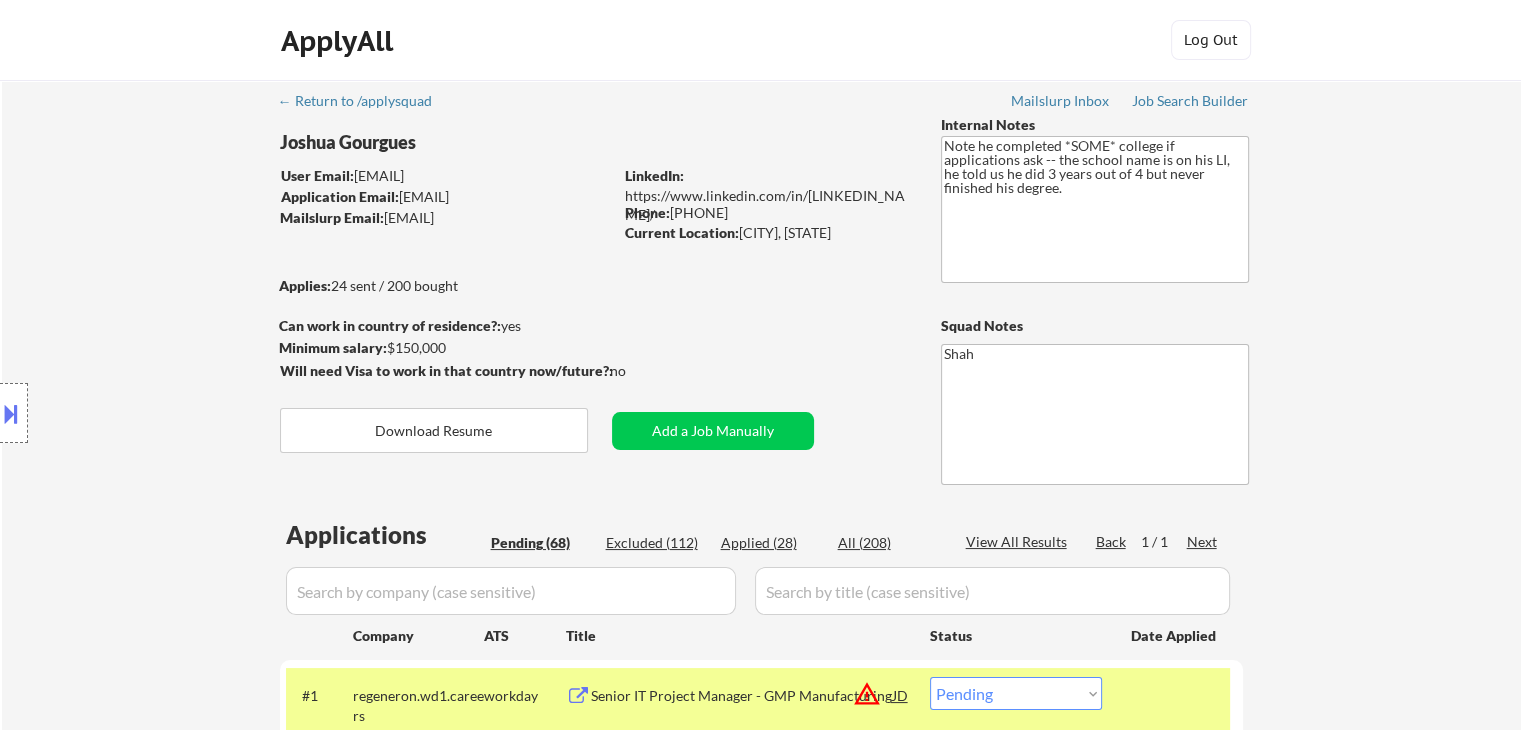click on "Location Inclusions: remote" at bounding box center [179, 413] 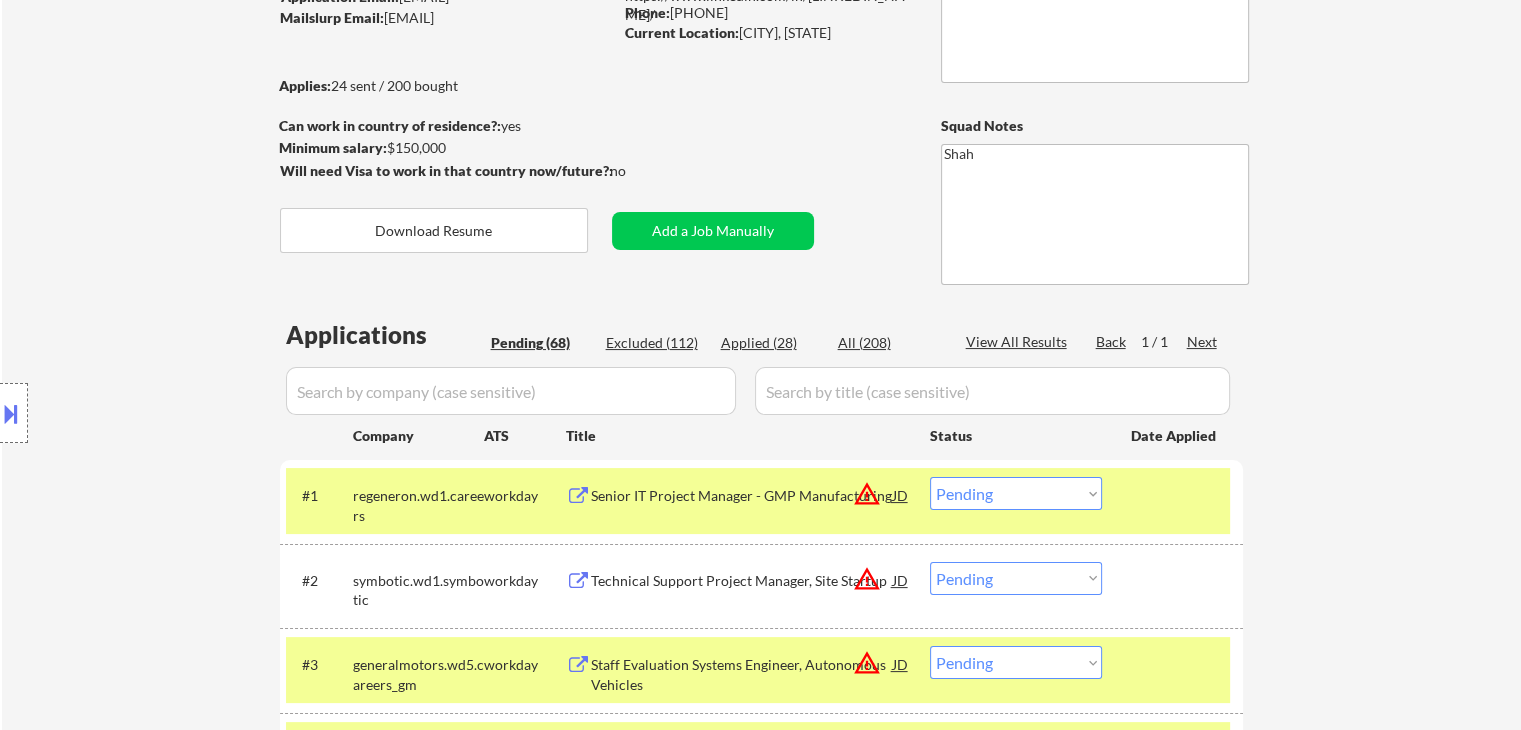click on "Location Inclusions: remote" at bounding box center [179, 413] 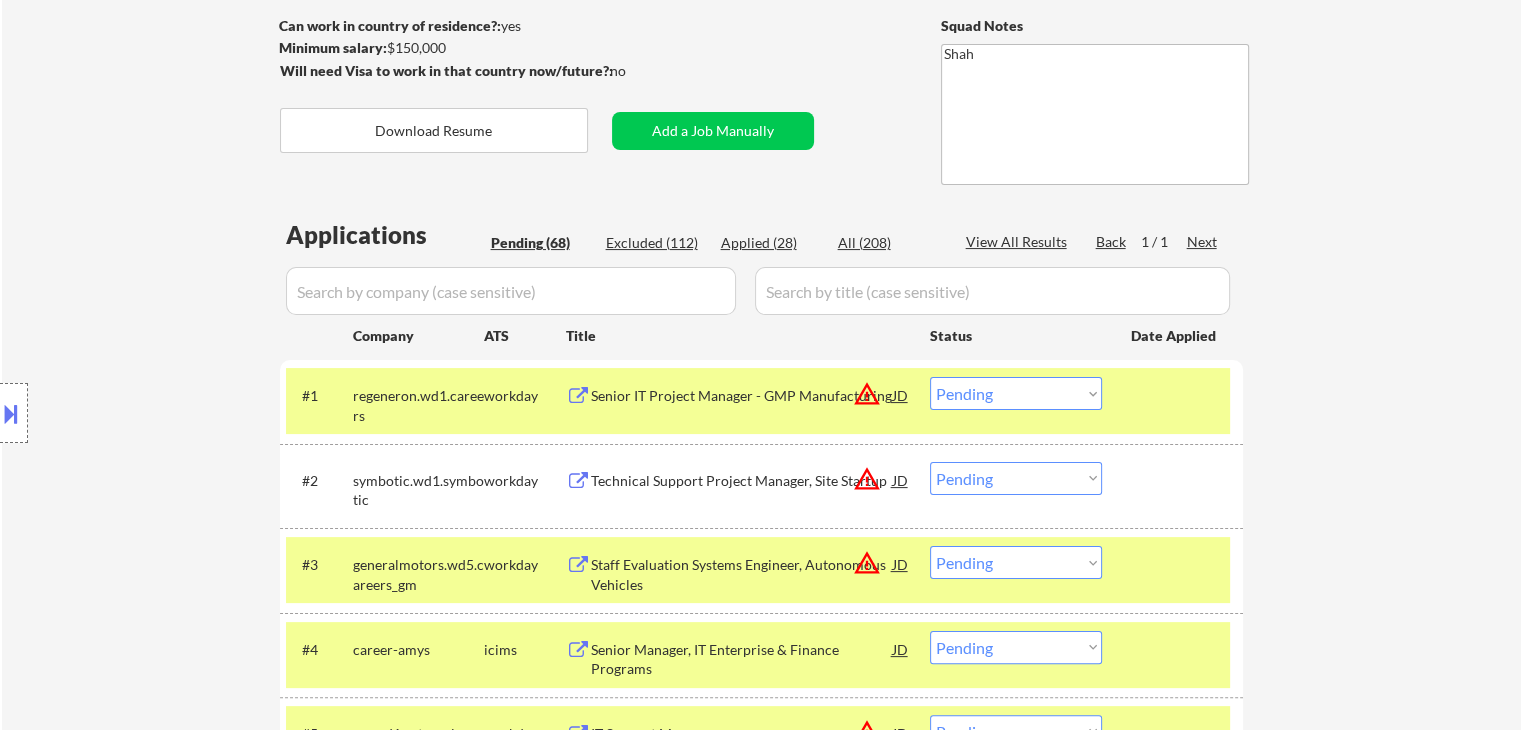click on "Location Inclusions: remote" at bounding box center [179, 413] 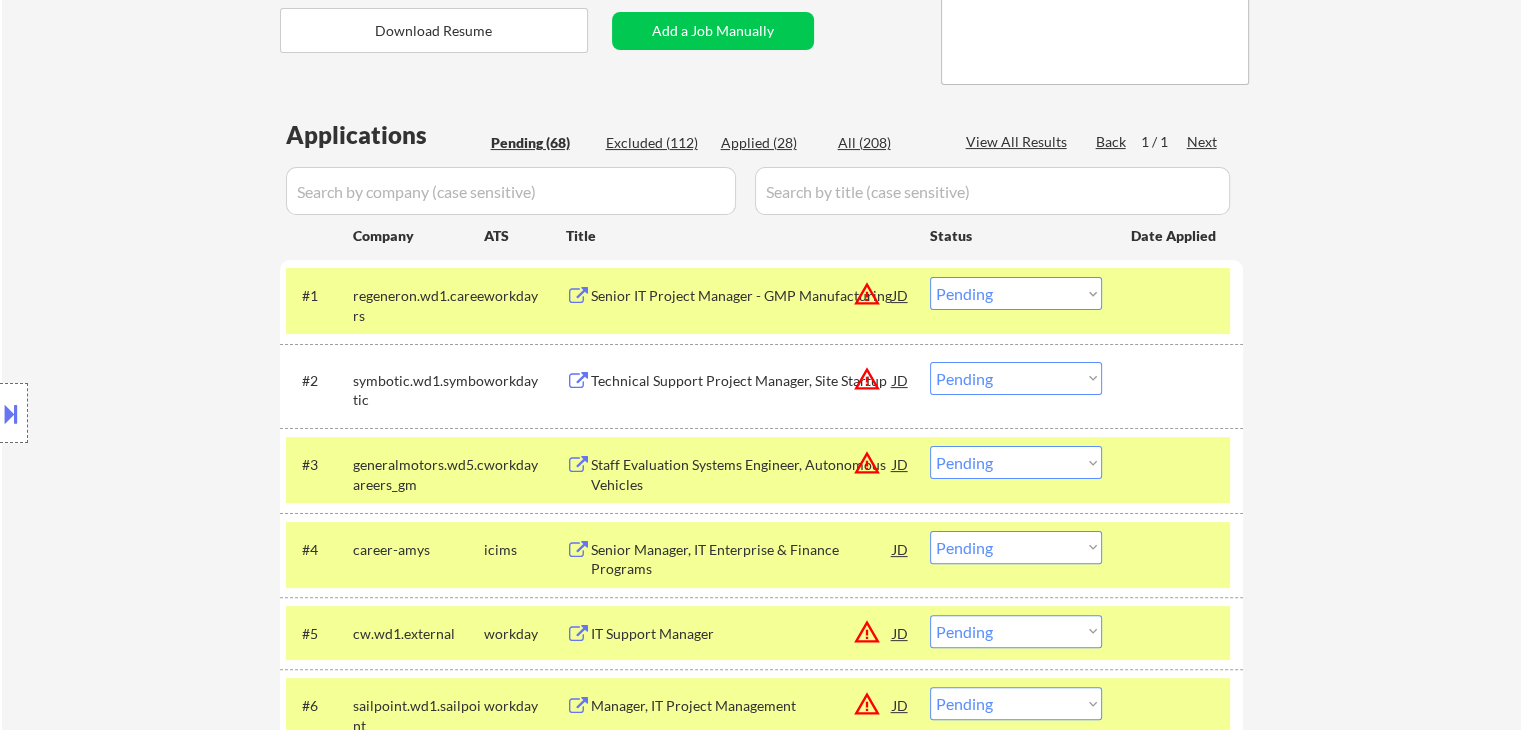 click on "Location Inclusions: remote" at bounding box center [179, 413] 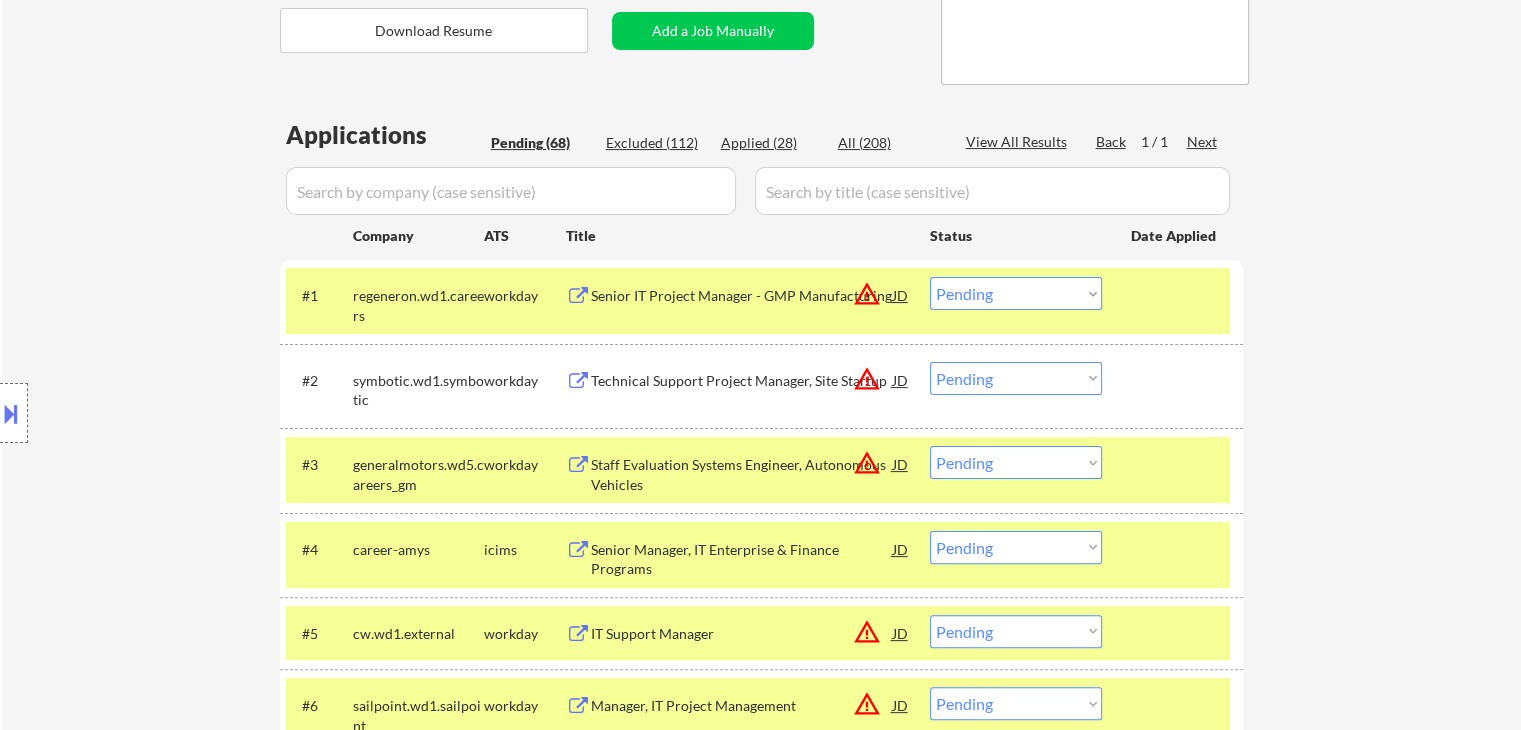 click on "Location Inclusions: remote" at bounding box center (179, 413) 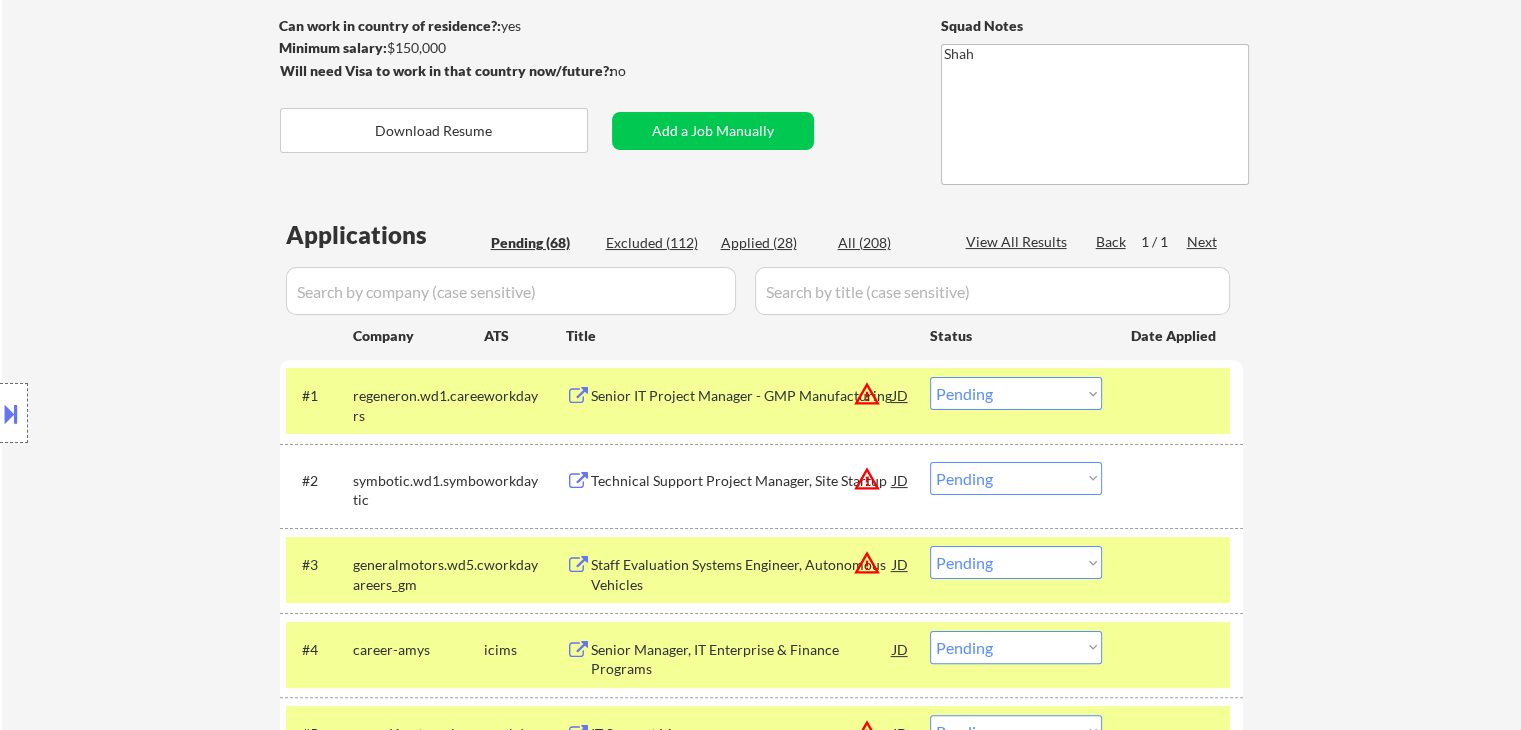 click on "Location Inclusions: remote" at bounding box center [179, 413] 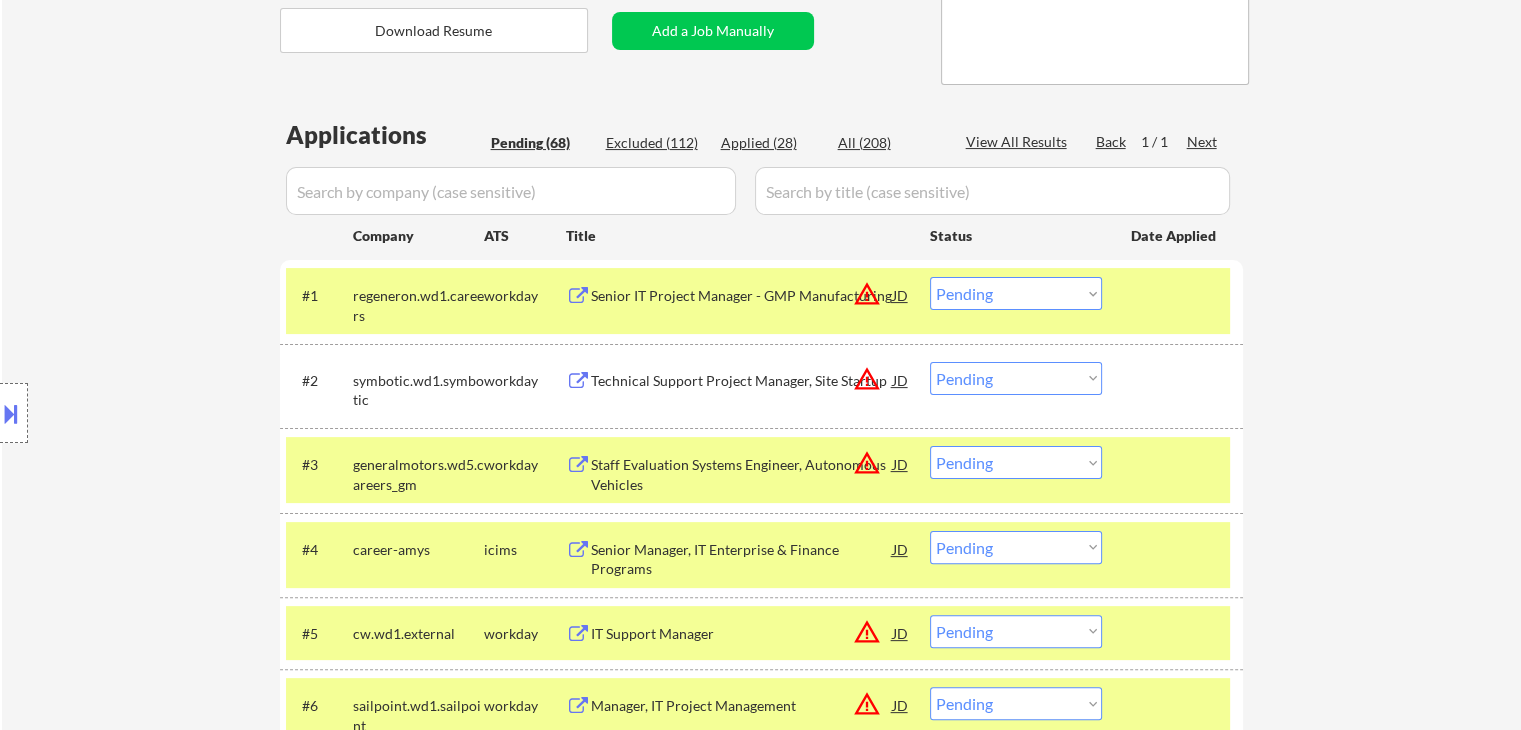 click on "Location Inclusions: remote" at bounding box center [179, 413] 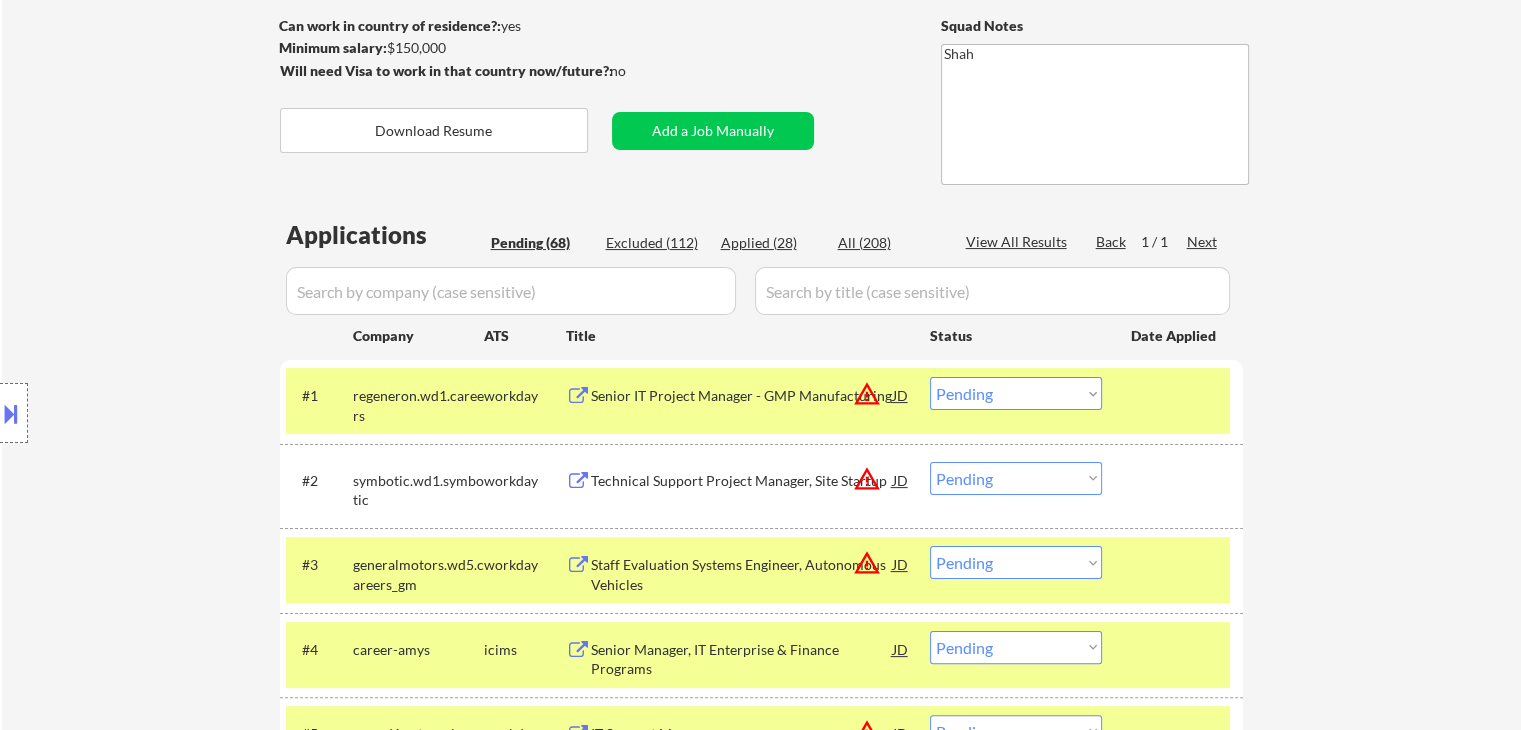click on "Location Inclusions: remote" at bounding box center [179, 413] 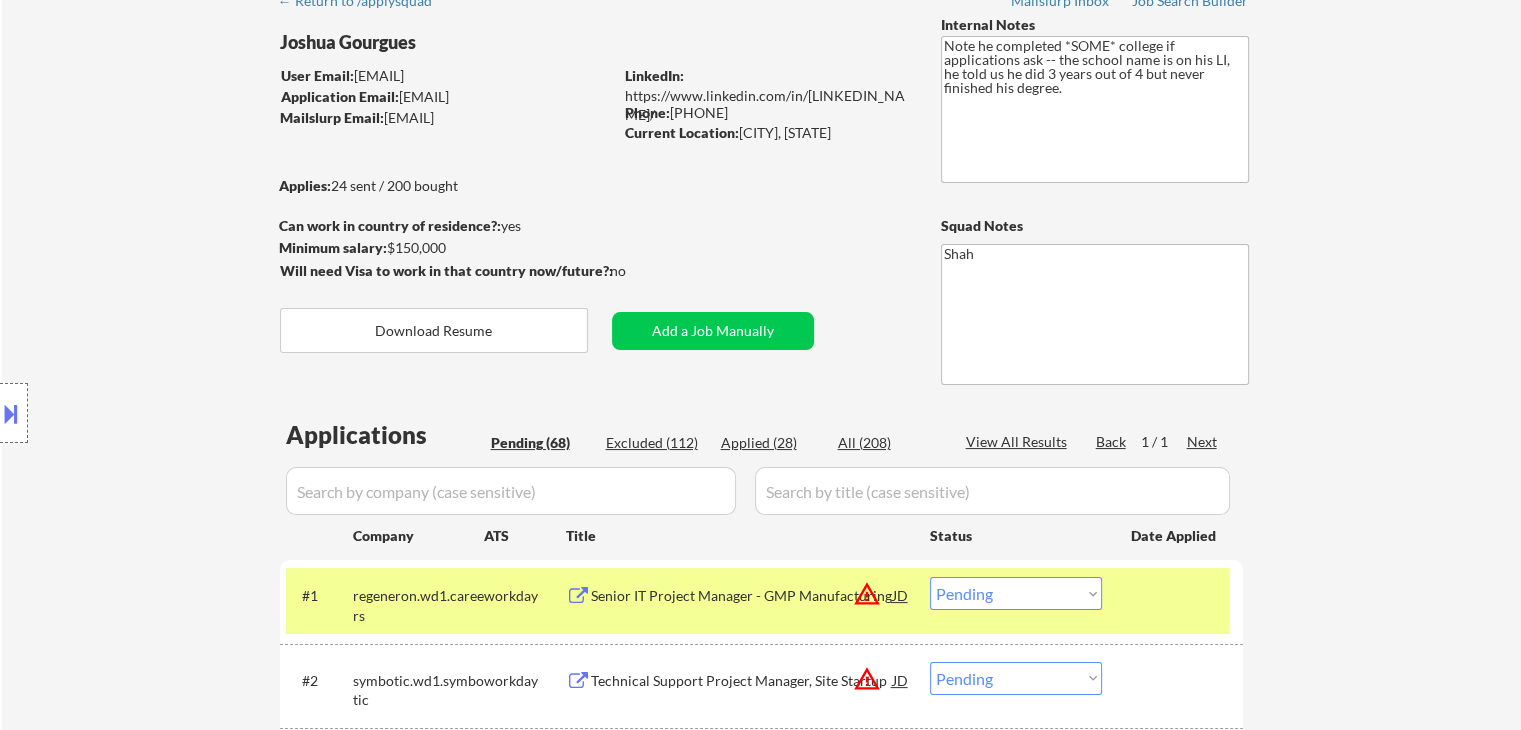 click on "Location Inclusions: remote" at bounding box center (179, 413) 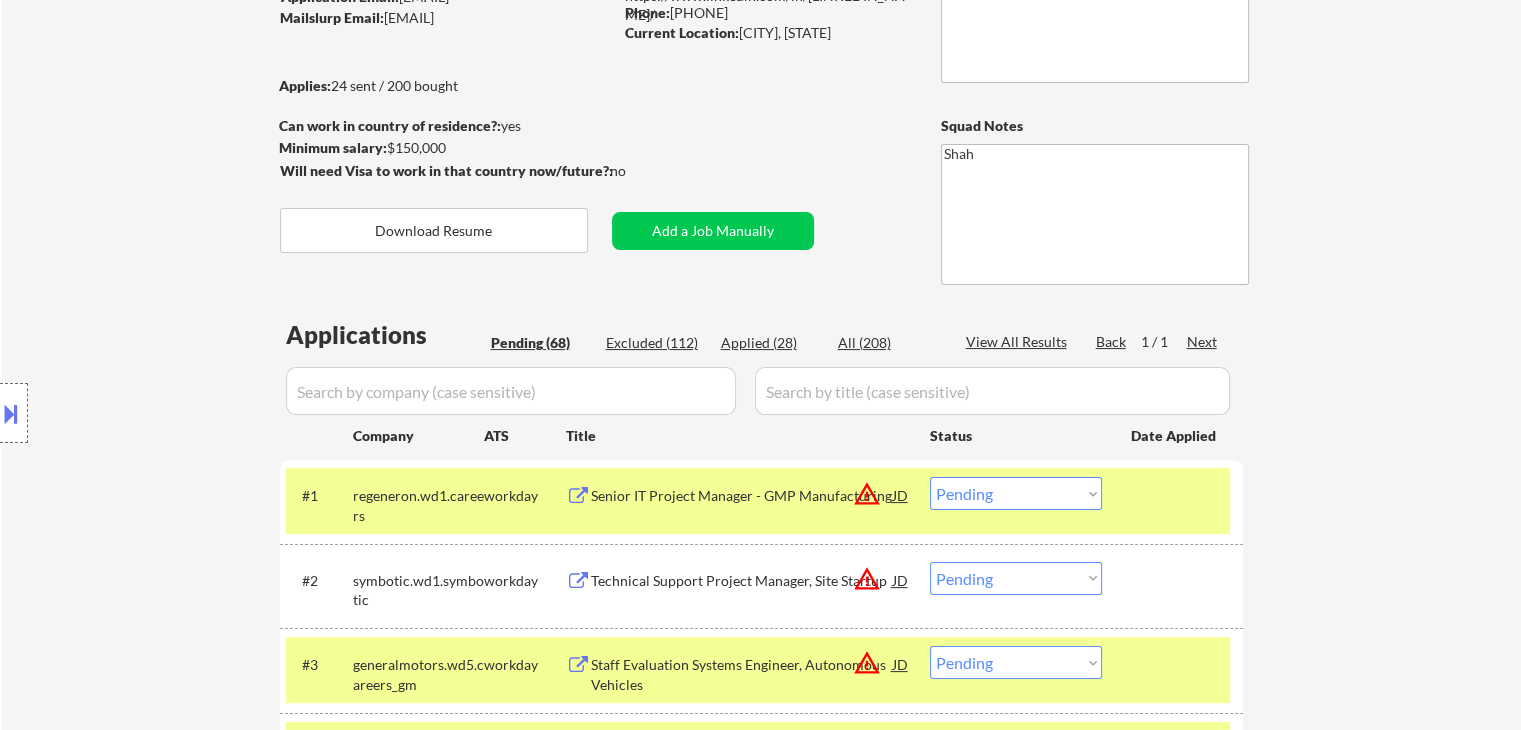 click on "Location Inclusions: remote" at bounding box center [179, 413] 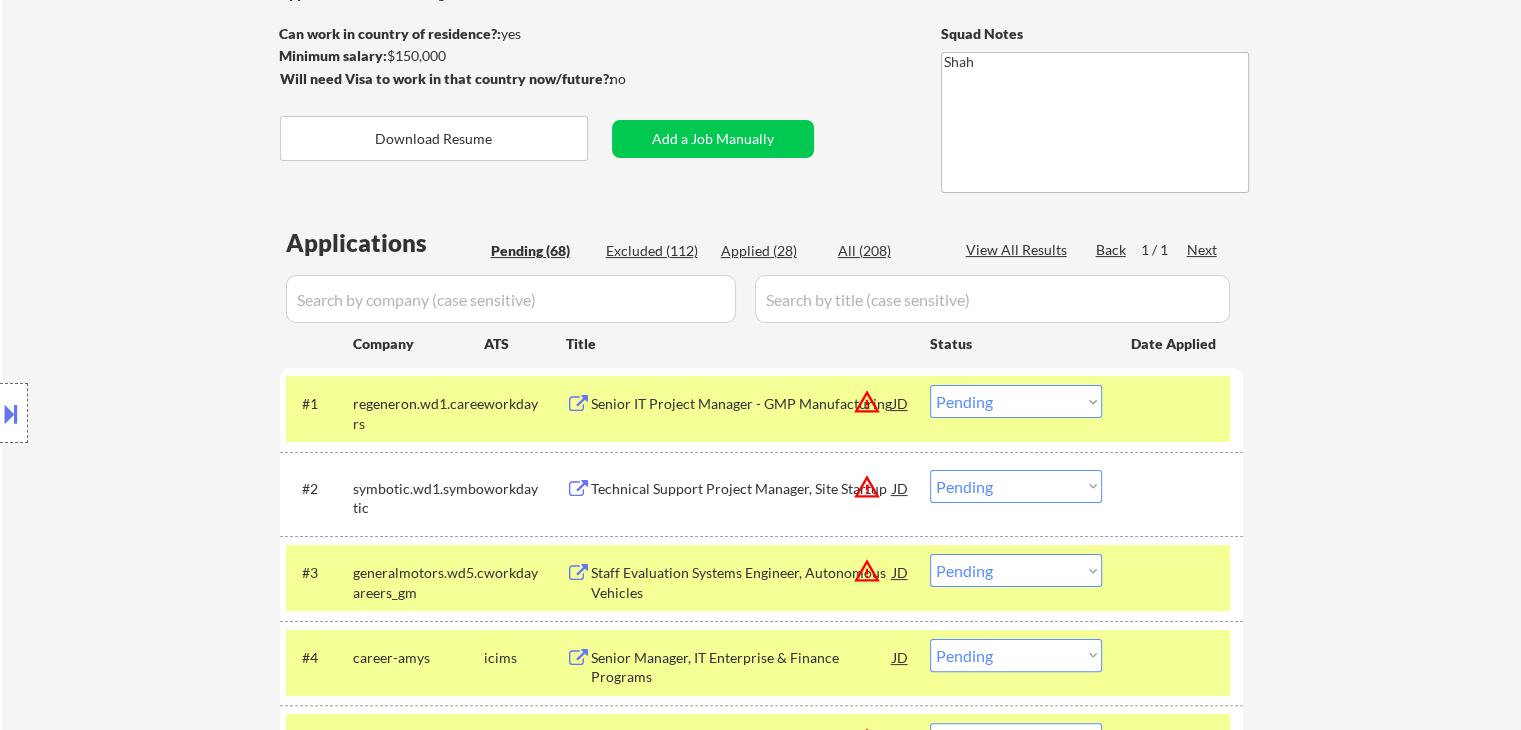 scroll, scrollTop: 400, scrollLeft: 0, axis: vertical 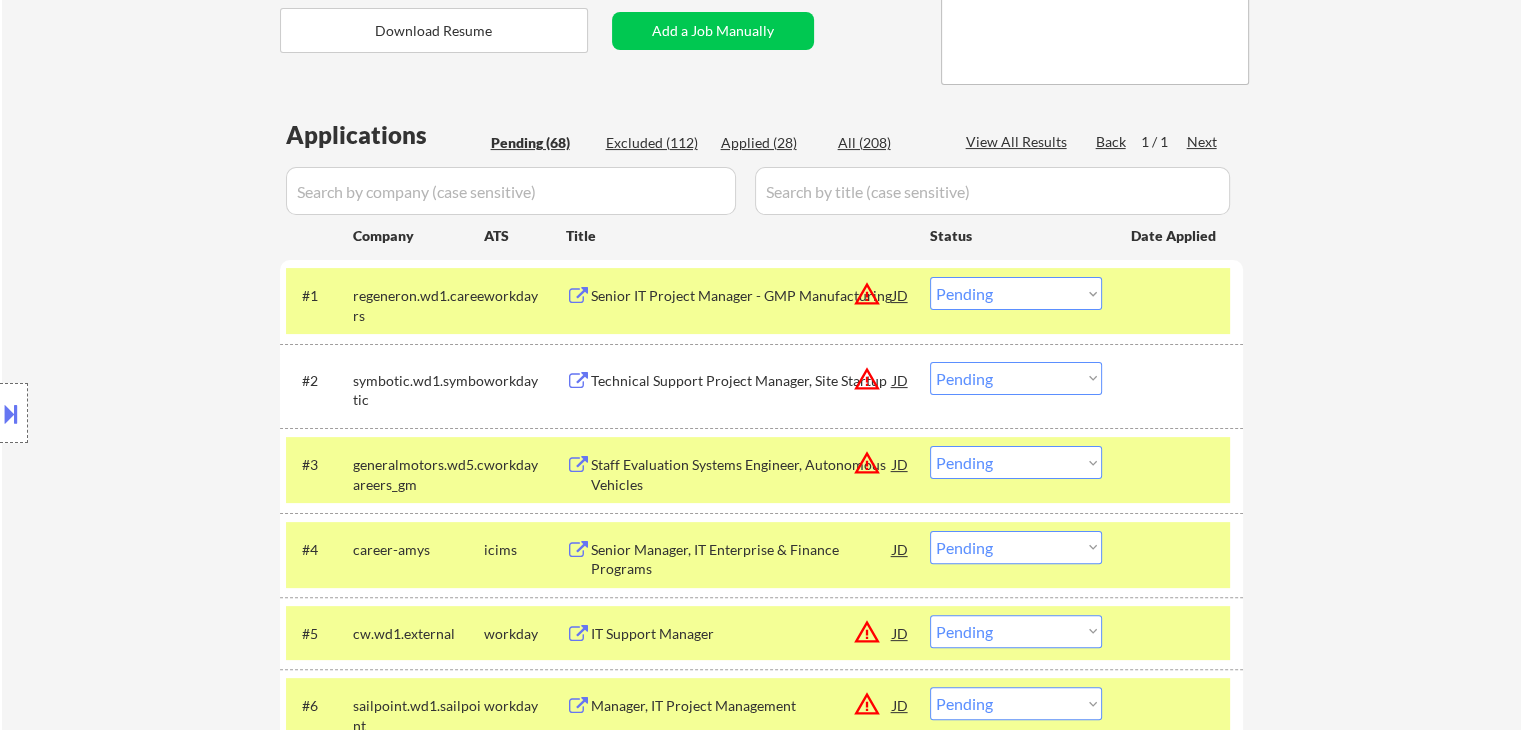click on "Location Inclusions: remote" at bounding box center (179, 413) 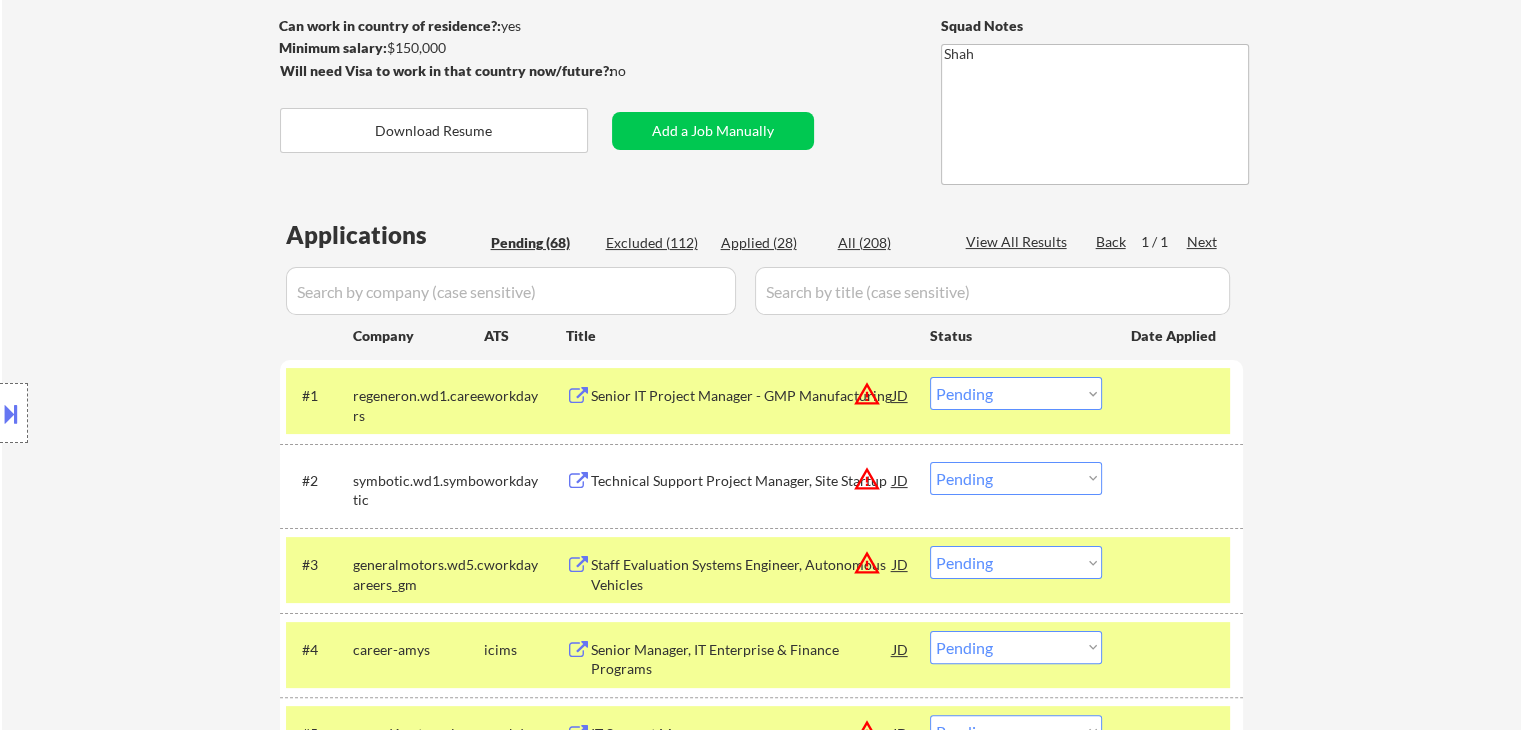 click on "Location Inclusions: remote" at bounding box center [179, 413] 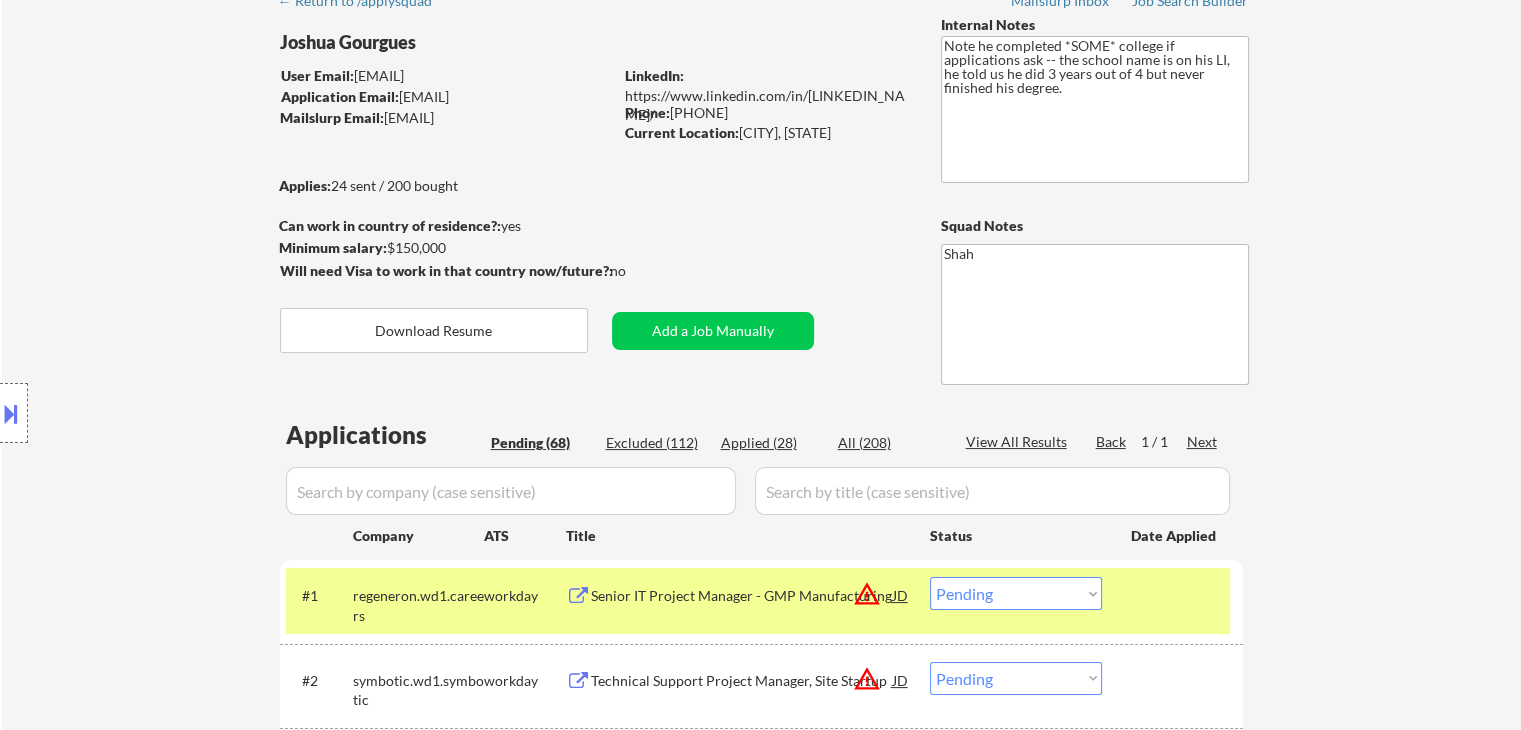click on "Location Inclusions: remote" at bounding box center [179, 413] 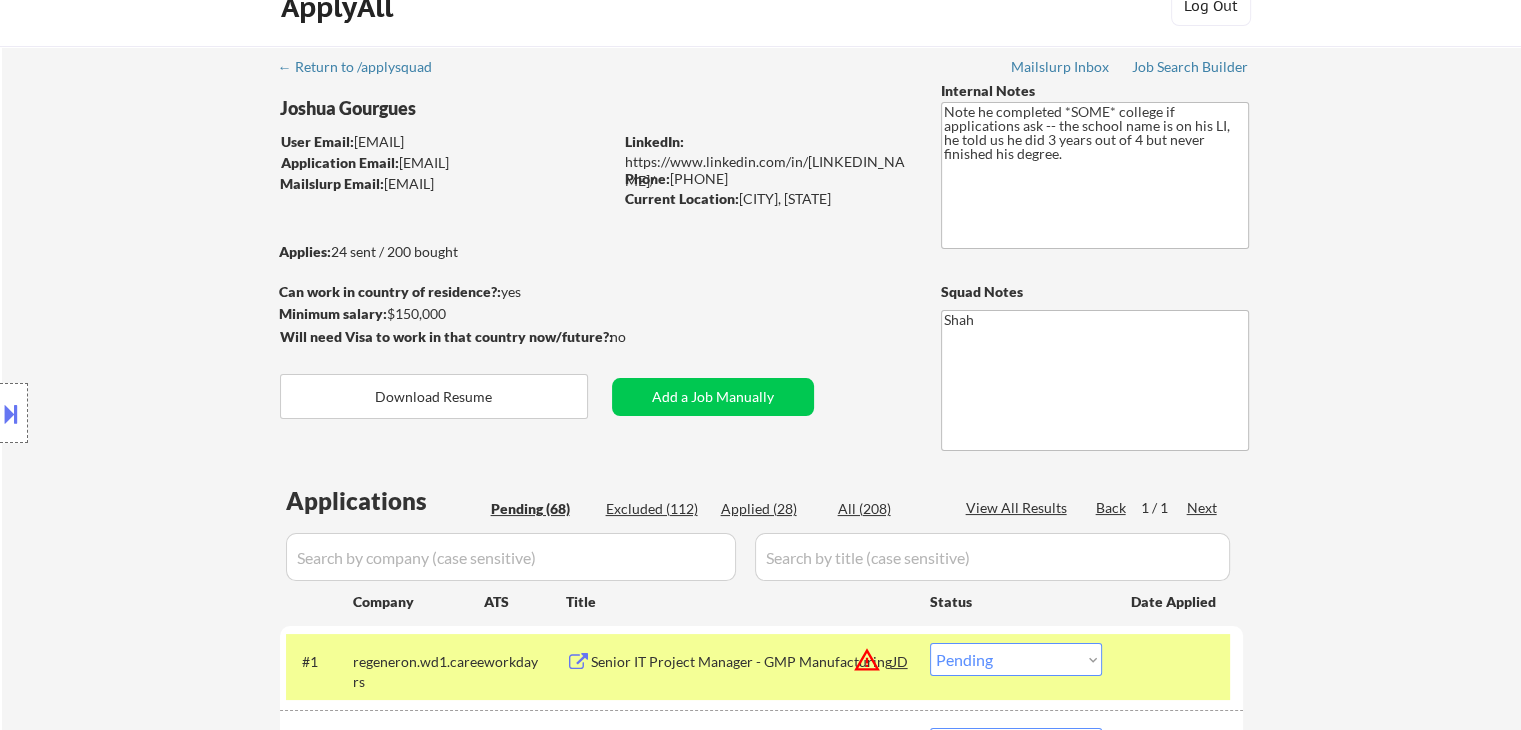 scroll, scrollTop: 0, scrollLeft: 0, axis: both 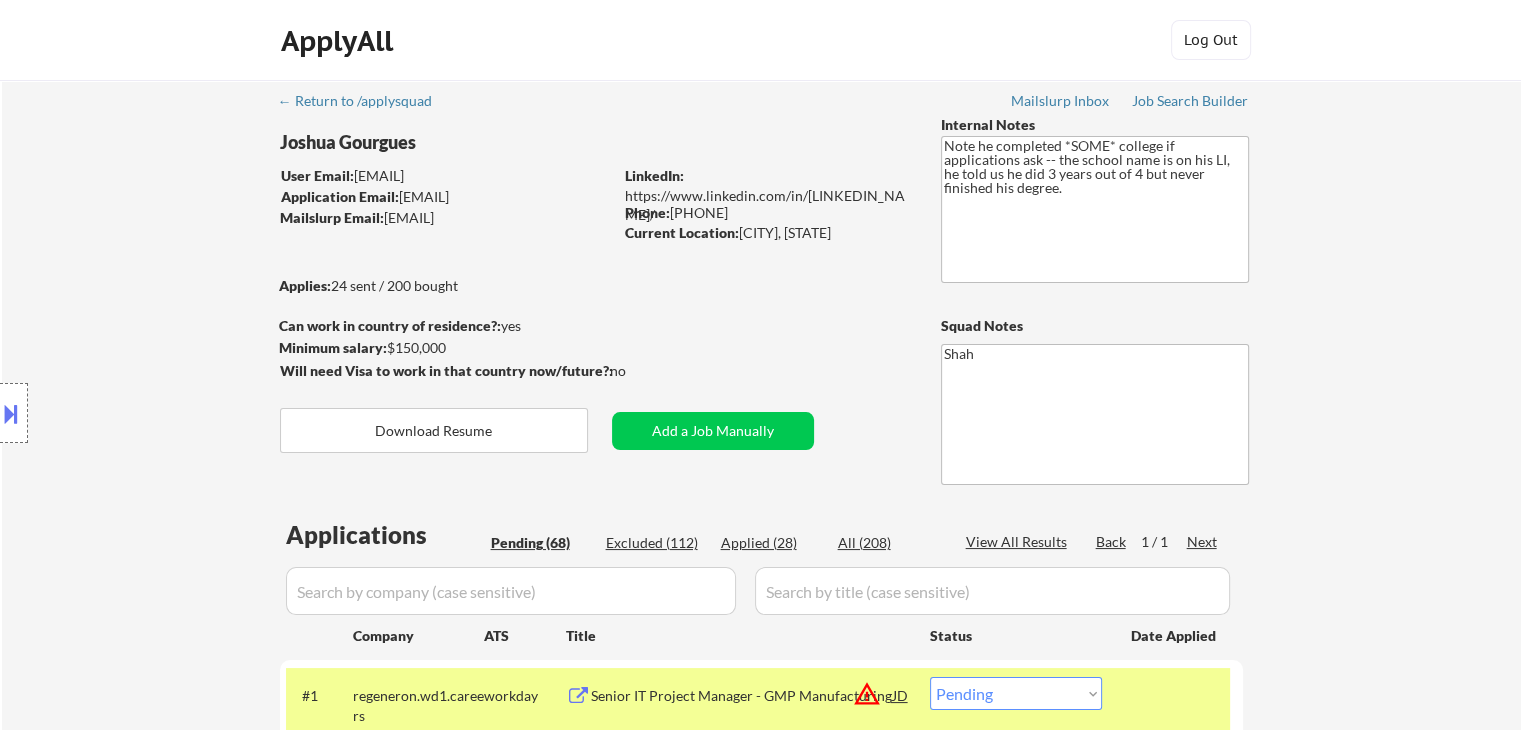 click on "Location Inclusions: remote" at bounding box center [179, 413] 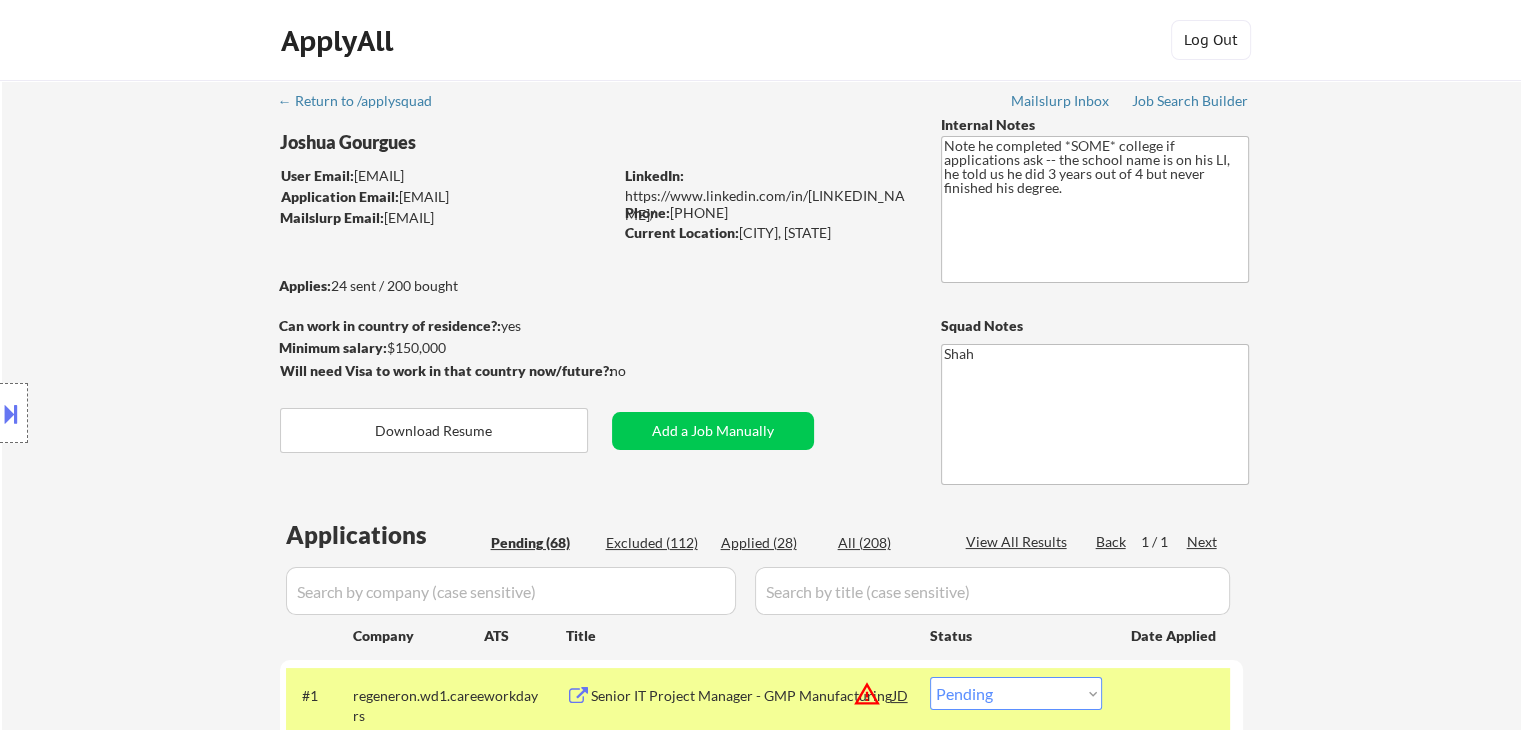 click on "Location Inclusions: remote" at bounding box center (179, 413) 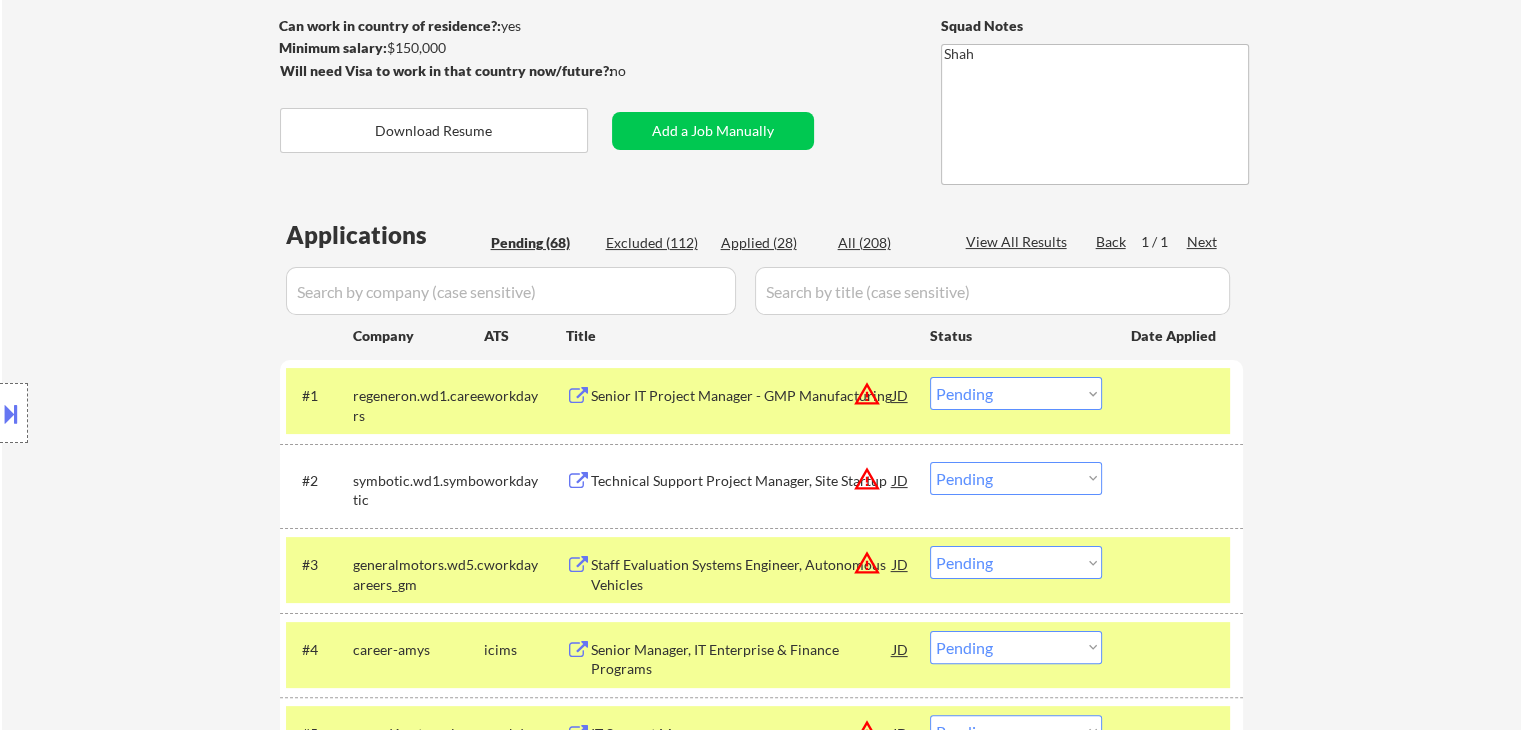 click on "Location Inclusions: remote" at bounding box center (179, 413) 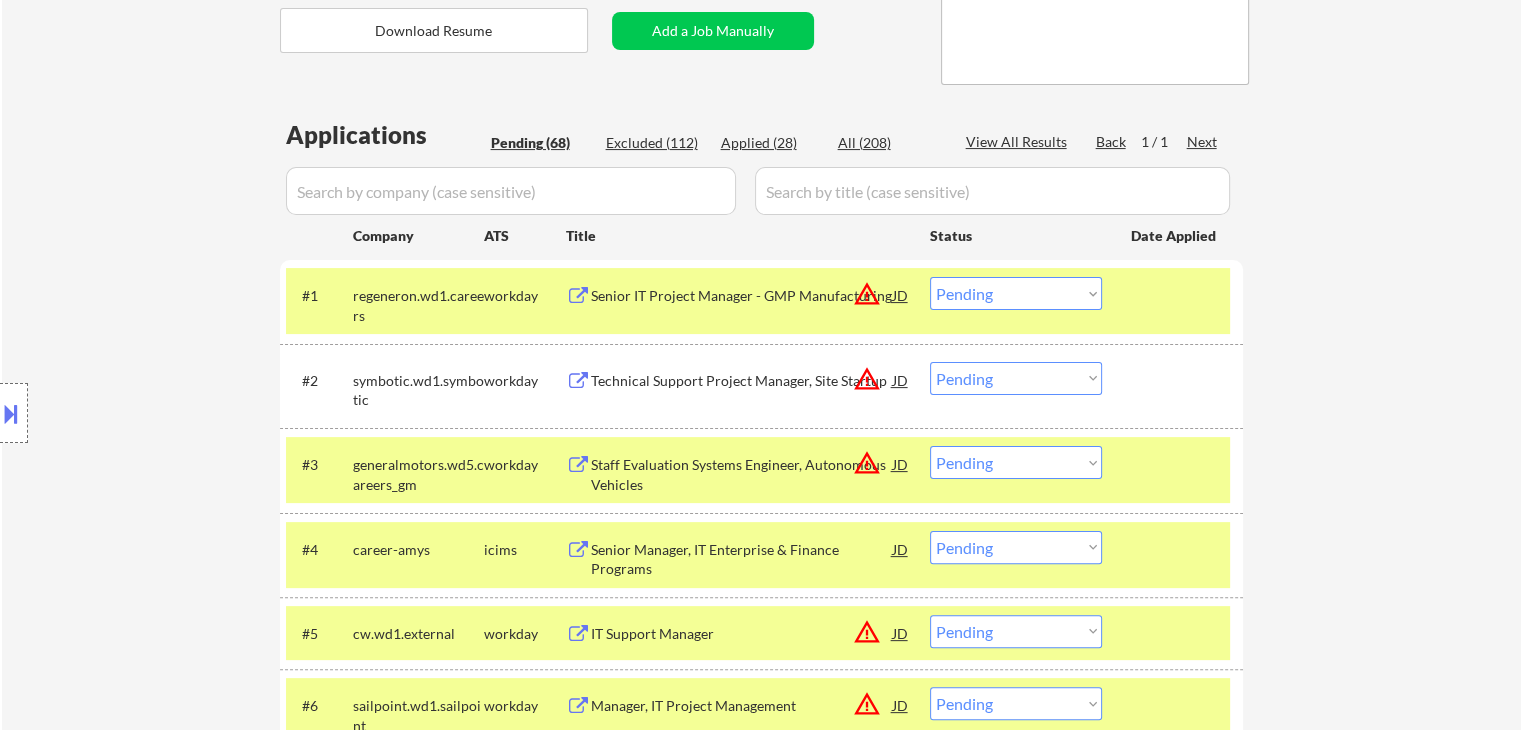 click on "Location Inclusions: remote" at bounding box center (179, 413) 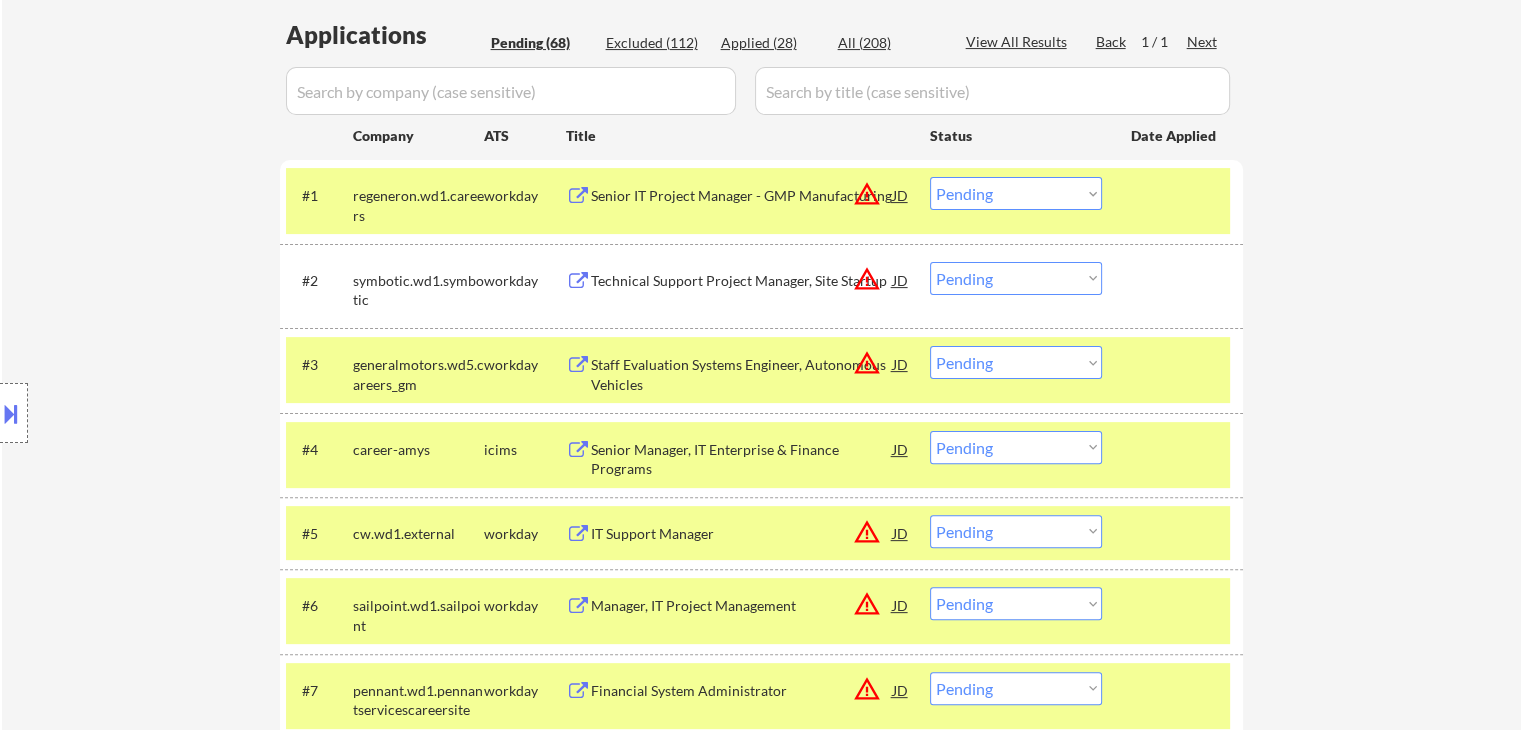 click on "Location Inclusions: remote" at bounding box center [179, 413] 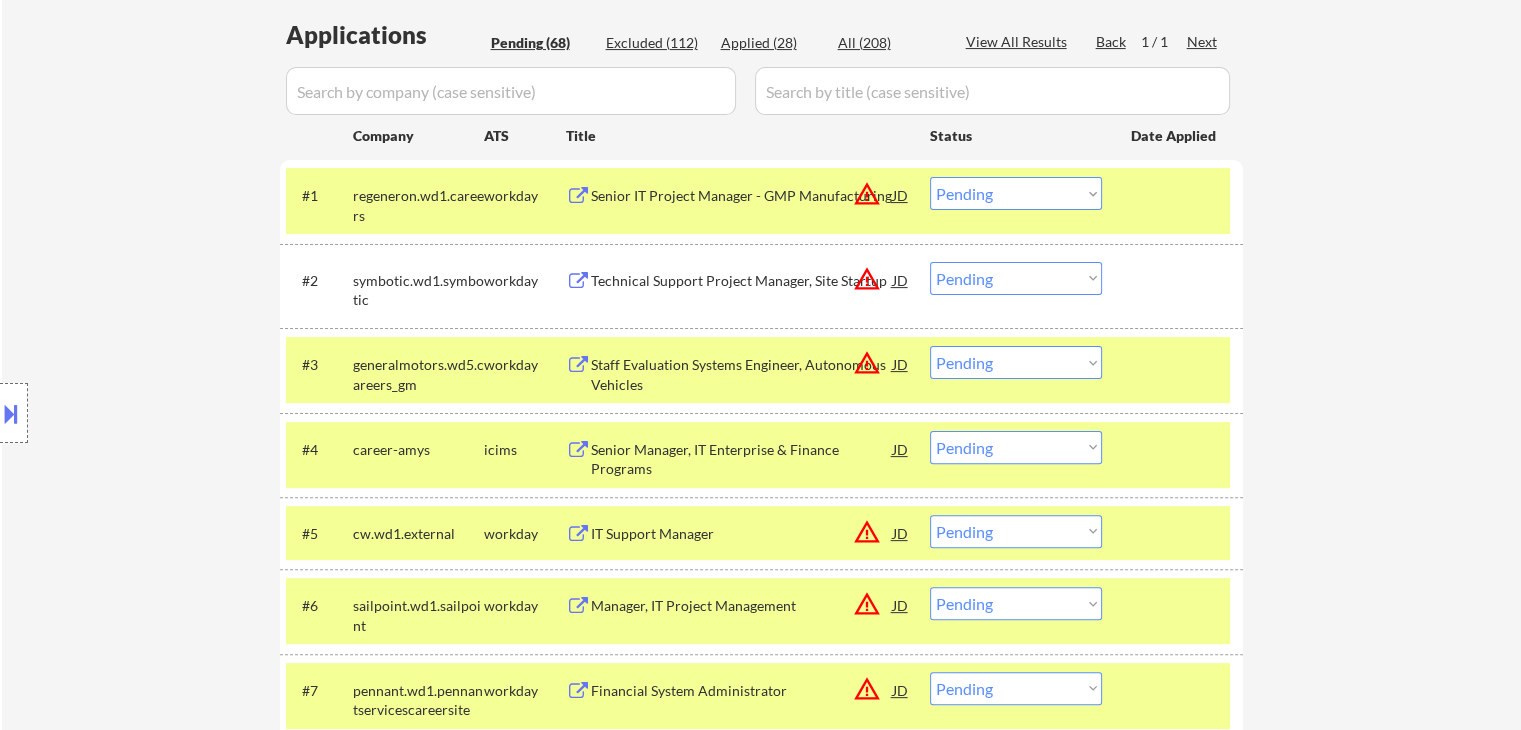 click on "Location Inclusions: remote" at bounding box center (179, 413) 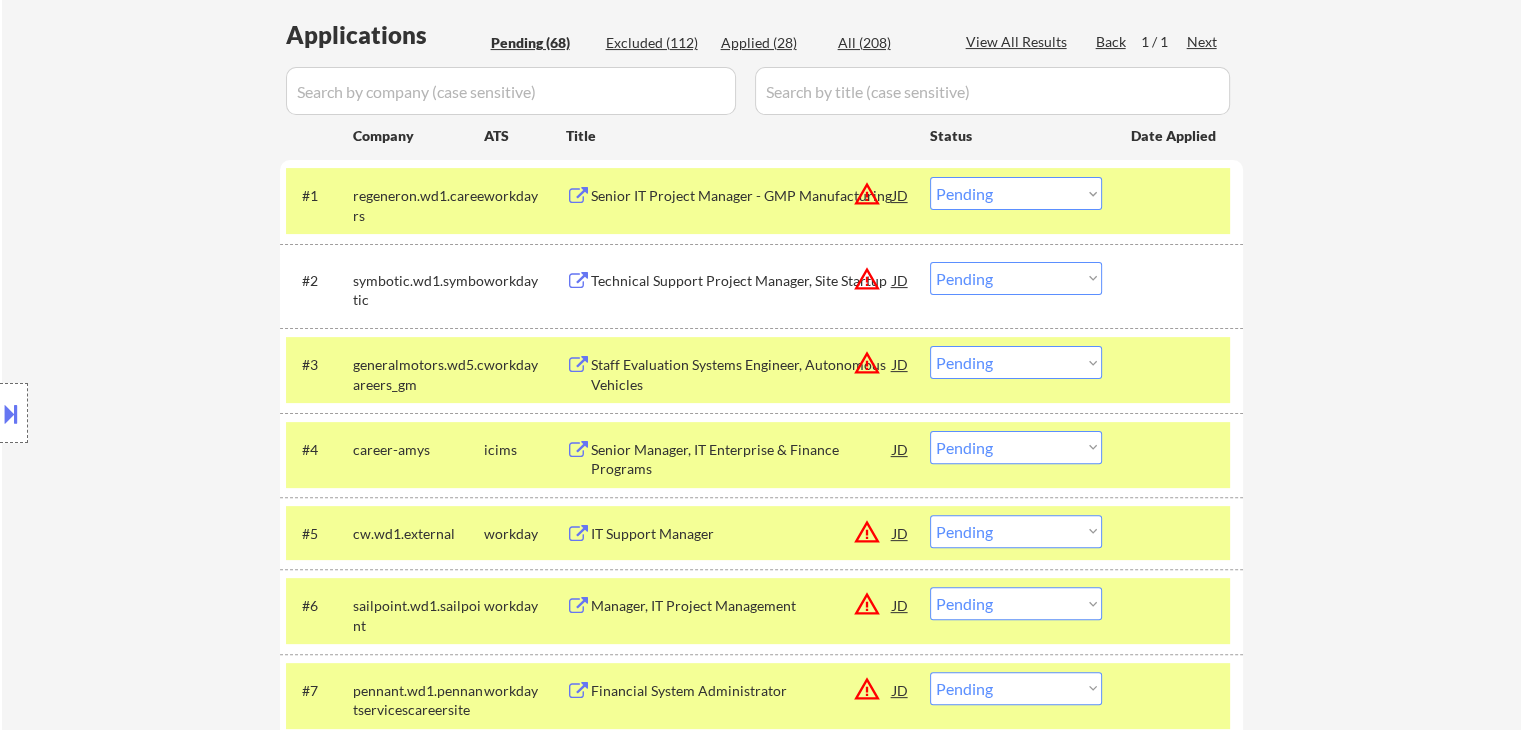 click on "Location Inclusions: remote" at bounding box center [179, 413] 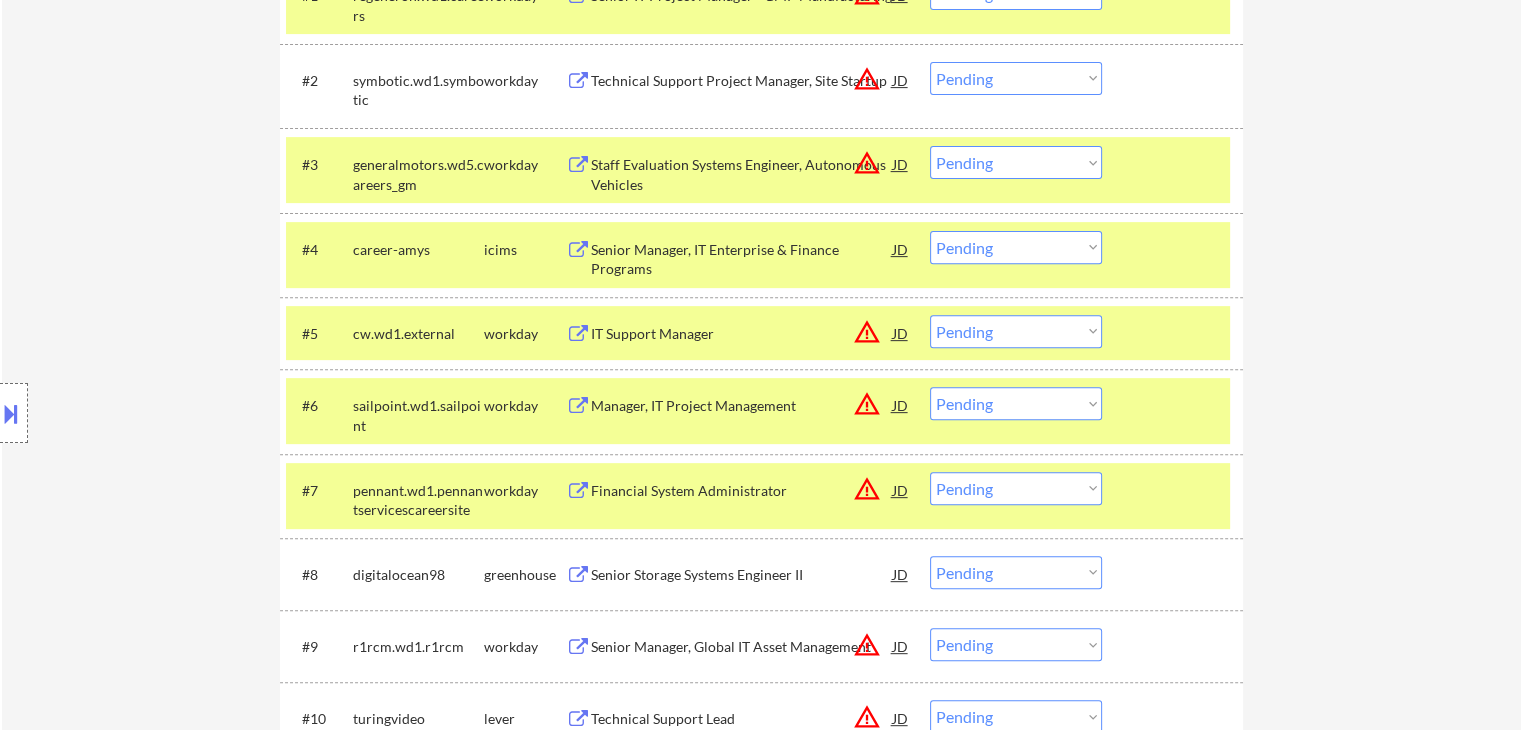 click on "Location Inclusions: remote" at bounding box center (179, 413) 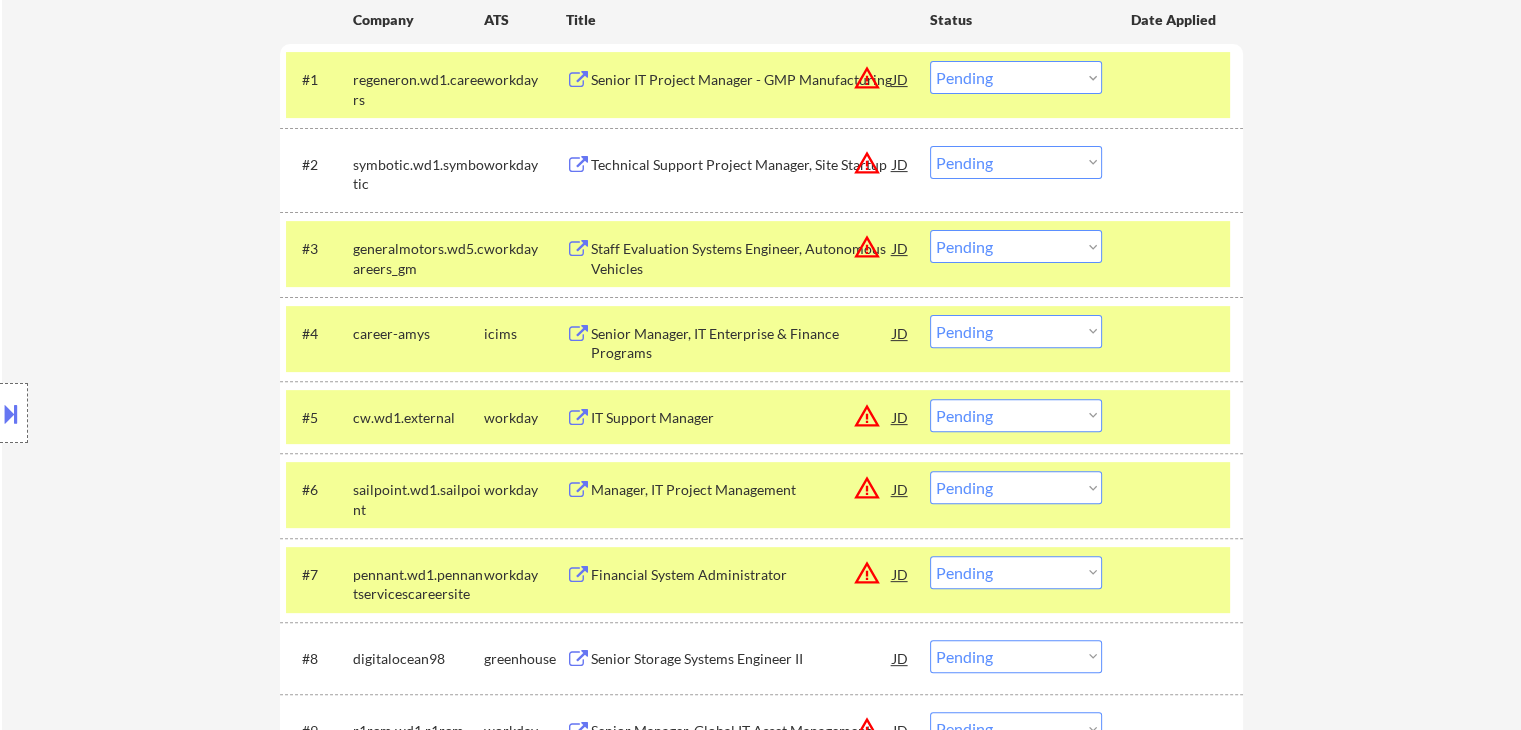 scroll, scrollTop: 500, scrollLeft: 0, axis: vertical 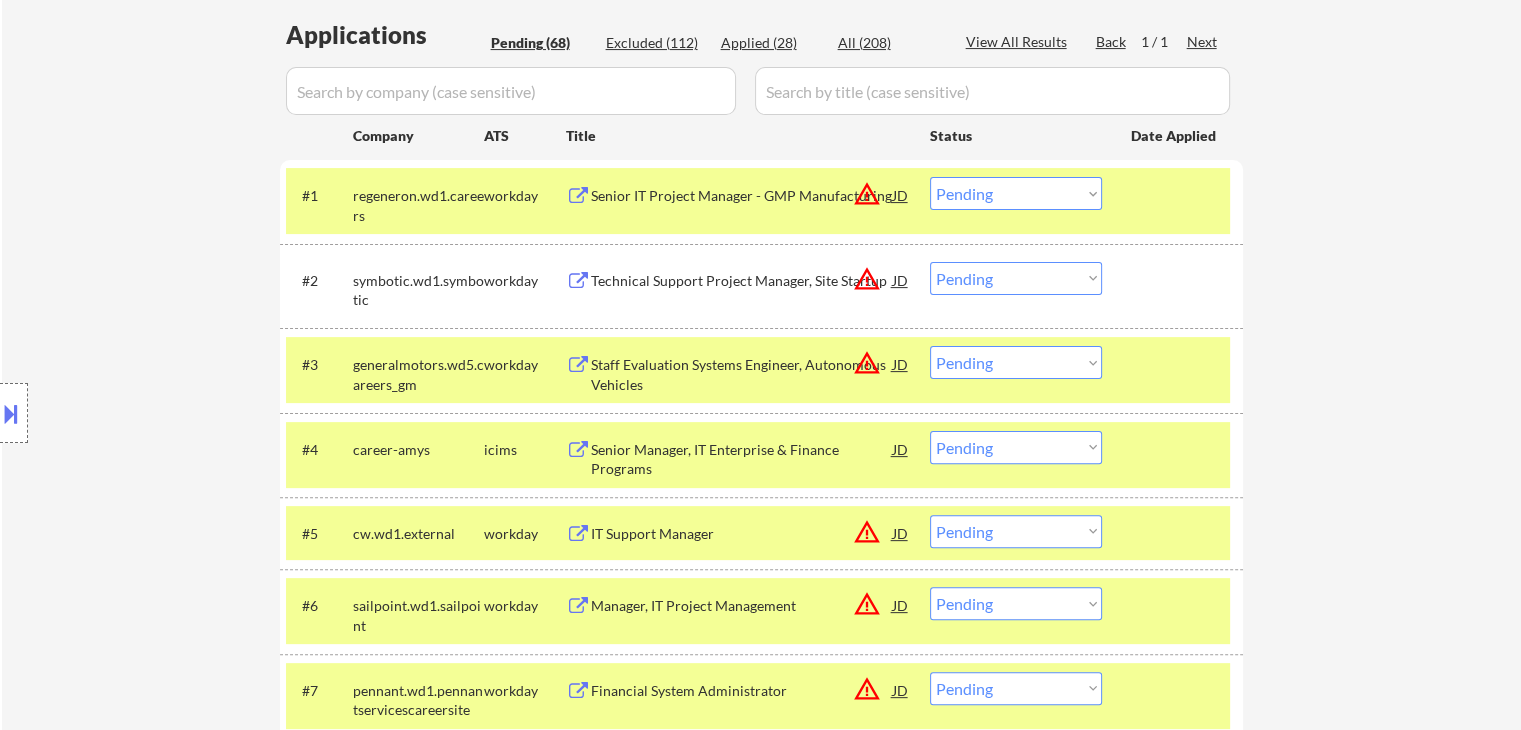 click on "Location Inclusions: remote" at bounding box center (179, 413) 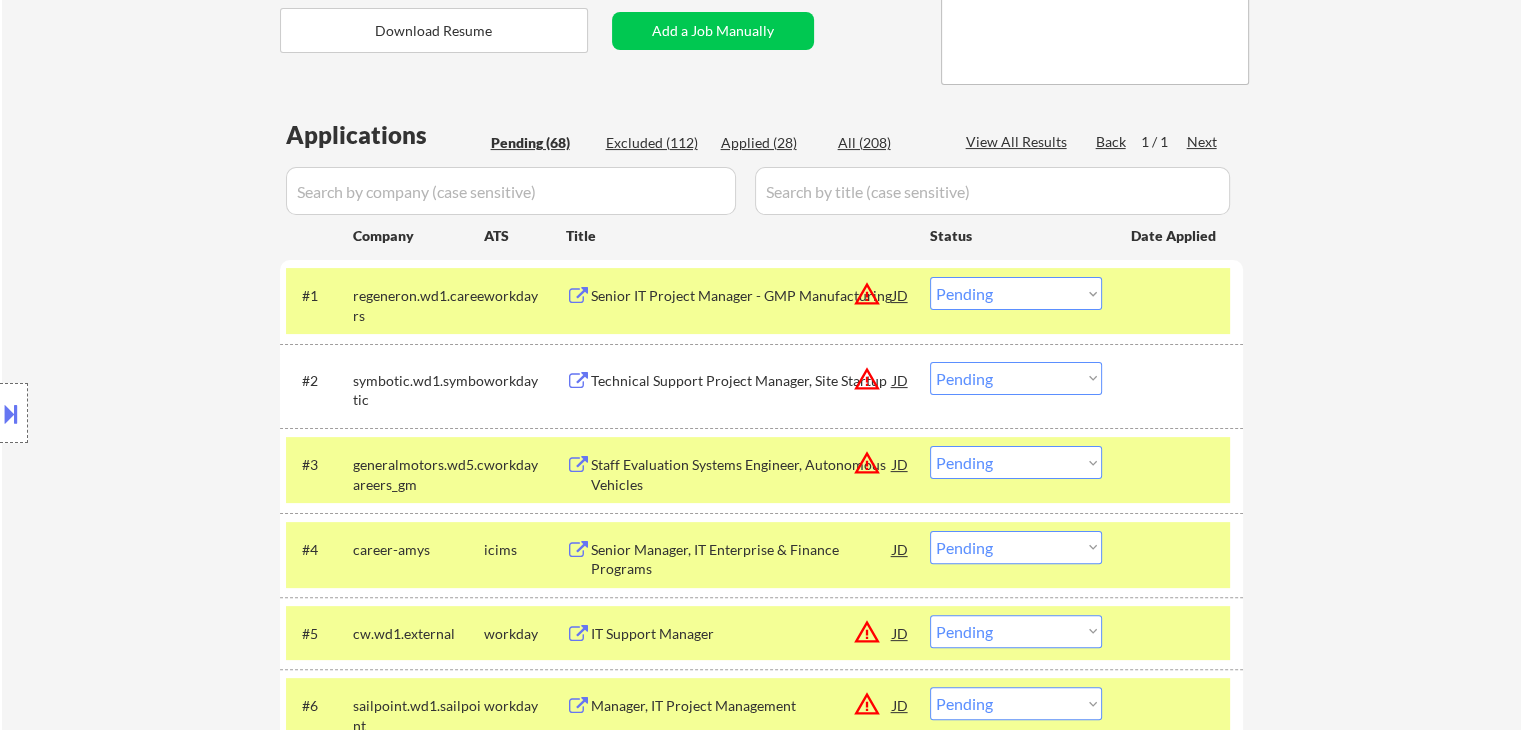 click on "Location Inclusions: remote" at bounding box center [179, 413] 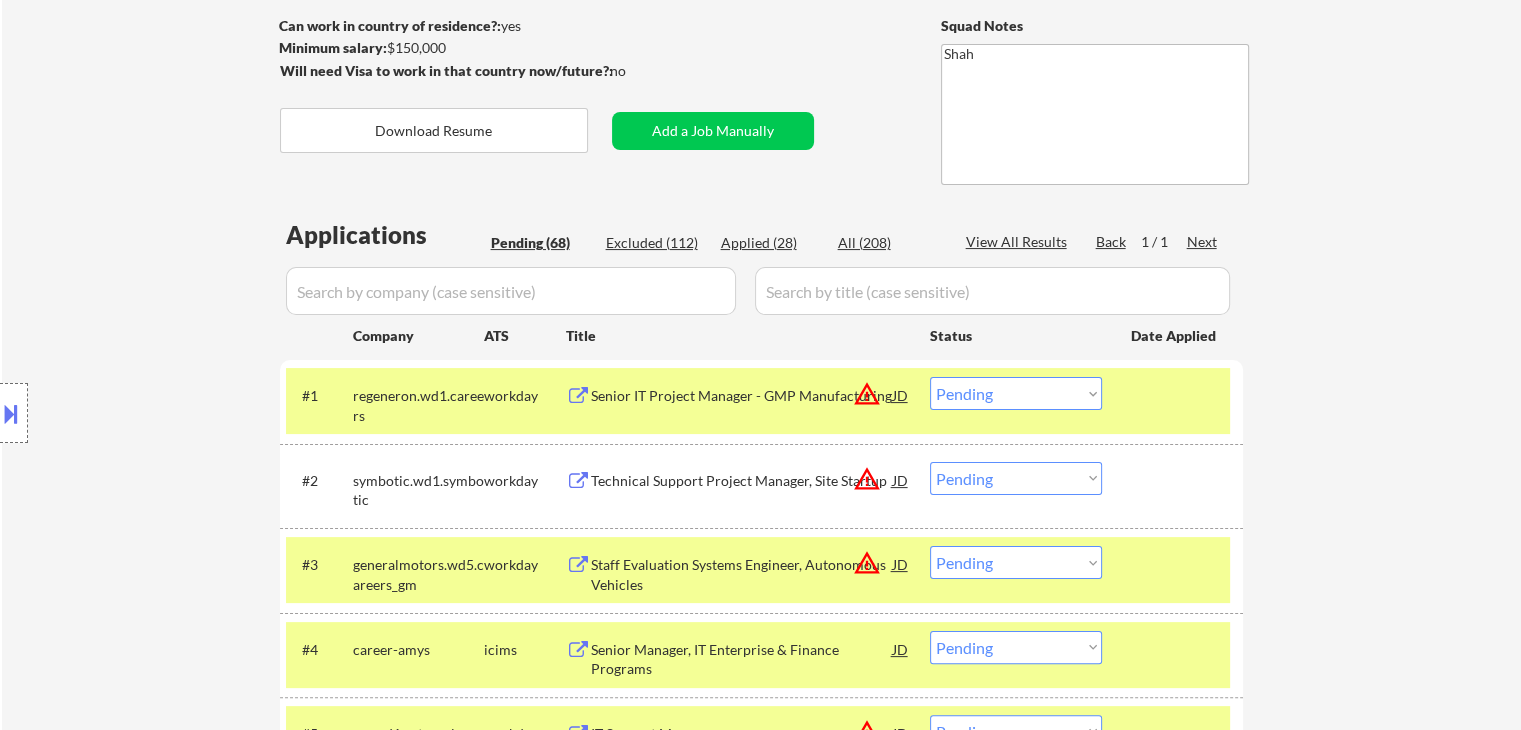 click on "Location Inclusions: remote" at bounding box center (179, 413) 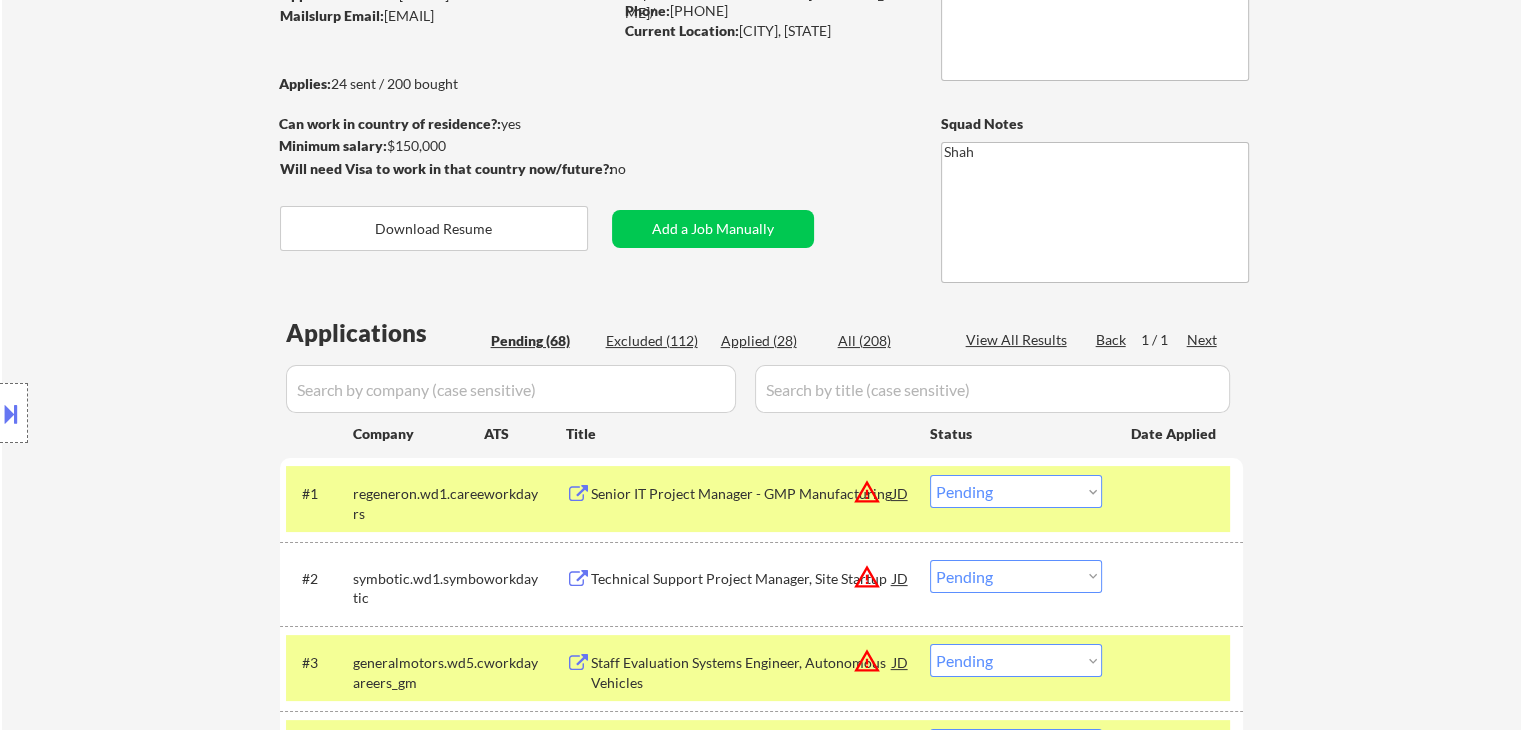 scroll, scrollTop: 200, scrollLeft: 0, axis: vertical 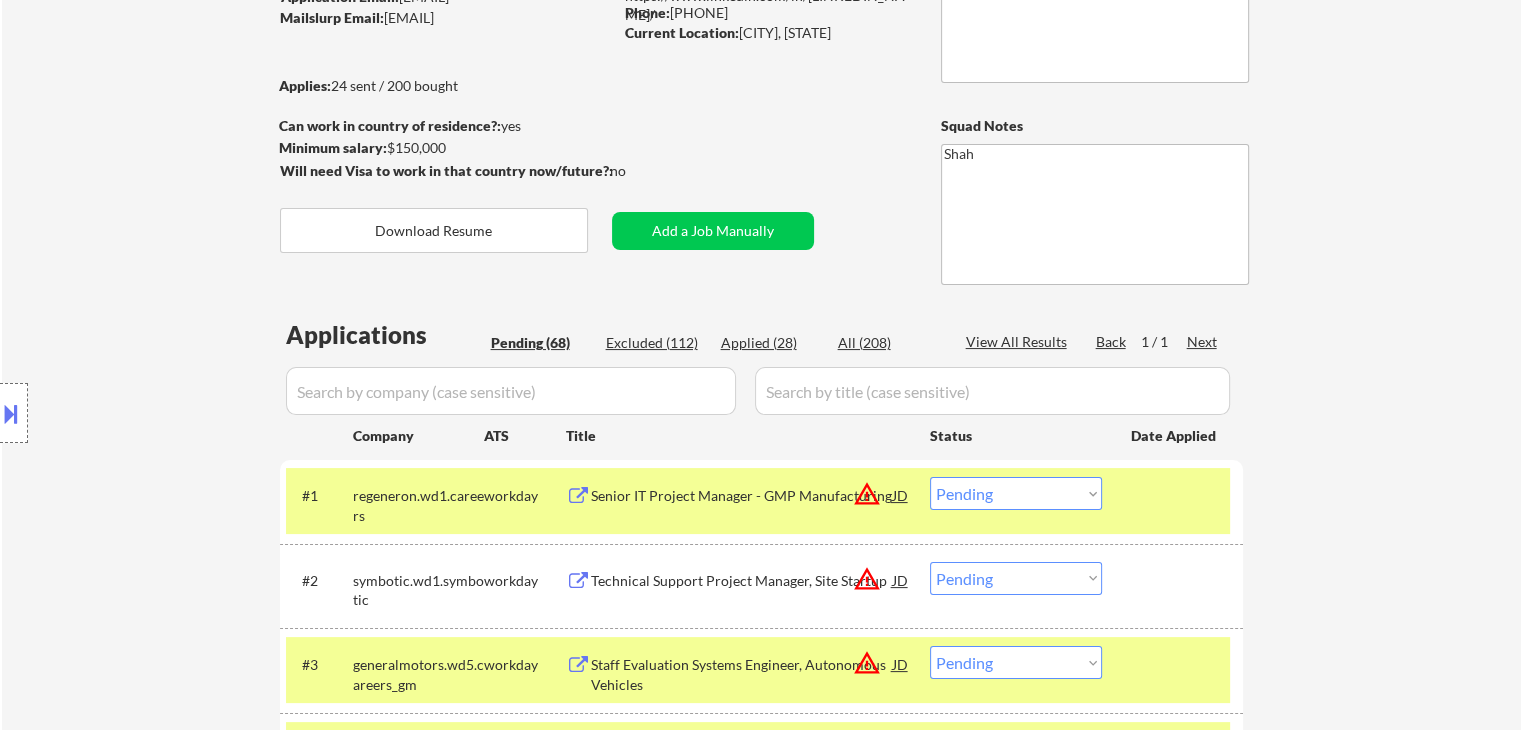 click on "Location Inclusions: remote" at bounding box center [179, 413] 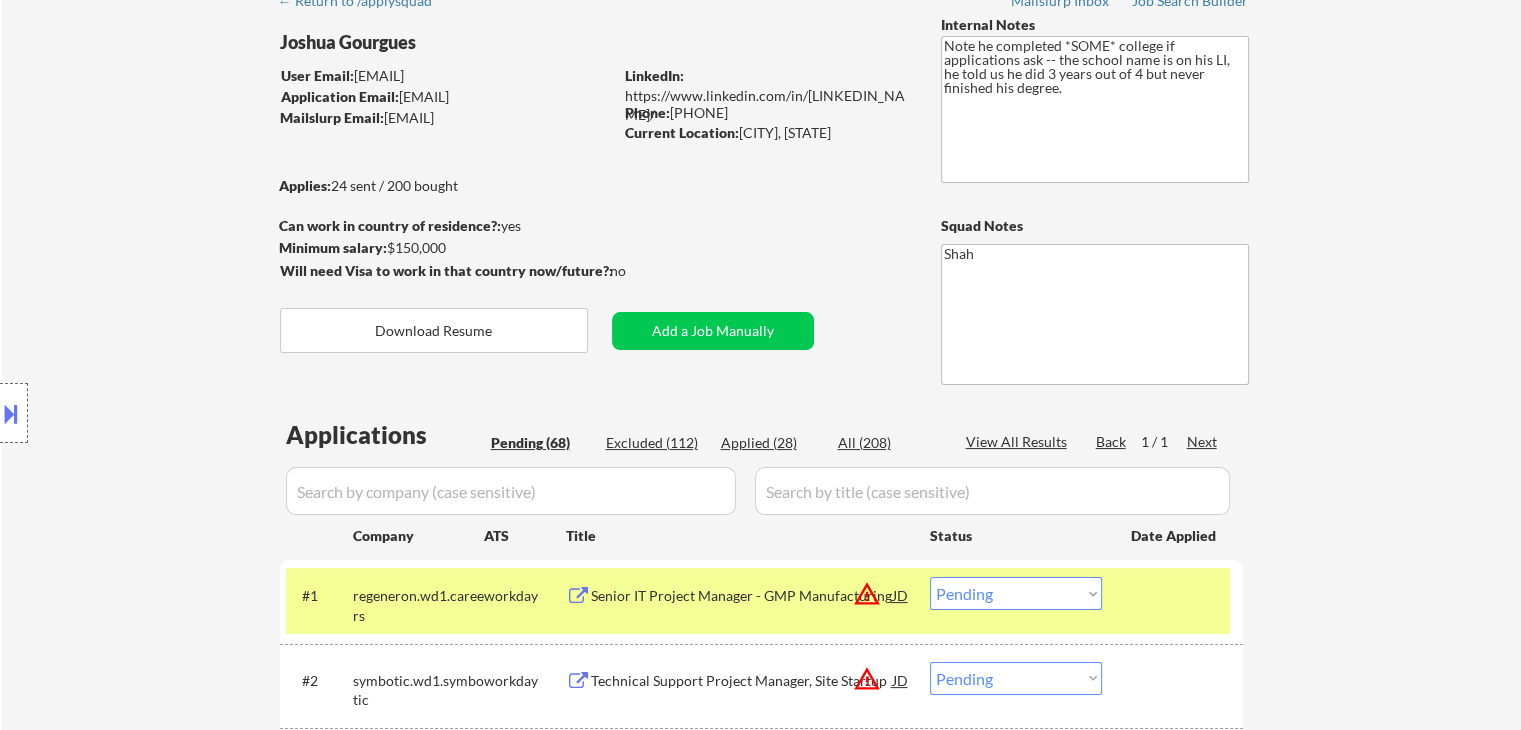 click on "Location Inclusions: remote" at bounding box center [179, 413] 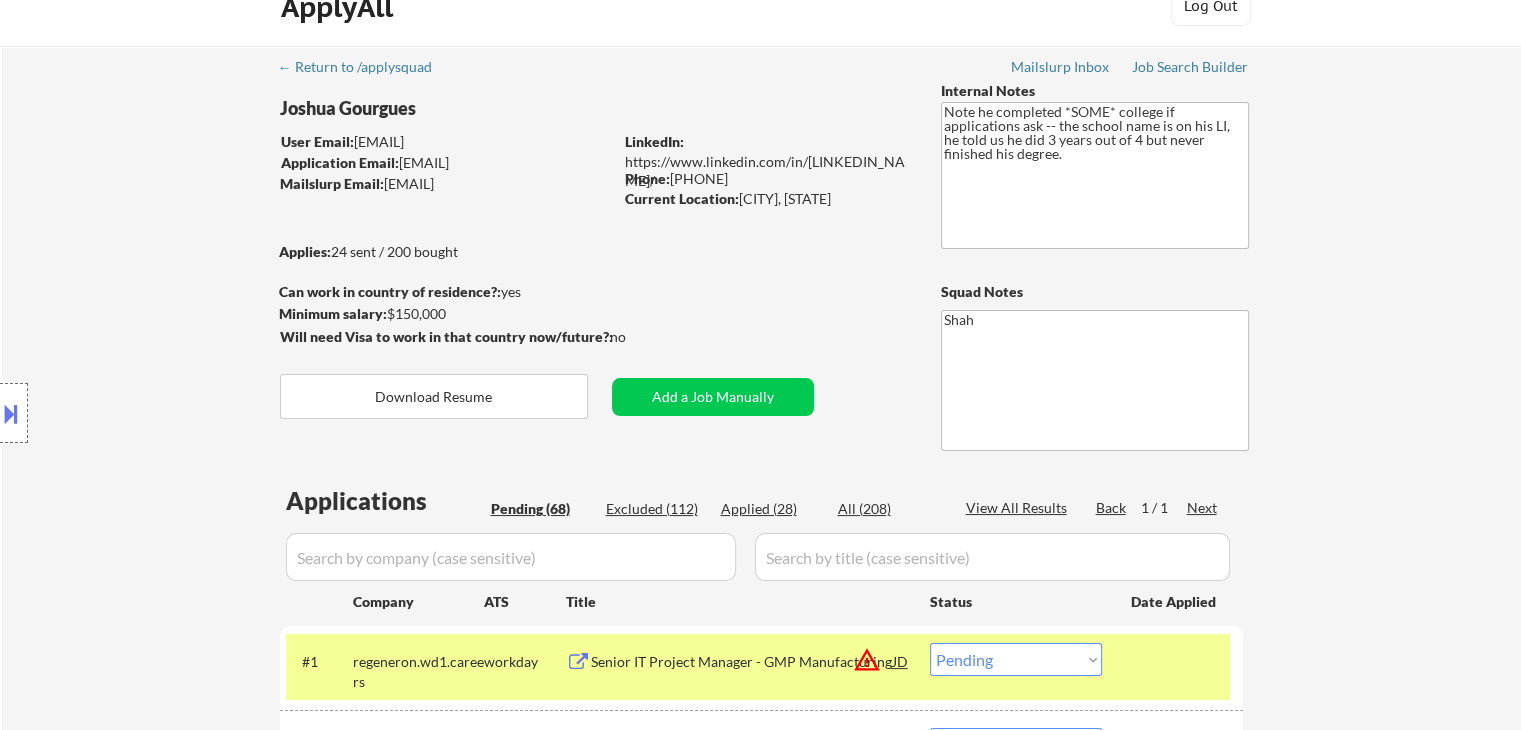 scroll, scrollTop: 0, scrollLeft: 0, axis: both 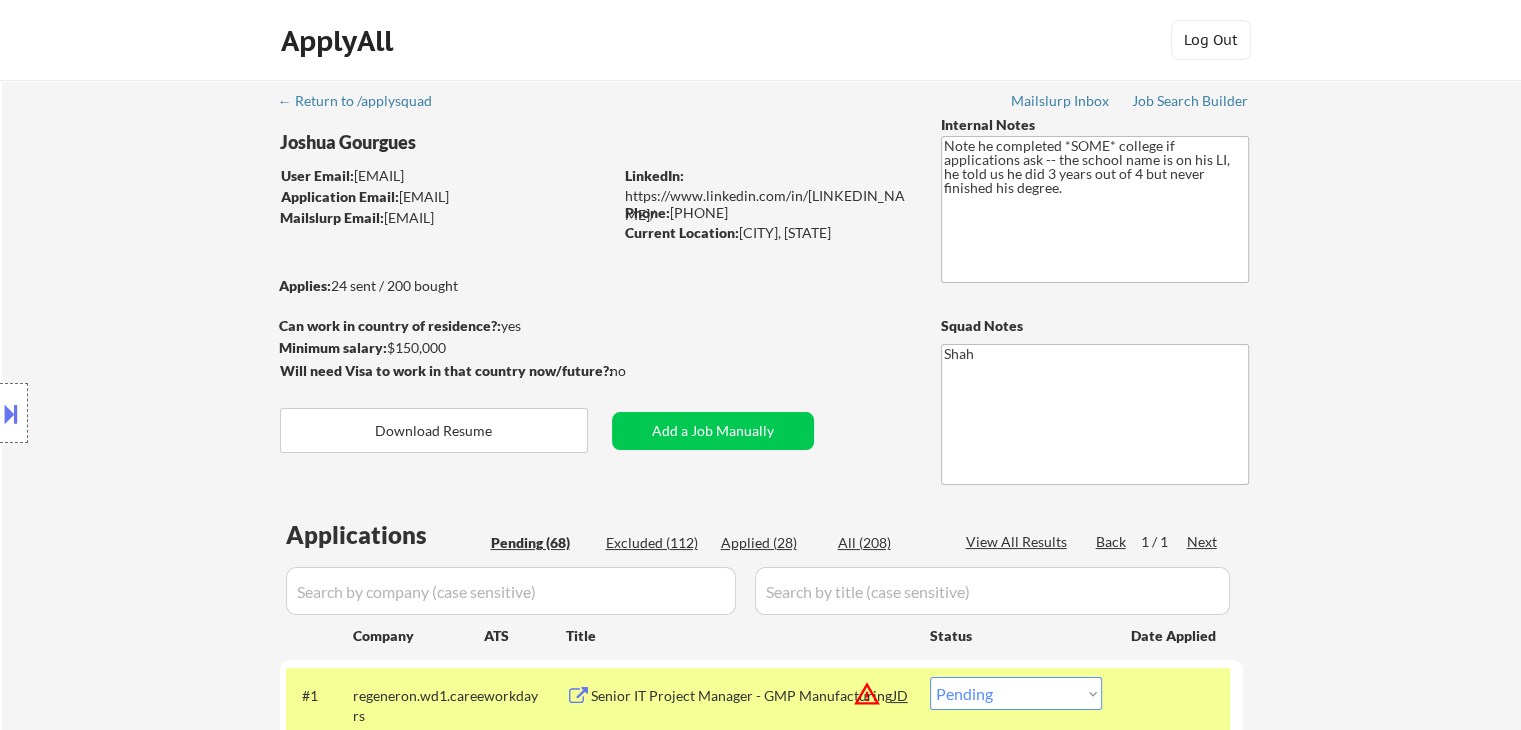 click on "Location Inclusions: remote" at bounding box center (179, 413) 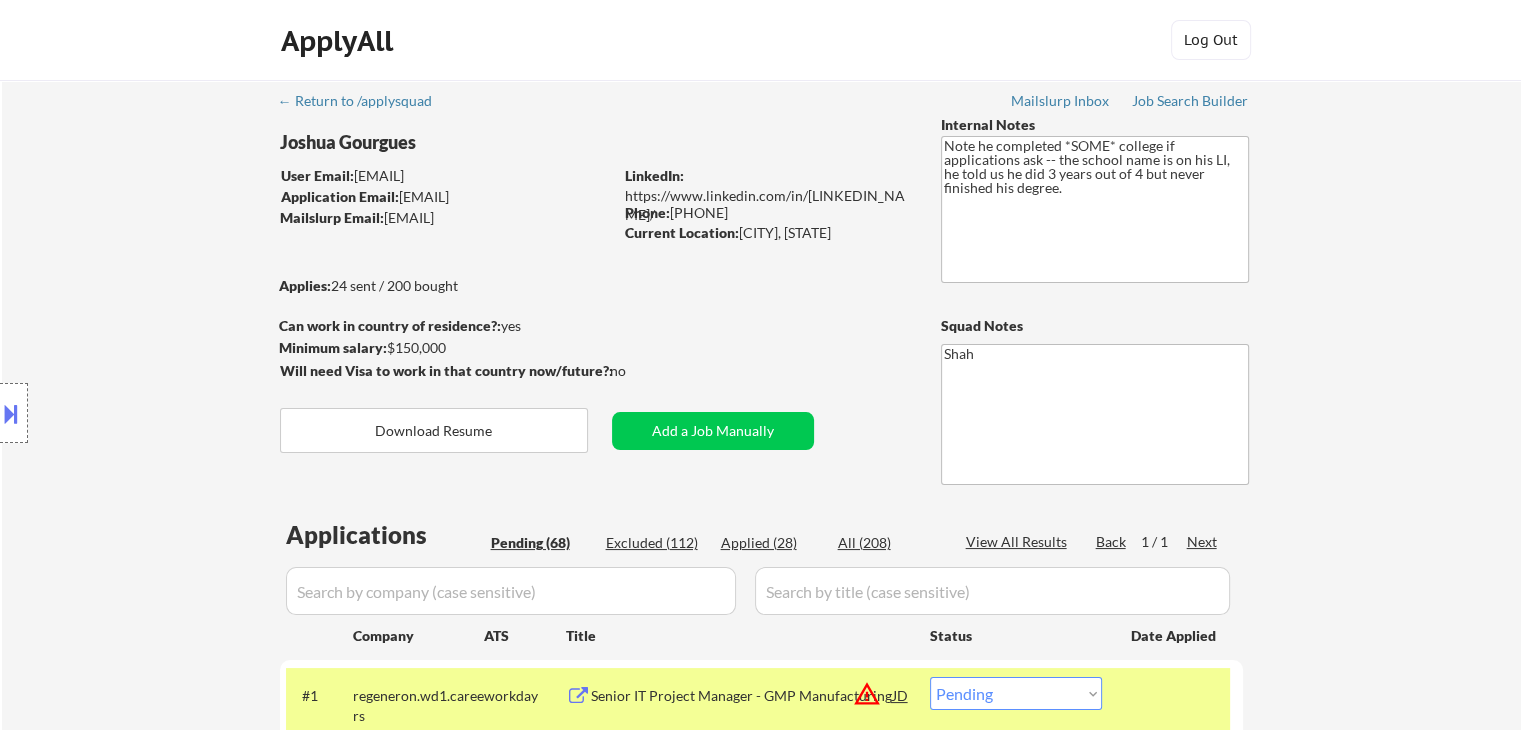 click on "Location Inclusions: remote" at bounding box center [179, 413] 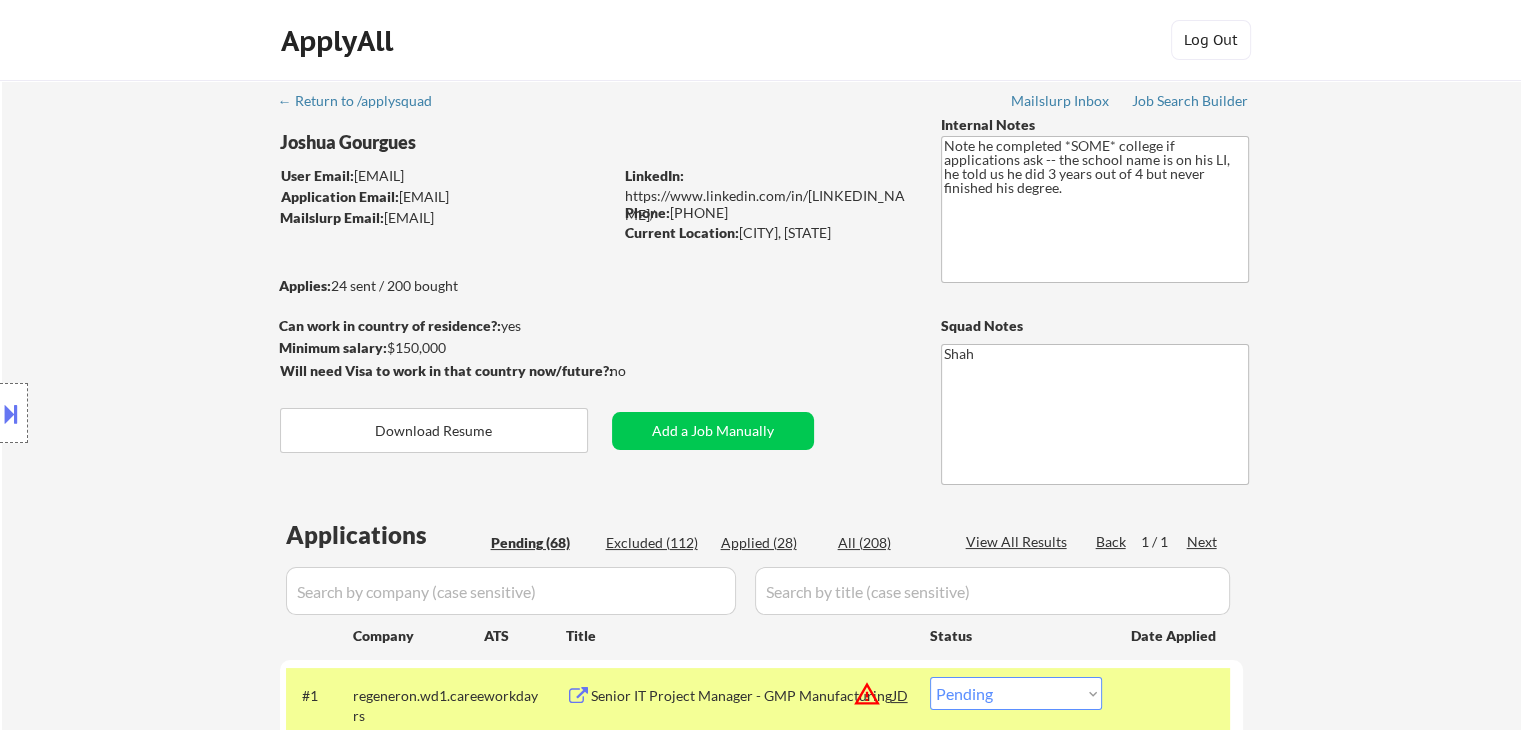click on "Location Inclusions: remote" at bounding box center [179, 413] 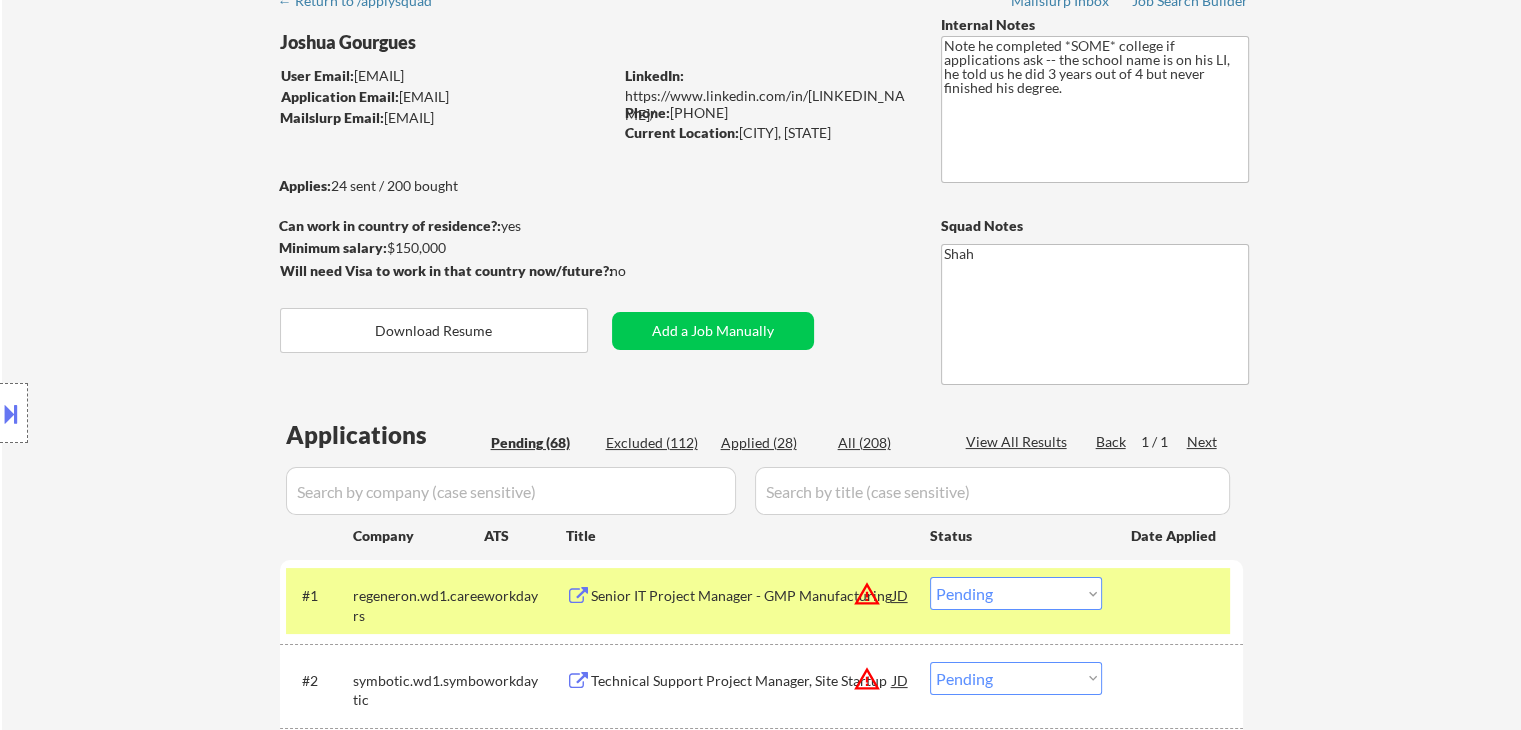 click on "Location Inclusions: remote" at bounding box center (179, 413) 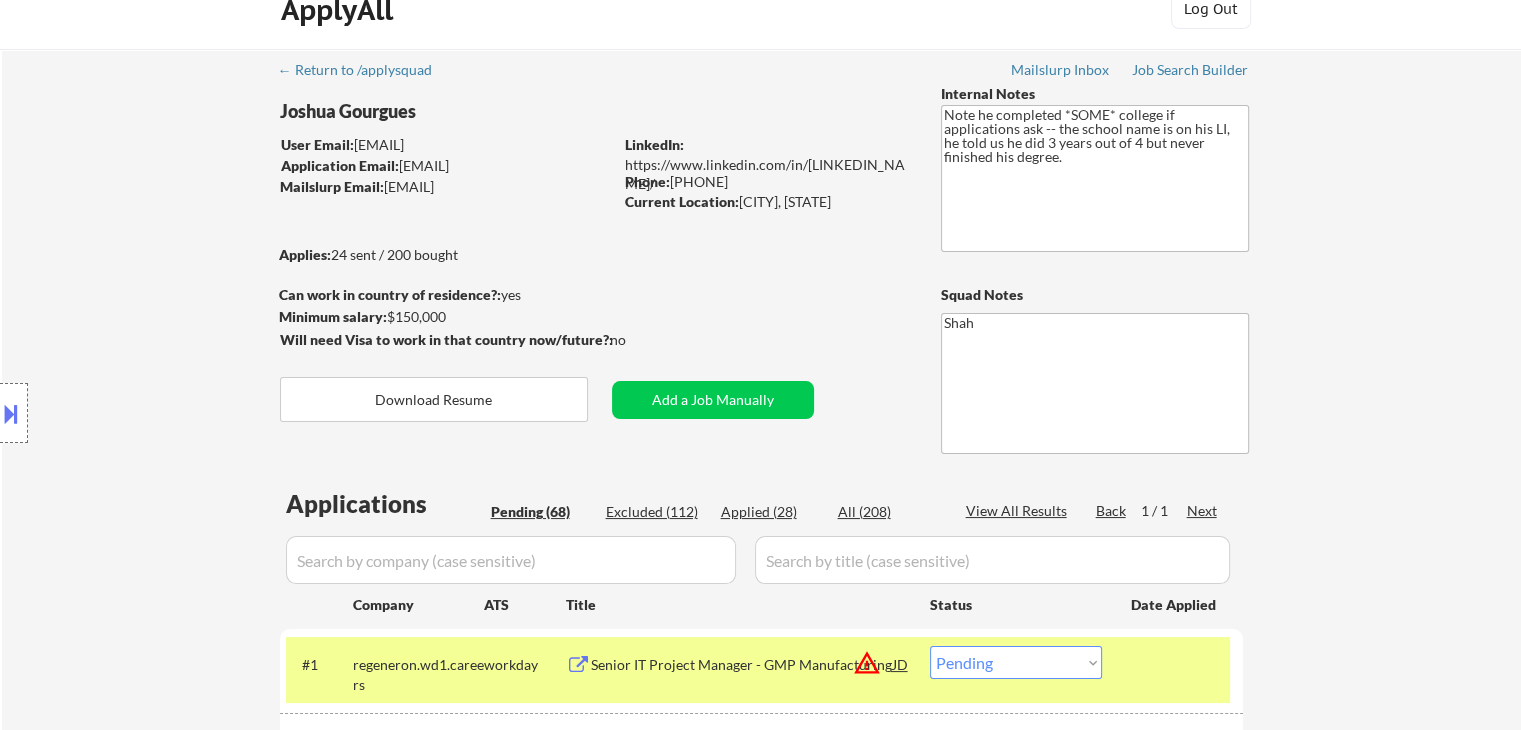 scroll, scrollTop: 0, scrollLeft: 0, axis: both 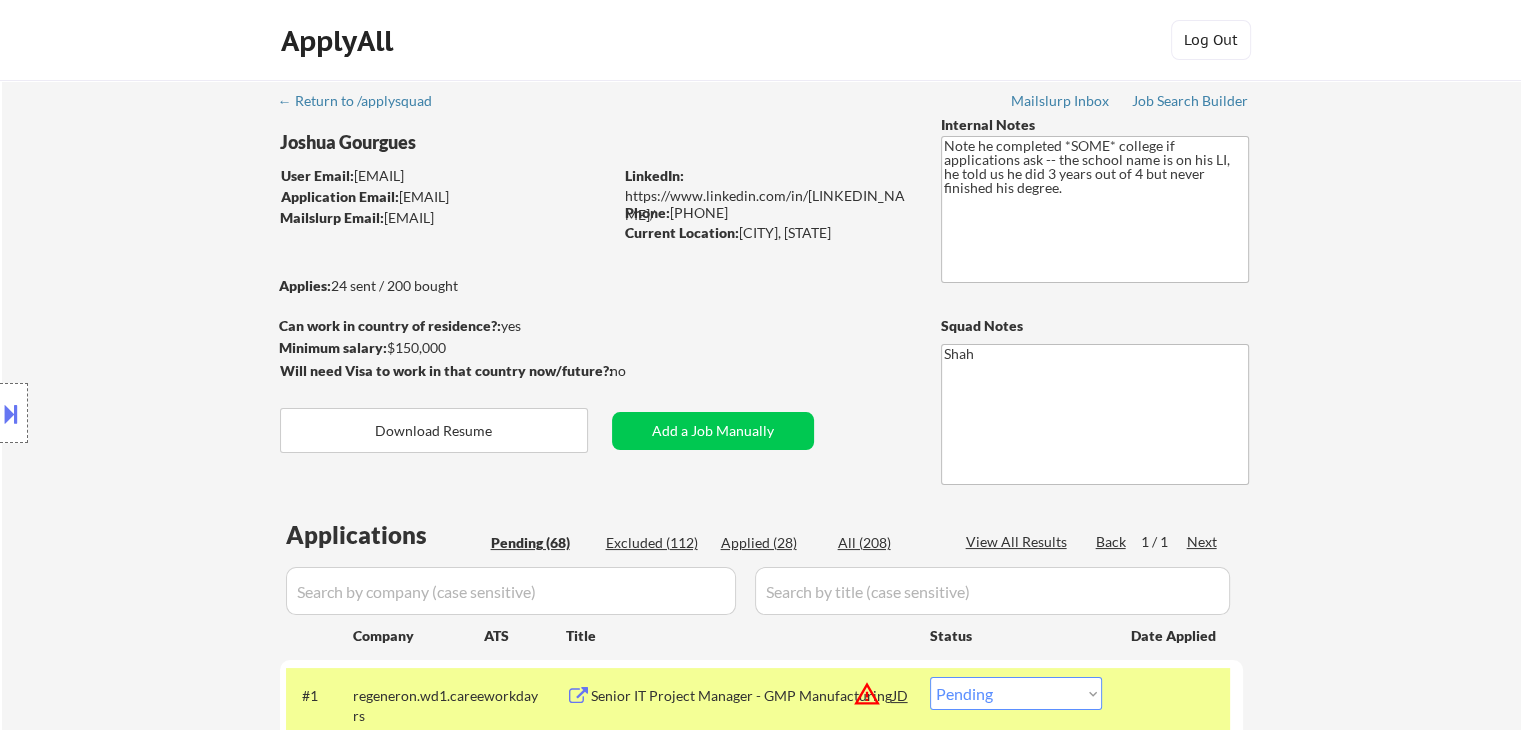 click on "Location Inclusions: remote" at bounding box center [179, 413] 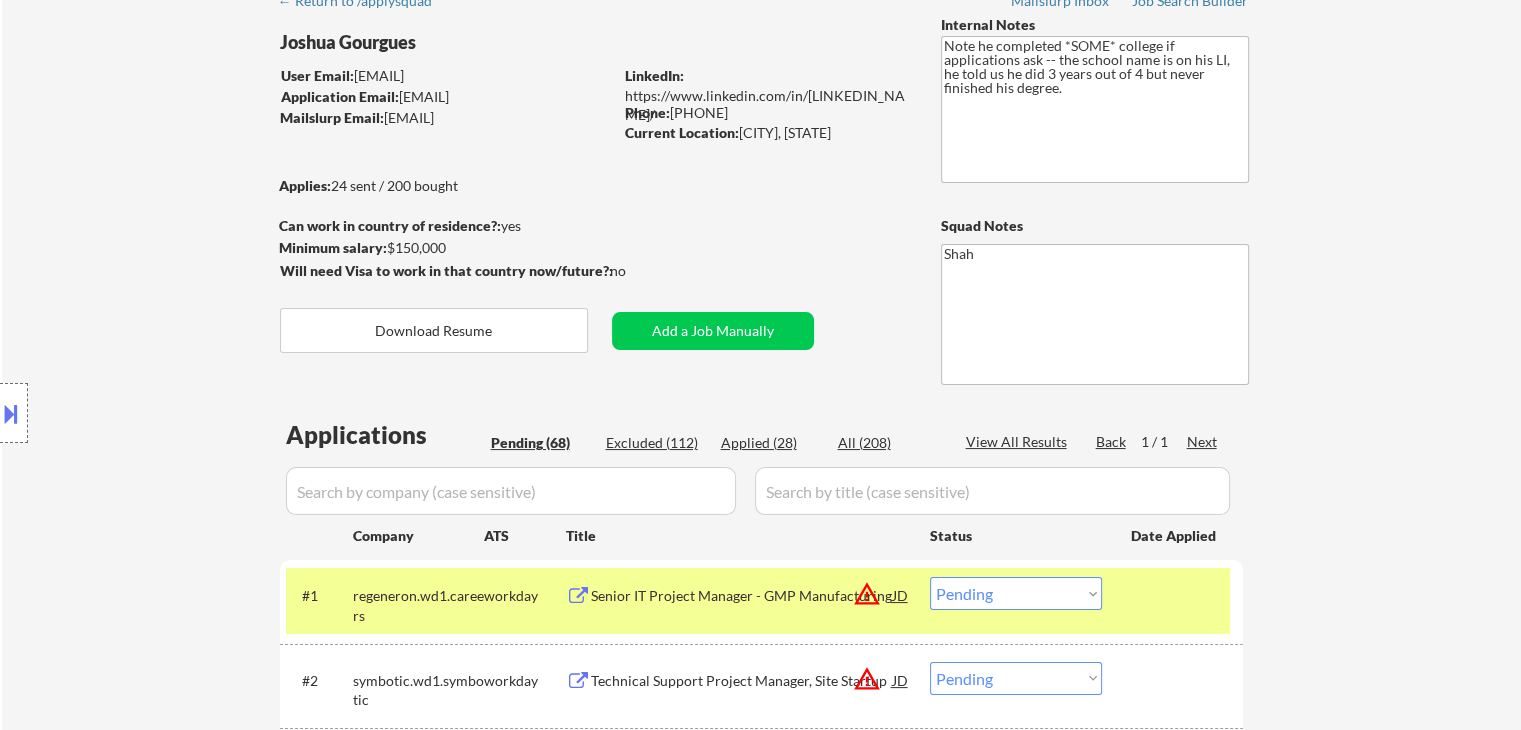 click on "Location Inclusions: remote" at bounding box center (179, 413) 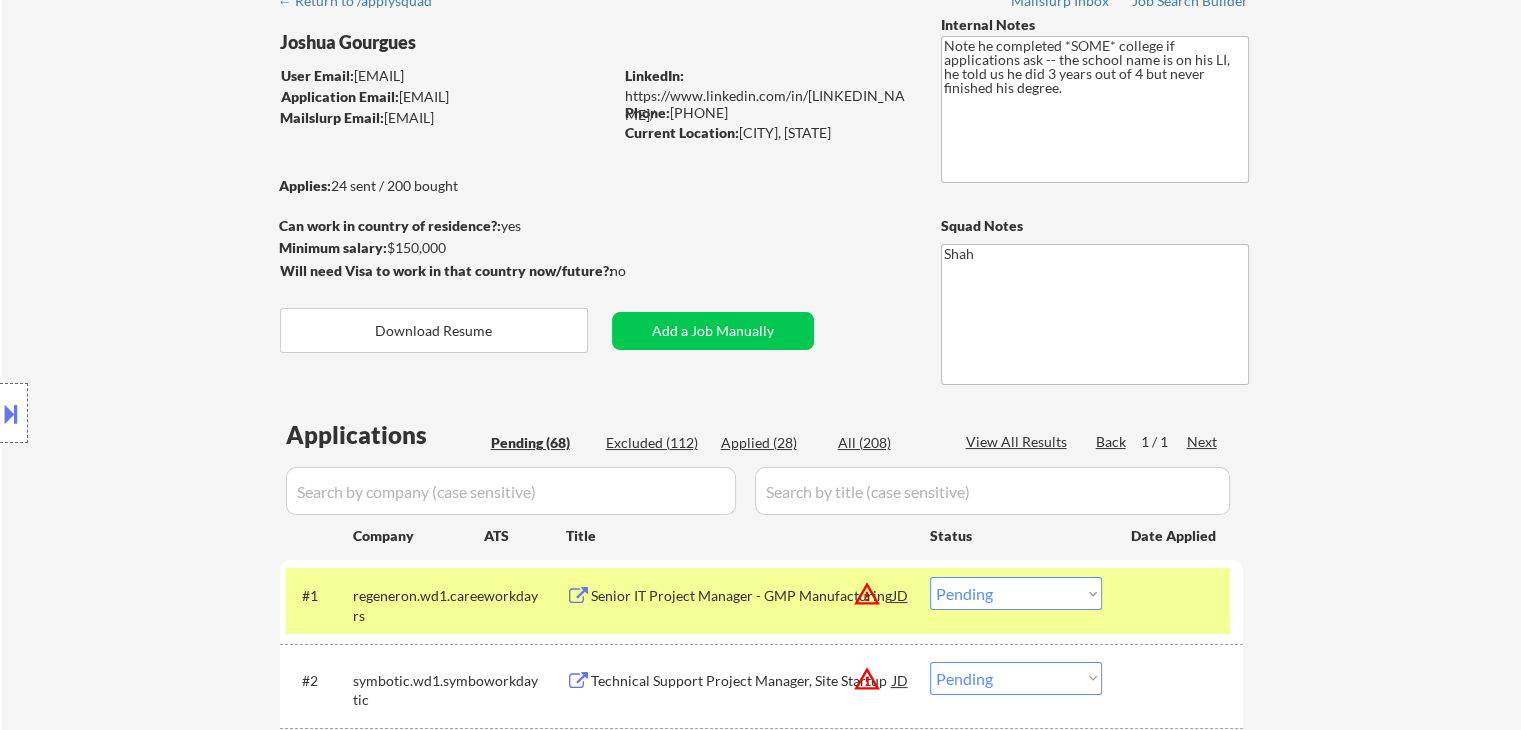 click on "Location Inclusions: remote" at bounding box center (179, 413) 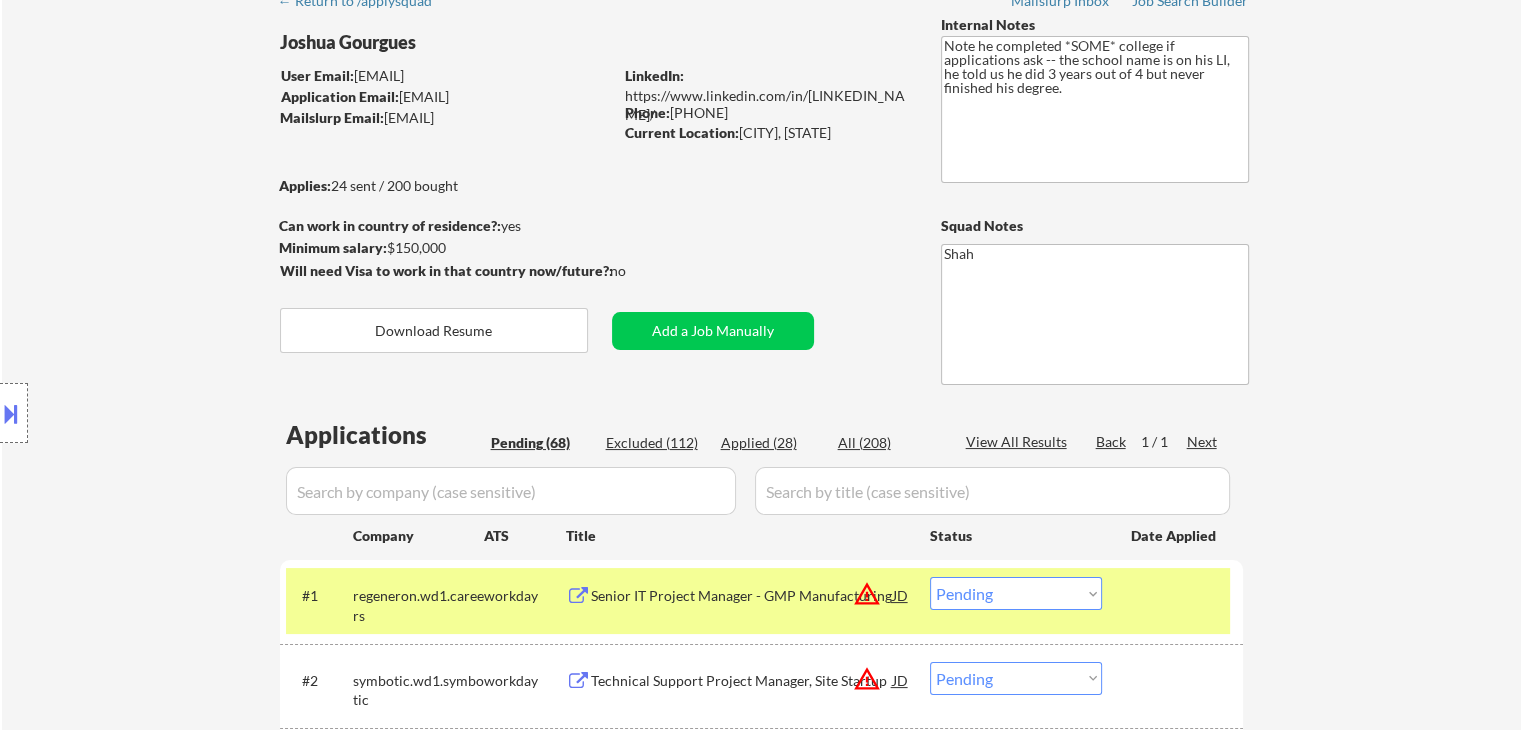 click on "Location Inclusions: remote" at bounding box center (179, 413) 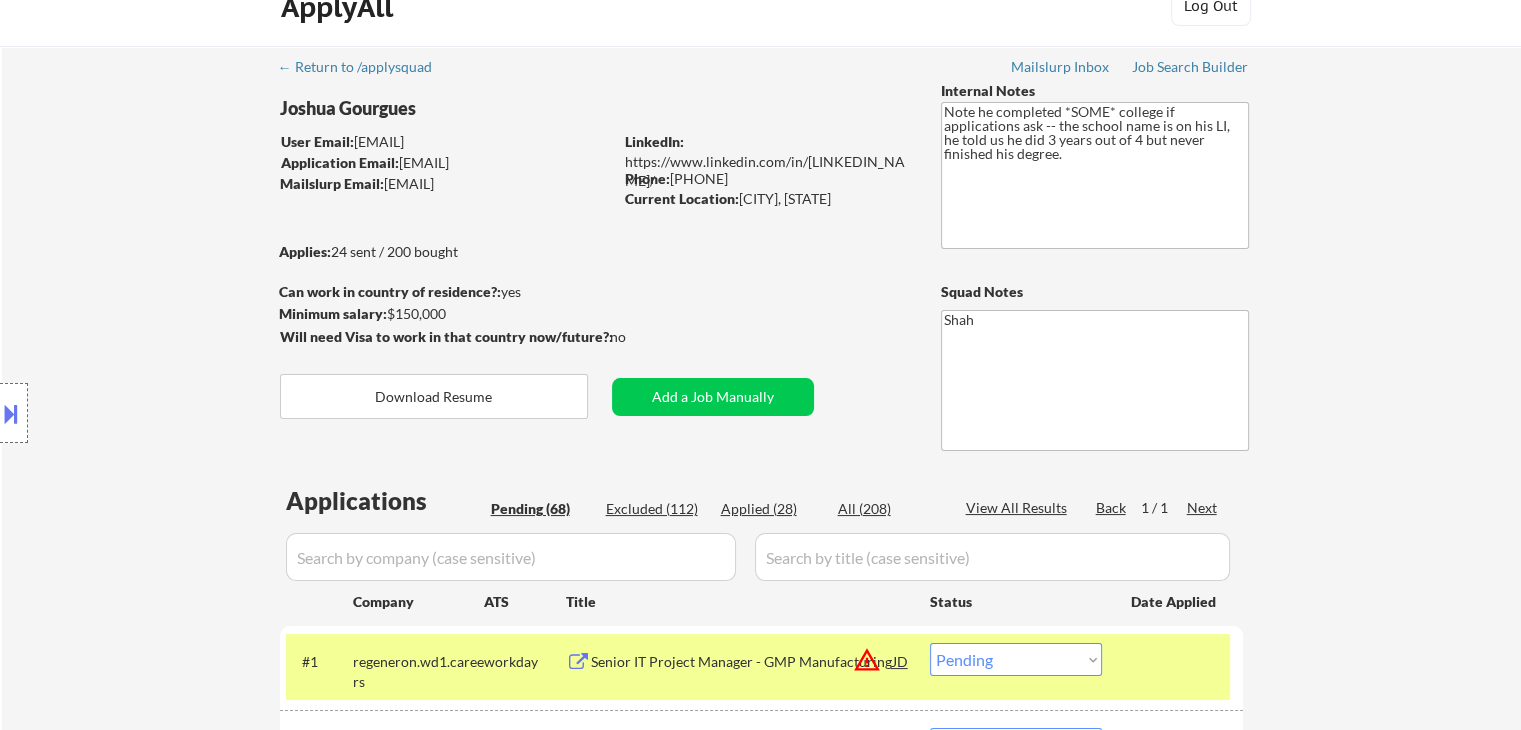 scroll, scrollTop: 0, scrollLeft: 0, axis: both 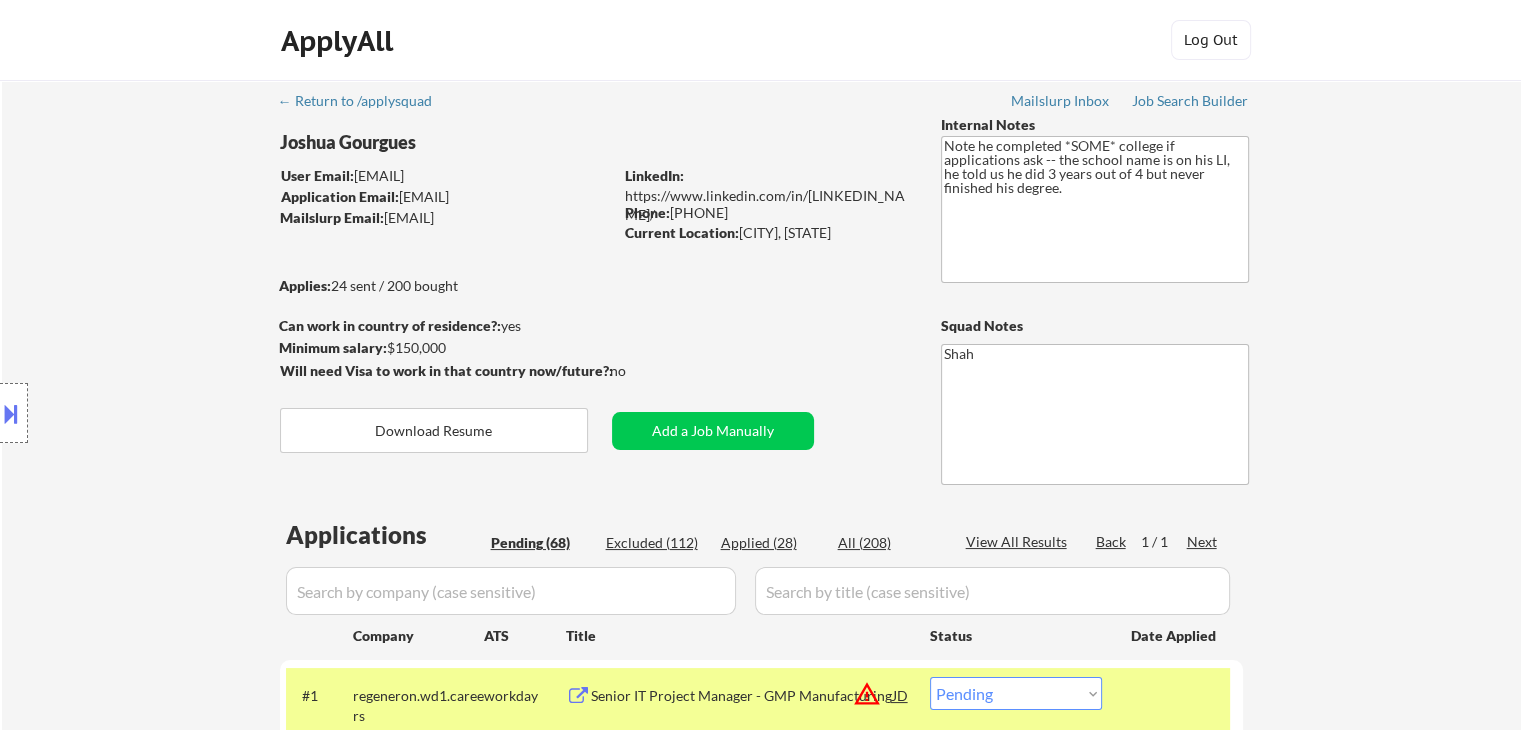 click on "Location Inclusions: remote" at bounding box center (179, 413) 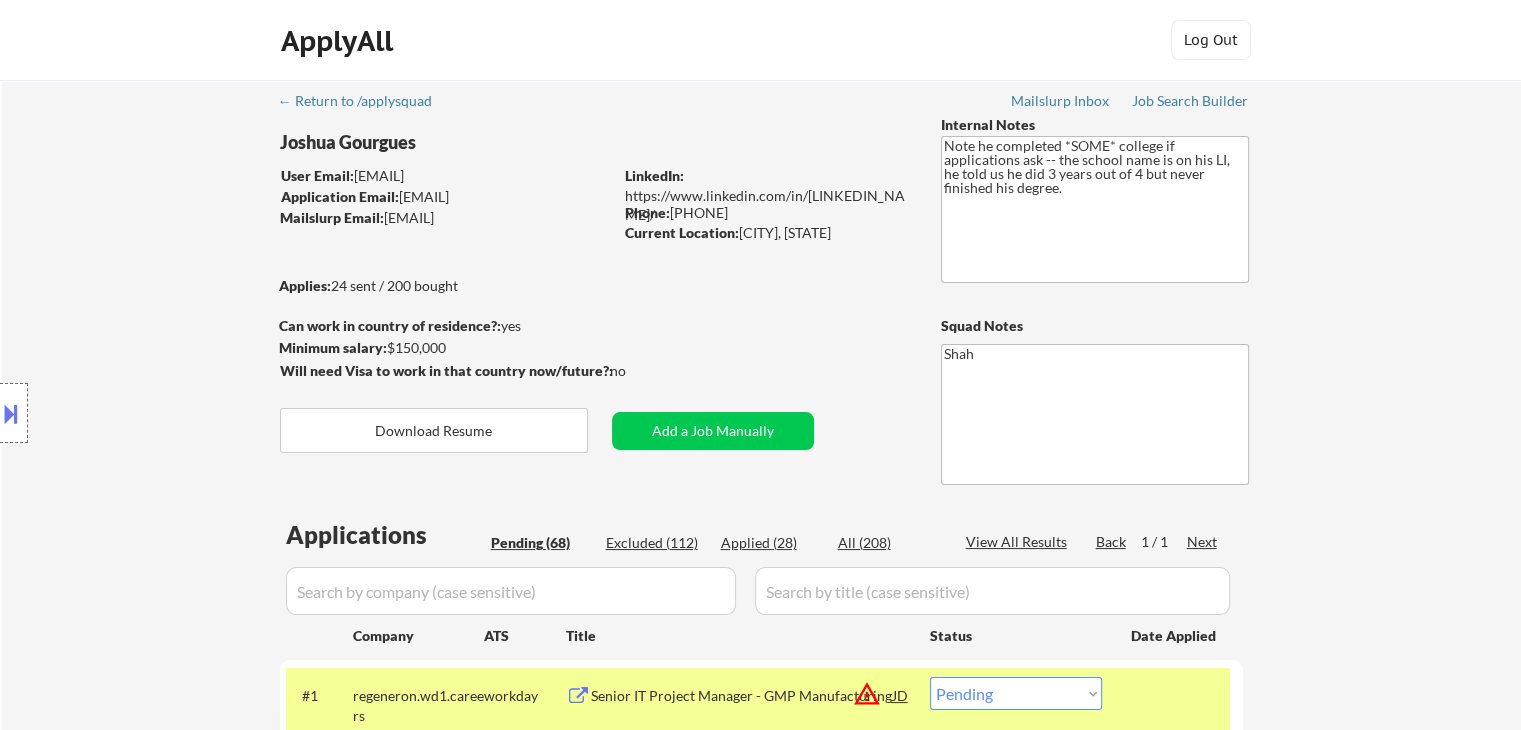 click on "Location Inclusions: remote" at bounding box center (179, 413) 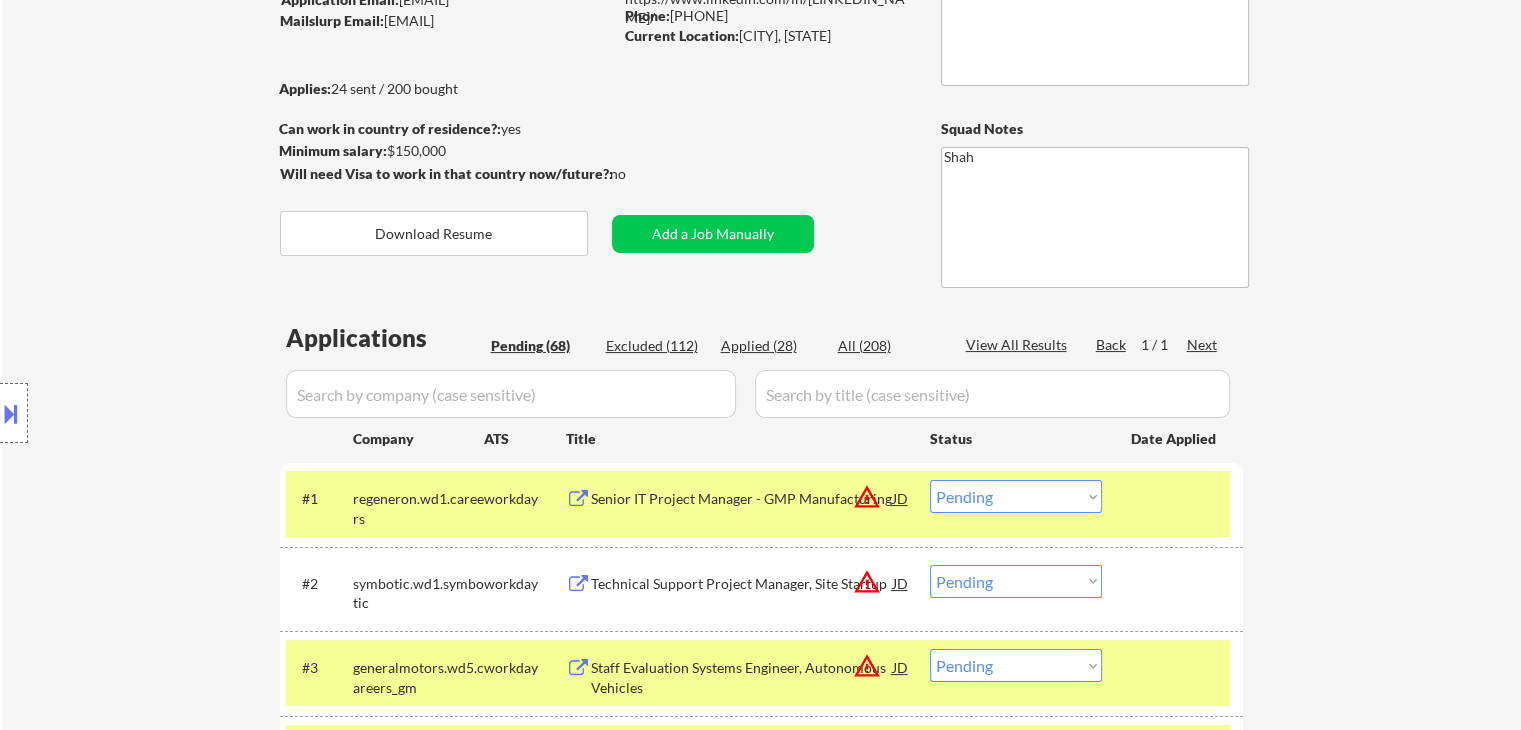 scroll, scrollTop: 200, scrollLeft: 0, axis: vertical 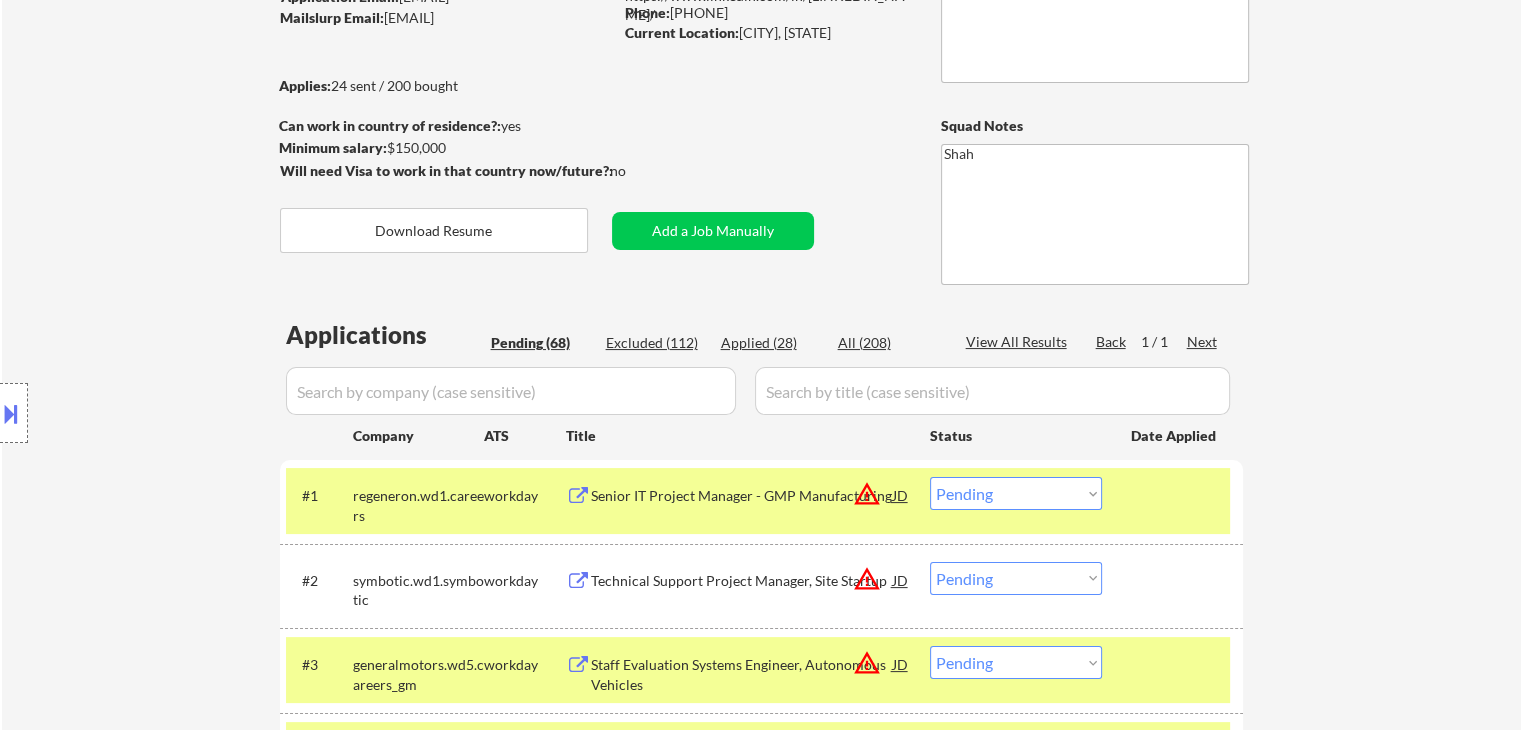 click on "Location Inclusions: remote" at bounding box center [179, 413] 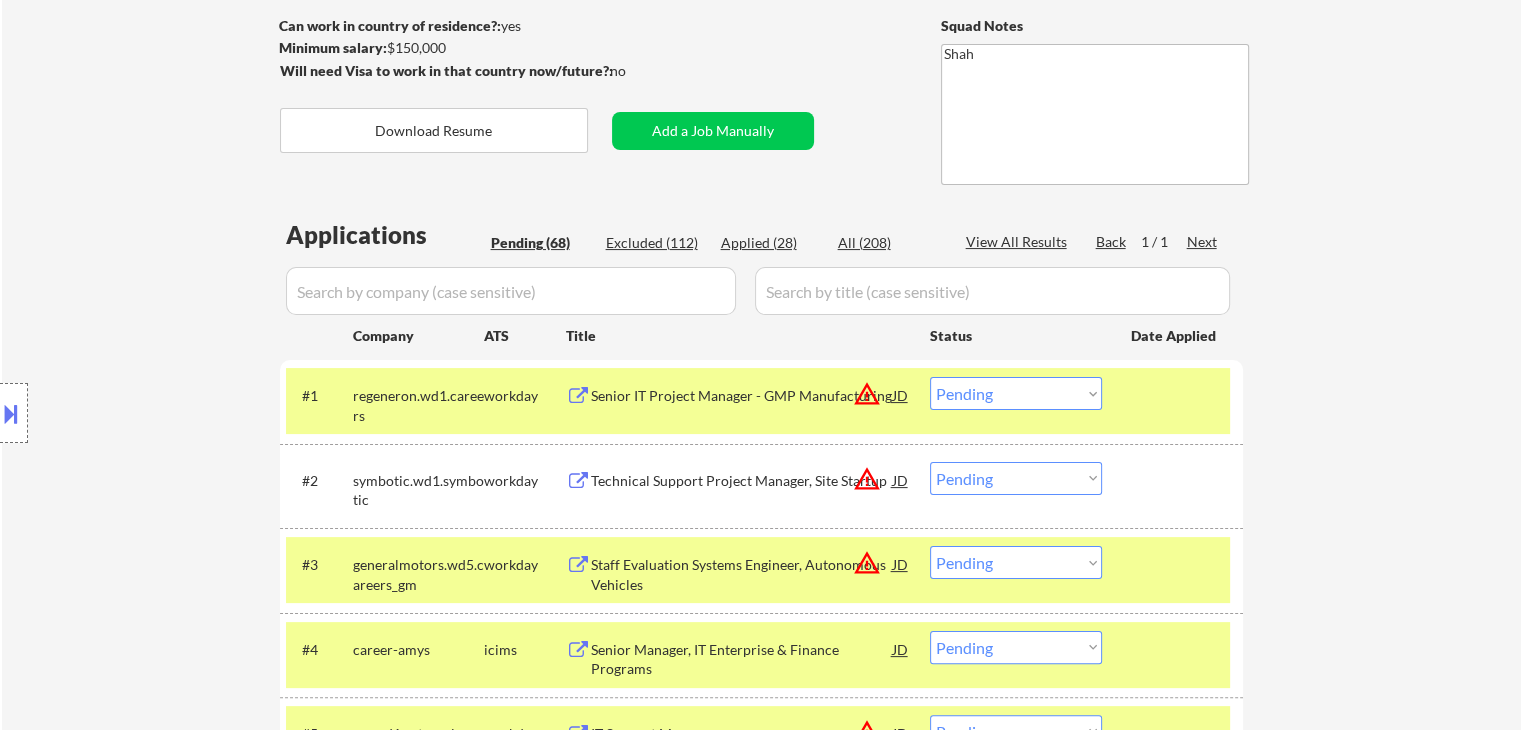 click on "Location Inclusions: remote" at bounding box center [179, 413] 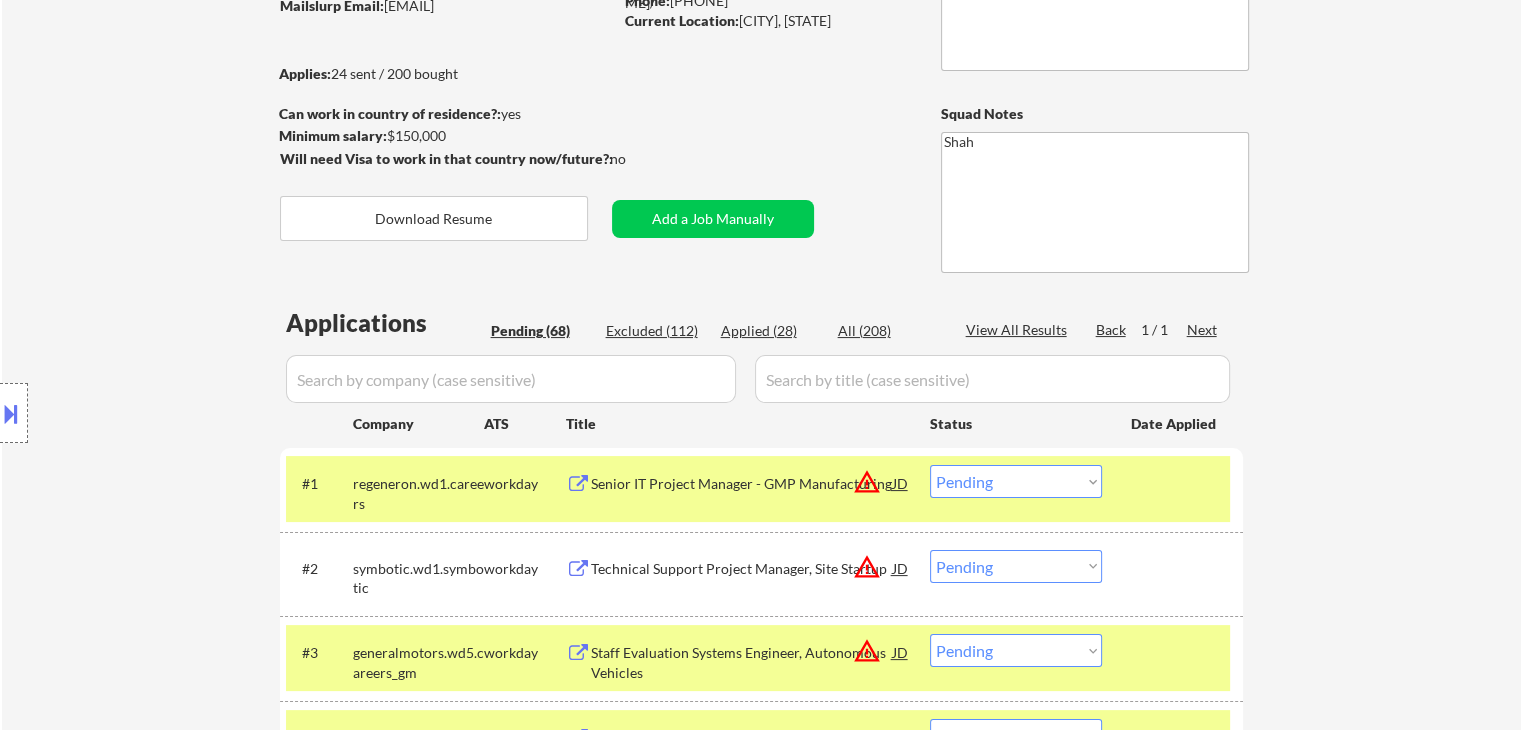 scroll, scrollTop: 100, scrollLeft: 0, axis: vertical 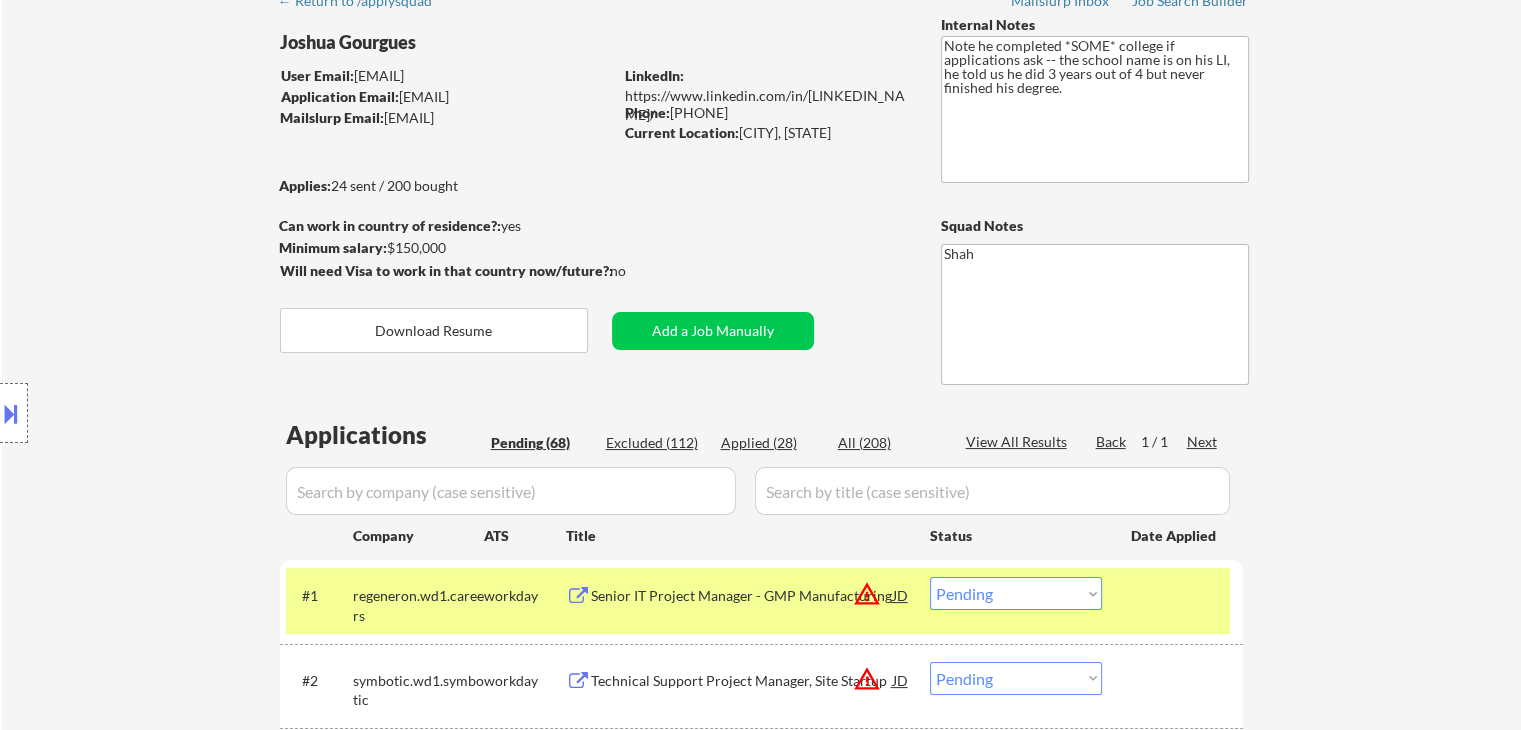 click on "Location Inclusions: remote" at bounding box center (179, 413) 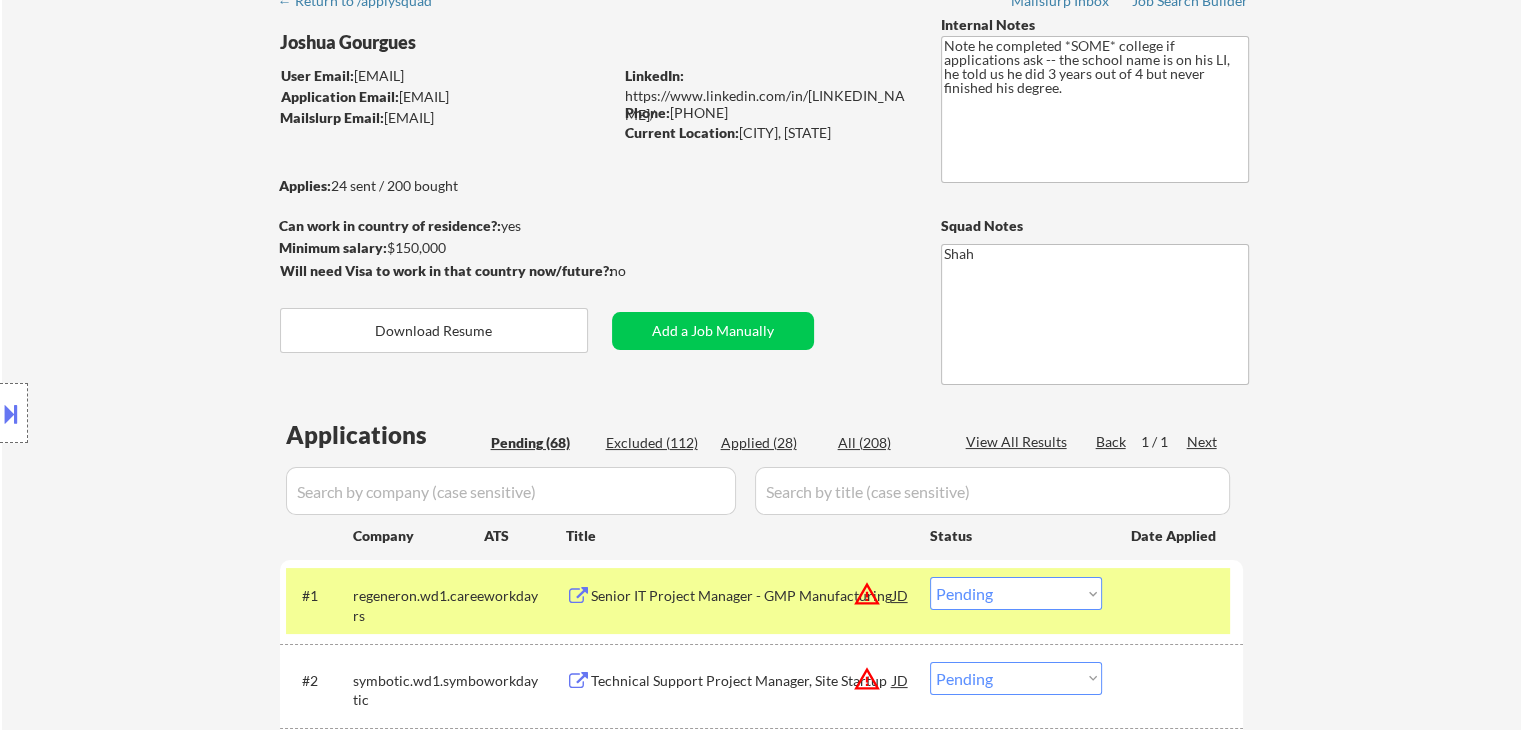 click on "Location Inclusions: remote" at bounding box center (179, 413) 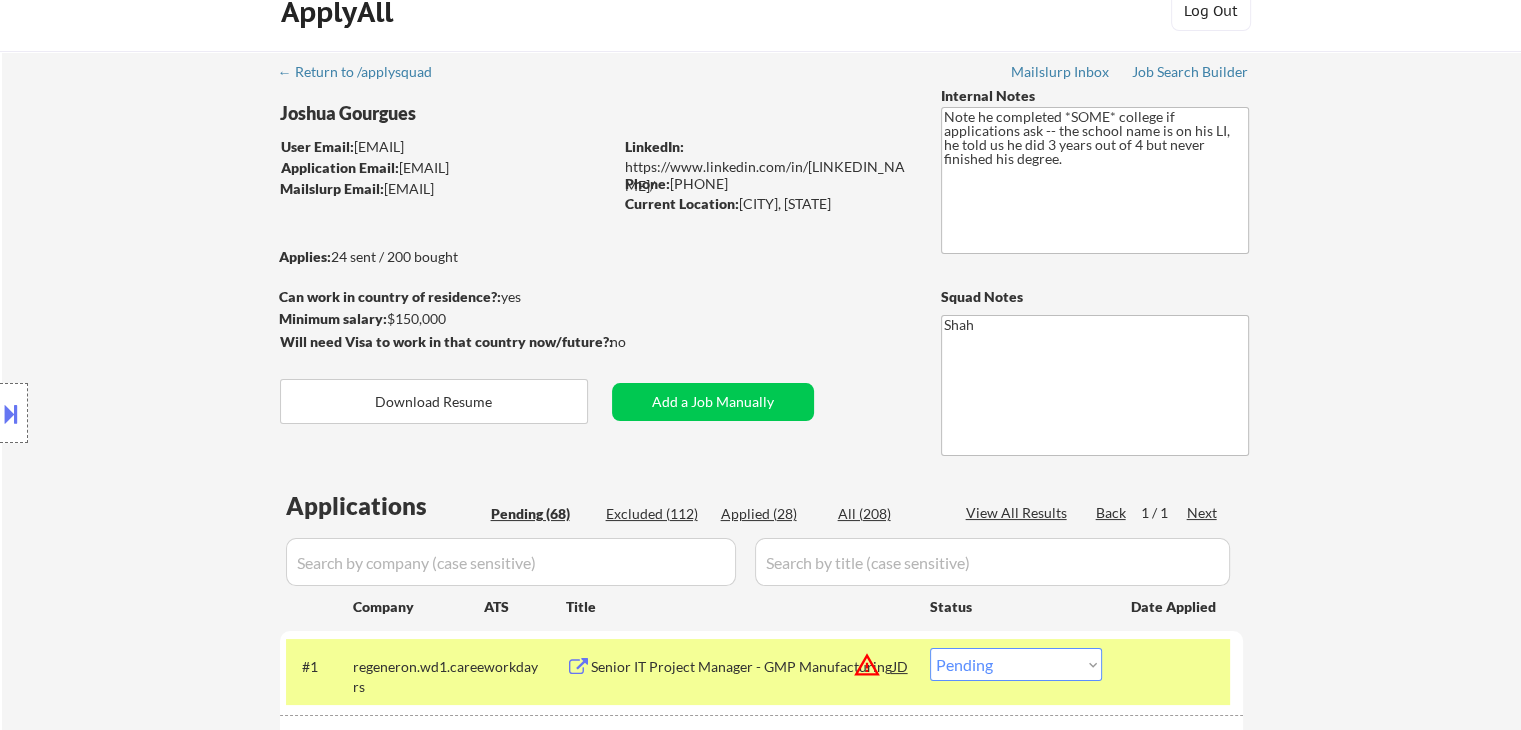 scroll, scrollTop: 0, scrollLeft: 0, axis: both 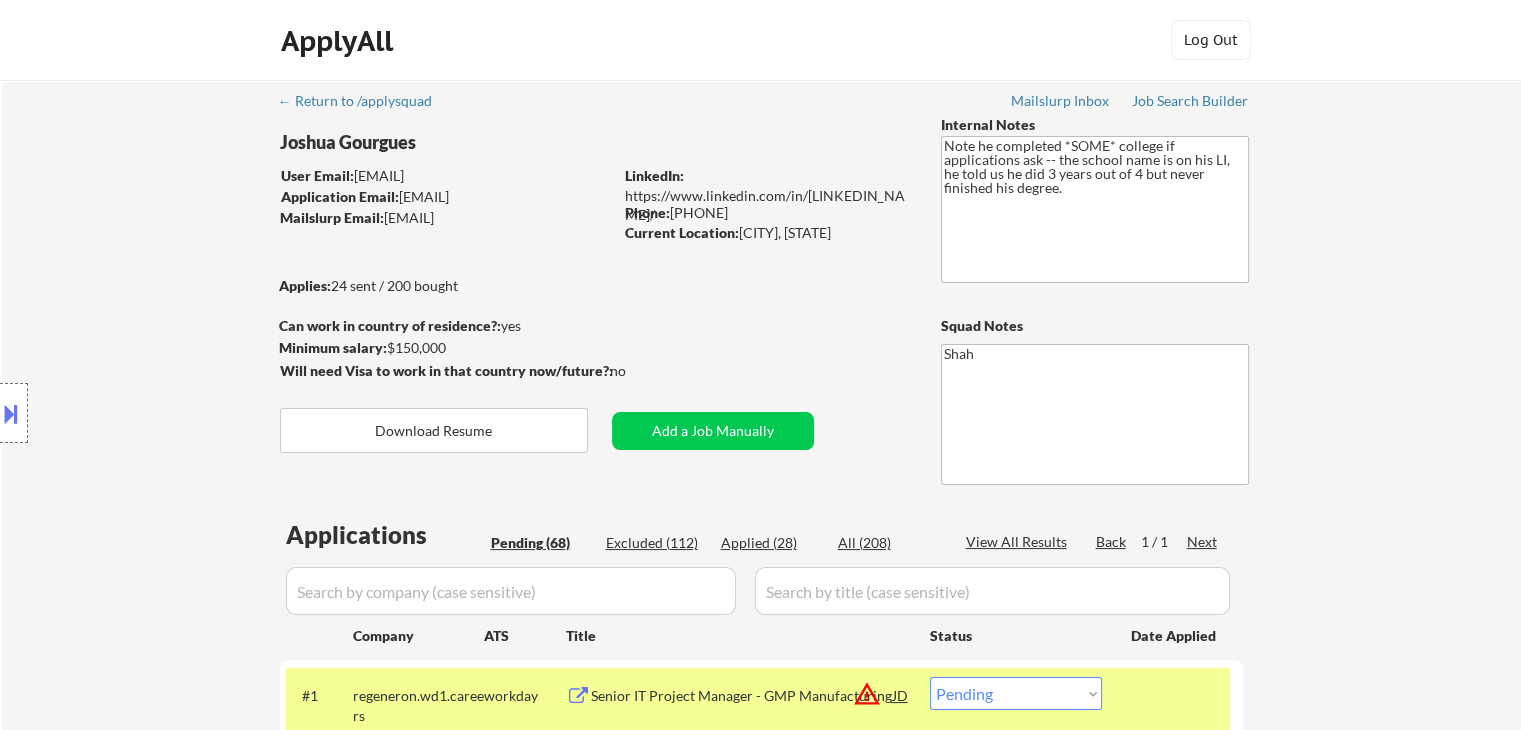 click on "Location Inclusions: remote" at bounding box center [179, 413] 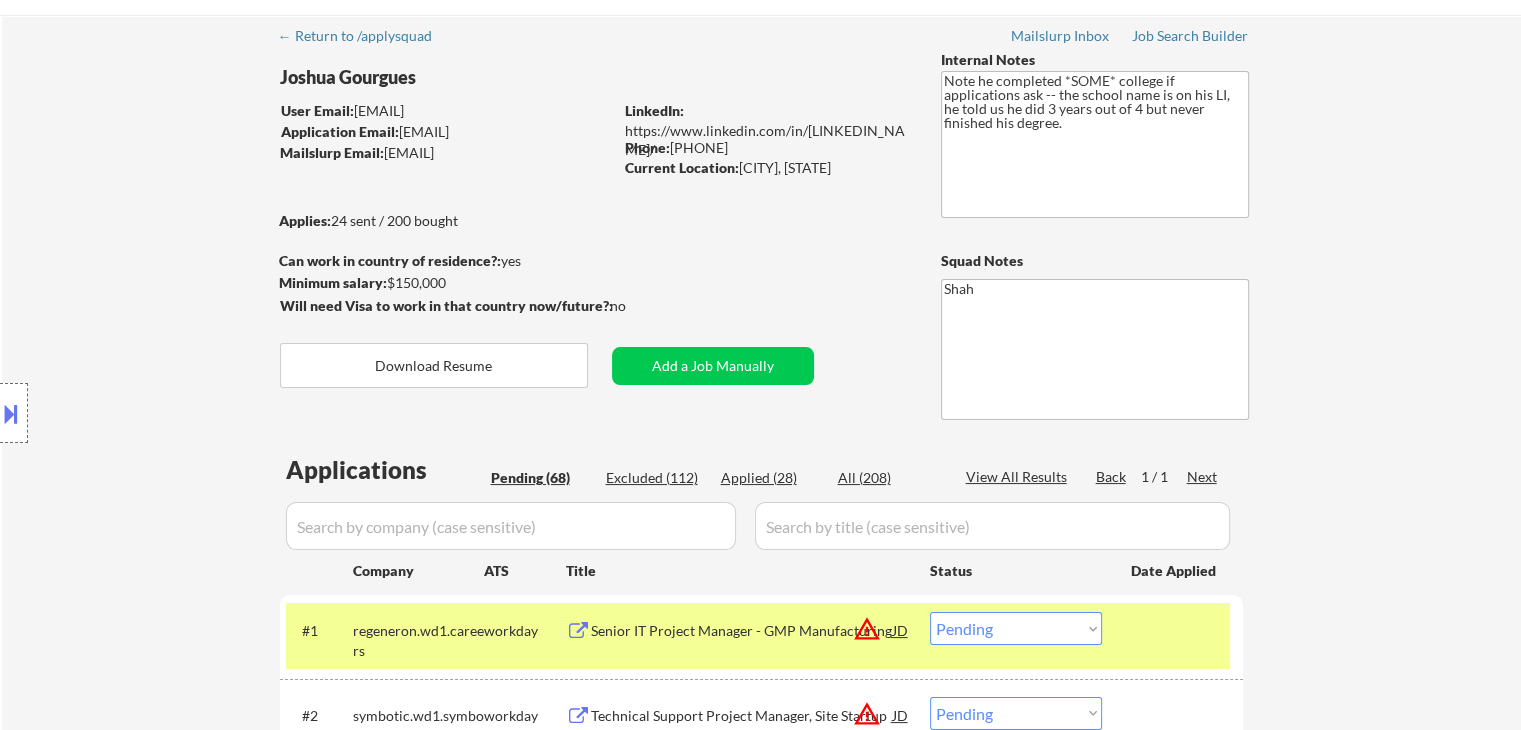 scroll, scrollTop: 100, scrollLeft: 0, axis: vertical 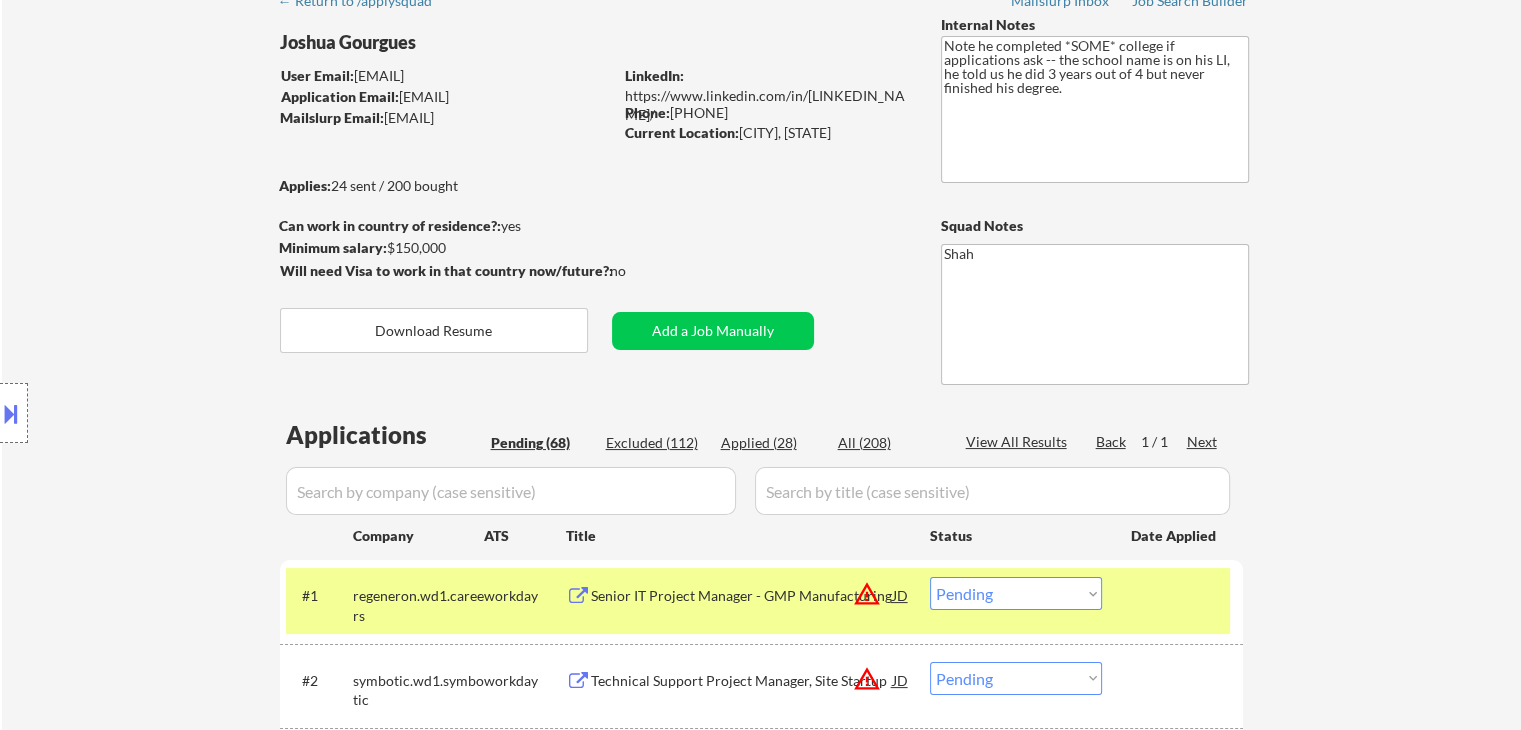 click on "Location Inclusions: remote" at bounding box center [179, 413] 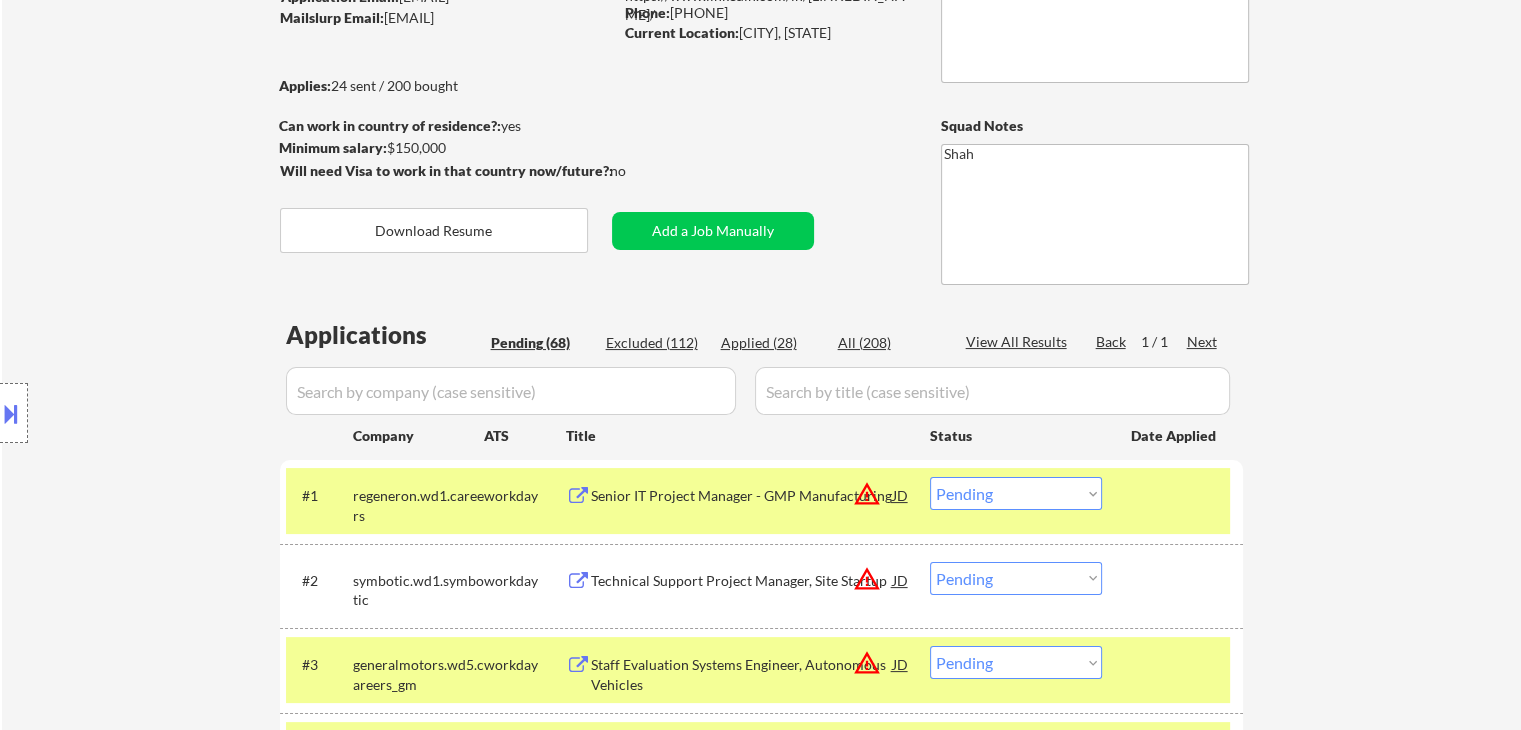 click on "Location Inclusions: remote" at bounding box center (179, 413) 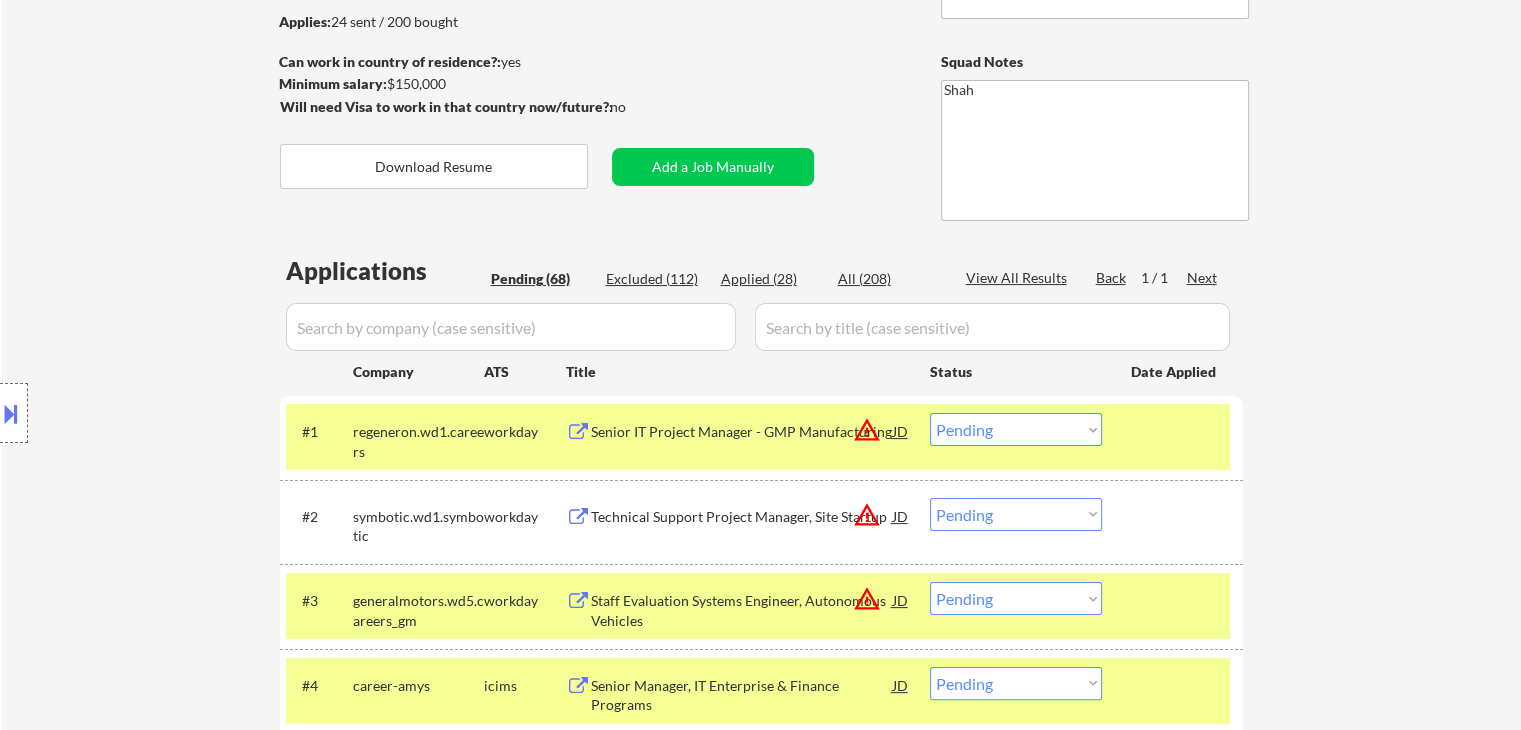 scroll, scrollTop: 300, scrollLeft: 0, axis: vertical 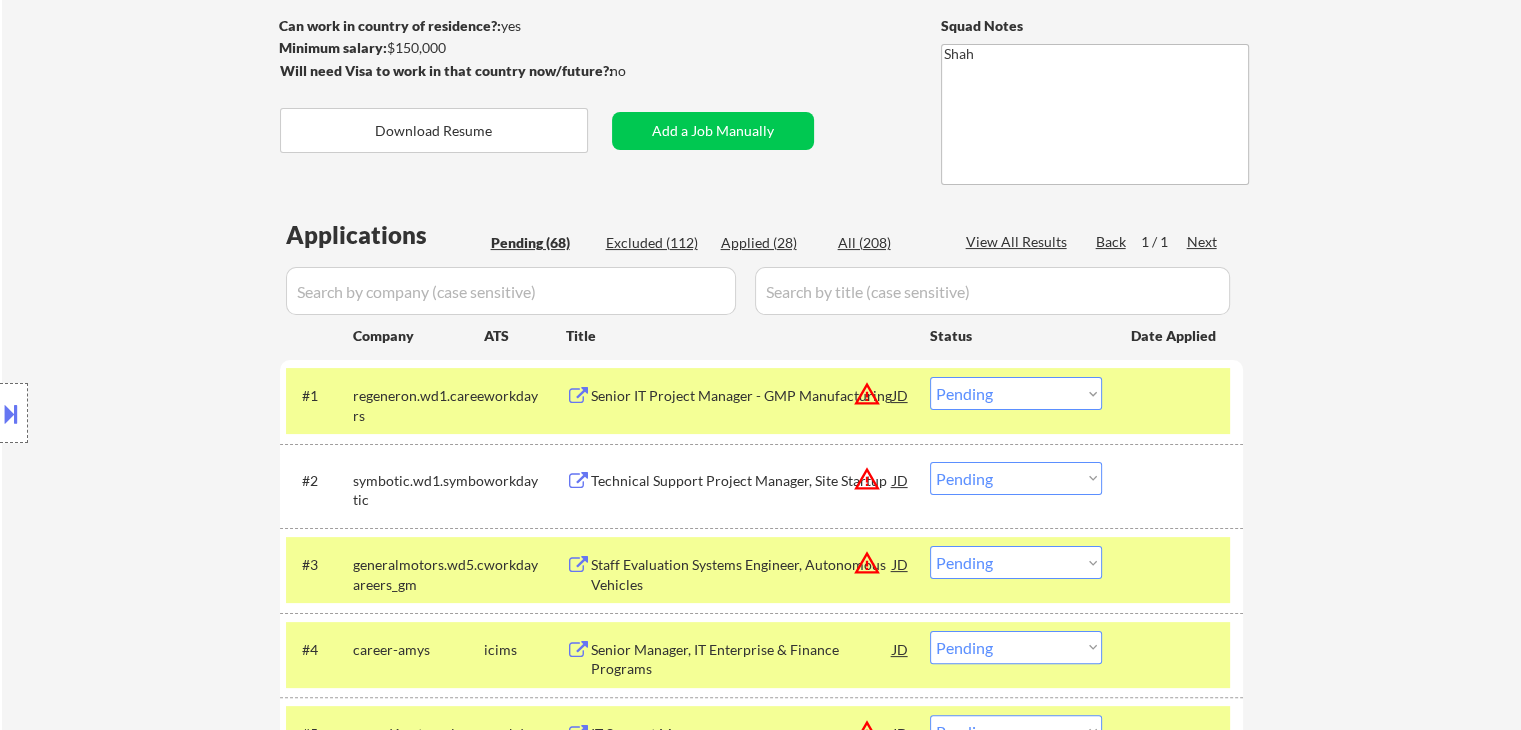 click on "Location Inclusions: remote" at bounding box center (179, 413) 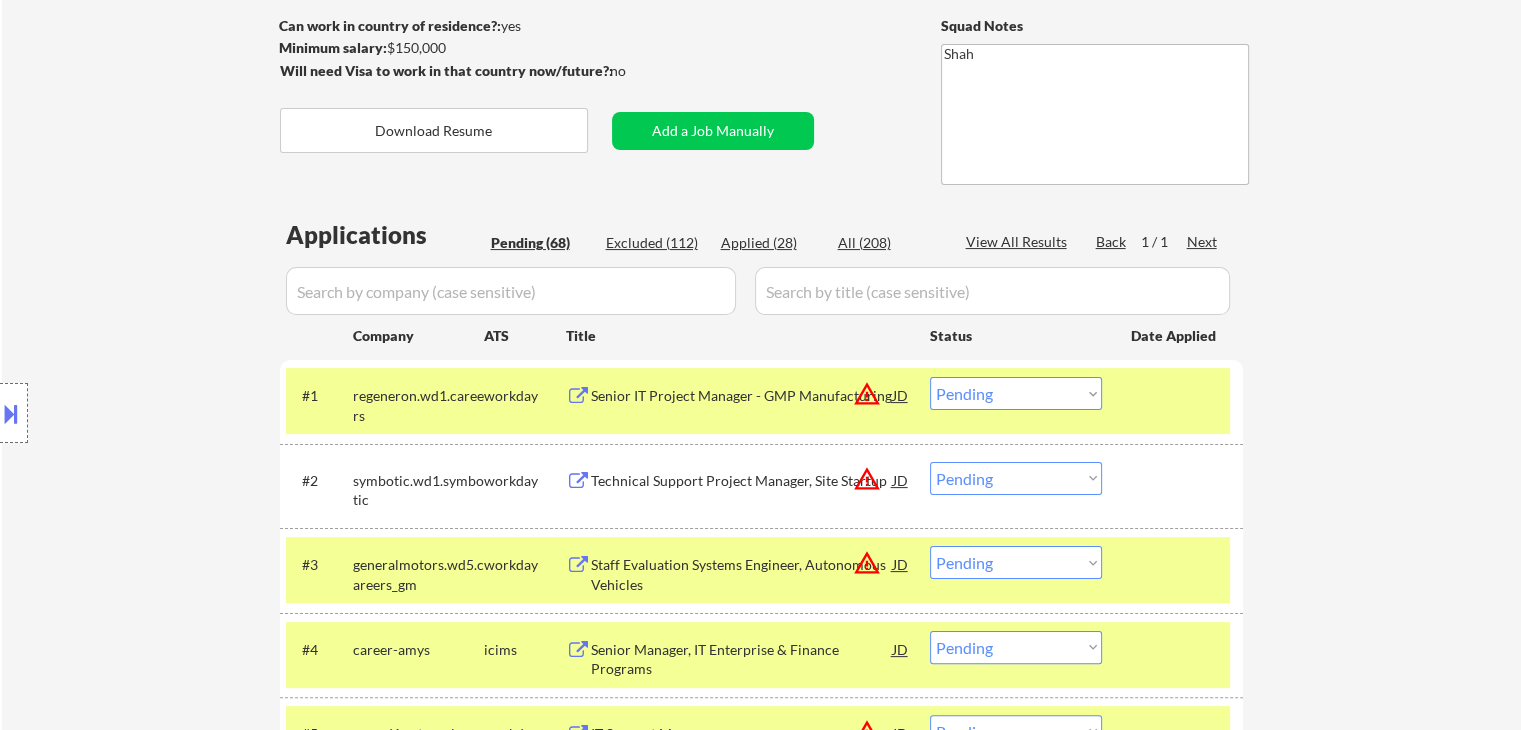 click on "Senior IT Project Manager - GMP Manufacturing" at bounding box center [742, 395] 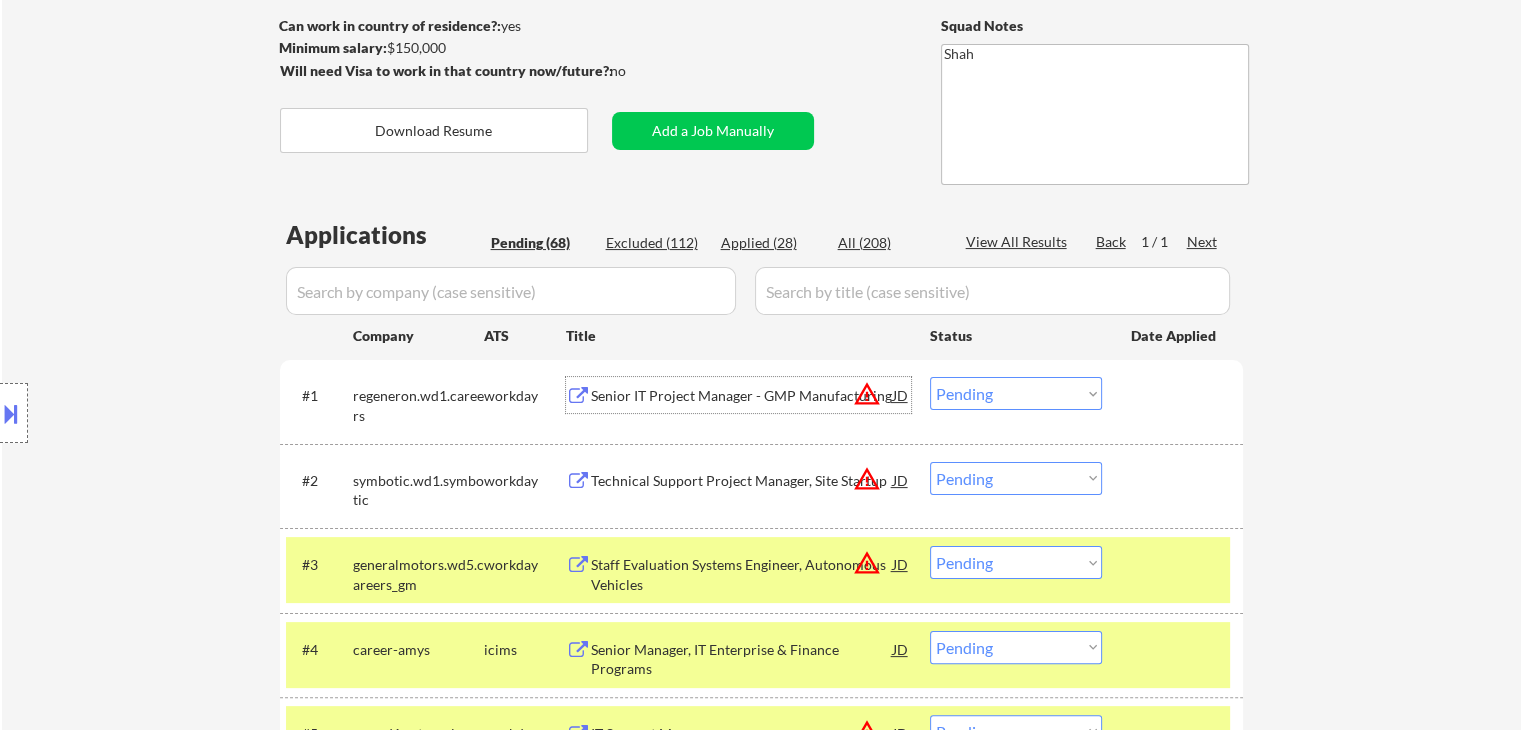 click on "Choose an option... Pending Applied Excluded (Questions) Excluded (Expired) Excluded (Location) Excluded (Bad Match) Excluded (Blocklist) Excluded (Salary) Excluded (Other)" at bounding box center (1016, 393) 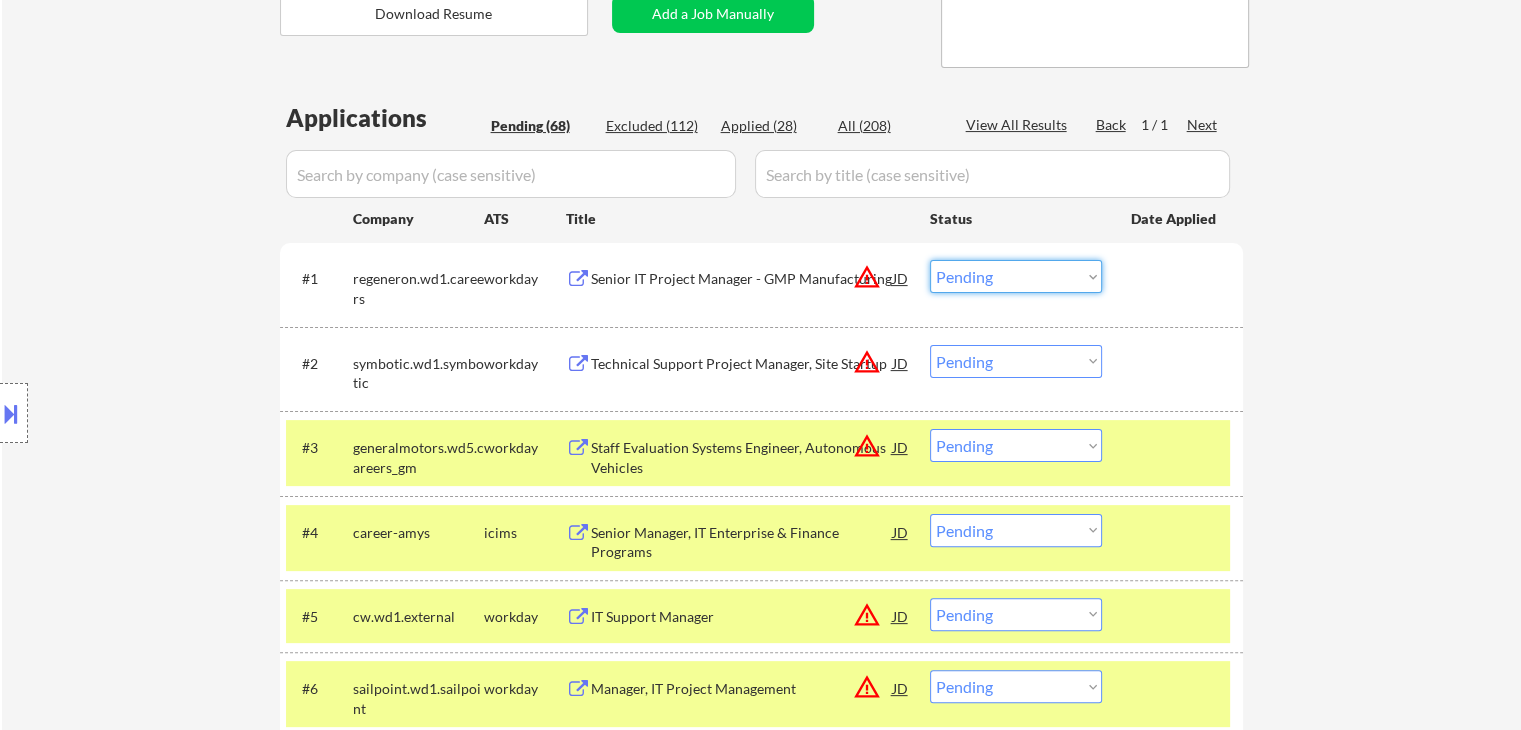 scroll, scrollTop: 500, scrollLeft: 0, axis: vertical 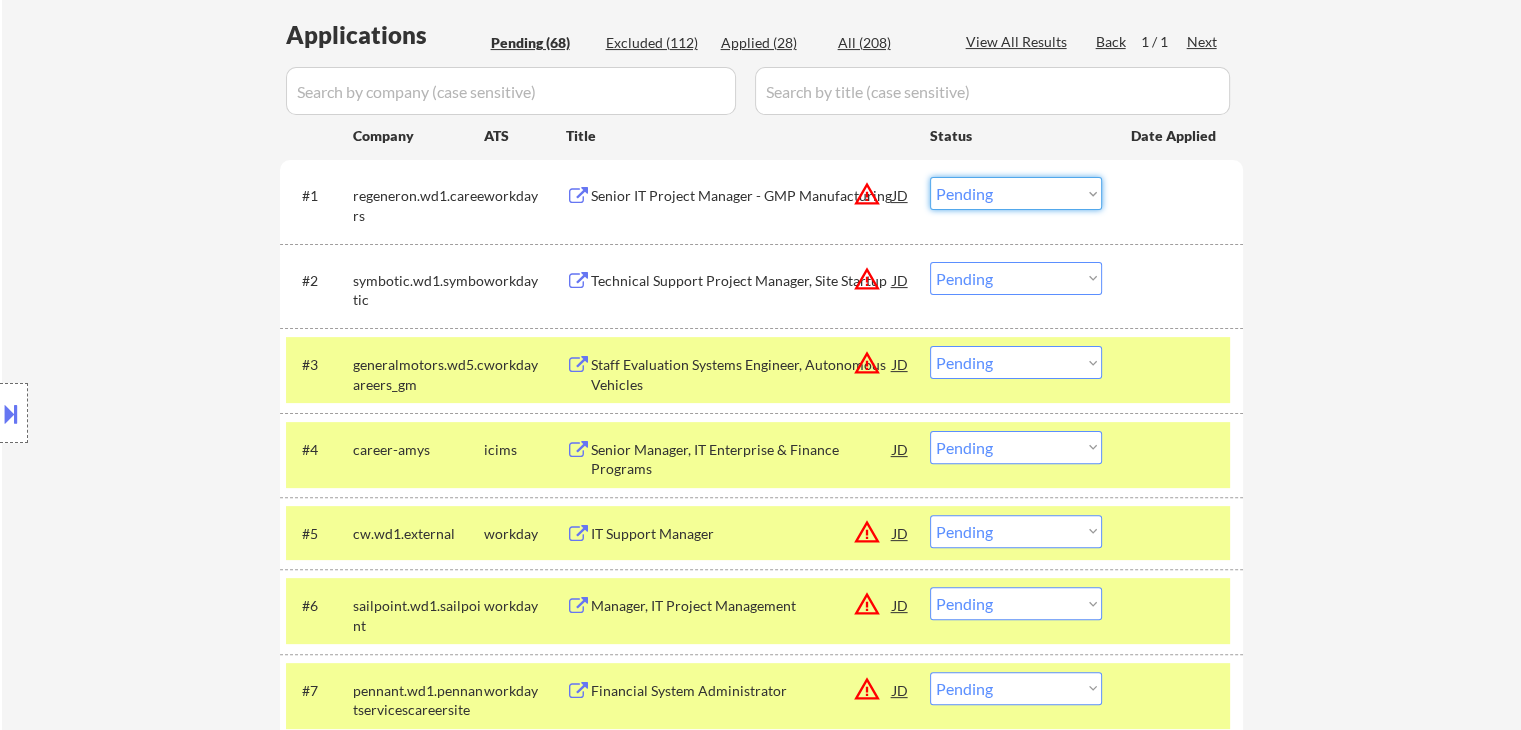 drag, startPoint x: 980, startPoint y: 197, endPoint x: 915, endPoint y: 194, distance: 65.06919 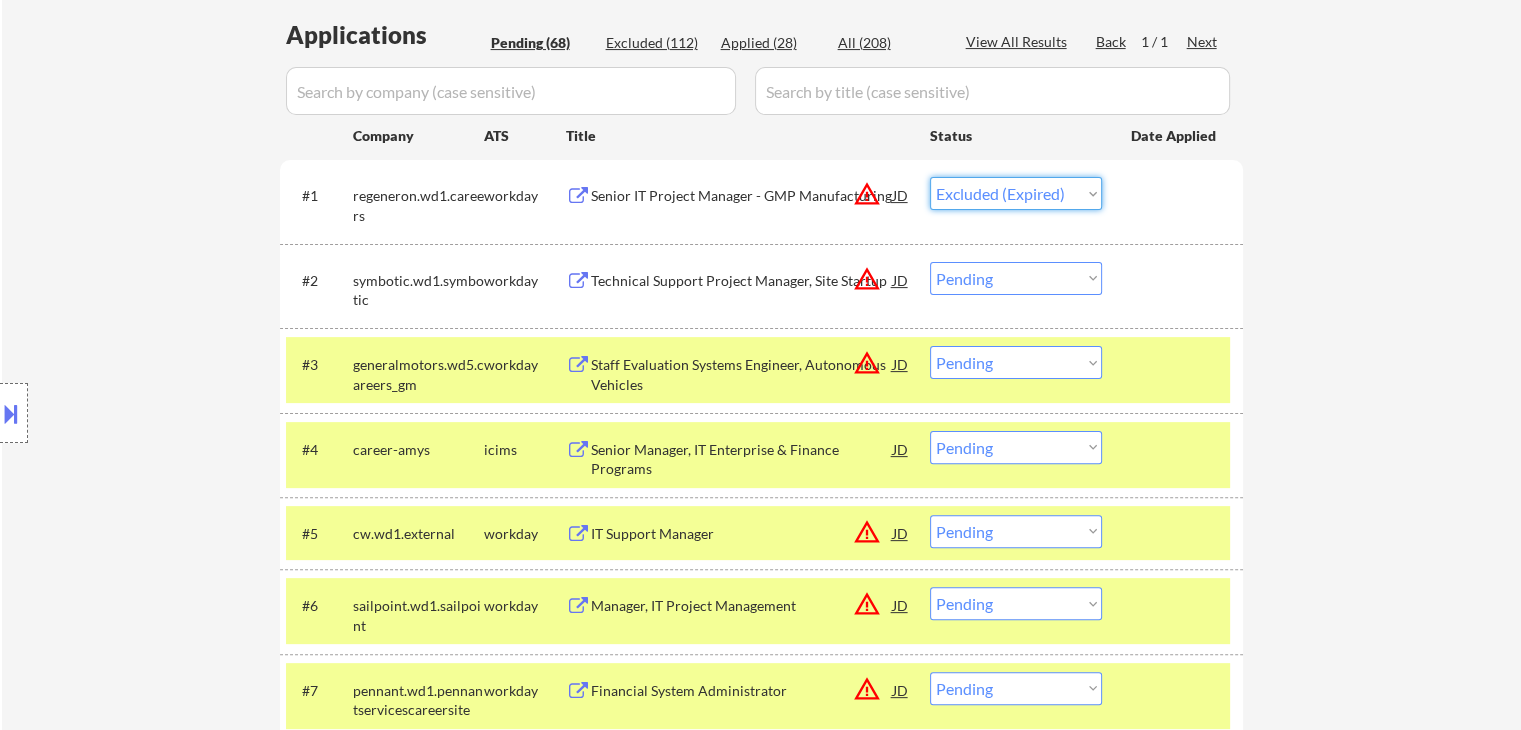 click on "Choose an option... Pending Applied Excluded (Questions) Excluded (Expired) Excluded (Location) Excluded (Bad Match) Excluded (Blocklist) Excluded (Salary) Excluded (Other)" at bounding box center (1016, 193) 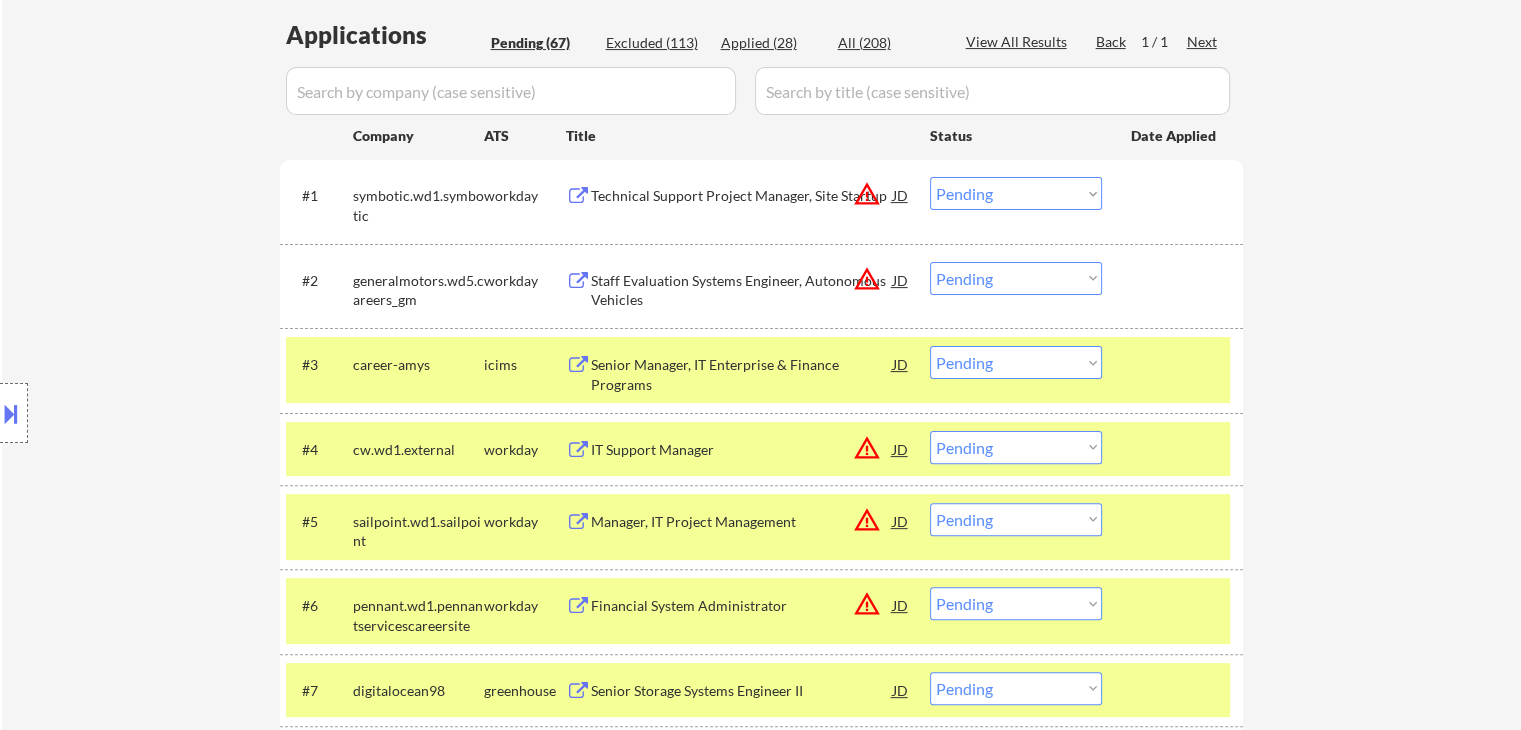 click on "Technical Support Project Manager, Site Startup" at bounding box center (742, 196) 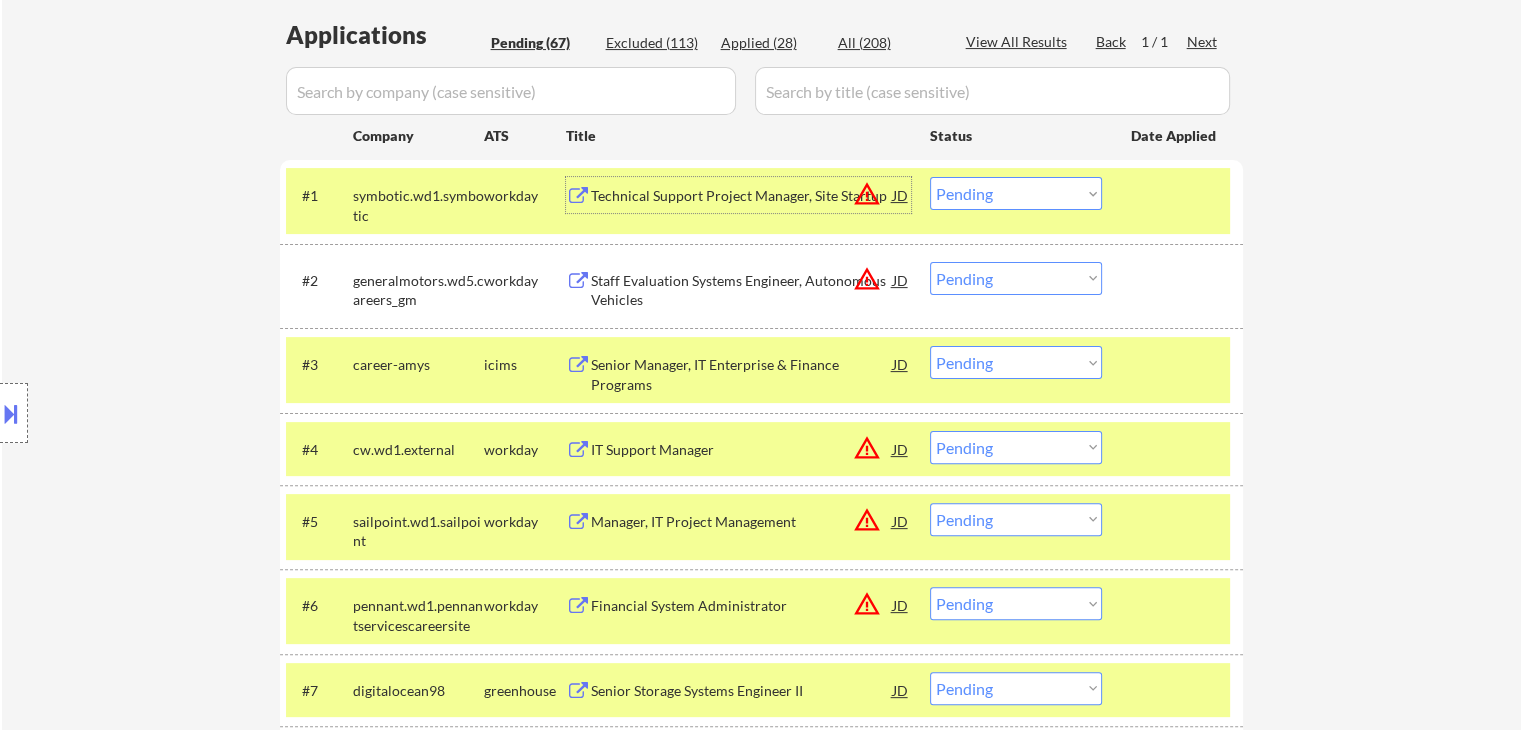 click on "Choose an option... Pending Applied Excluded (Questions) Excluded (Expired) Excluded (Location) Excluded (Bad Match) Excluded (Blocklist) Excluded (Salary) Excluded (Other)" at bounding box center (1016, 193) 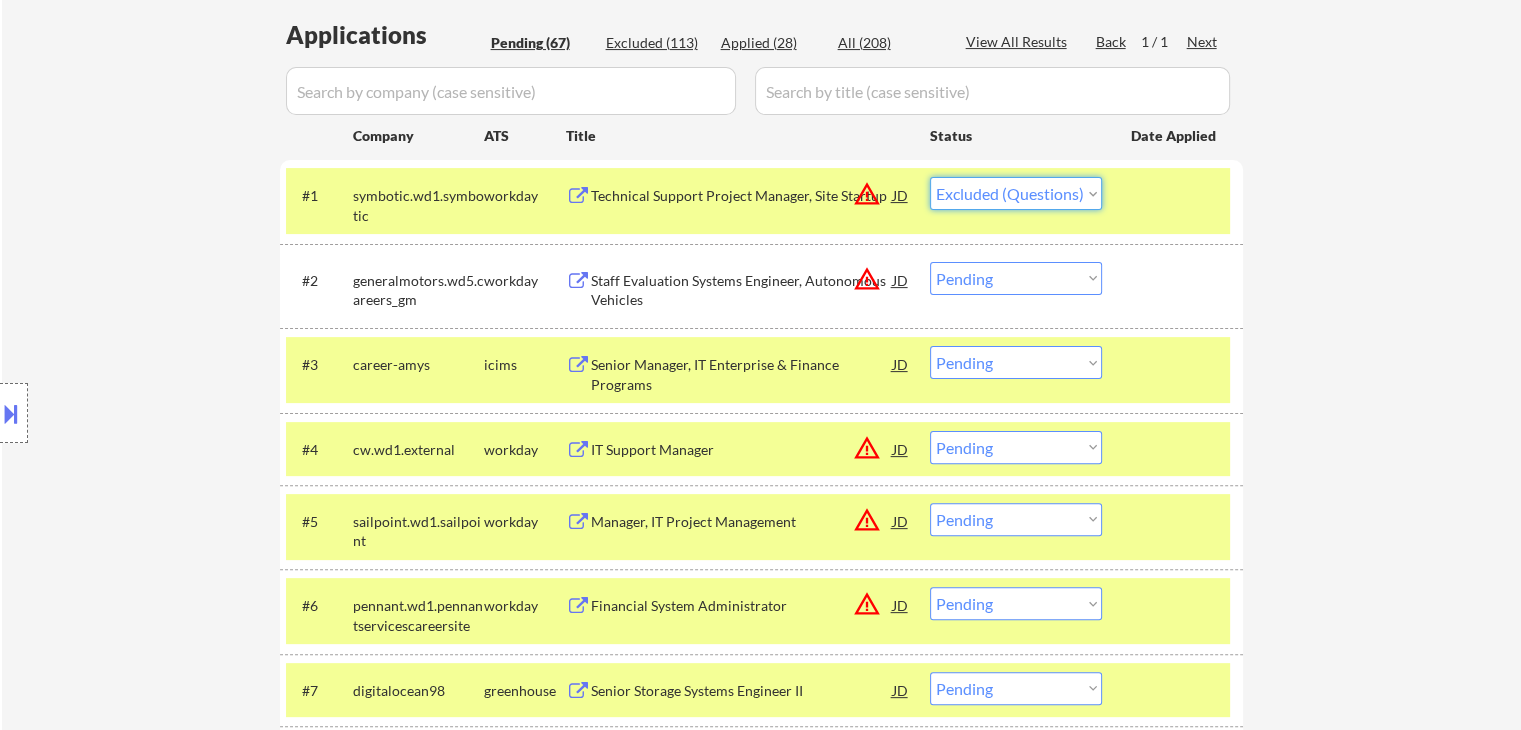 click on "Choose an option... Pending Applied Excluded (Questions) Excluded (Expired) Excluded (Location) Excluded (Bad Match) Excluded (Blocklist) Excluded (Salary) Excluded (Other)" at bounding box center (1016, 193) 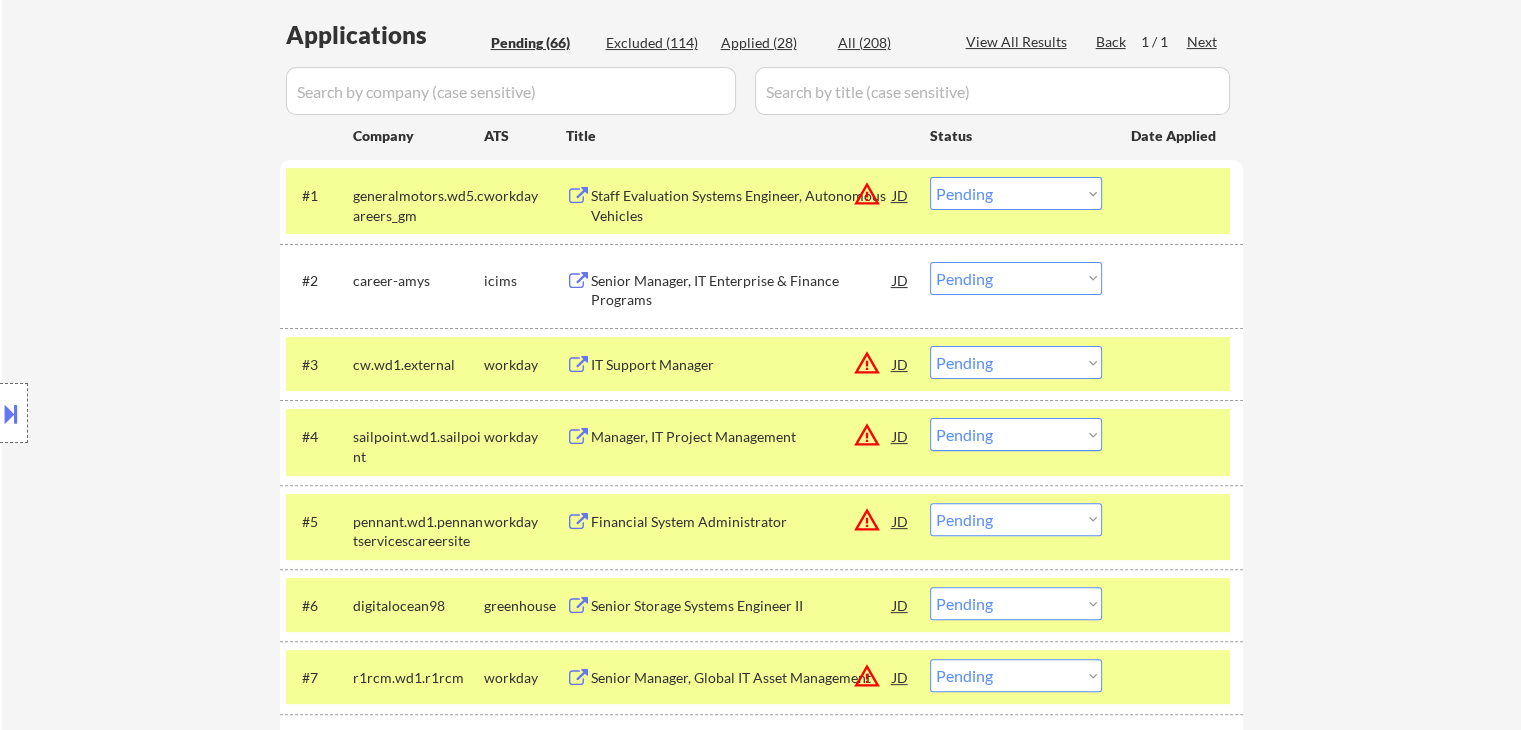 click on "Choose an option... Pending Applied Excluded (Questions) Excluded (Expired) Excluded (Location) Excluded (Bad Match) Excluded (Blocklist) Excluded (Salary) Excluded (Other)" at bounding box center [1016, 193] 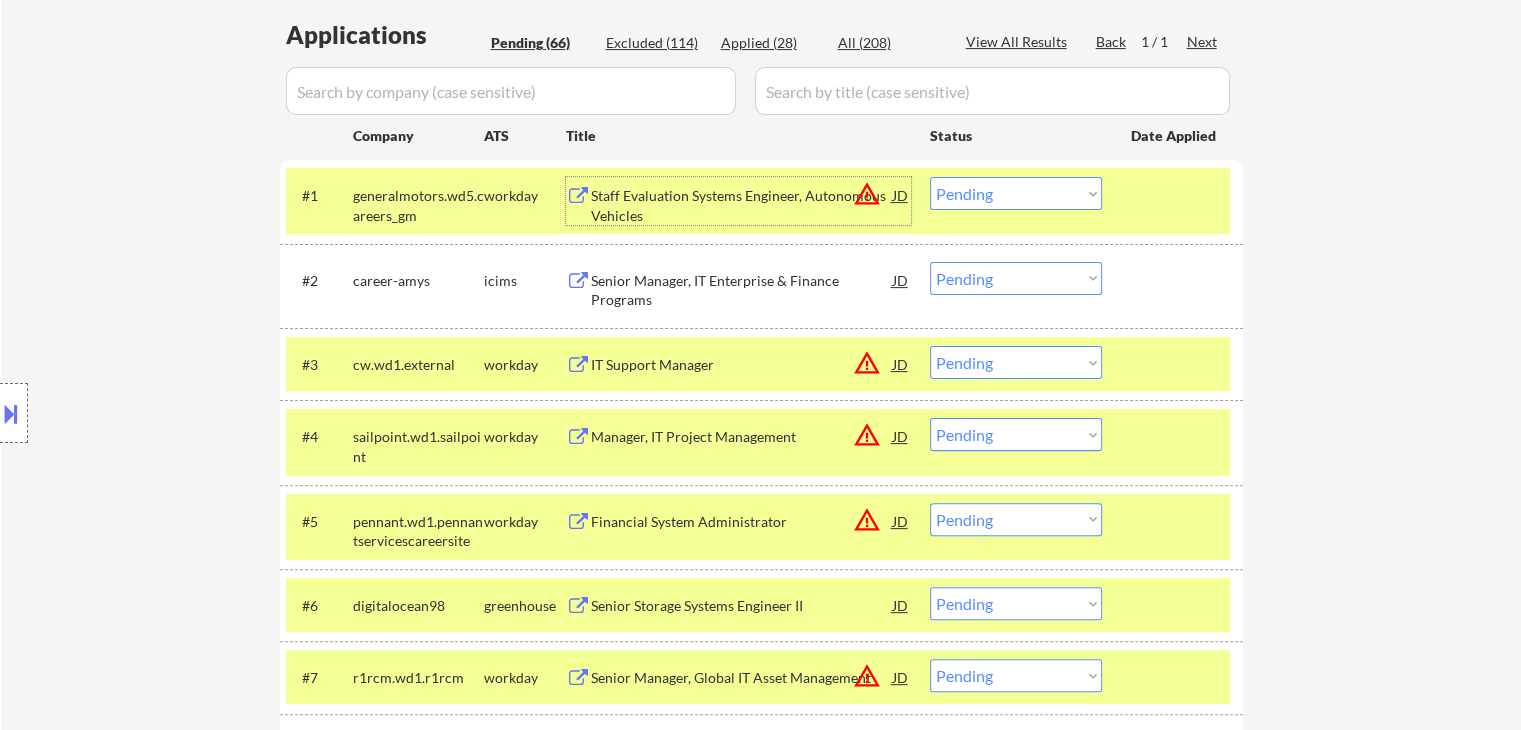 click on "Staff Evaluation Systems Engineer, Autonomous Vehicles" at bounding box center (742, 205) 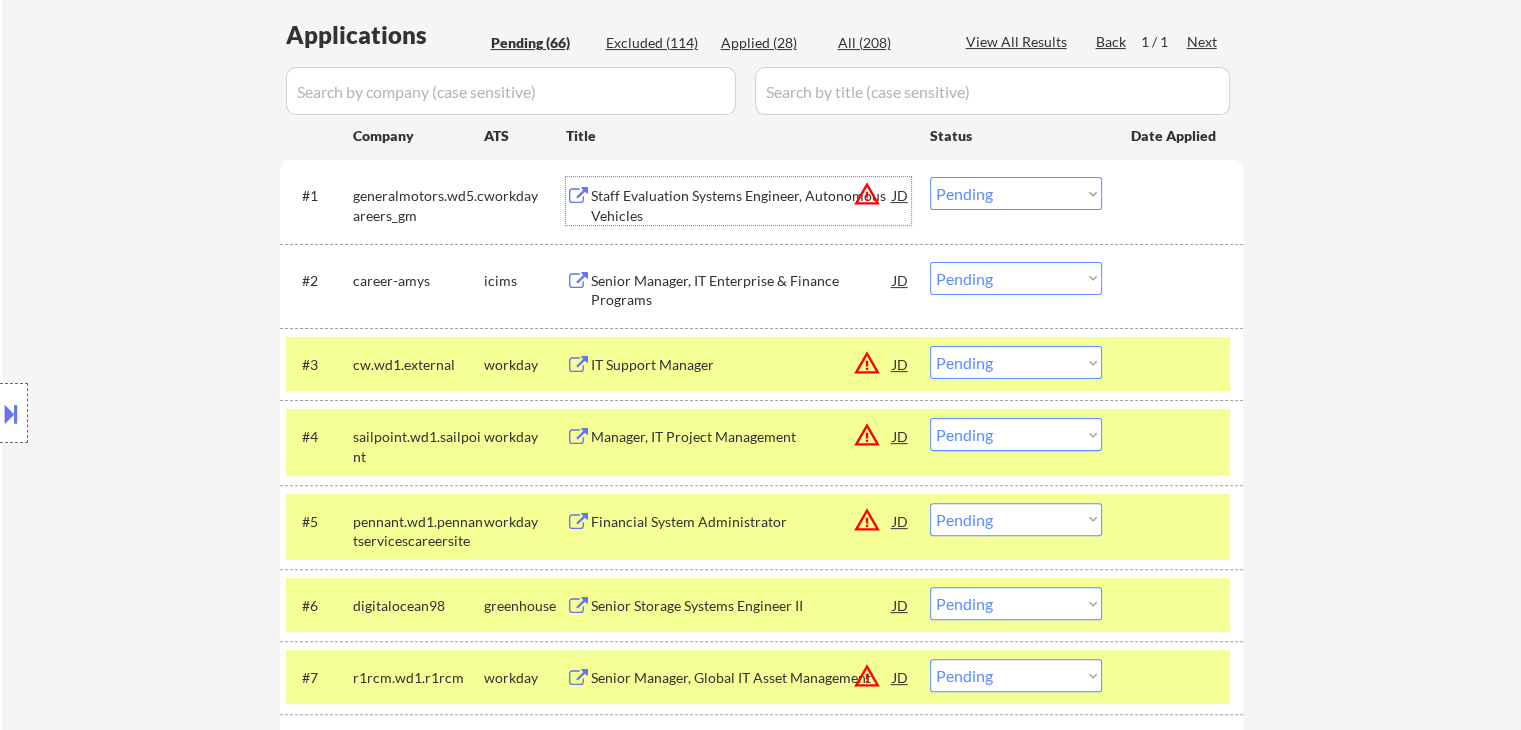 drag, startPoint x: 1024, startPoint y: 197, endPoint x: 1013, endPoint y: 204, distance: 13.038404 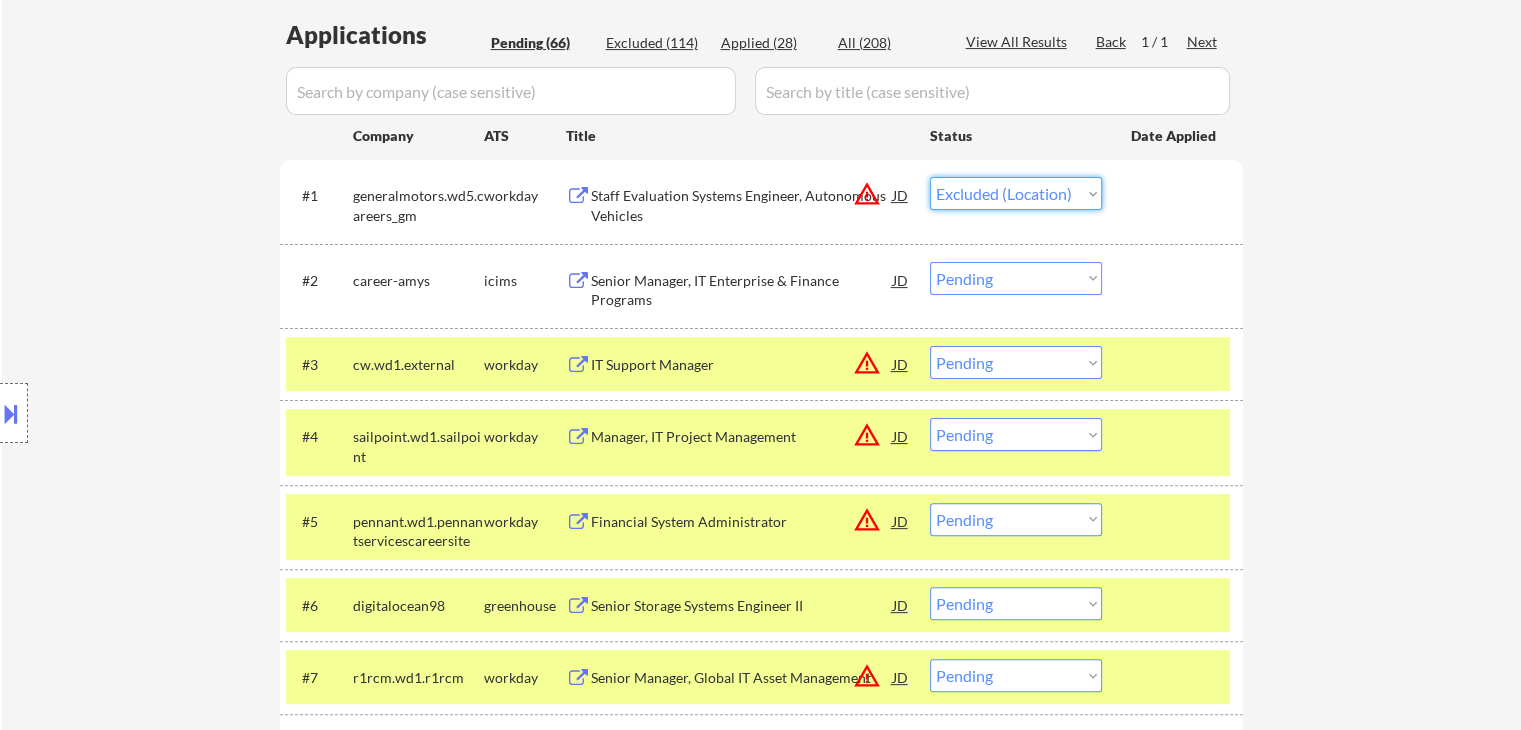 click on "Choose an option... Pending Applied Excluded (Questions) Excluded (Expired) Excluded (Location) Excluded (Bad Match) Excluded (Blocklist) Excluded (Salary) Excluded (Other)" at bounding box center (1016, 193) 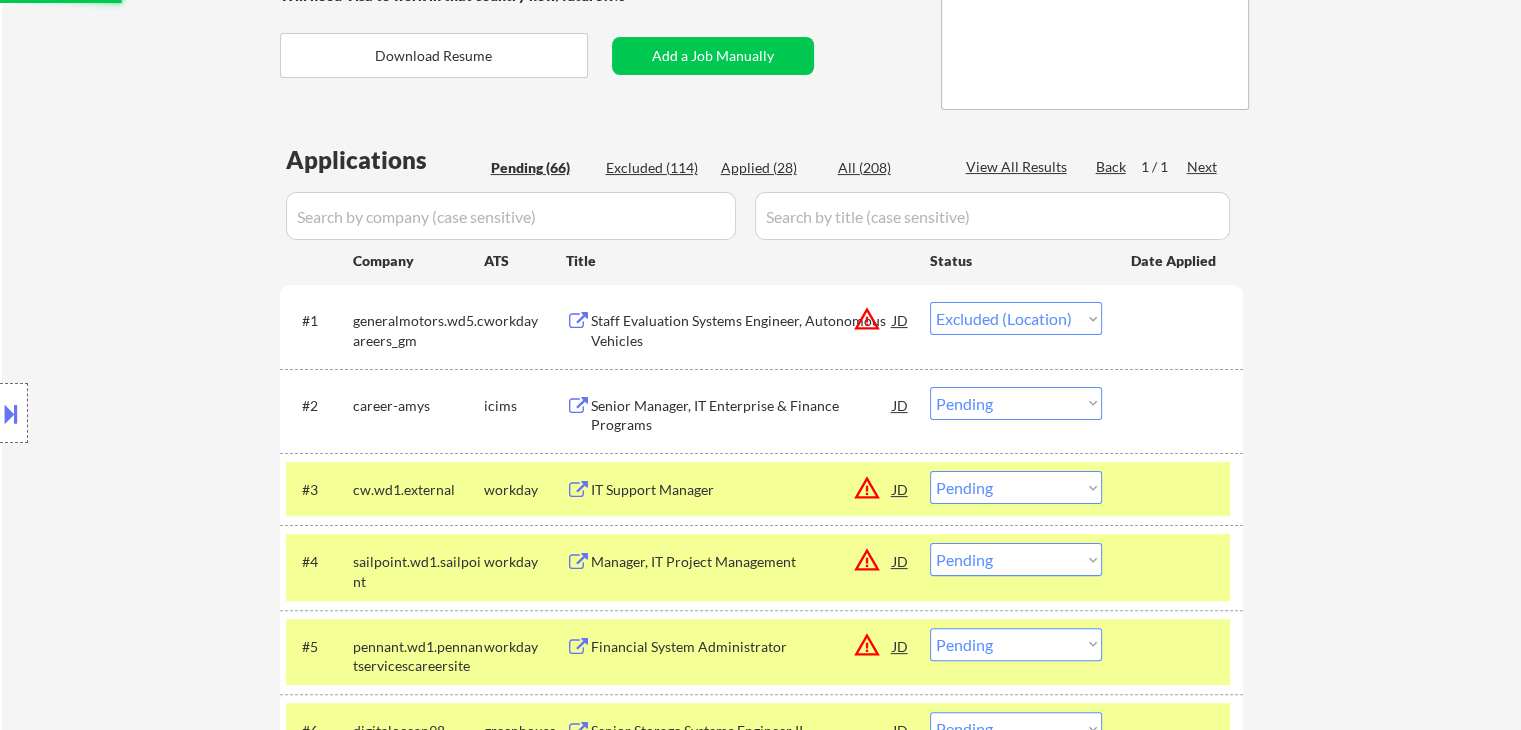 scroll, scrollTop: 300, scrollLeft: 0, axis: vertical 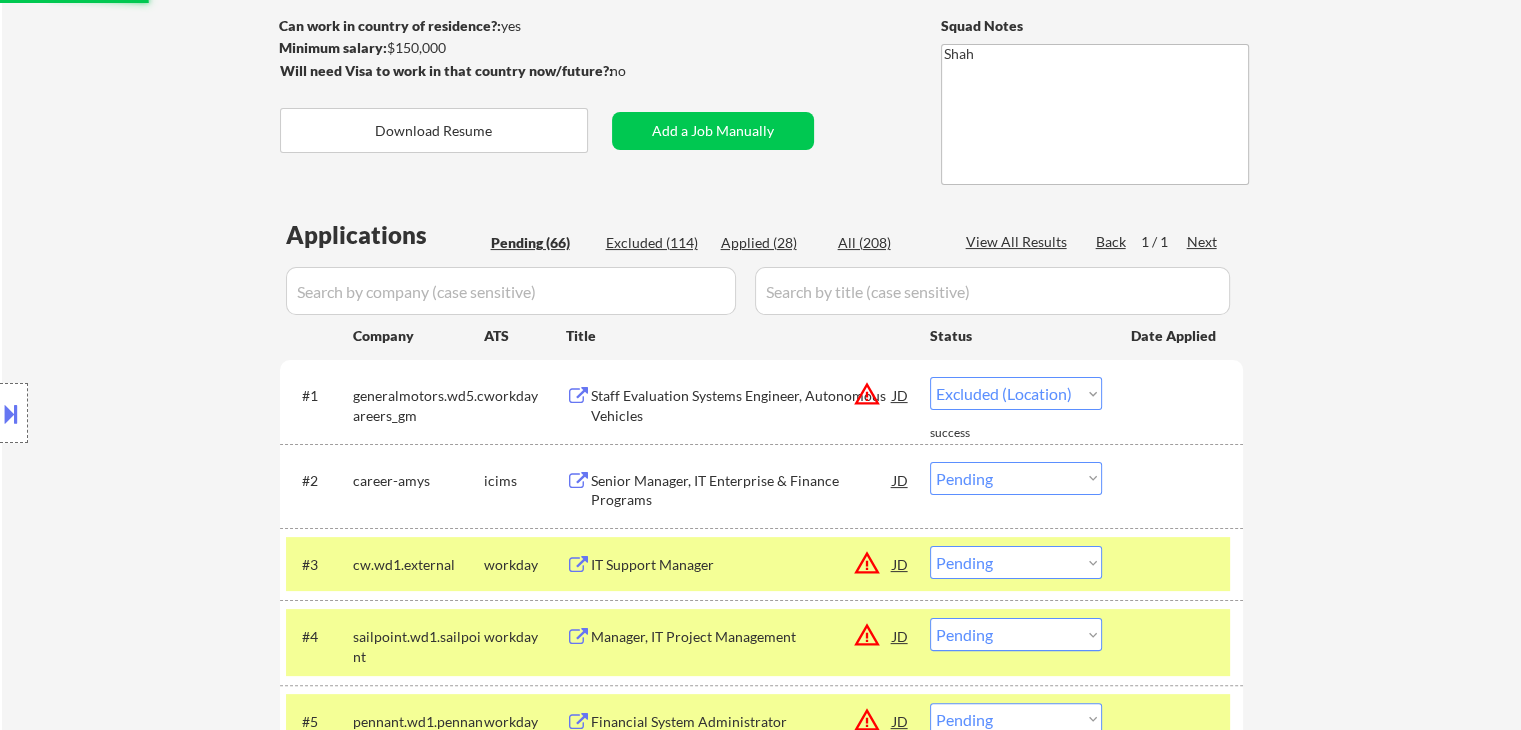 click on "Location Inclusions: remote" at bounding box center (179, 413) 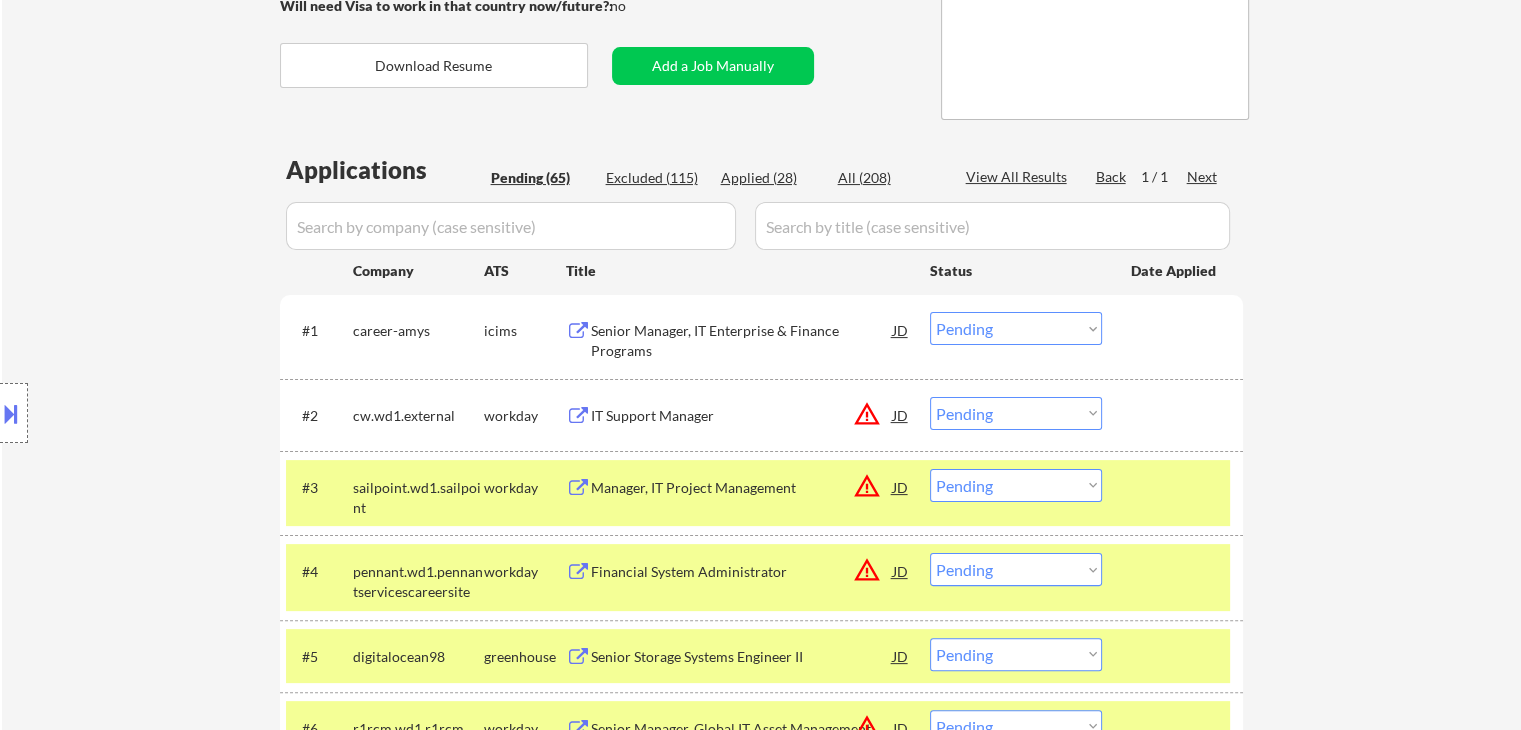 scroll, scrollTop: 400, scrollLeft: 0, axis: vertical 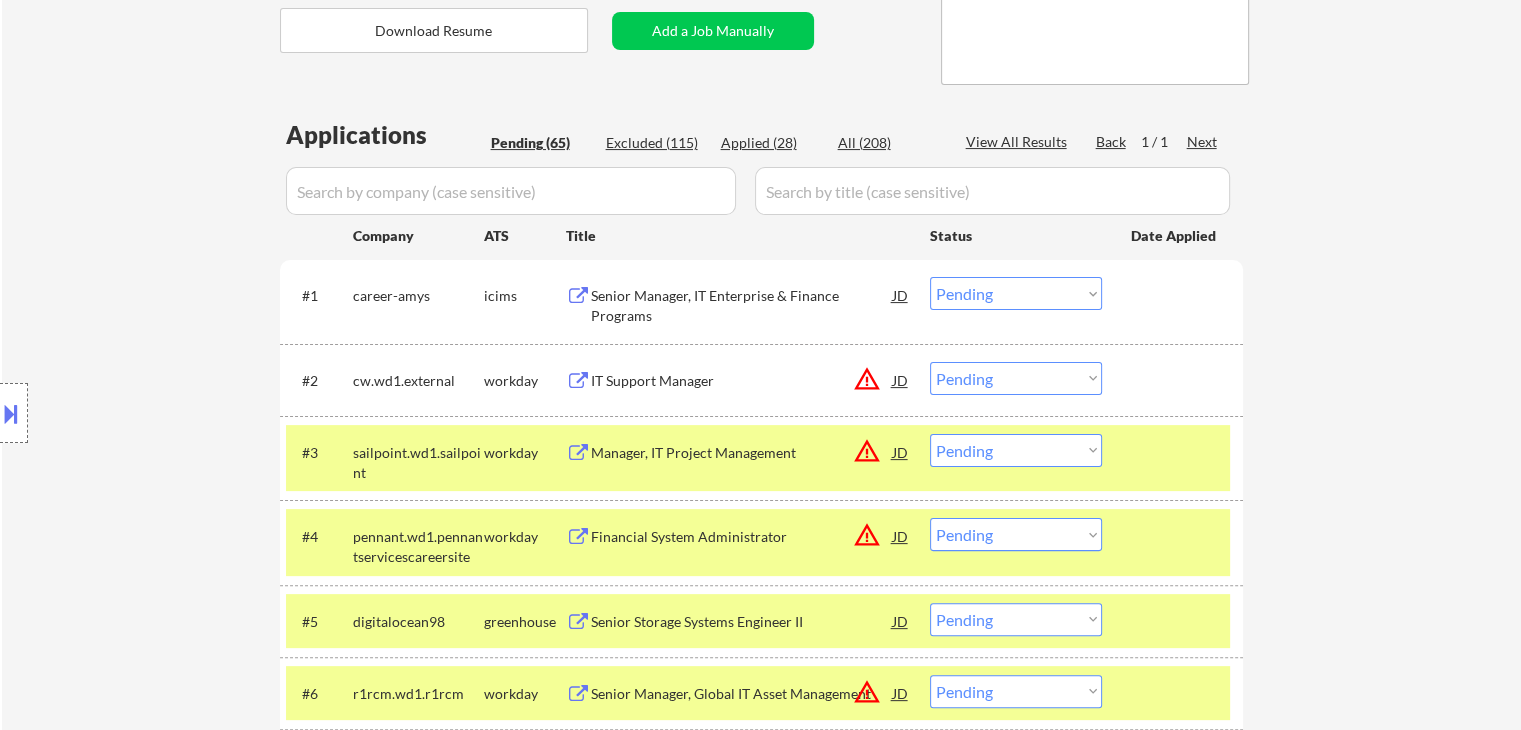 click on "Senior Manager, IT Enterprise & Finance Programs" at bounding box center [742, 305] 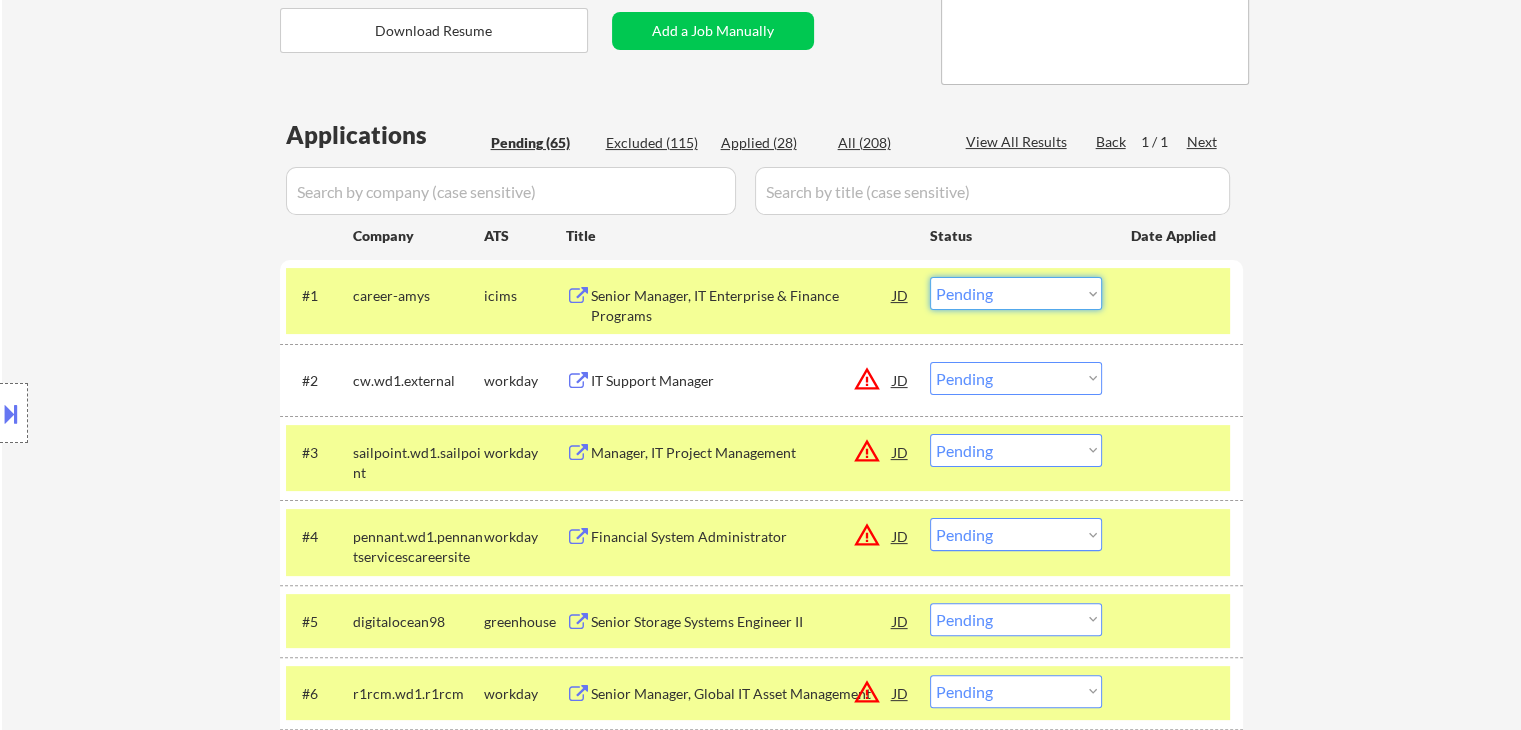 drag, startPoint x: 1029, startPoint y: 290, endPoint x: 1000, endPoint y: 281, distance: 30.364452 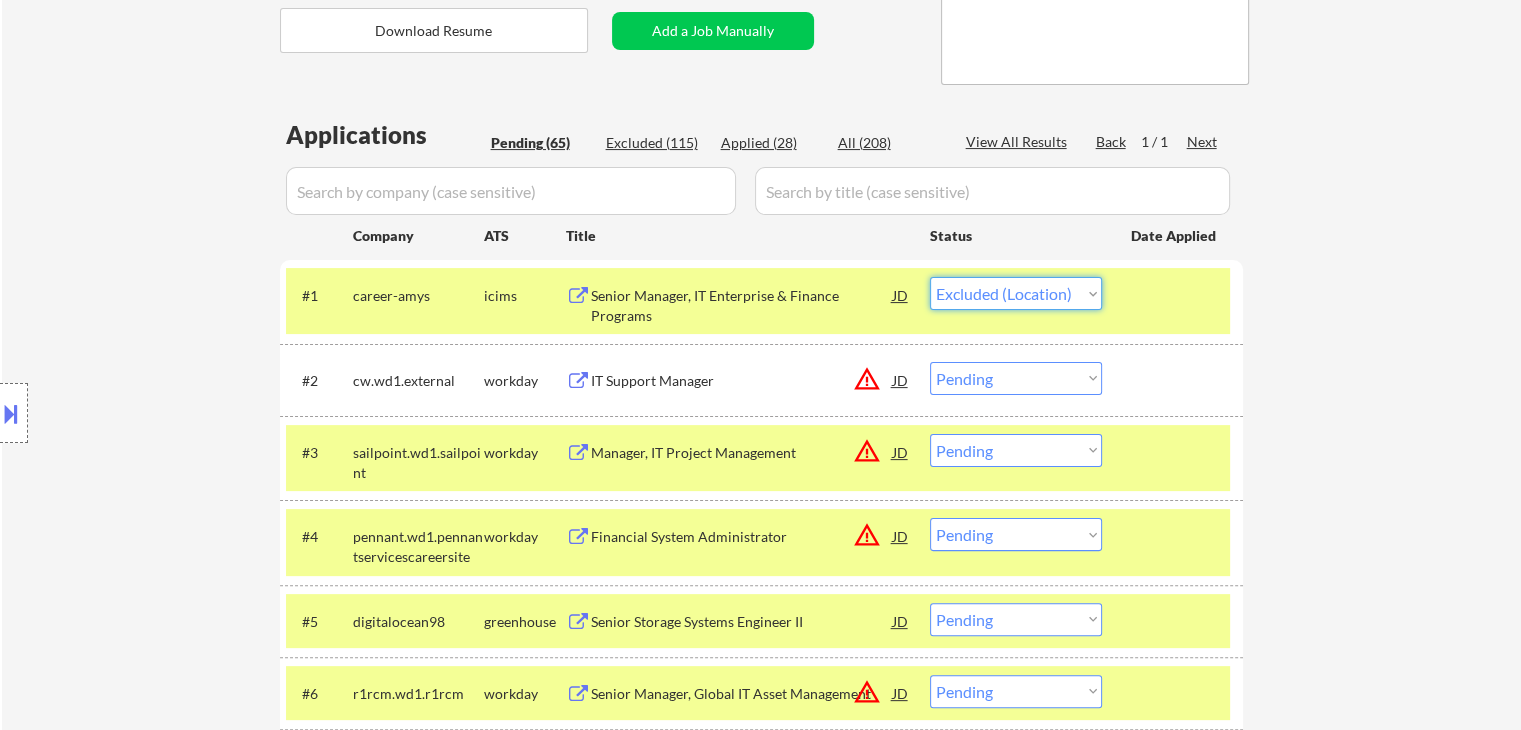 click on "Choose an option... Pending Applied Excluded (Questions) Excluded (Expired) Excluded (Location) Excluded (Bad Match) Excluded (Blocklist) Excluded (Salary) Excluded (Other)" at bounding box center [1016, 293] 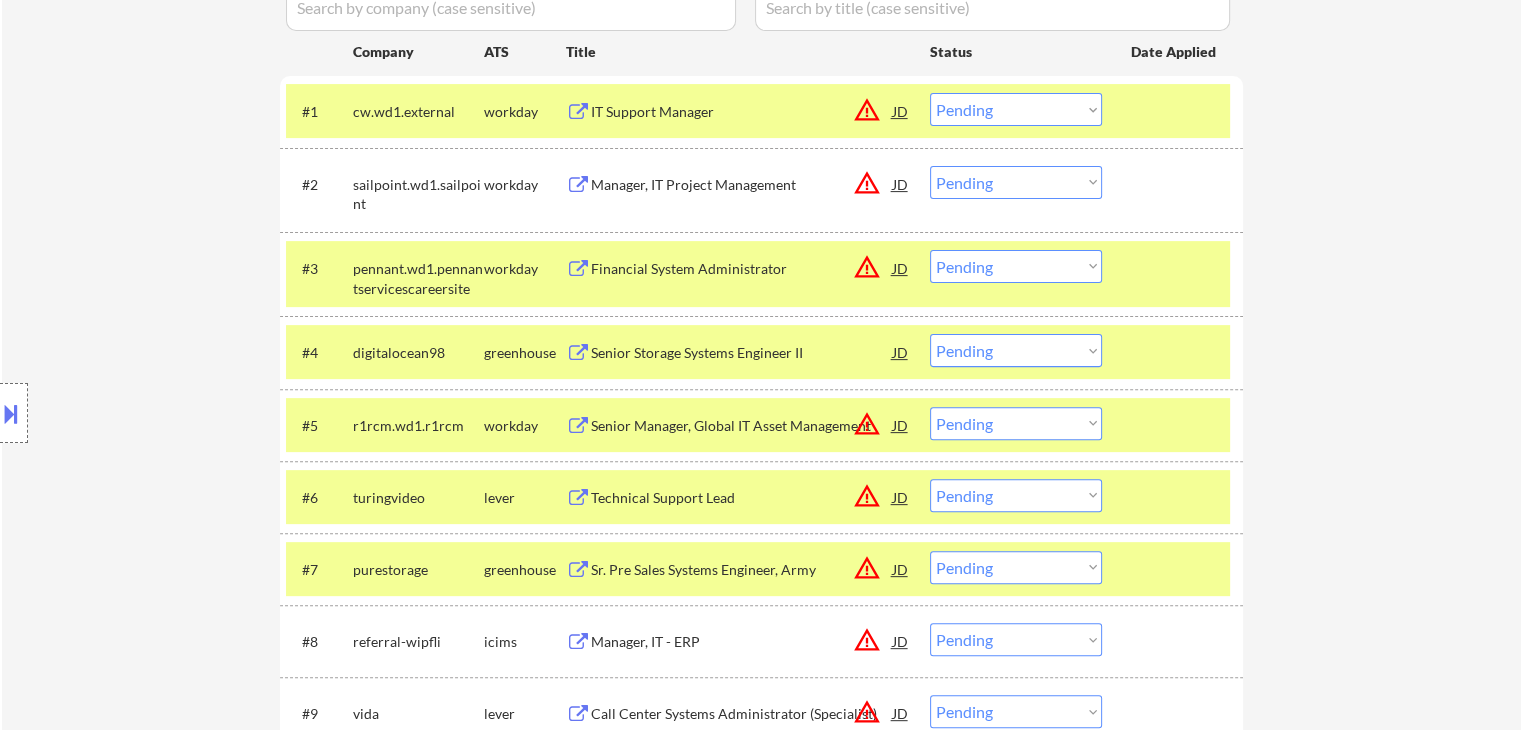 scroll, scrollTop: 500, scrollLeft: 0, axis: vertical 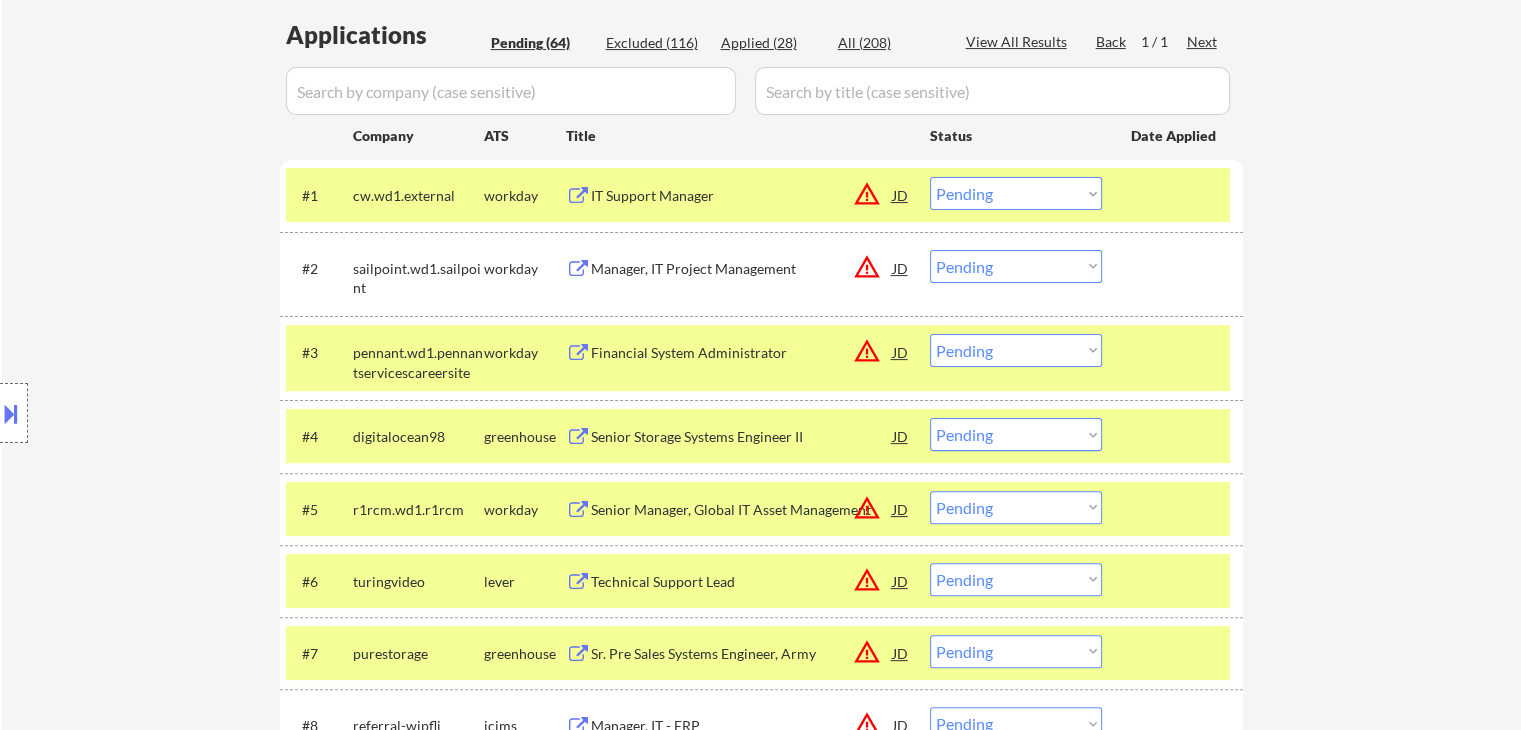 click on "IT Support Manager" at bounding box center [742, 196] 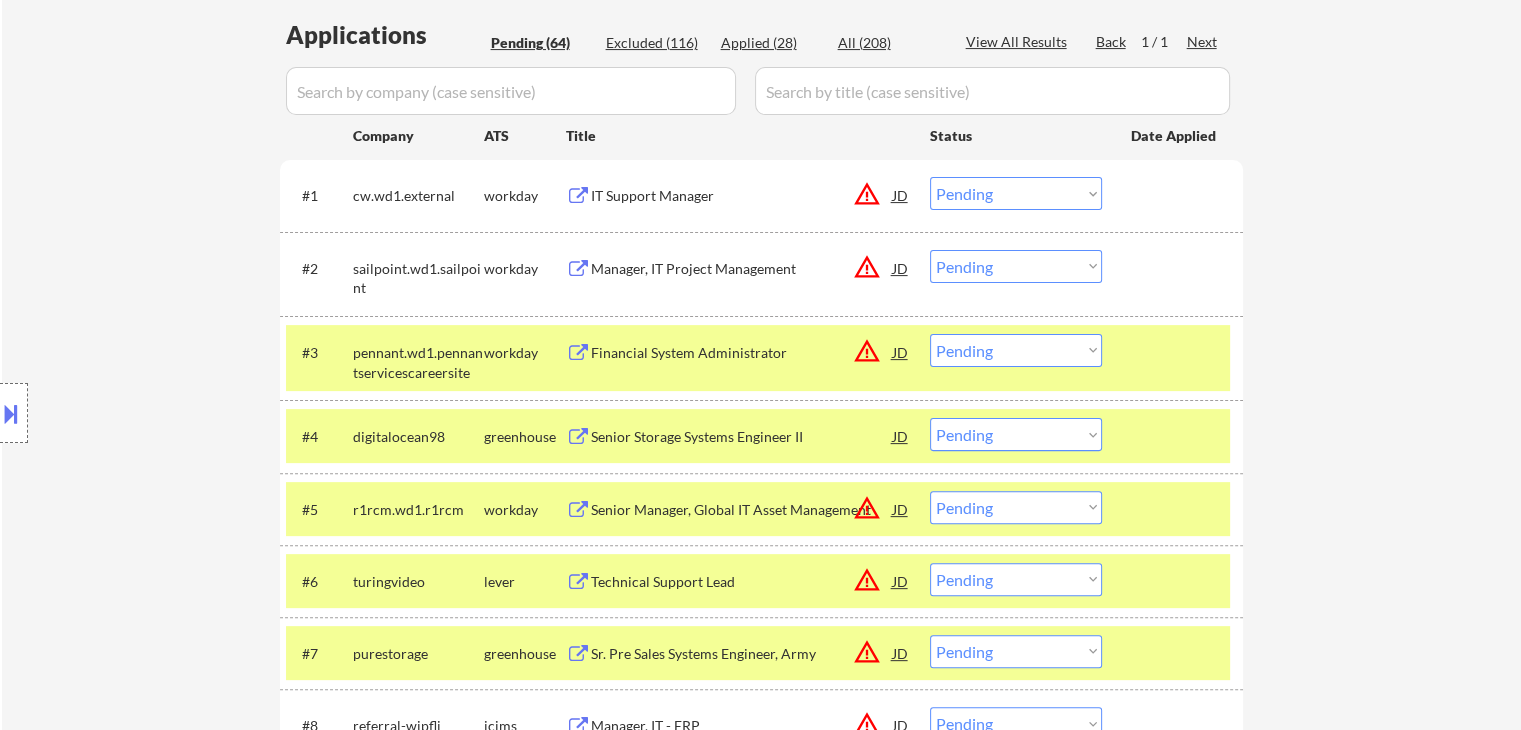 drag, startPoint x: 990, startPoint y: 185, endPoint x: 977, endPoint y: 201, distance: 20.615528 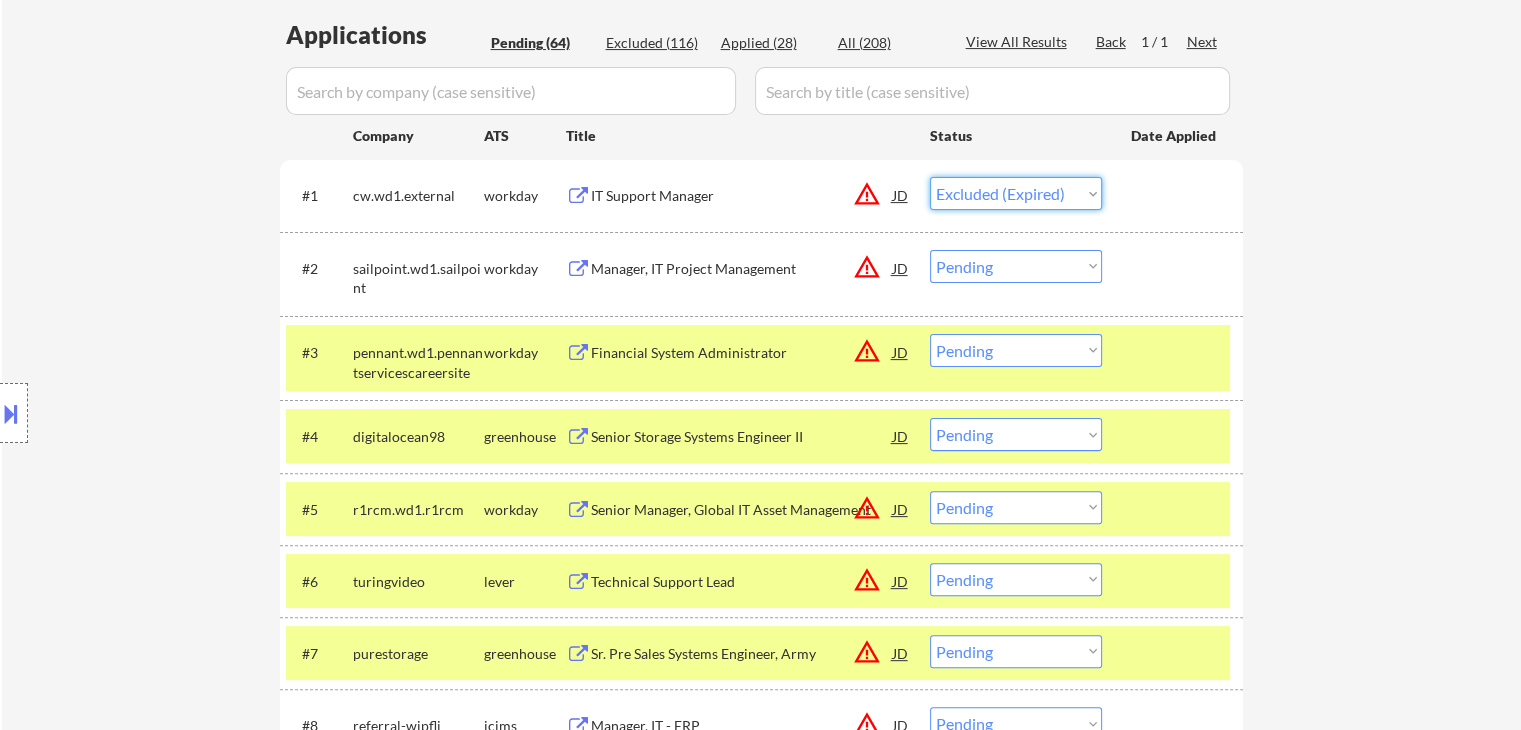click on "Choose an option... Pending Applied Excluded (Questions) Excluded (Expired) Excluded (Location) Excluded (Bad Match) Excluded (Blocklist) Excluded (Salary) Excluded (Other)" at bounding box center [1016, 193] 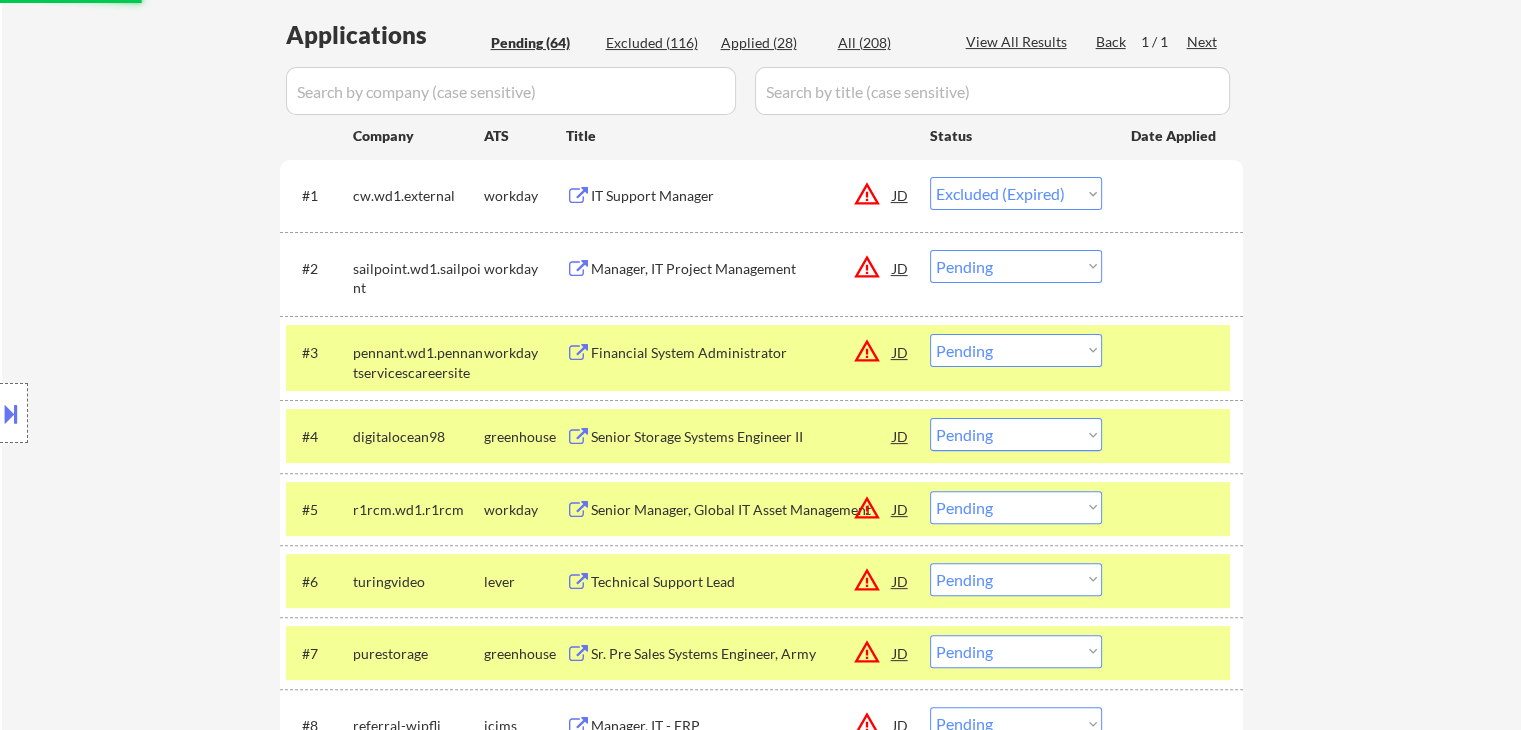 click on "Location Inclusions: remote" at bounding box center [179, 413] 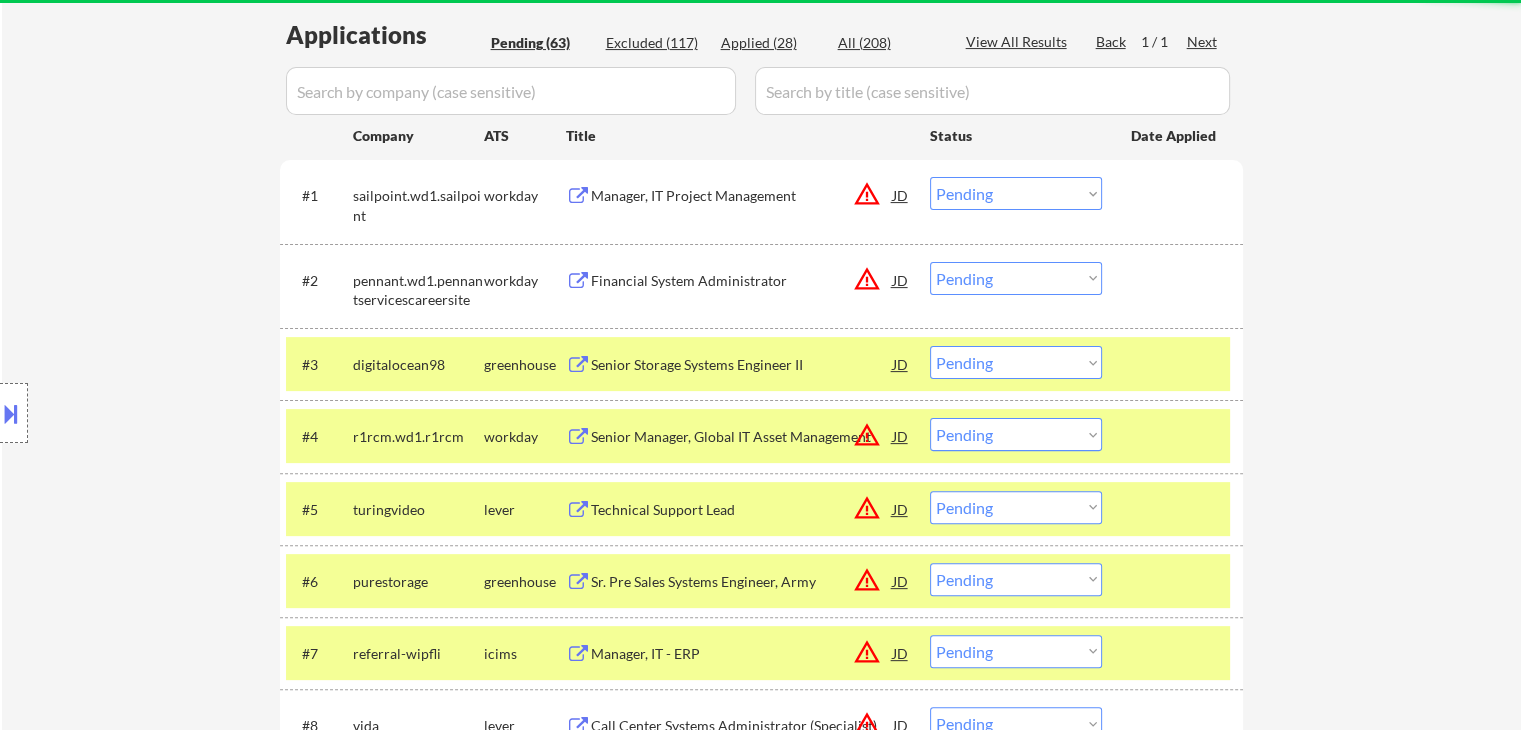 click on "Location Inclusions: remote" at bounding box center (179, 413) 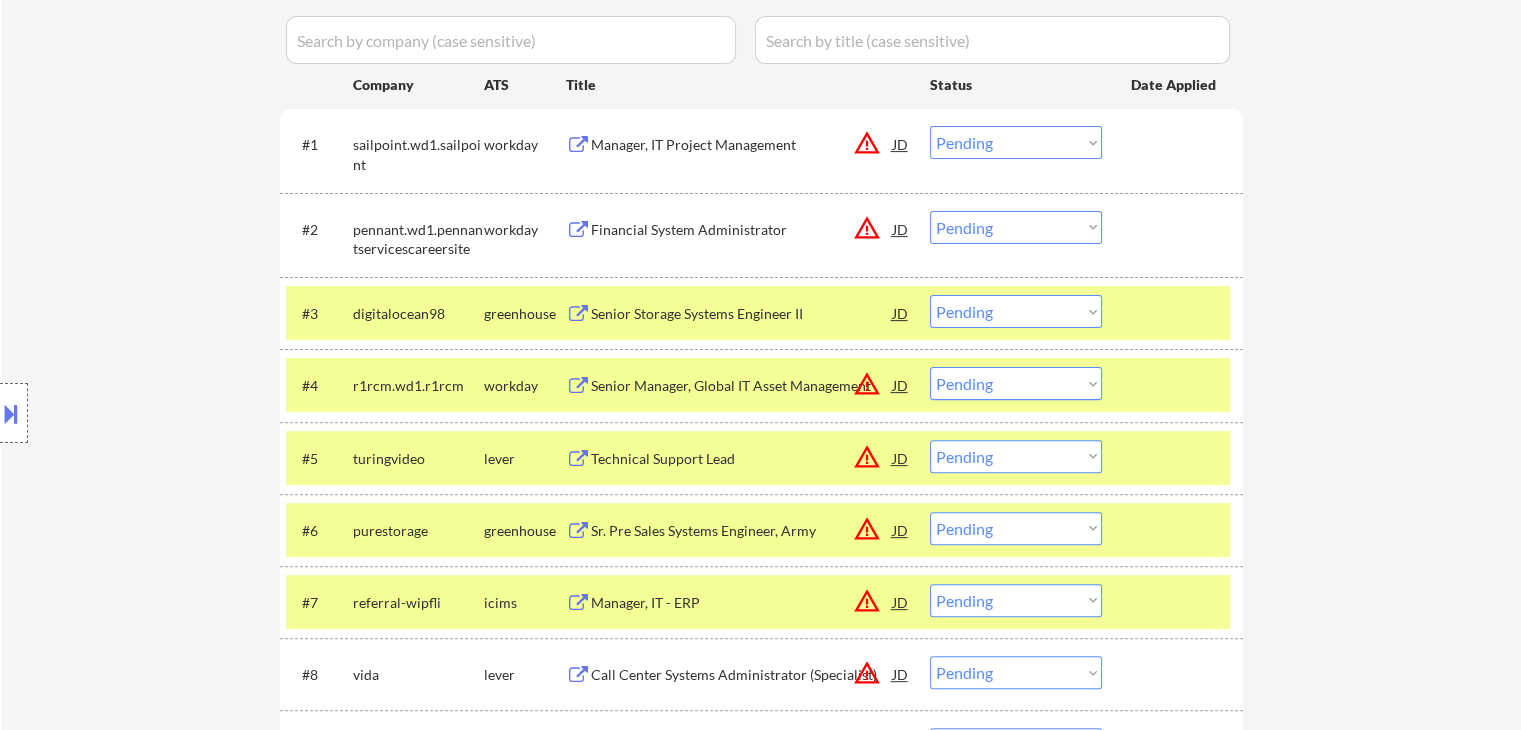 scroll, scrollTop: 600, scrollLeft: 0, axis: vertical 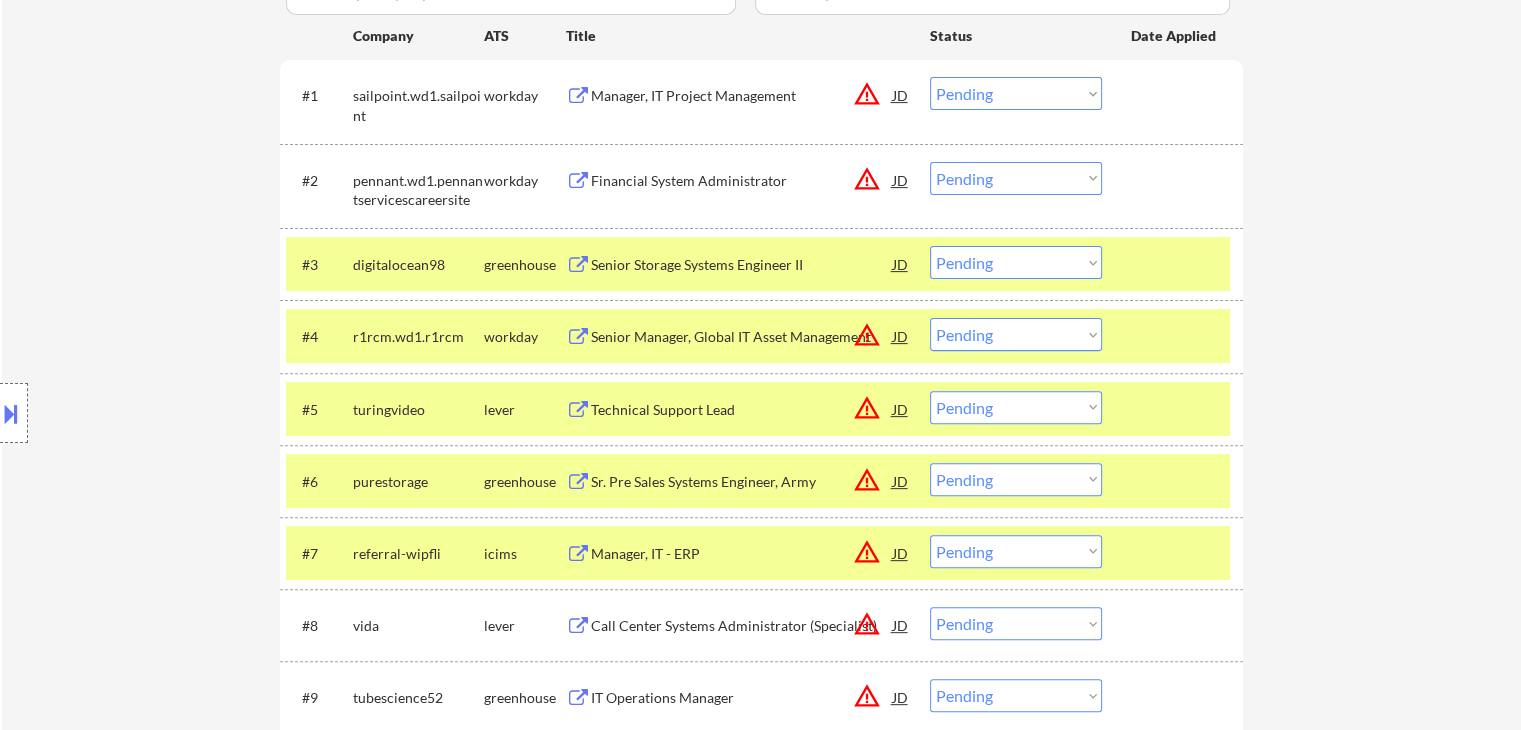 click on "Manager, IT Project Management" at bounding box center (742, 95) 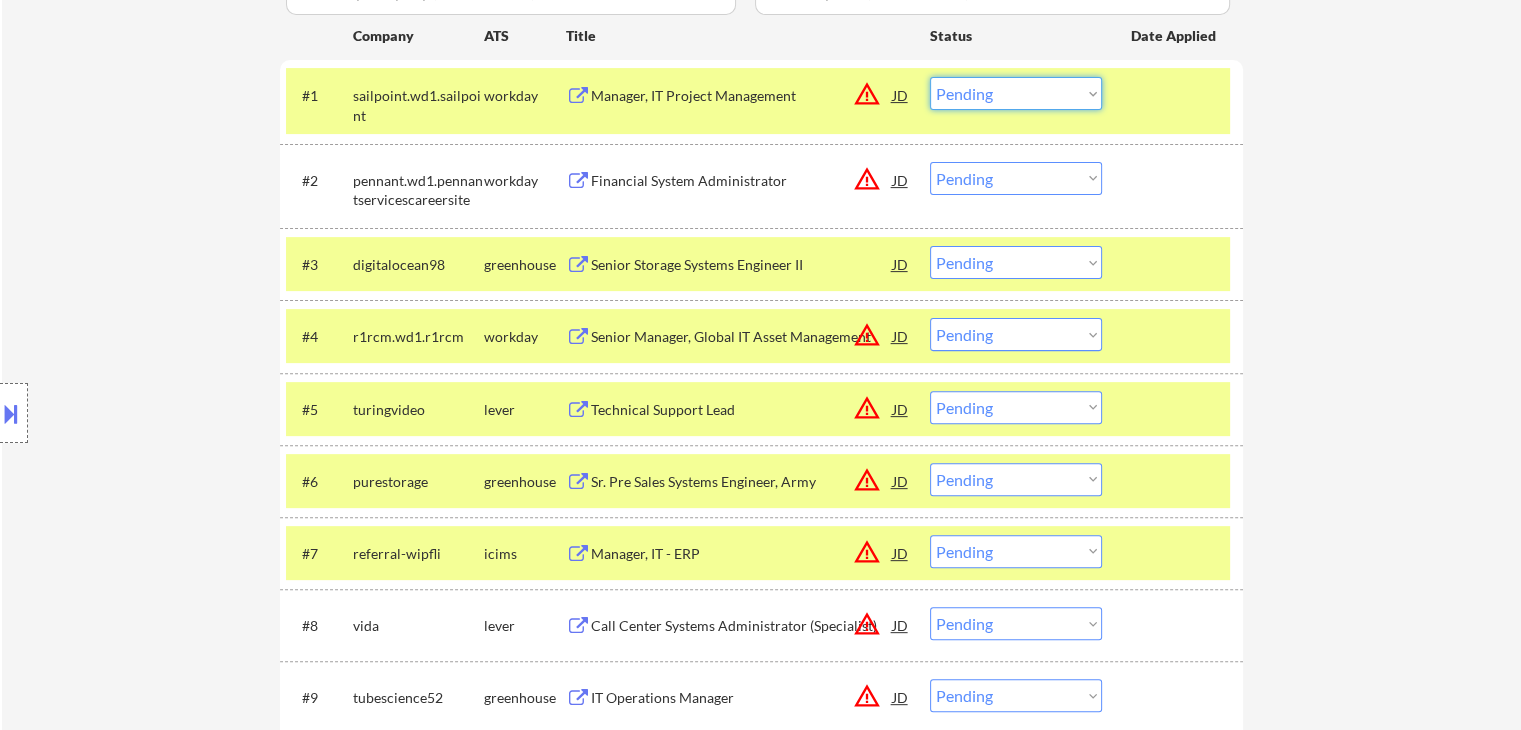 click on "Choose an option... Pending Applied Excluded (Questions) Excluded (Expired) Excluded (Location) Excluded (Bad Match) Excluded (Blocklist) Excluded (Salary) Excluded (Other)" at bounding box center [1016, 93] 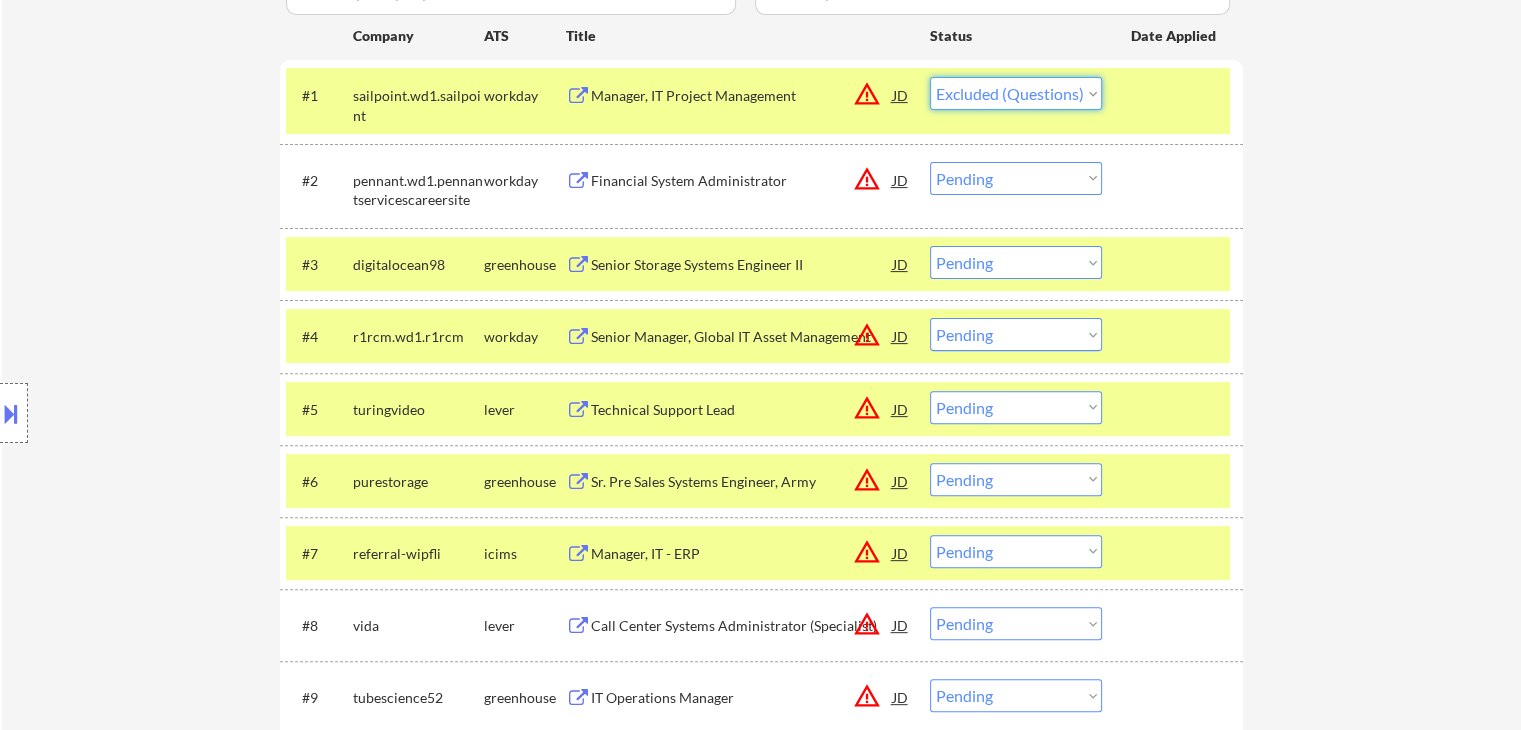 click on "Choose an option... Pending Applied Excluded (Questions) Excluded (Expired) Excluded (Location) Excluded (Bad Match) Excluded (Blocklist) Excluded (Salary) Excluded (Other)" at bounding box center [1016, 93] 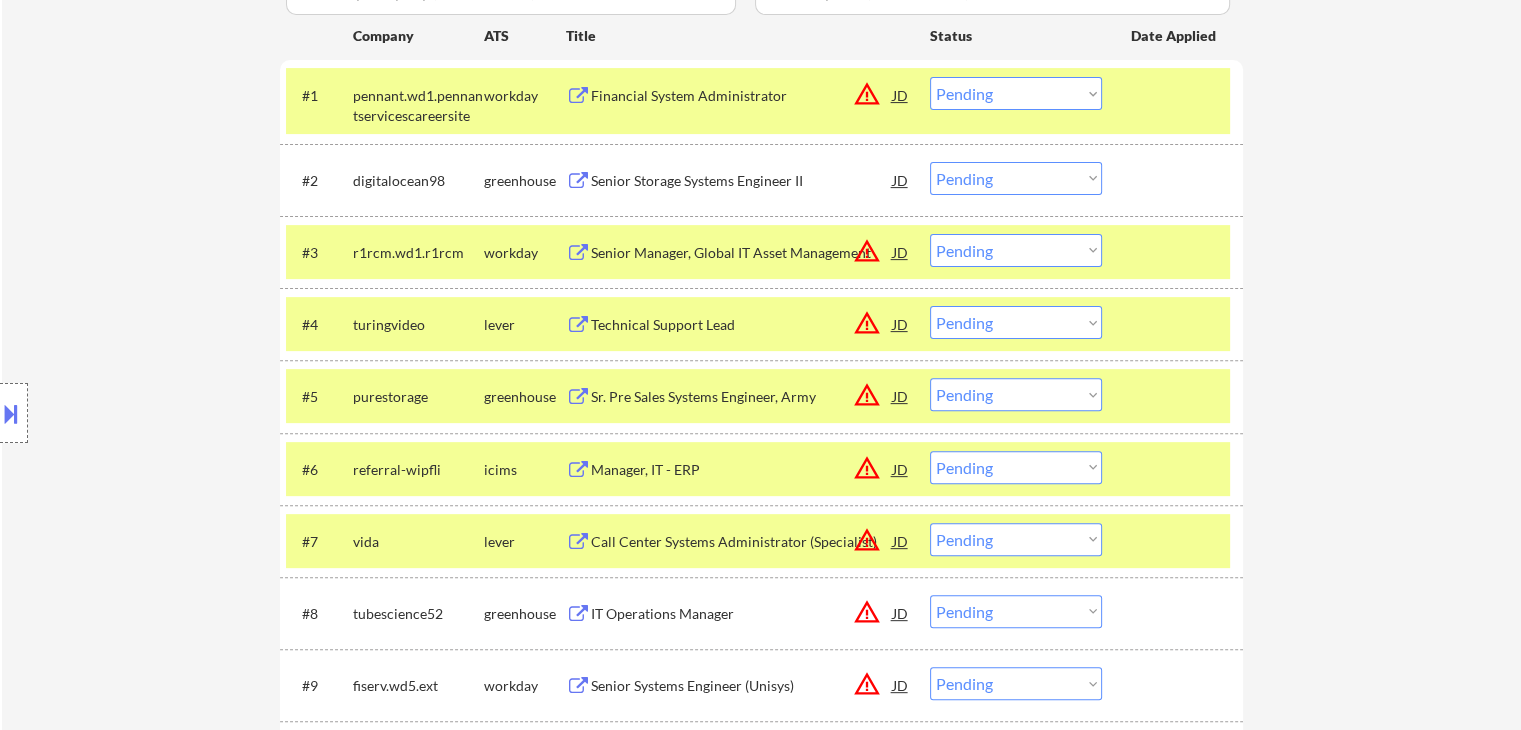 click on "← Return to /applysquad Mailslurp Inbox Job Search Builder [FIRST] [LAST] User Email:  [EMAIL] Application Email:  [EMAIL] Mailslurp Email:  [EMAIL] LinkedIn:   https://www.linkedin.com/in/[LINKEDIN_NAME]/
Phone:  [PHONE] Current Location:  [CITY], [STATE] Applies:  24 sent / 200 bought Internal Notes Note he completed *SOME* college if applications ask -- the school name is on his LI, he told us he did 3 years out of 4 but never finished his degree. Can work in country of residence?:  yes Squad Notes Minimum salary:  $150,000 Will need Visa to work in that country now/future?:   no Download Resume Add a Job Manually Shah Applications Pending (62) Excluded (118) Applied (28) All (208) View All Results Back 1 / 1
Next Company ATS Title Status Date Applied #1 pennant.wd1.pennantservicescareersite workday Financial System Administrator JD warning_amber Choose an option... Pending Applied Excluded (Questions) Excluded (Expired) success" at bounding box center (761, 2327) 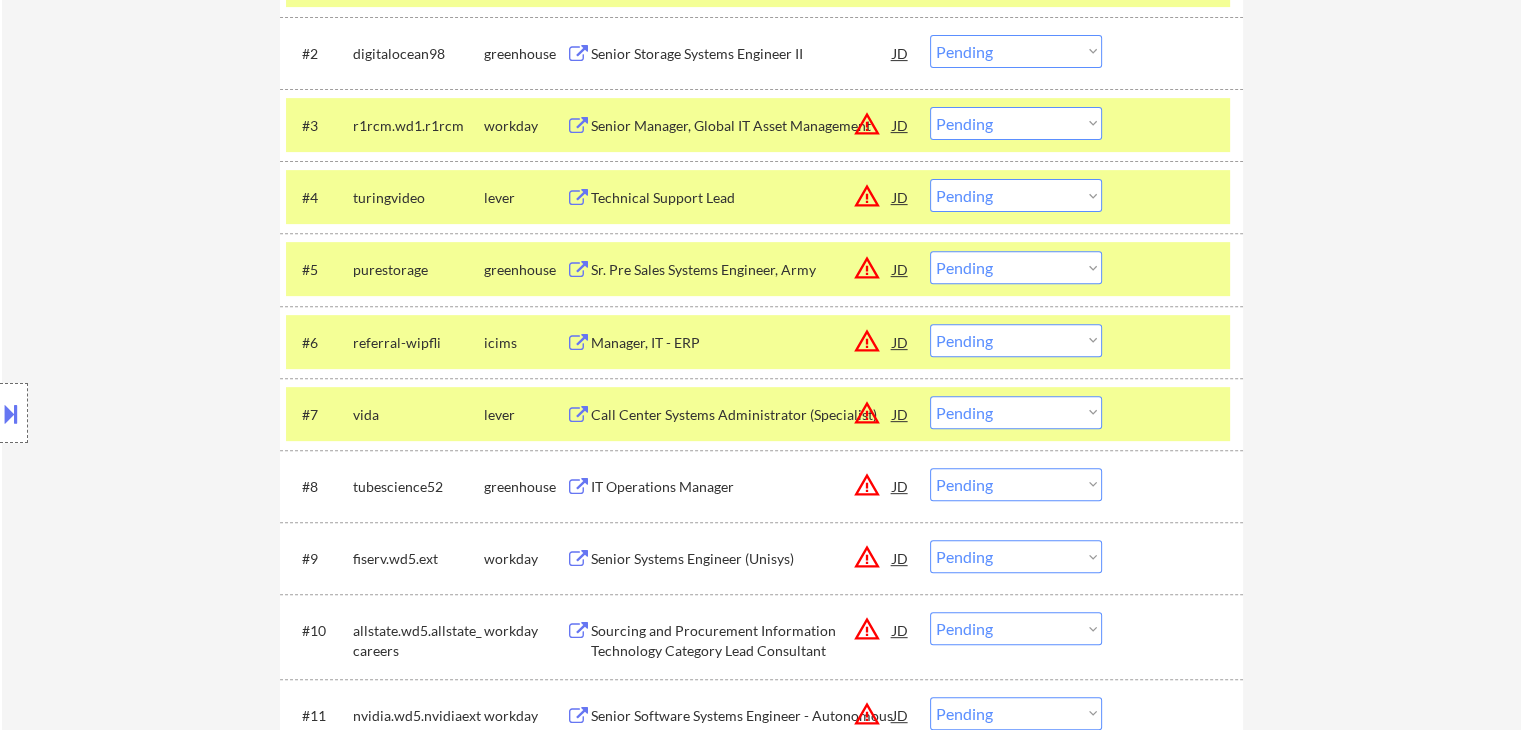 scroll, scrollTop: 800, scrollLeft: 0, axis: vertical 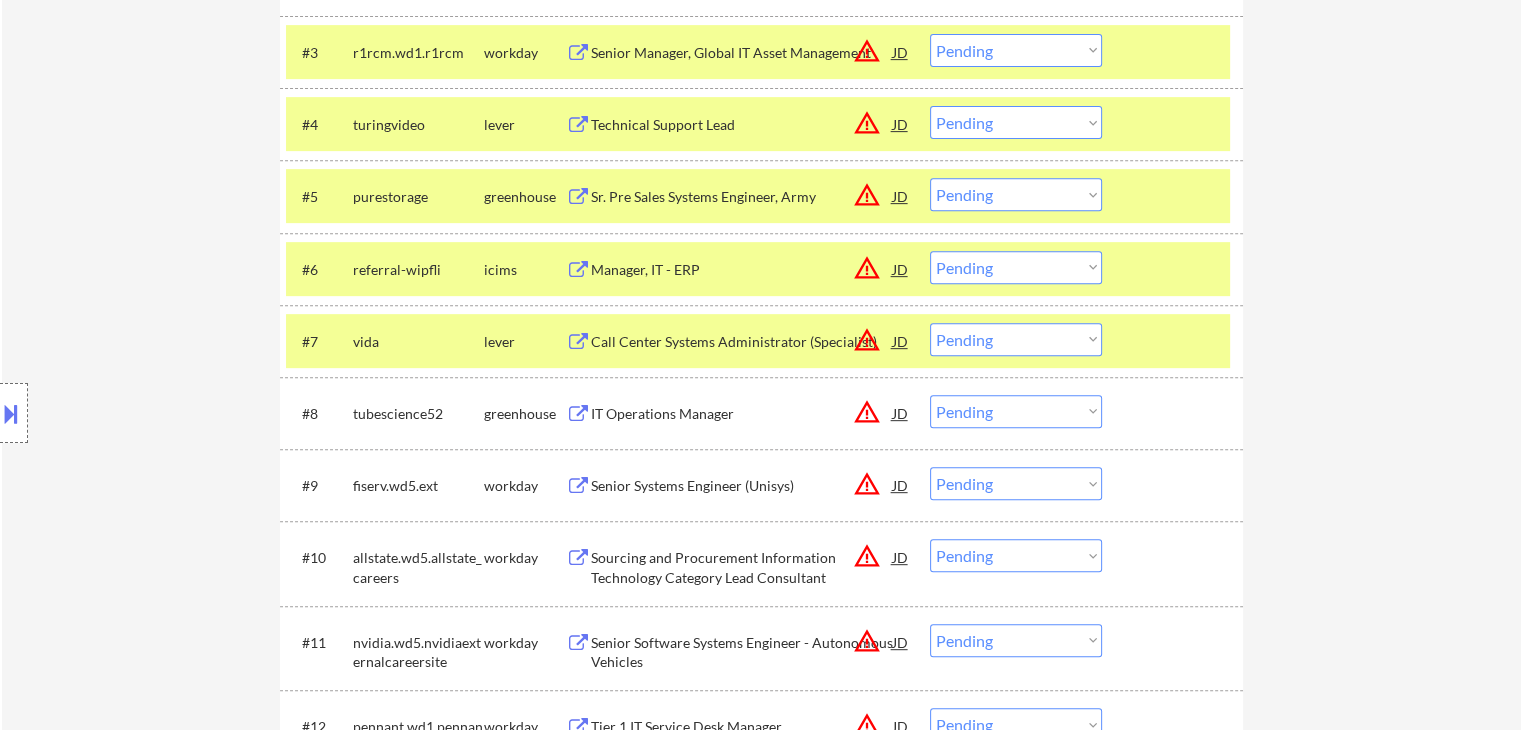 click on "Location Inclusions: remote" at bounding box center [179, 413] 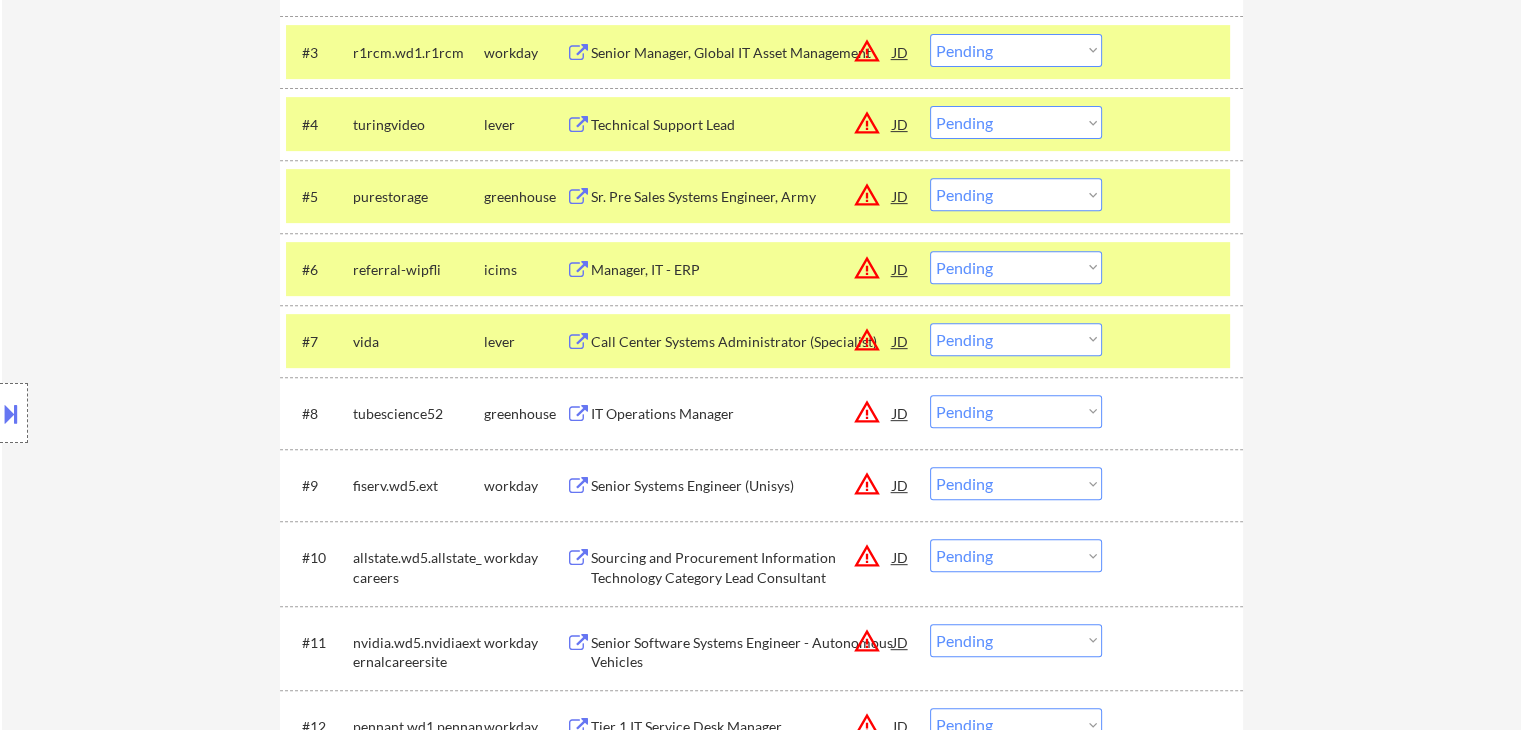 click on "Location Inclusions: remote" at bounding box center [179, 413] 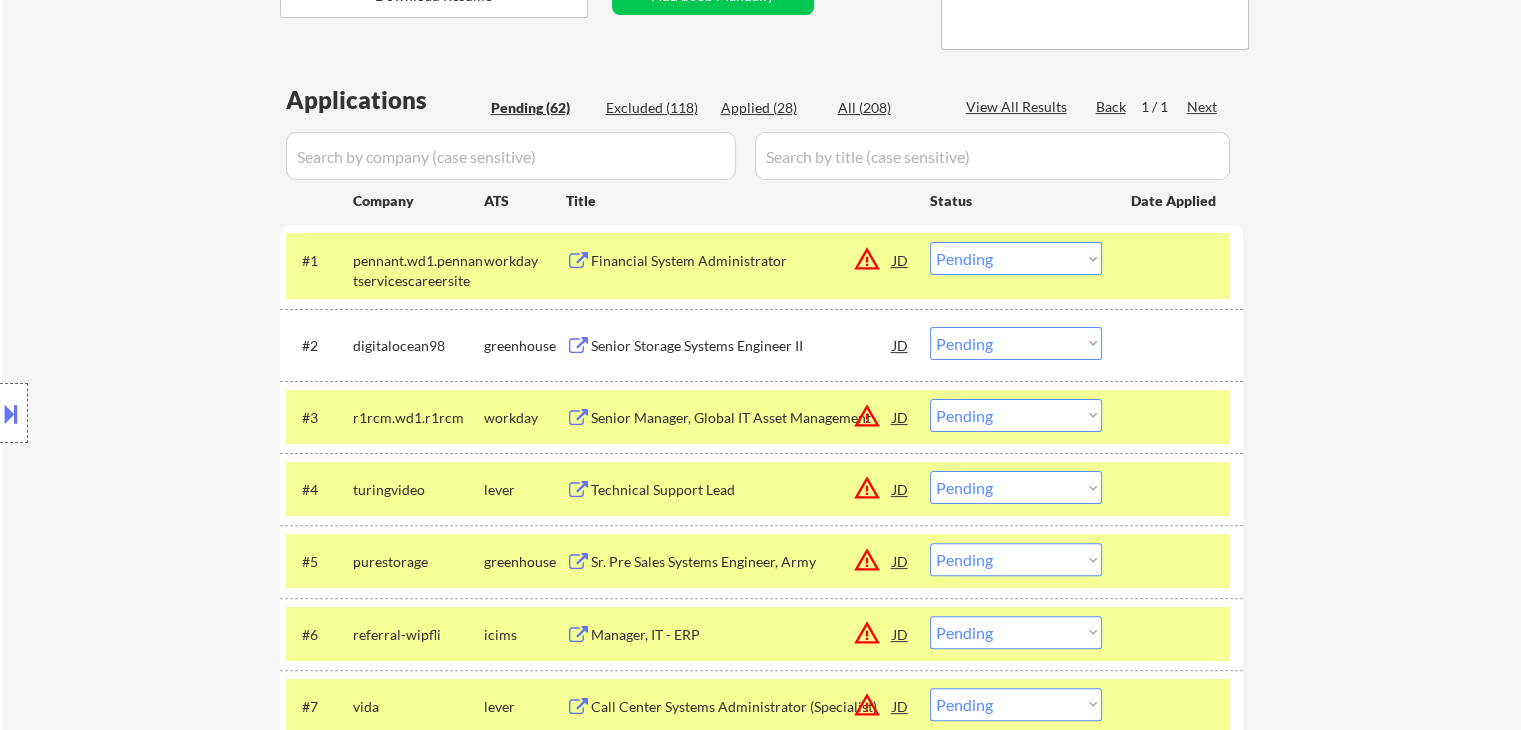 scroll, scrollTop: 400, scrollLeft: 0, axis: vertical 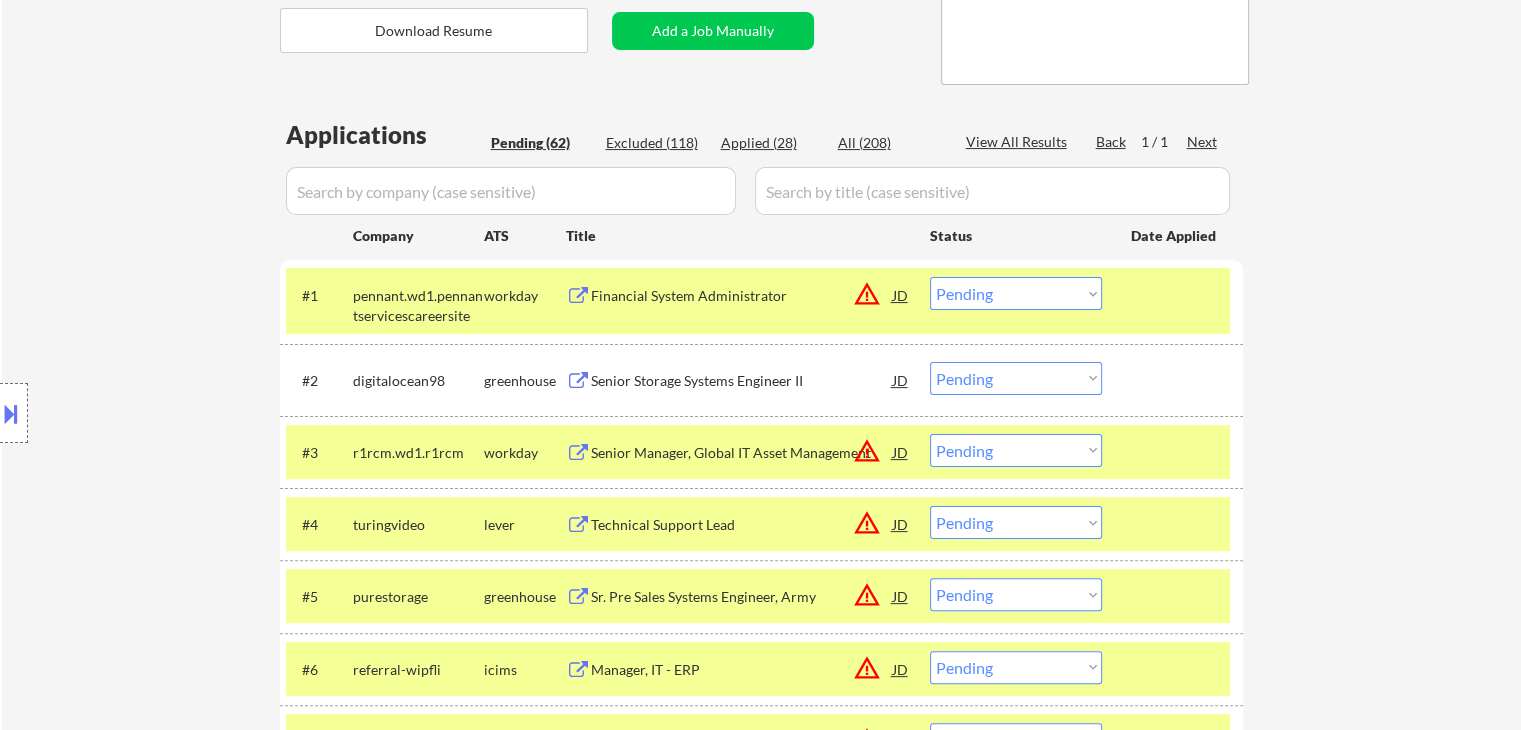 click on "Financial System Administrator" at bounding box center [742, 296] 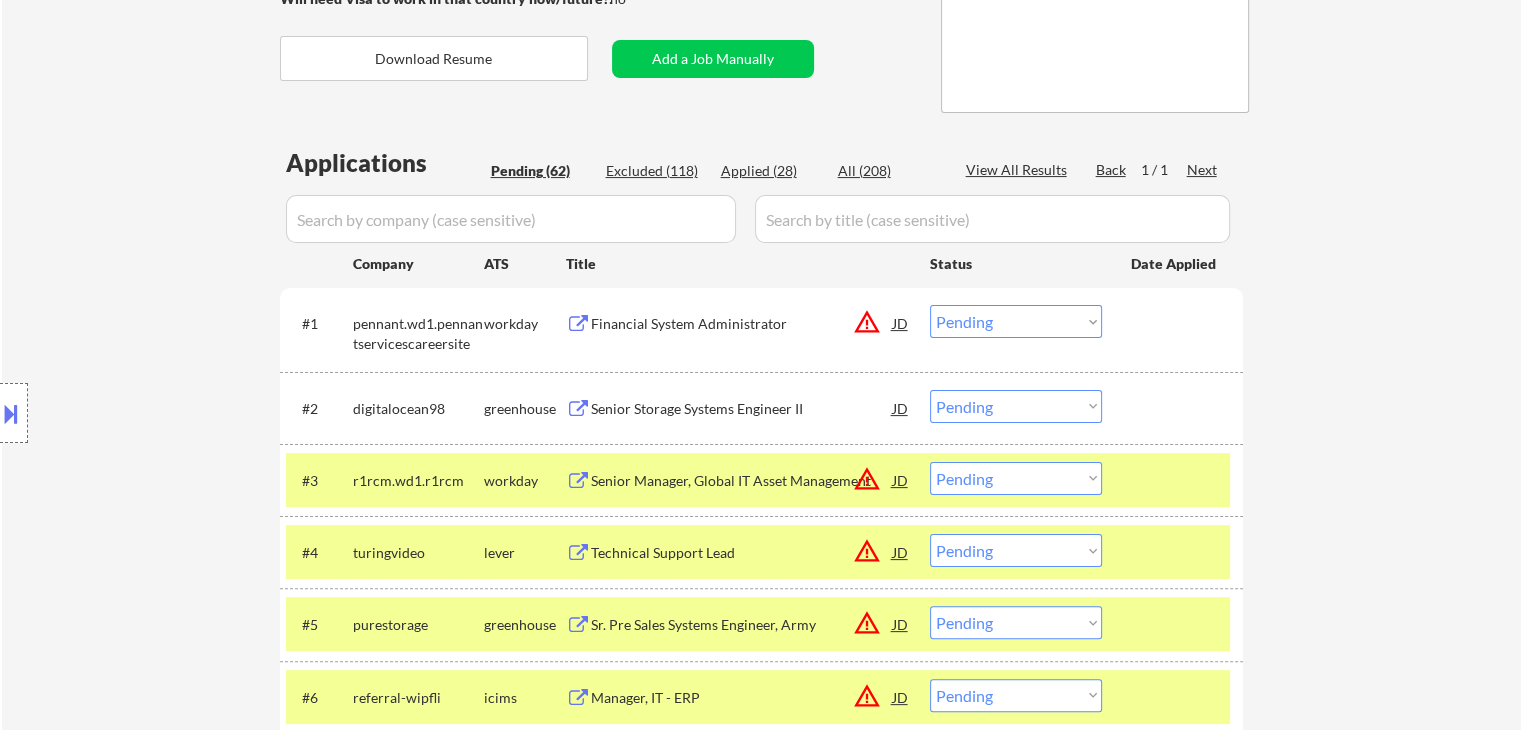 scroll, scrollTop: 261, scrollLeft: 0, axis: vertical 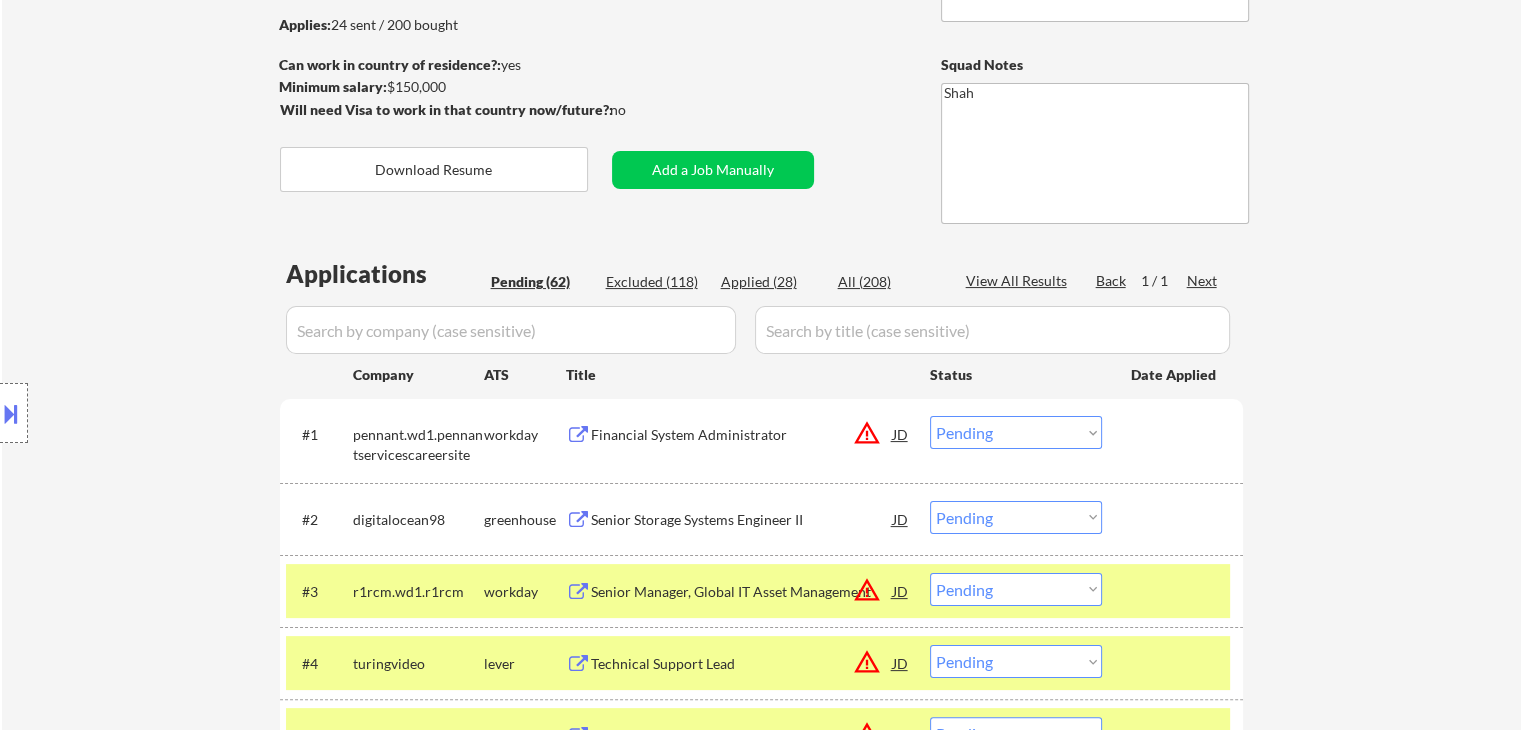 drag, startPoint x: 992, startPoint y: 436, endPoint x: 973, endPoint y: 427, distance: 21.023796 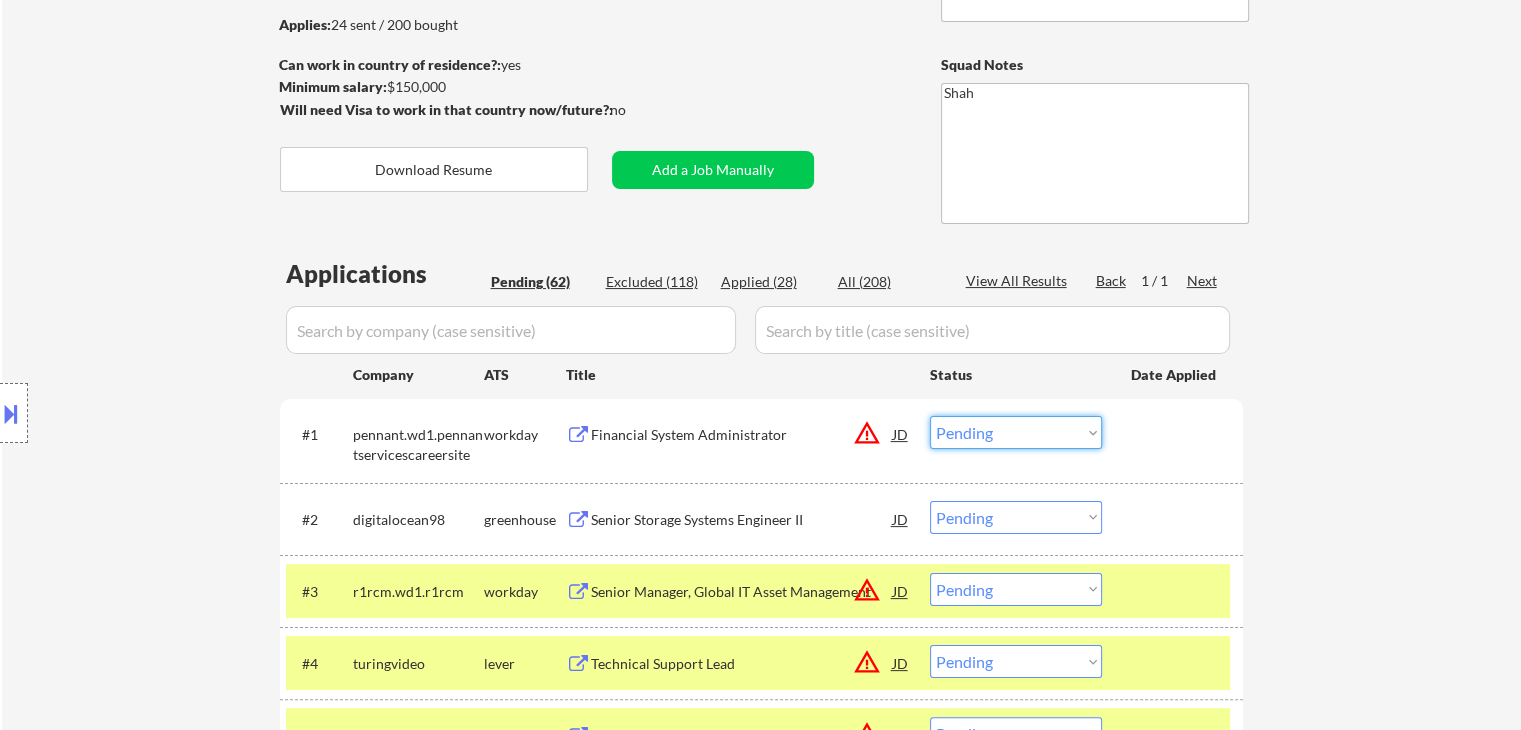 drag, startPoint x: 1004, startPoint y: 433, endPoint x: 972, endPoint y: 418, distance: 35.341194 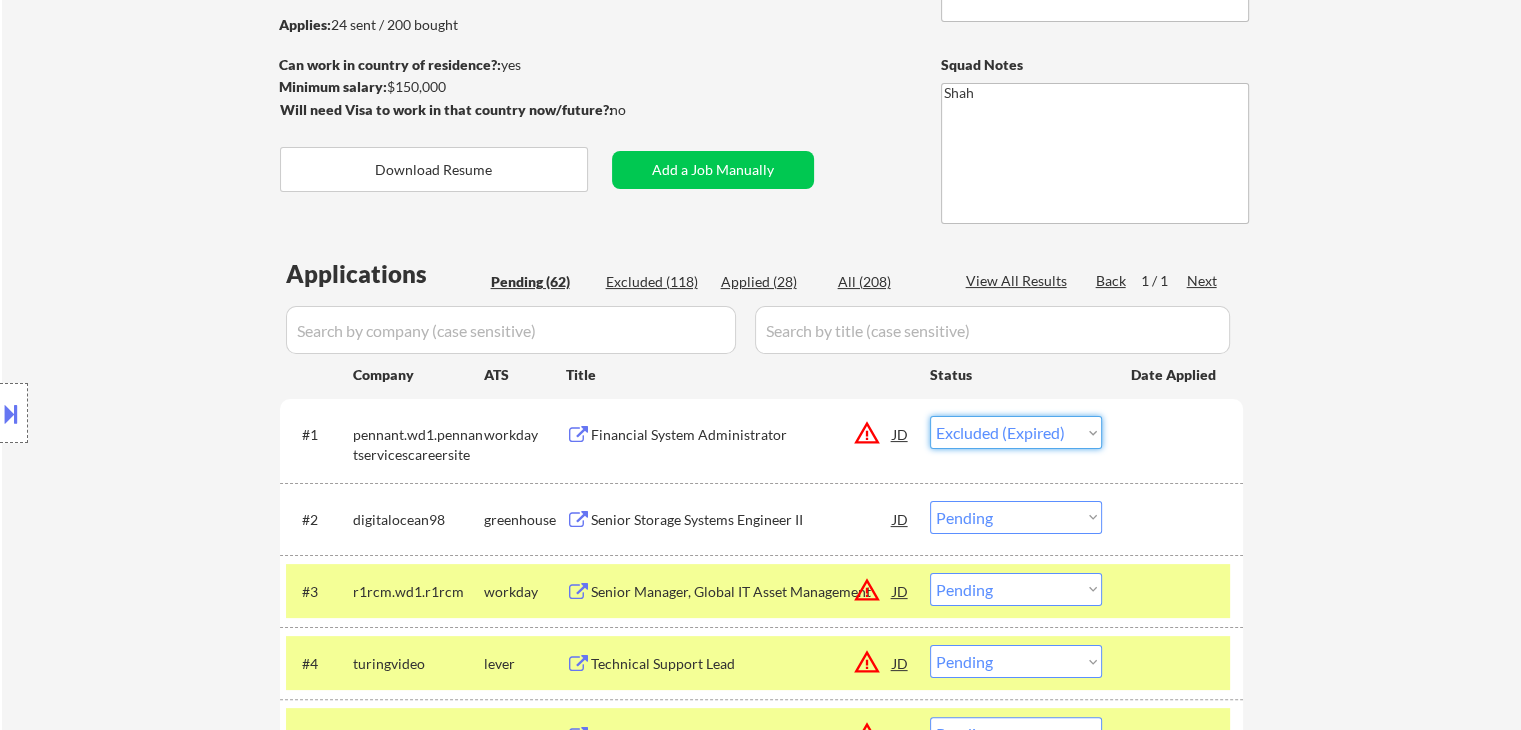 click on "Choose an option... Pending Applied Excluded (Questions) Excluded (Expired) Excluded (Location) Excluded (Bad Match) Excluded (Blocklist) Excluded (Salary) Excluded (Other)" at bounding box center (1016, 432) 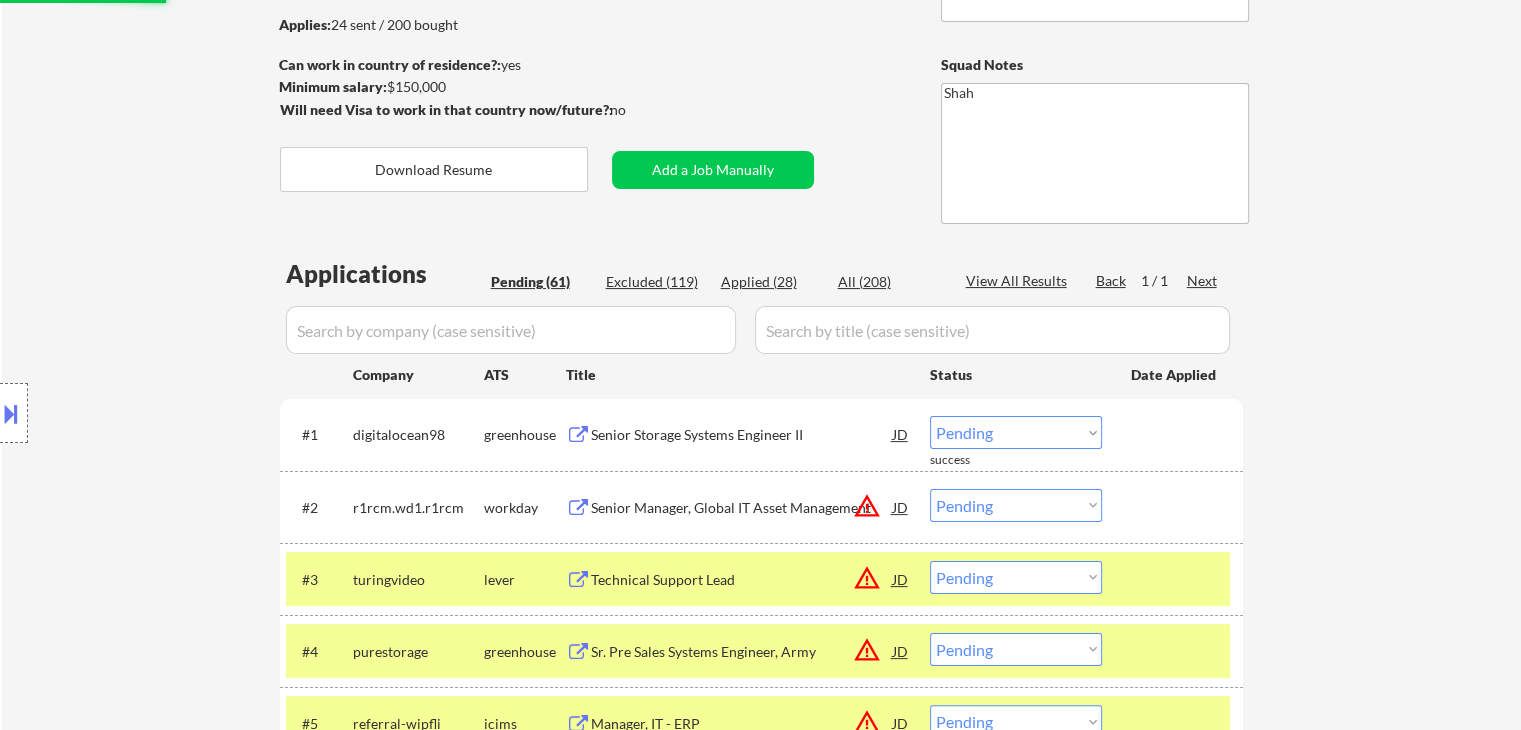 click on "← Return to /applysquad Mailslurp Inbox Job Search Builder [FIRST] [LAST] User Email:  [EMAIL] Application Email:  [EMAIL] Mailslurp Email:  [EMAIL] LinkedIn:   https://www.linkedin.com/in/[LINKEDIN]/
Phone:  [PHONE] Current Location:  [CITY], [STATE] Applies:  24 sent / 200 bought Internal Notes Note he completed *SOME* college if applications ask -- the school name is on his LI, he told us he did 3 years out of 4 but never finished his degree. Can work in country of residence?:  yes Squad Notes Minimum salary:  $150,000 Will need Visa to work in that country now/future?:   no Download Resume Add a Job Manually [NAME] Applications Pending (61) Excluded (119) Applied (28) All (208) View All Results Back 1 / 1
Next Company ATS Title Status Date Applied #1 digitalocean98 greenhouse Senior Storage Systems Engineer II  JD warning_amber Choose an option... Pending Applied Excluded (Questions) Excluded (Expired) Excluded (Location) #2" at bounding box center [761, 2624] 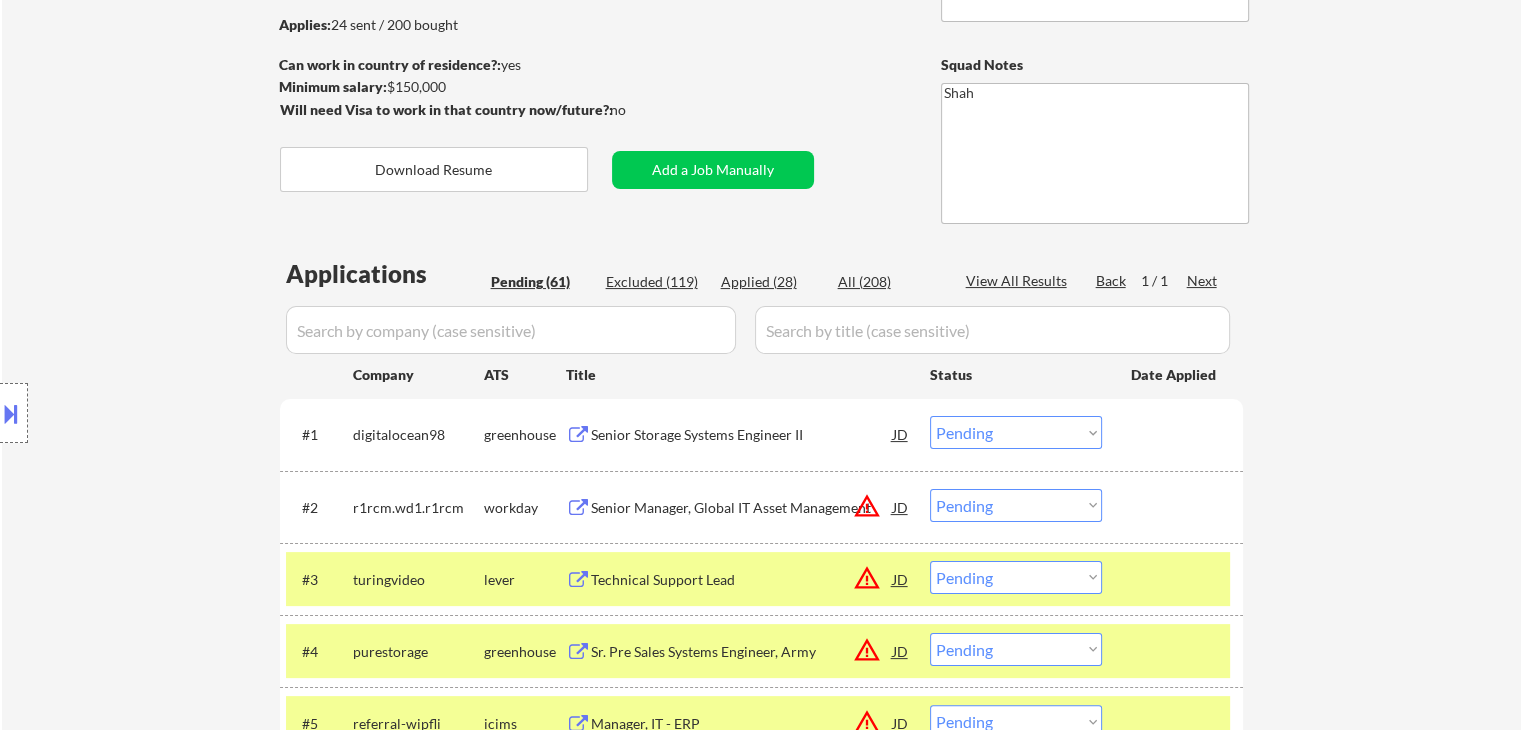 click on "← Return to /applysquad Mailslurp Inbox Job Search Builder [FIRST] [LAST] User Email:  [EMAIL] Application Email:  [EMAIL] Mailslurp Email:  [EMAIL] LinkedIn:   https://www.linkedin.com/in/[LINKEDIN]/
Phone:  [PHONE] Current Location:  [CITY], [STATE] Applies:  24 sent / 200 bought Internal Notes Note he completed *SOME* college if applications ask -- the school name is on his LI, he told us he did 3 years out of 4 but never finished his degree. Can work in country of residence?:  yes Squad Notes Minimum salary:  $150,000 Will need Visa to work in that country now/future?:   no Download Resume Add a Job Manually [NAME] Applications Pending (61) Excluded (119) Applied (28) All (208) View All Results Back 1 / 1
Next Company ATS Title Status Date Applied #1 digitalocean98 greenhouse Senior Storage Systems Engineer II  JD warning_amber Choose an option... Pending Applied Excluded (Questions) Excluded (Expired) Excluded (Location) #2" at bounding box center (761, 2624) 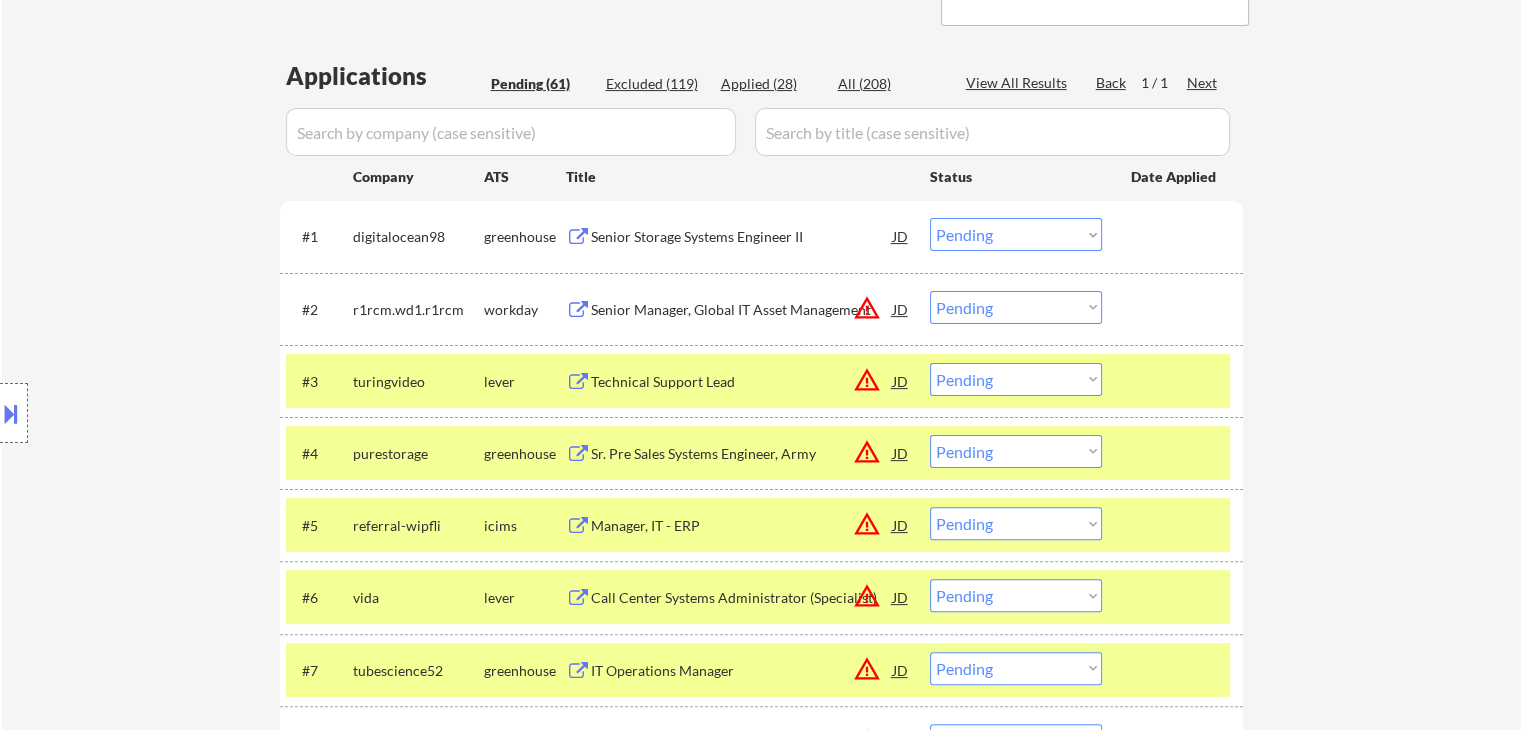 scroll, scrollTop: 461, scrollLeft: 0, axis: vertical 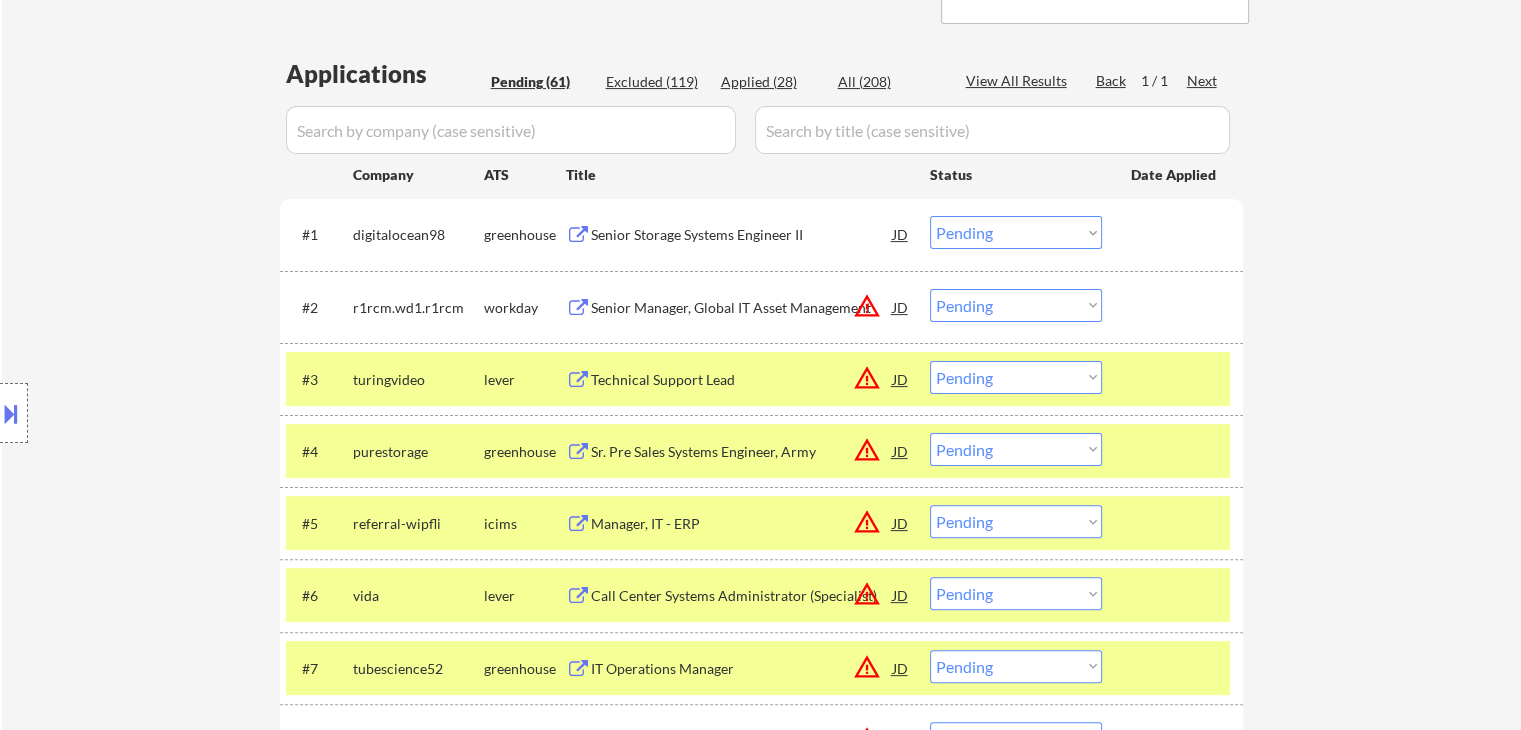 click on "Location Inclusions: remote" at bounding box center [179, 413] 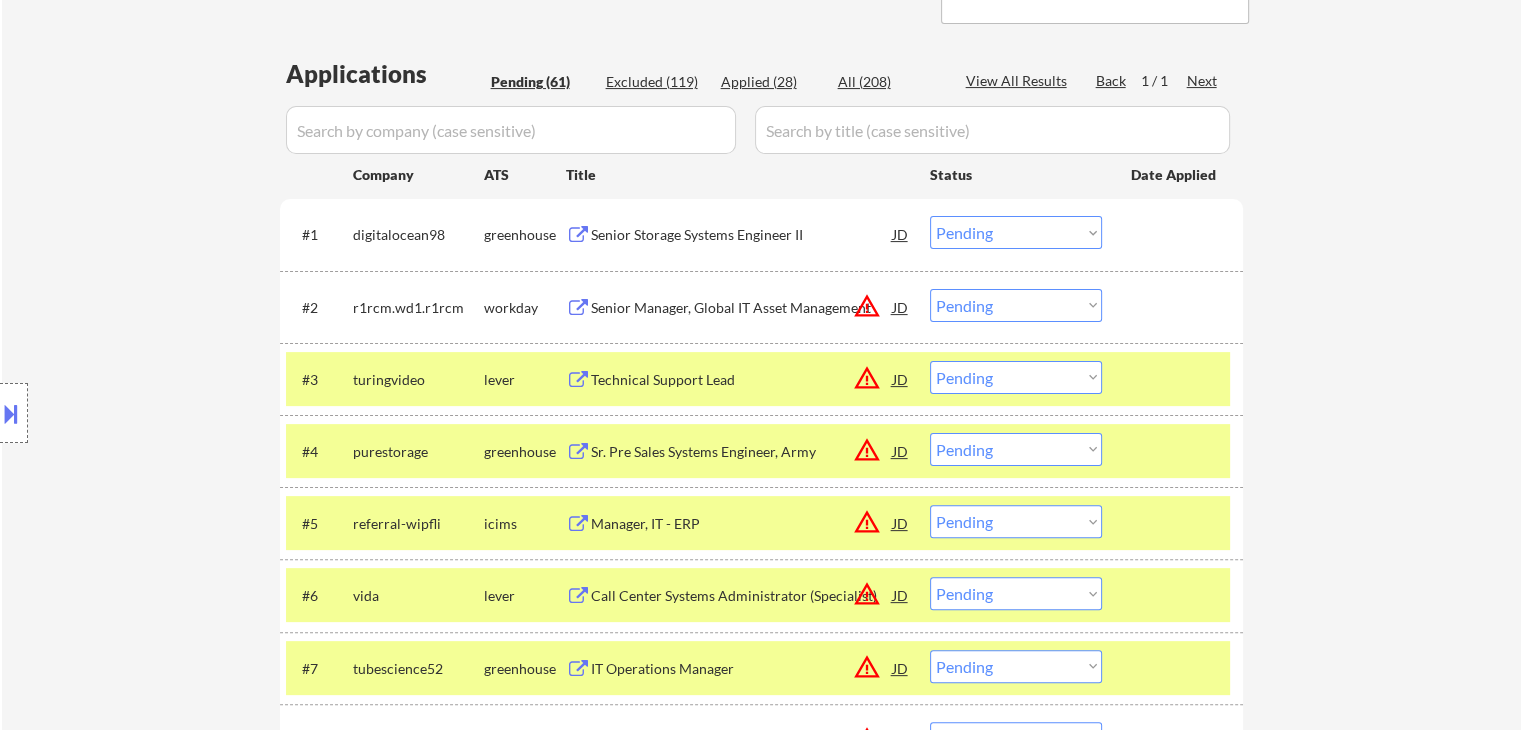 click on "Location Inclusions: remote" at bounding box center (179, 413) 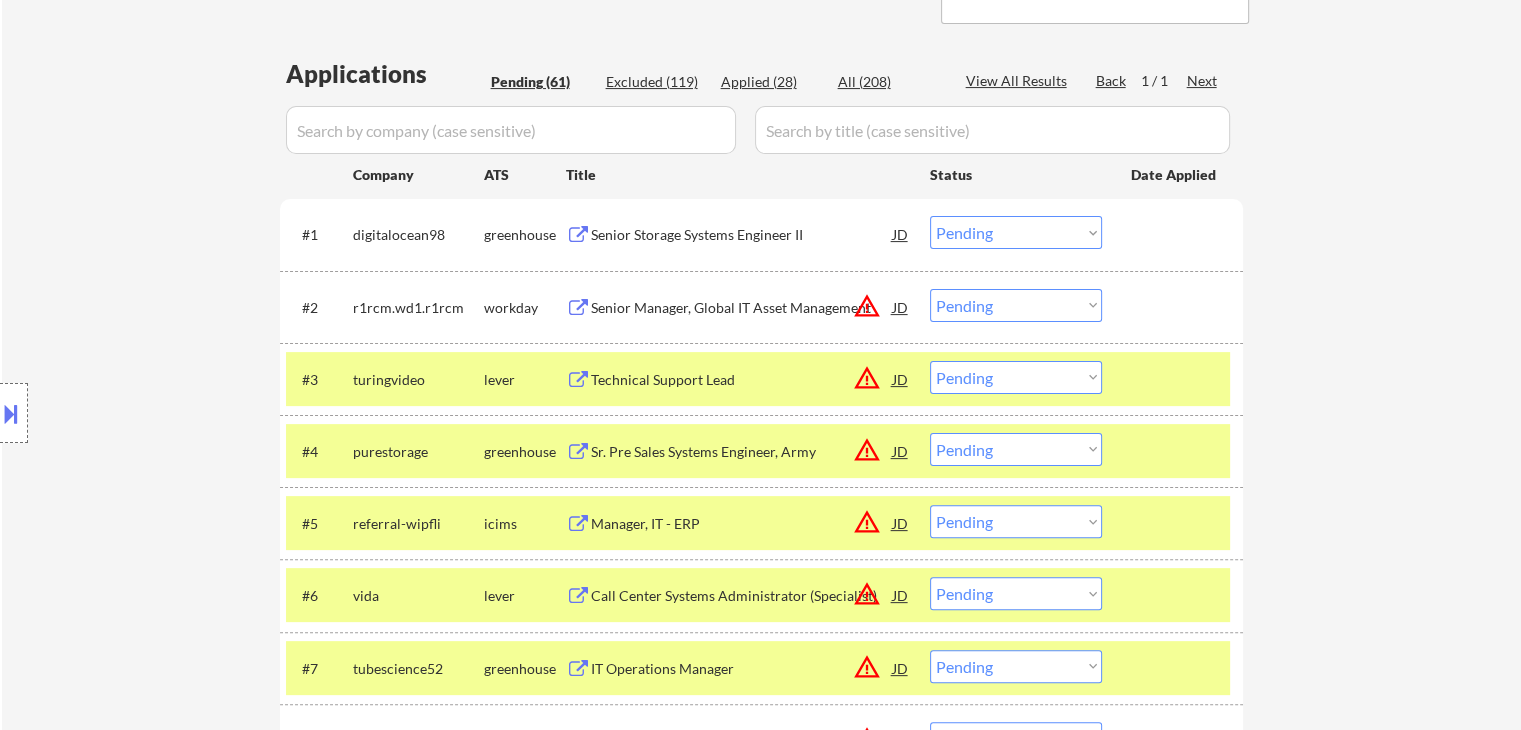 click on "Location Inclusions: remote" at bounding box center [179, 413] 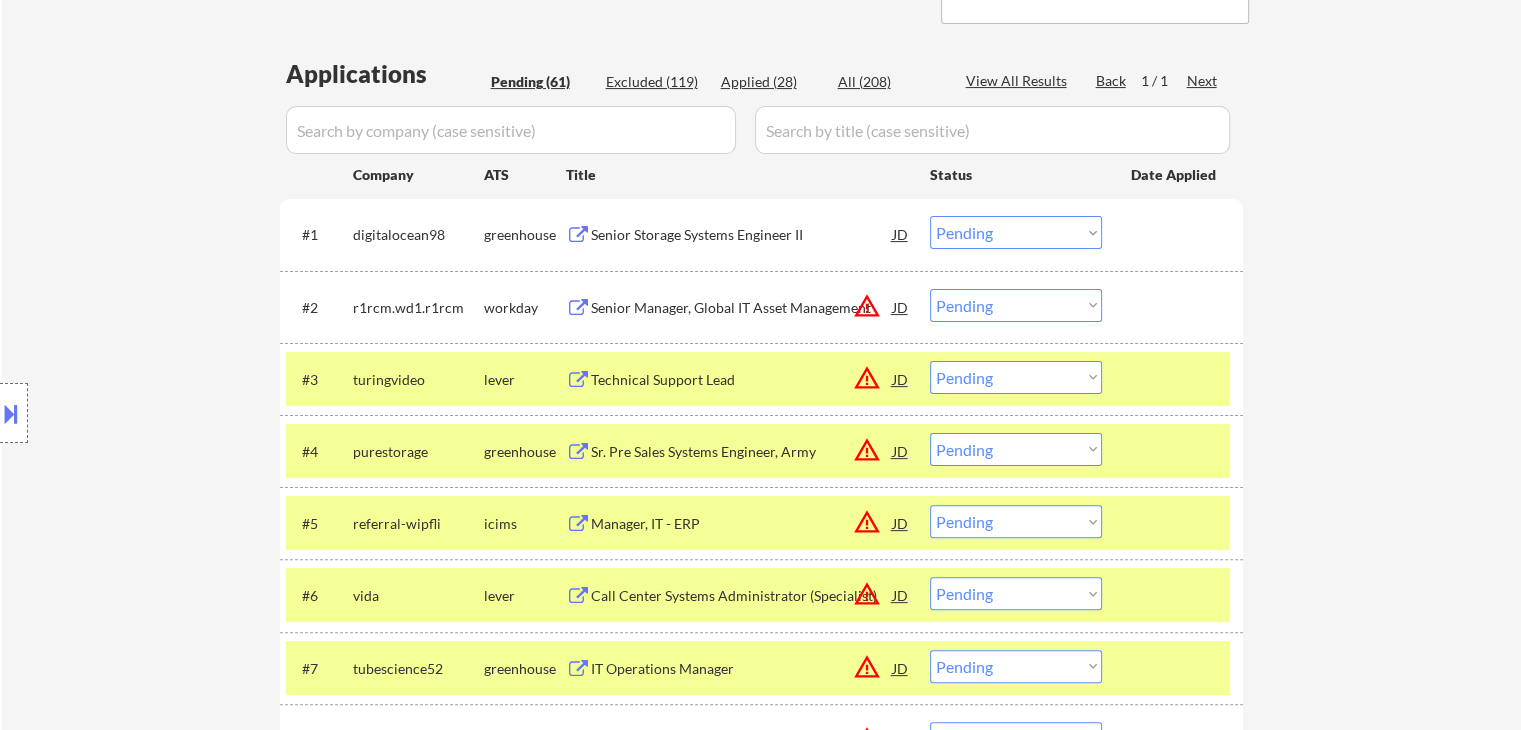 click on "Location Inclusions: remote" at bounding box center [179, 413] 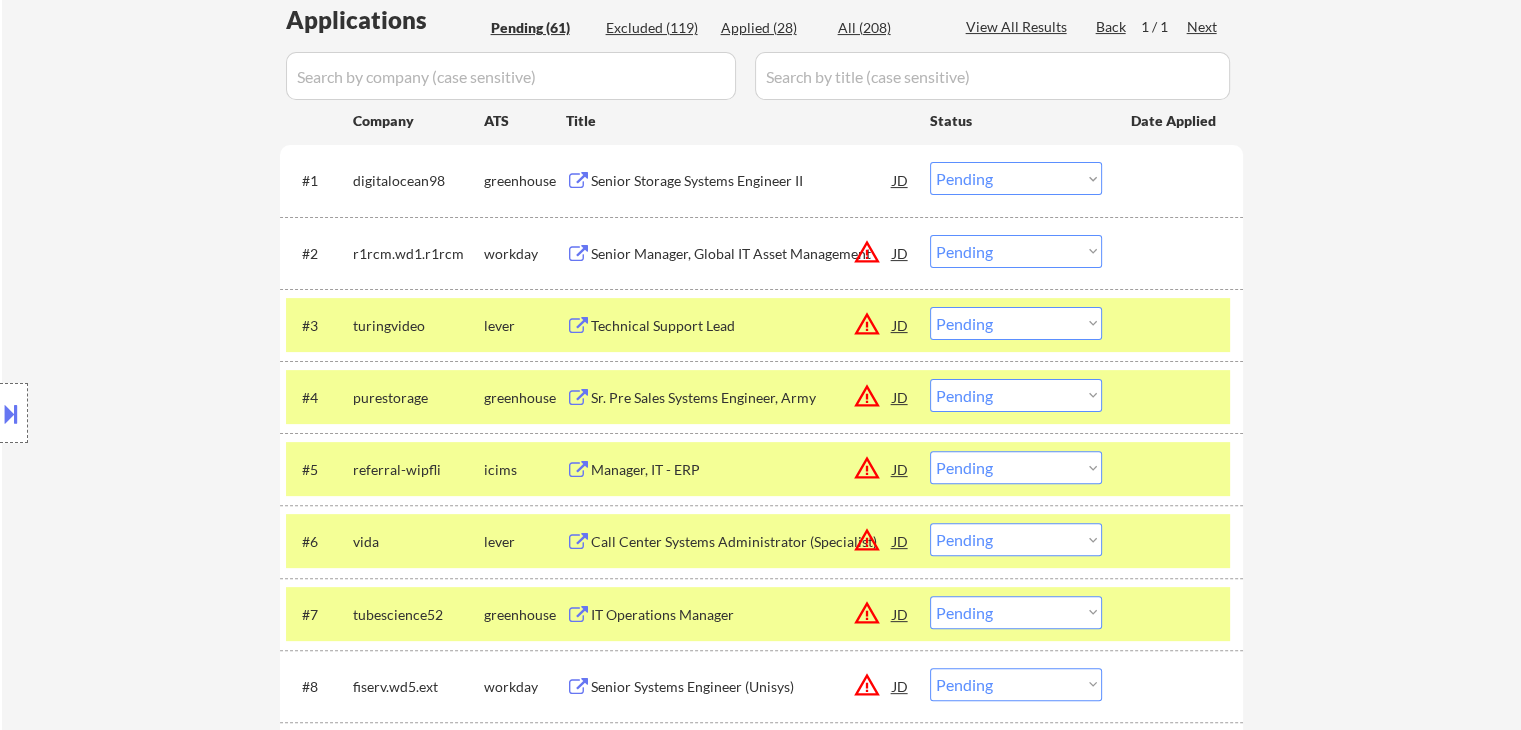scroll, scrollTop: 561, scrollLeft: 0, axis: vertical 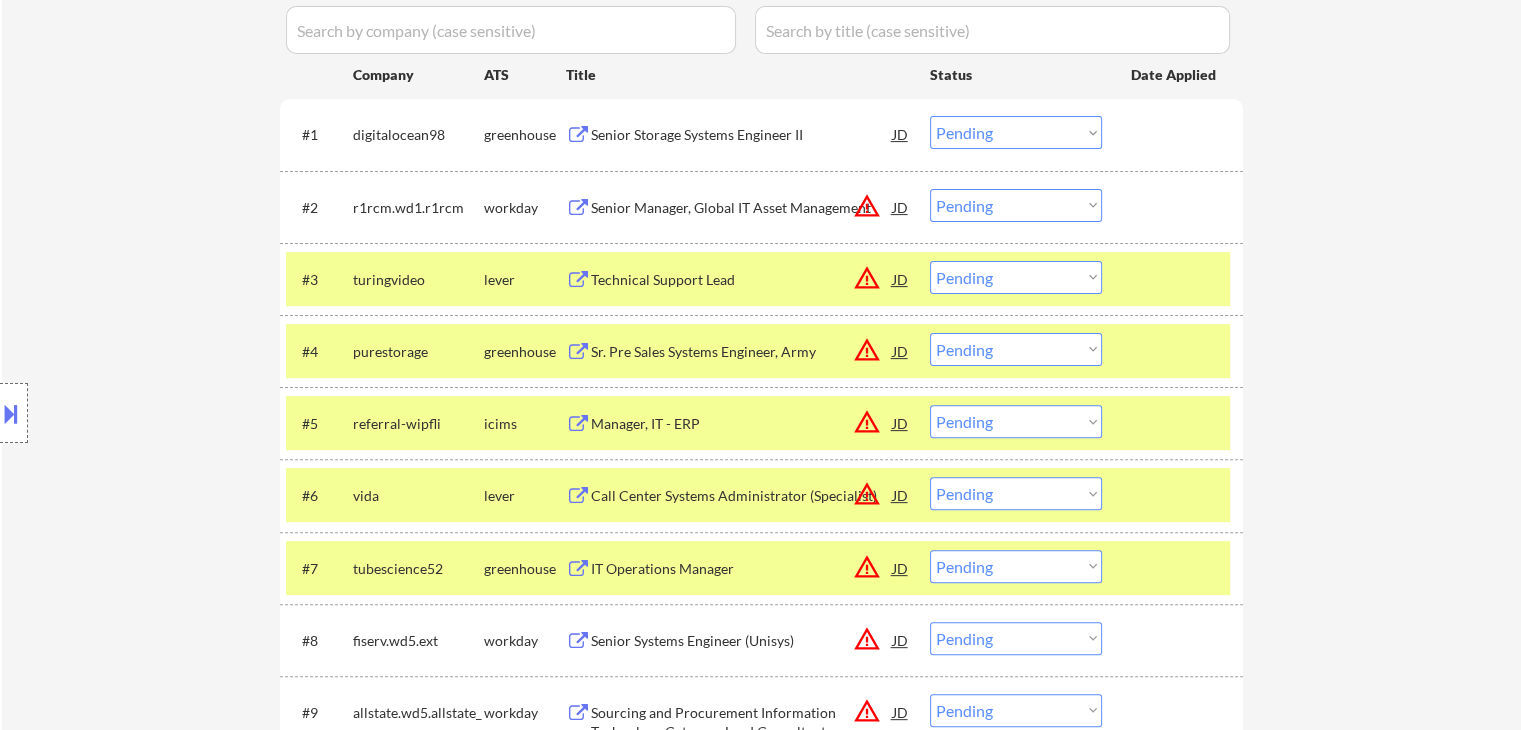click on "Location Inclusions: remote" at bounding box center (179, 413) 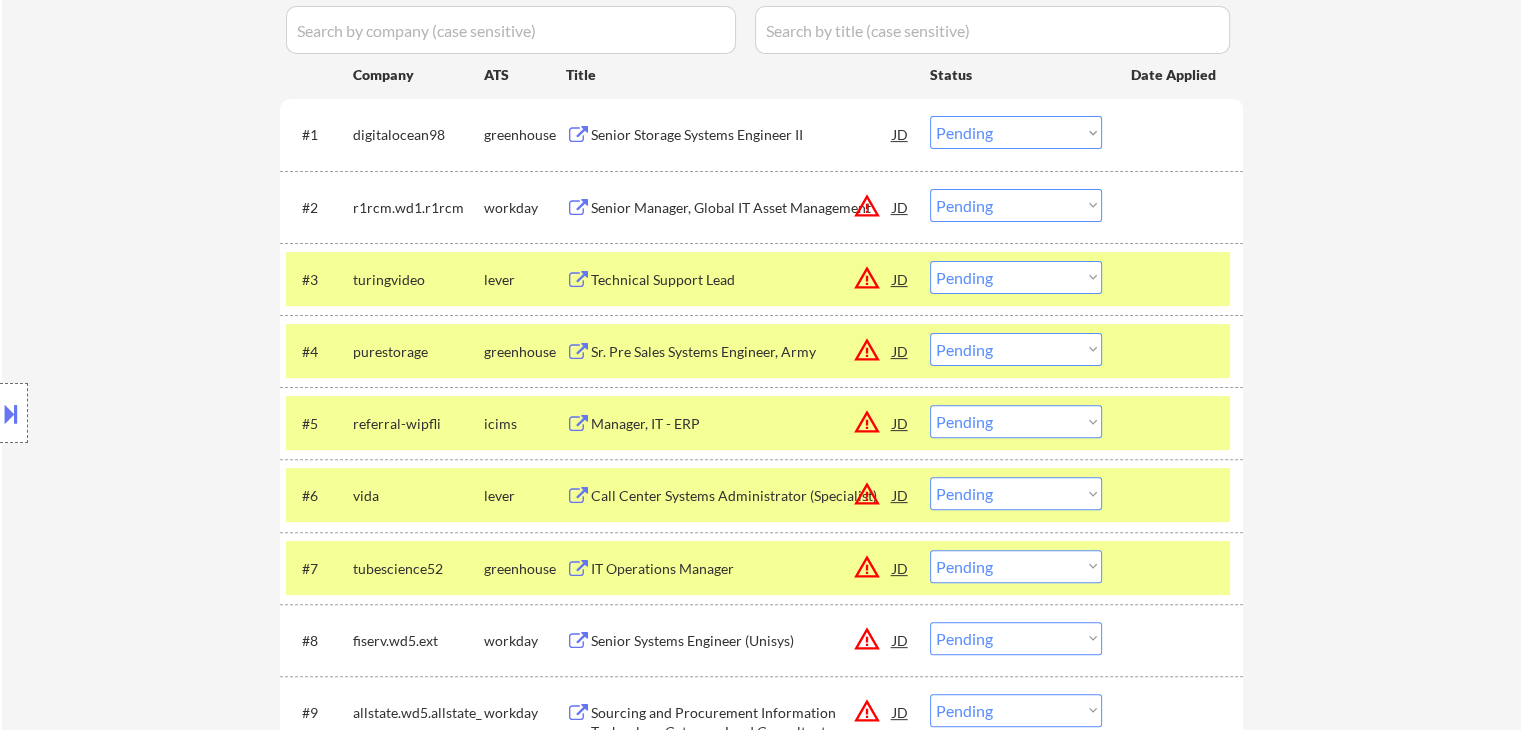 click on "Location Inclusions: remote" at bounding box center (179, 413) 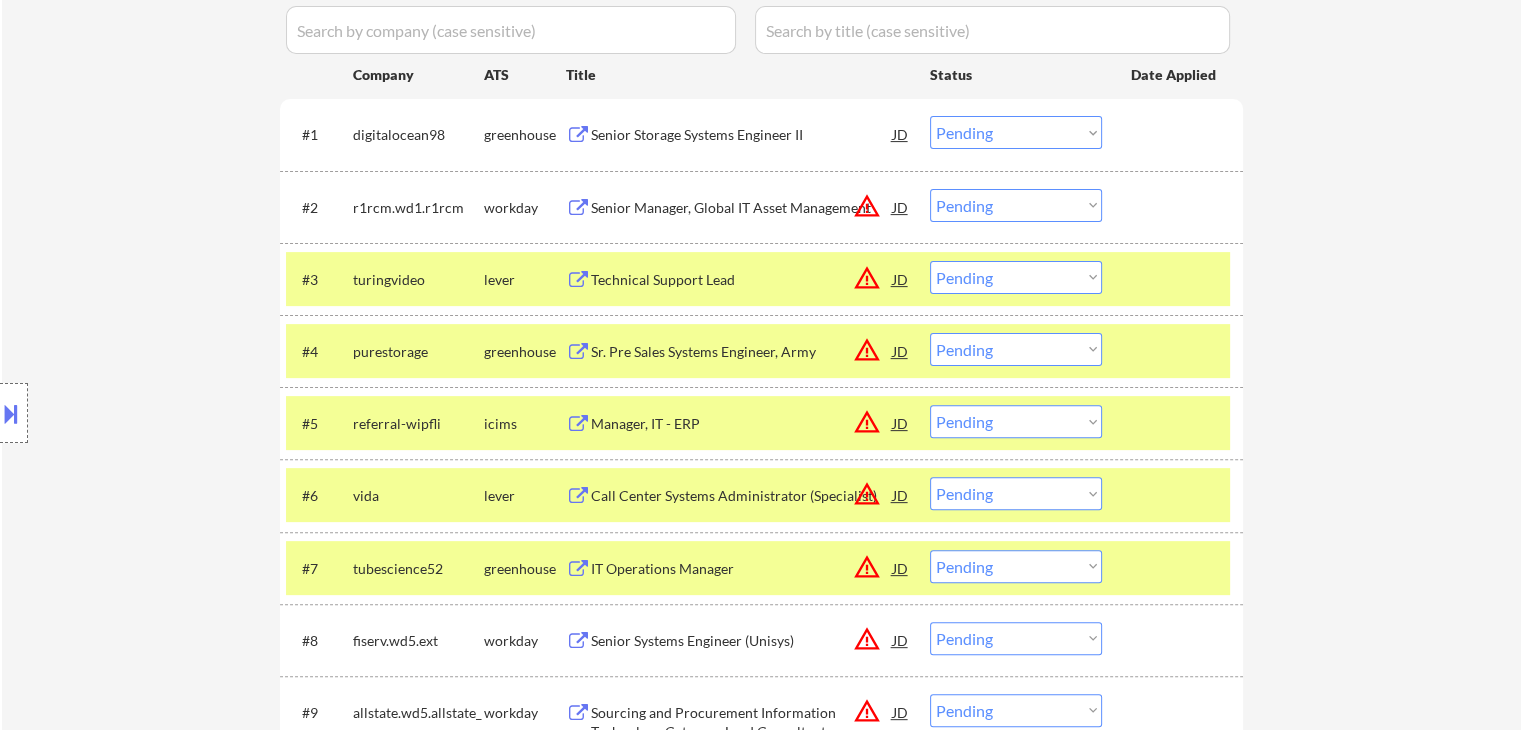 click on "Location Inclusions: remote" at bounding box center [179, 413] 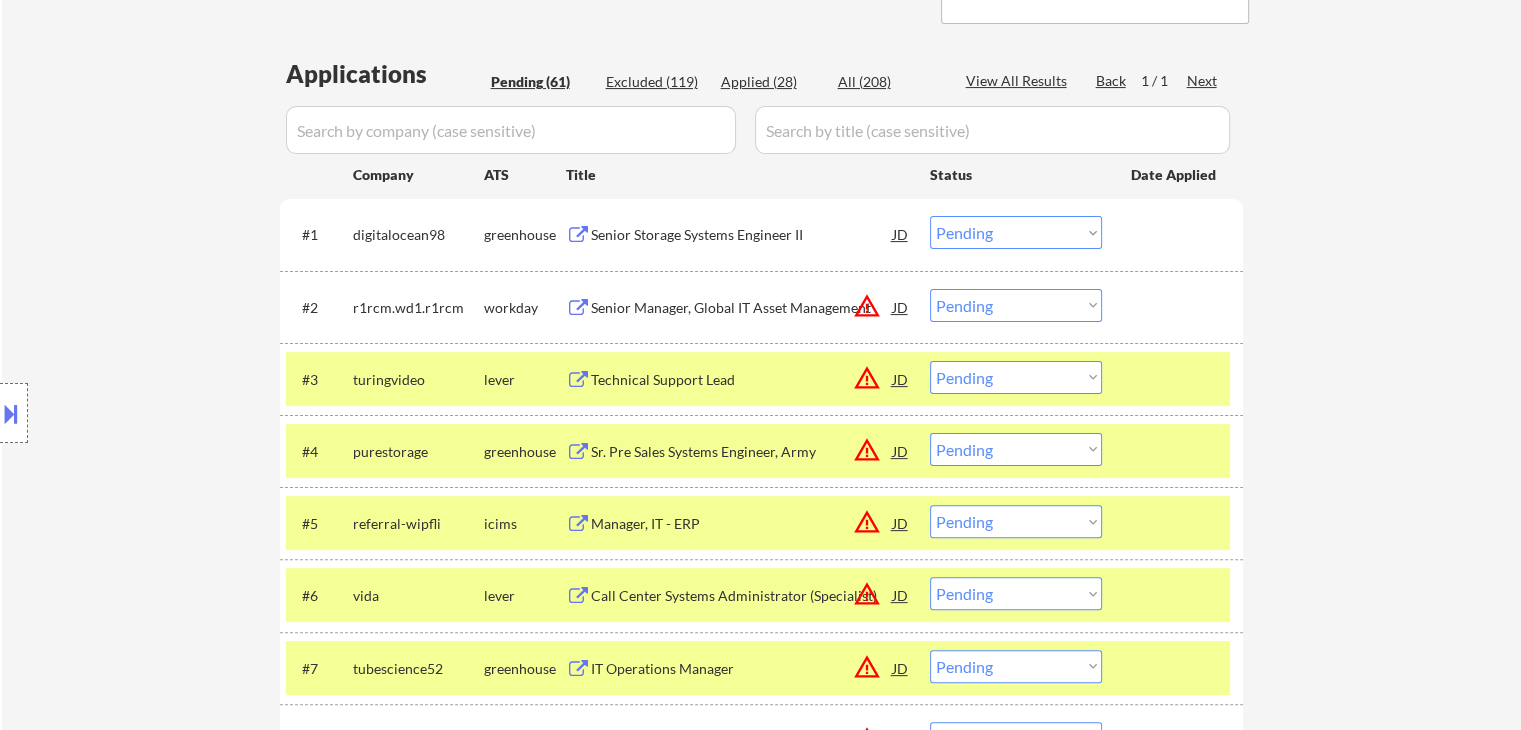 click on "Location Inclusions: remote" at bounding box center [179, 413] 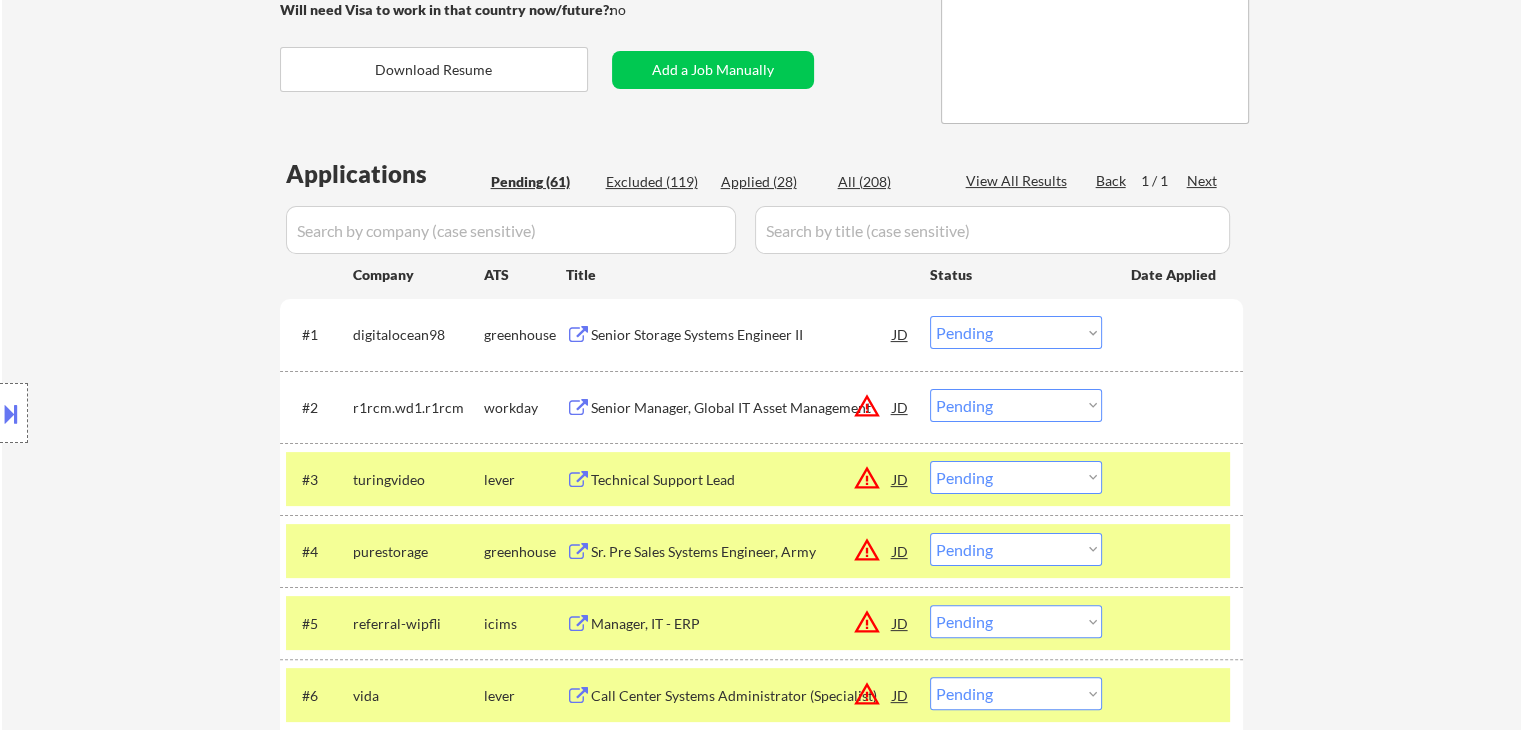 click on "Location Inclusions: remote" at bounding box center (179, 413) 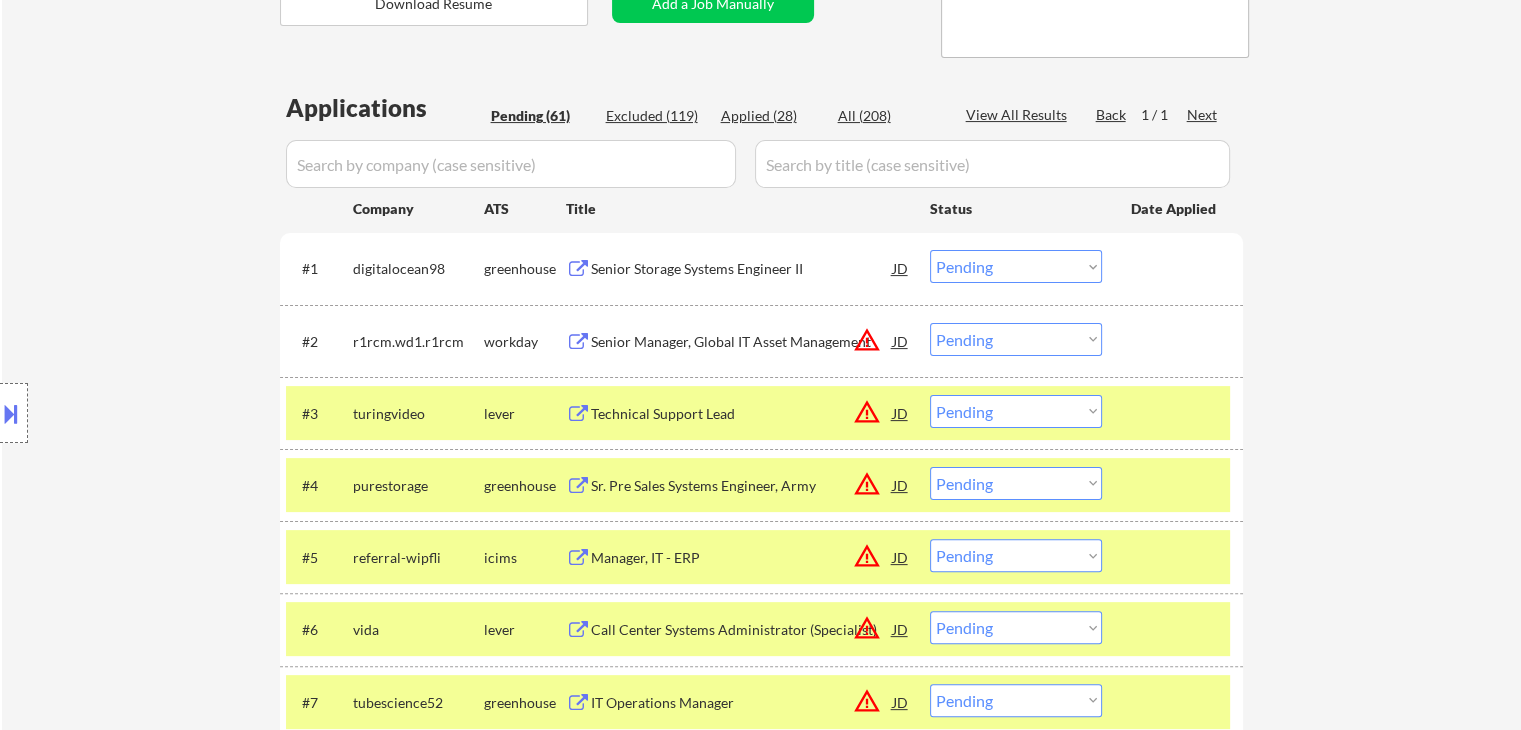 scroll, scrollTop: 461, scrollLeft: 0, axis: vertical 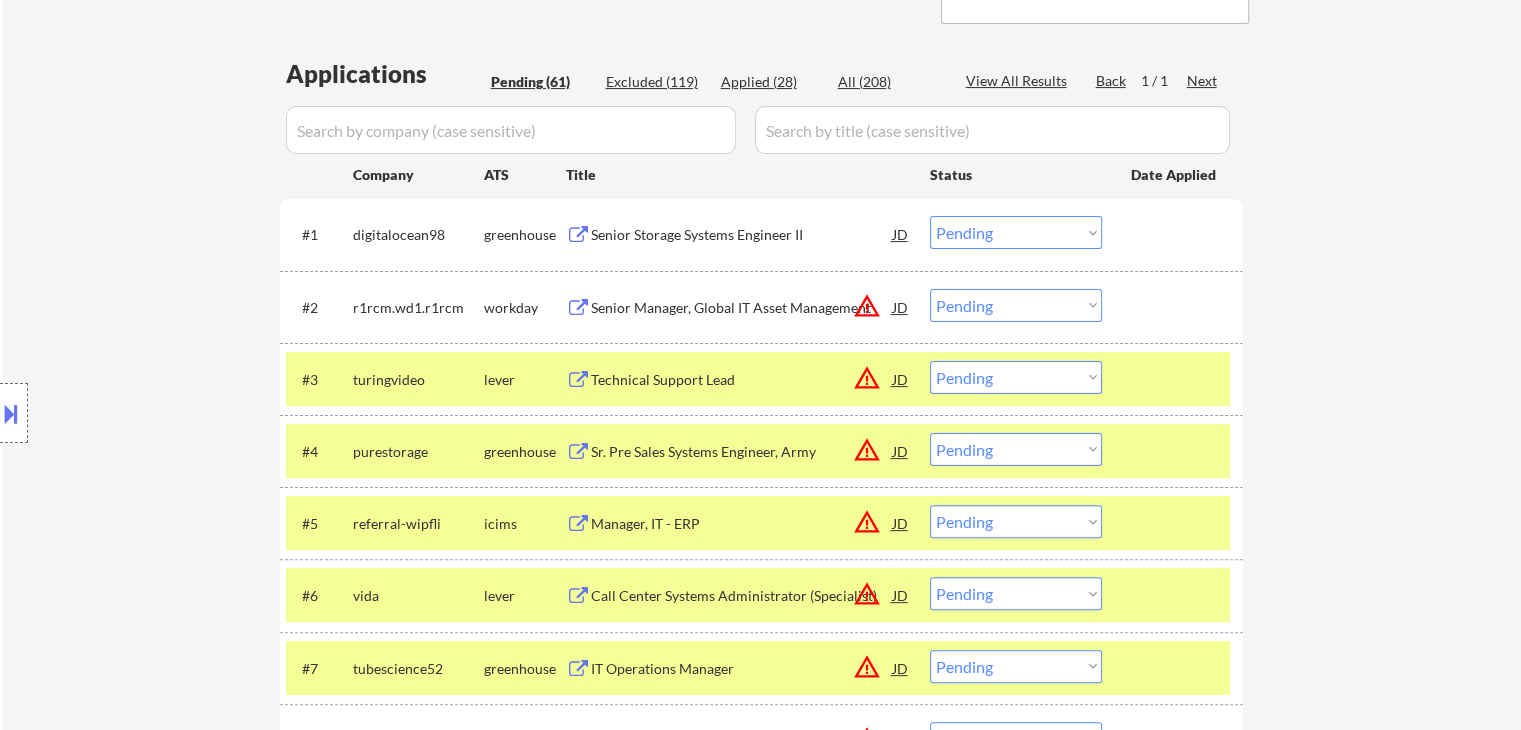click on "Location Inclusions: remote" at bounding box center [179, 413] 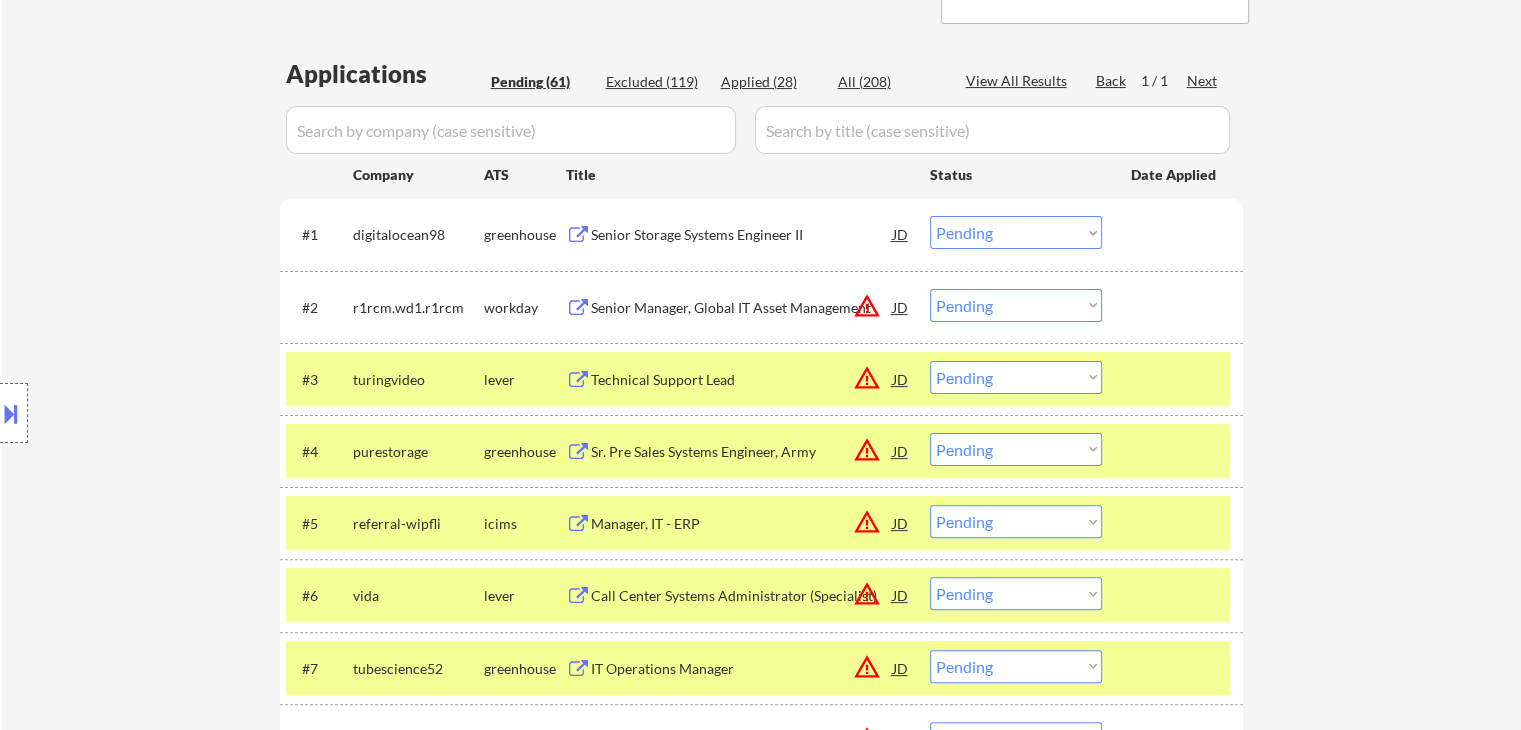 click on "Location Inclusions: remote" at bounding box center (179, 413) 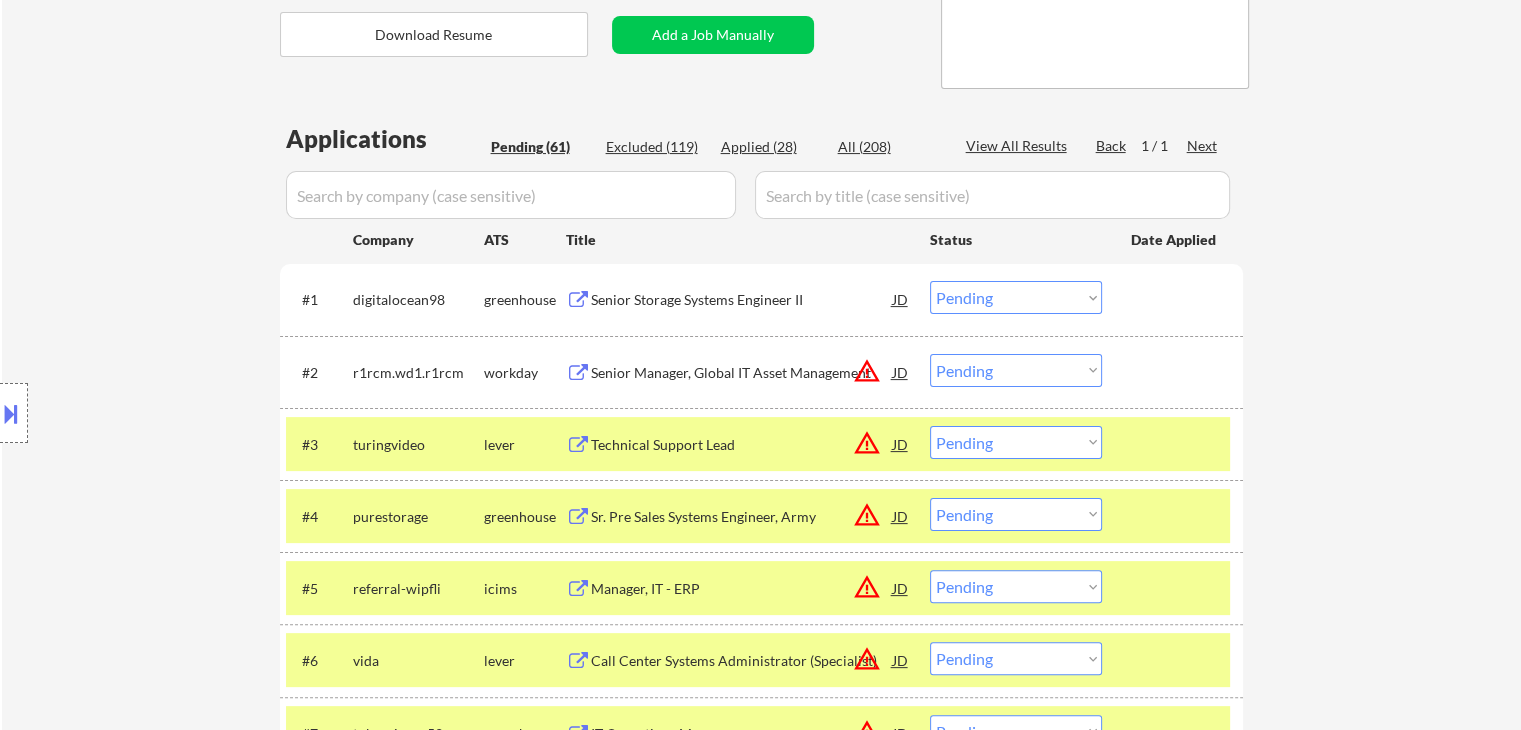 scroll, scrollTop: 361, scrollLeft: 0, axis: vertical 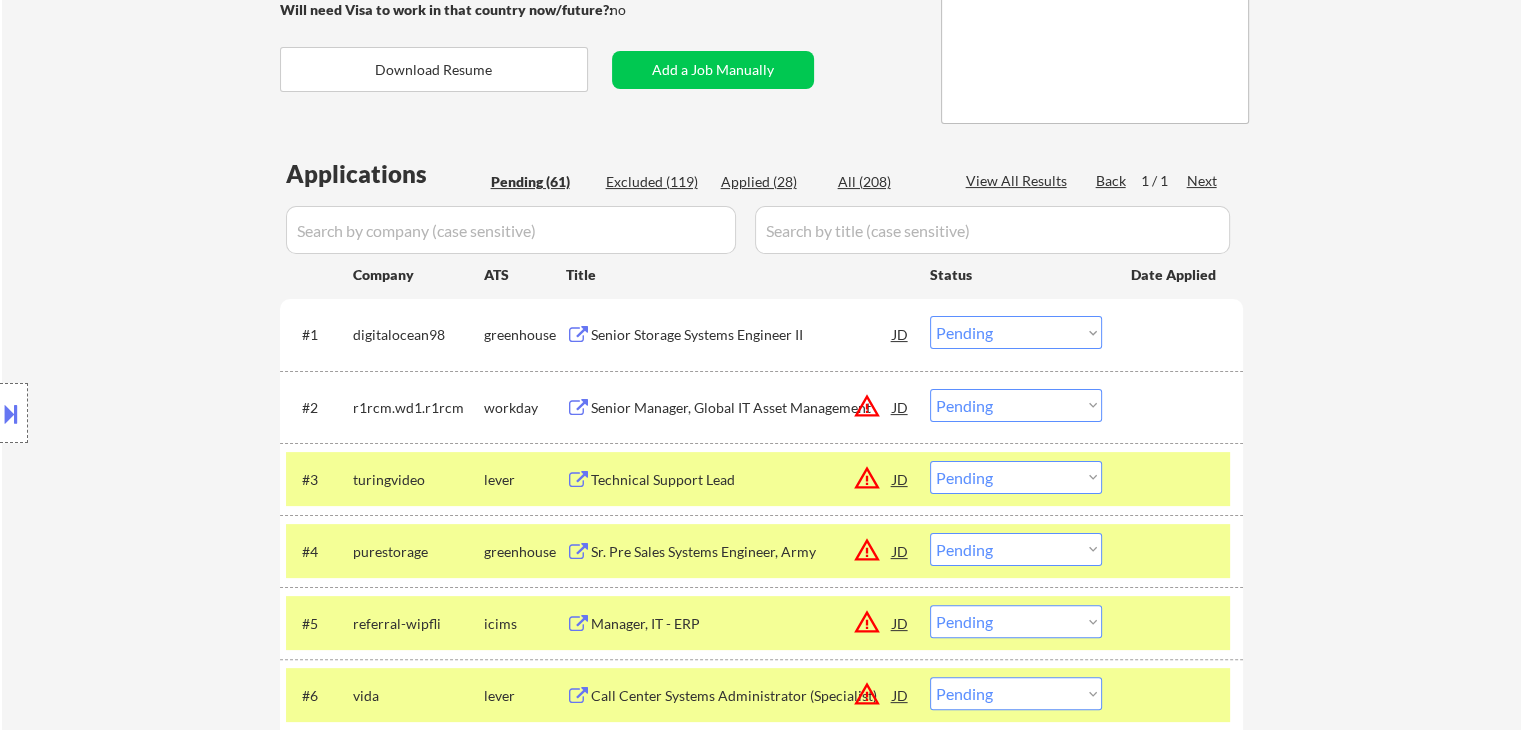 click on "Location Inclusions: remote" at bounding box center [179, 413] 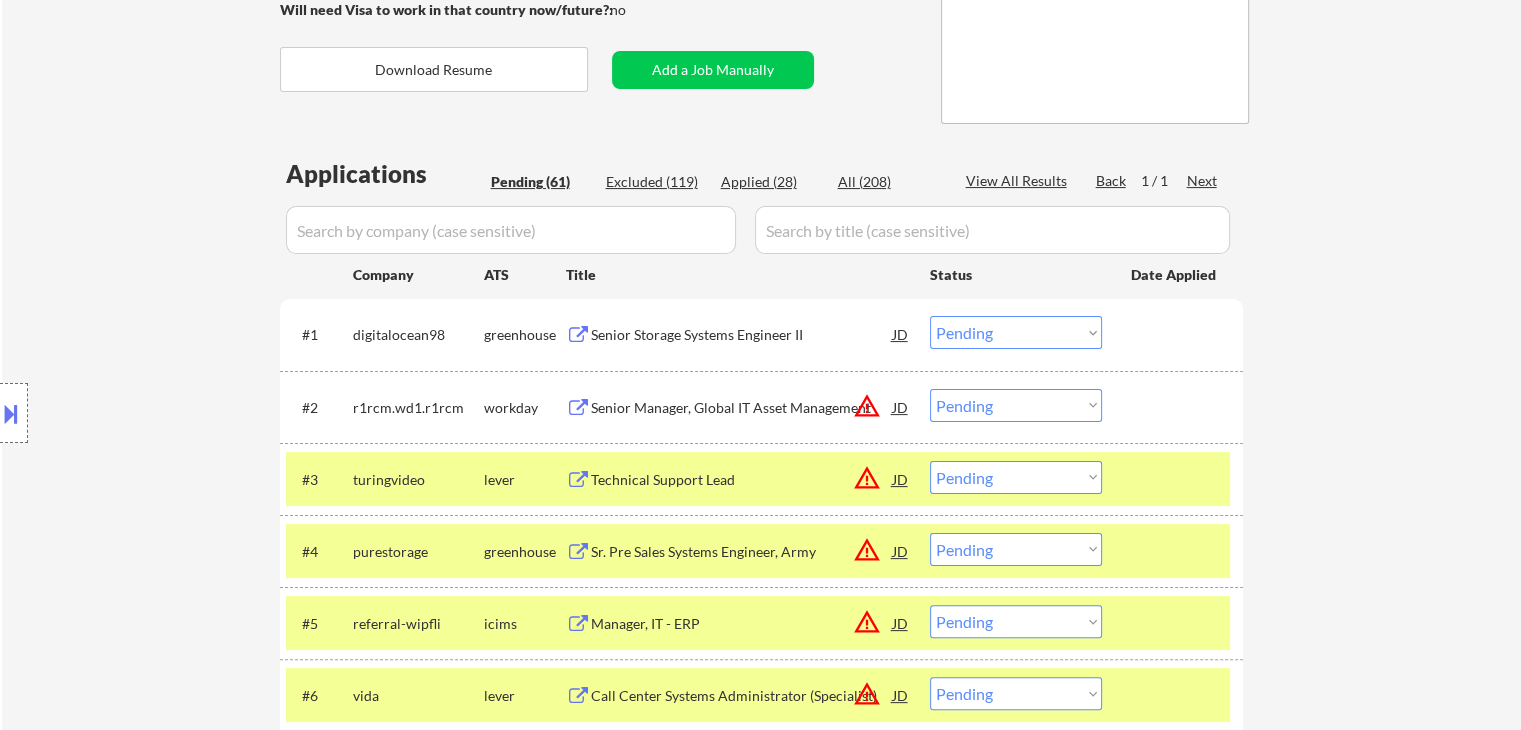 click on "Location Inclusions: remote" at bounding box center [179, 413] 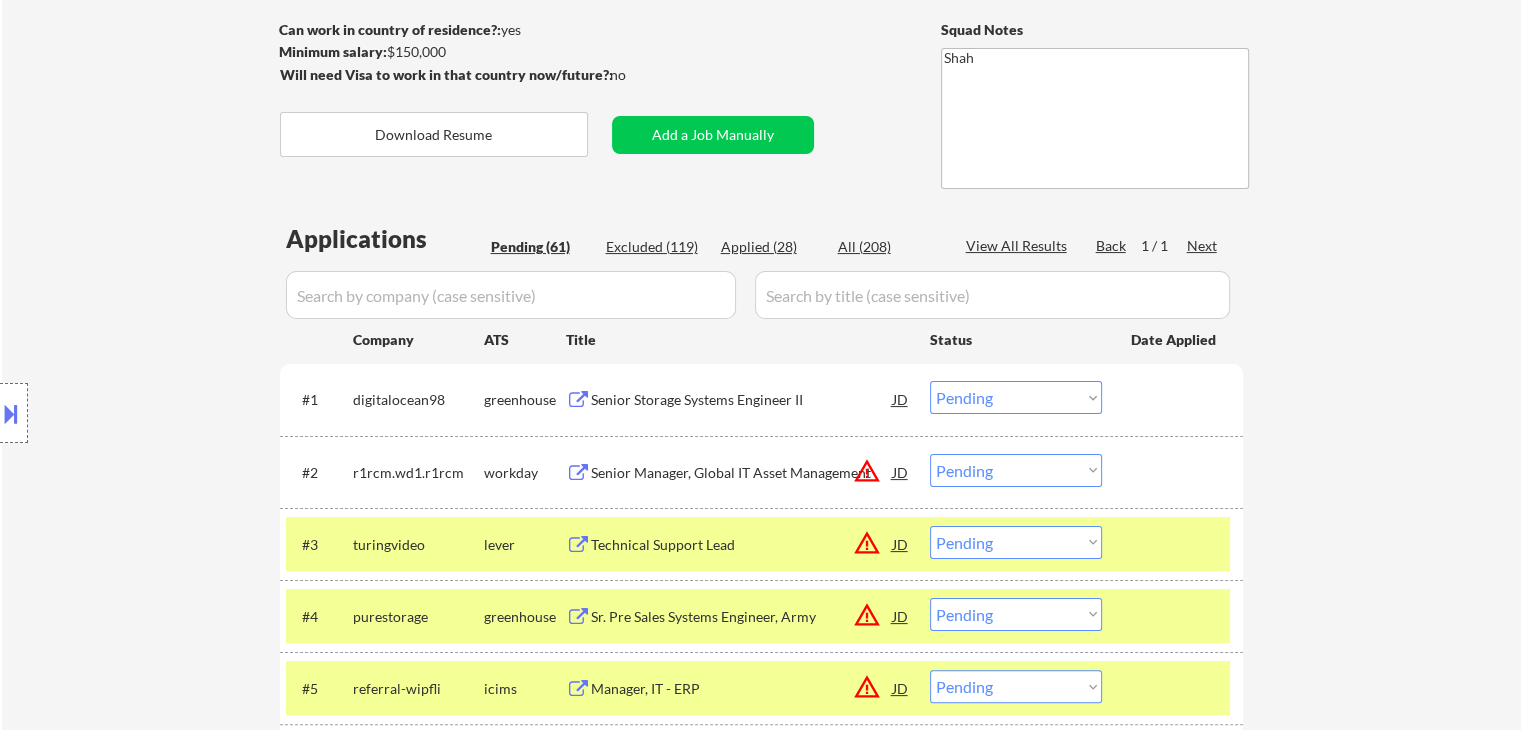 scroll, scrollTop: 161, scrollLeft: 0, axis: vertical 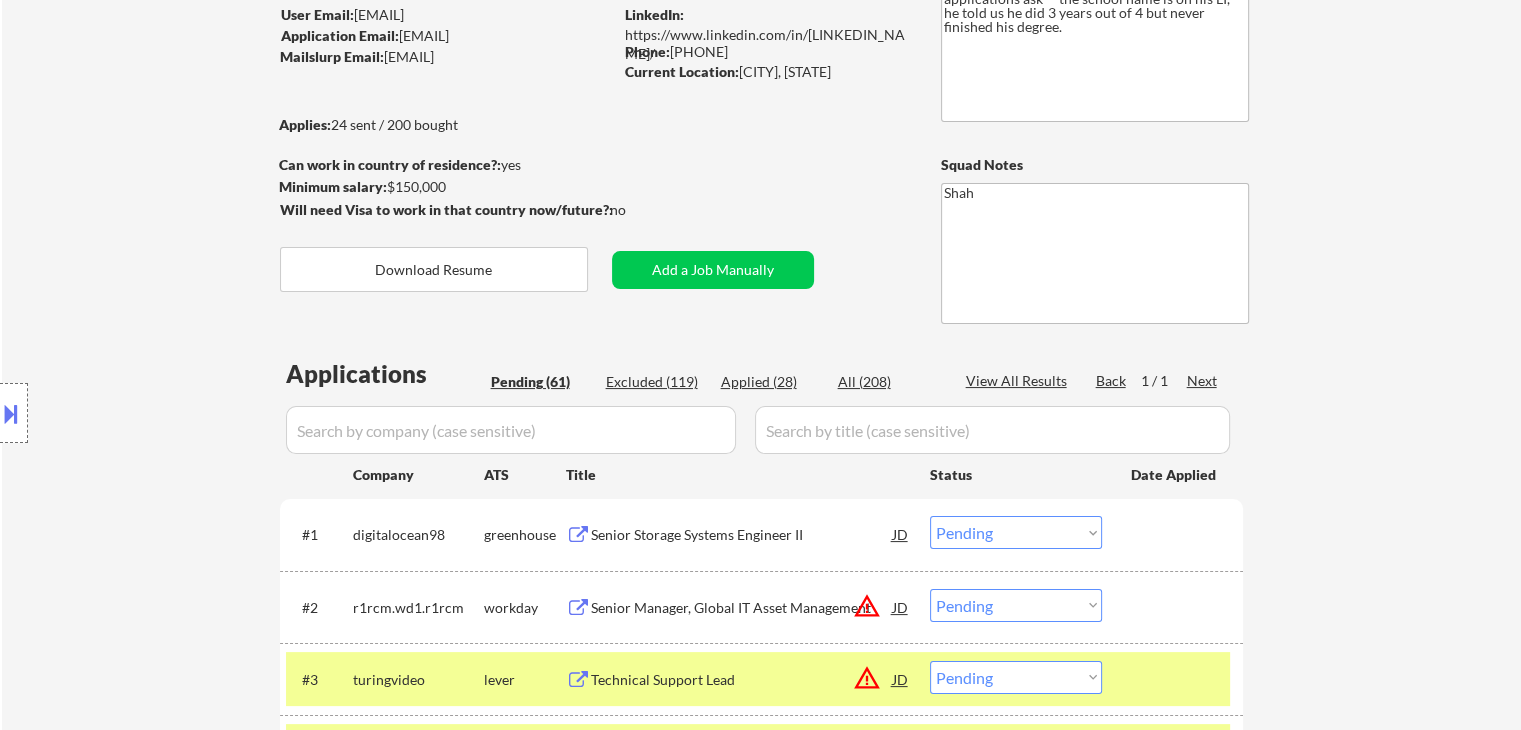 click on "Location Inclusions: remote" at bounding box center [179, 413] 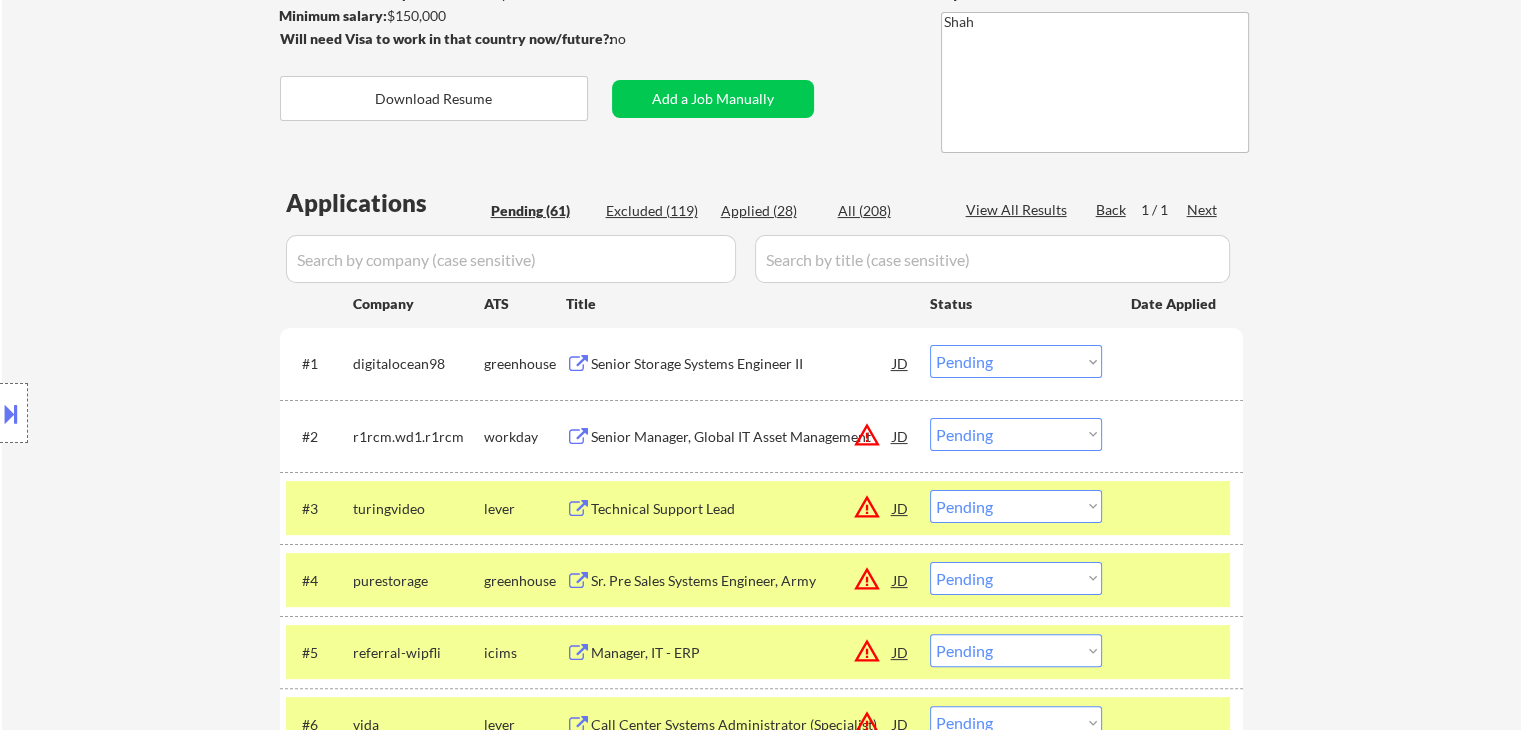 scroll, scrollTop: 361, scrollLeft: 0, axis: vertical 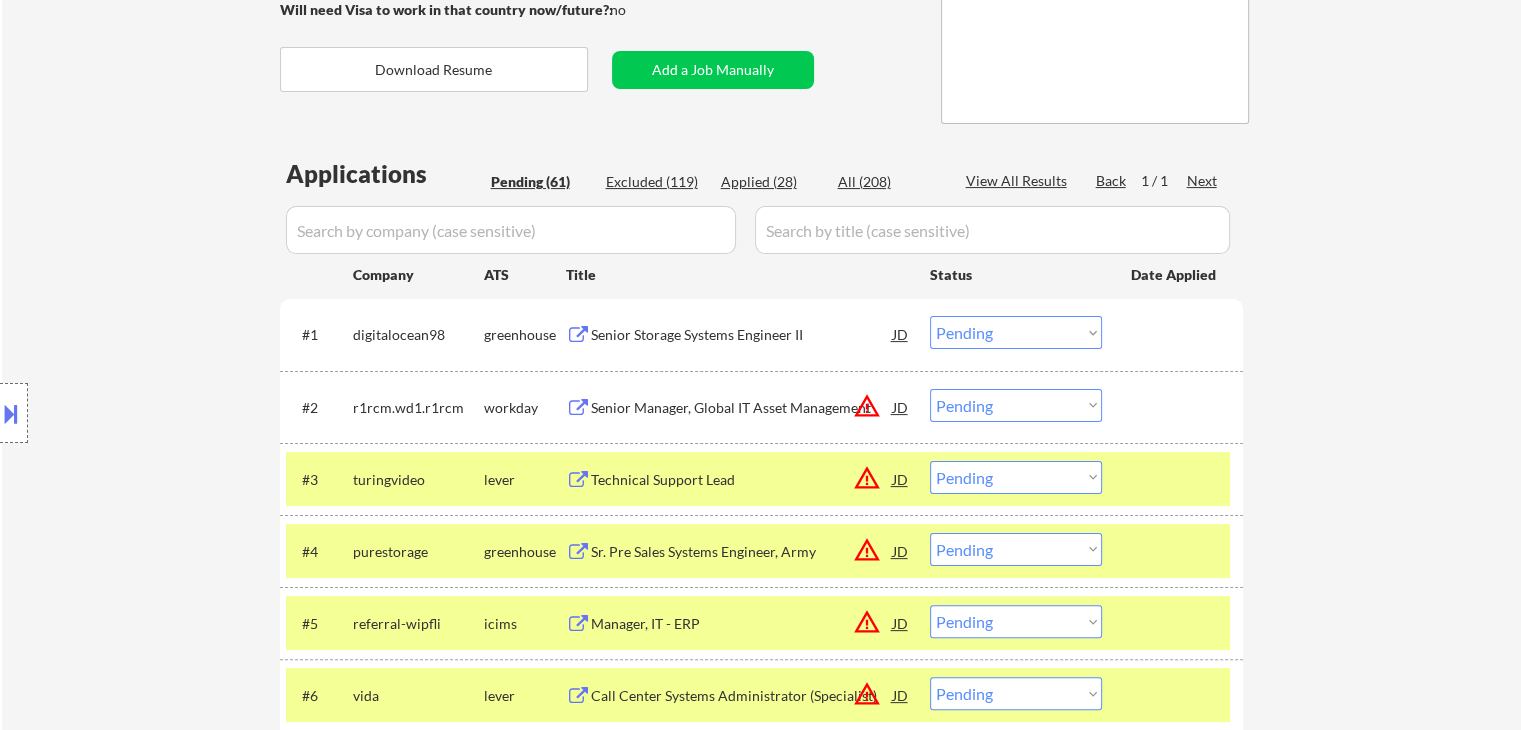click on "Senior Storage Systems Engineer II" at bounding box center [742, 335] 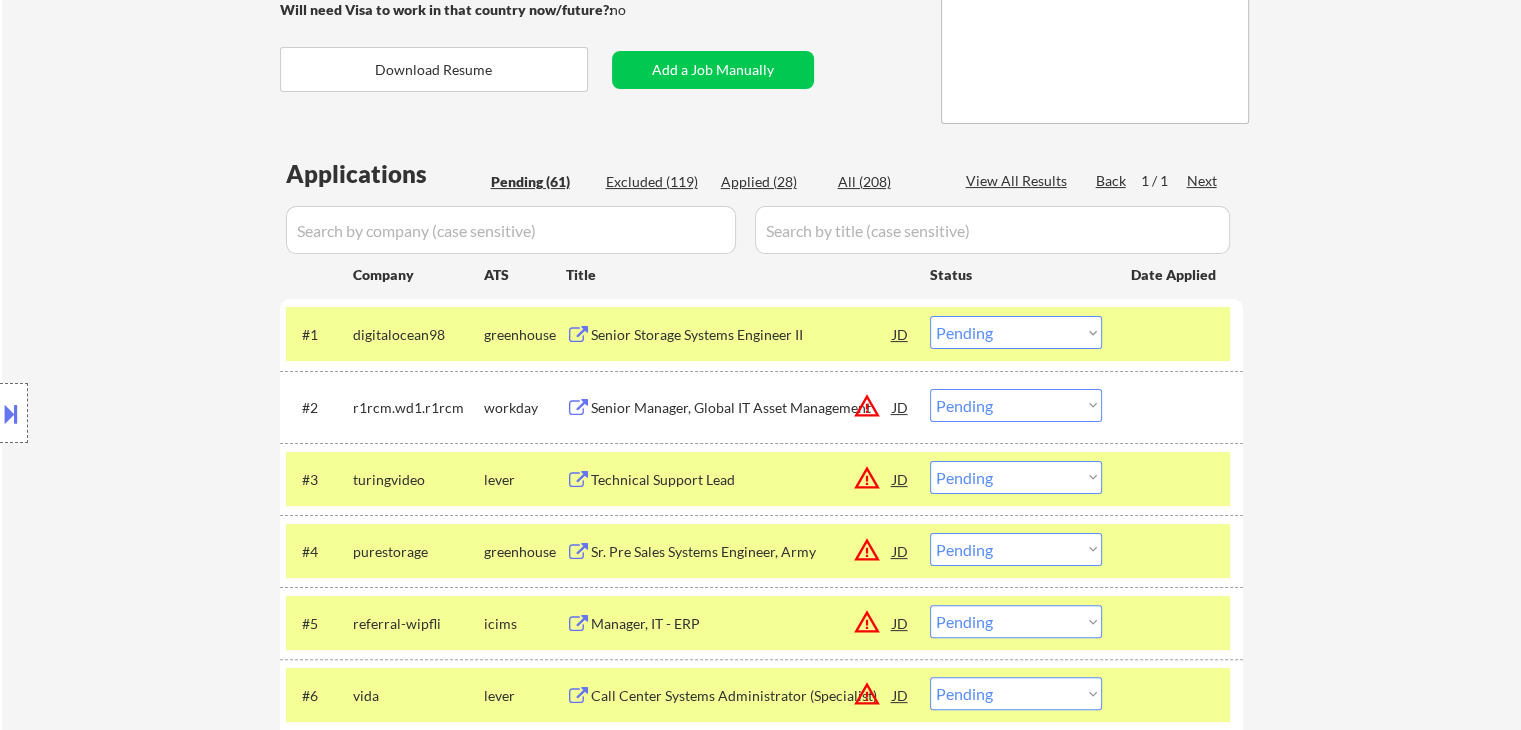 drag, startPoint x: 1001, startPoint y: 338, endPoint x: 951, endPoint y: 339, distance: 50.01 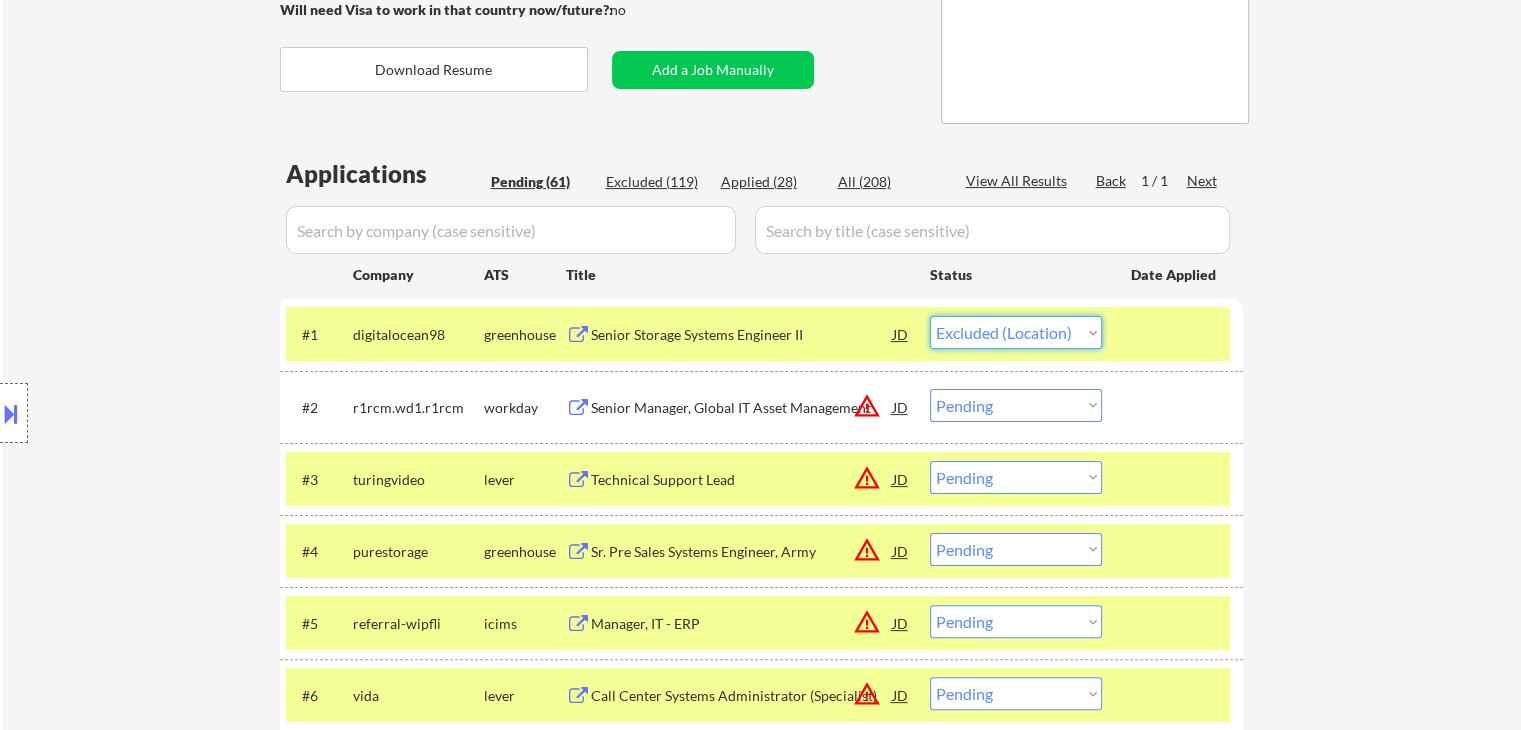 click on "Choose an option... Pending Applied Excluded (Questions) Excluded (Expired) Excluded (Location) Excluded (Bad Match) Excluded (Blocklist) Excluded (Salary) Excluded (Other)" at bounding box center (1016, 332) 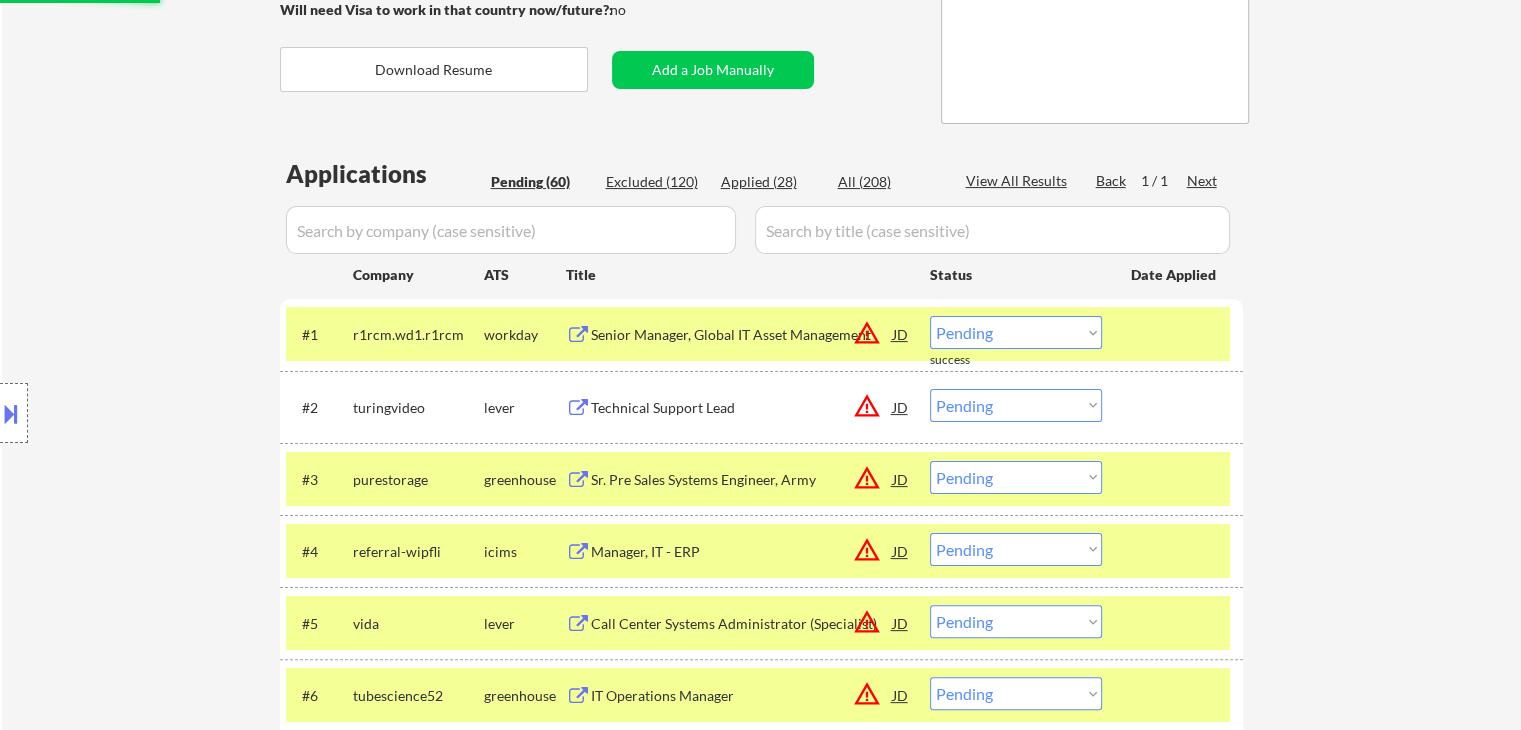 click on "Location Inclusions: remote" at bounding box center [179, 413] 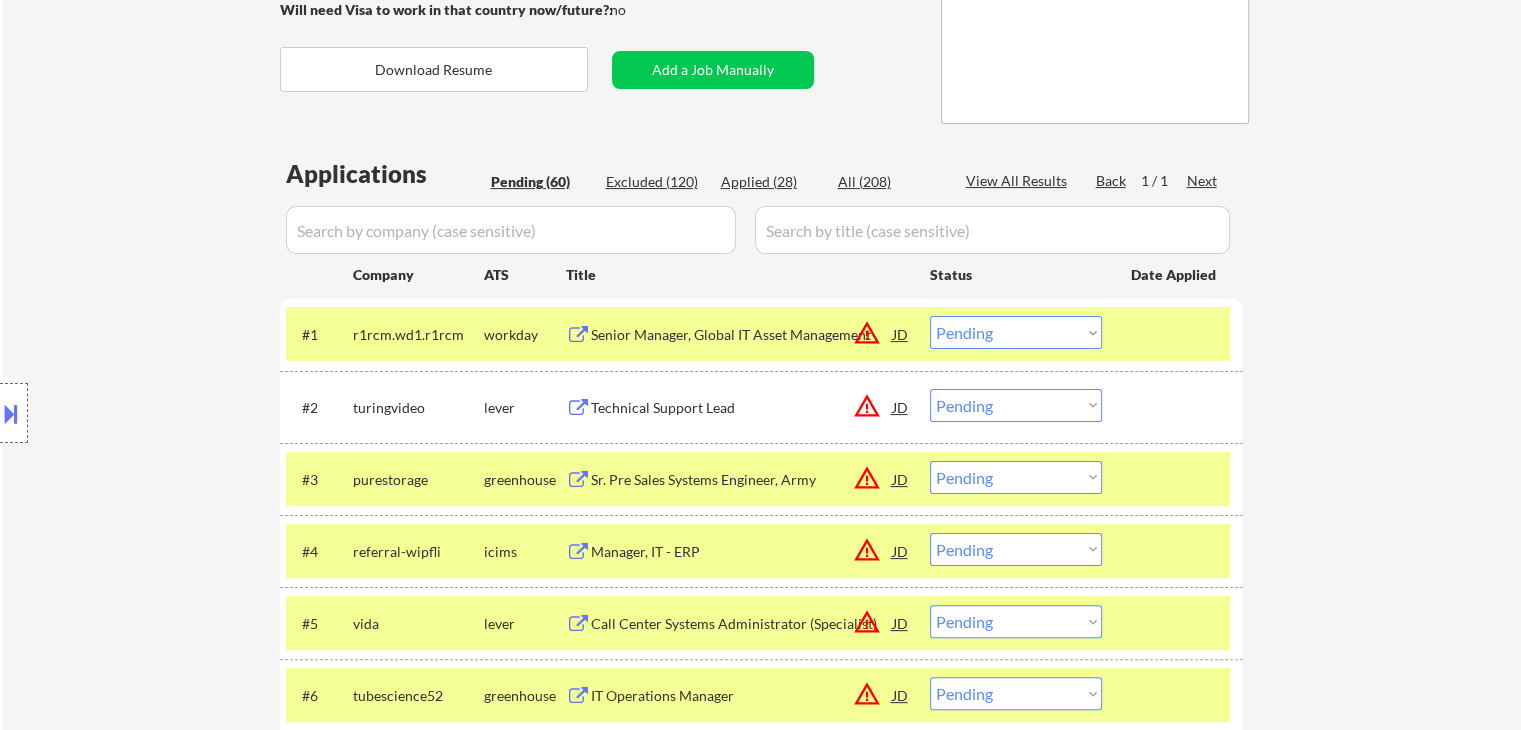 click on "Location Inclusions: remote" at bounding box center (179, 413) 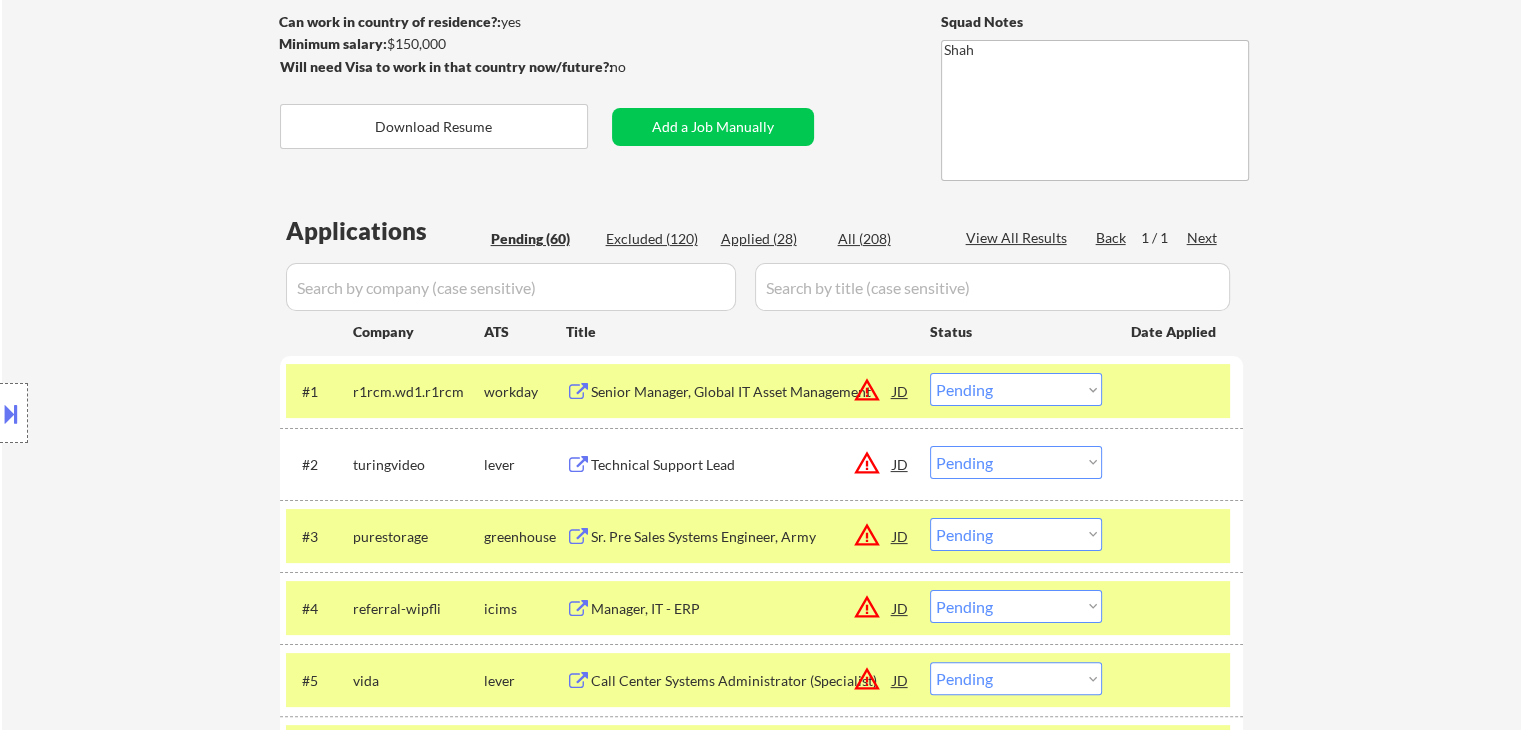 scroll, scrollTop: 261, scrollLeft: 0, axis: vertical 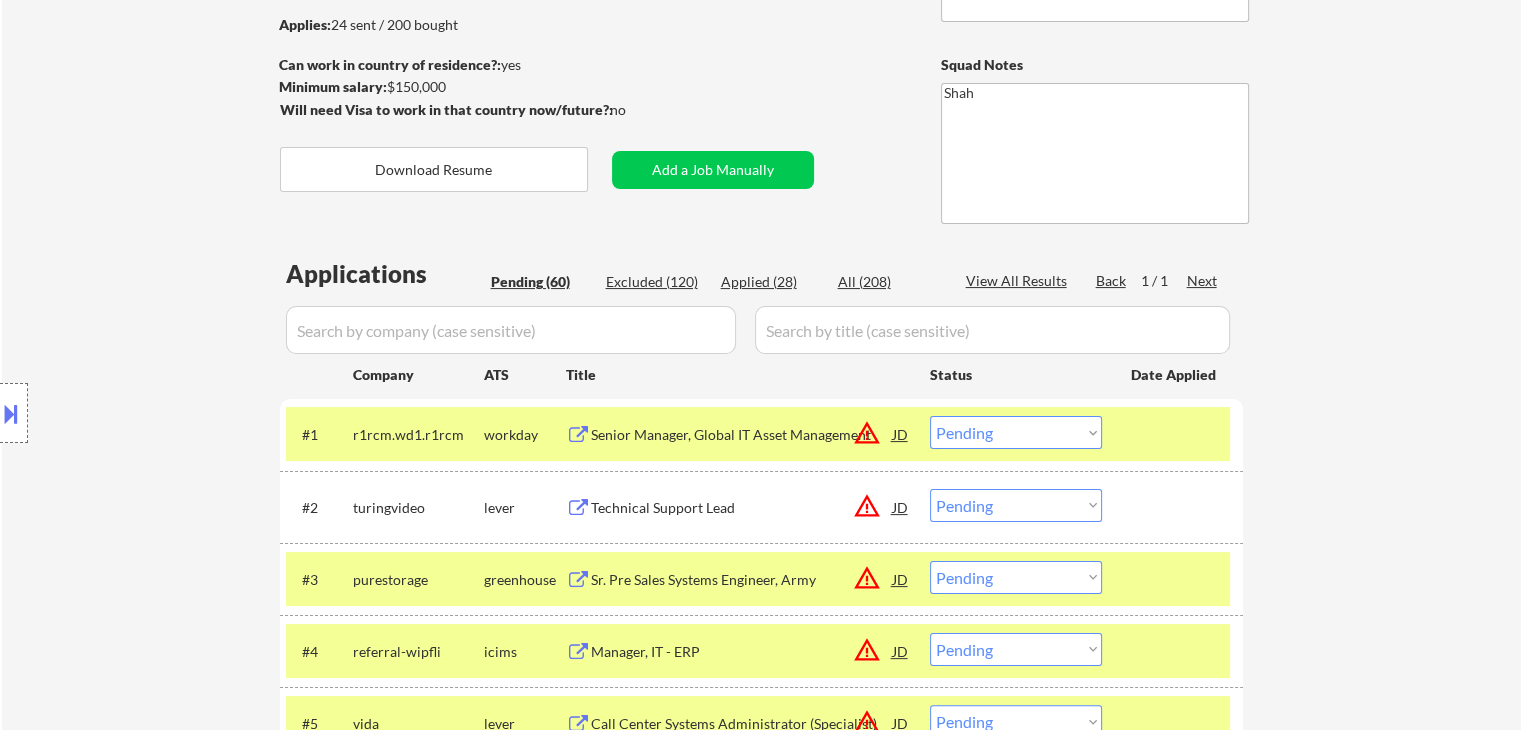 click on "Location Inclusions: remote" at bounding box center (179, 413) 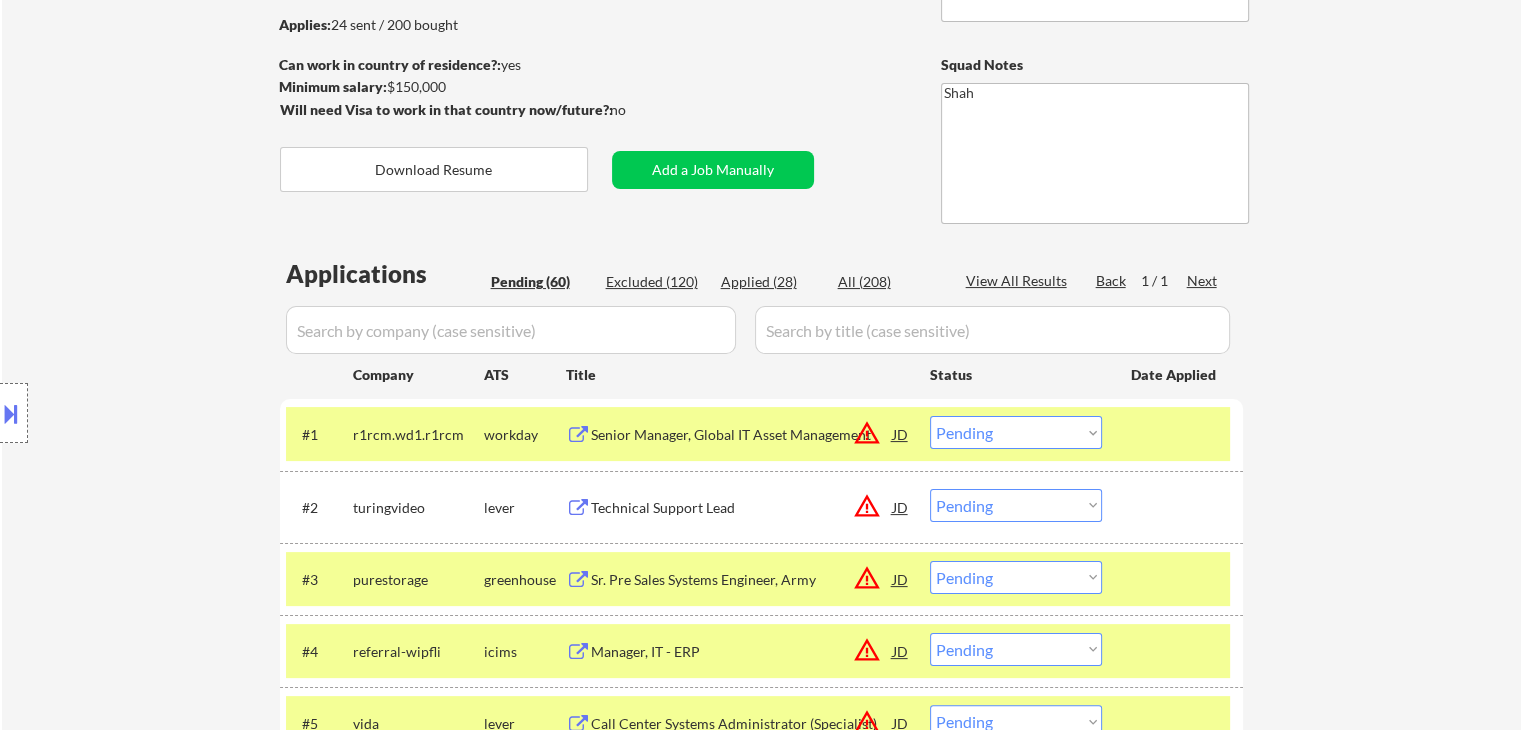 click on "Location Inclusions: remote" at bounding box center (179, 413) 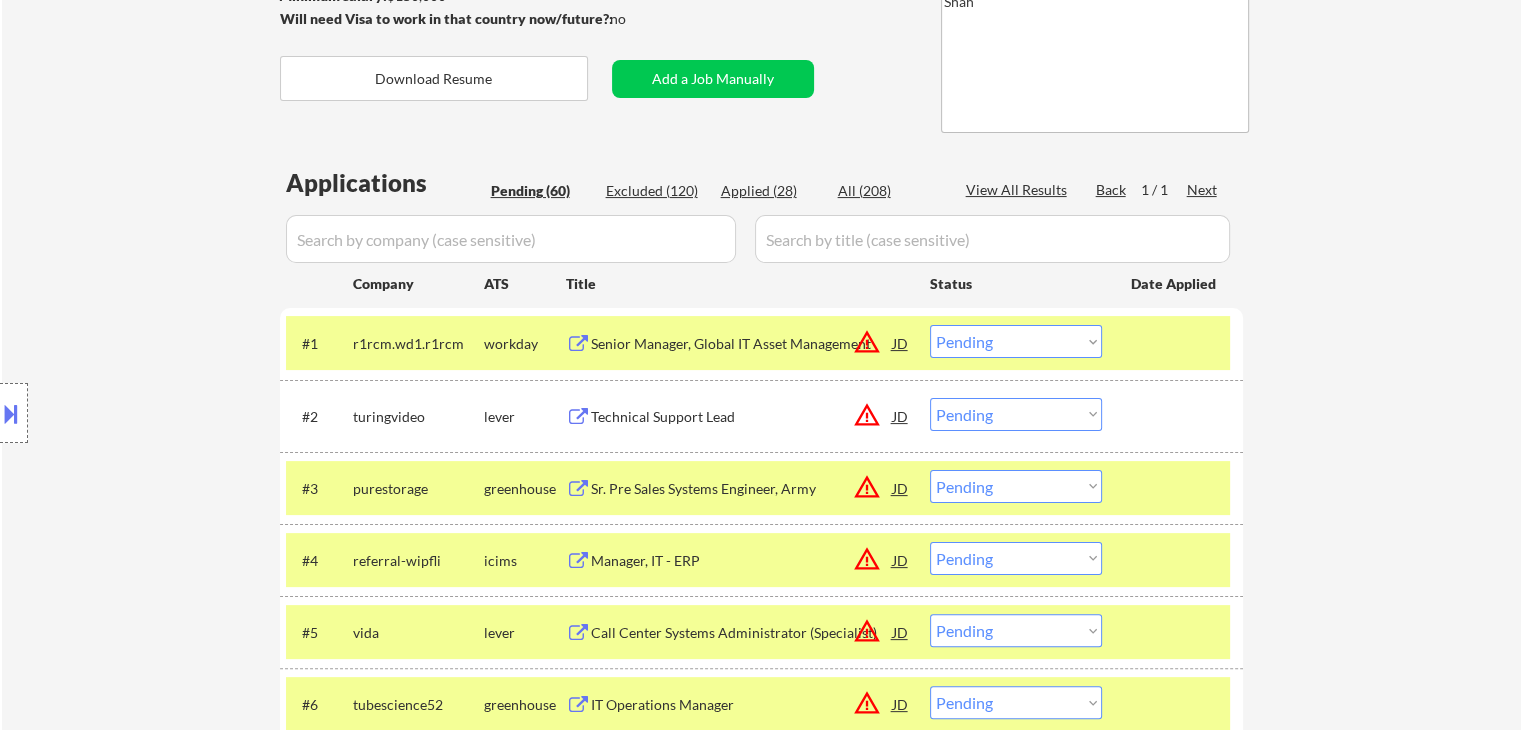 scroll, scrollTop: 461, scrollLeft: 0, axis: vertical 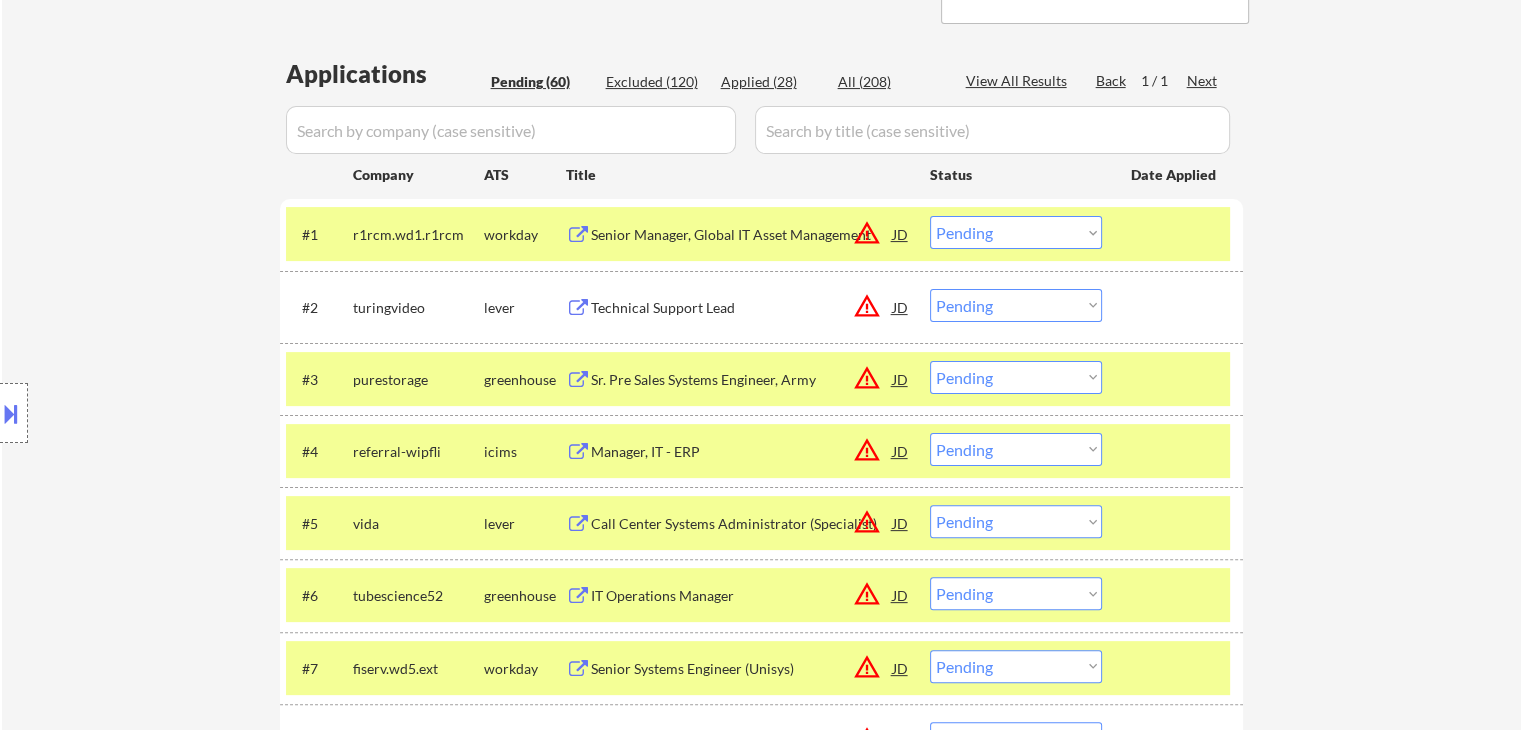 click on "Location Inclusions: remote" at bounding box center [179, 413] 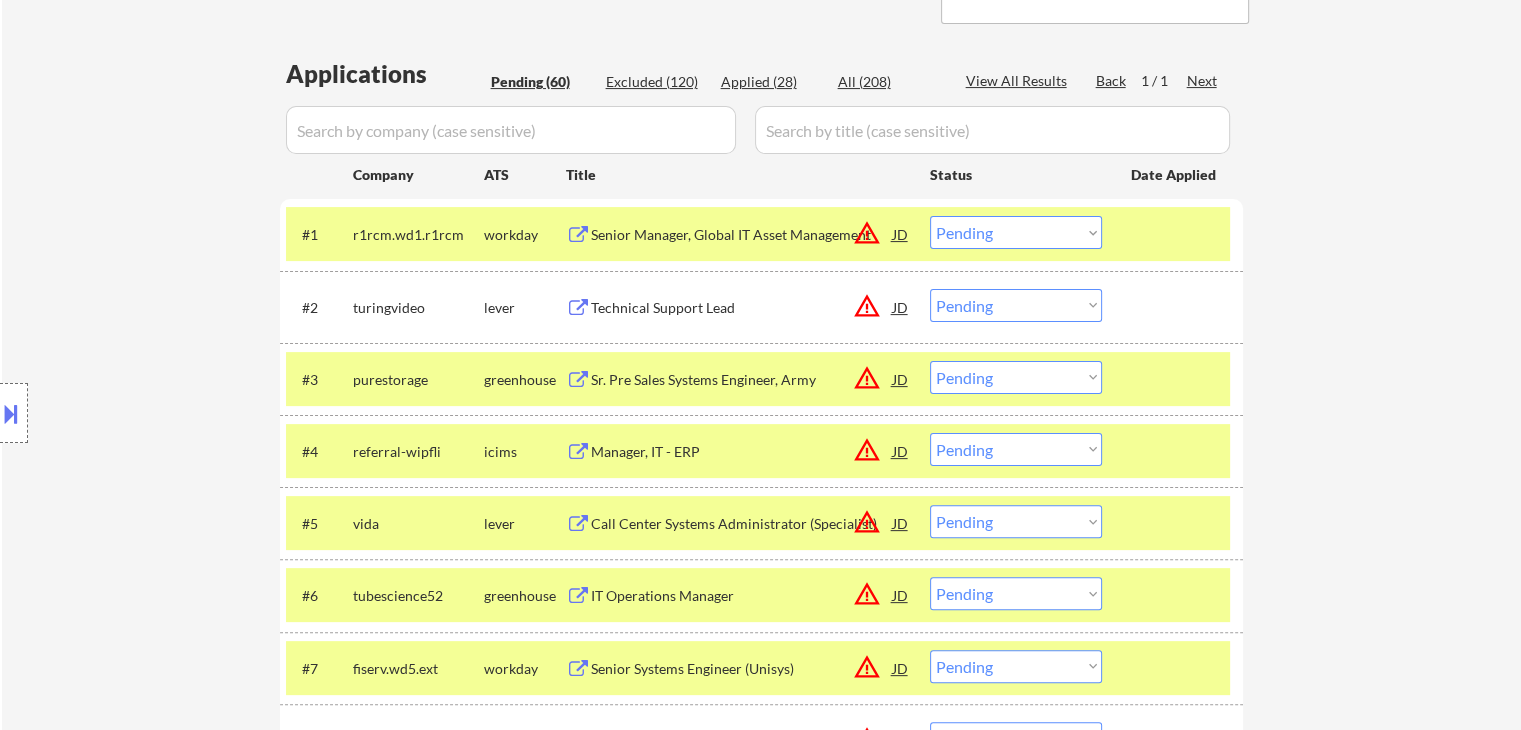 click on "Location Inclusions: remote" at bounding box center [179, 413] 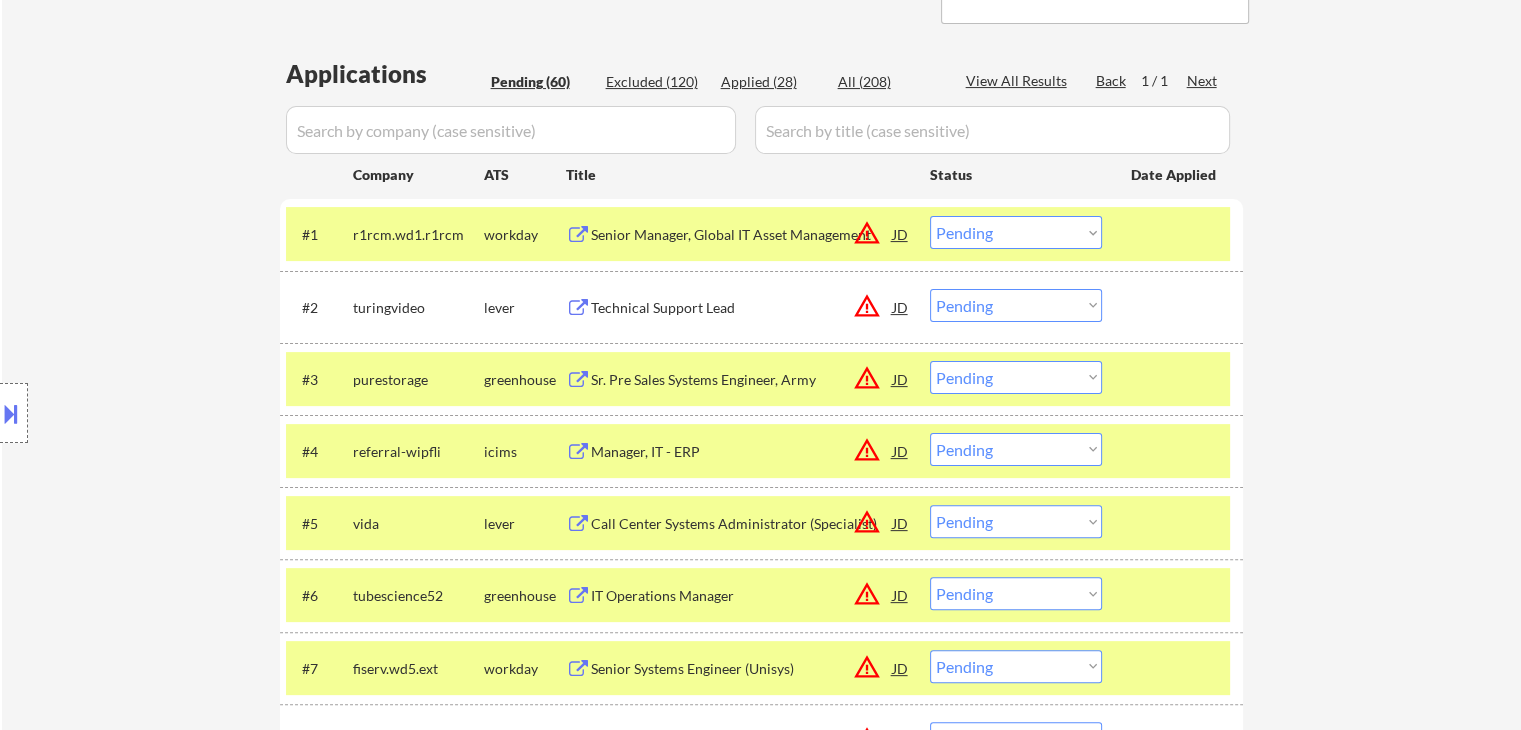 click on "Senior Manager, Global IT Asset Management" at bounding box center (742, 235) 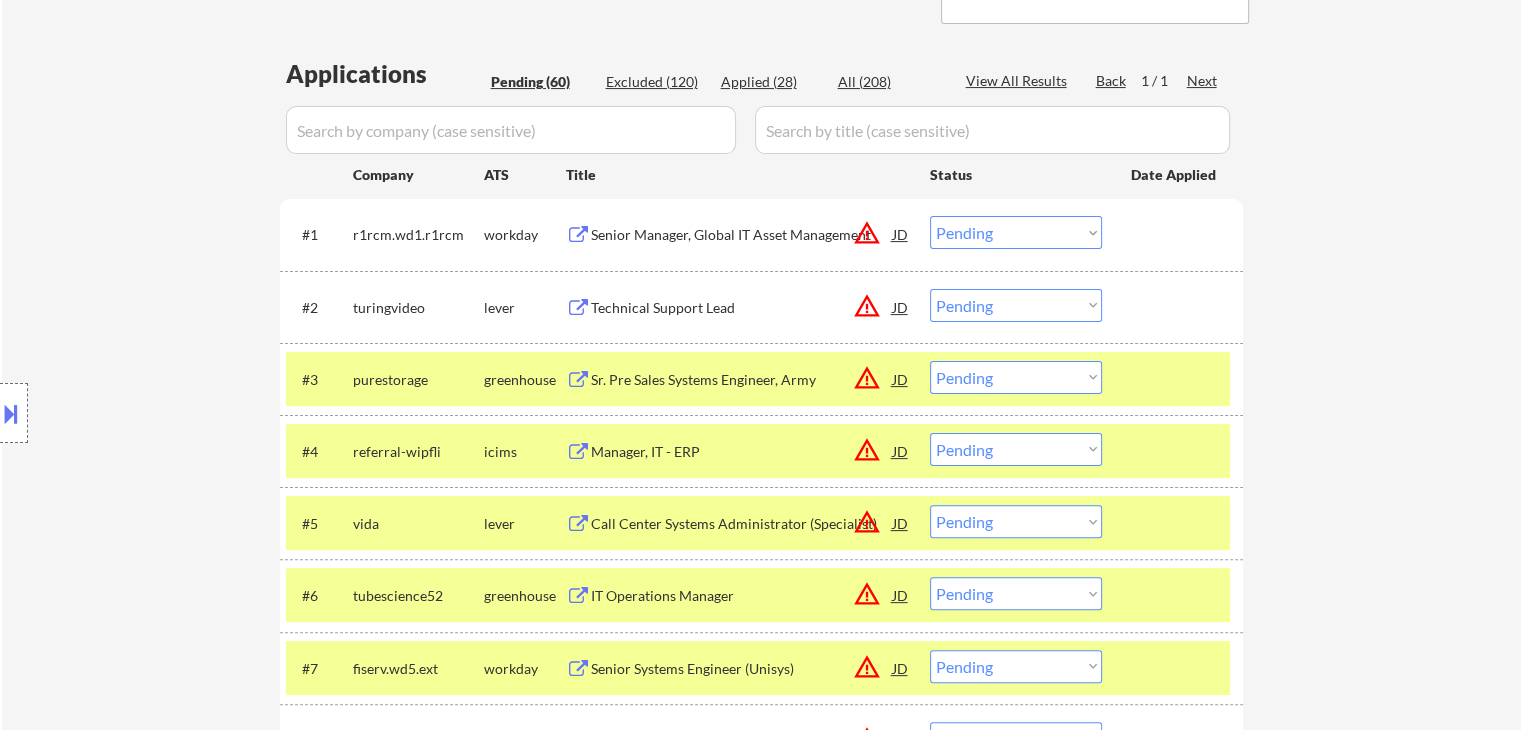 drag, startPoint x: 967, startPoint y: 238, endPoint x: 929, endPoint y: 240, distance: 38.052597 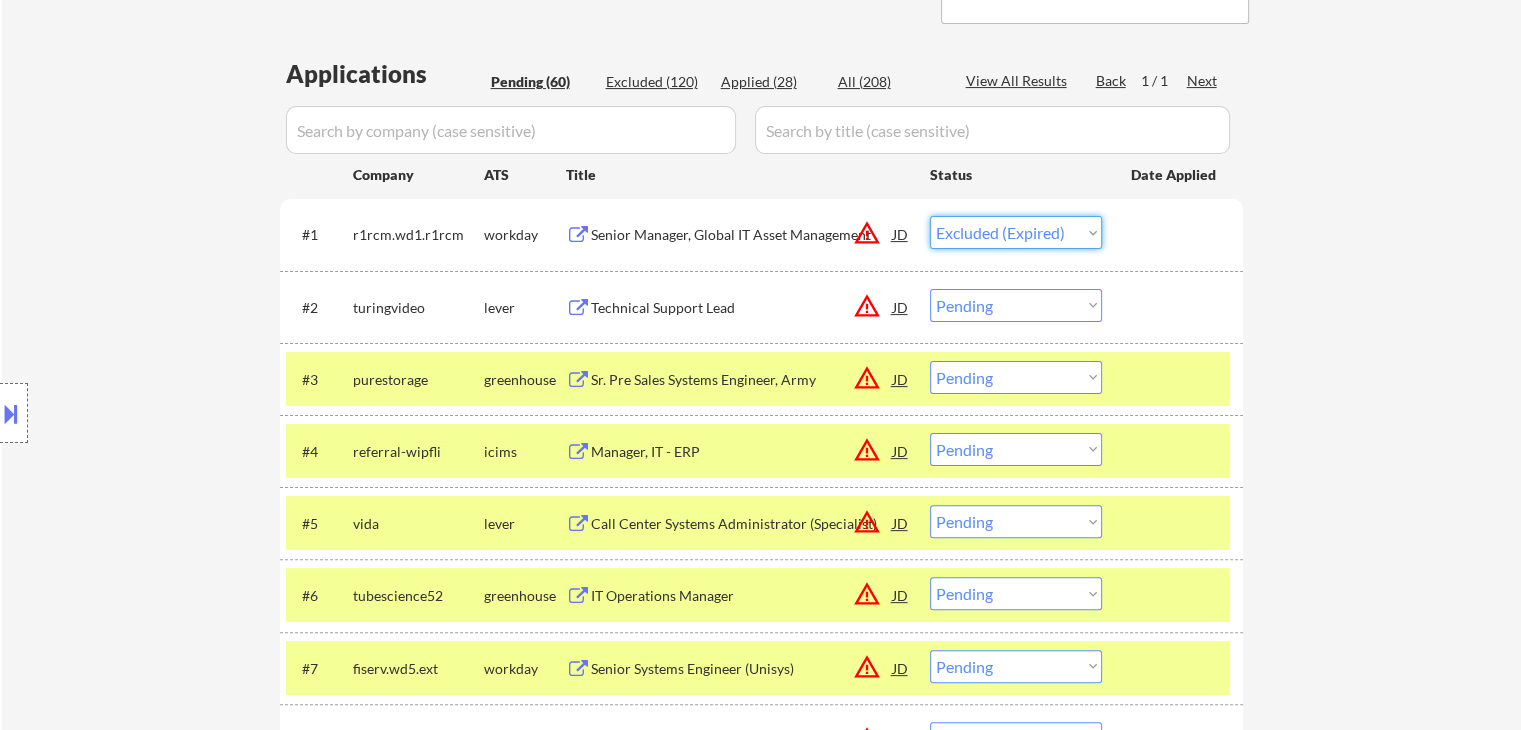 click on "Choose an option... Pending Applied Excluded (Questions) Excluded (Expired) Excluded (Location) Excluded (Bad Match) Excluded (Blocklist) Excluded (Salary) Excluded (Other)" at bounding box center (1016, 232) 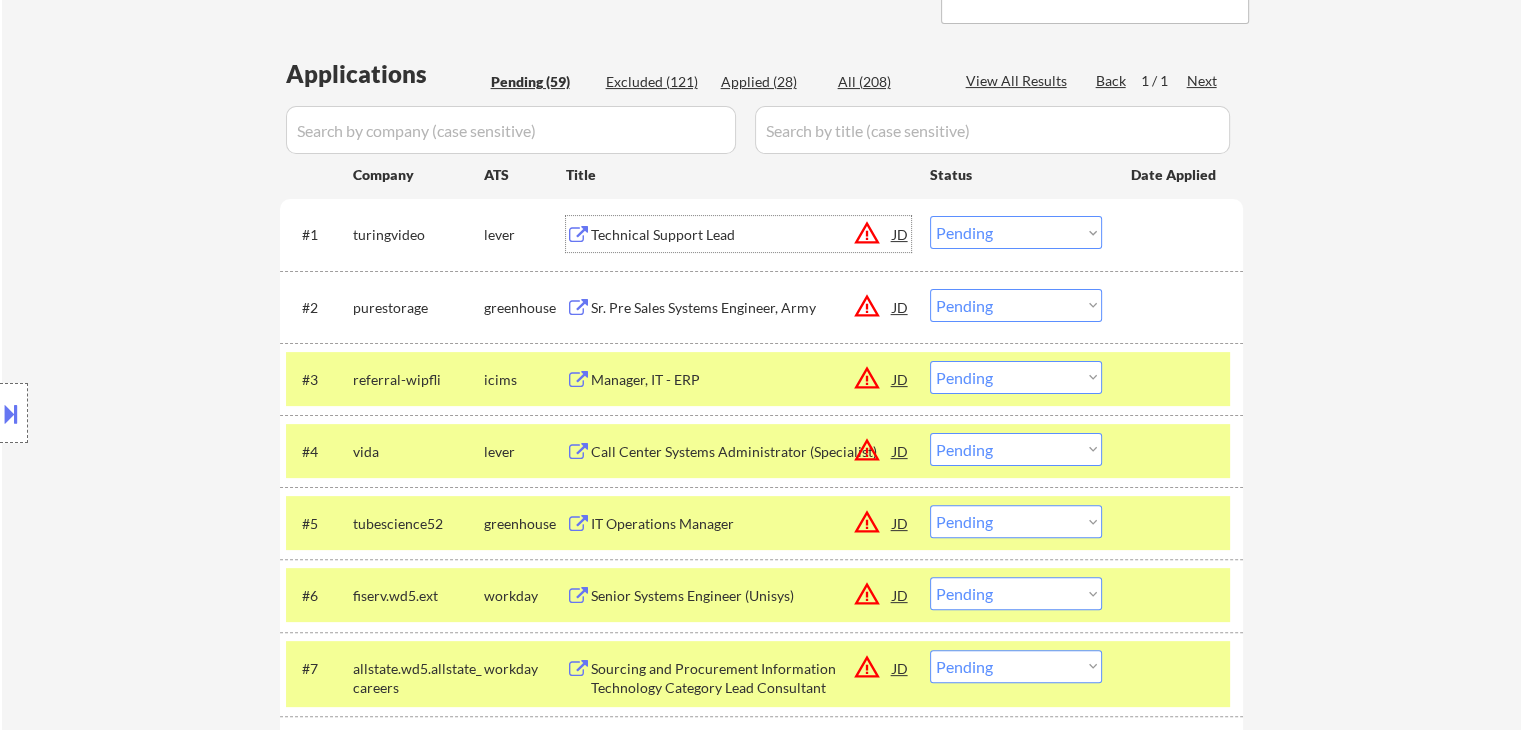 click on "Technical Support Lead" at bounding box center [742, 235] 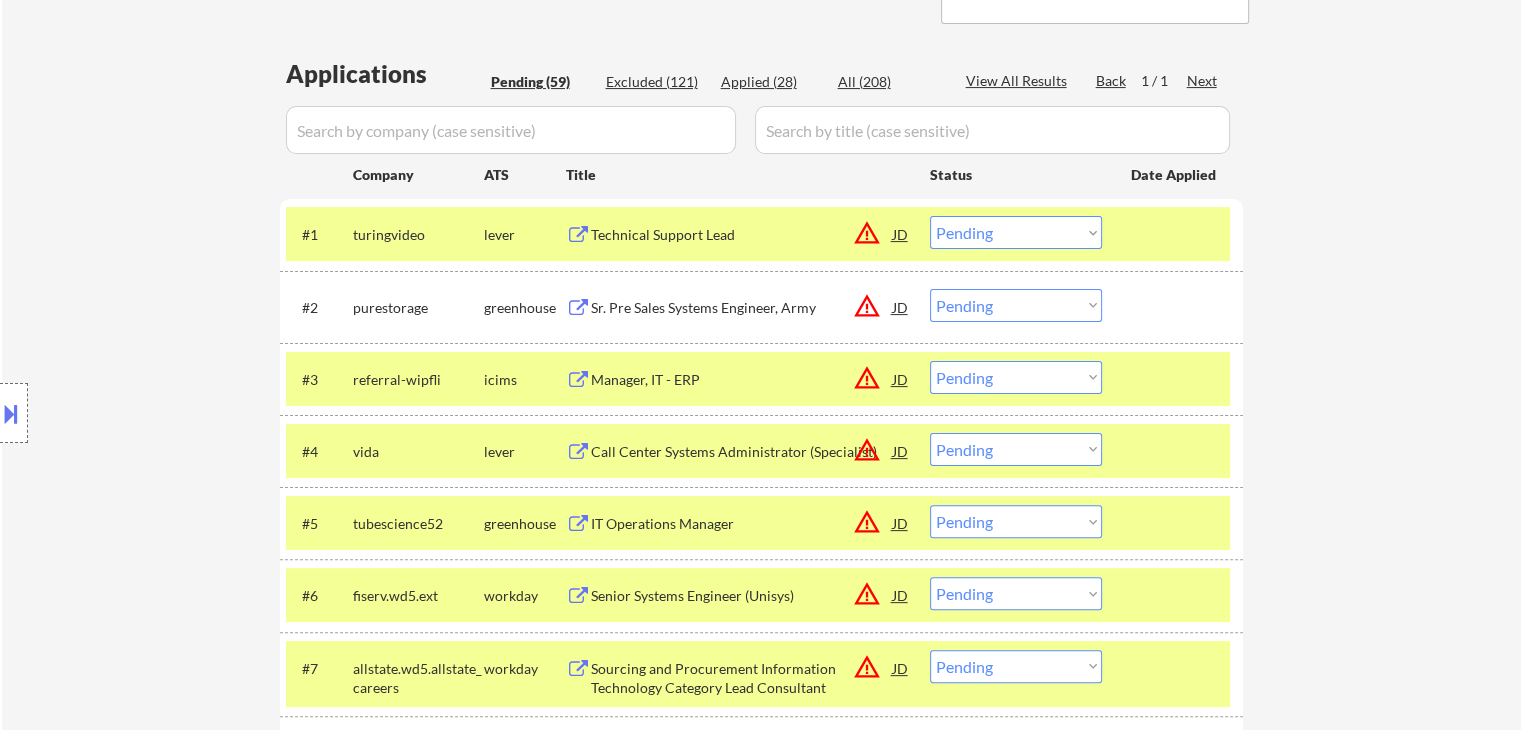 click on "Choose an option... Pending Applied Excluded (Questions) Excluded (Expired) Excluded (Location) Excluded (Bad Match) Excluded (Blocklist) Excluded (Salary) Excluded (Other)" at bounding box center [1016, 232] 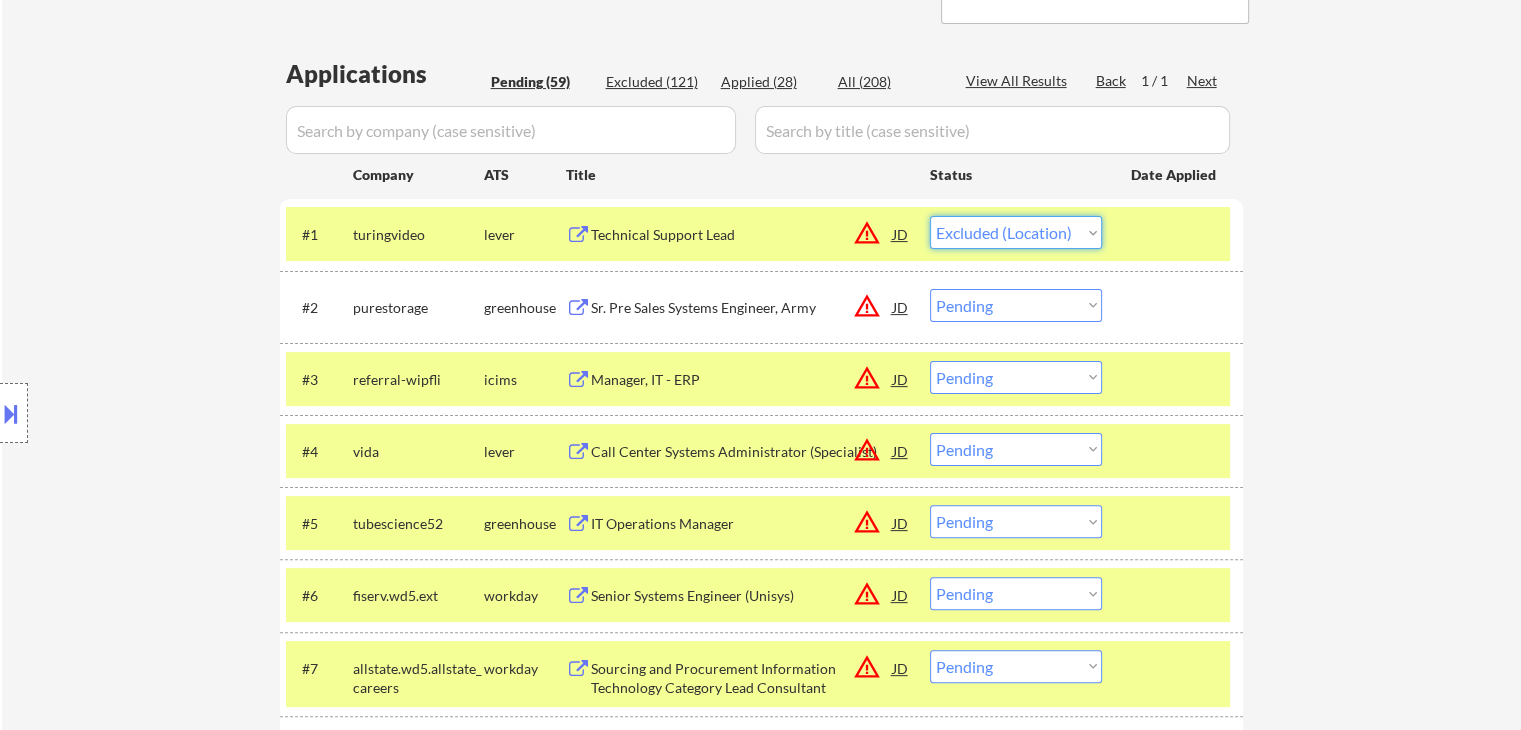 click on "Choose an option... Pending Applied Excluded (Questions) Excluded (Expired) Excluded (Location) Excluded (Bad Match) Excluded (Blocklist) Excluded (Salary) Excluded (Other)" at bounding box center (1016, 232) 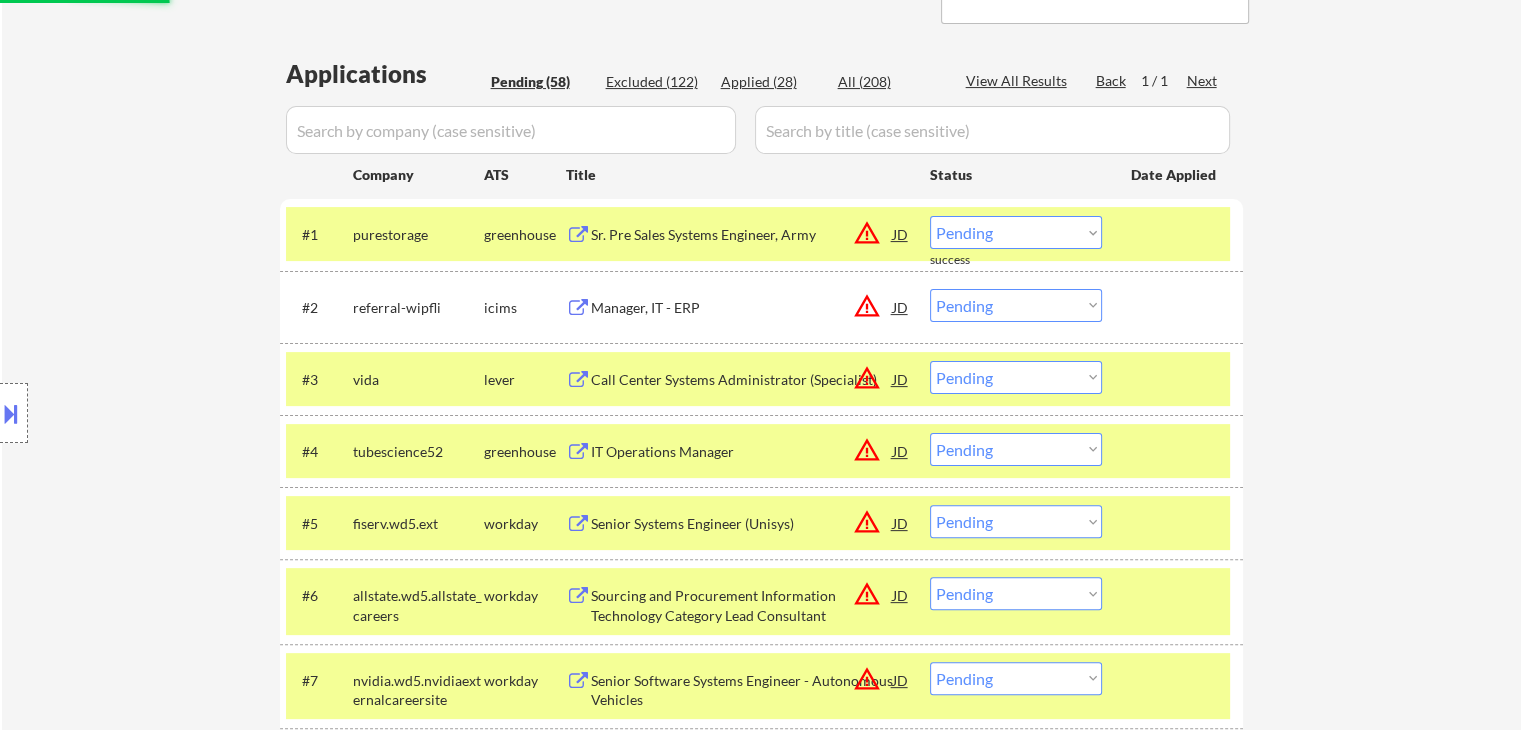 click on "Location Inclusions: remote" at bounding box center (179, 413) 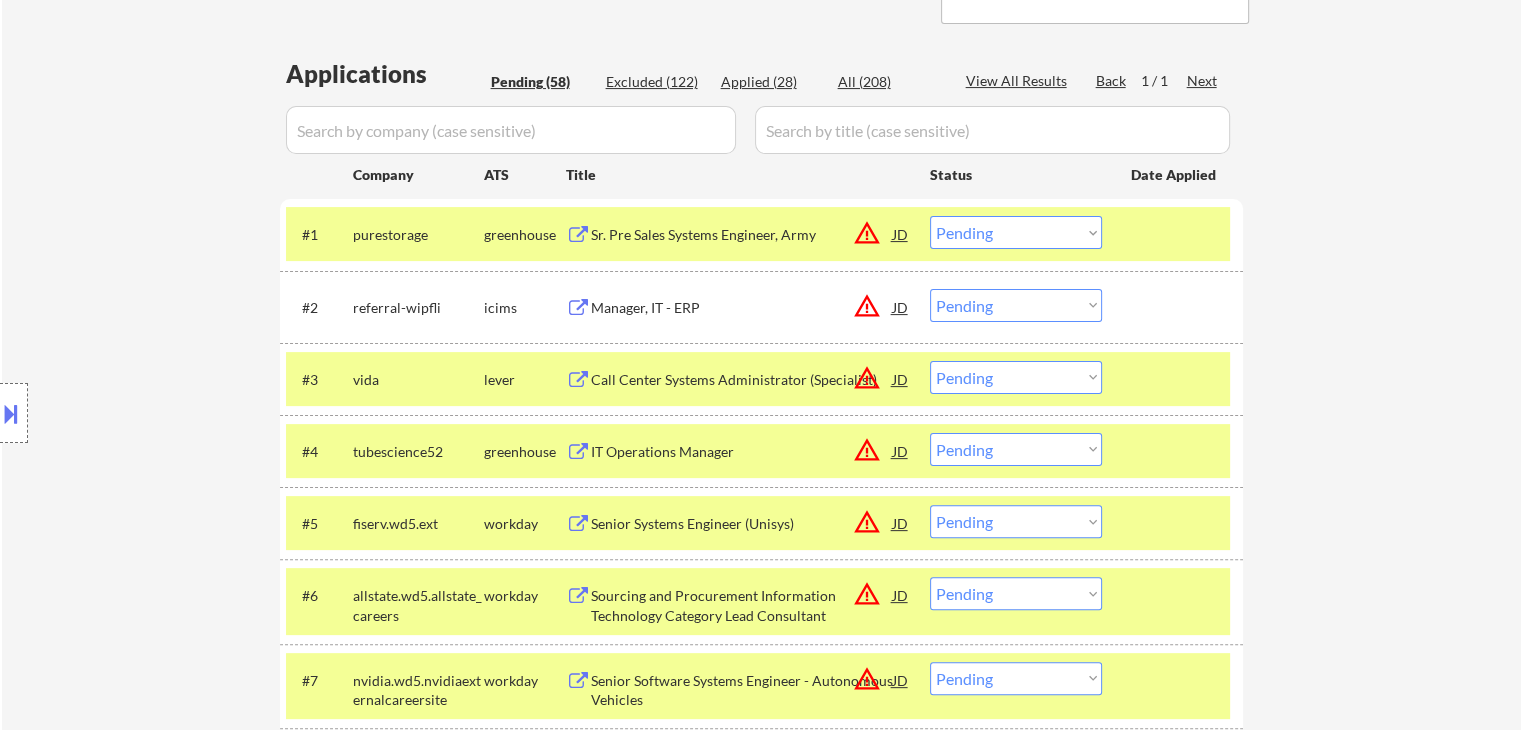 click on "Sr. Pre Sales Systems Engineer, Army" at bounding box center (742, 235) 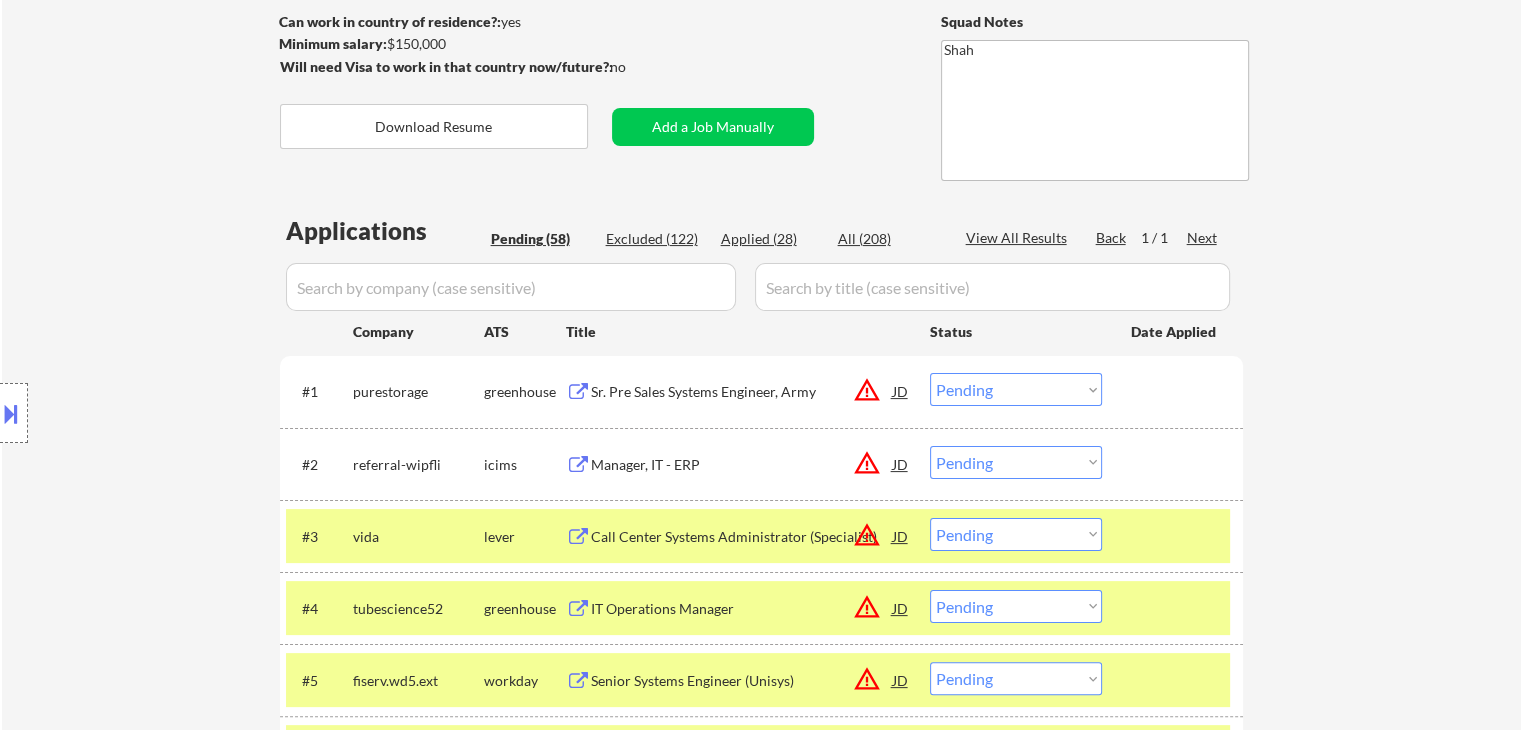 scroll, scrollTop: 162, scrollLeft: 0, axis: vertical 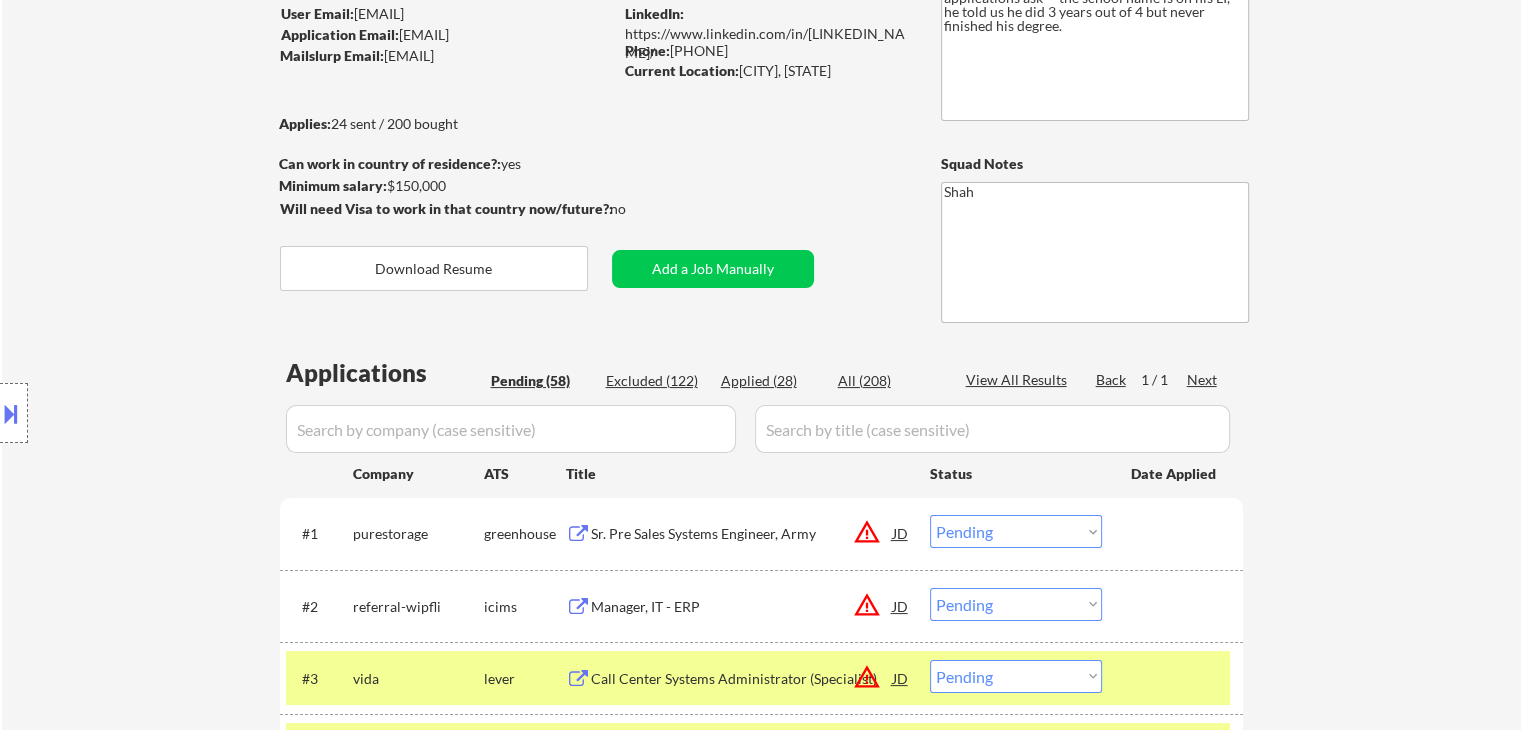 click on "Choose an option... Pending Applied Excluded (Questions) Excluded (Expired) Excluded (Location) Excluded (Bad Match) Excluded (Blocklist) Excluded (Salary) Excluded (Other)" at bounding box center (1016, 531) 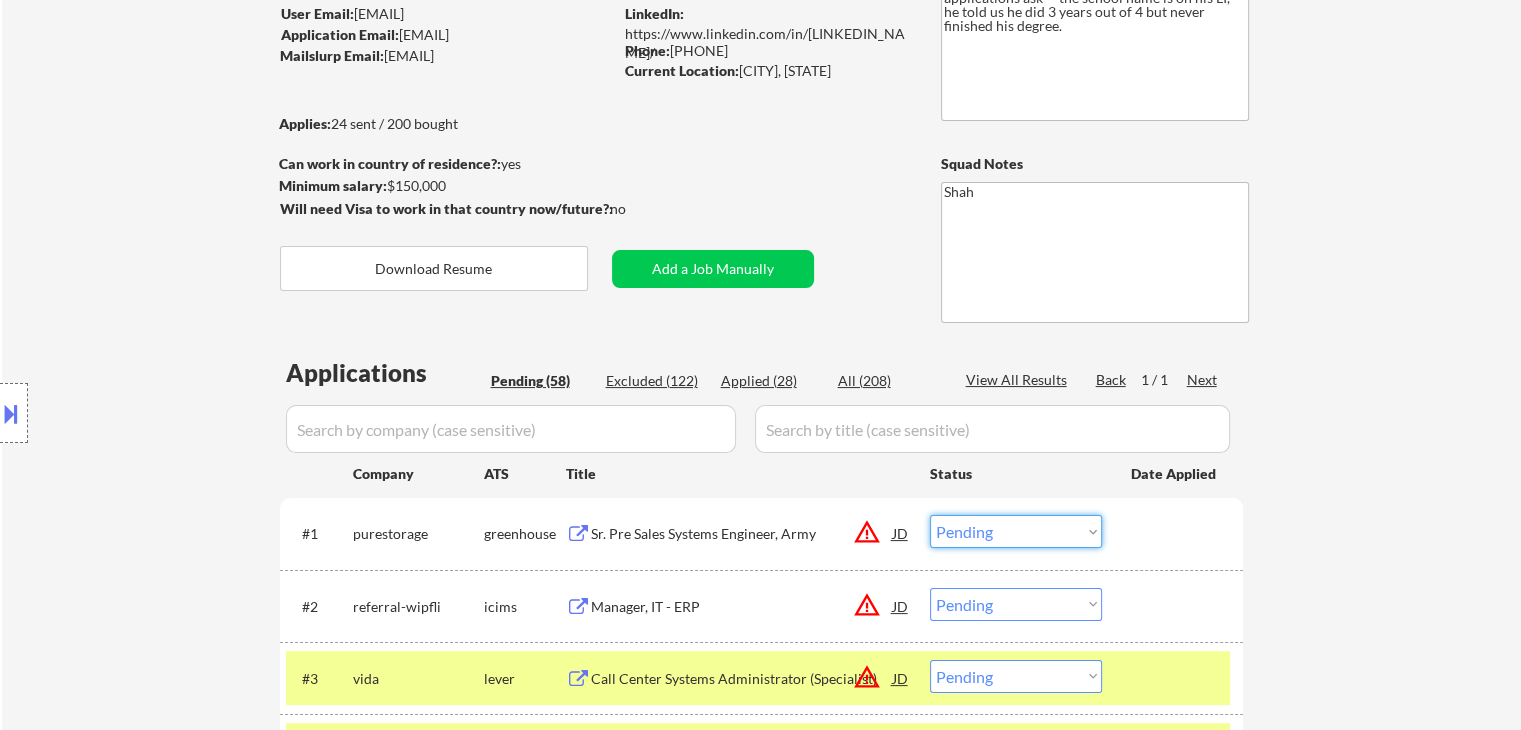 click on "Choose an option... Pending Applied Excluded (Questions) Excluded (Expired) Excluded (Location) Excluded (Bad Match) Excluded (Blocklist) Excluded (Salary) Excluded (Other)" at bounding box center (1016, 531) 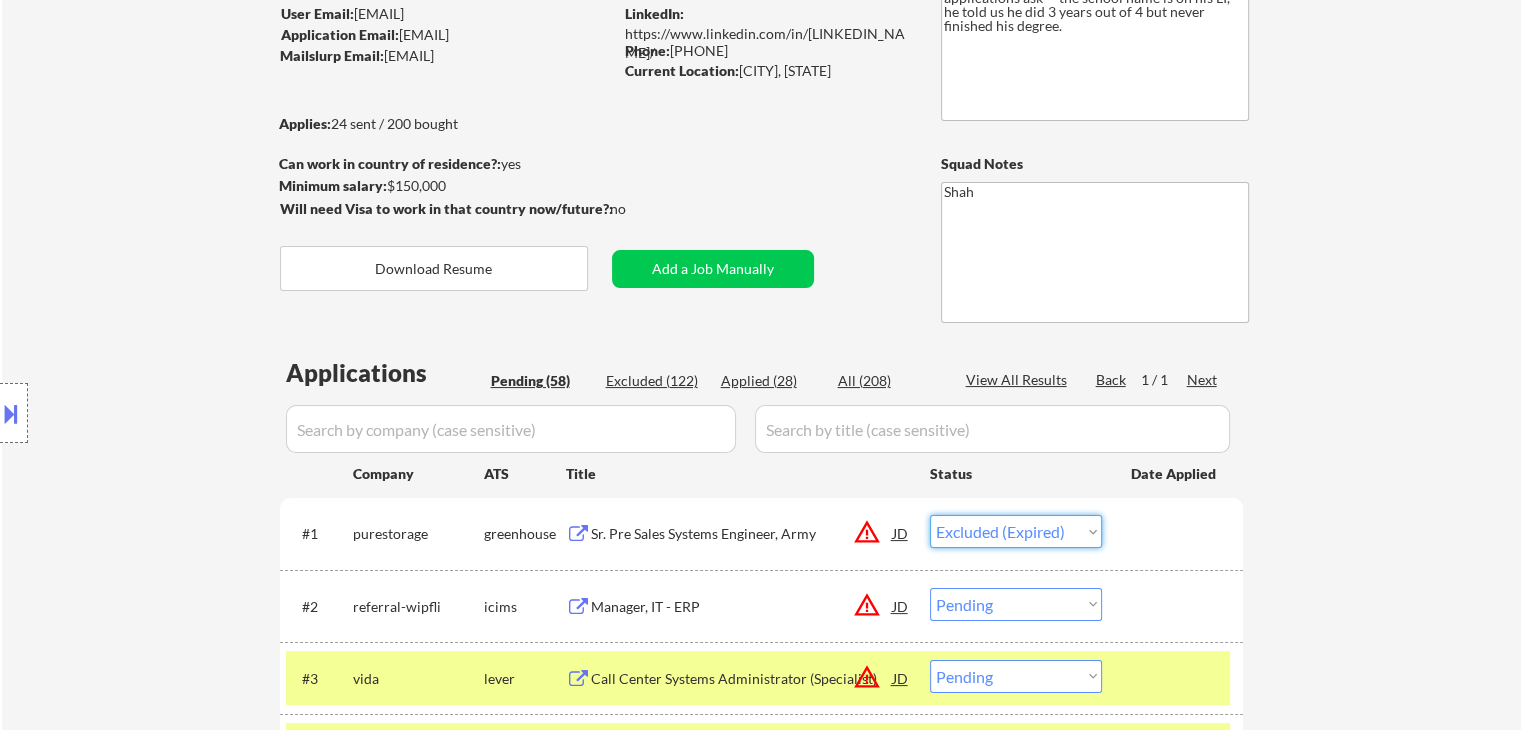 click on "Choose an option... Pending Applied Excluded (Questions) Excluded (Expired) Excluded (Location) Excluded (Bad Match) Excluded (Blocklist) Excluded (Salary) Excluded (Other)" at bounding box center [1016, 531] 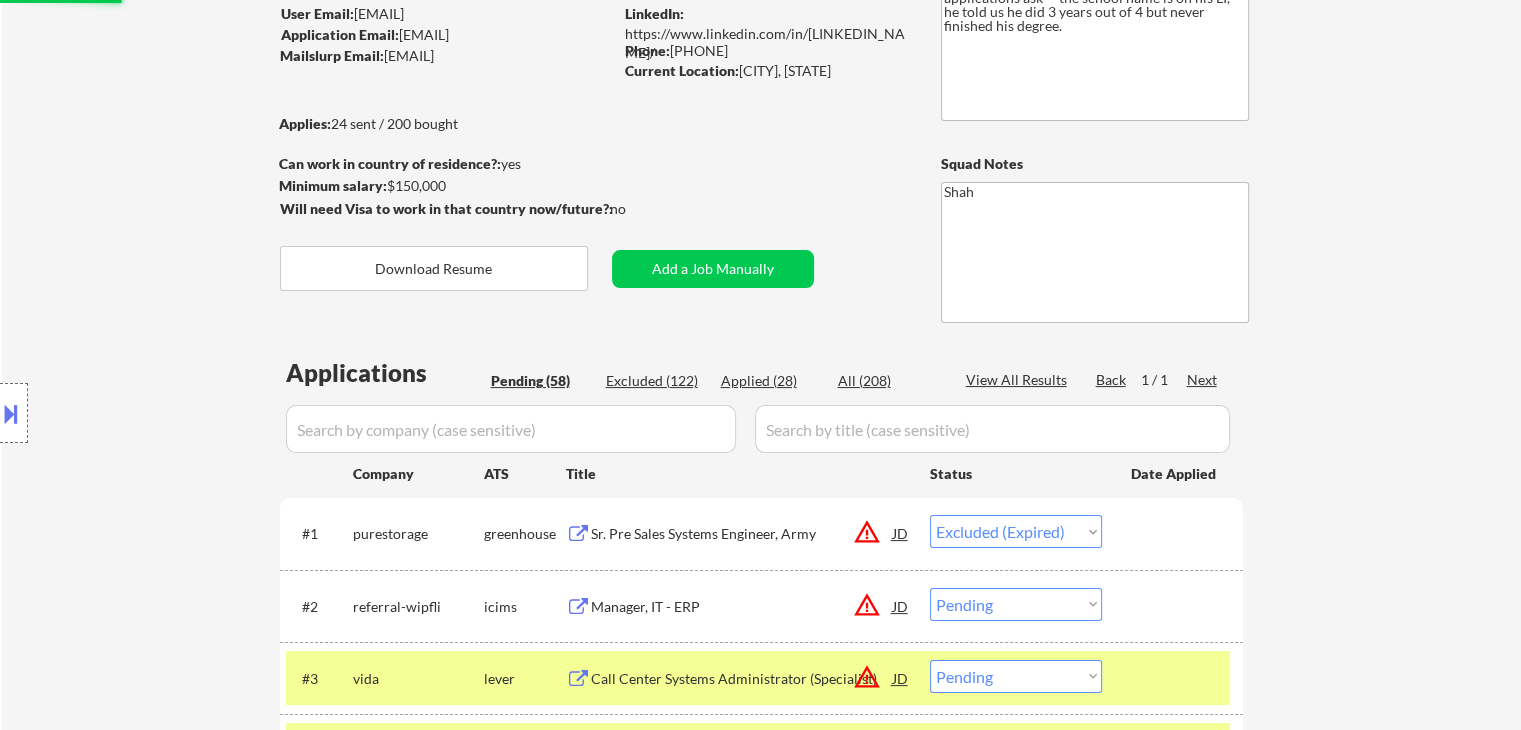 click on "Location Inclusions: remote" at bounding box center (179, 413) 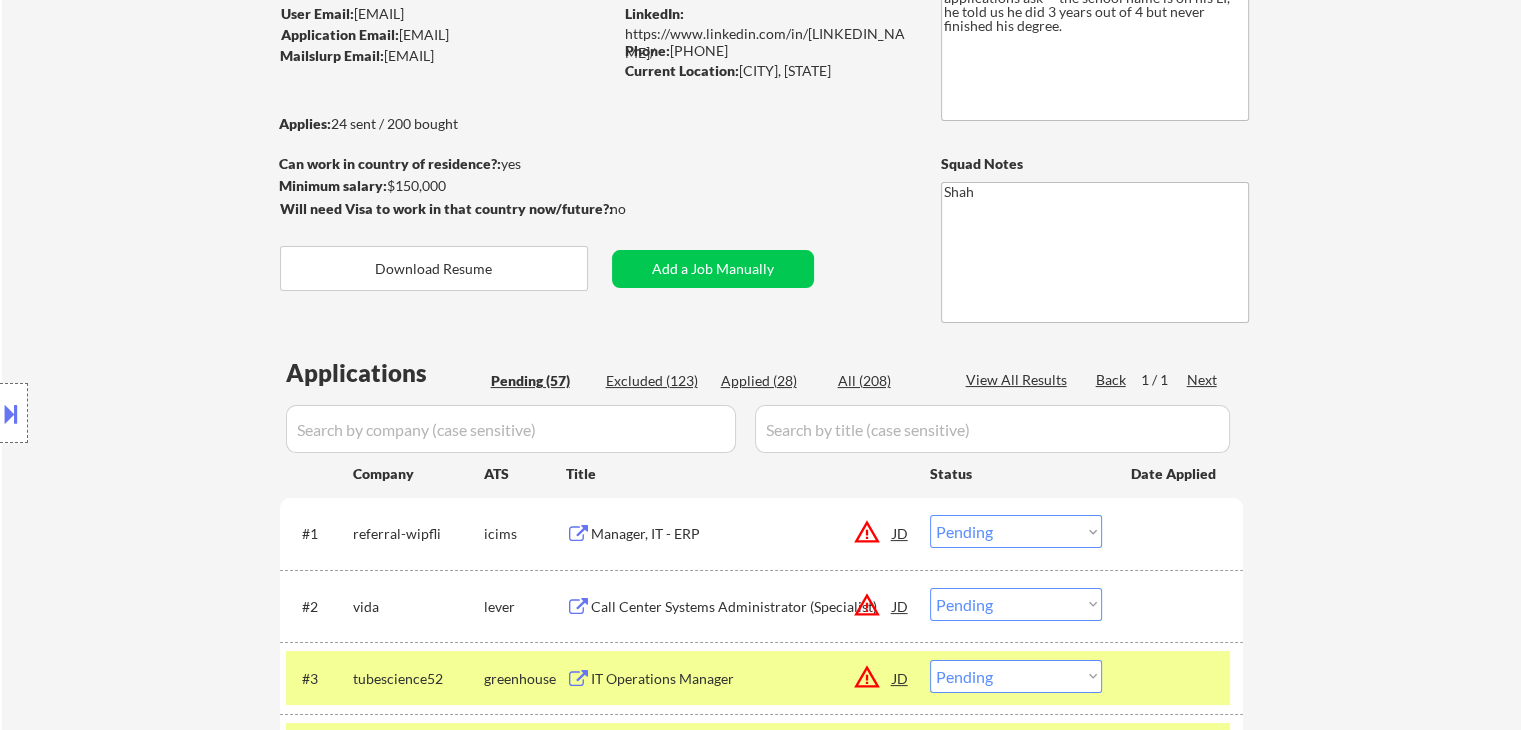 click on "Location Inclusions: remote" at bounding box center [179, 413] 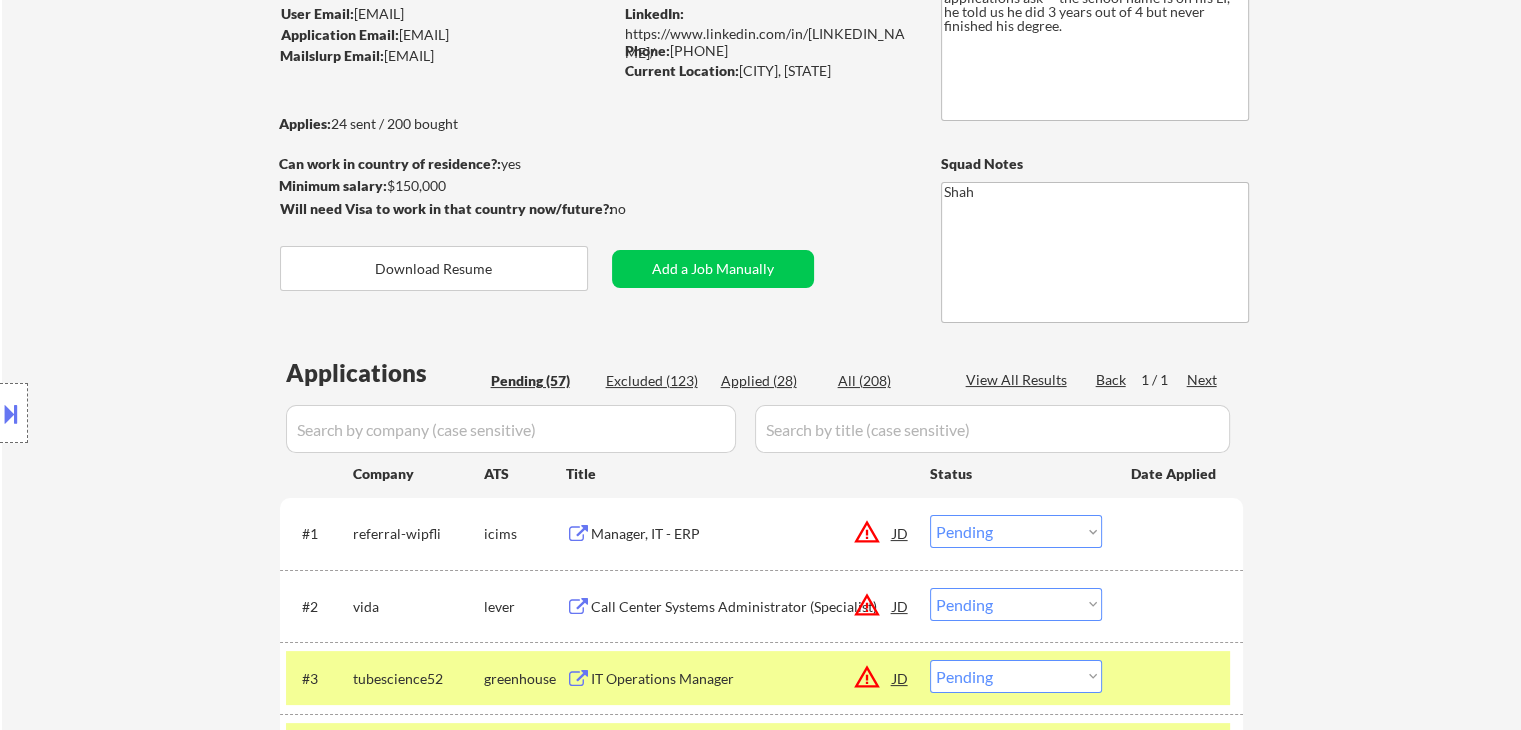 click on "Location Inclusions: remote" at bounding box center [179, 413] 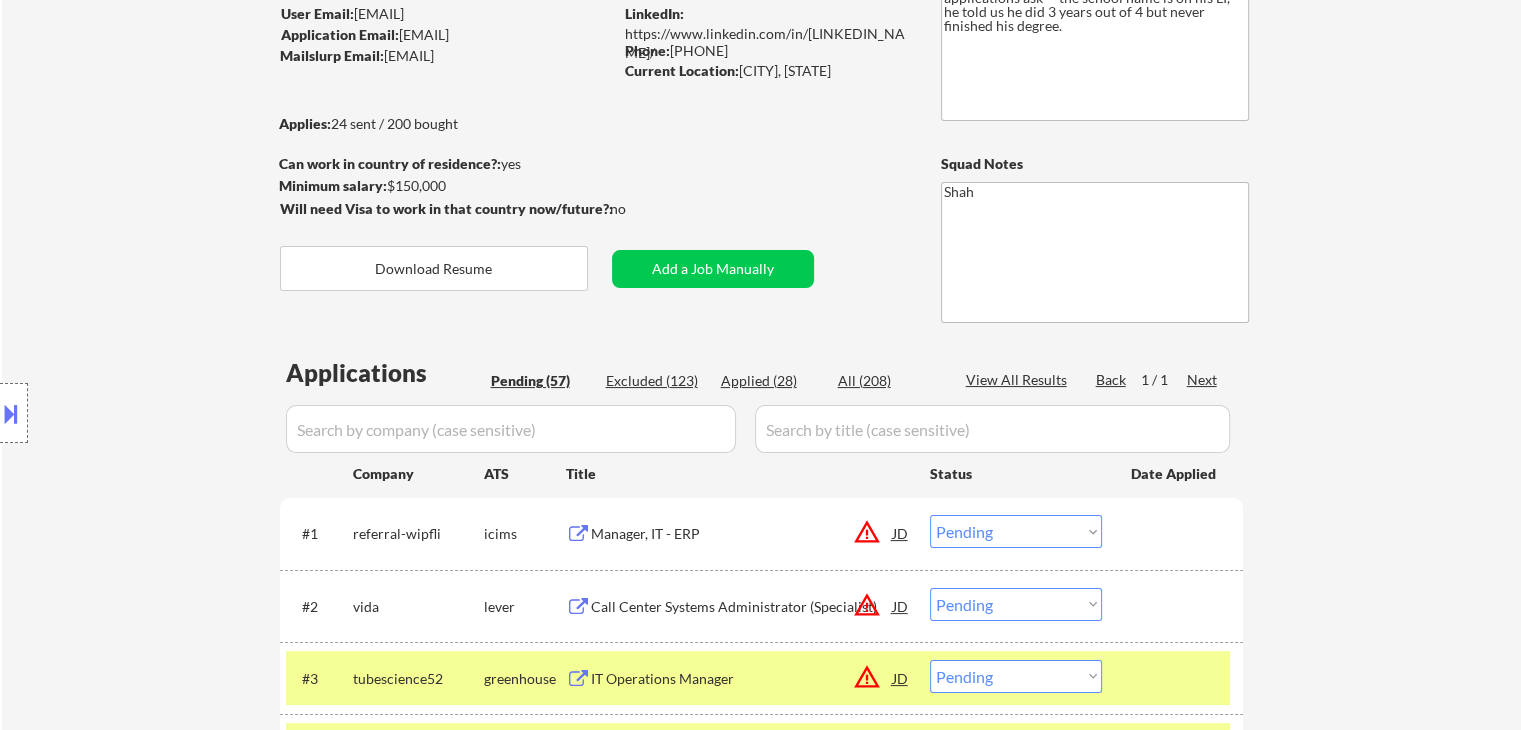 click on "Location Inclusions: remote" at bounding box center (179, 413) 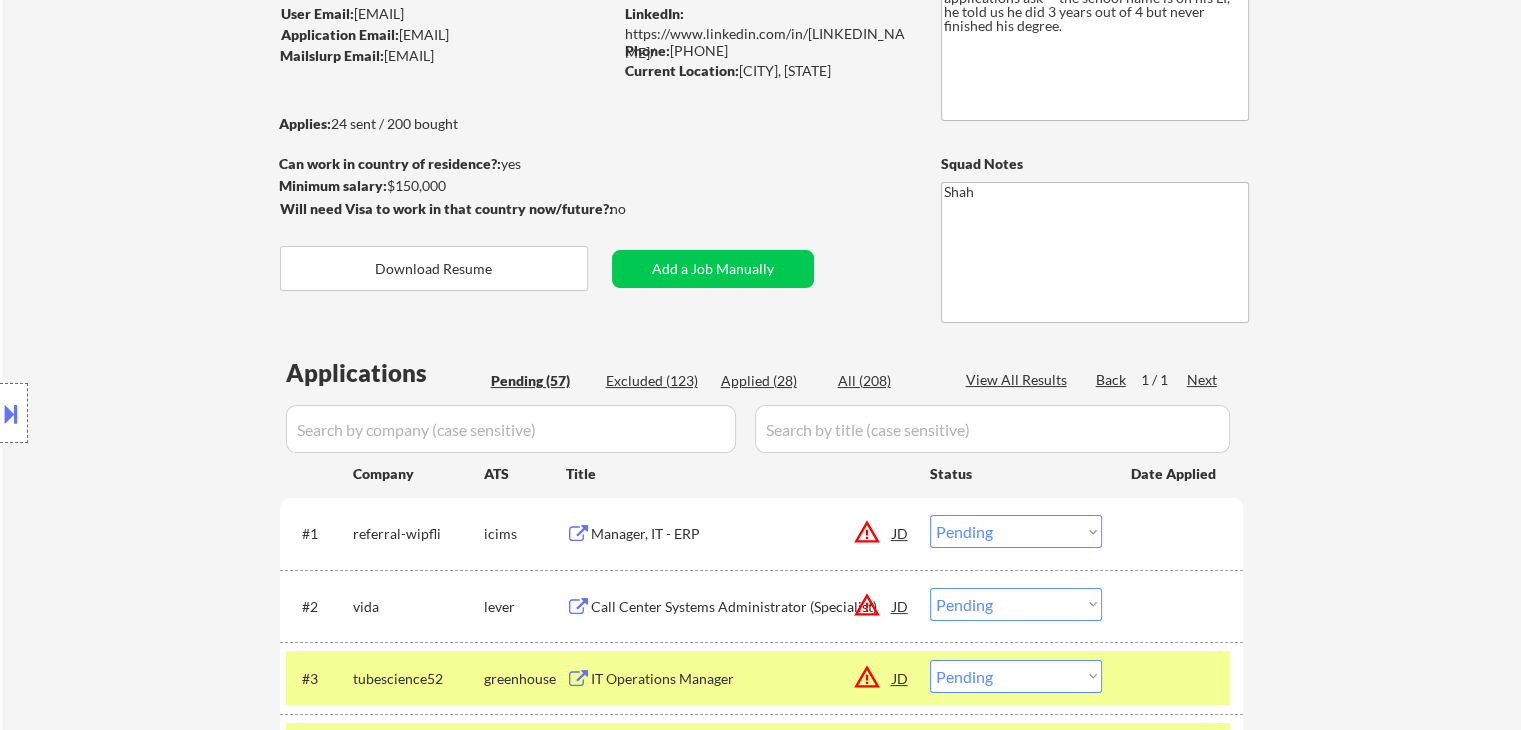 click on "← Return to /applysquad Mailslurp Inbox Job Search Builder [FIRST] [LAST] User Email:  [EMAIL] Application Email:  [EMAIL] Mailslurp Email:  [EMAIL] LinkedIn:   https://www.linkedin.com/in/[LINKEDIN_NAME]/
Phone:  [PHONE] Current Location:  [CITY], [STATE] Applies:  24 sent / 200 bought Internal Notes Note he completed *SOME* college if applications ask -- the school name is on his LI, he told us he did 3 years out of 4 but never finished his degree. Can work in country of residence?:  yes Squad Notes Minimum salary:  $150,000 Will need Visa to work in that country now/future?:   no Download Resume Add a Job Manually Shah Applications Pending (57) Excluded (123) Applied (28) All (208) View All Results Back 1 / 1
Next Company ATS Title Status Date Applied #1 referral-wipfli icims Manager, IT - ERP JD warning_amber Choose an option... Pending Applied Excluded (Questions) Excluded (Expired) Excluded (Location) Excluded (Bad Match) #2 JD" at bounding box center [761, 2578] 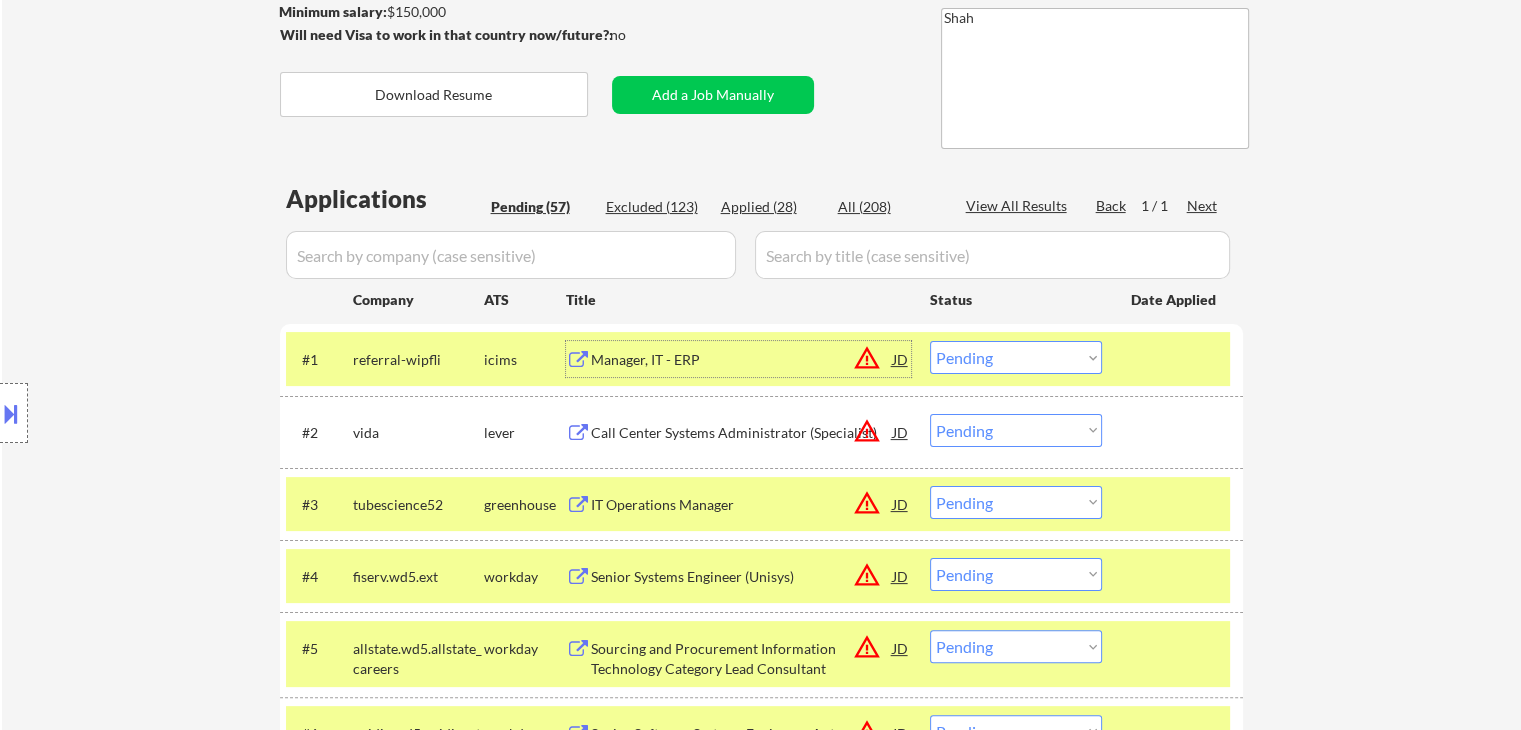scroll, scrollTop: 362, scrollLeft: 0, axis: vertical 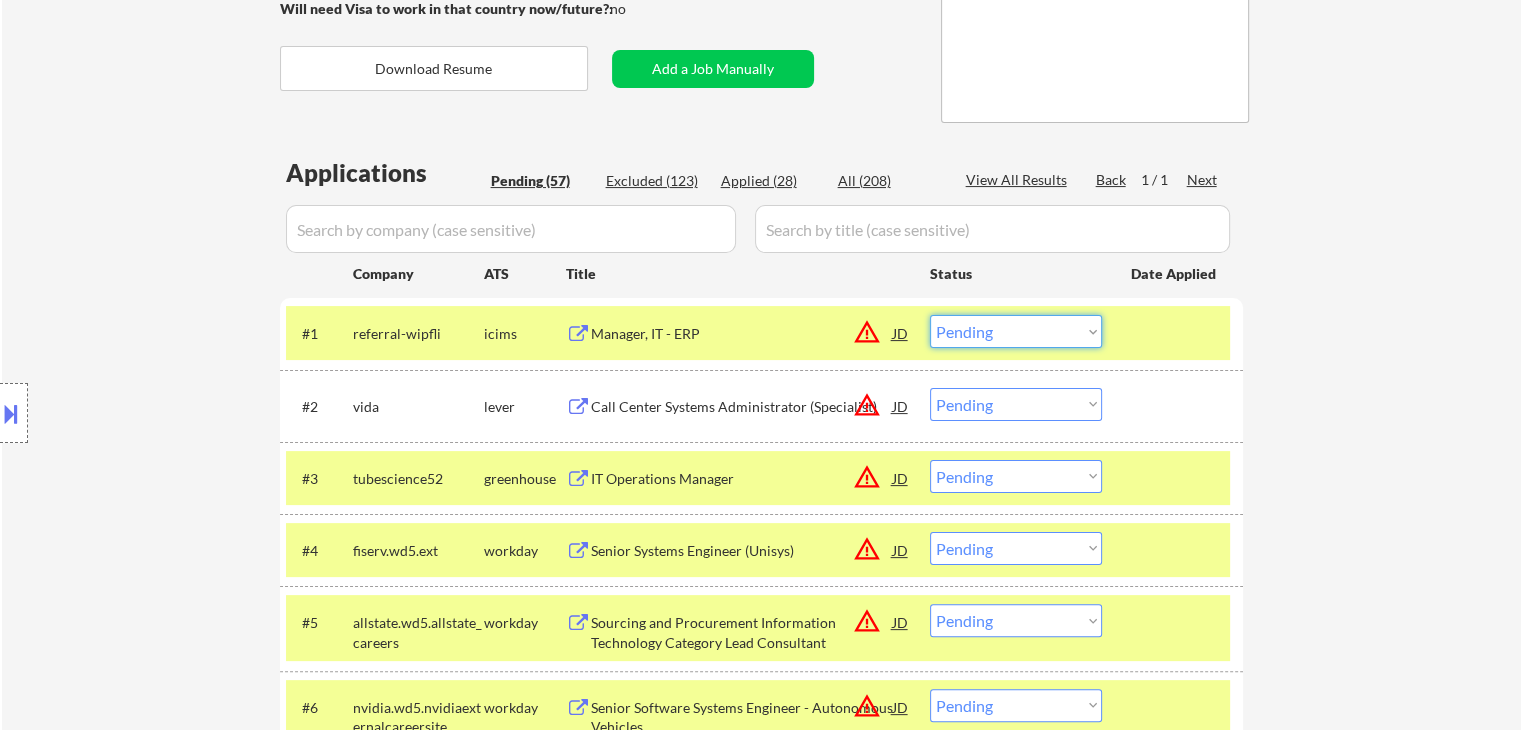 drag, startPoint x: 1020, startPoint y: 321, endPoint x: 1024, endPoint y: 341, distance: 20.396078 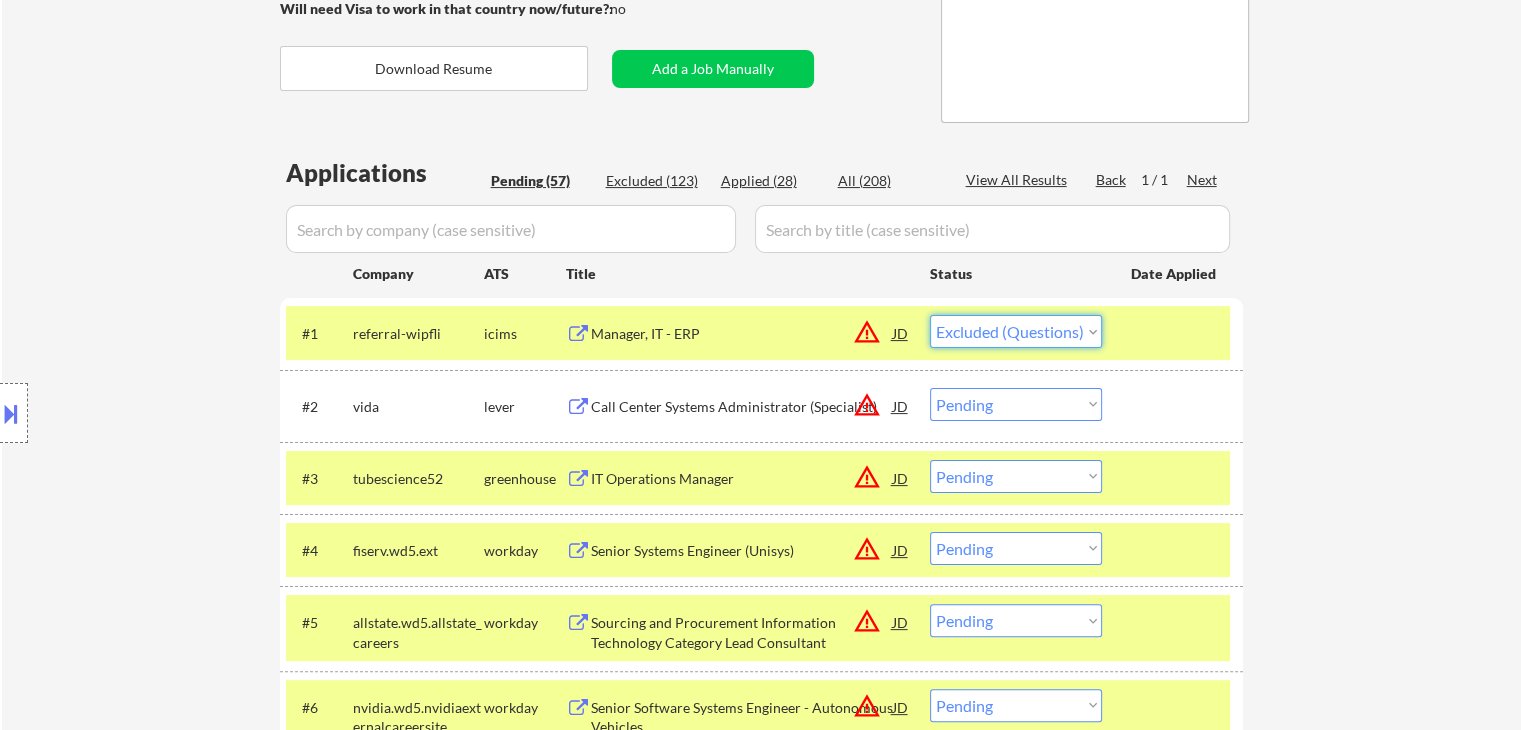 click on "Choose an option... Pending Applied Excluded (Questions) Excluded (Expired) Excluded (Location) Excluded (Bad Match) Excluded (Blocklist) Excluded (Salary) Excluded (Other)" at bounding box center (1016, 331) 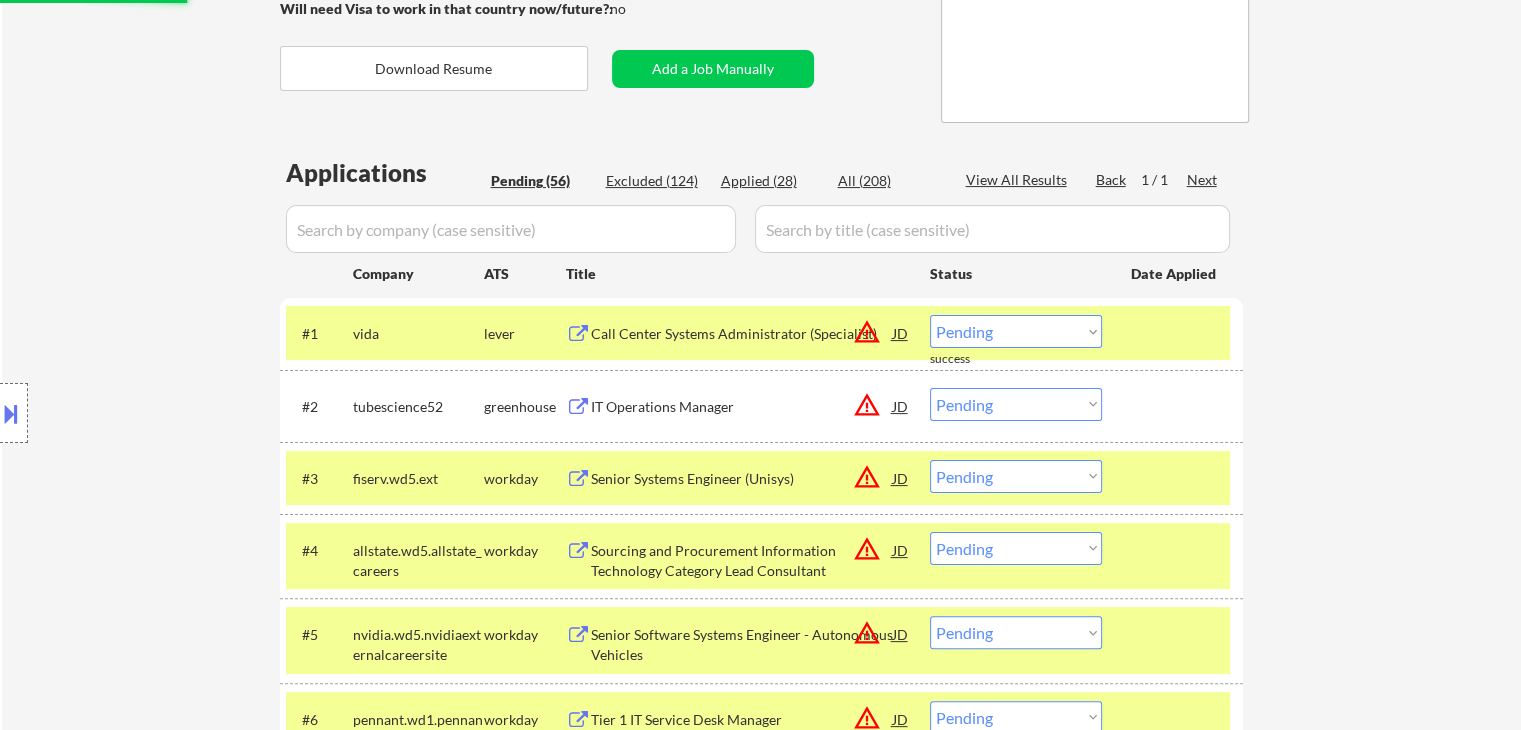 click on "Location Inclusions: remote" at bounding box center [179, 413] 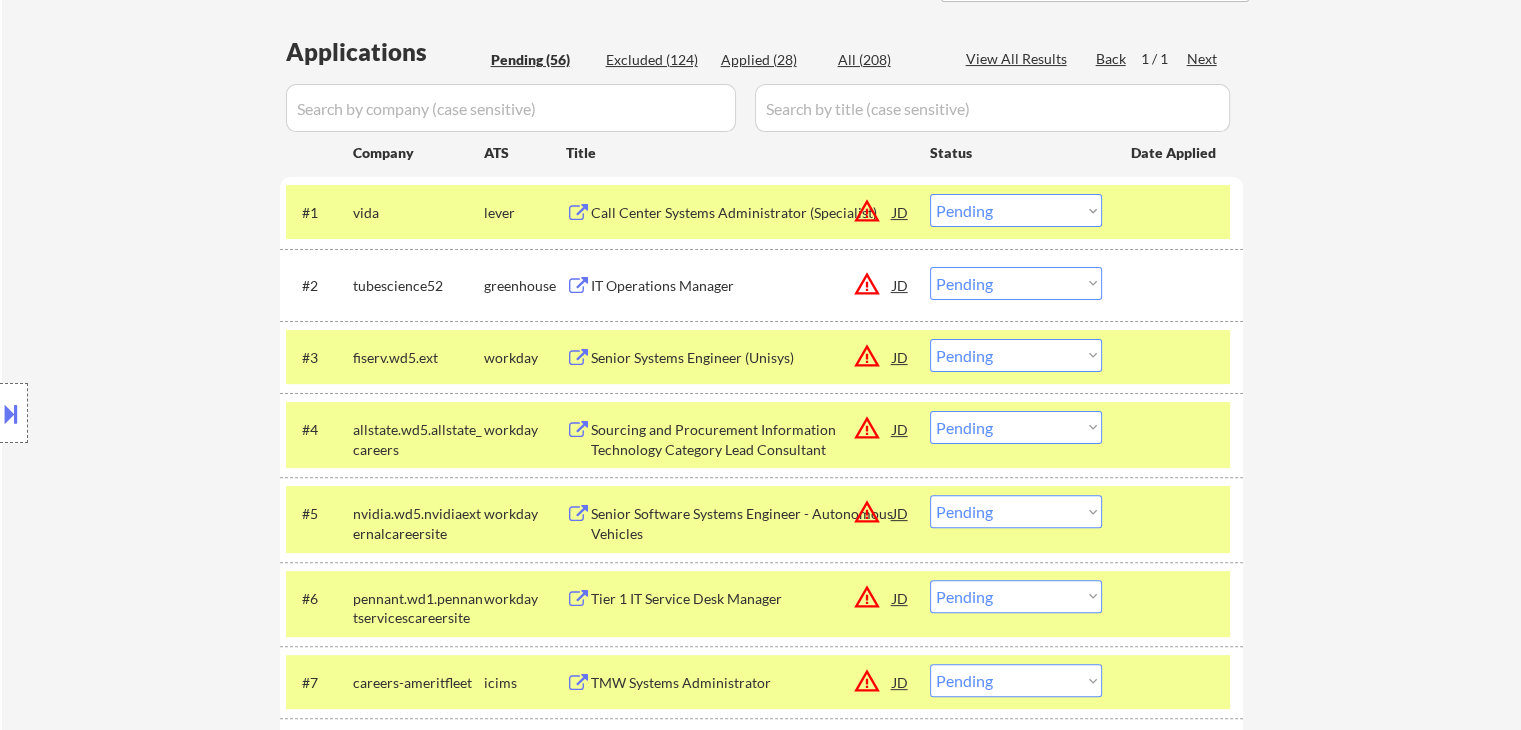 scroll, scrollTop: 562, scrollLeft: 0, axis: vertical 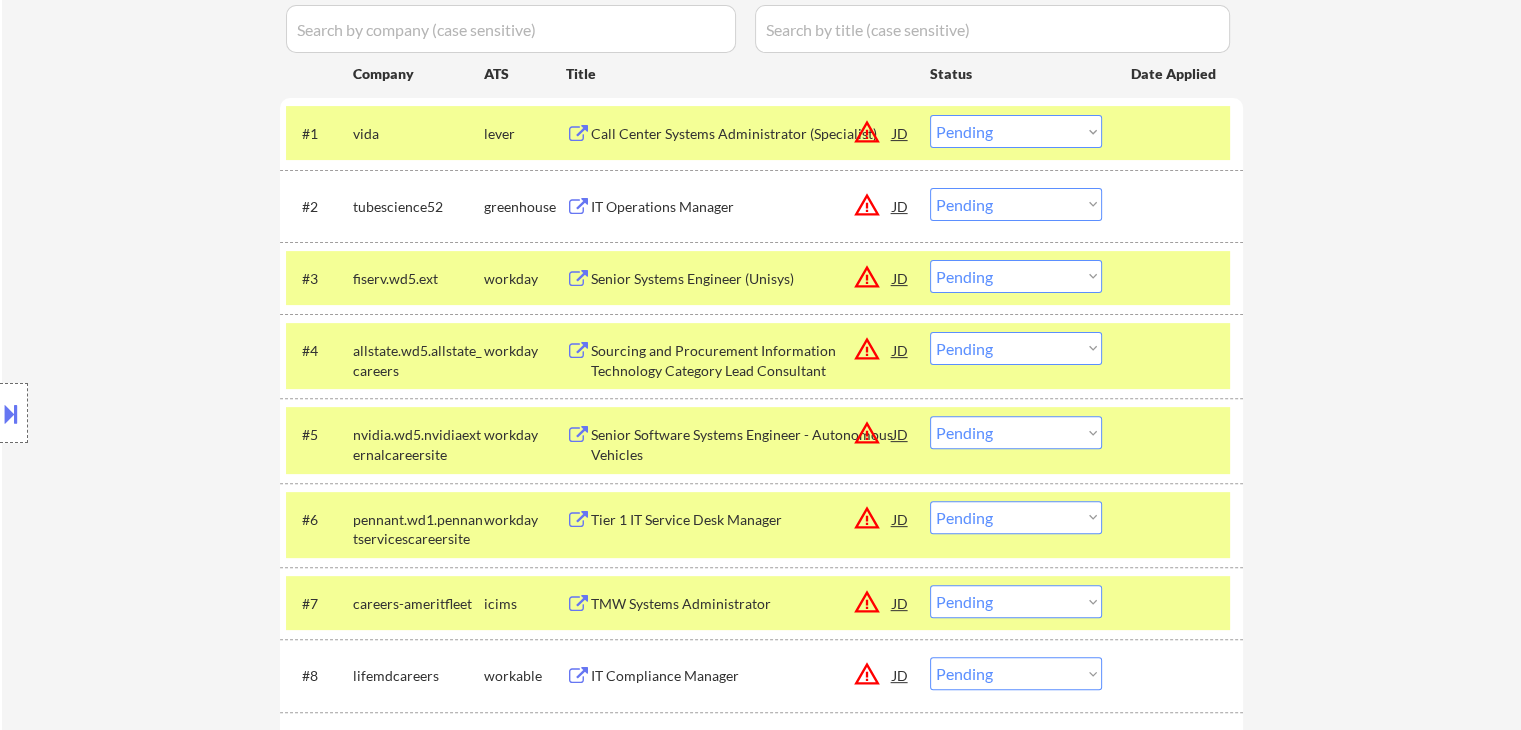 click on "Call Center Systems Administrator (Specialist)" at bounding box center [742, 134] 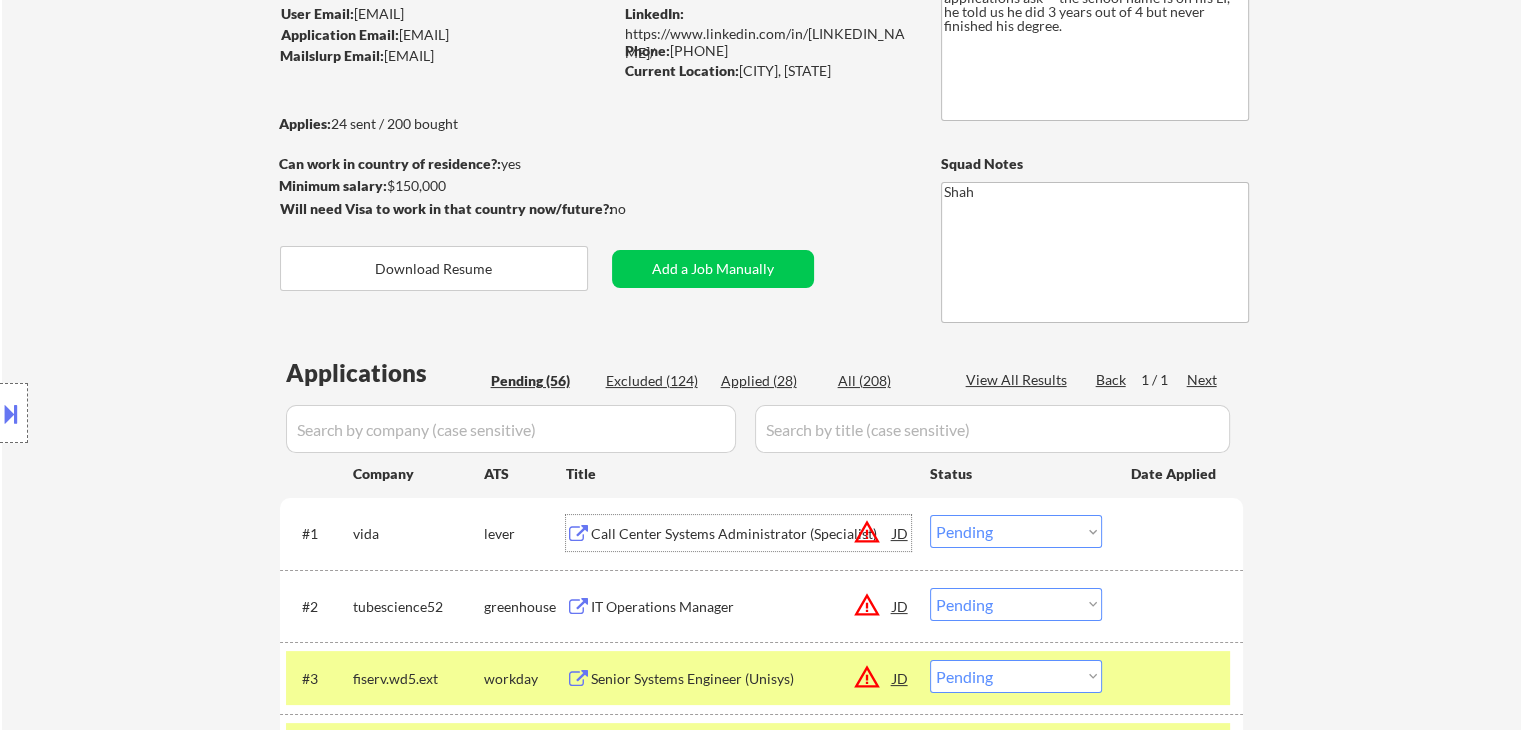 scroll, scrollTop: 462, scrollLeft: 0, axis: vertical 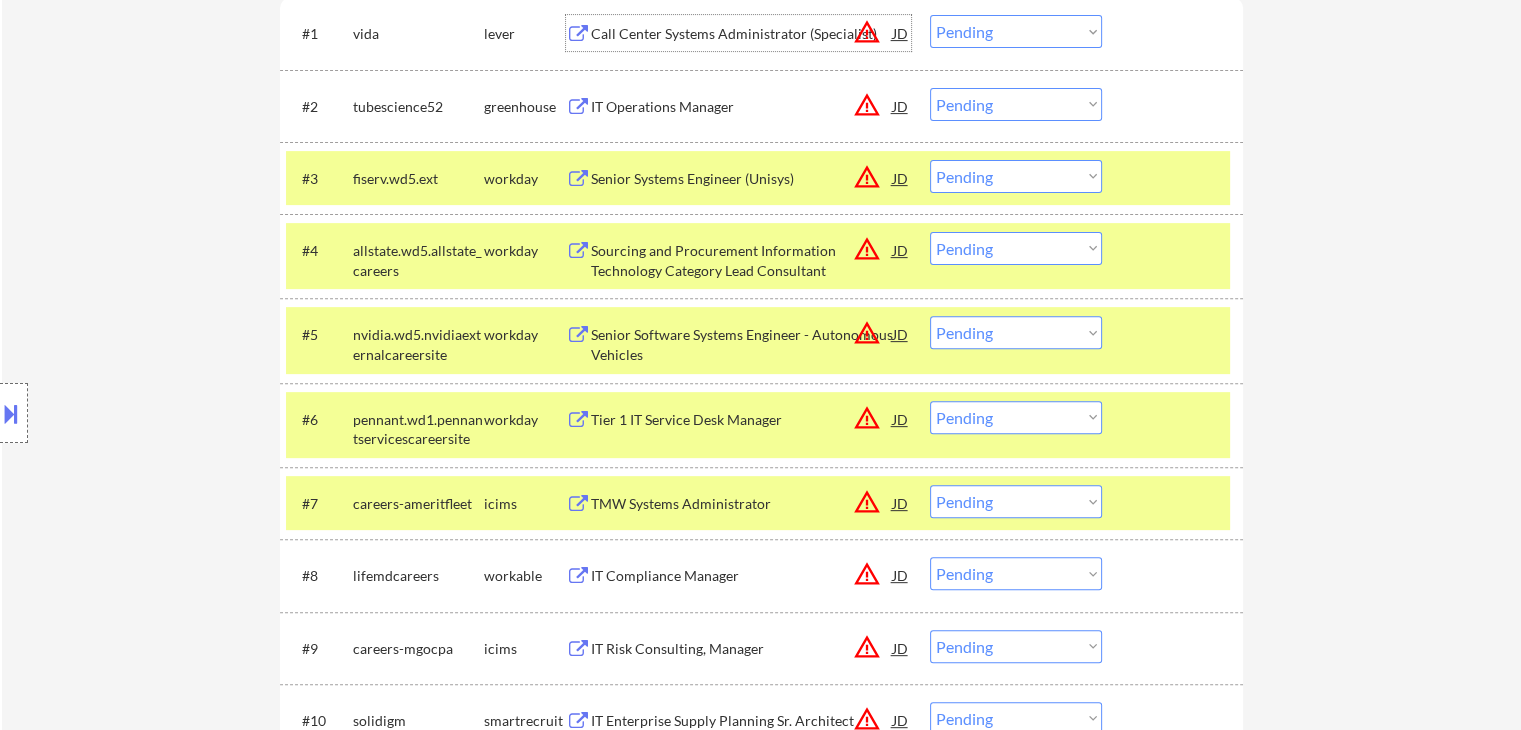 click on "Location Inclusions: remote" at bounding box center [179, 413] 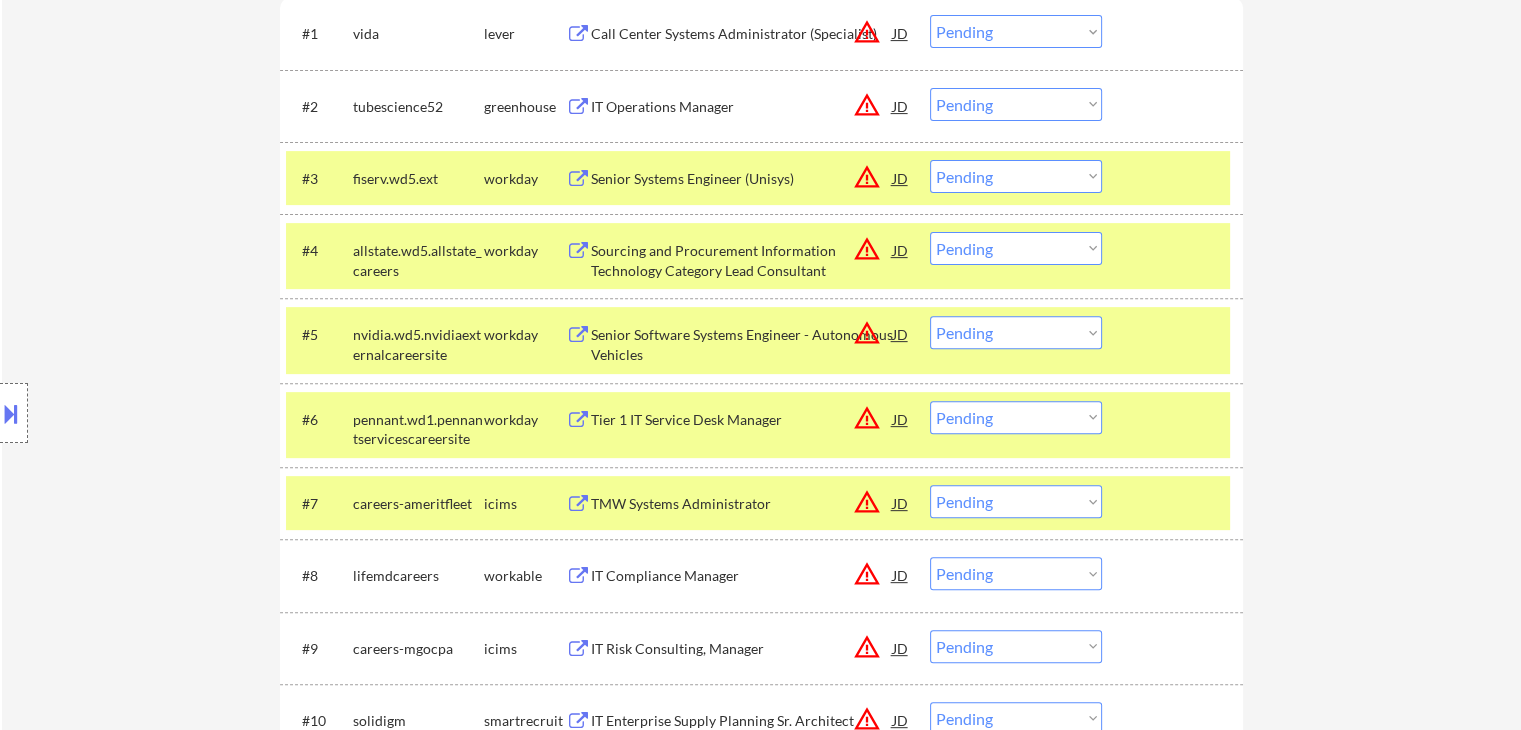 click on "Location Inclusions: remote" at bounding box center [179, 413] 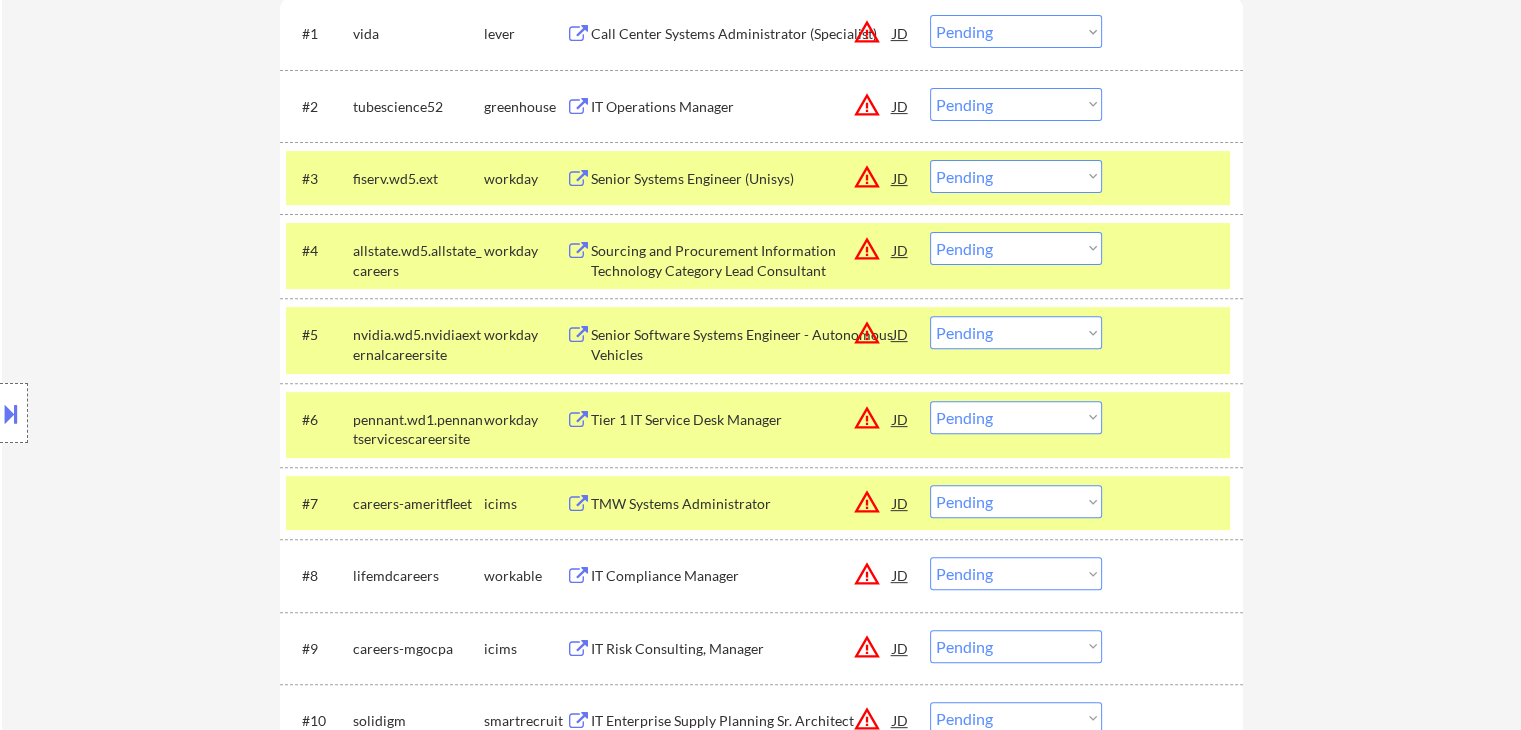 click on "Location Inclusions: remote" at bounding box center (179, 413) 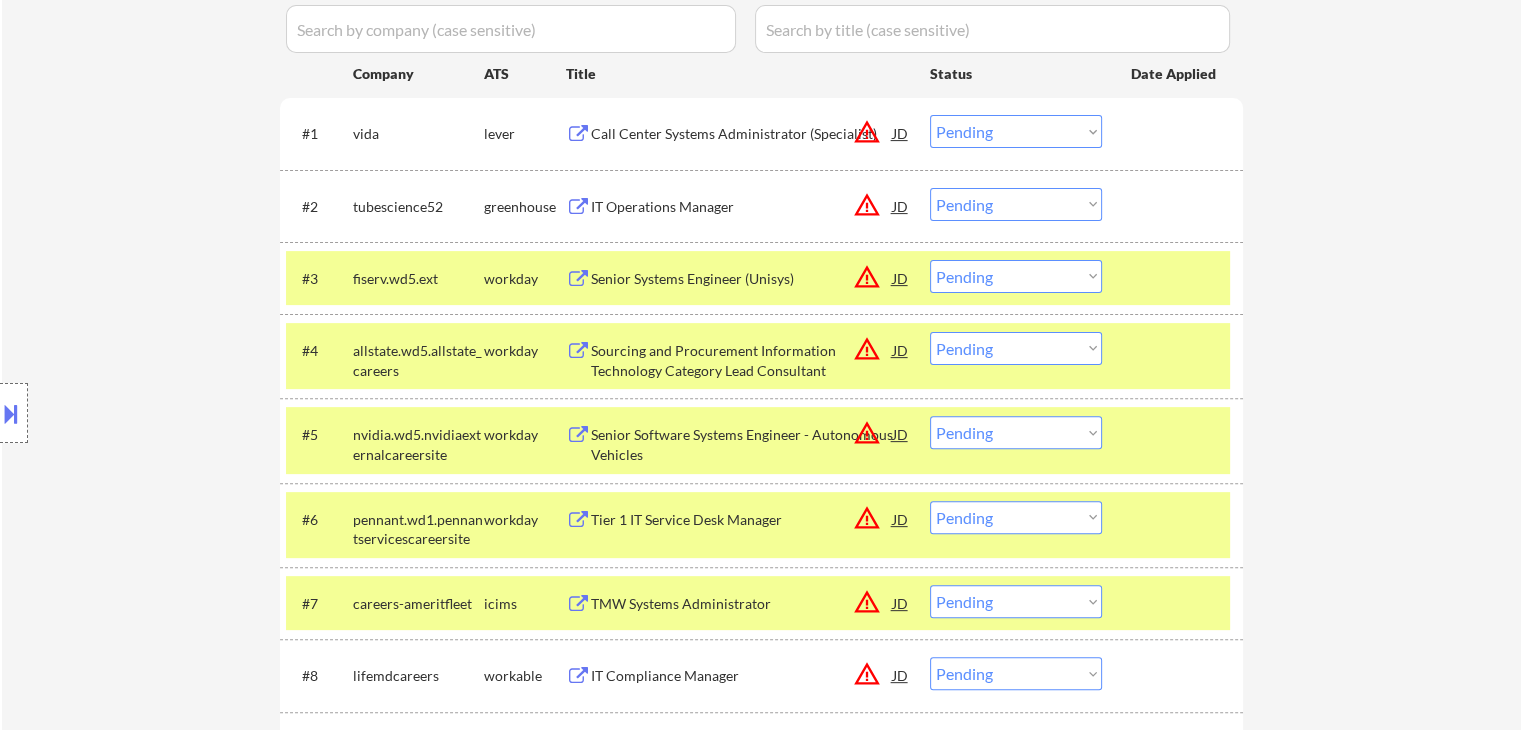 click on "Location Inclusions: remote" at bounding box center (179, 413) 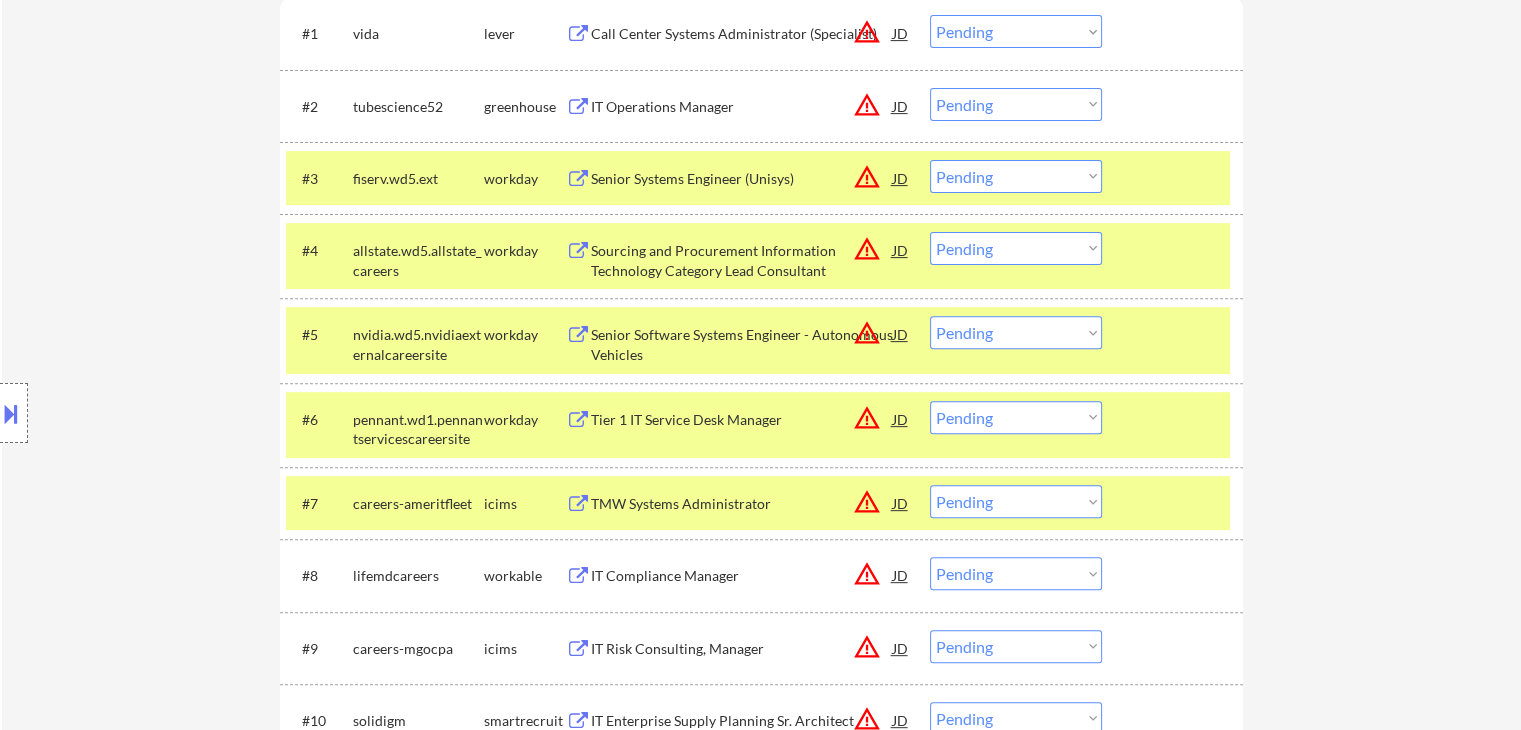 click on "Location Inclusions: remote" at bounding box center (179, 413) 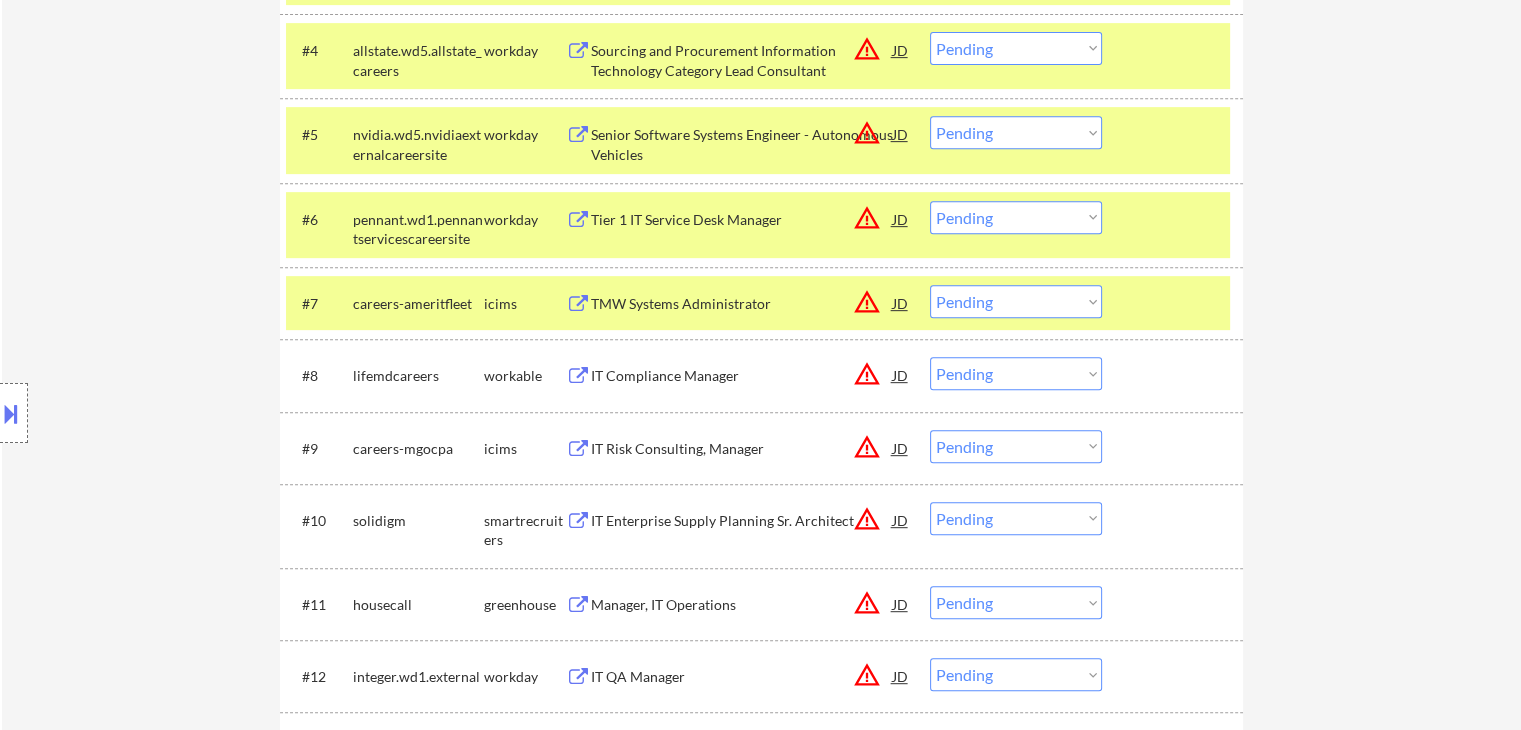click on "Location Inclusions: remote" at bounding box center (179, 413) 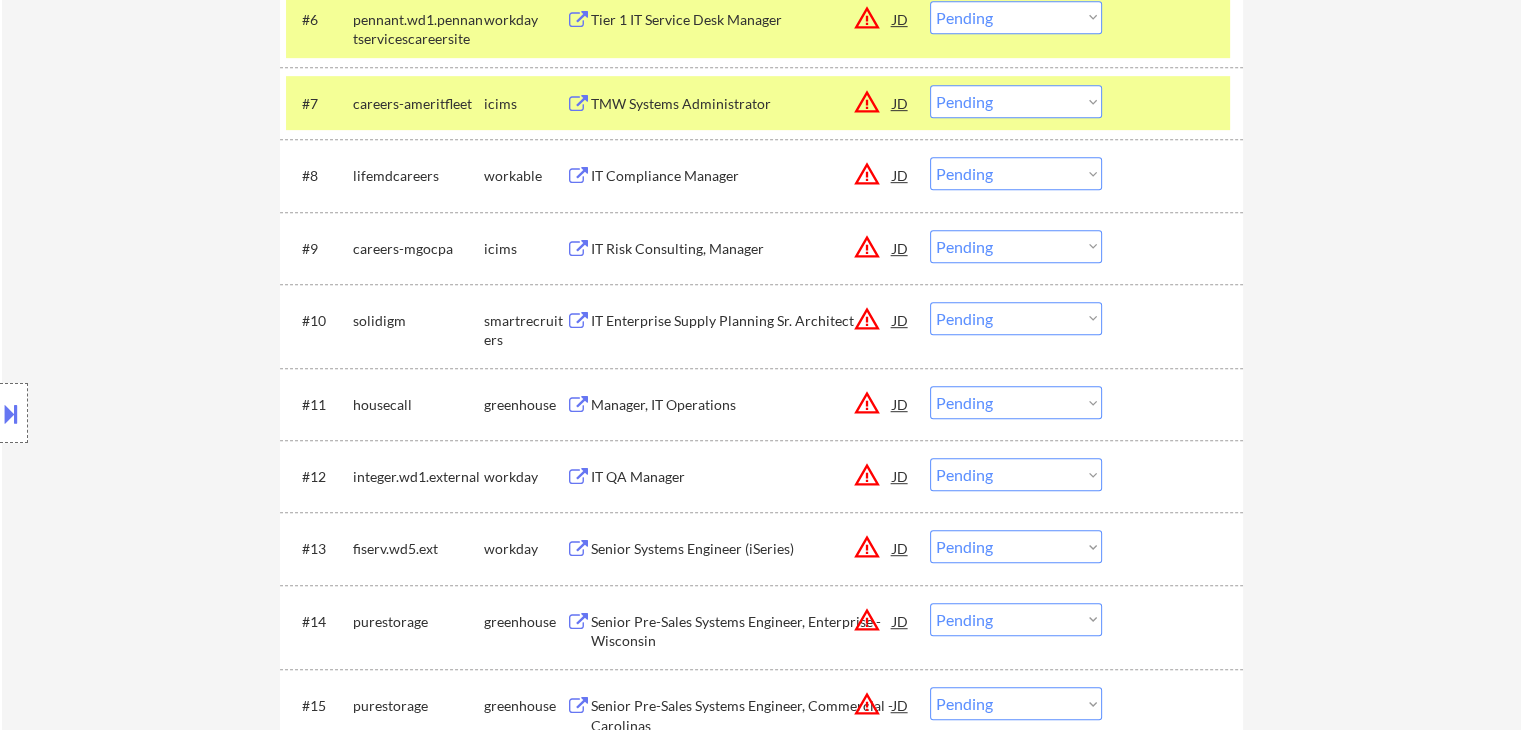 click on "Location Inclusions: remote" at bounding box center [179, 413] 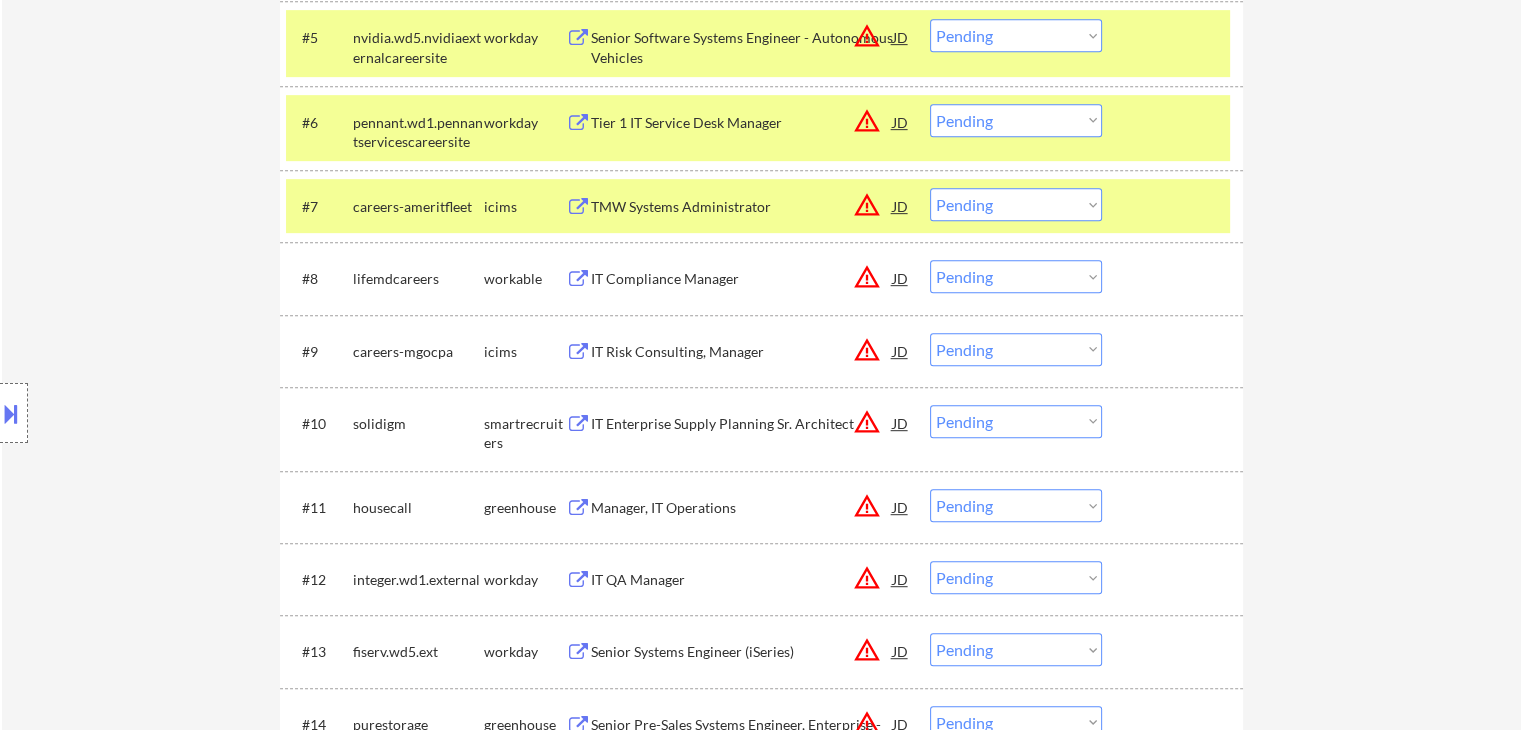 scroll, scrollTop: 862, scrollLeft: 0, axis: vertical 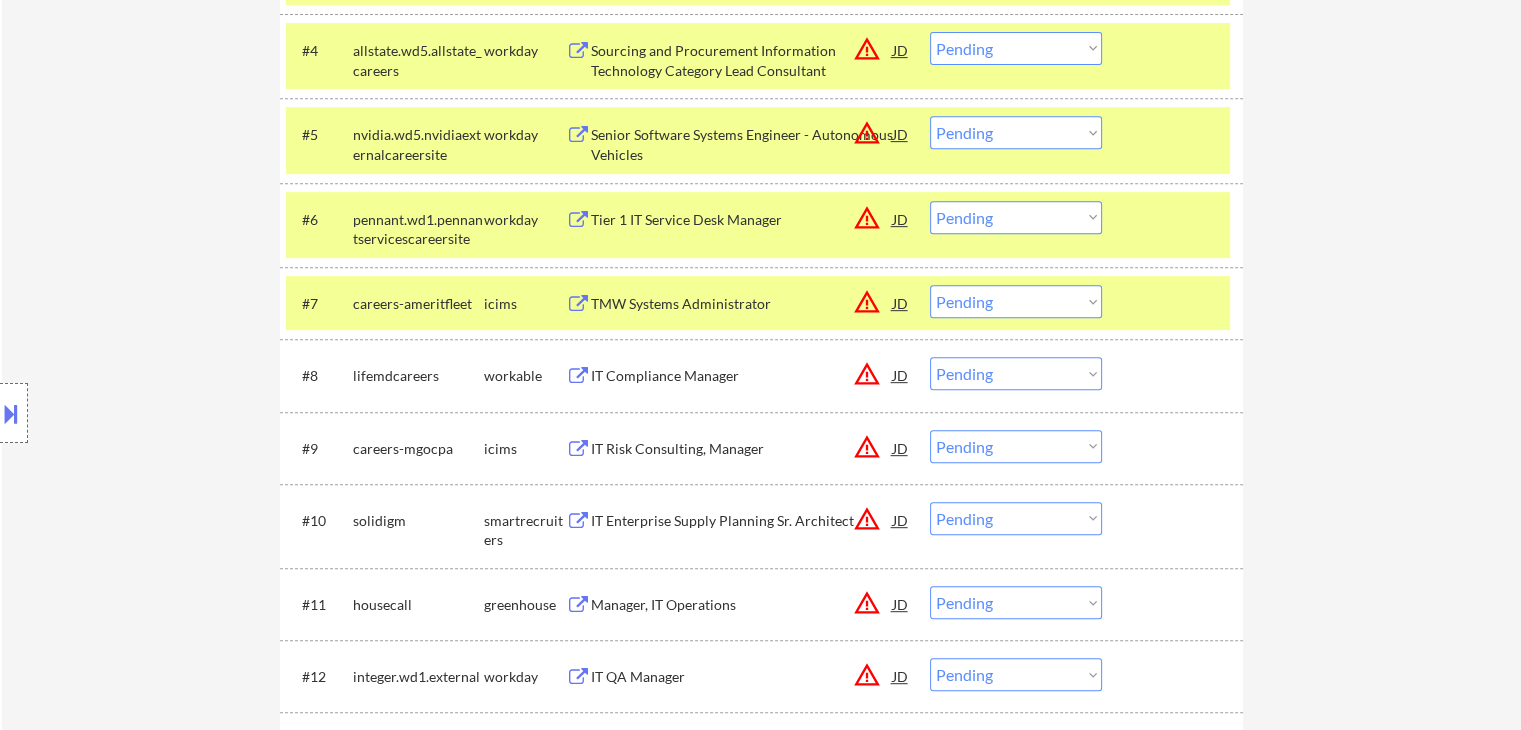 click on "Location Inclusions: remote" at bounding box center [179, 413] 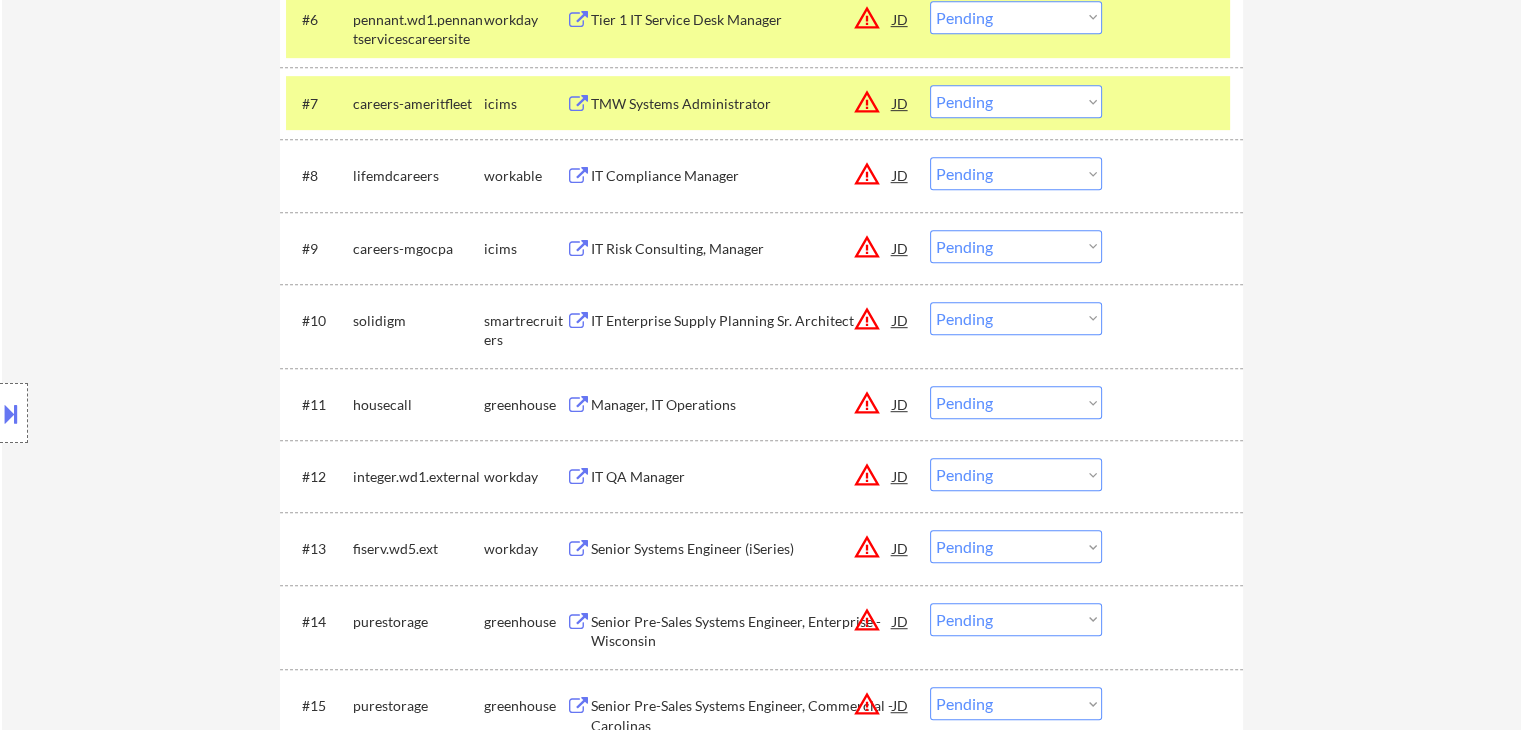 click on "Location Inclusions: remote" at bounding box center (179, 413) 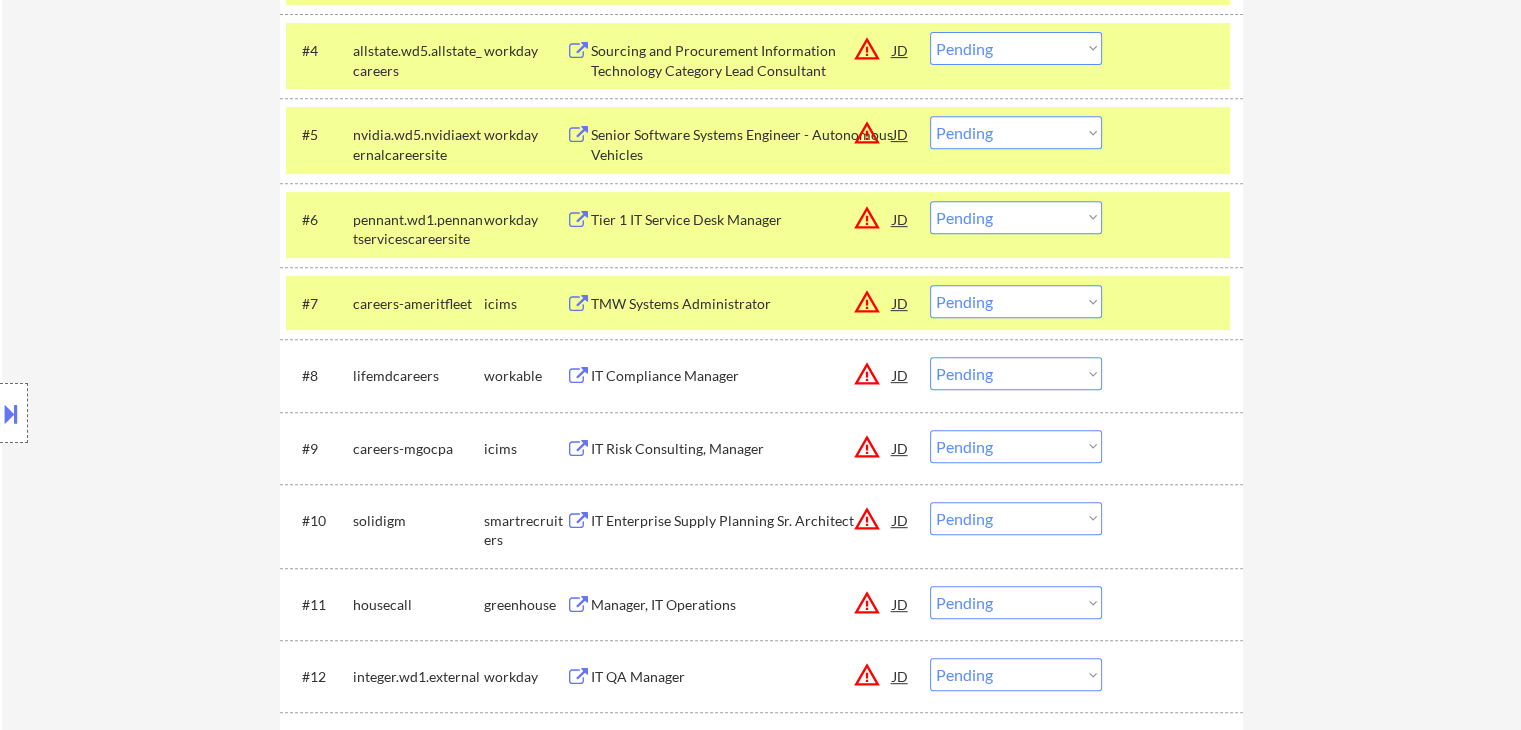 click on "Location Inclusions: remote" at bounding box center [179, 413] 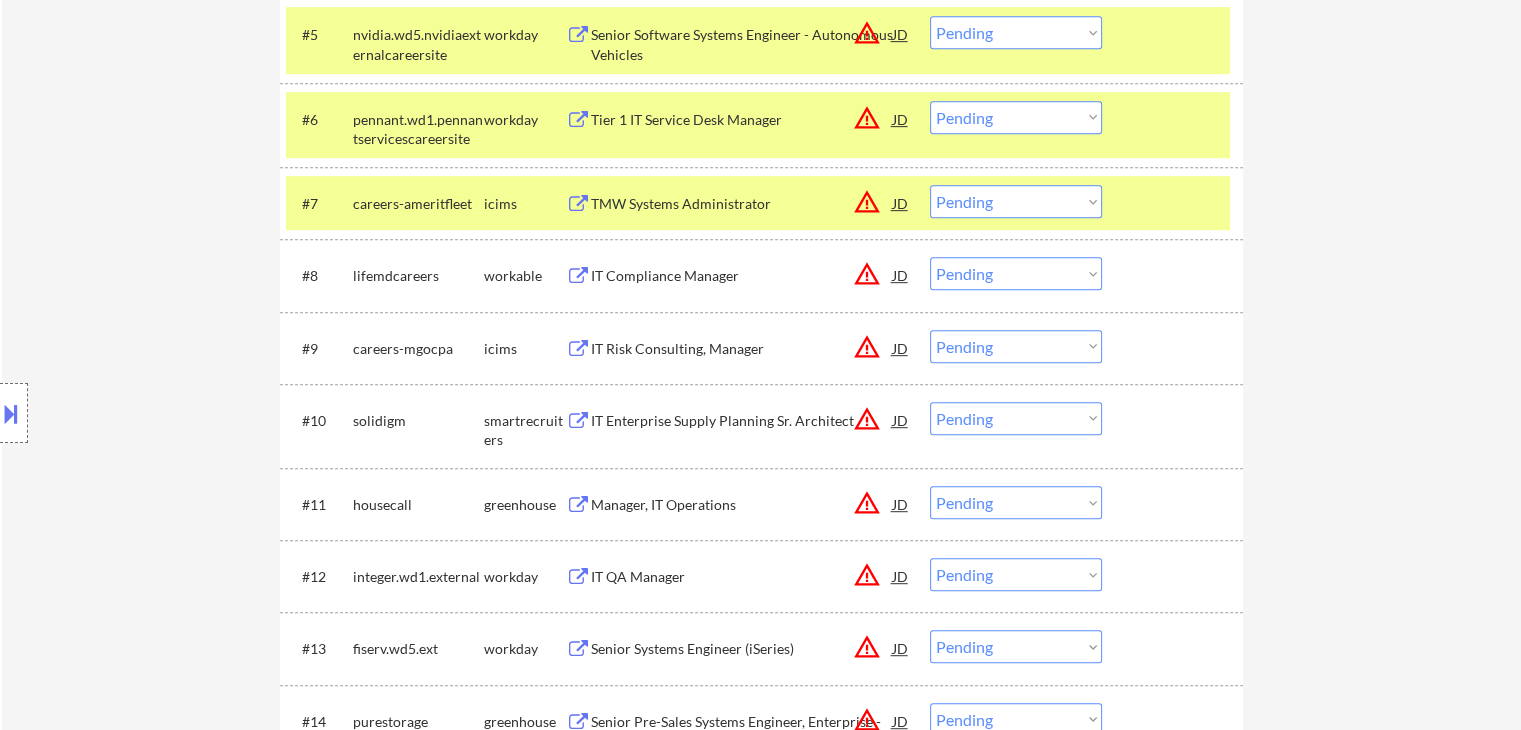click on "Location Inclusions: remote" at bounding box center (179, 413) 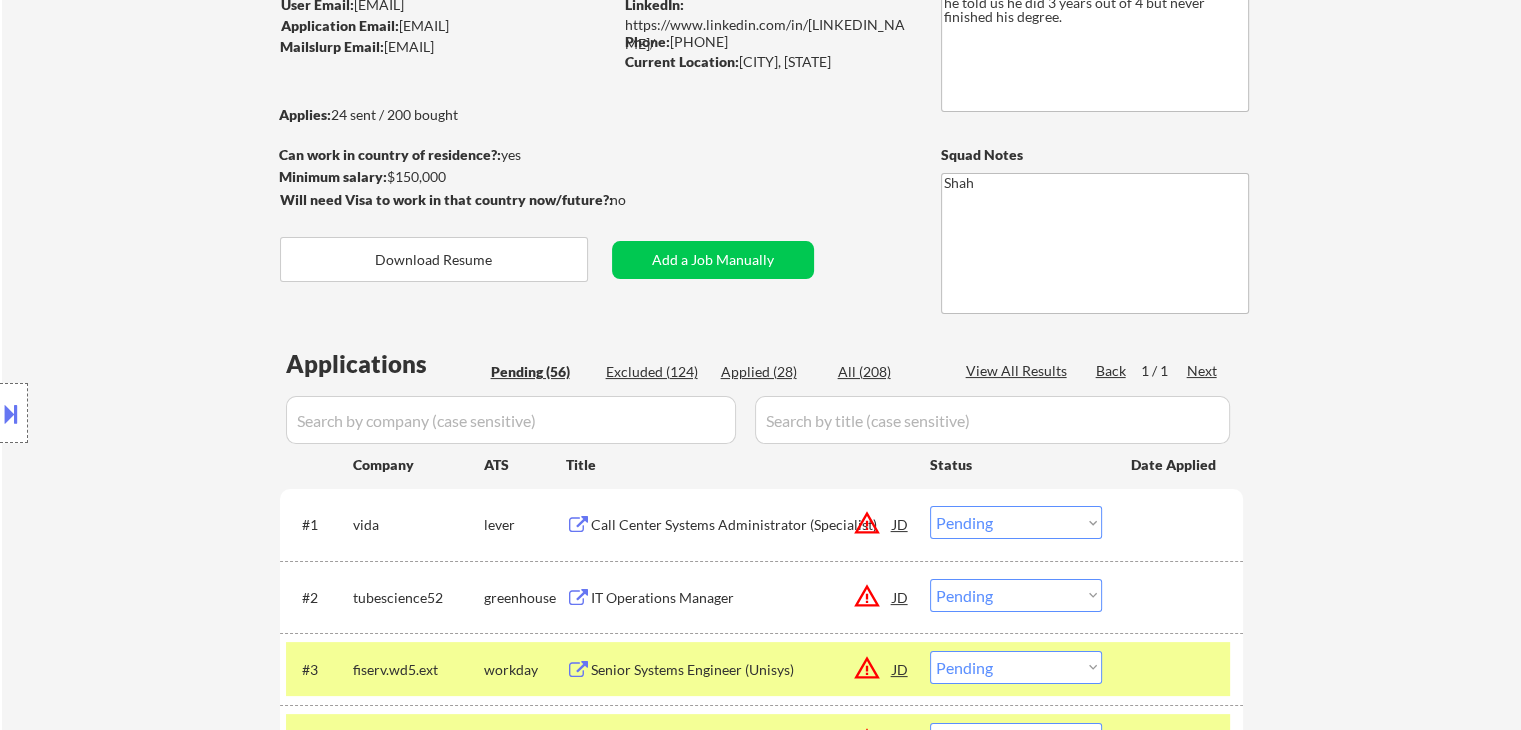 scroll, scrollTop: 262, scrollLeft: 0, axis: vertical 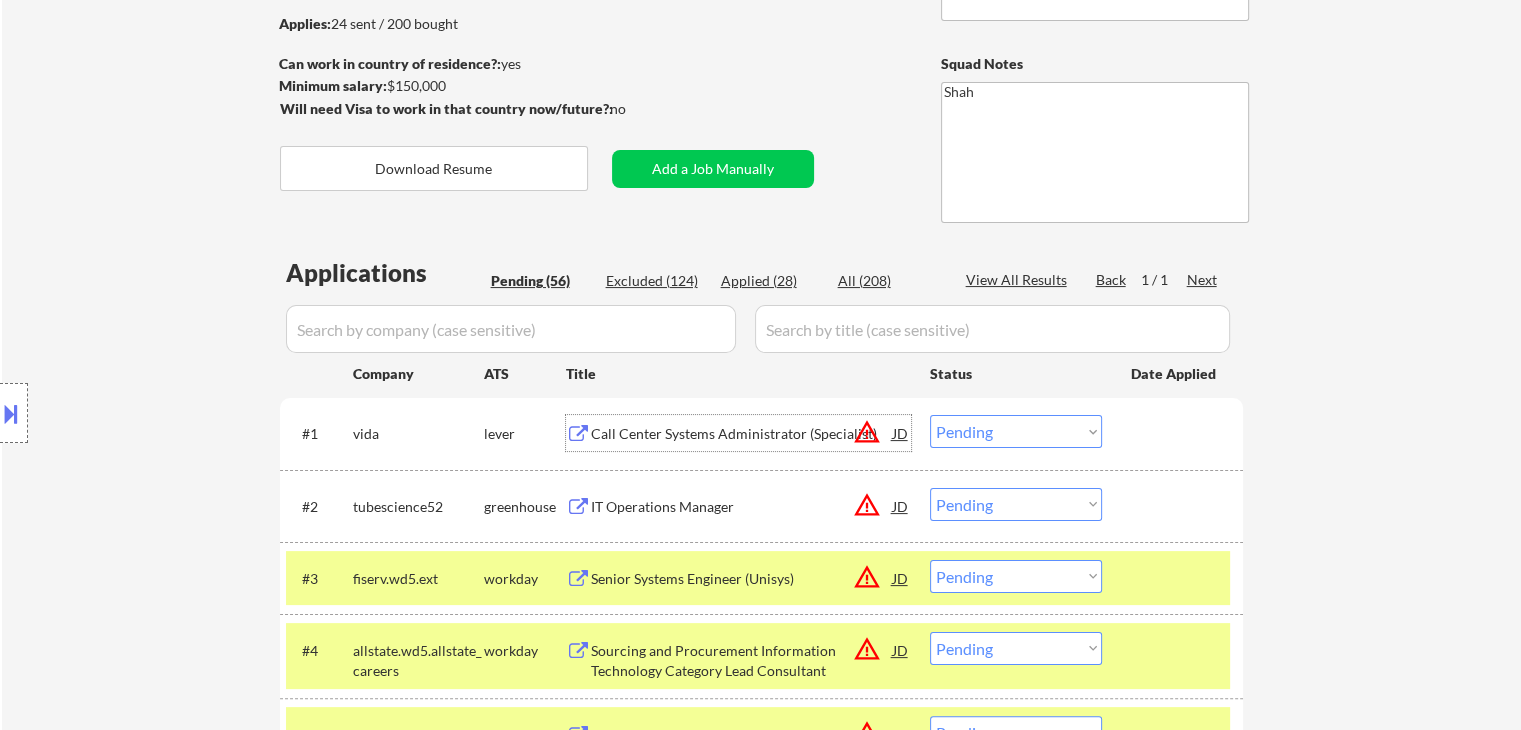 click on "Call Center Systems Administrator (Specialist)" at bounding box center (742, 434) 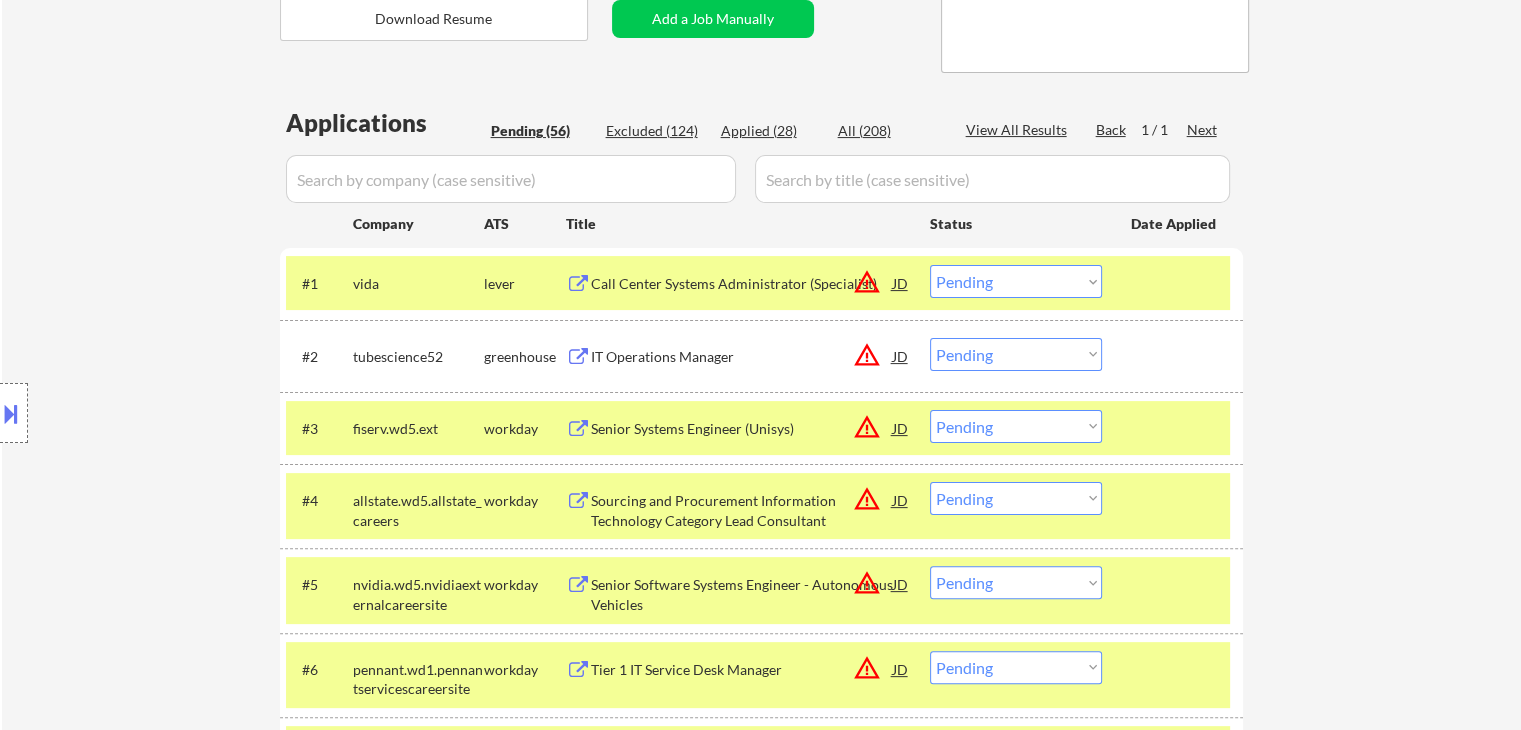 scroll, scrollTop: 462, scrollLeft: 0, axis: vertical 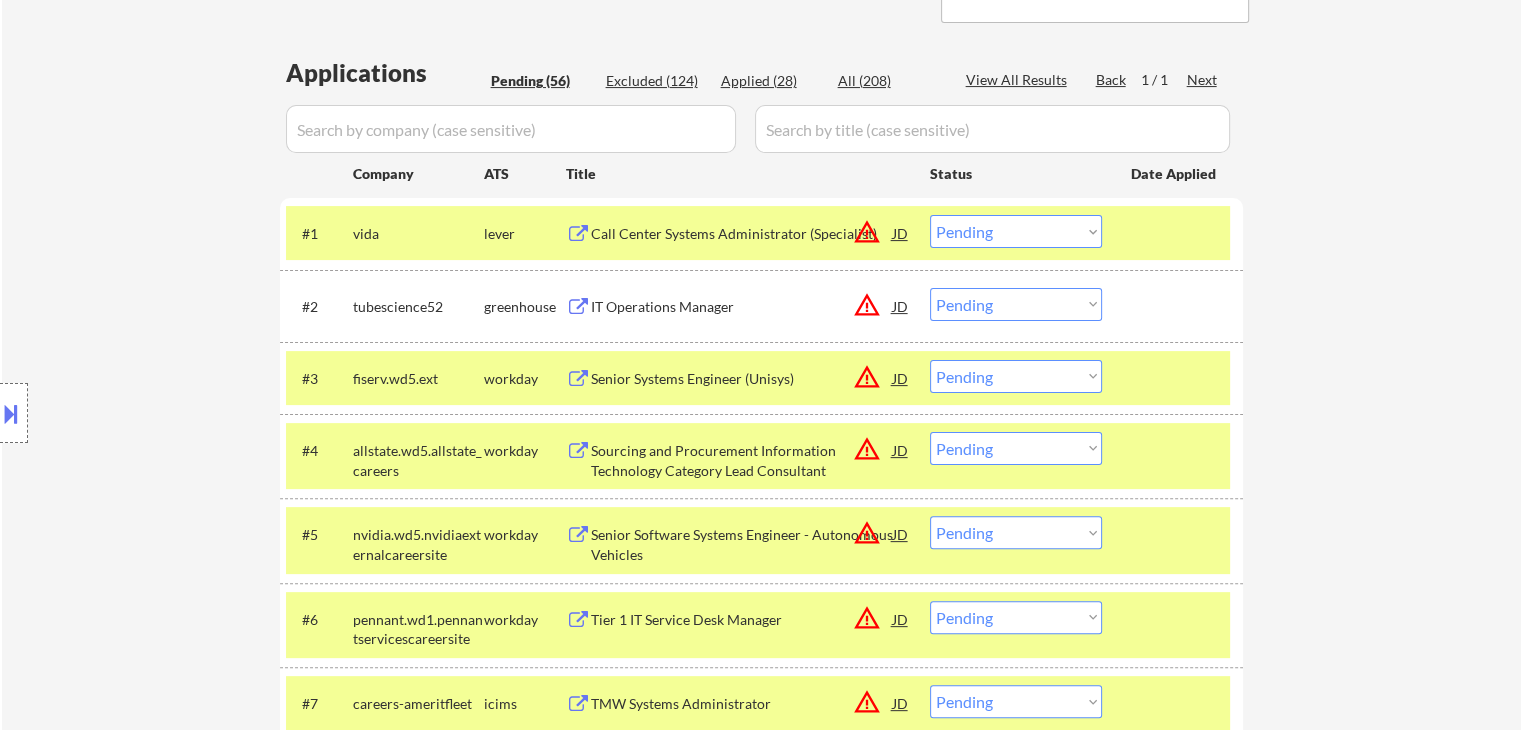 drag, startPoint x: 1075, startPoint y: 230, endPoint x: 1062, endPoint y: 557, distance: 327.2583 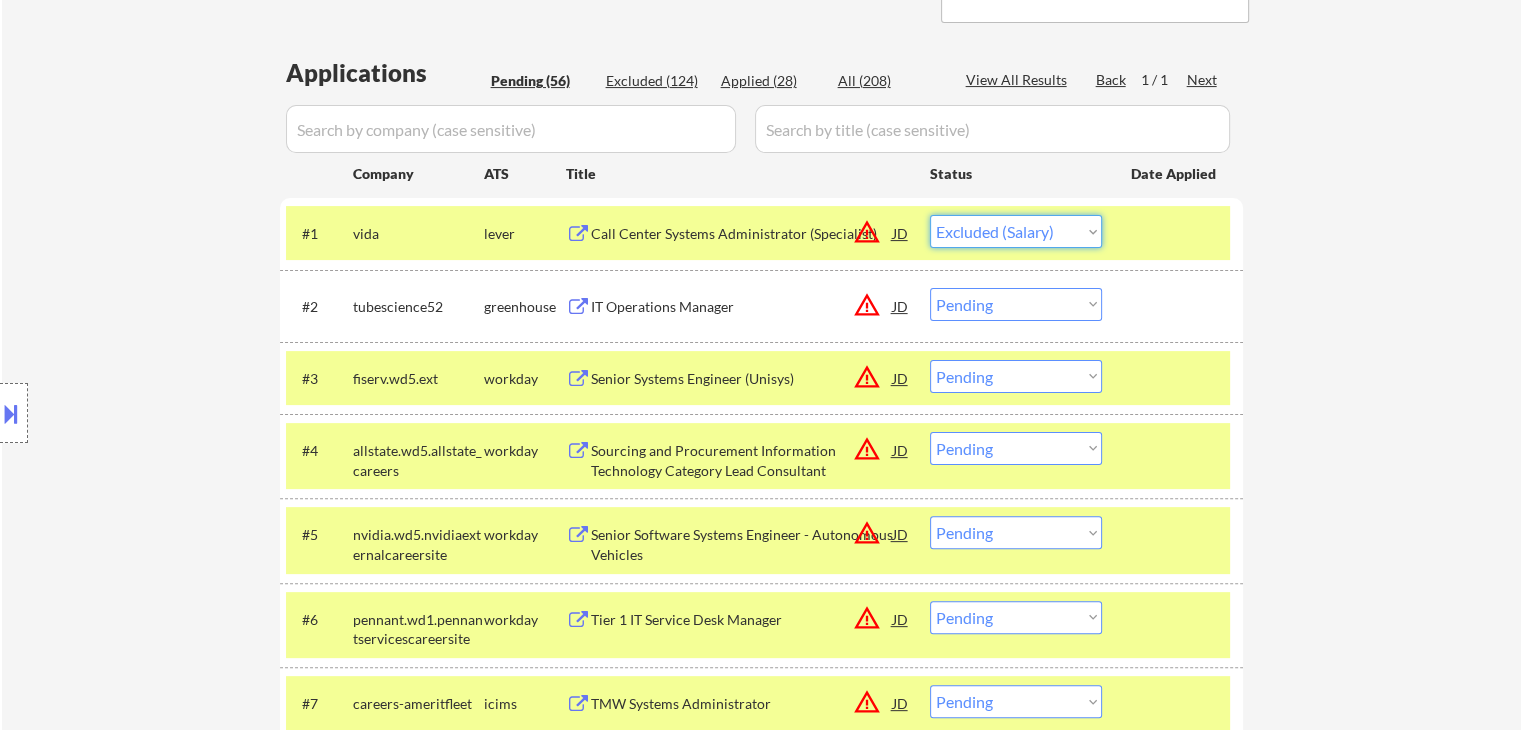 click on "Choose an option... Pending Applied Excluded (Questions) Excluded (Expired) Excluded (Location) Excluded (Bad Match) Excluded (Blocklist) Excluded (Salary) Excluded (Other)" at bounding box center [1016, 231] 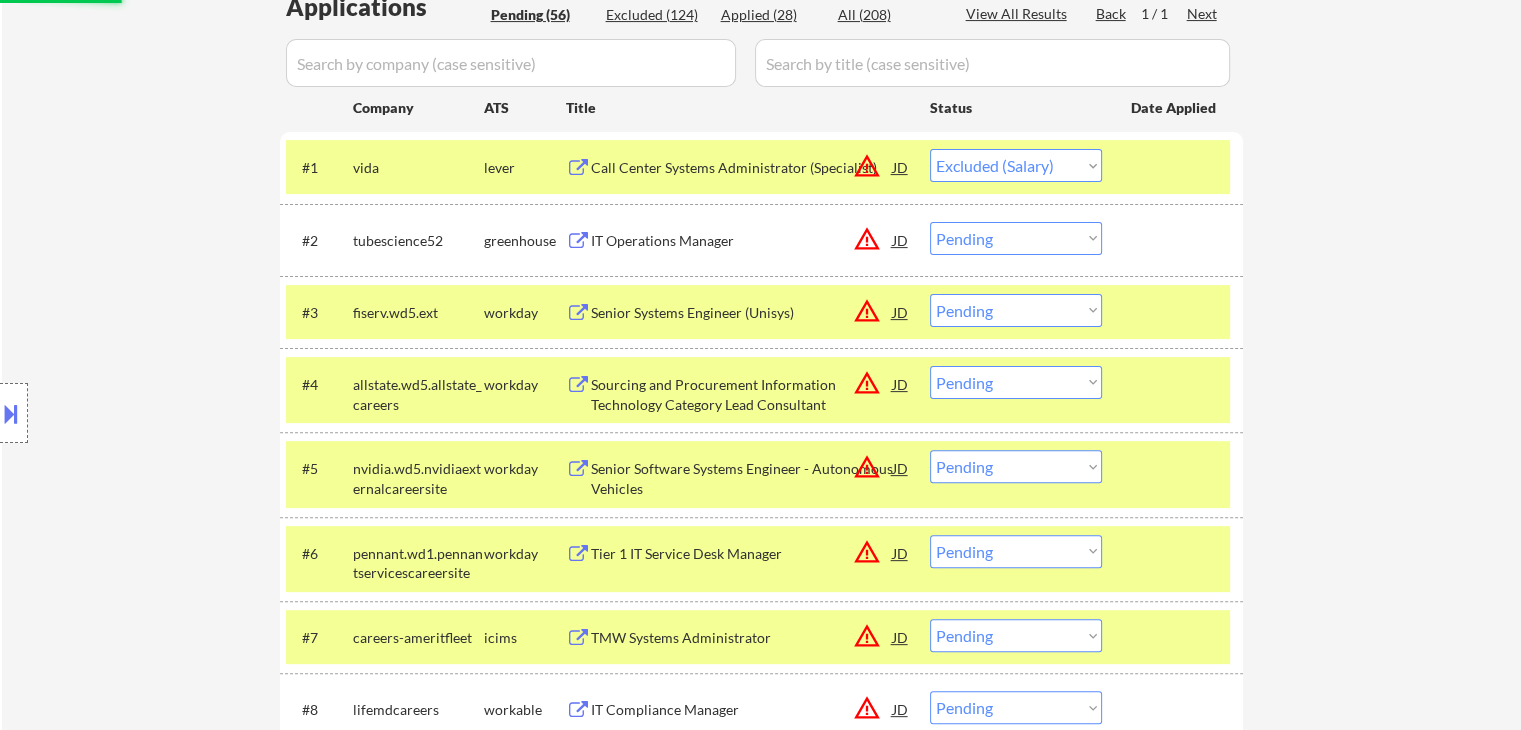 scroll, scrollTop: 562, scrollLeft: 0, axis: vertical 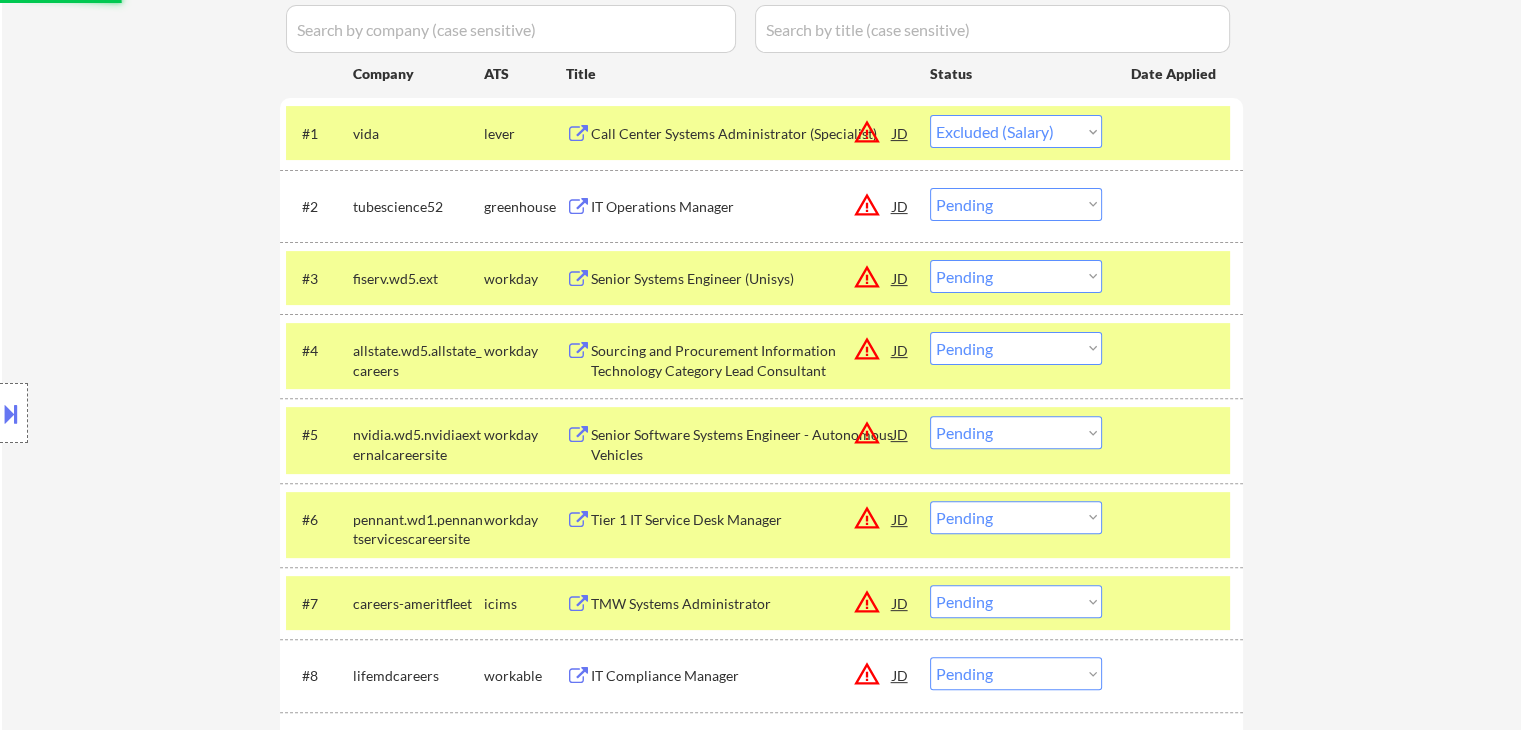 click on "IT Operations Manager" at bounding box center (742, 207) 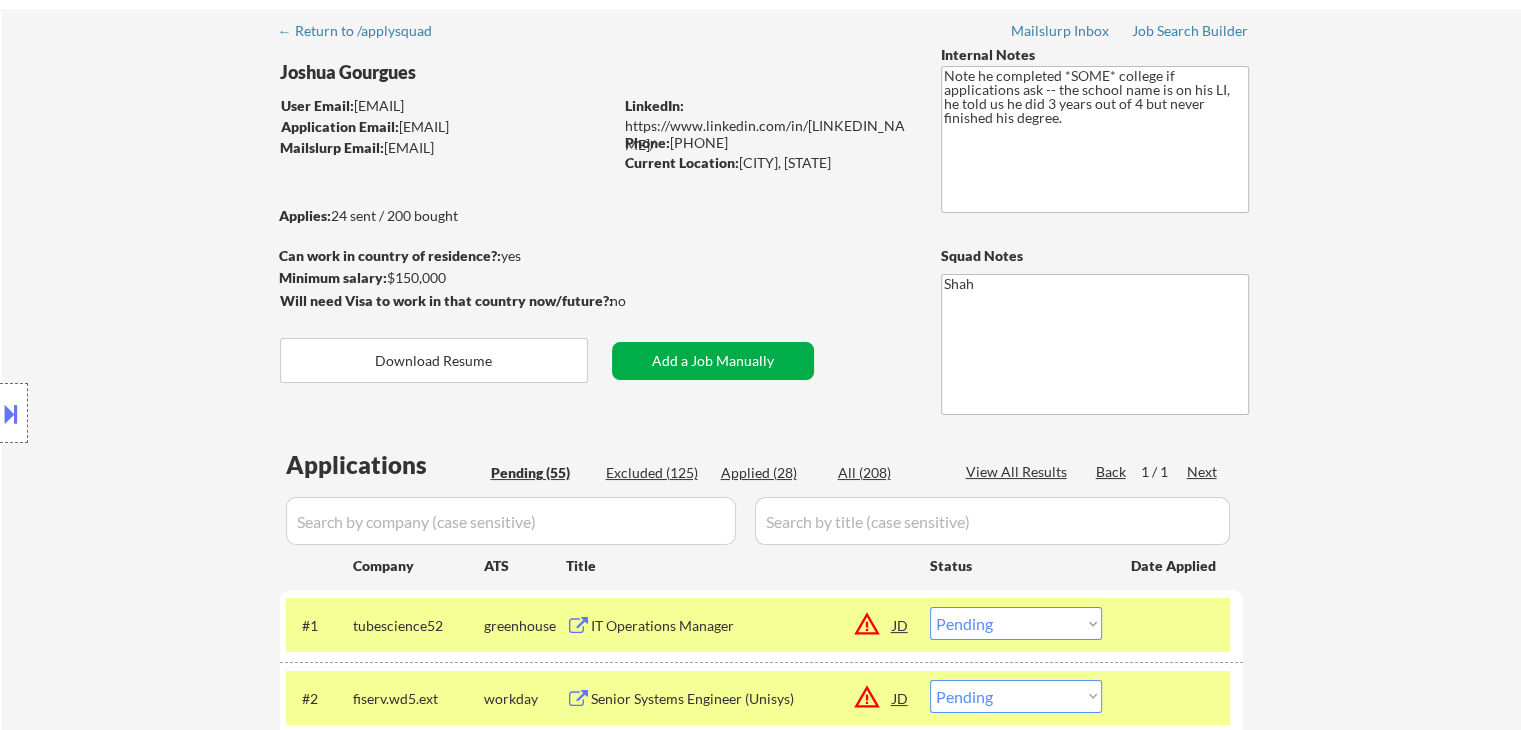 scroll, scrollTop: 362, scrollLeft: 0, axis: vertical 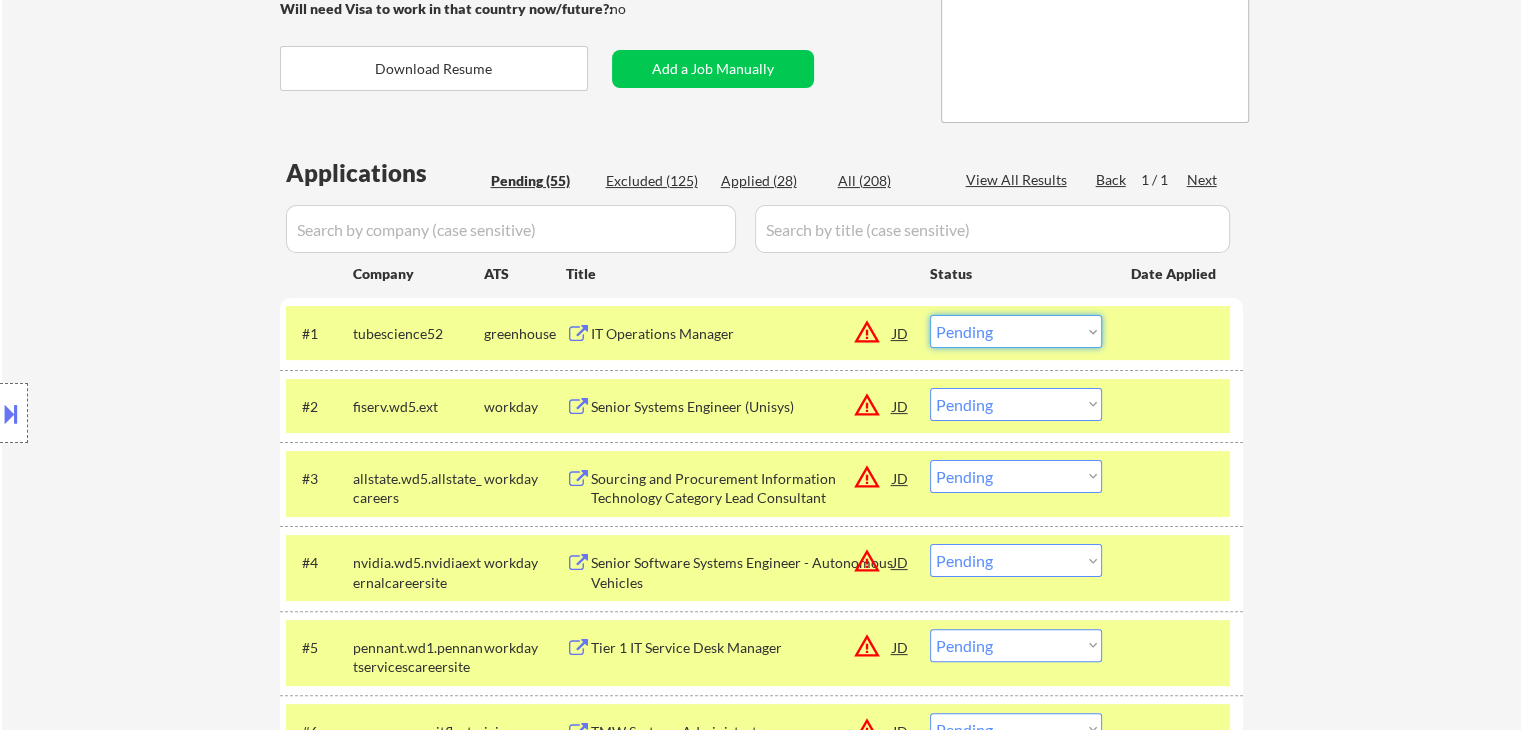 drag, startPoint x: 1020, startPoint y: 332, endPoint x: 1021, endPoint y: 346, distance: 14.035668 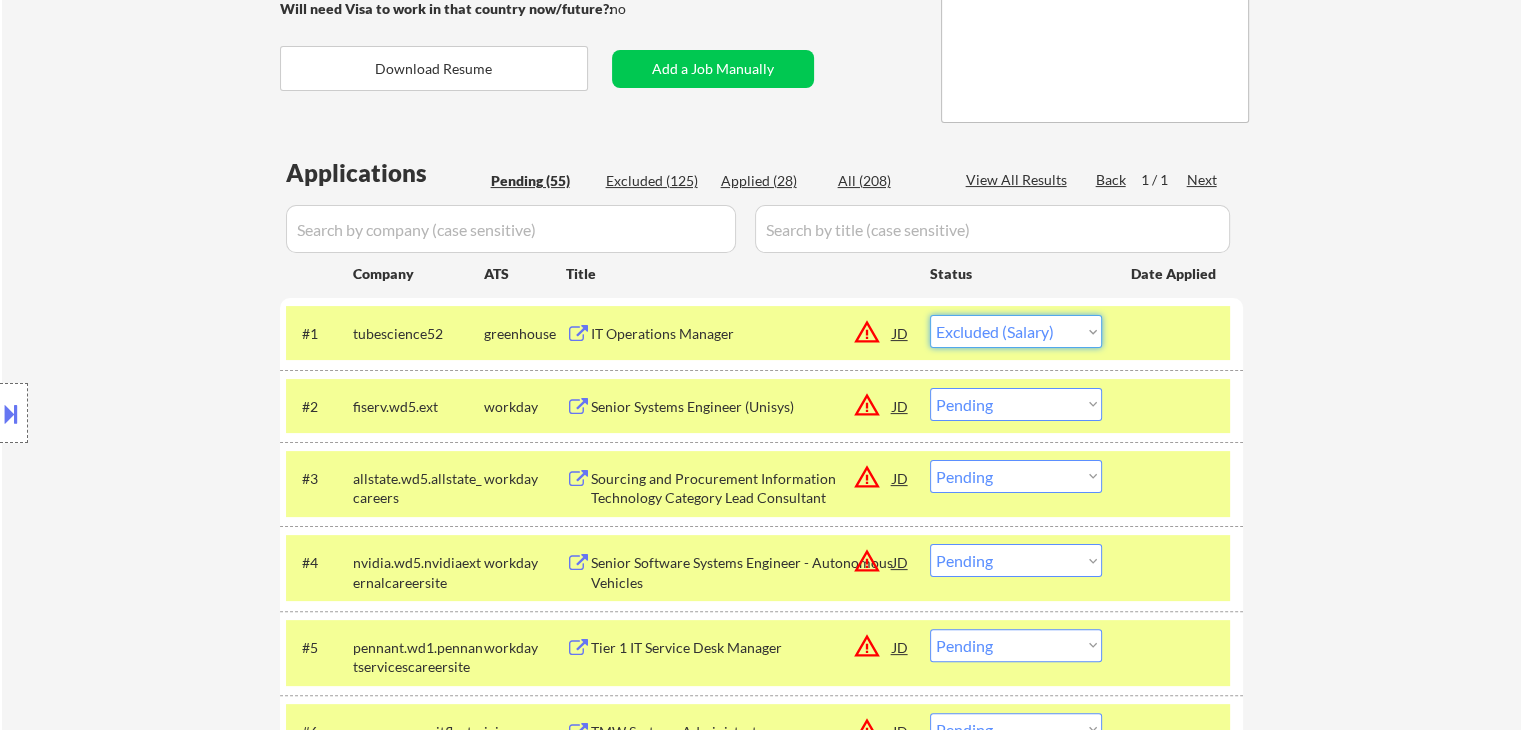 click on "Choose an option... Pending Applied Excluded (Questions) Excluded (Expired) Excluded (Location) Excluded (Bad Match) Excluded (Blocklist) Excluded (Salary) Excluded (Other)" at bounding box center [1016, 331] 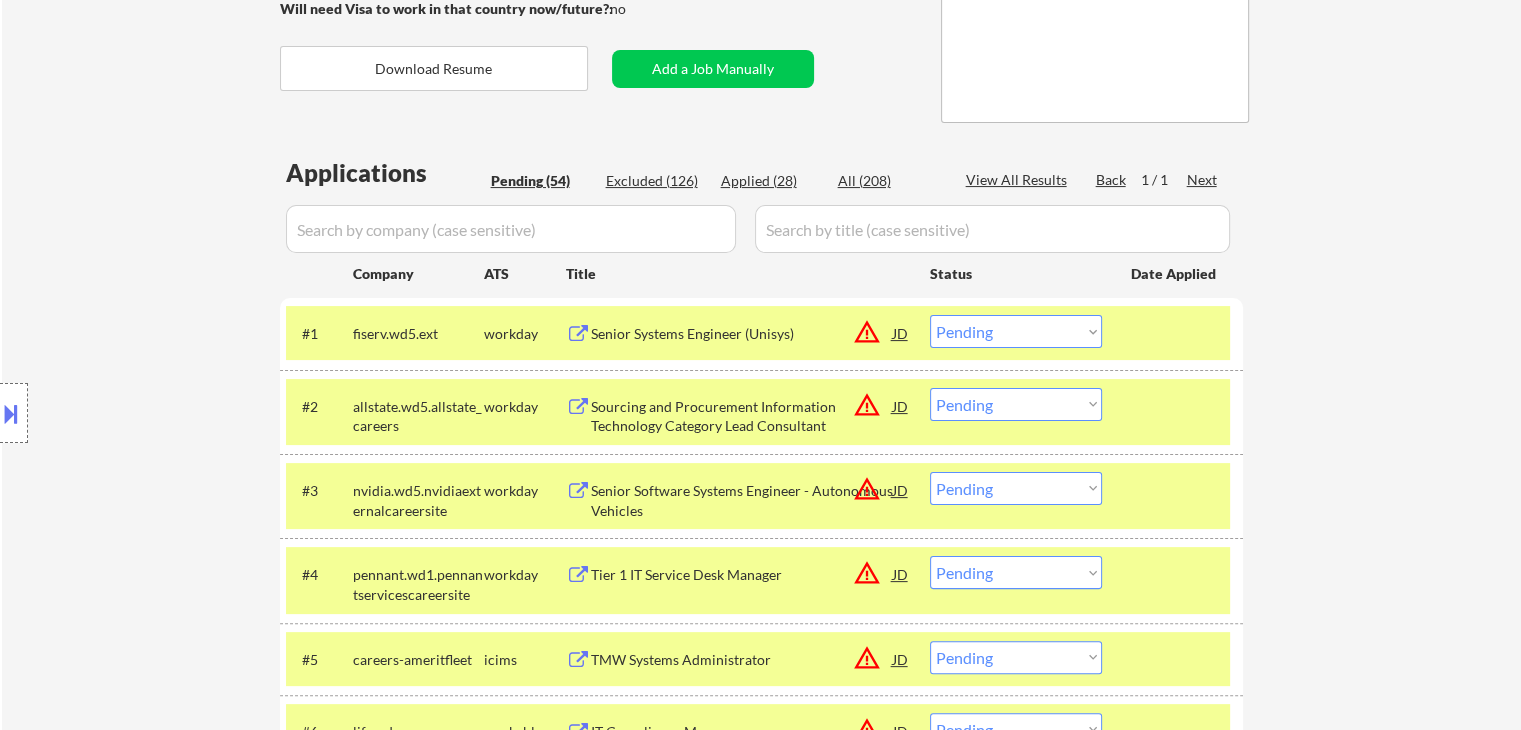 click on "Senior Systems Engineer (Unisys)" at bounding box center (742, 334) 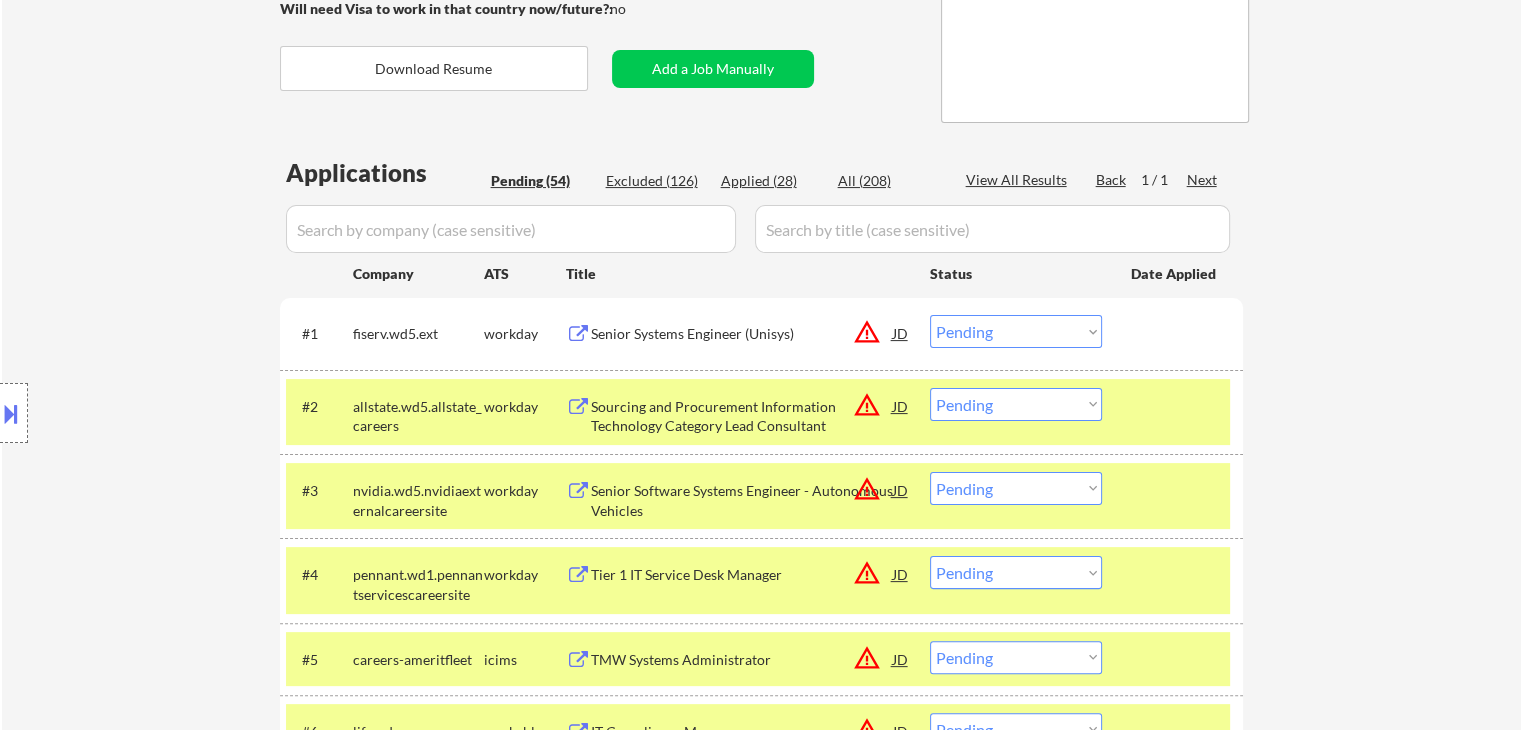 click on "Location Inclusions: remote" at bounding box center [179, 413] 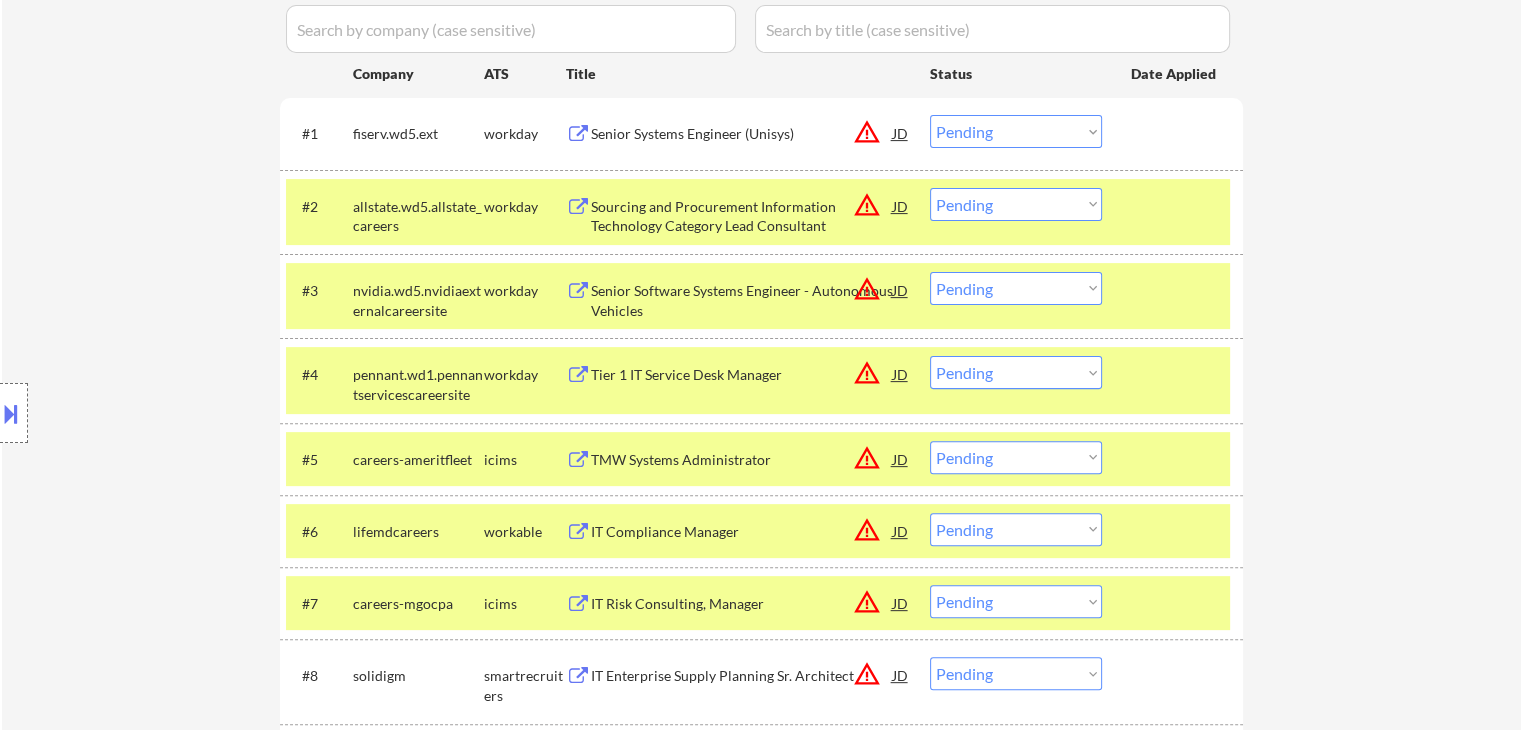 drag, startPoint x: 1038, startPoint y: 128, endPoint x: 994, endPoint y: 99, distance: 52.69725 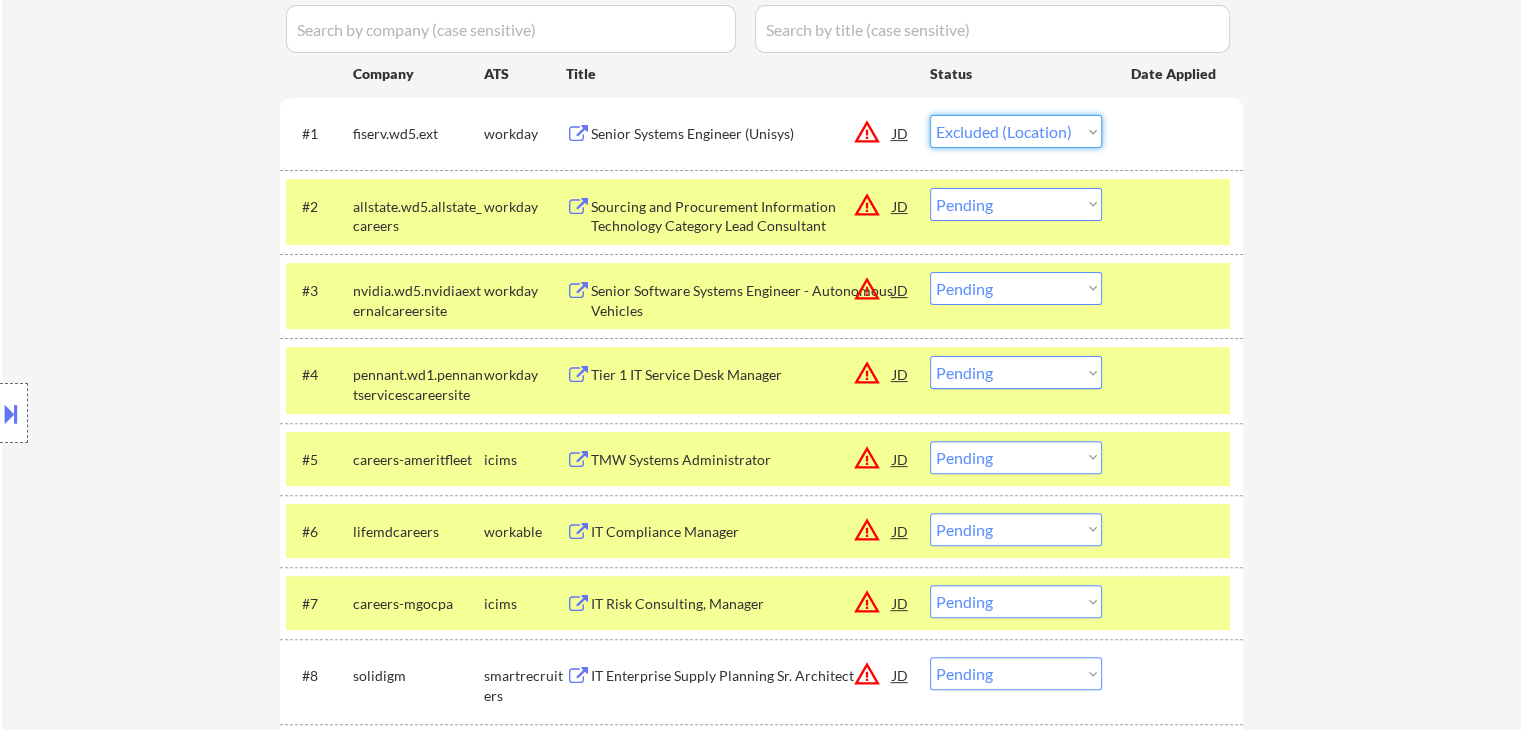 click on "Choose an option... Pending Applied Excluded (Questions) Excluded (Expired) Excluded (Location) Excluded (Bad Match) Excluded (Blocklist) Excluded (Salary) Excluded (Other)" at bounding box center [1016, 131] 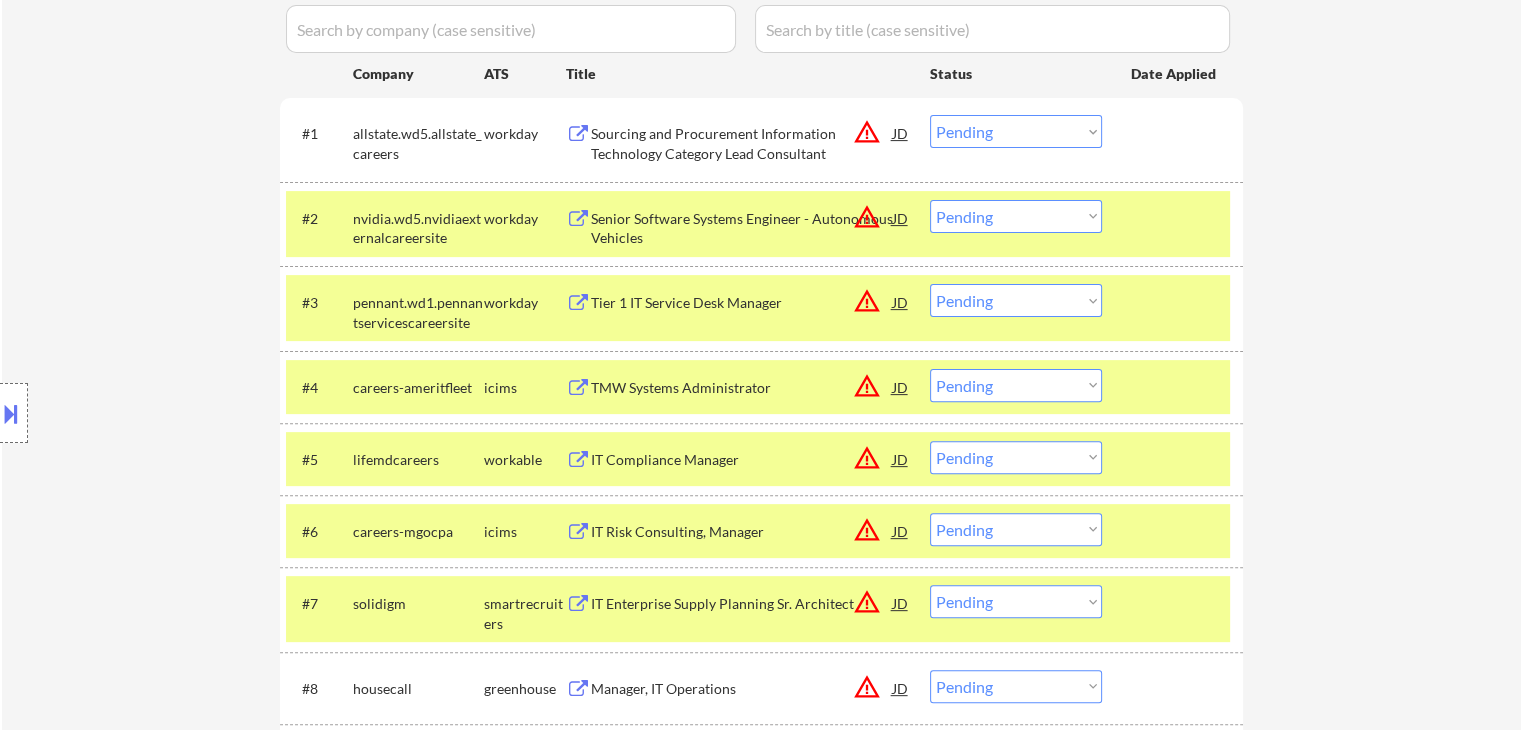 click on "Sourcing and Procurement Information Technology Category Lead Consultant" at bounding box center [742, 143] 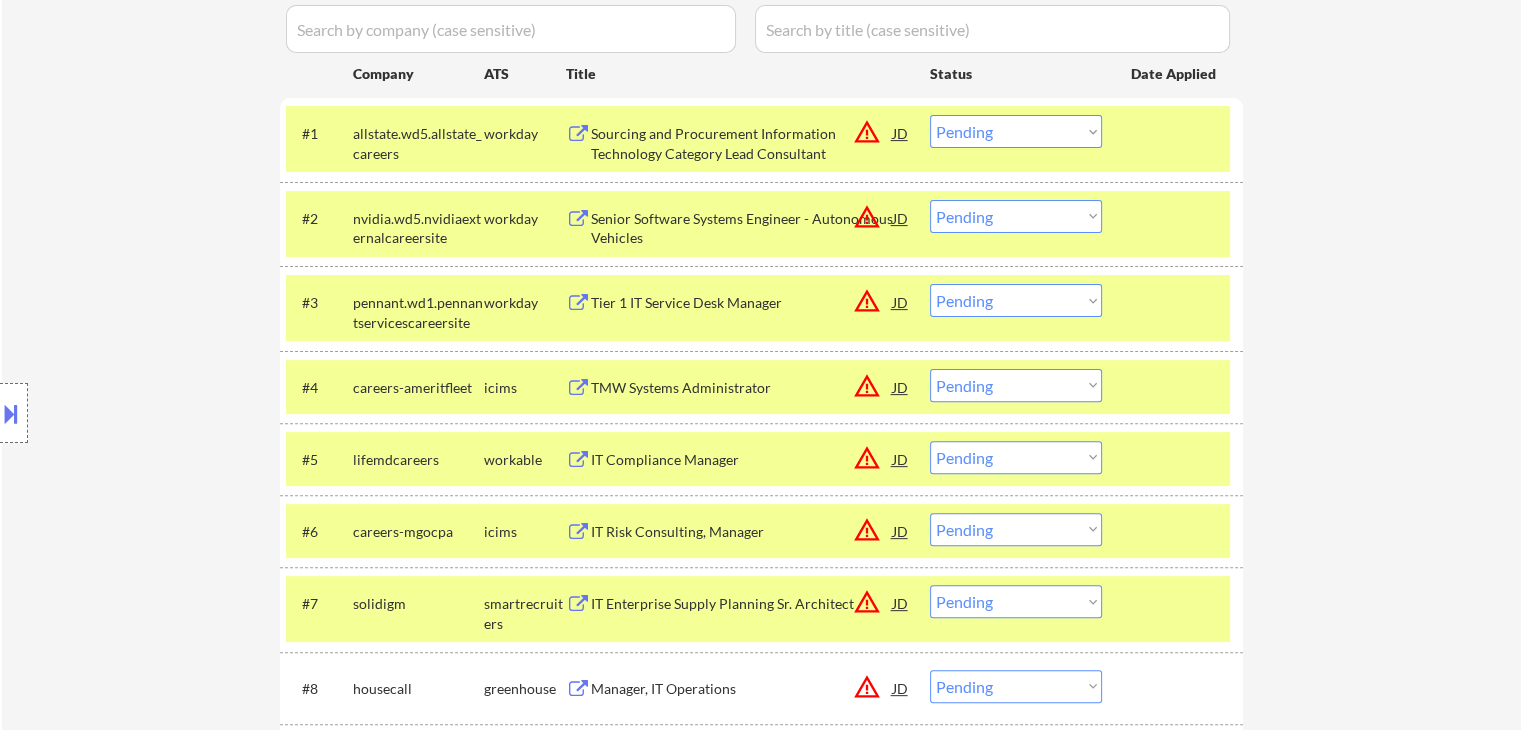 click on "Choose an option... Pending Applied Excluded (Questions) Excluded (Expired) Excluded (Location) Excluded (Bad Match) Excluded (Blocklist) Excluded (Salary) Excluded (Other)" at bounding box center [1016, 131] 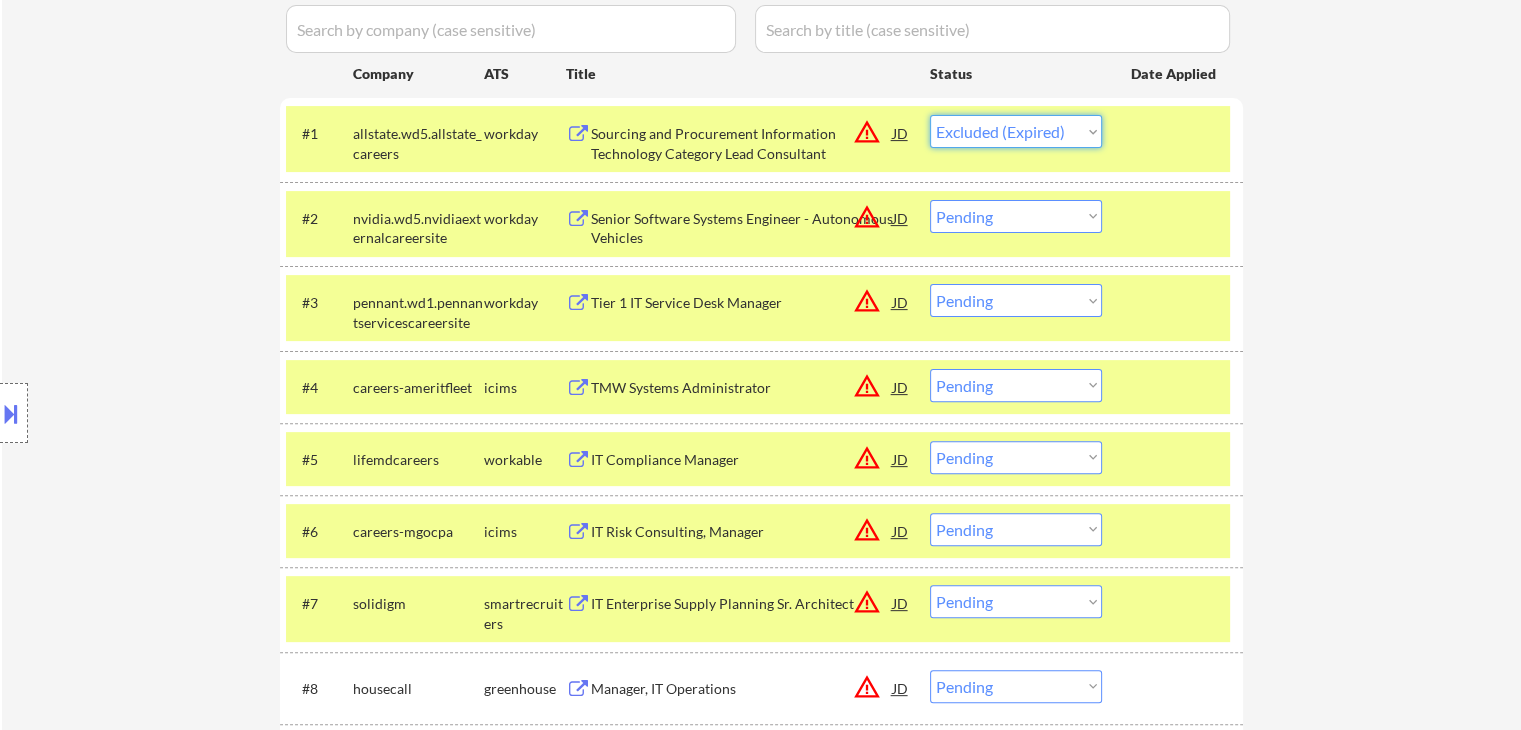click on "Choose an option... Pending Applied Excluded (Questions) Excluded (Expired) Excluded (Location) Excluded (Bad Match) Excluded (Blocklist) Excluded (Salary) Excluded (Other)" at bounding box center [1016, 131] 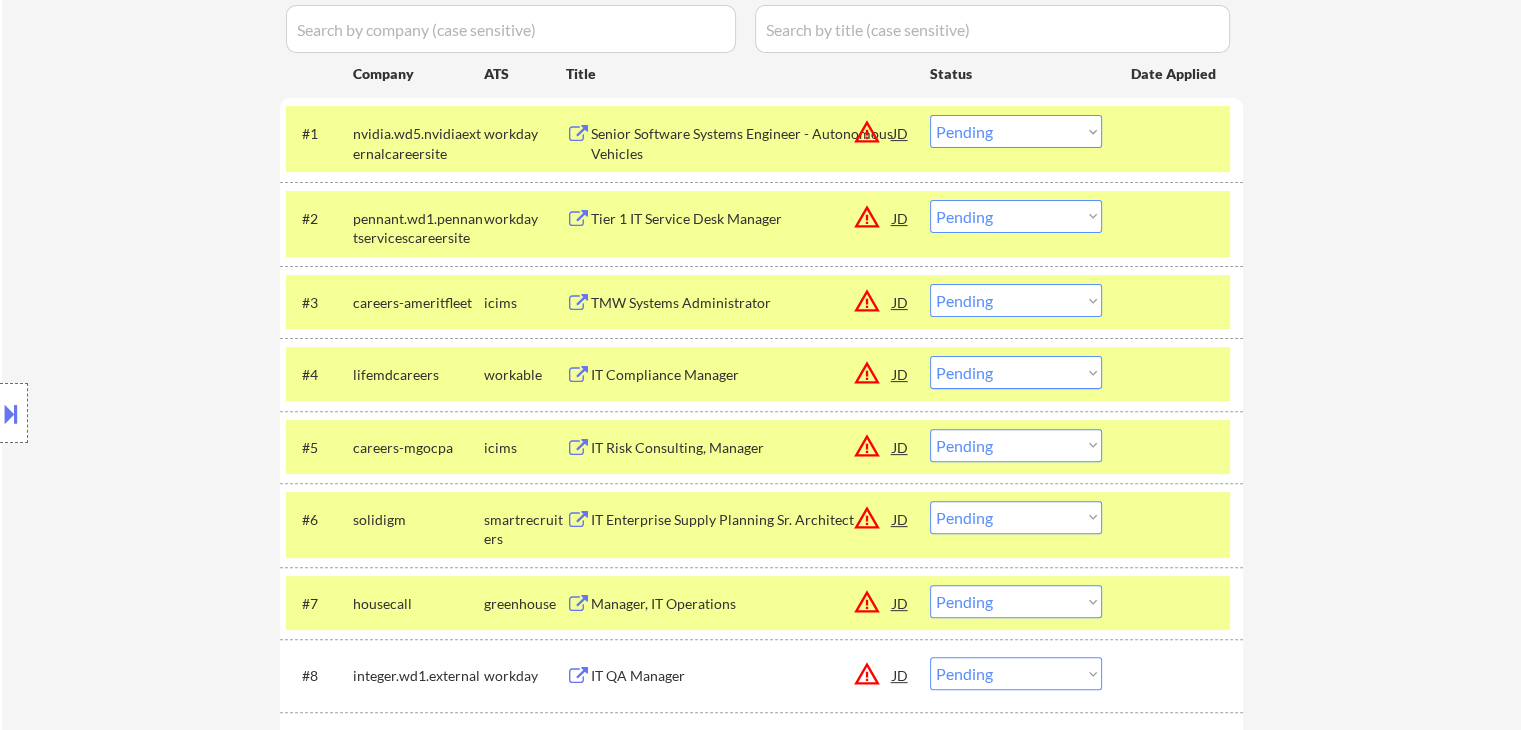 drag, startPoint x: 644, startPoint y: 120, endPoint x: 636, endPoint y: 128, distance: 11.313708 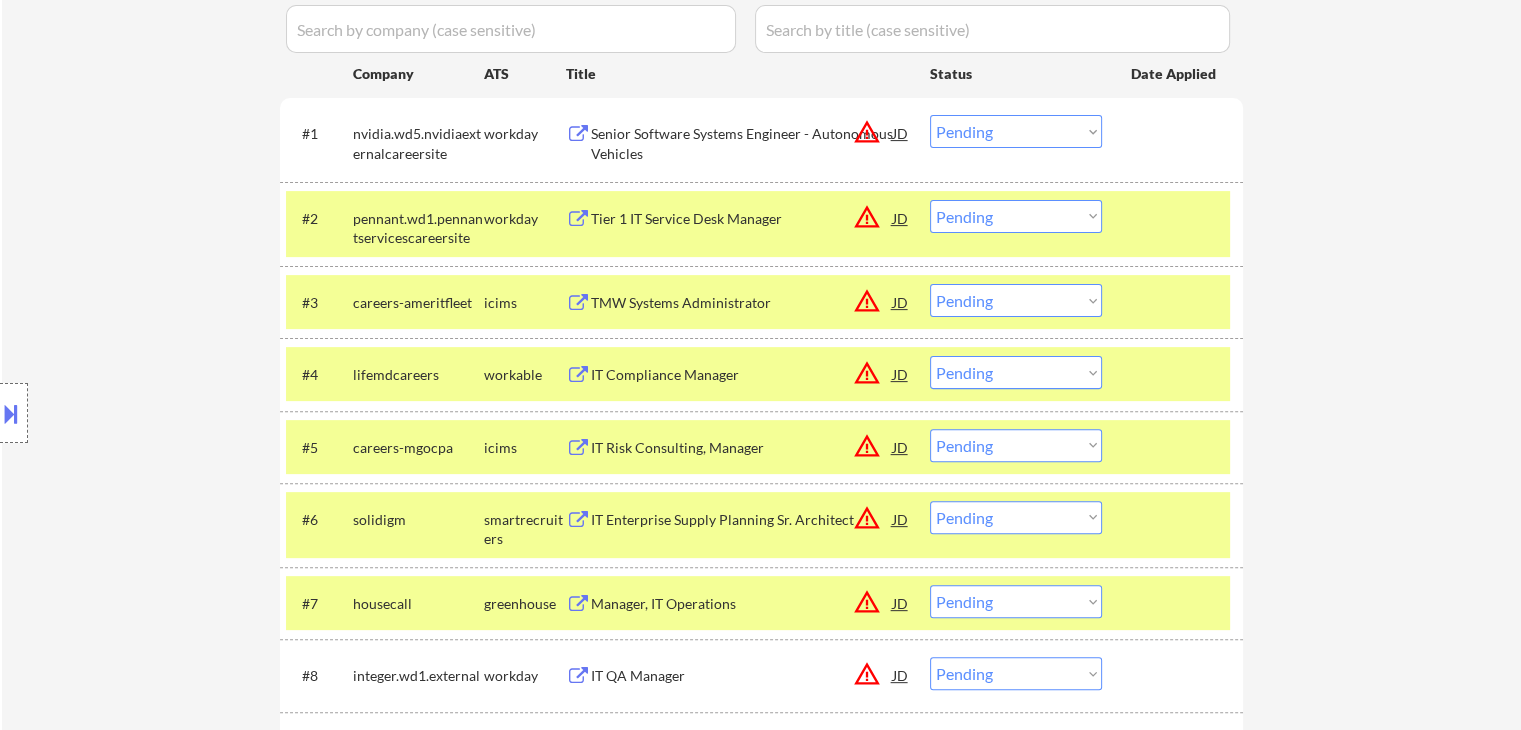 click on "Choose an option... Pending Applied Excluded (Questions) Excluded (Expired) Excluded (Location) Excluded (Bad Match) Excluded (Blocklist) Excluded (Salary) Excluded (Other)" at bounding box center [1016, 131] 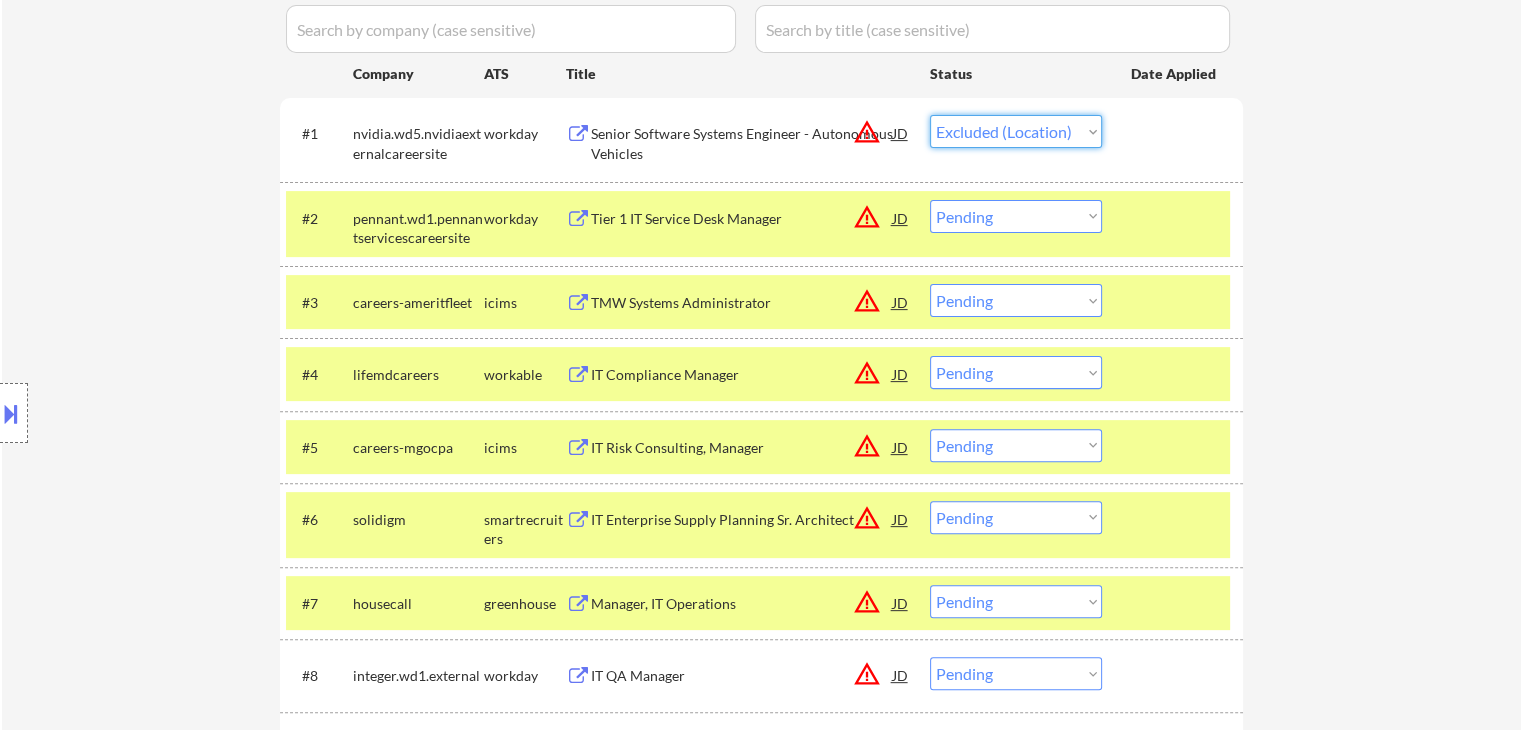 click on "Choose an option... Pending Applied Excluded (Questions) Excluded (Expired) Excluded (Location) Excluded (Bad Match) Excluded (Blocklist) Excluded (Salary) Excluded (Other)" at bounding box center [1016, 131] 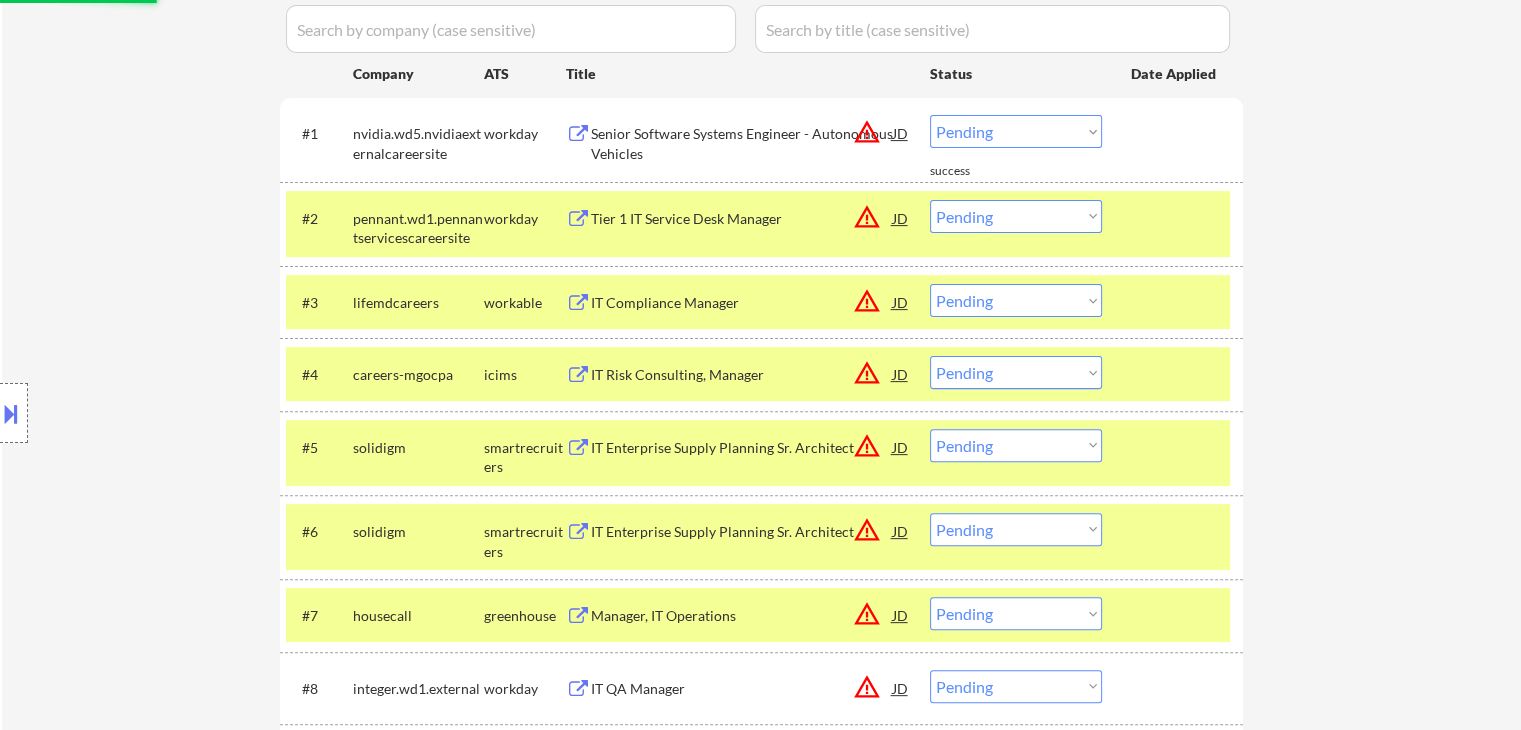 click on "Location Inclusions: remote" at bounding box center [179, 413] 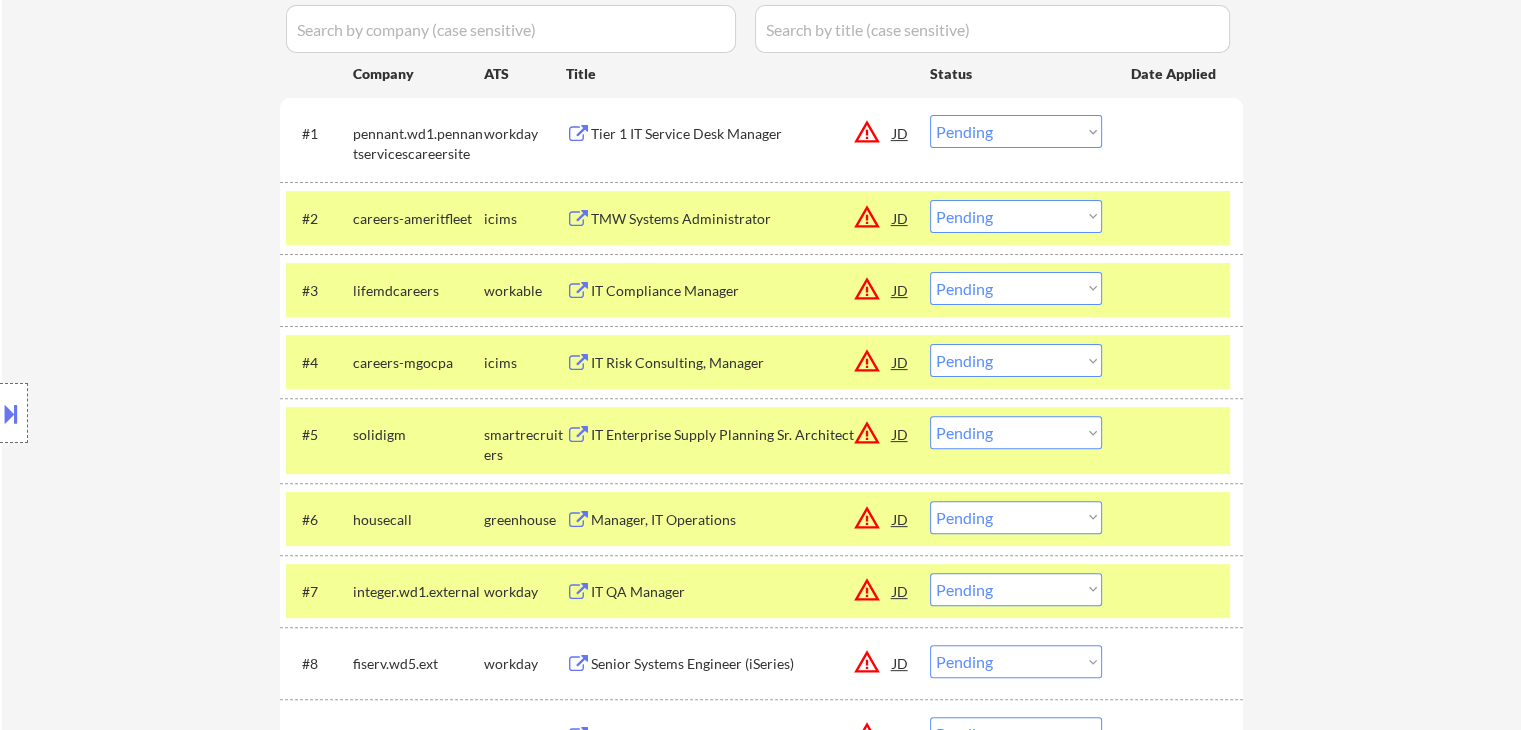 click on "Tier 1 IT Service Desk Manager" at bounding box center [742, 134] 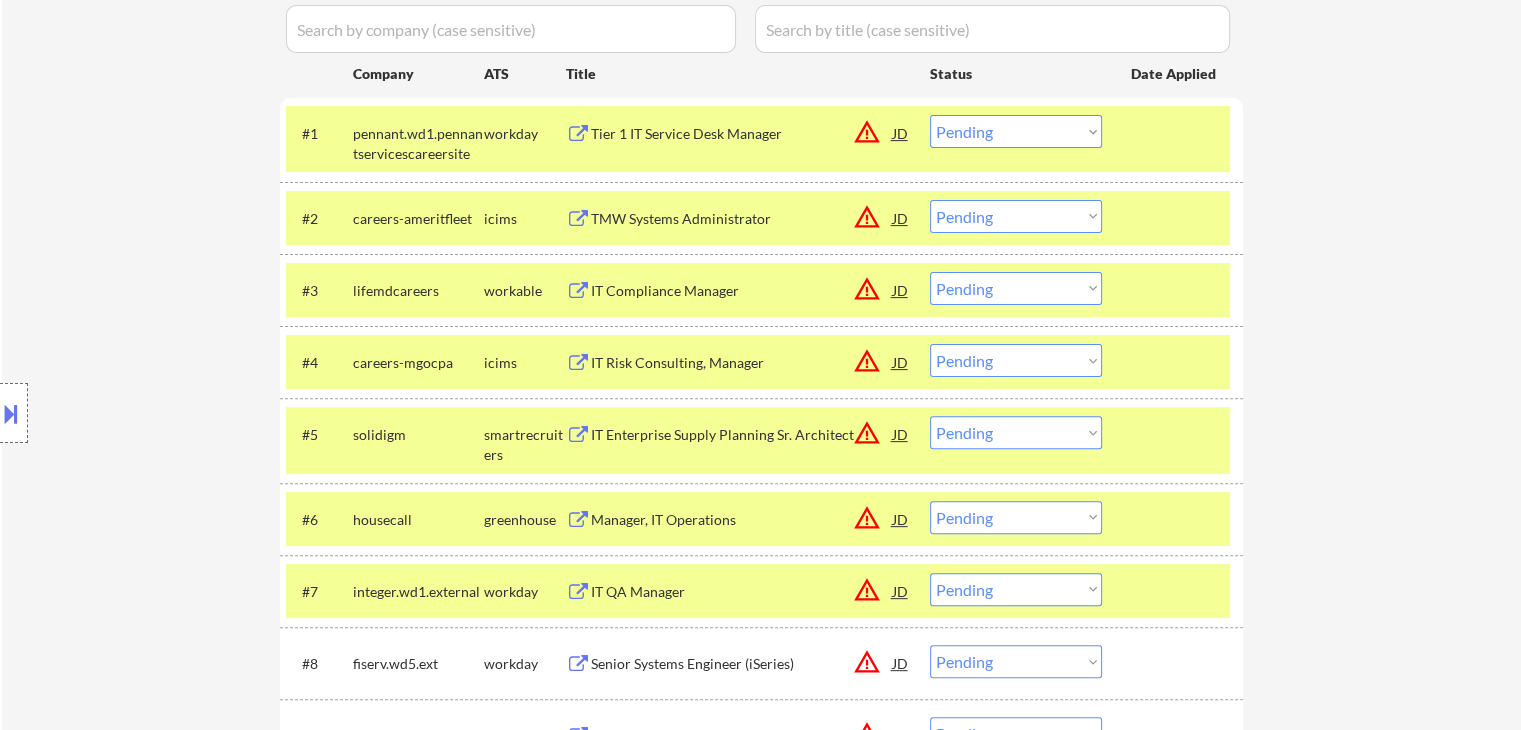 drag, startPoint x: 1057, startPoint y: 117, endPoint x: 1057, endPoint y: 141, distance: 24 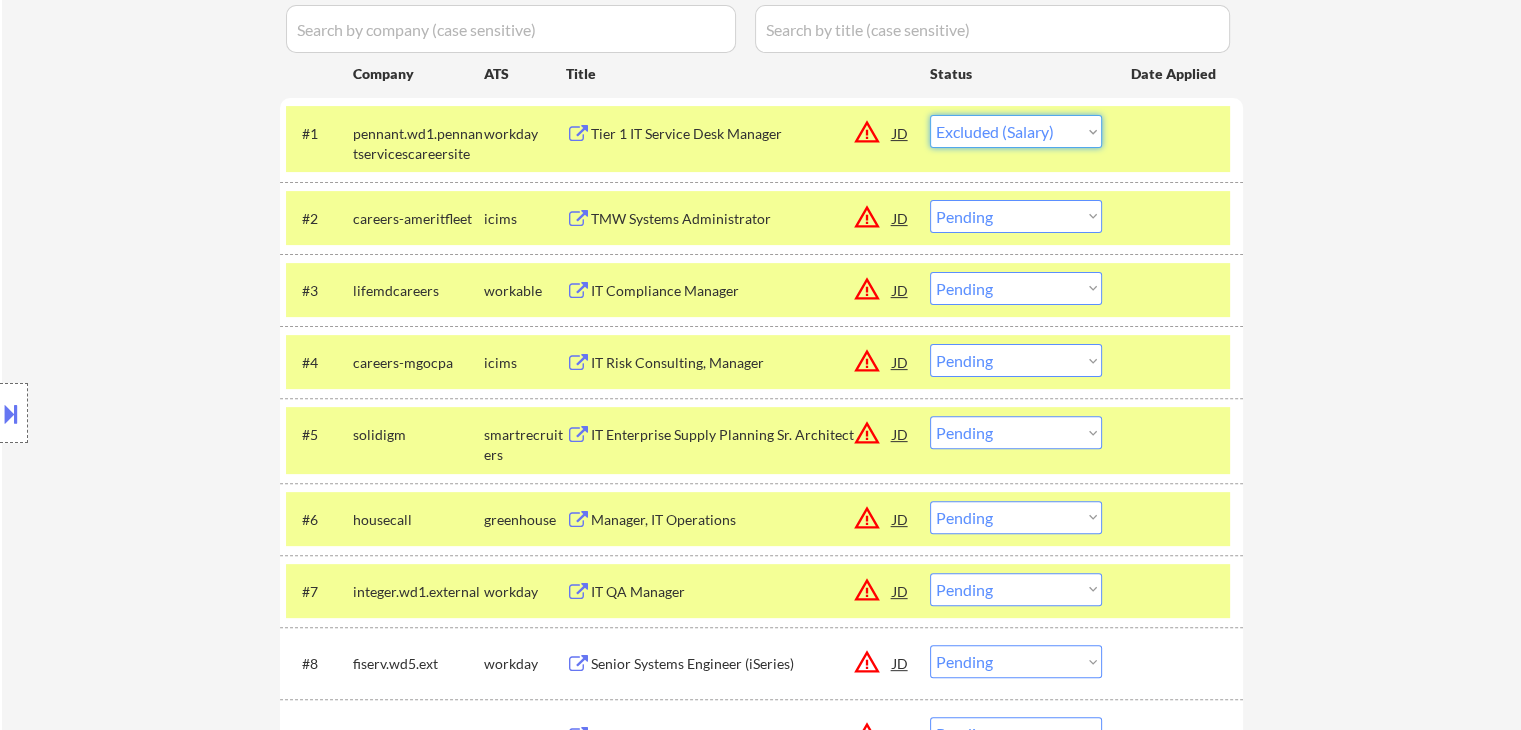 click on "Choose an option... Pending Applied Excluded (Questions) Excluded (Expired) Excluded (Location) Excluded (Bad Match) Excluded (Blocklist) Excluded (Salary) Excluded (Other)" at bounding box center (1016, 131) 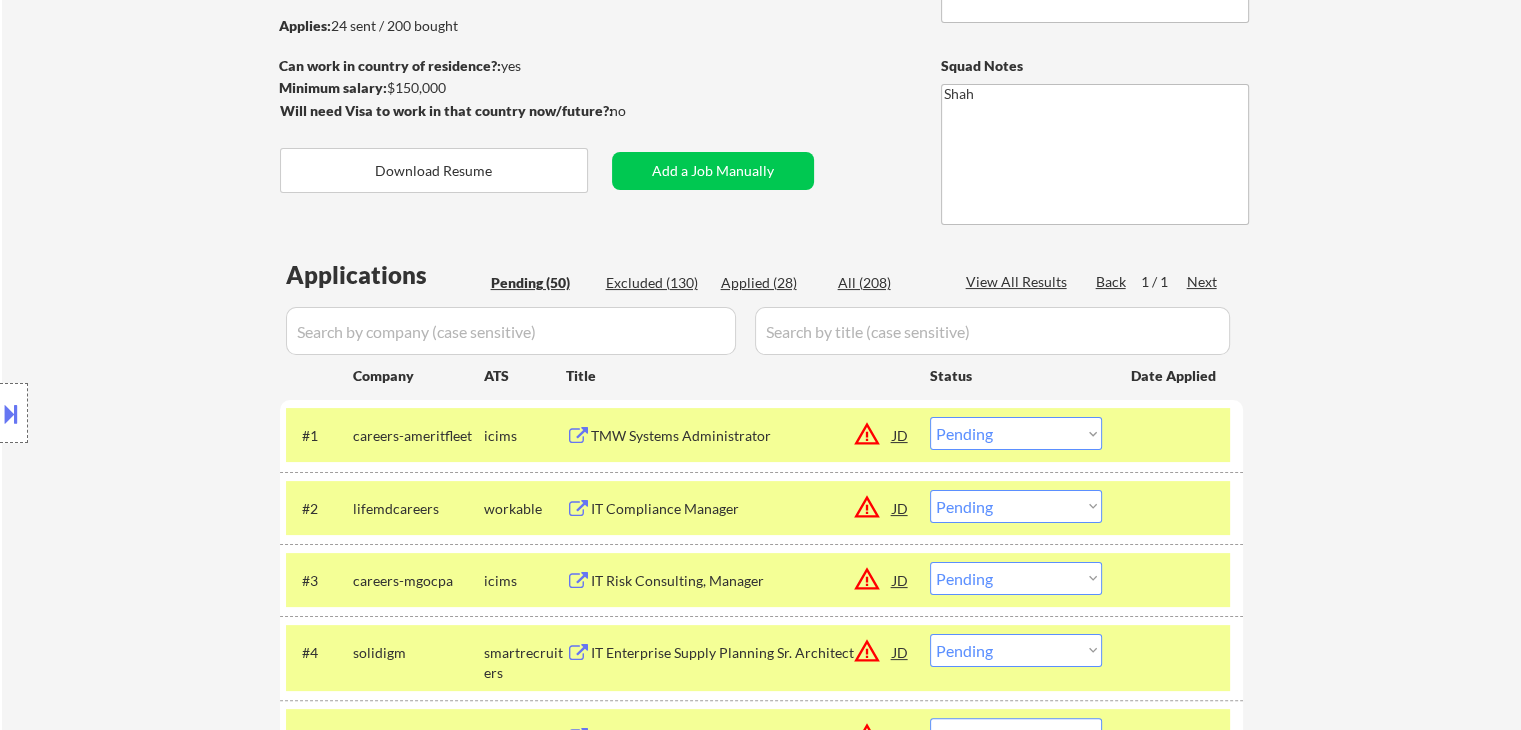 scroll, scrollTop: 300, scrollLeft: 0, axis: vertical 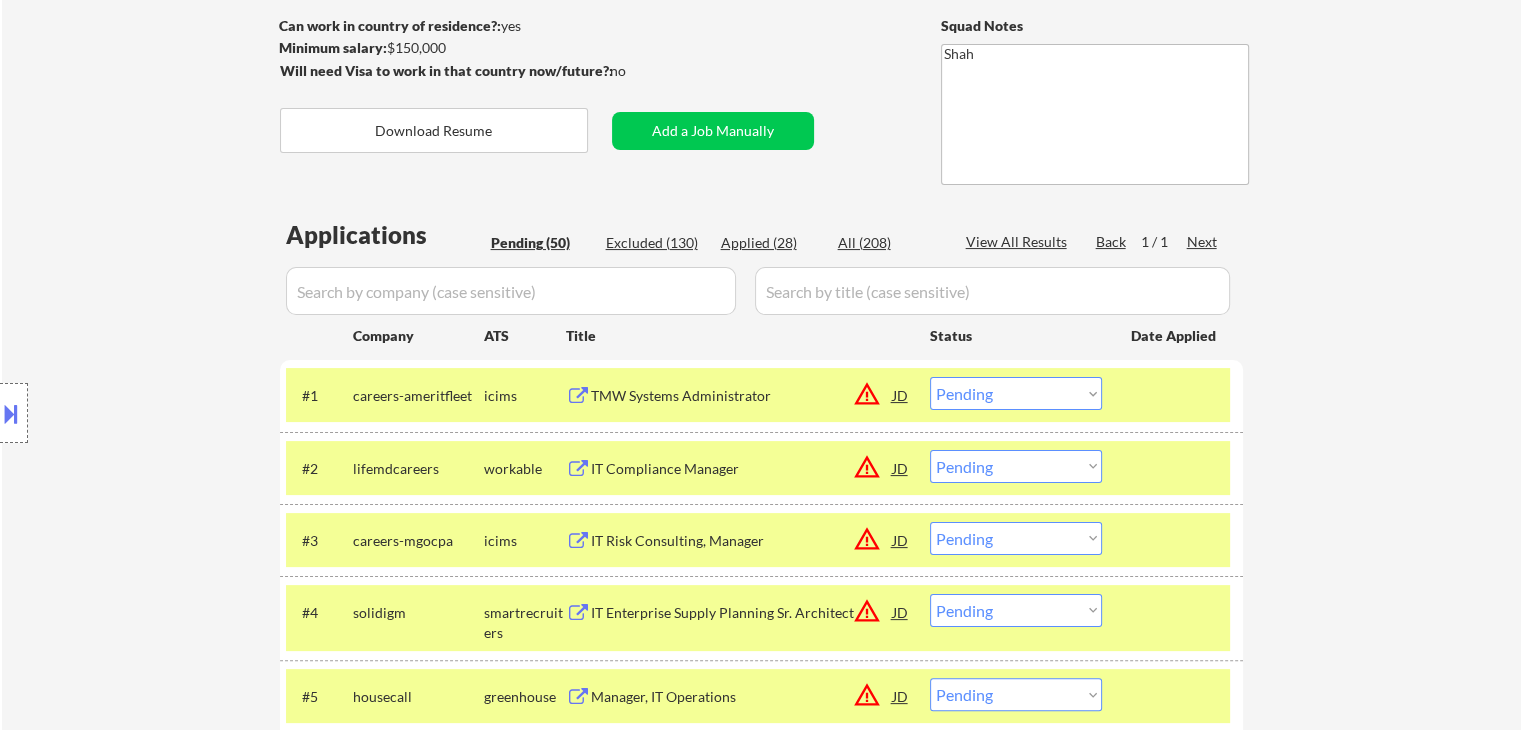 click on "TMW Systems Administrator" at bounding box center [742, 396] 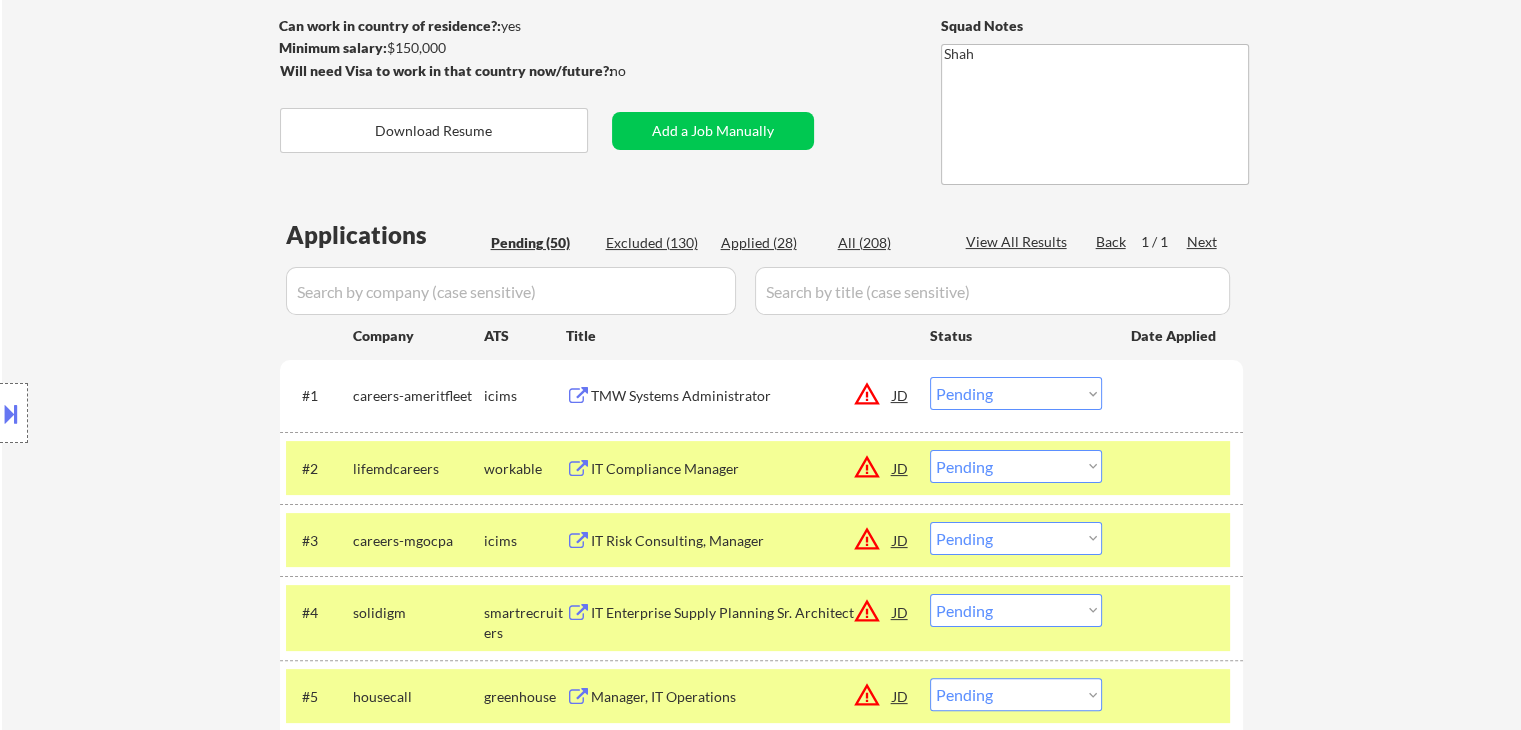 drag, startPoint x: 1044, startPoint y: 396, endPoint x: 1044, endPoint y: 408, distance: 12 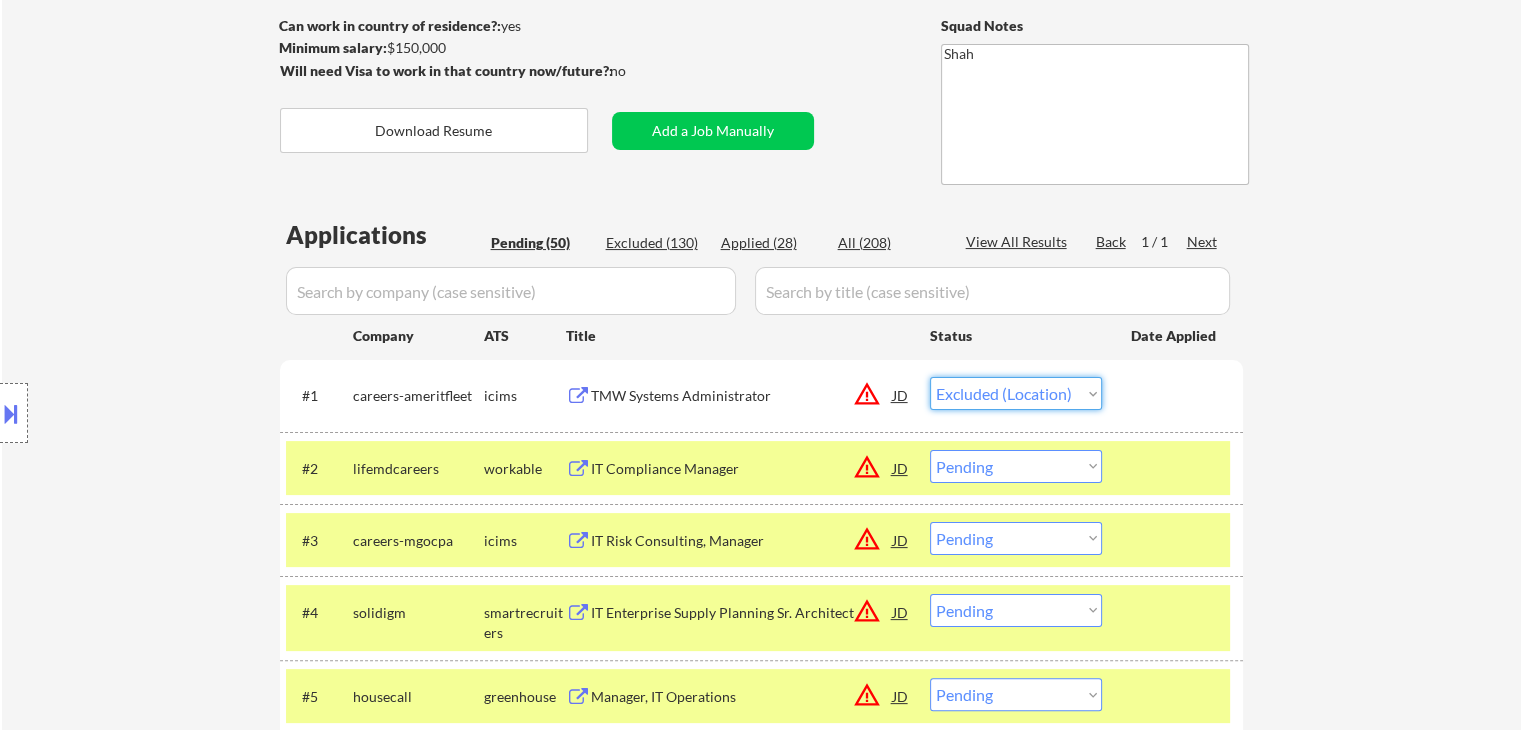 click on "Choose an option... Pending Applied Excluded (Questions) Excluded (Expired) Excluded (Location) Excluded (Bad Match) Excluded (Blocklist) Excluded (Salary) Excluded (Other)" at bounding box center (1016, 393) 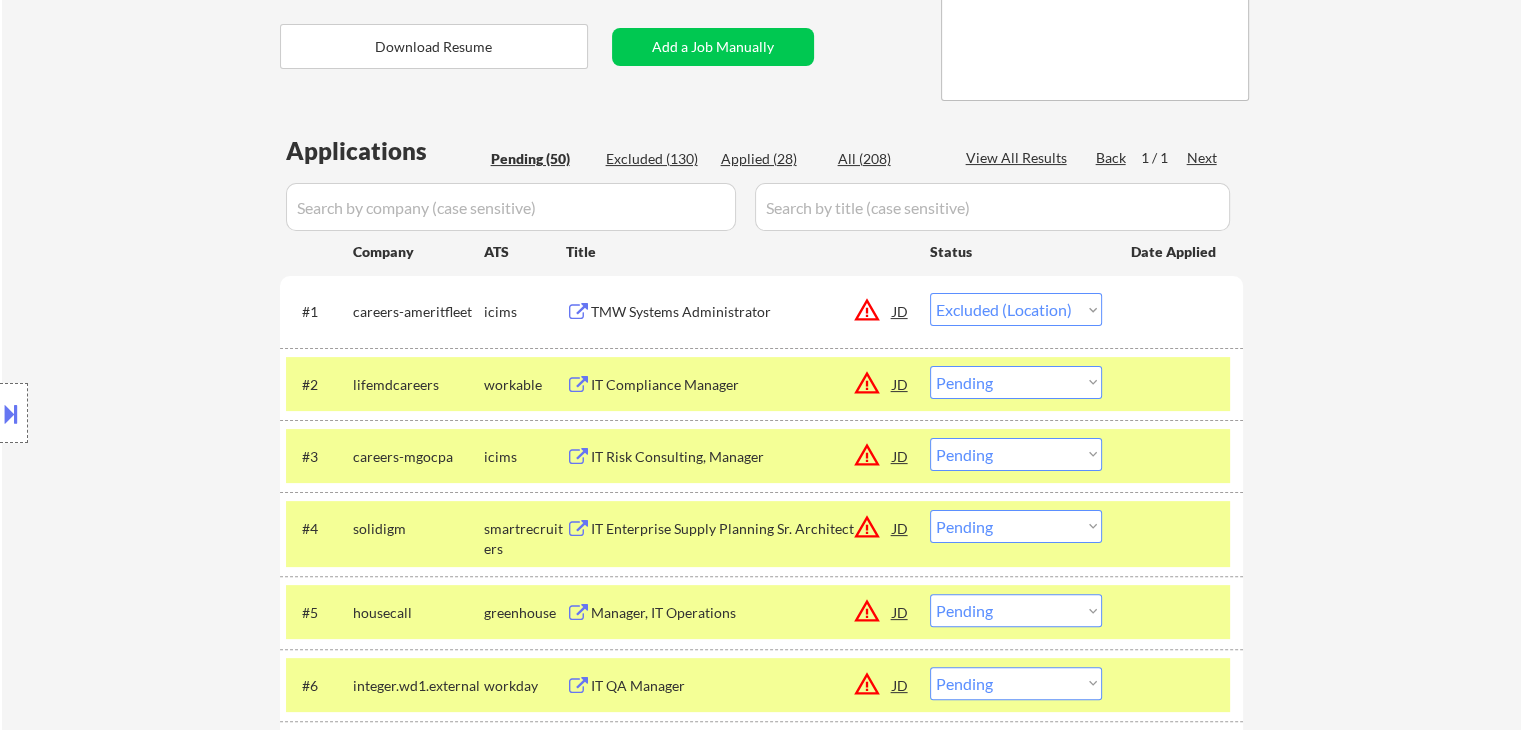 scroll, scrollTop: 500, scrollLeft: 0, axis: vertical 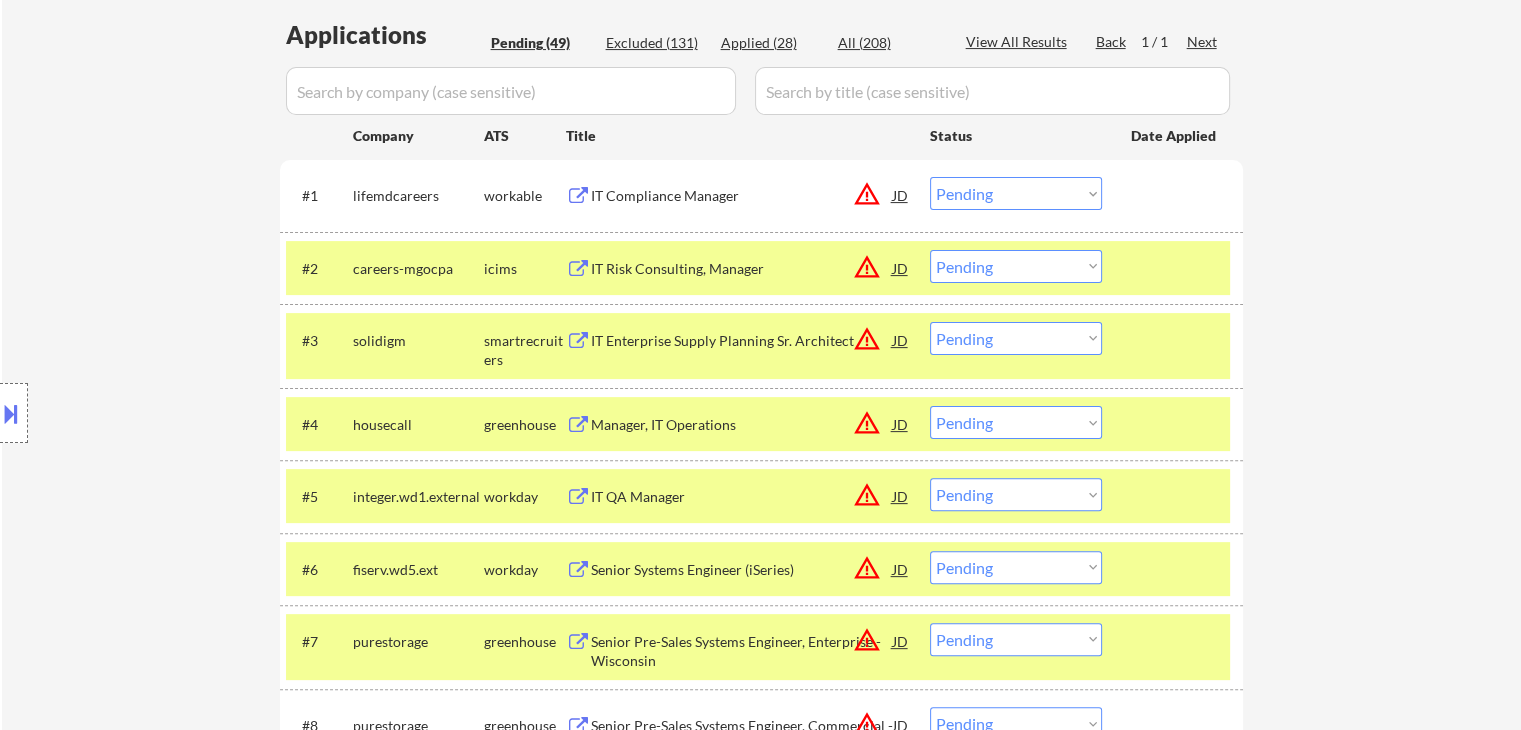 click on "IT Compliance Manager" at bounding box center [742, 196] 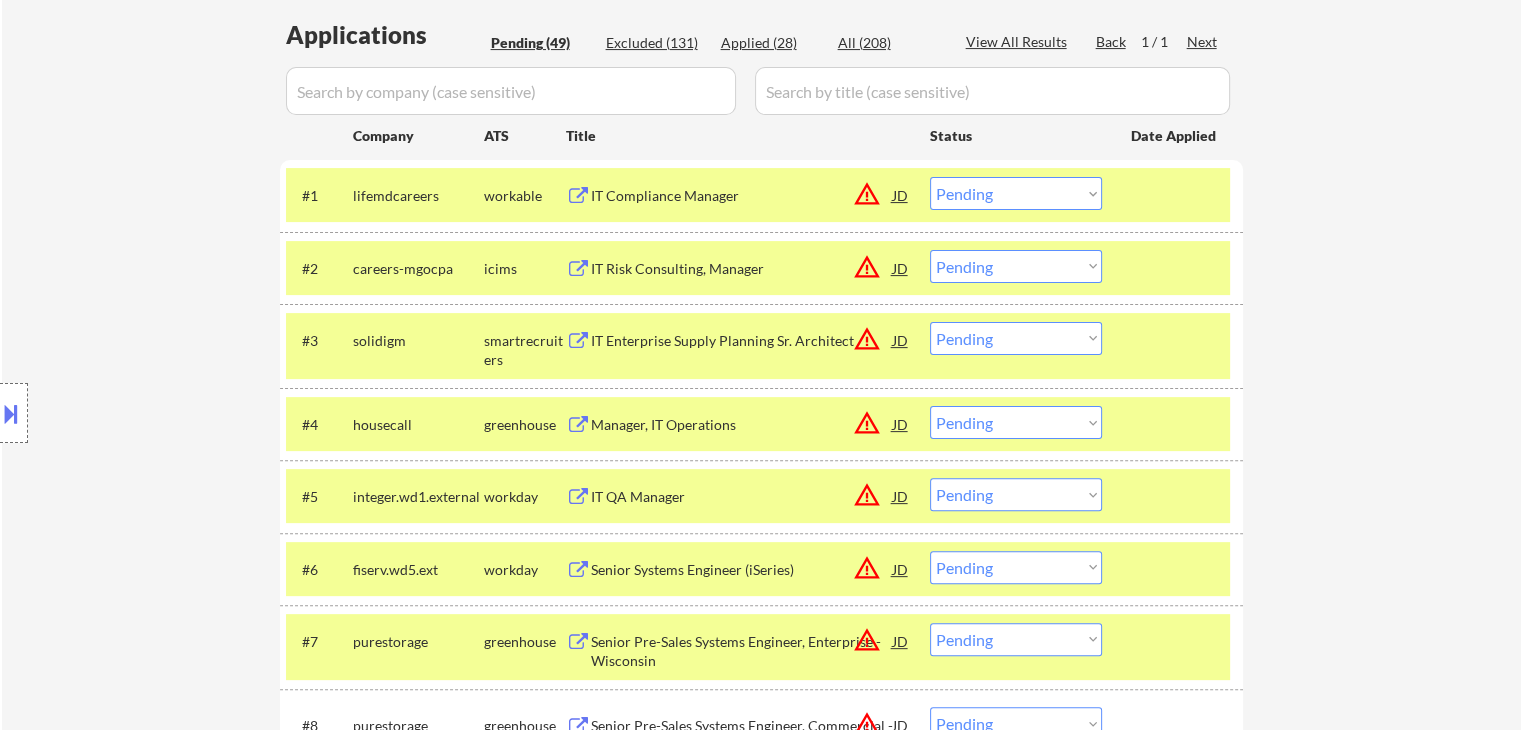 click on "Choose an option... Pending Applied Excluded (Questions) Excluded (Expired) Excluded (Location) Excluded (Bad Match) Excluded (Blocklist) Excluded (Salary) Excluded (Other)" at bounding box center (1016, 193) 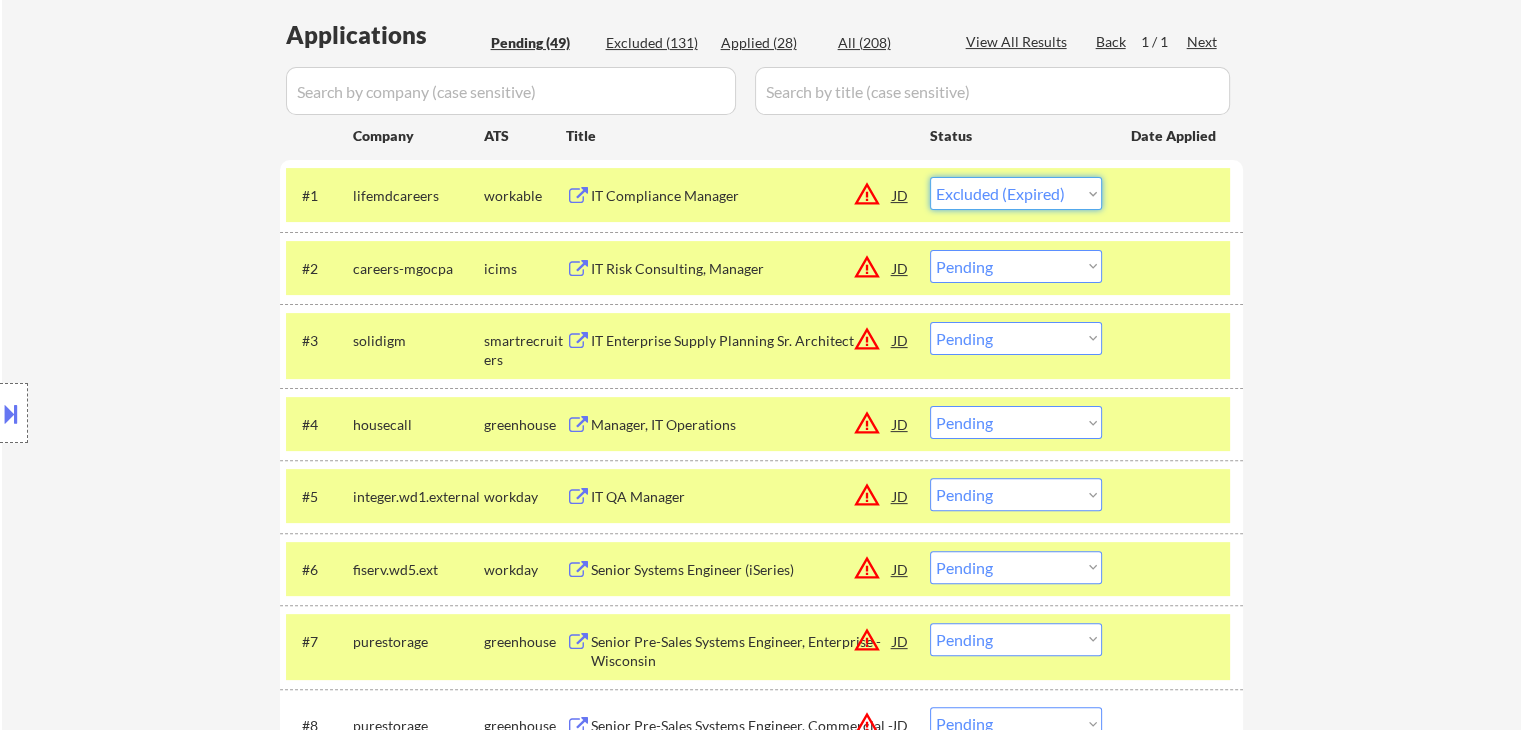 click on "Choose an option... Pending Applied Excluded (Questions) Excluded (Expired) Excluded (Location) Excluded (Bad Match) Excluded (Blocklist) Excluded (Salary) Excluded (Other)" at bounding box center (1016, 193) 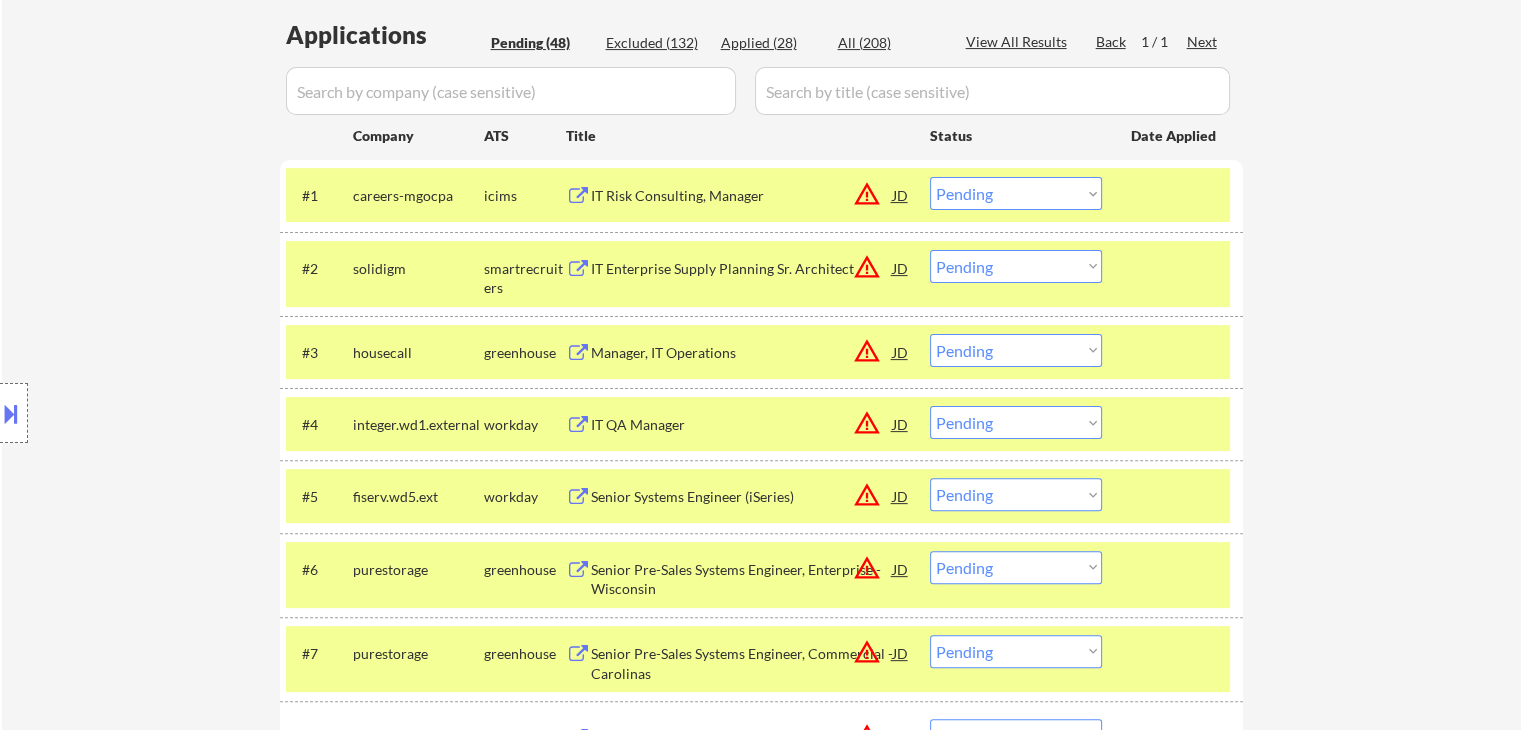 click on "IT Risk Consulting, Manager" at bounding box center (742, 196) 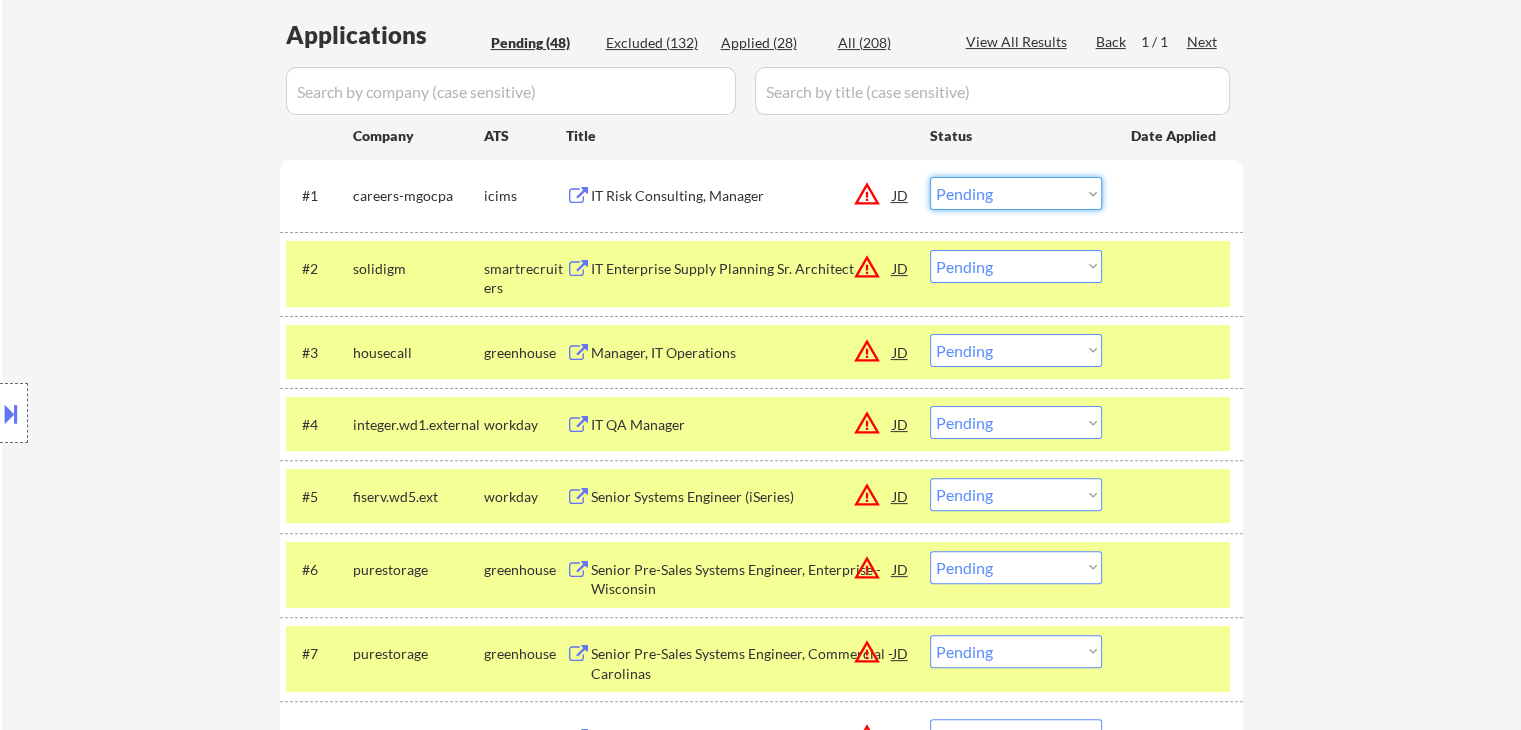 click on "Choose an option... Pending Applied Excluded (Questions) Excluded (Expired) Excluded (Location) Excluded (Bad Match) Excluded (Blocklist) Excluded (Salary) Excluded (Other)" at bounding box center (1016, 193) 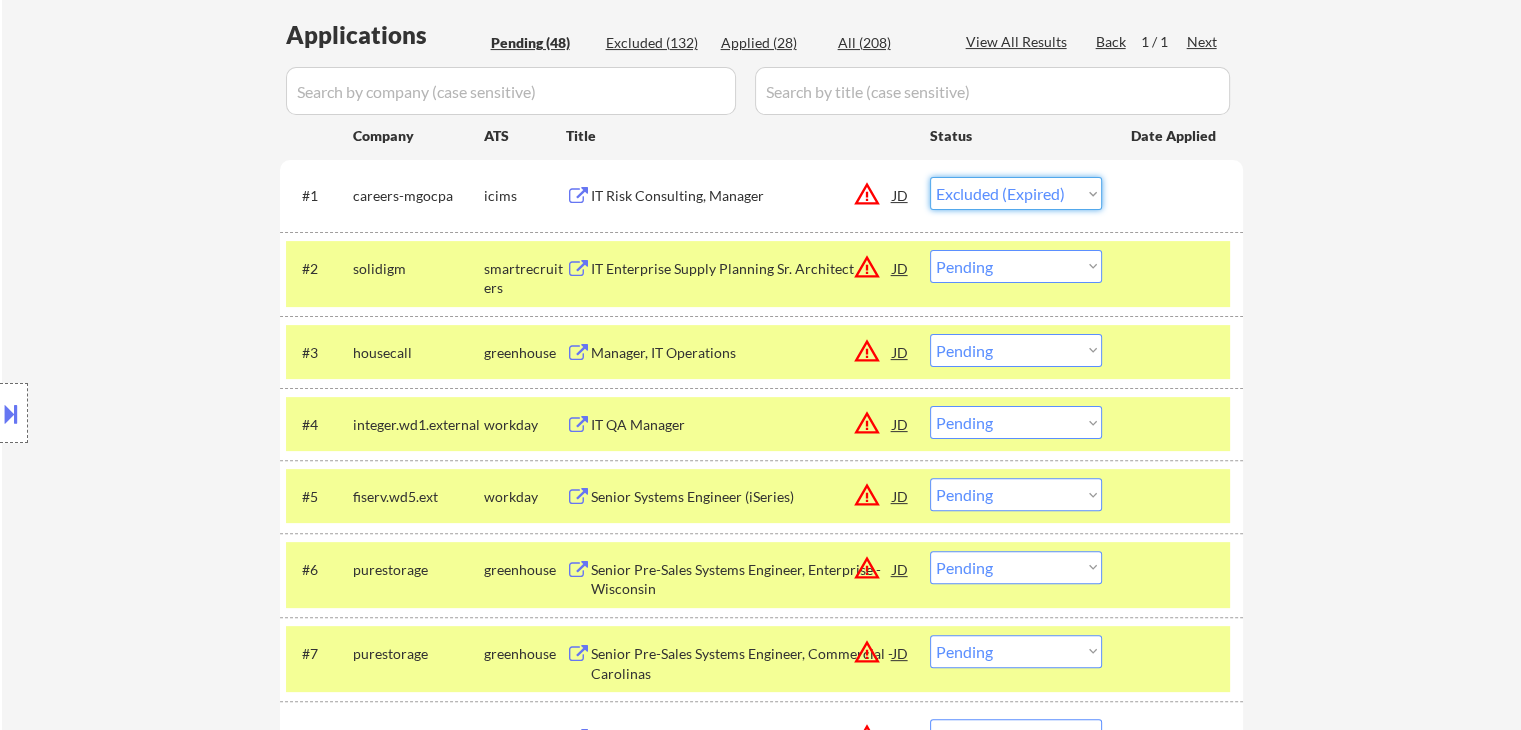 click on "Choose an option... Pending Applied Excluded (Questions) Excluded (Expired) Excluded (Location) Excluded (Bad Match) Excluded (Blocklist) Excluded (Salary) Excluded (Other)" at bounding box center (1016, 193) 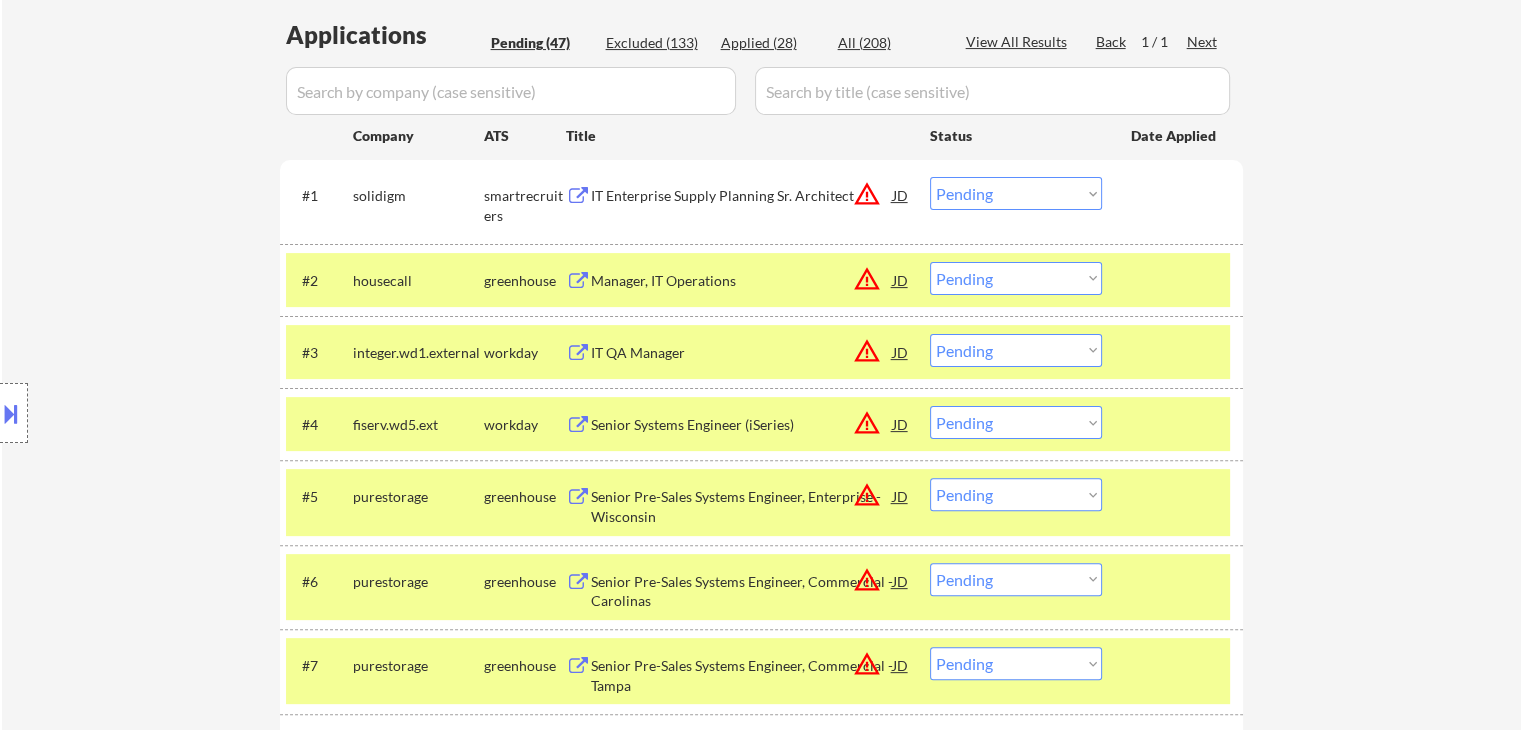 click on "IT Enterprise Supply Planning Sr. Architect" at bounding box center (742, 196) 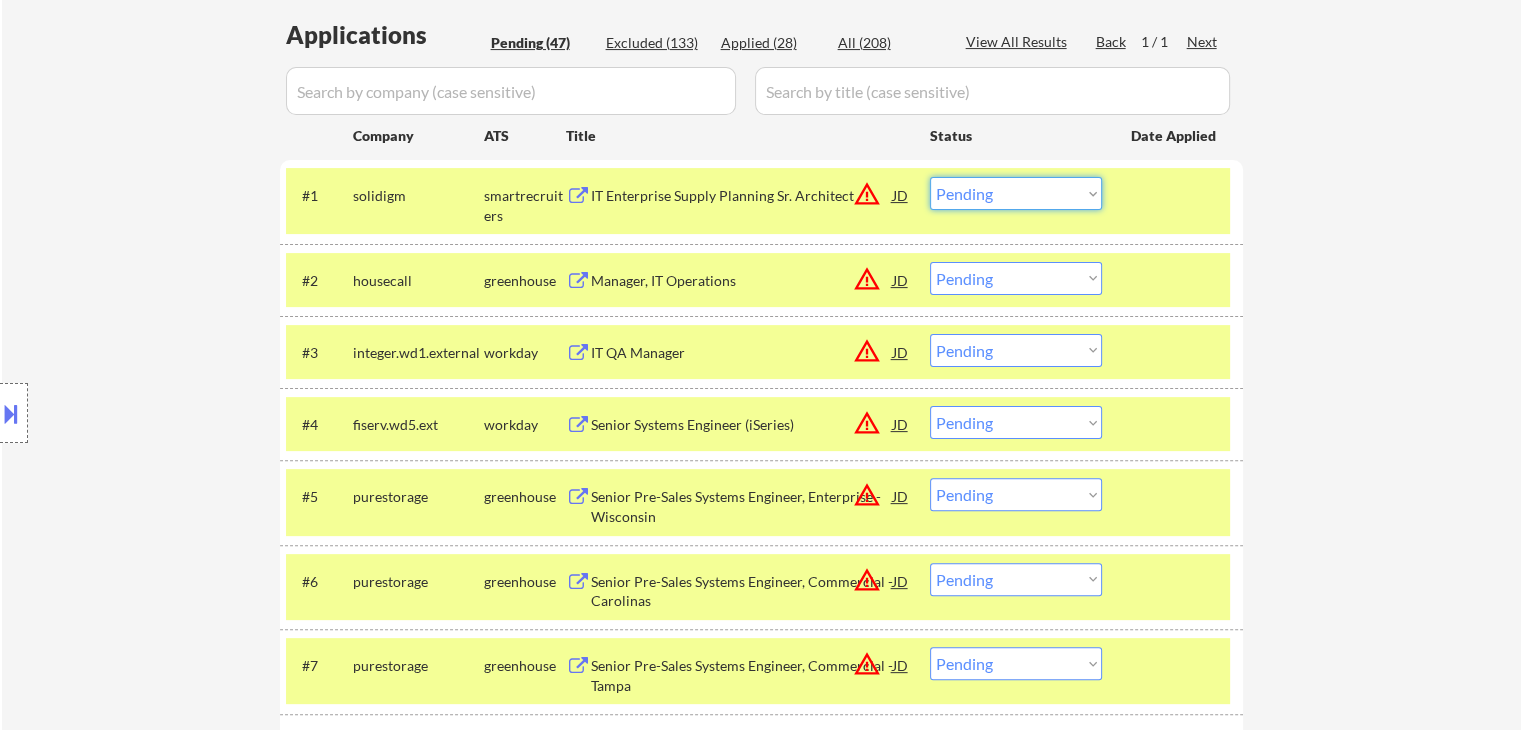 drag, startPoint x: 1000, startPoint y: 177, endPoint x: 1000, endPoint y: 197, distance: 20 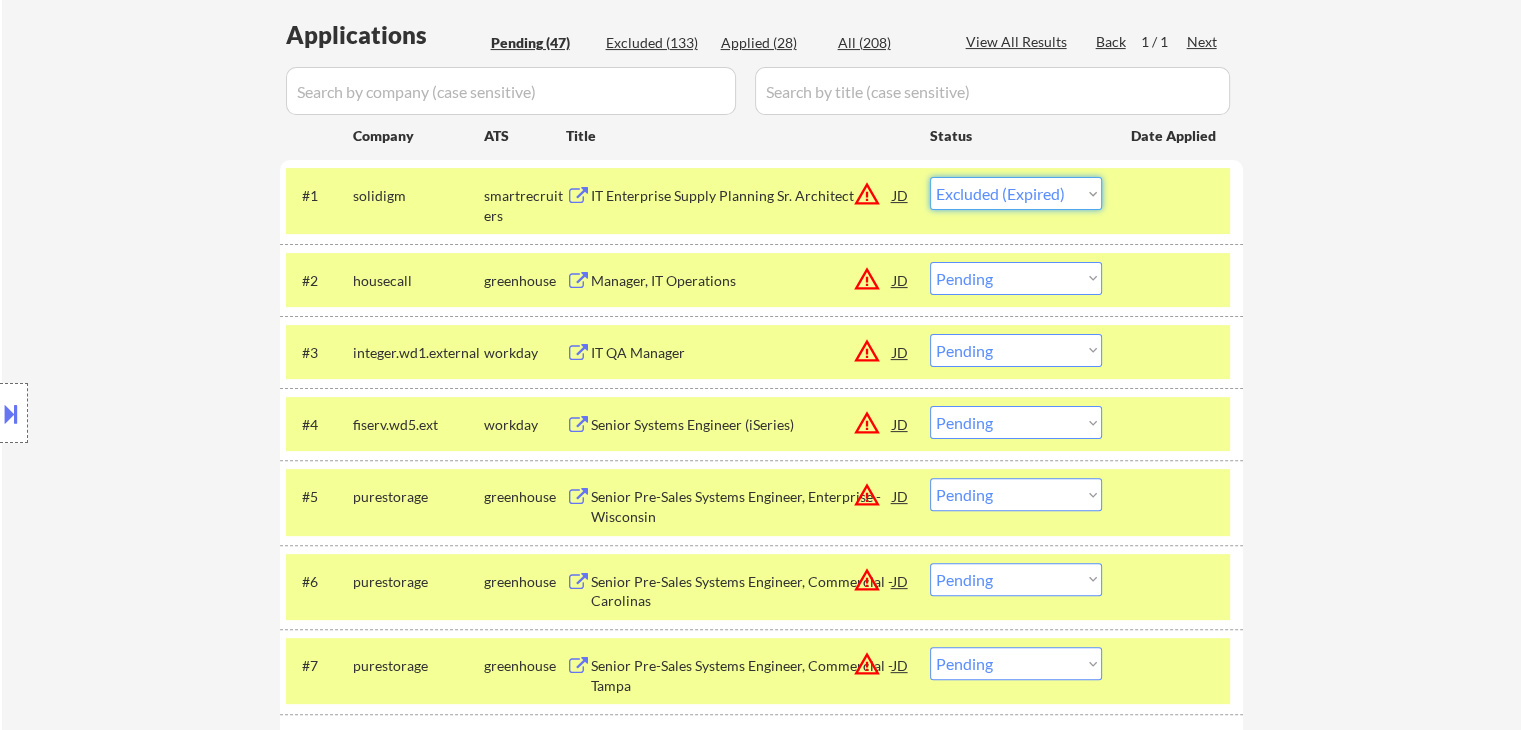 click on "Choose an option... Pending Applied Excluded (Questions) Excluded (Expired) Excluded (Location) Excluded (Bad Match) Excluded (Blocklist) Excluded (Salary) Excluded (Other)" at bounding box center (1016, 193) 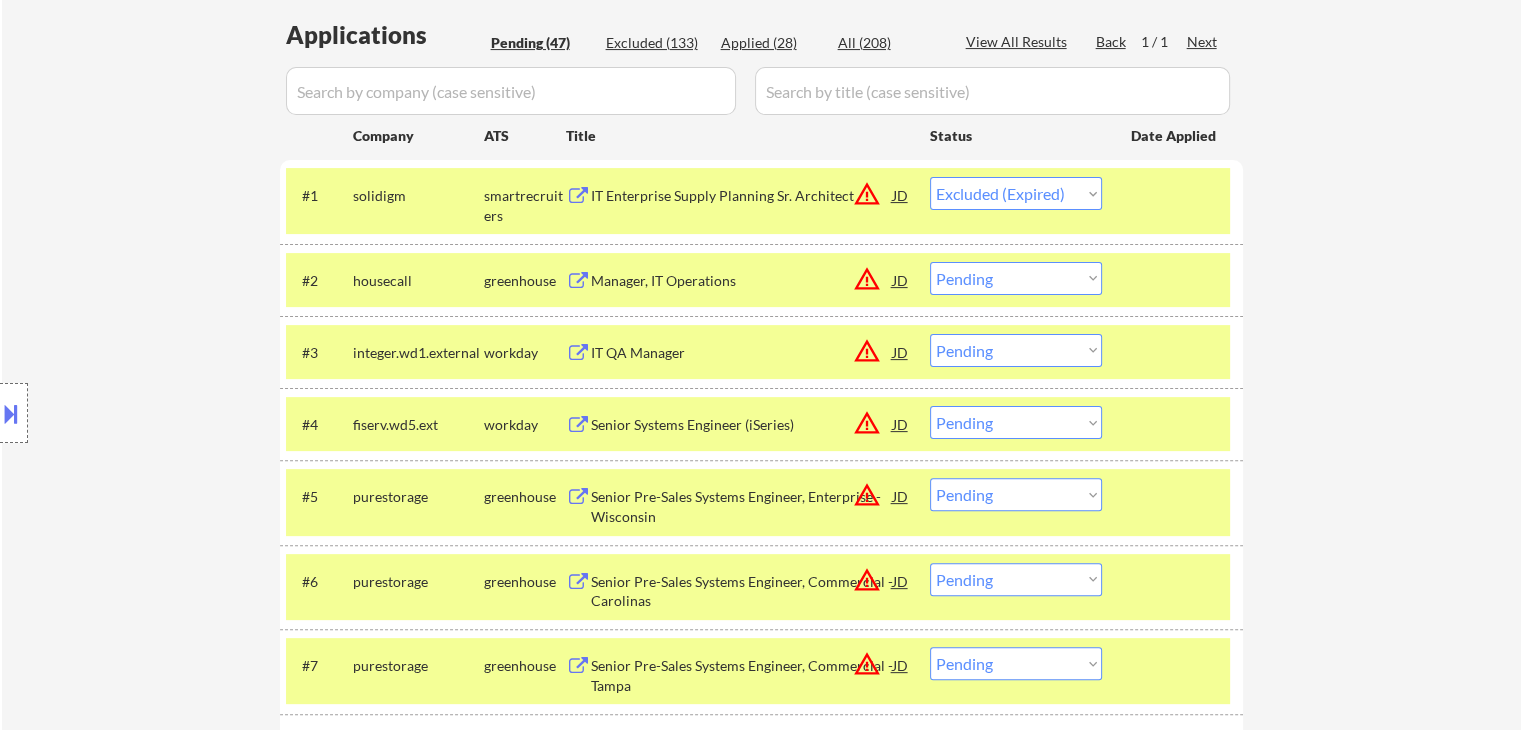 click on "#2 housecall greenhouse Manager, IT Operations  JD warning_amber Choose an option... Pending Applied Excluded (Questions) Excluded (Expired) Excluded (Location) Excluded (Bad Match) Excluded (Blocklist) Excluded (Salary) Excluded (Other)" at bounding box center (758, 280) 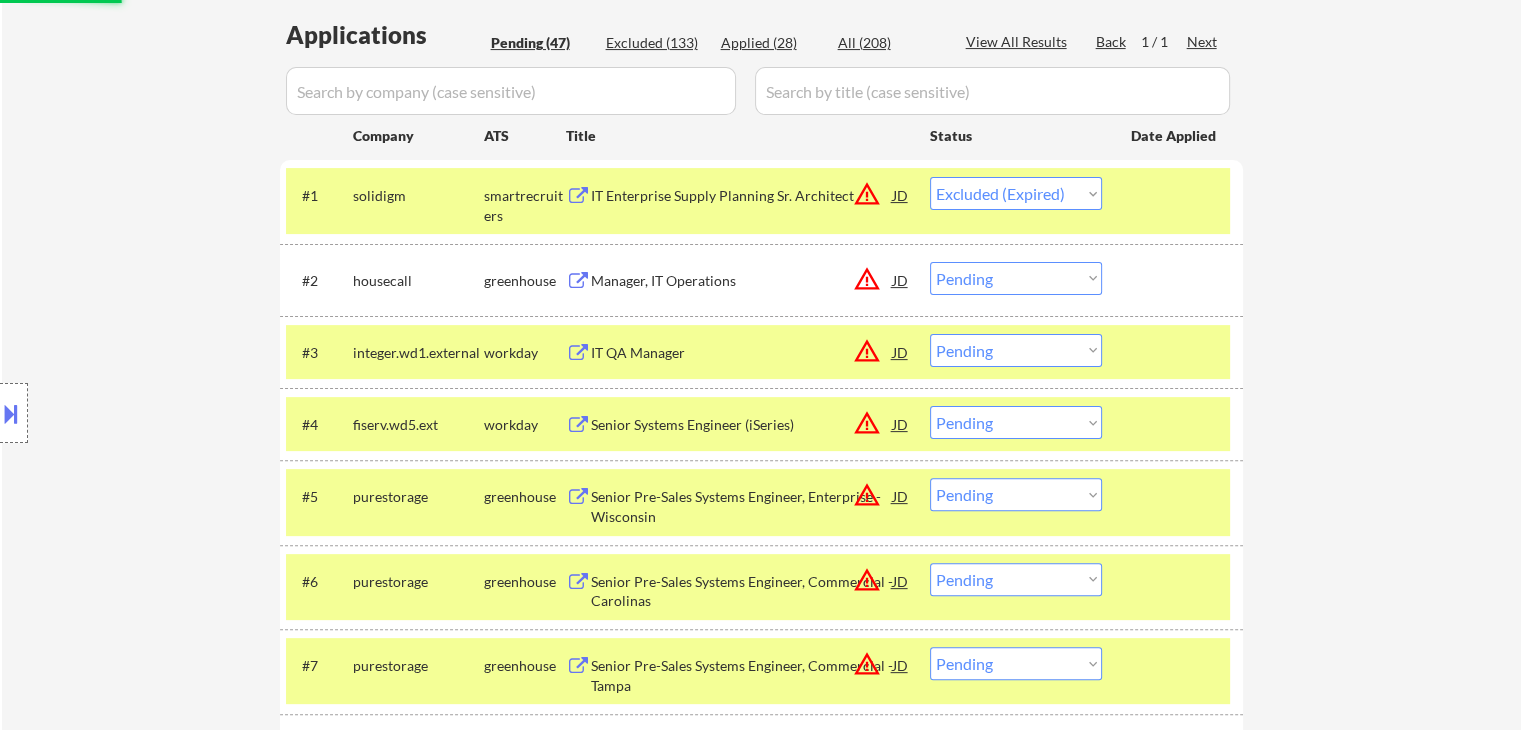 drag, startPoint x: 1059, startPoint y: 191, endPoint x: 1059, endPoint y: 203, distance: 12 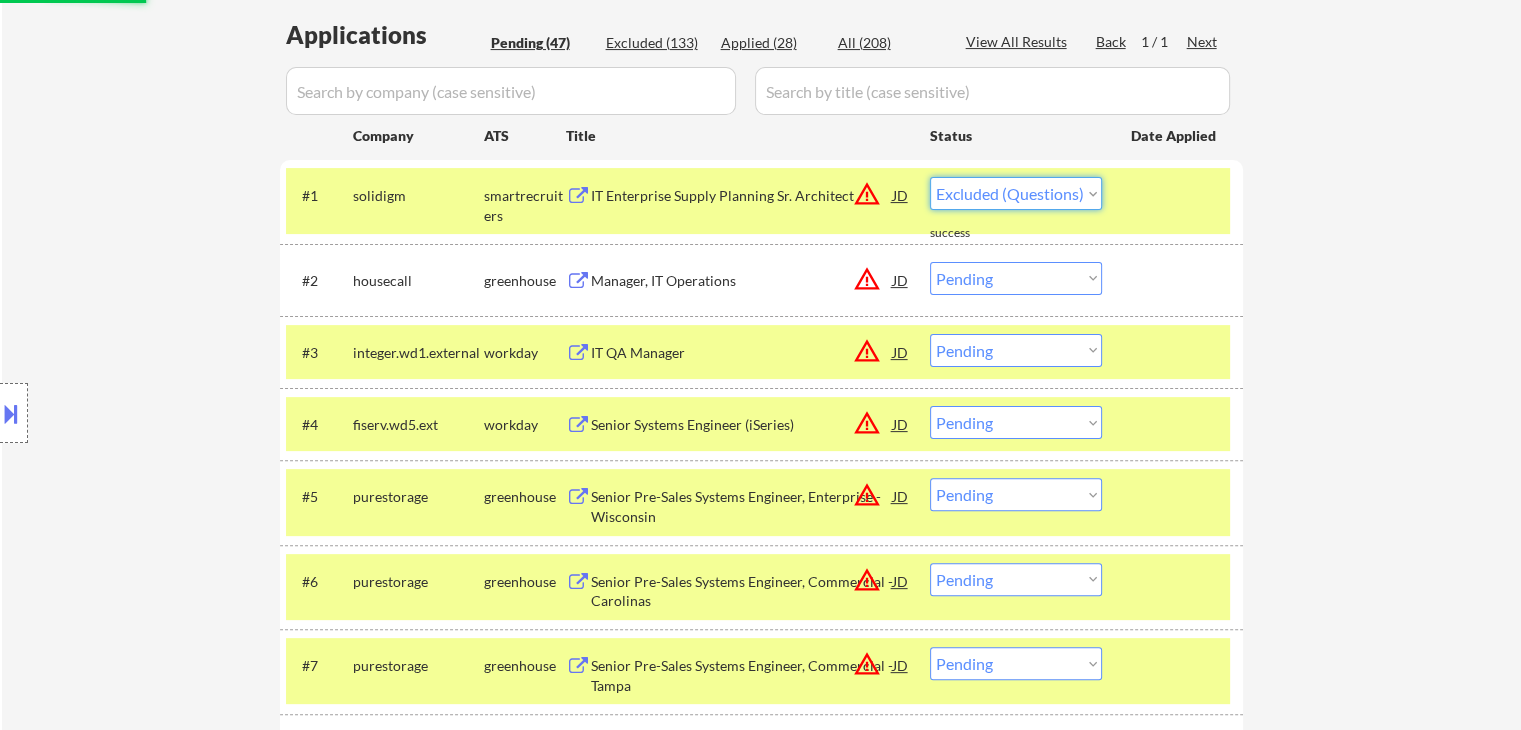 click on "Choose an option... Pending Applied Excluded (Questions) Excluded (Expired) Excluded (Location) Excluded (Bad Match) Excluded (Blocklist) Excluded (Salary) Excluded (Other)" at bounding box center [1016, 193] 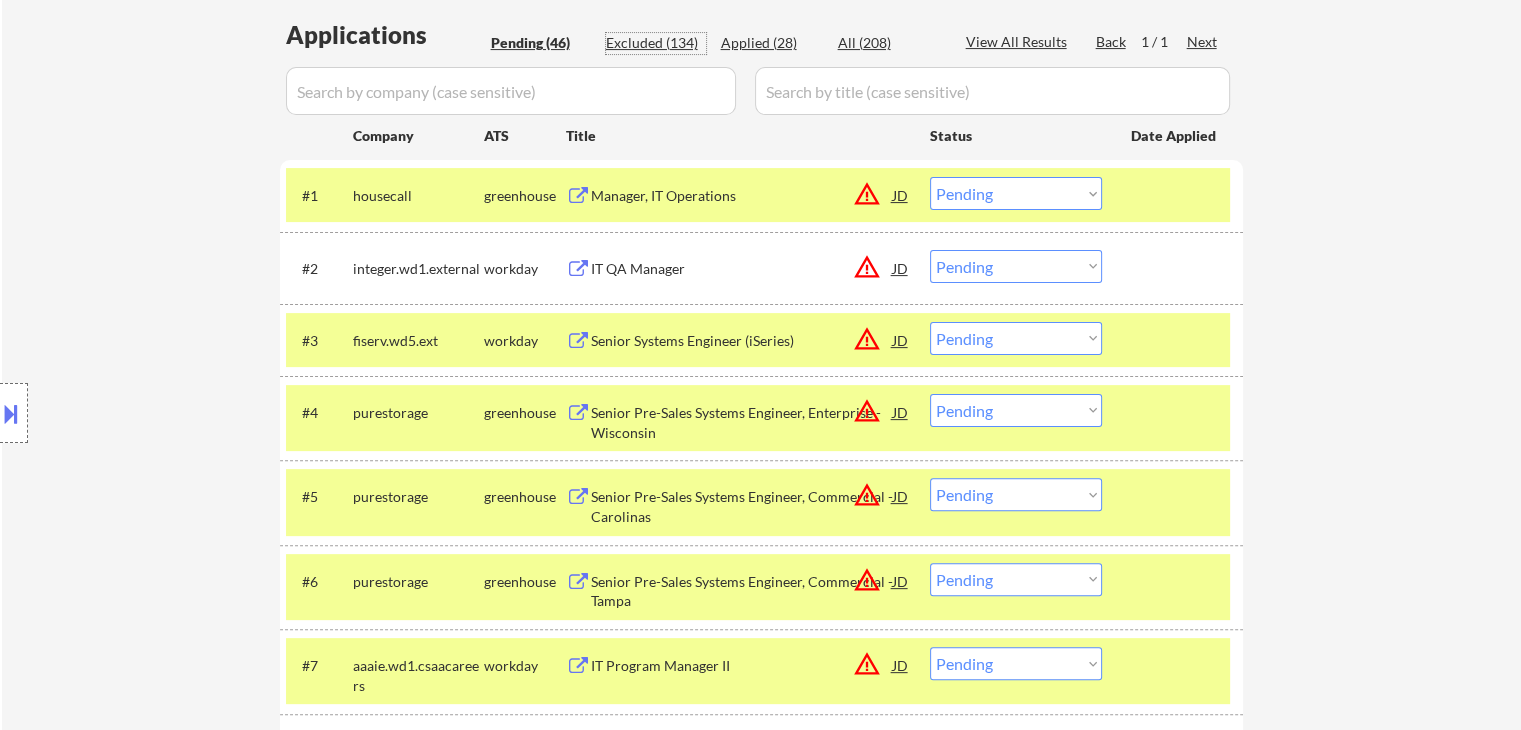 click on "Excluded (134)" at bounding box center [656, 43] 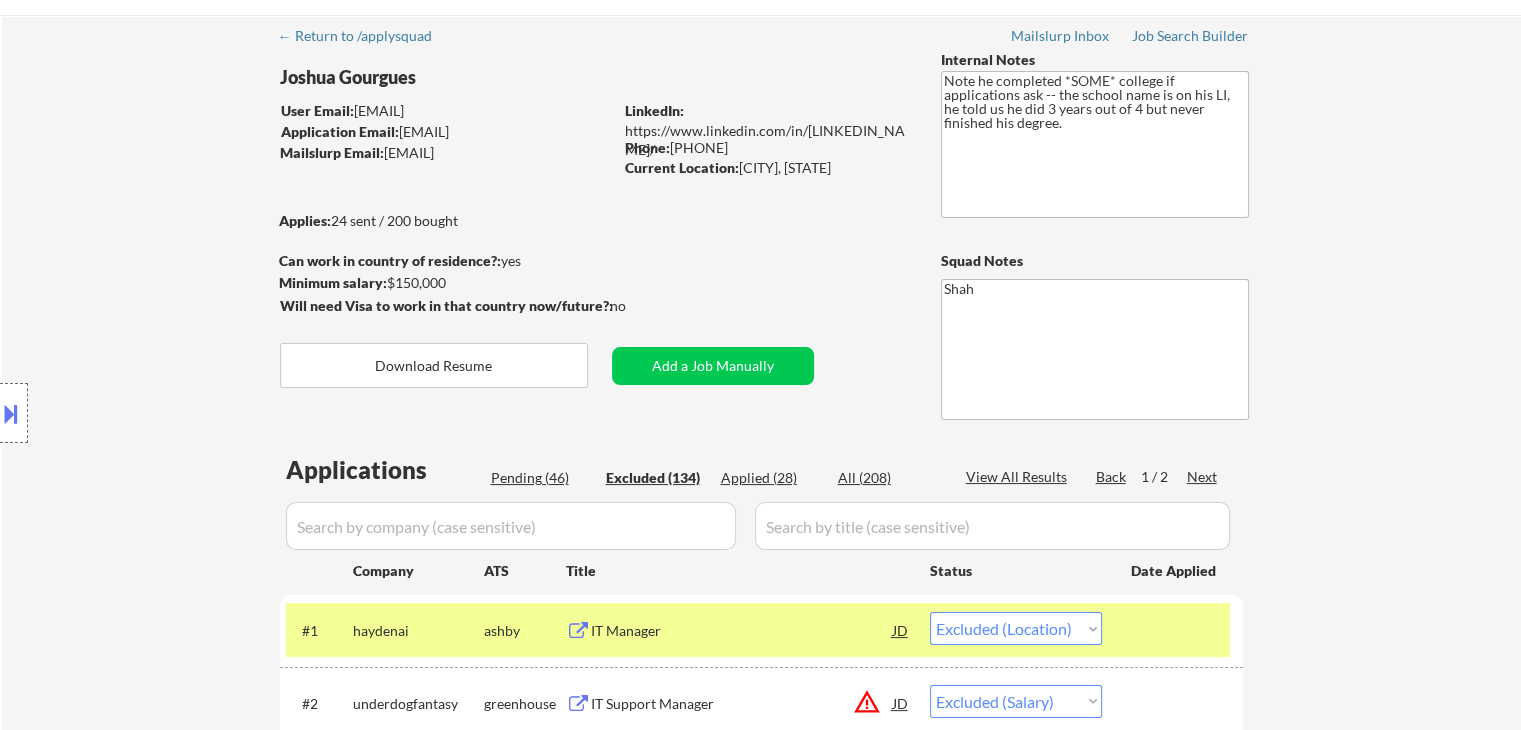 scroll, scrollTop: 0, scrollLeft: 0, axis: both 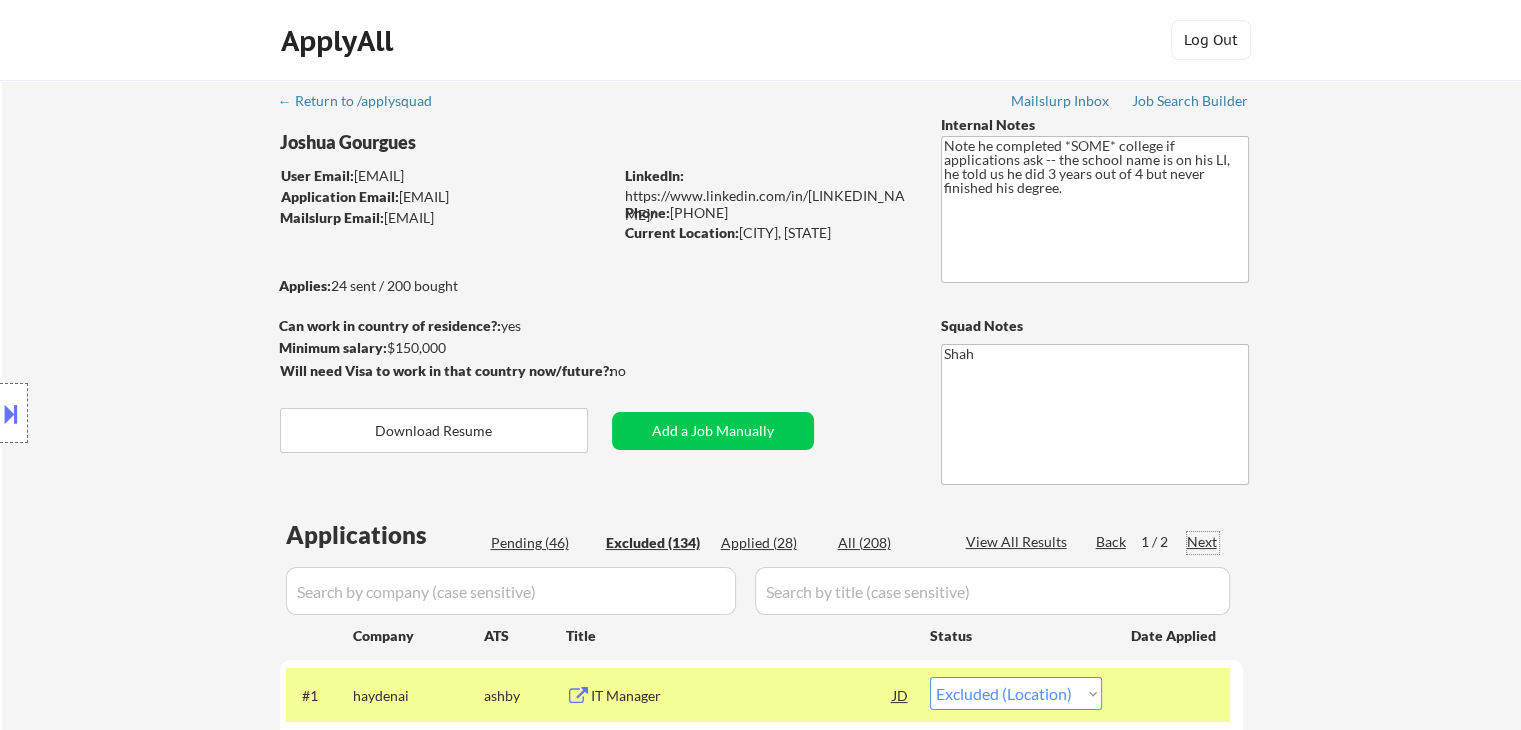 drag, startPoint x: 1208, startPoint y: 533, endPoint x: 1191, endPoint y: 525, distance: 18.788294 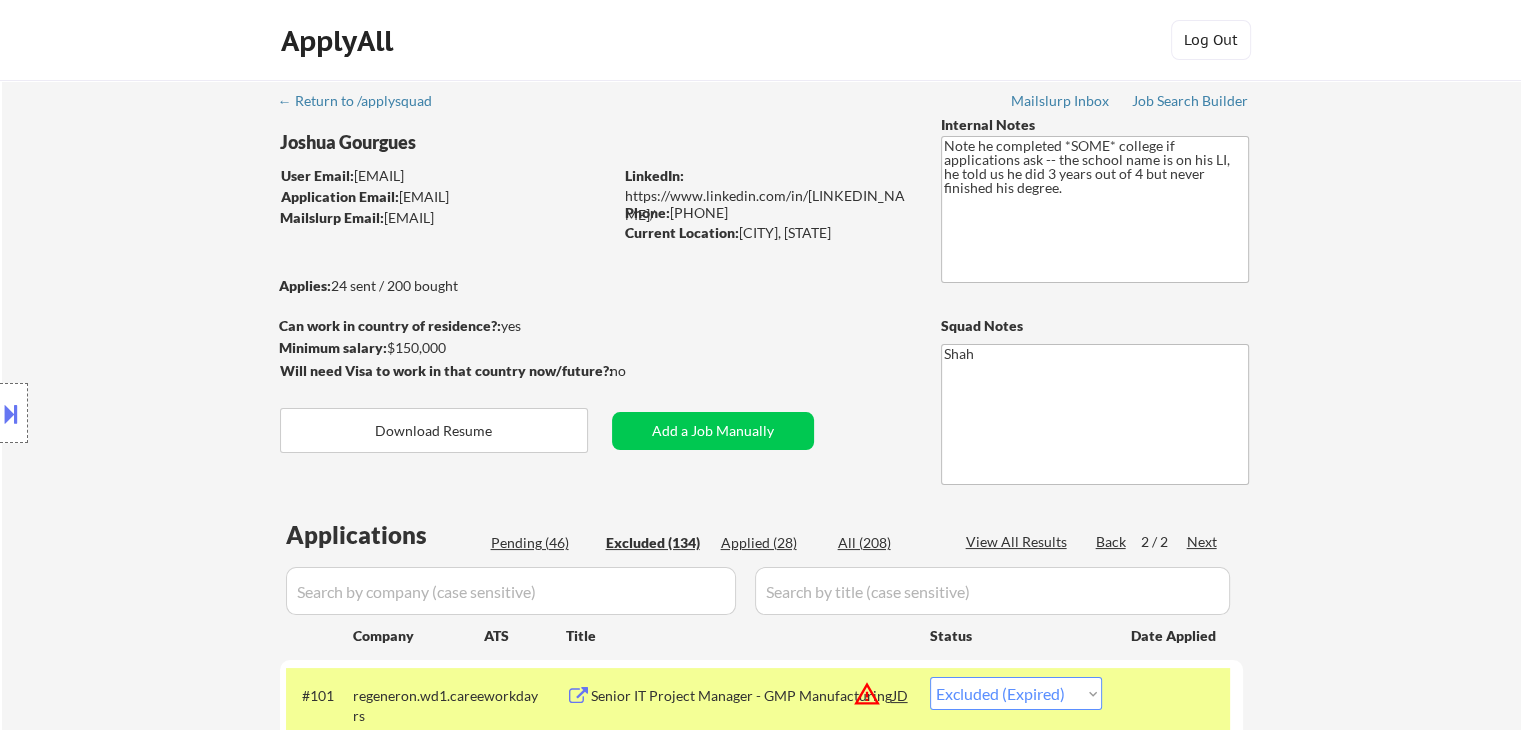 scroll, scrollTop: 2257, scrollLeft: 0, axis: vertical 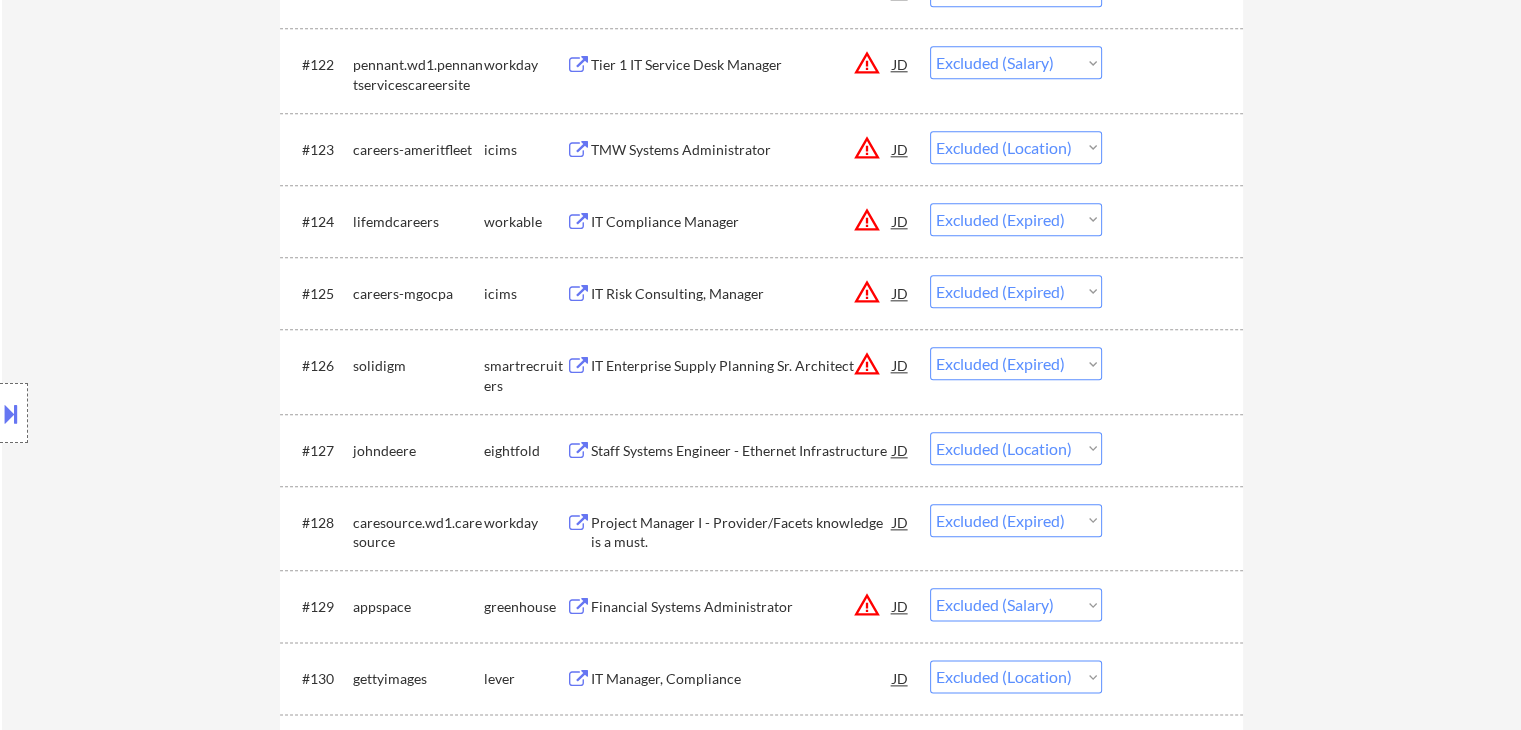 click on "Choose an option... Pending Applied Excluded (Questions) Excluded (Expired) Excluded (Location) Excluded (Bad Match) Excluded (Blocklist) Excluded (Salary) Excluded (Other)" at bounding box center (1016, 363) 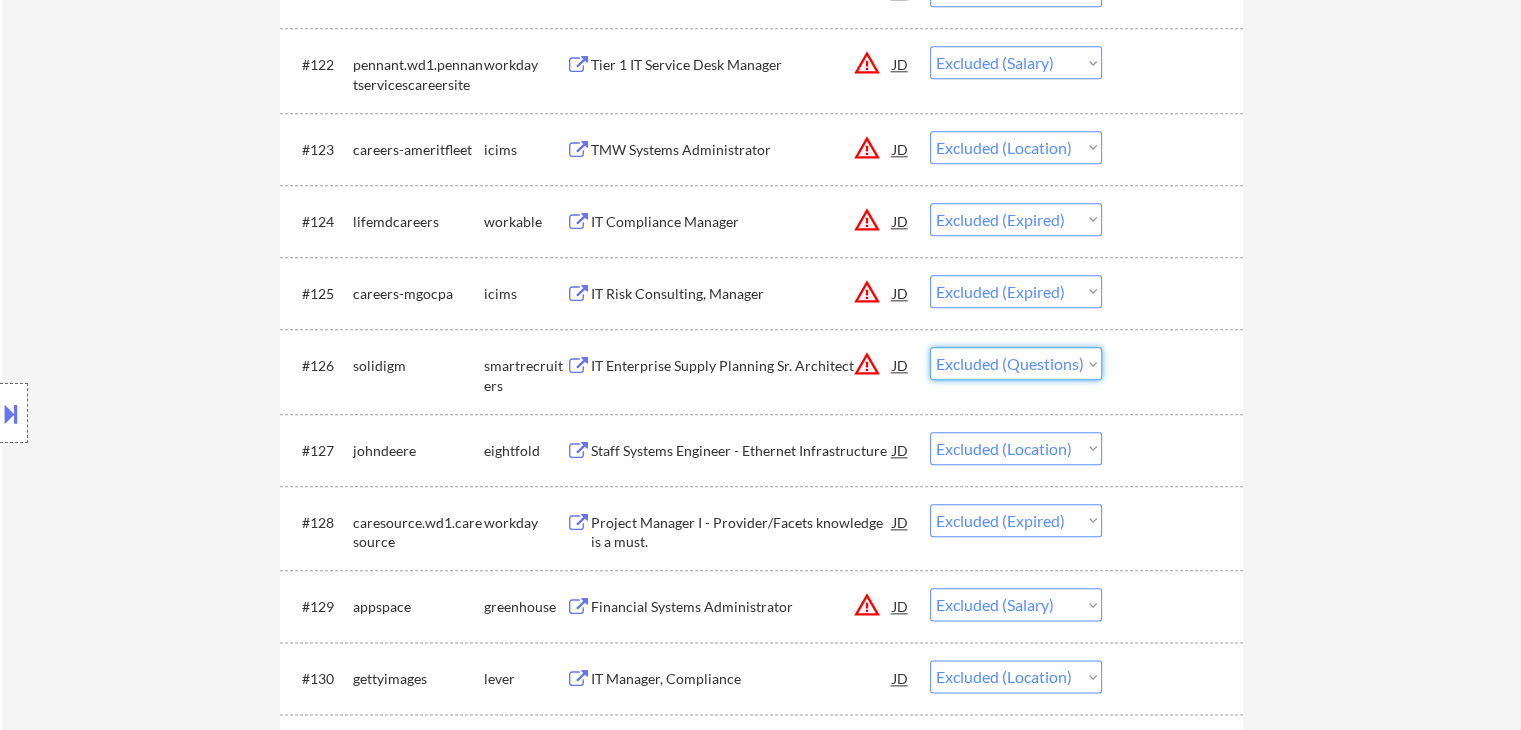 click on "Choose an option... Pending Applied Excluded (Questions) Excluded (Expired) Excluded (Location) Excluded (Bad Match) Excluded (Blocklist) Excluded (Salary) Excluded (Other)" at bounding box center [1016, 363] 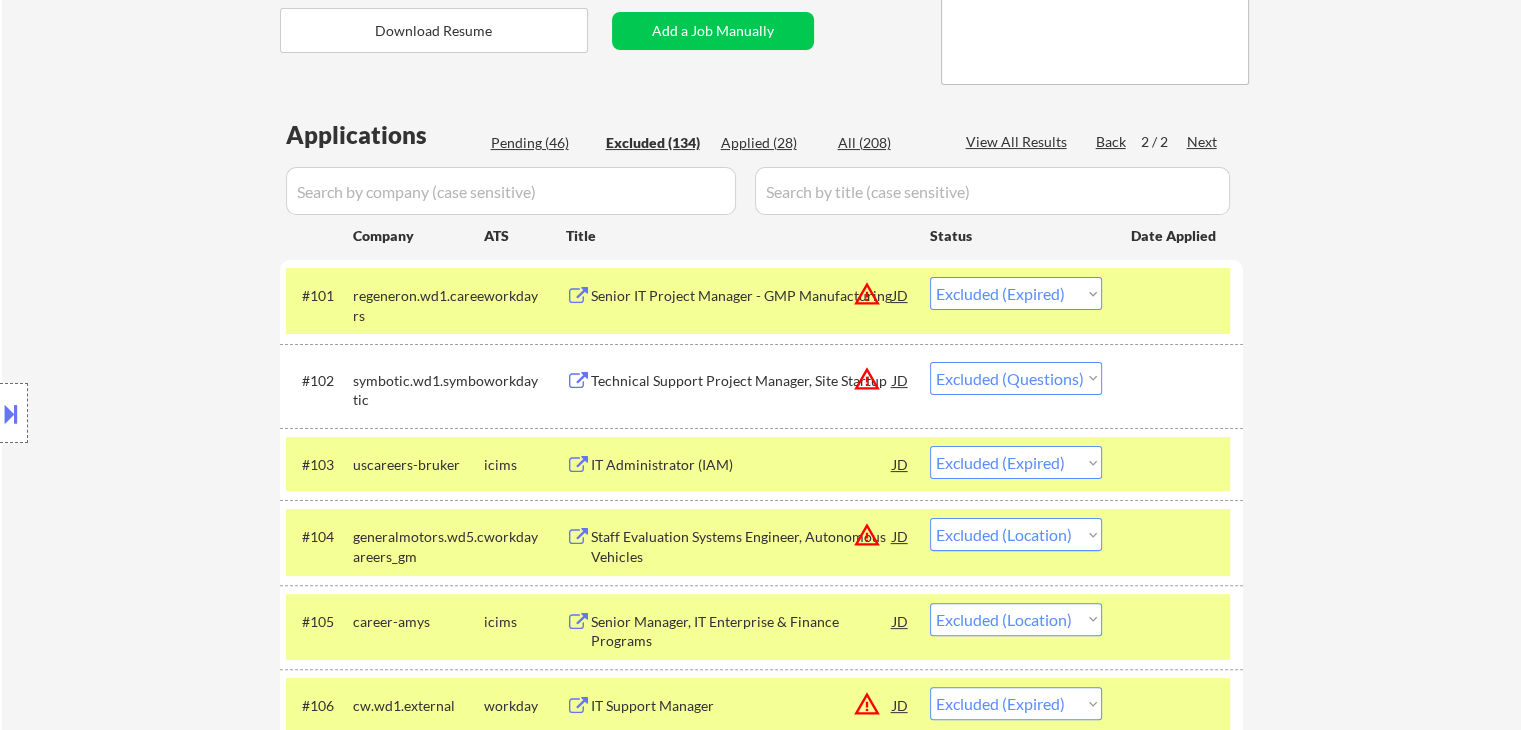 scroll, scrollTop: 0, scrollLeft: 0, axis: both 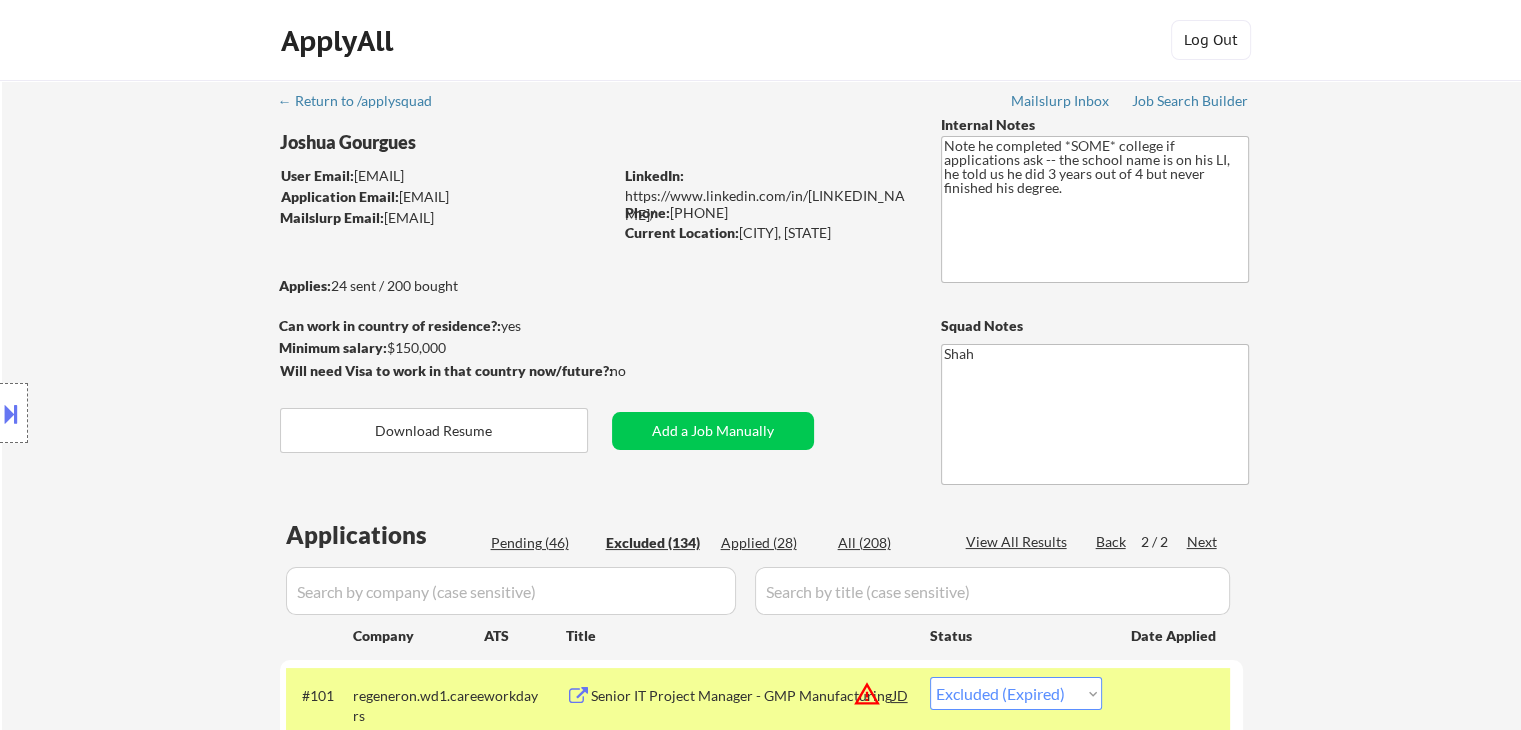 click on "Location Inclusions: remote" at bounding box center [179, 413] 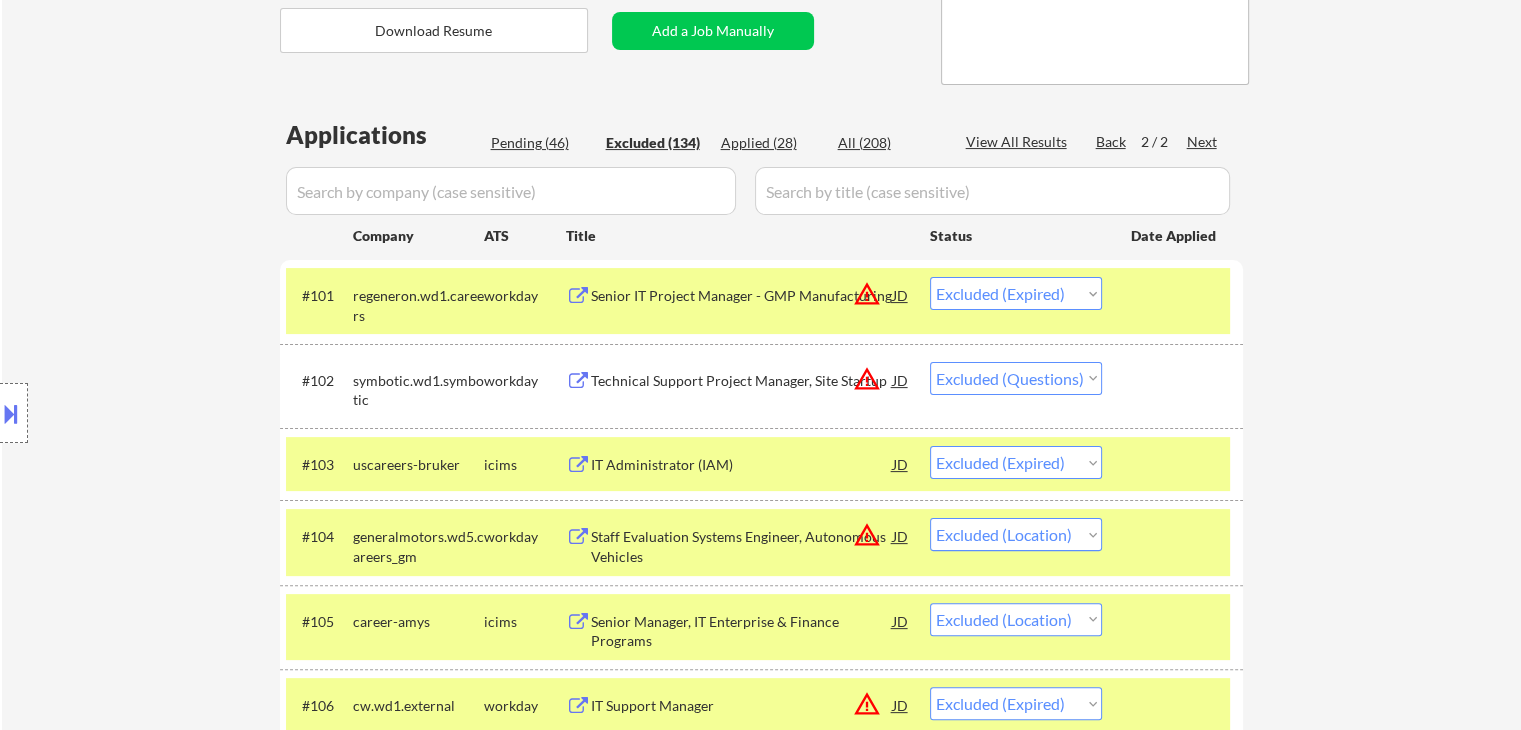 click on "Location Inclusions: remote" at bounding box center [179, 413] 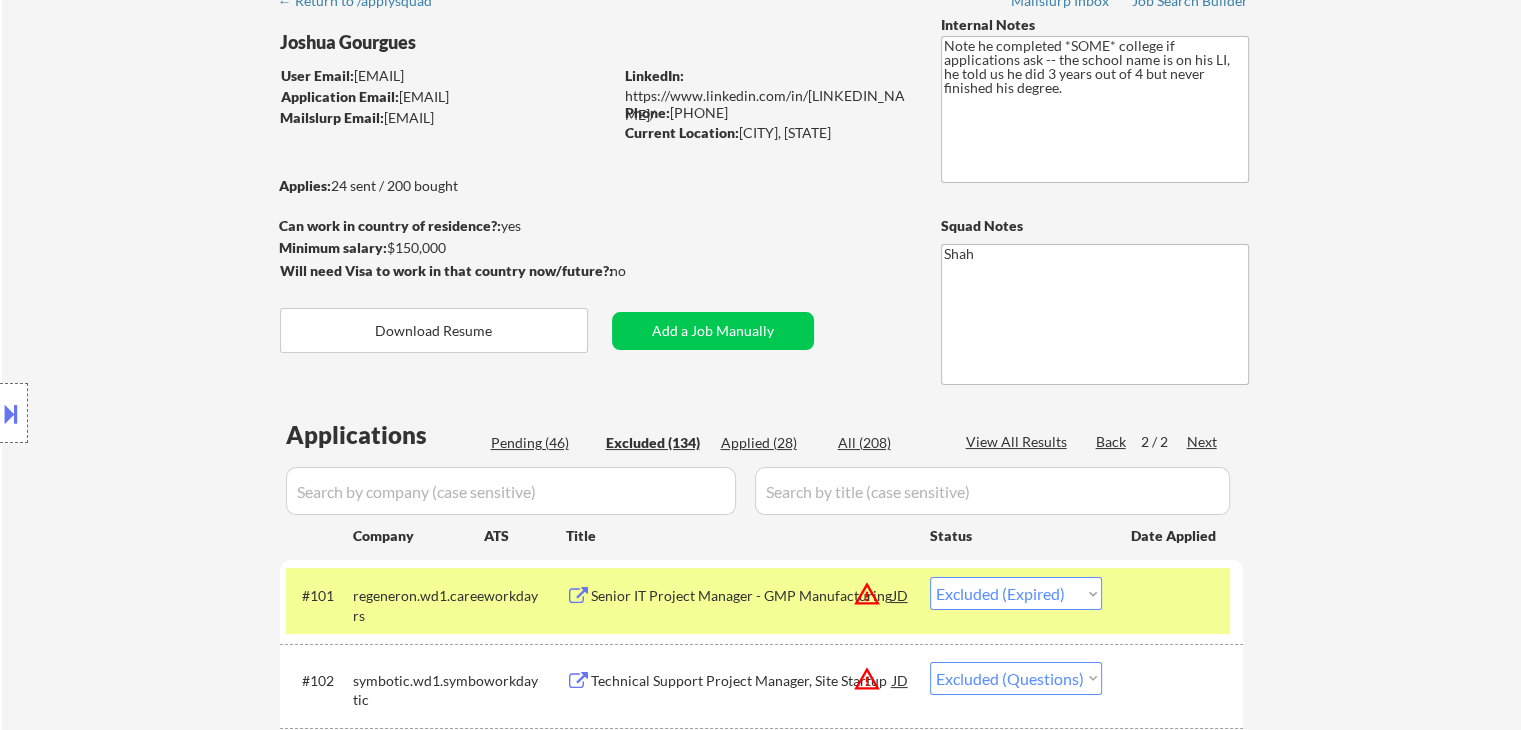 click on "Location Inclusions: remote" at bounding box center [179, 413] 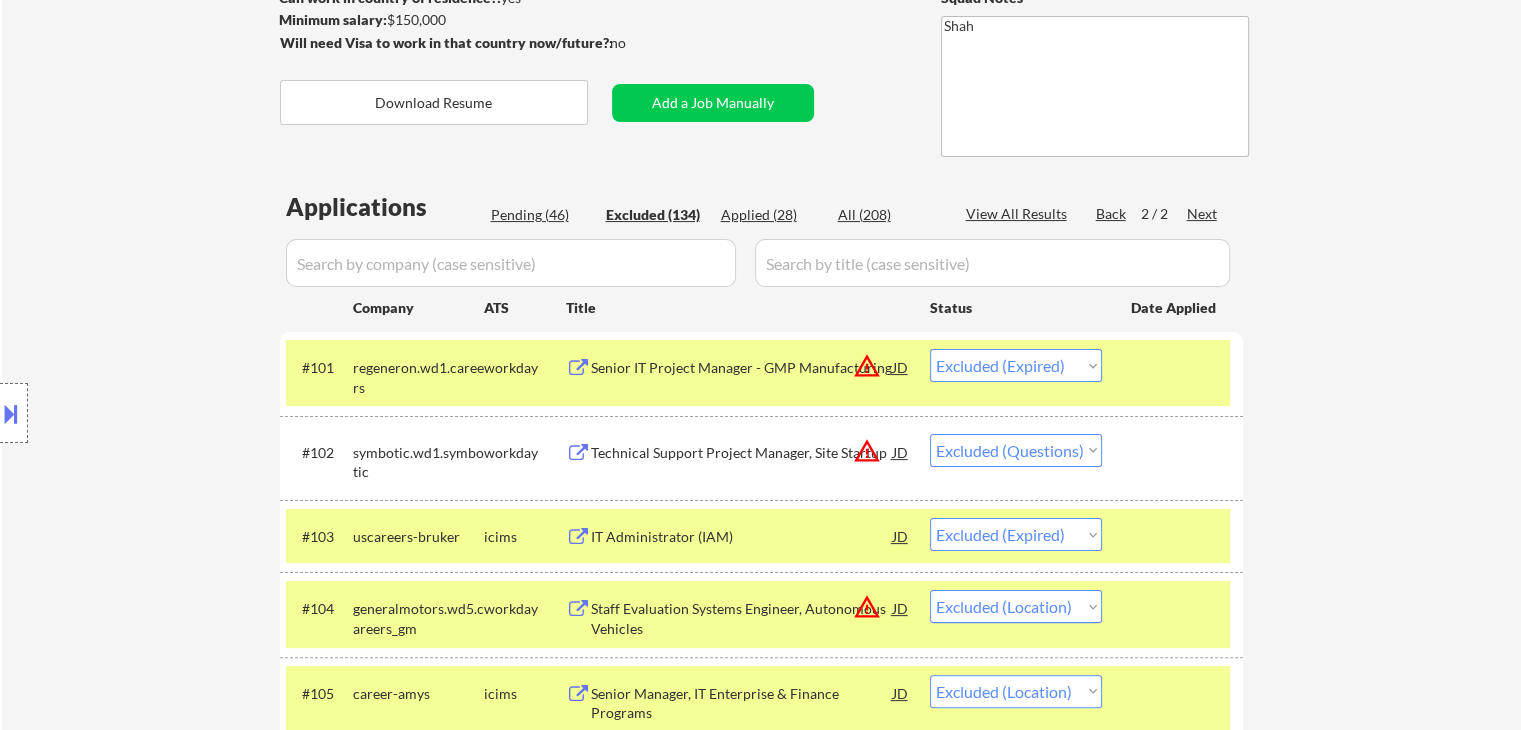 scroll, scrollTop: 500, scrollLeft: 0, axis: vertical 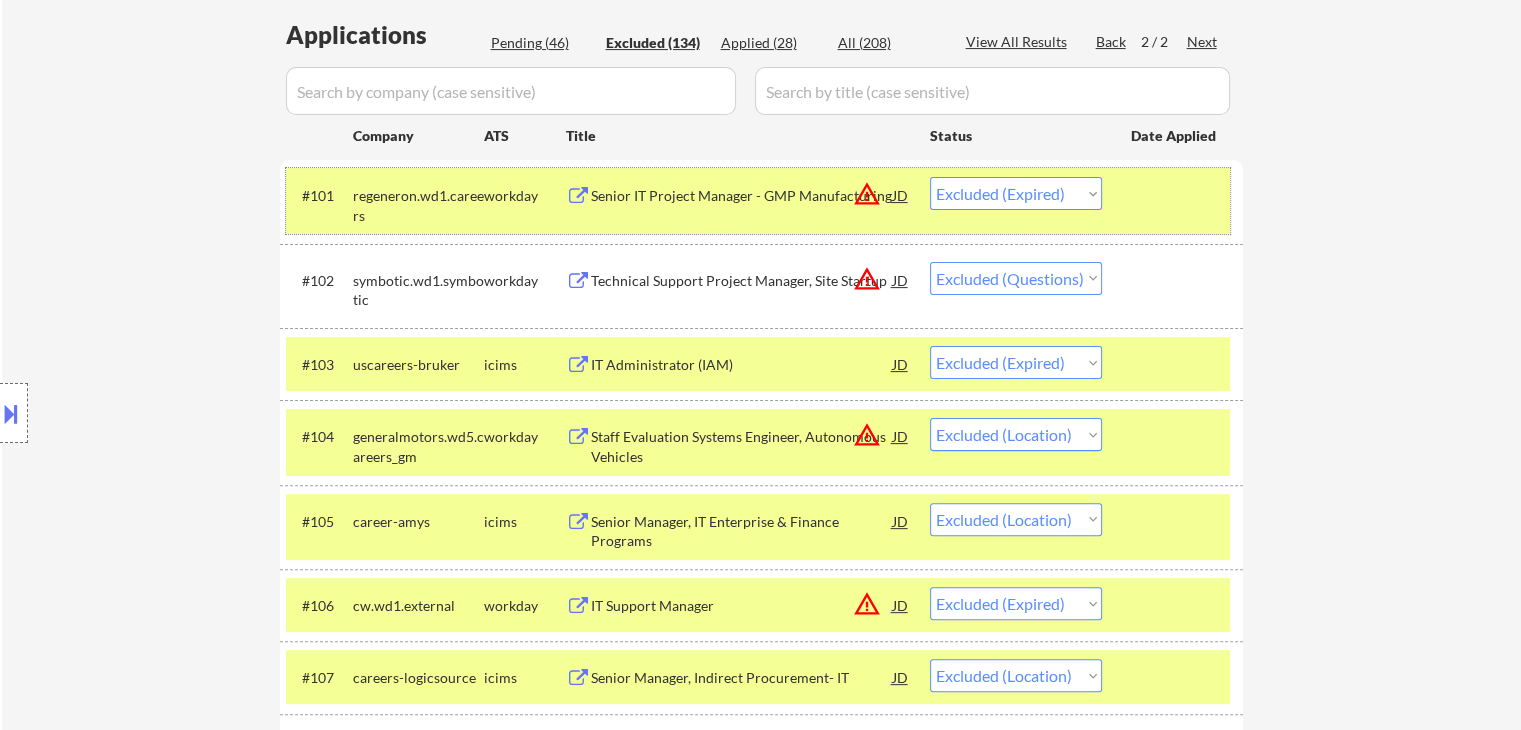 drag, startPoint x: 1142, startPoint y: 190, endPoint x: 1192, endPoint y: 422, distance: 237.32678 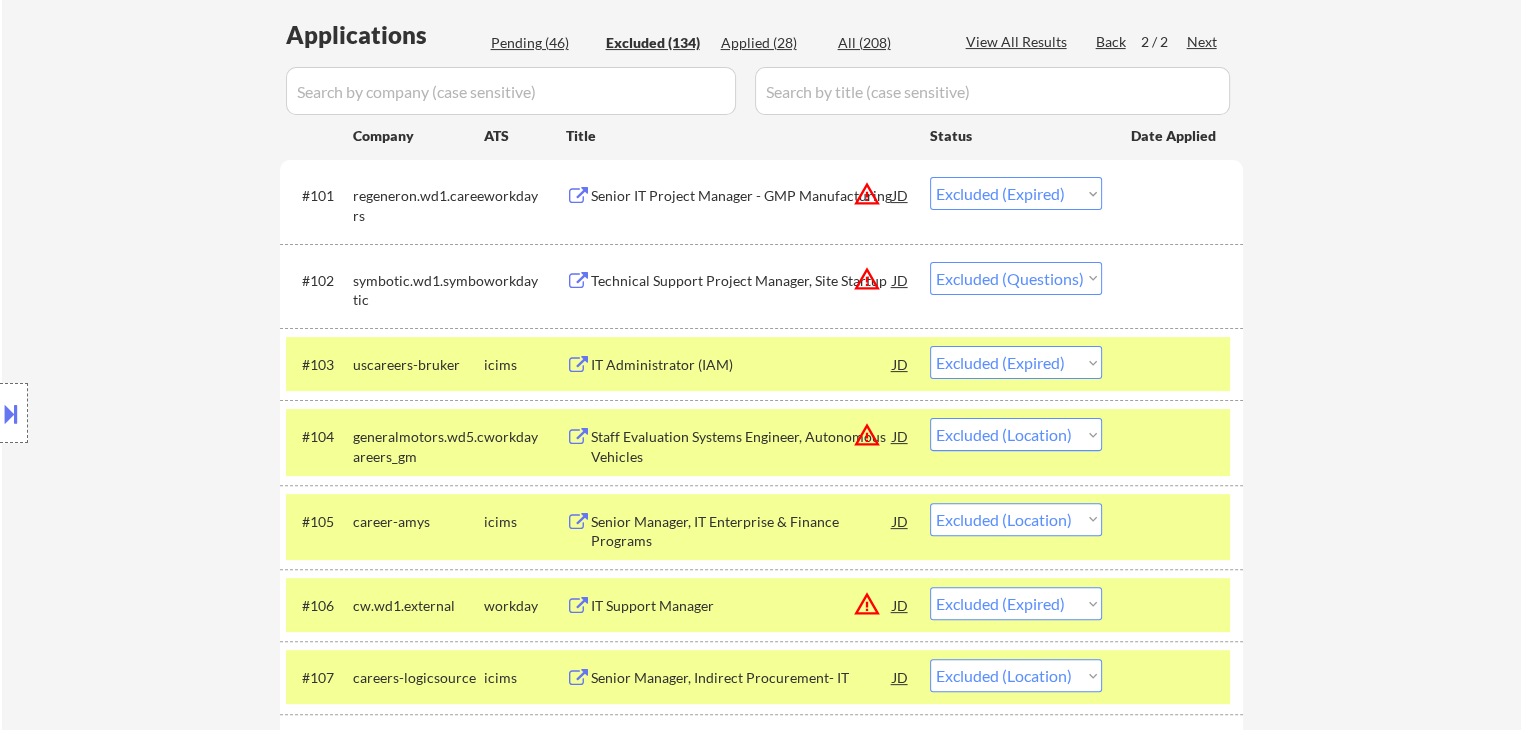 click at bounding box center [1175, 364] 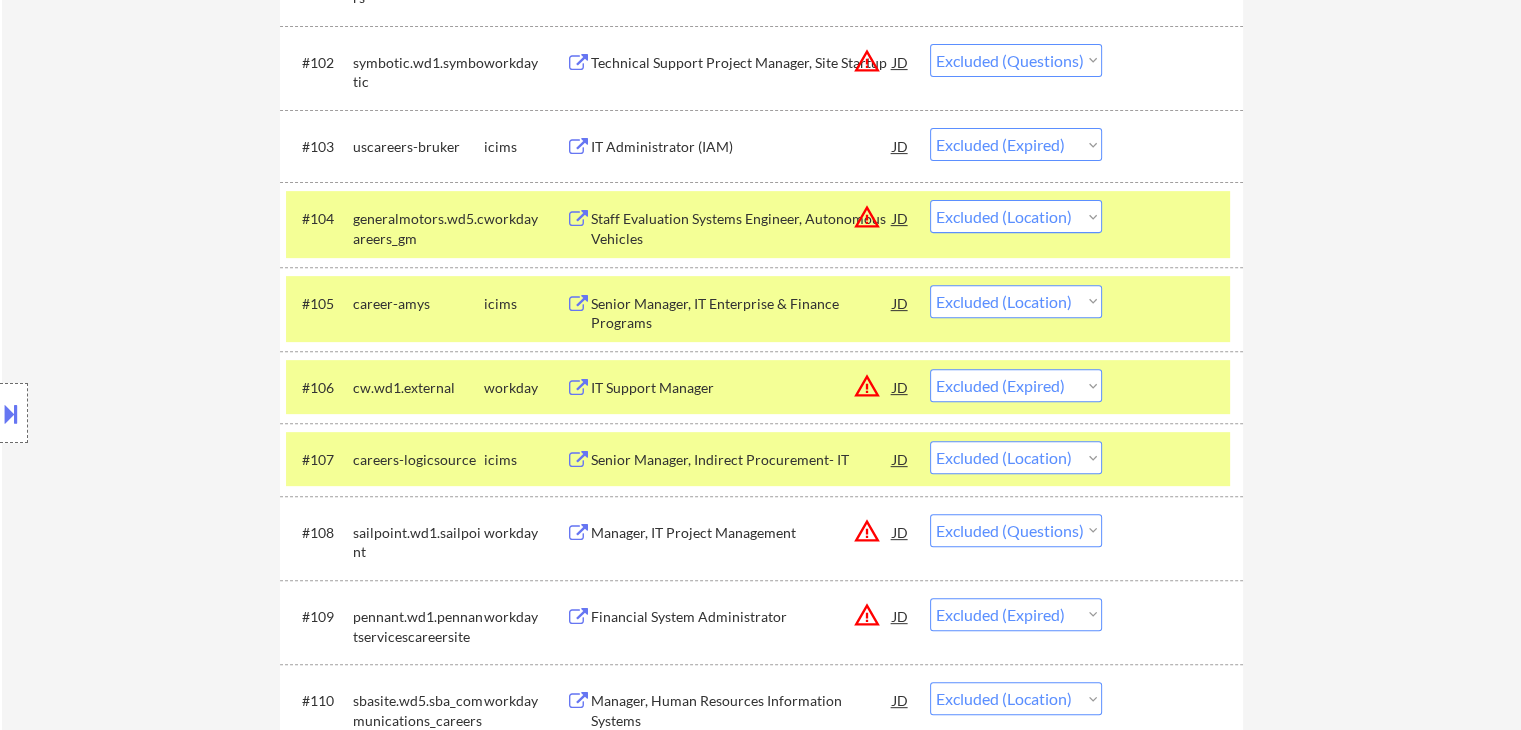 scroll, scrollTop: 800, scrollLeft: 0, axis: vertical 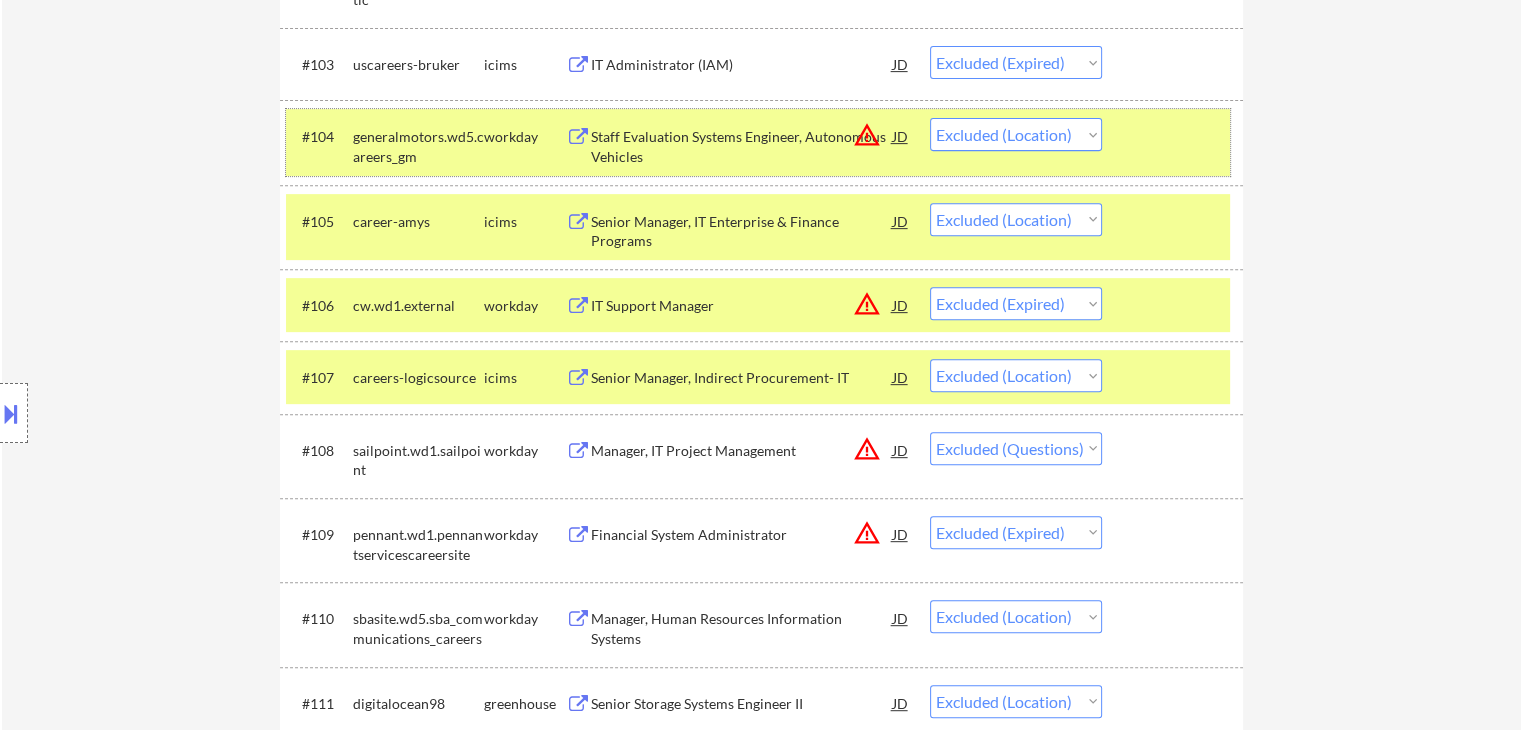 click on "#104 generalmotors.wd5.careers_gm workday Staff Evaluation Systems Engineer, Autonomous Vehicles JD warning_amber Choose an option... Pending Applied Excluded (Questions) Excluded (Expired) Excluded (Location) Excluded (Bad Match) Excluded (Blocklist) Excluded (Salary) Excluded (Other)" at bounding box center [758, 142] 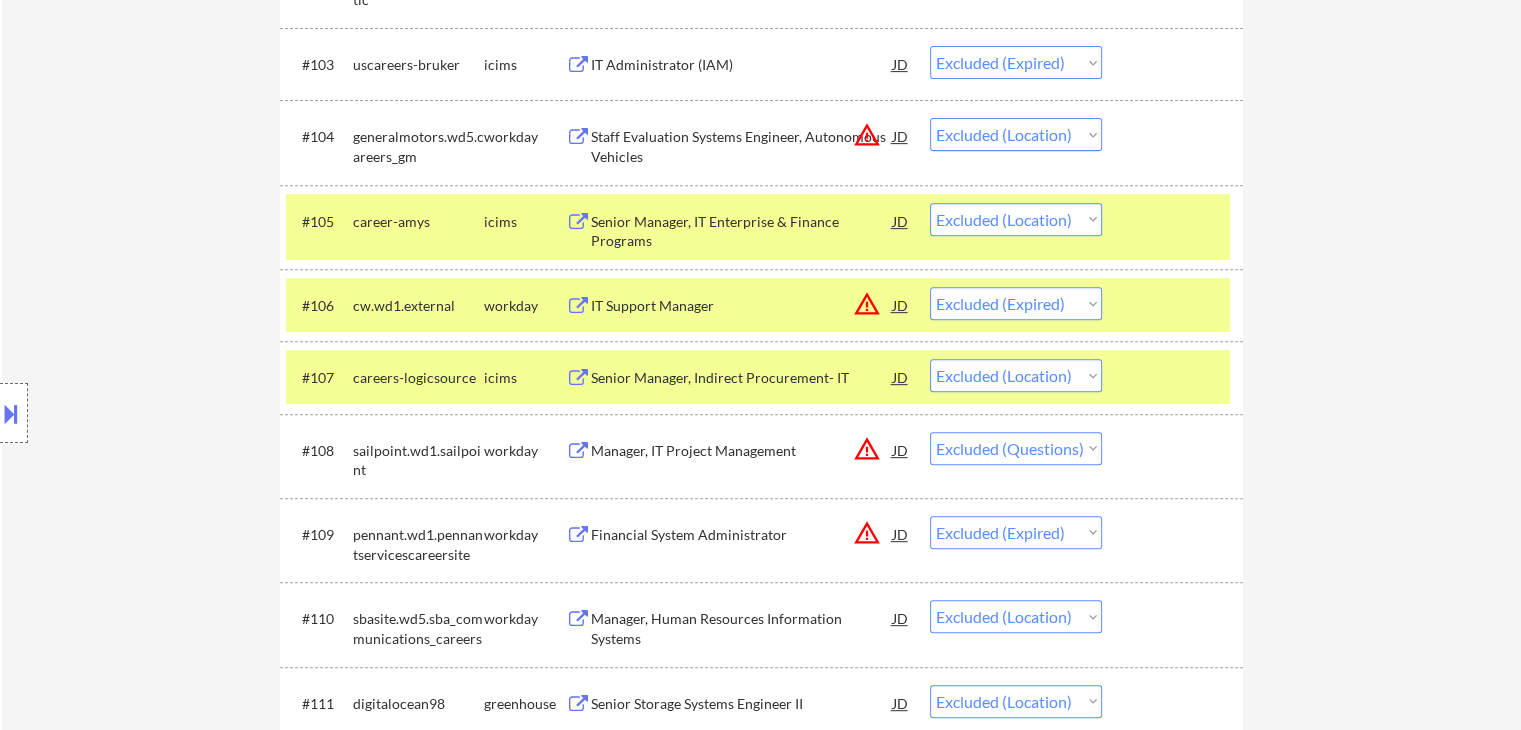 drag, startPoint x: 1184, startPoint y: 235, endPoint x: 1198, endPoint y: 292, distance: 58.694122 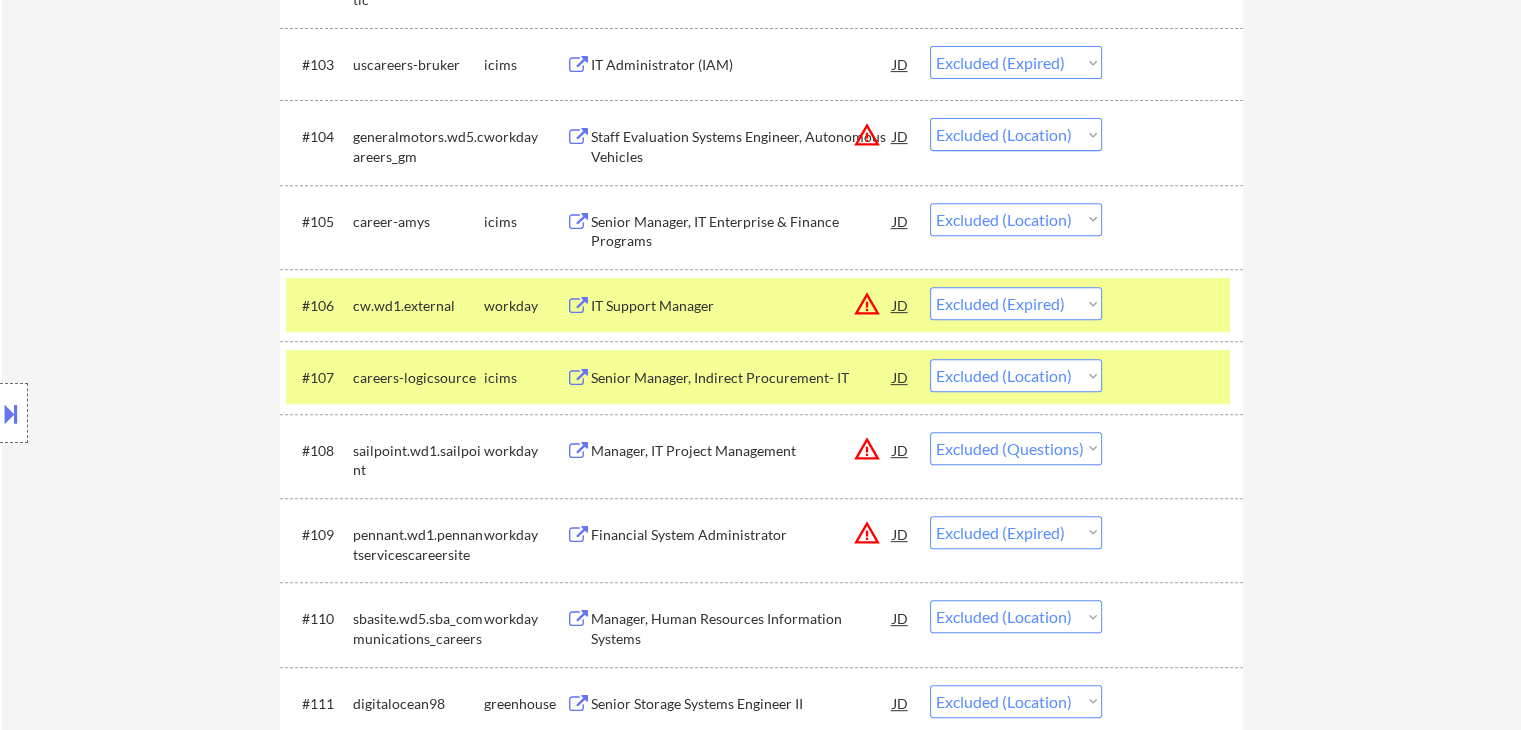 click at bounding box center (1175, 305) 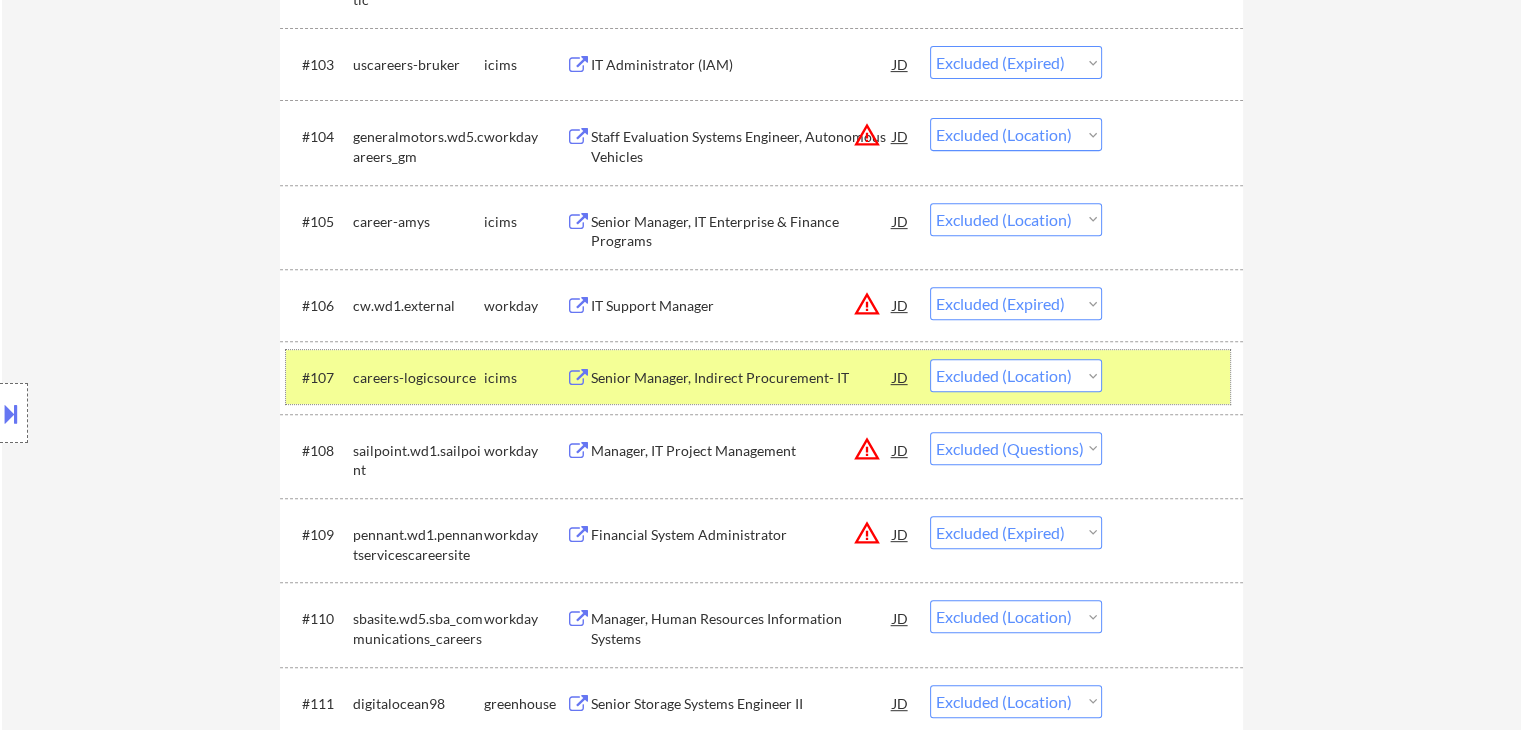click on "#107 careers-logicsource icims Senior Manager, Indirect Procurement- IT JD warning_amber Choose an option... Pending Applied Excluded (Questions) Excluded (Expired) Excluded (Location) Excluded (Bad Match) Excluded (Blocklist) Excluded (Salary) Excluded (Other)" at bounding box center (758, 377) 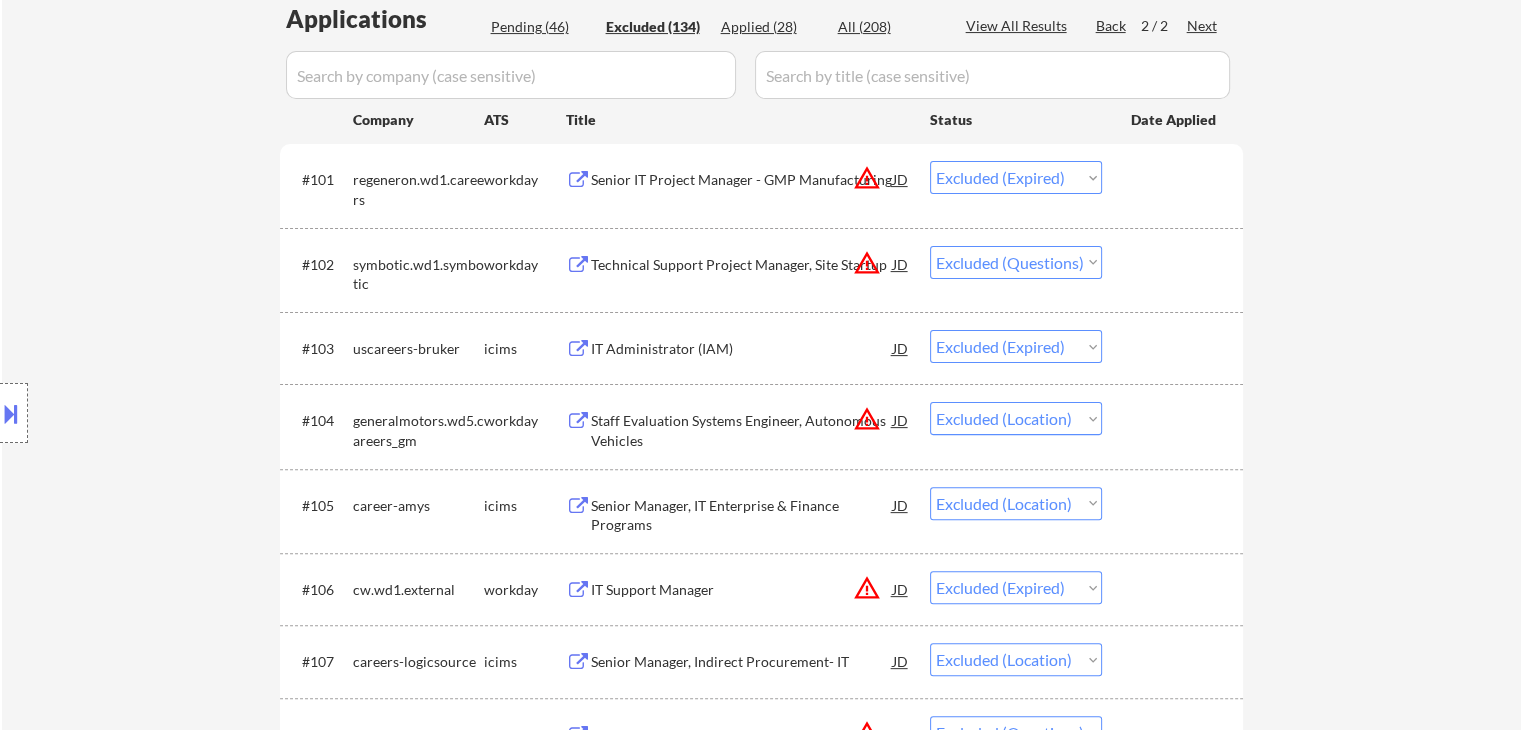 scroll, scrollTop: 300, scrollLeft: 0, axis: vertical 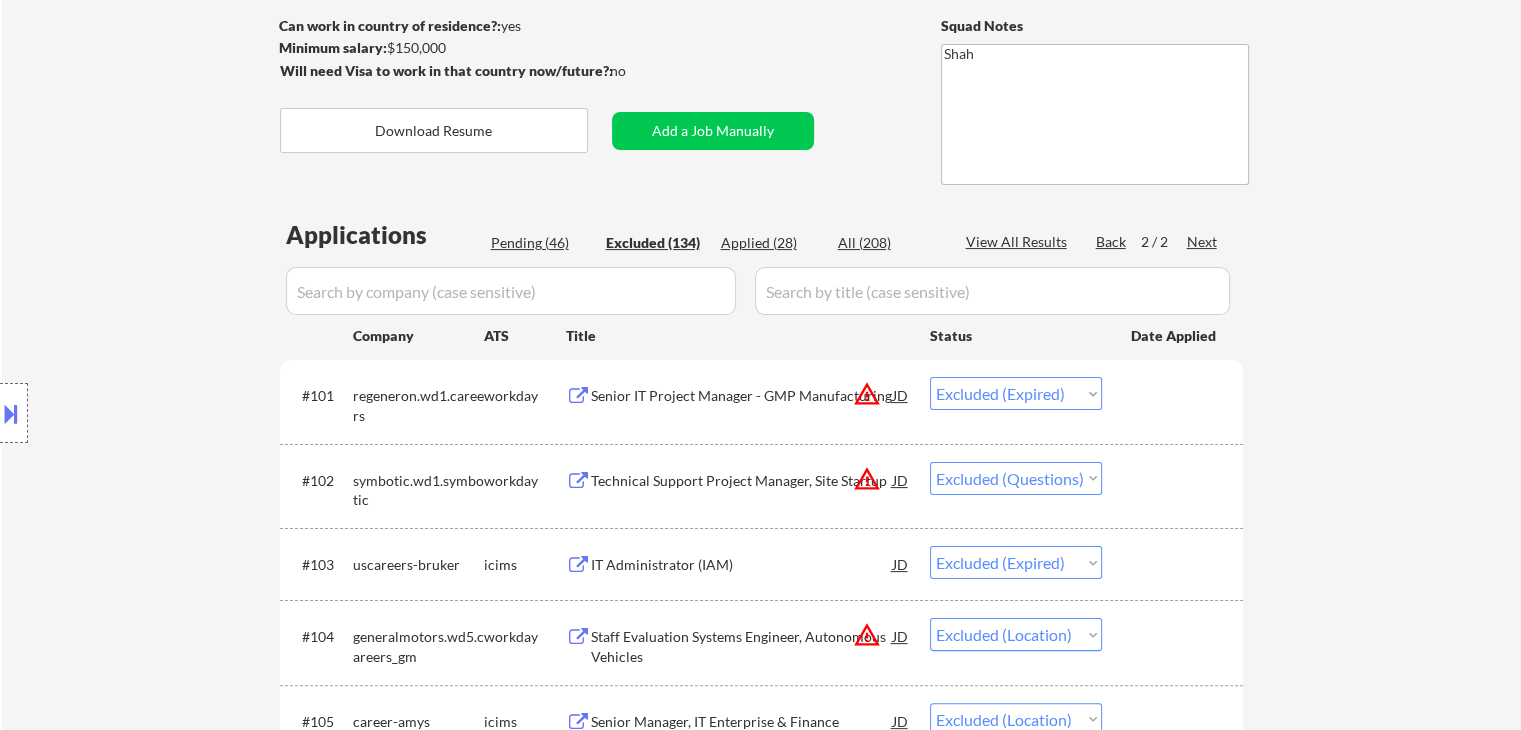 click on "Location Inclusions: remote" at bounding box center [179, 413] 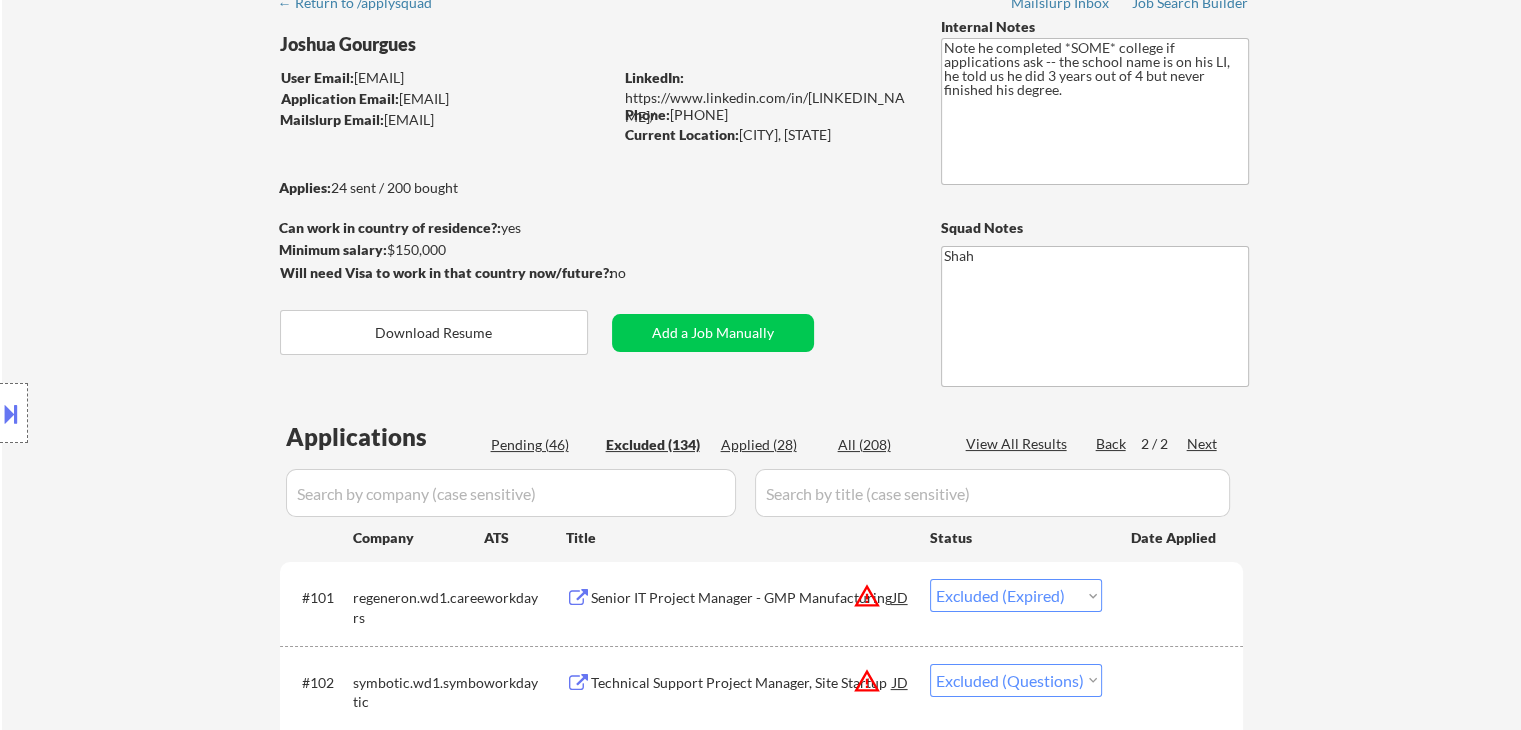 scroll, scrollTop: 0, scrollLeft: 0, axis: both 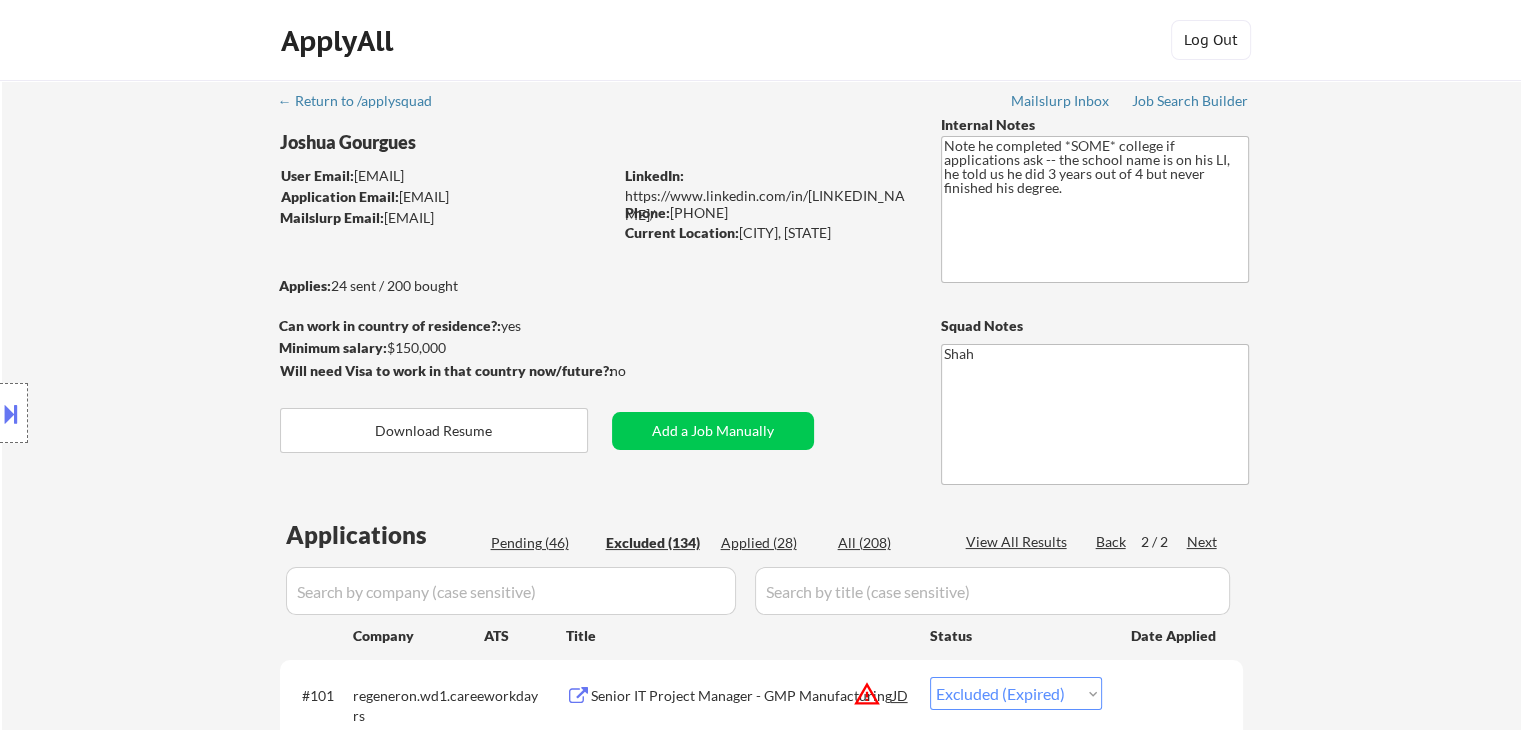 click on "Location Inclusions: remote" at bounding box center (179, 413) 